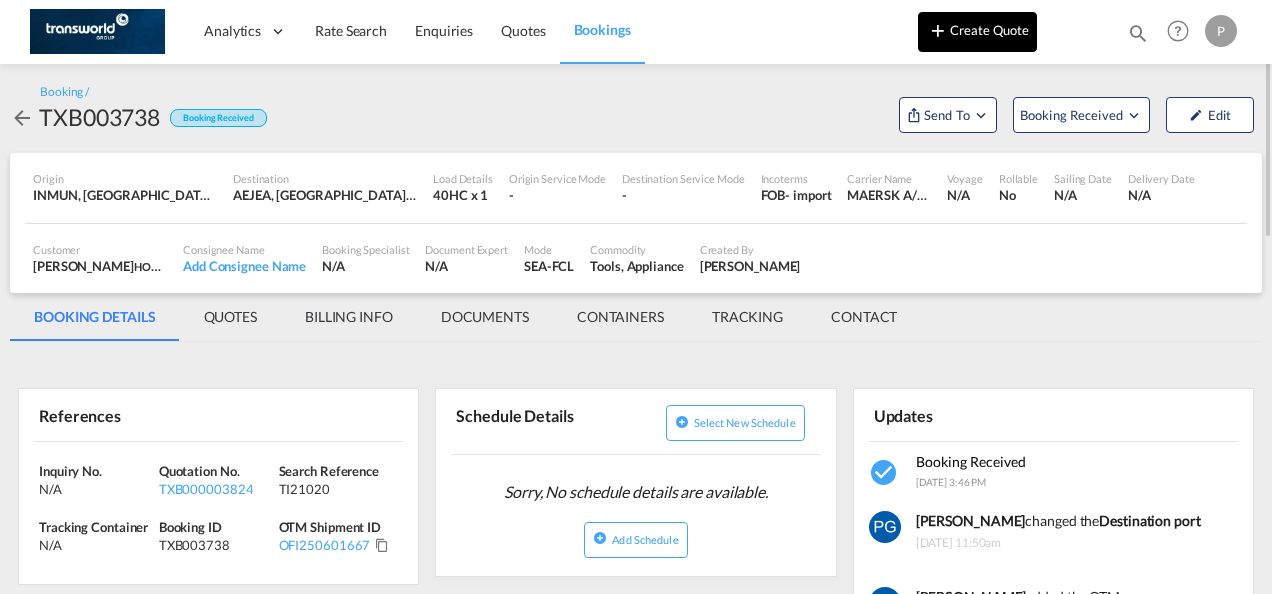 scroll, scrollTop: 0, scrollLeft: 0, axis: both 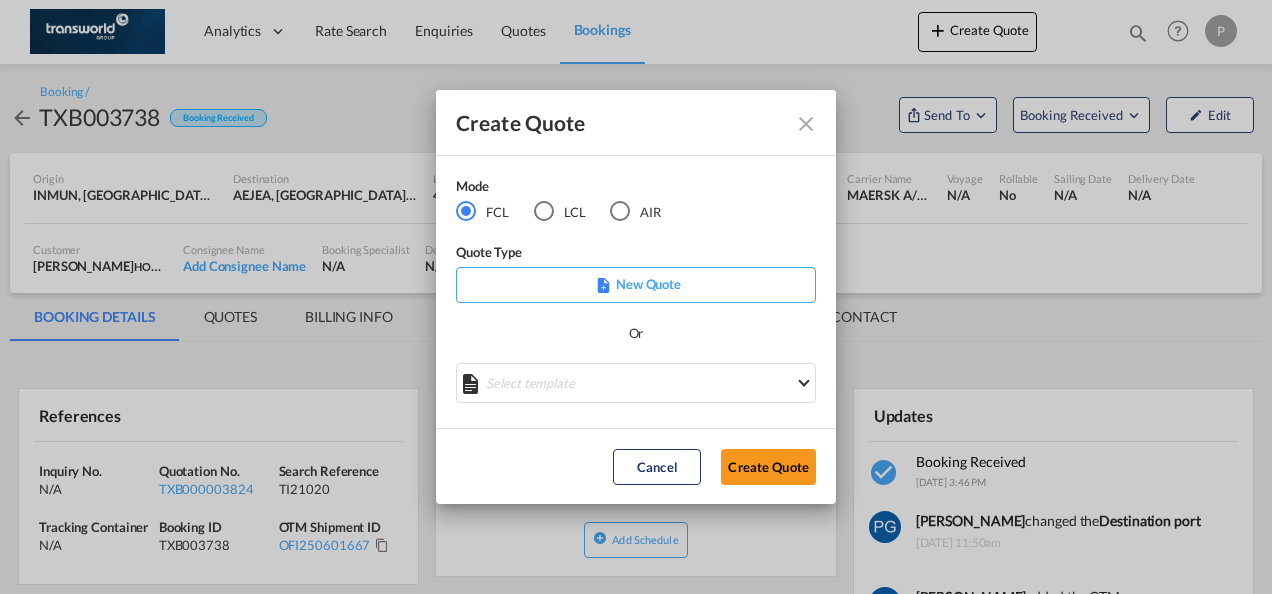 click on "Mode" 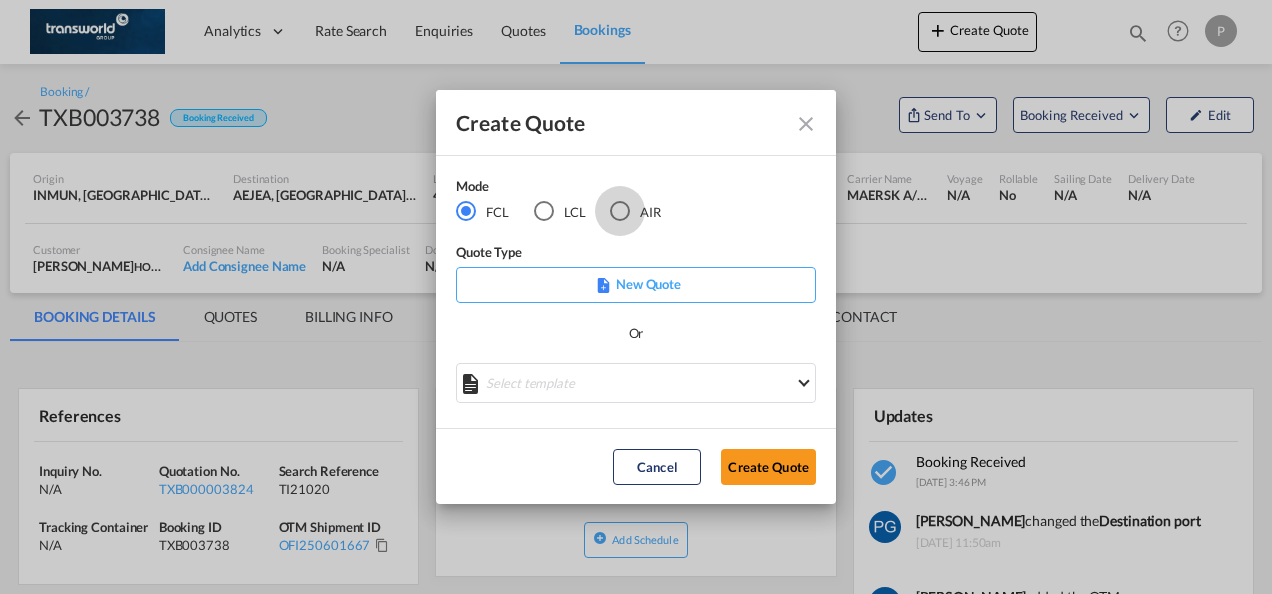 click at bounding box center [620, 211] 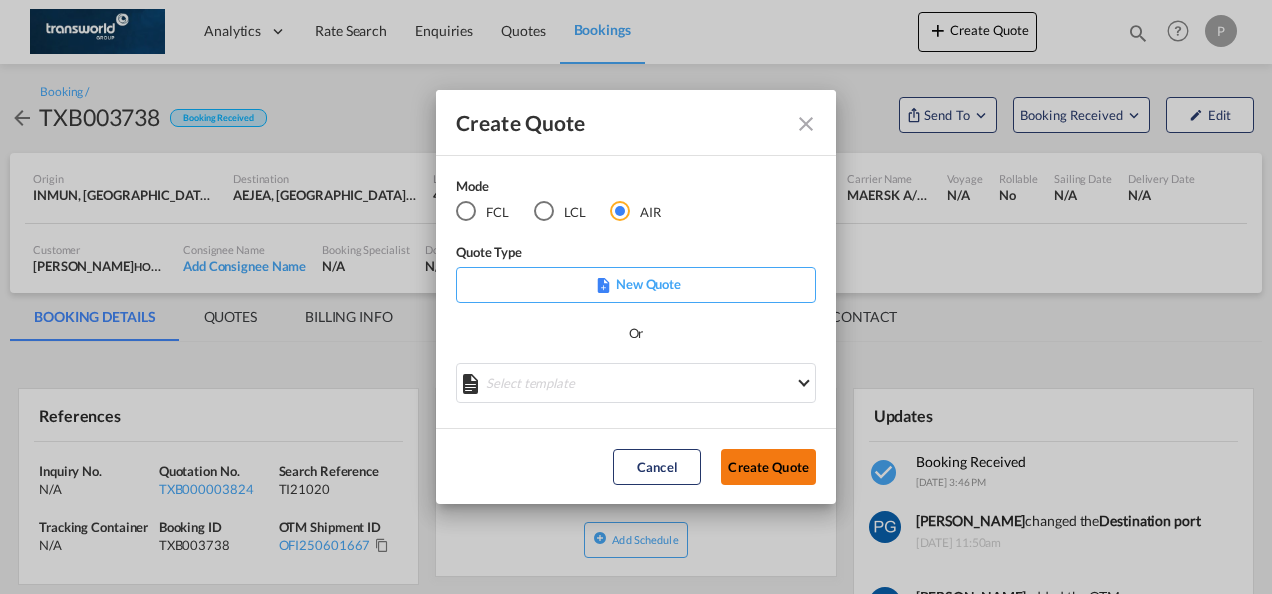 click on "Create Quote" 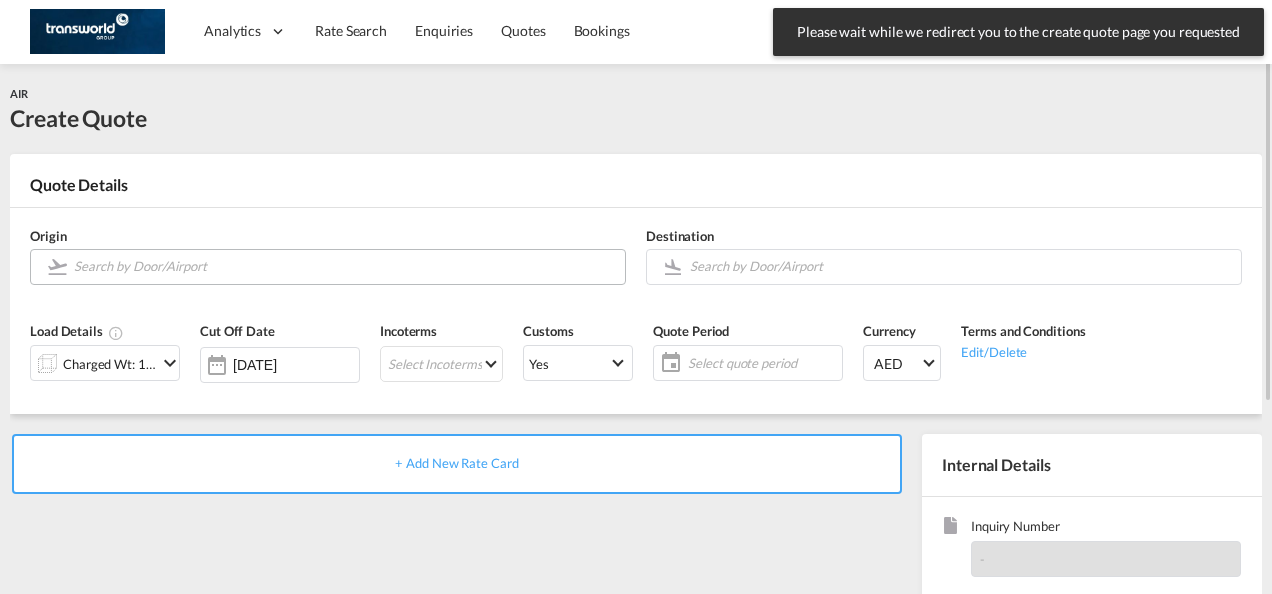 click at bounding box center [344, 266] 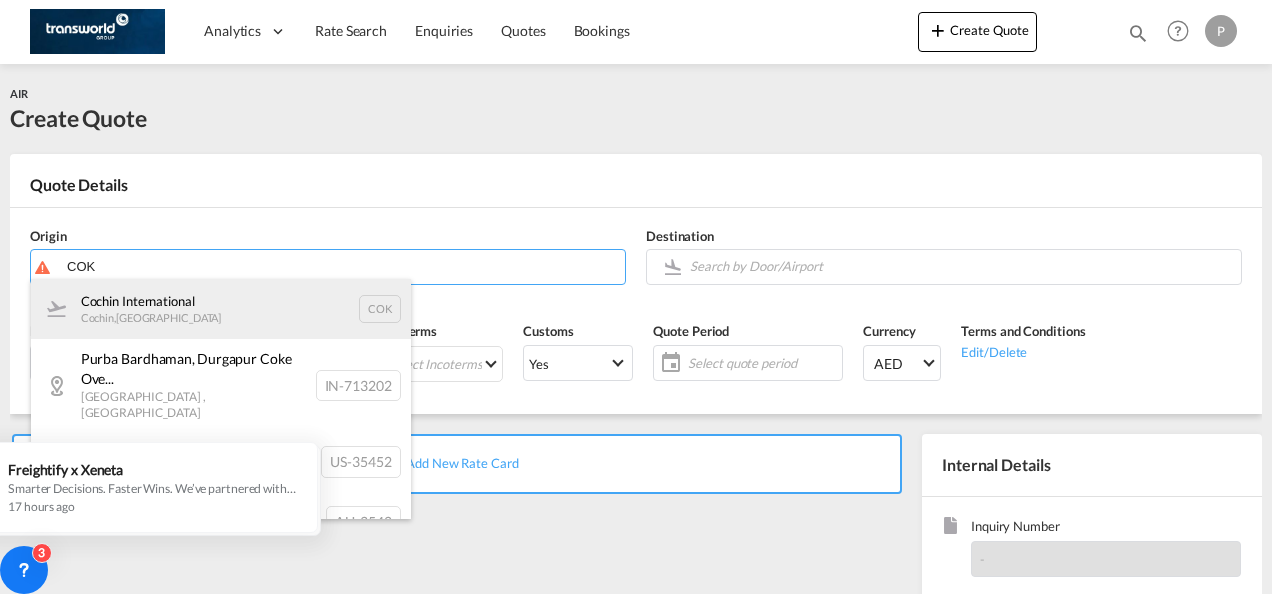 click on "Cochin International Cochin ,  [GEOGRAPHIC_DATA]
COK" at bounding box center [221, 309] 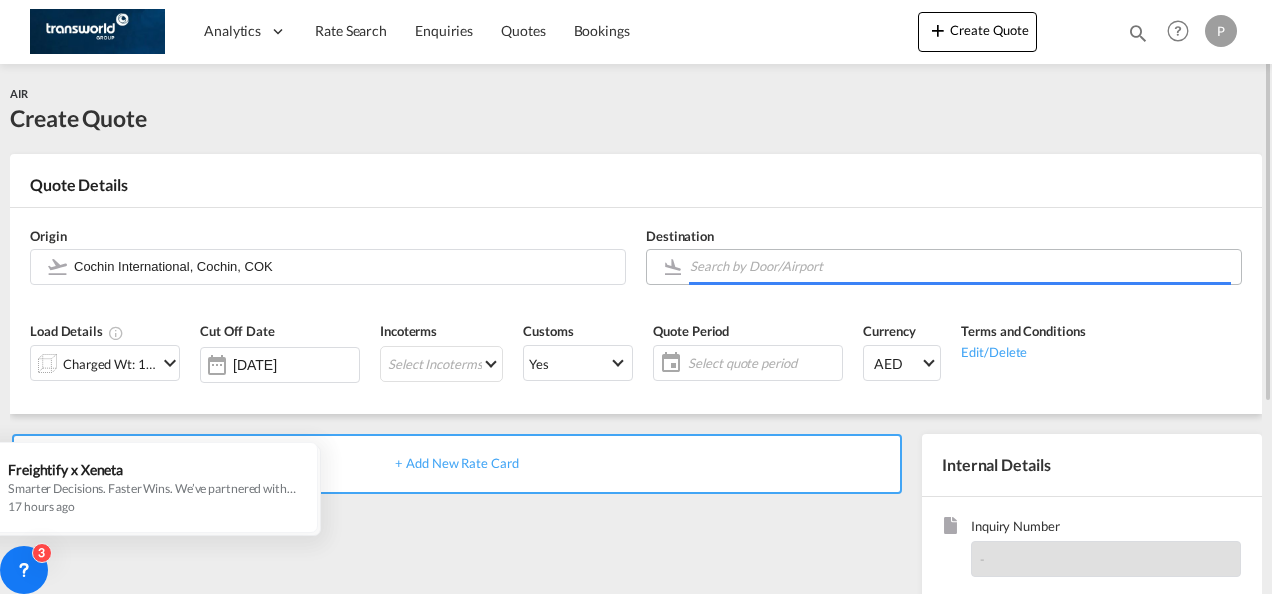 click at bounding box center (960, 266) 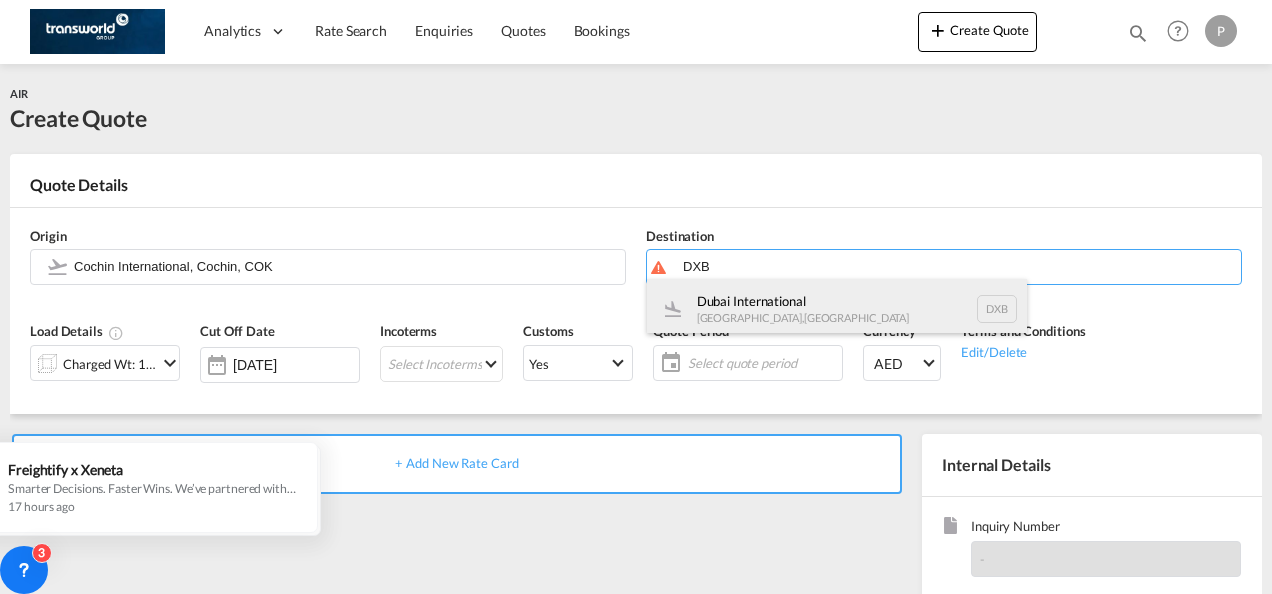 click on "Dubai International
[GEOGRAPHIC_DATA] ,  [GEOGRAPHIC_DATA]
DXB" at bounding box center [837, 309] 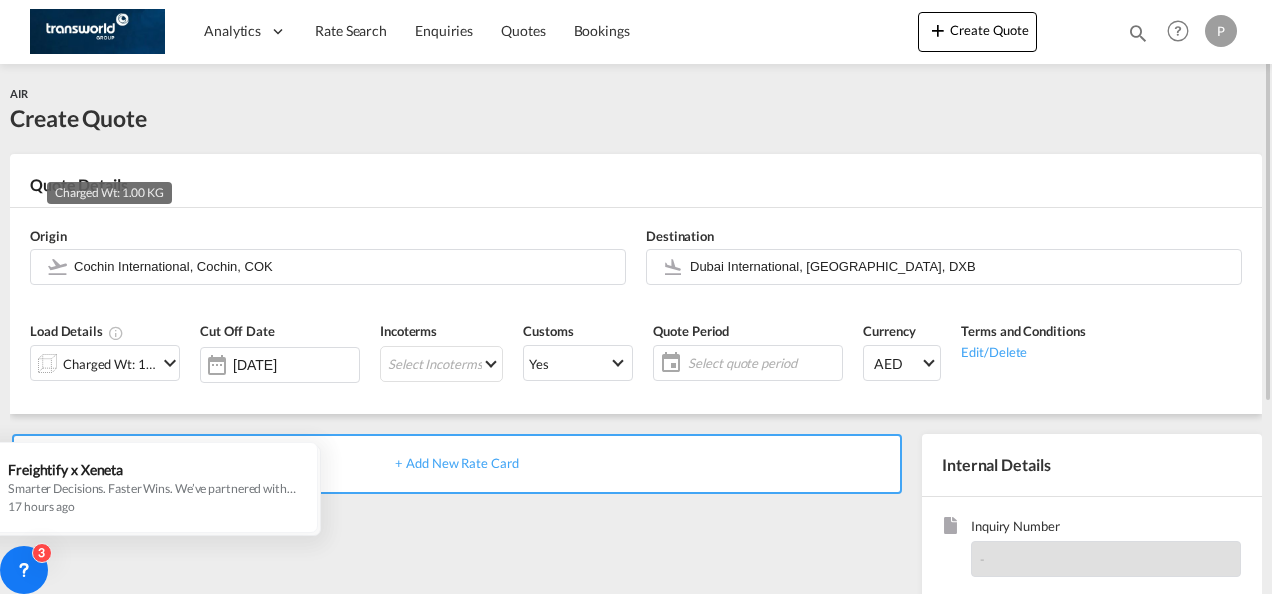 click on "Charged Wt: 1.00 KG" at bounding box center [110, 364] 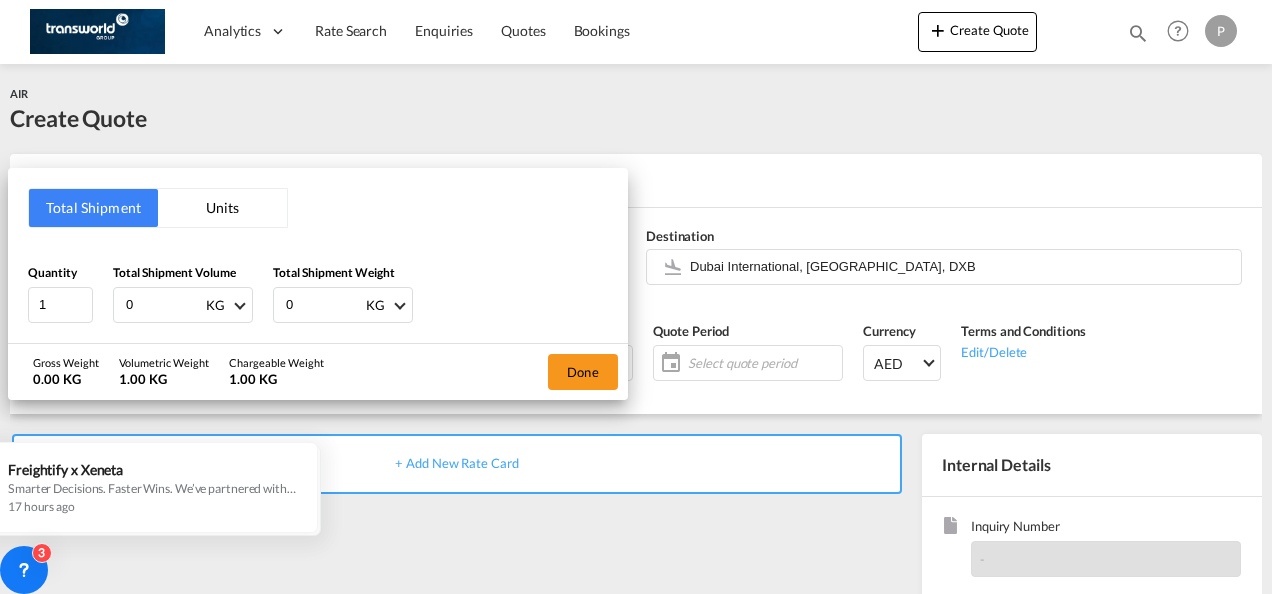 click on "0" at bounding box center (164, 305) 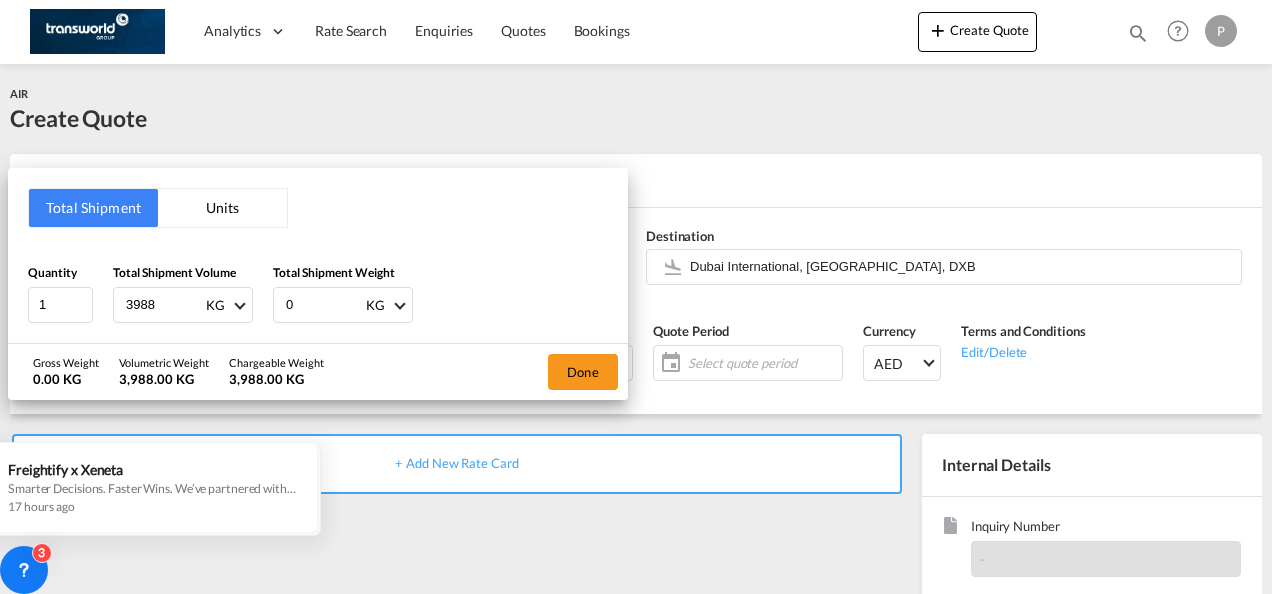 type on "3988" 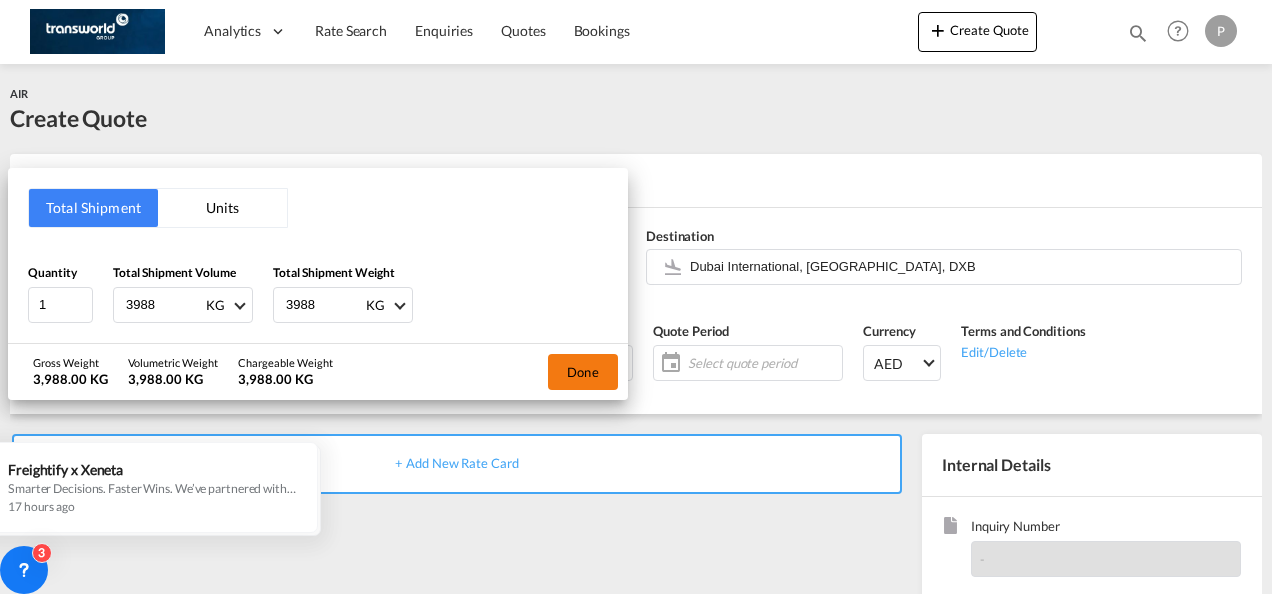 type on "3988" 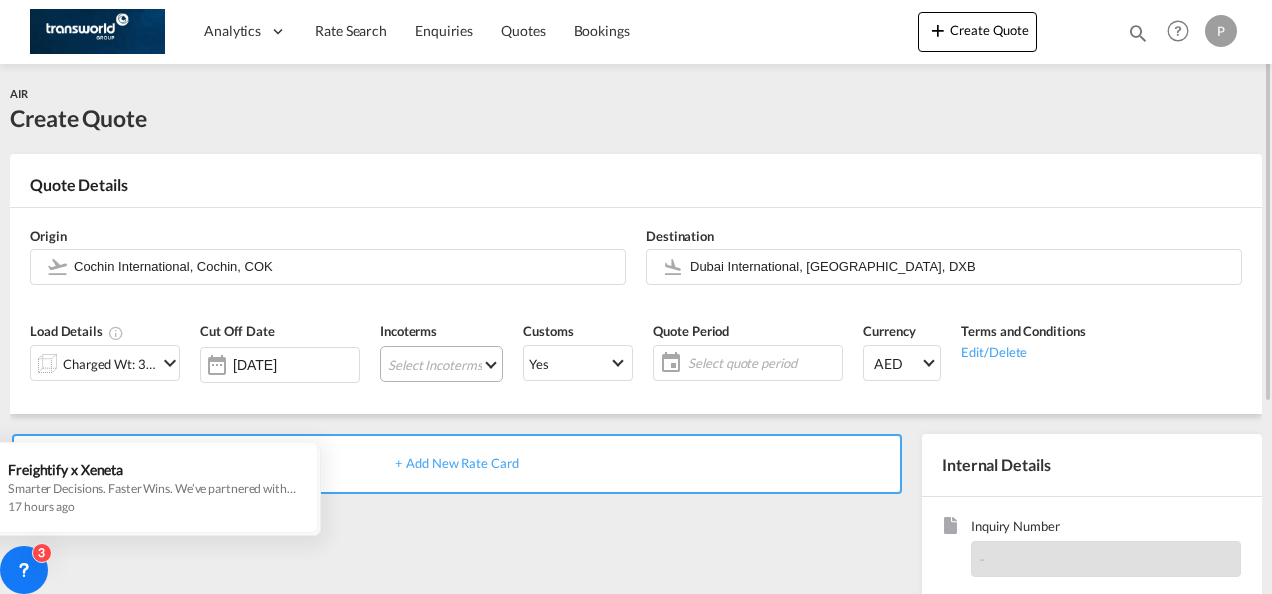 click on "Select Incoterms
CIP - export
Carriage and Insurance Paid to FAS - export
Free Alongside Ship FCA - import
Free Carrier EXW - import
Ex Works CFR - export
Cost and Freight DAP - import
Delivered at Place CIP - import
Carriage and Insurance Paid to EXW - export
Ex Works DPU - import
Delivery at Place Unloaded FCA - export
Free Carrier CFR - import
Cost and Freight CPT - import
Carrier Paid to CPT - export
Carrier Paid to DAP - export
Delivered at Place DPU - export
Delivery at Place Unloaded FAS - import
Free Alongside Ship FOB - export
Free on Board FOB - import
Free on Board CIF - export
Cost,Insurance and Freight DDP - export
Delivery Duty Paid CIF - import
Cost,Insurance and Freight" at bounding box center [441, 364] 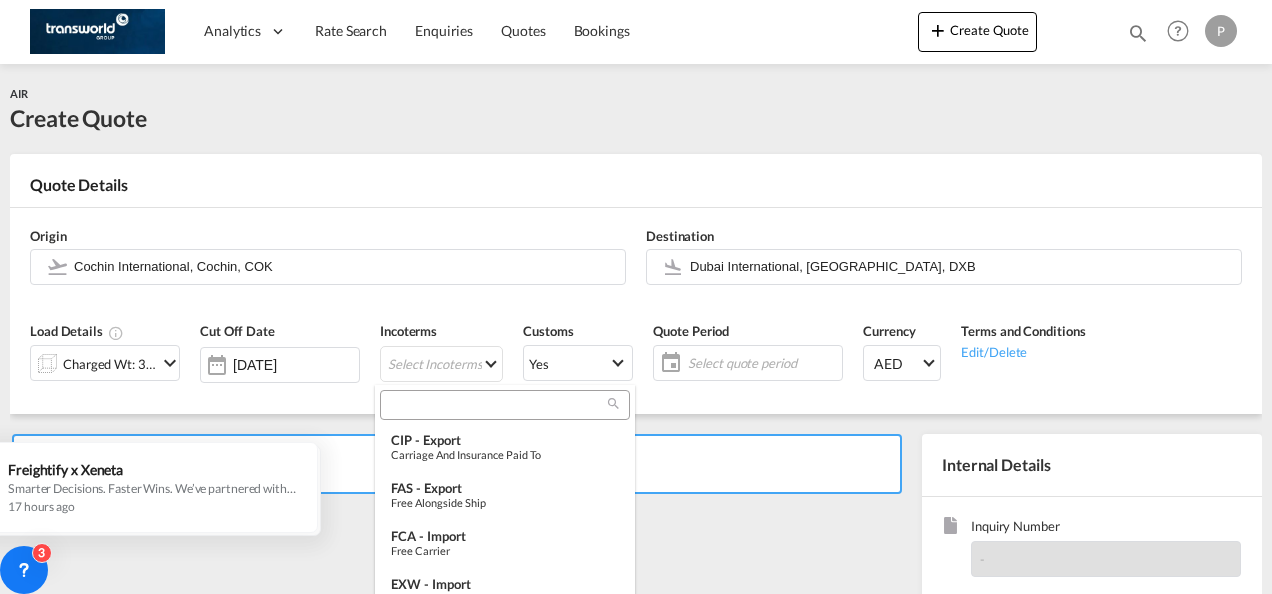 click at bounding box center [497, 405] 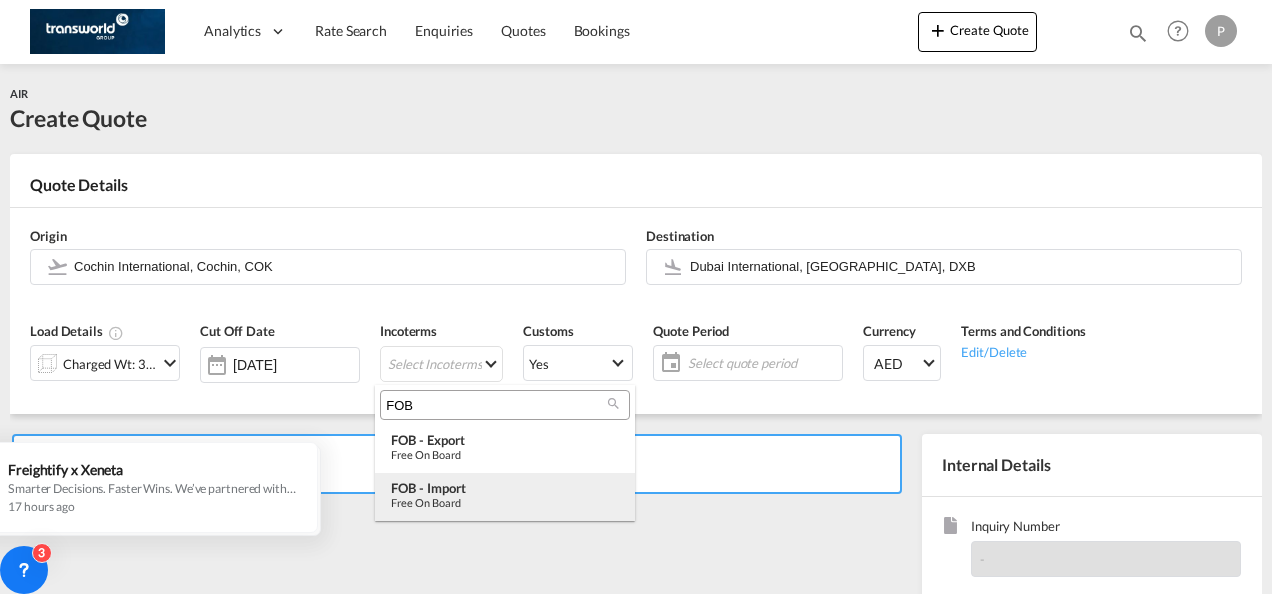 type on "FOB" 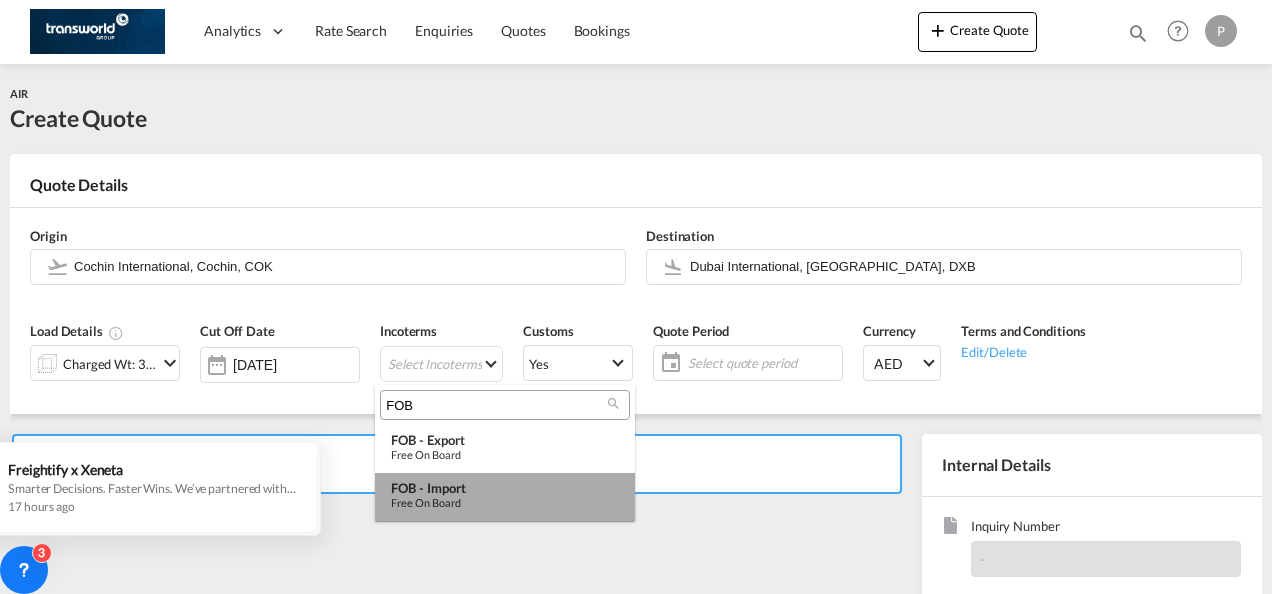 click on "FOB - import" at bounding box center (505, 488) 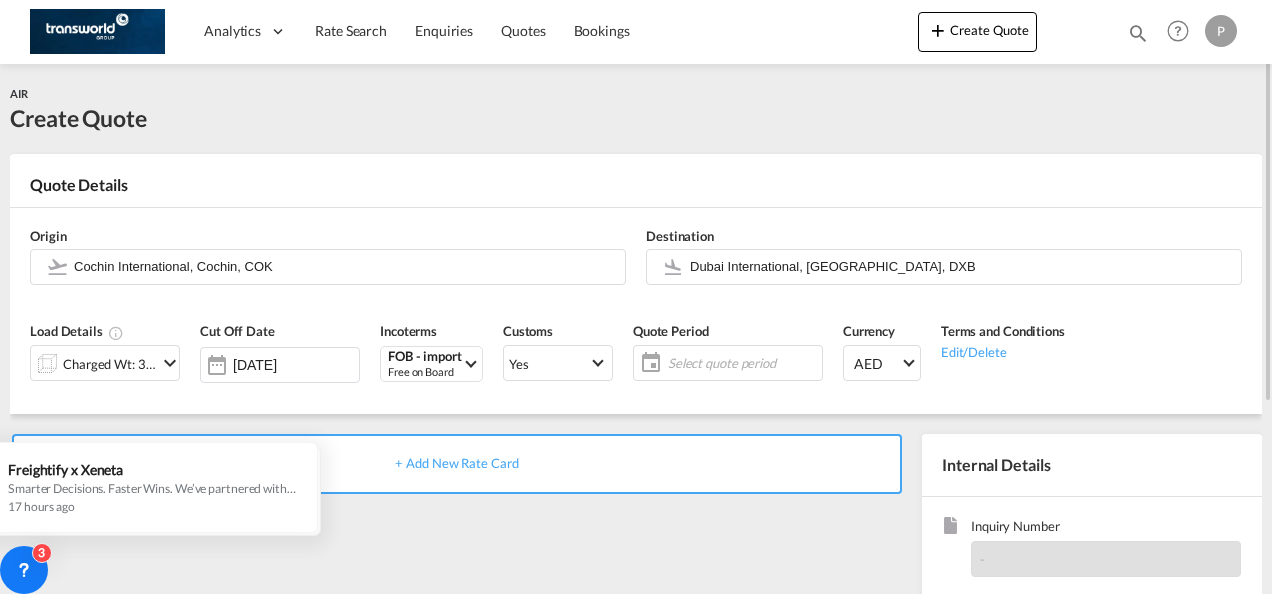 click on "Select quote period" 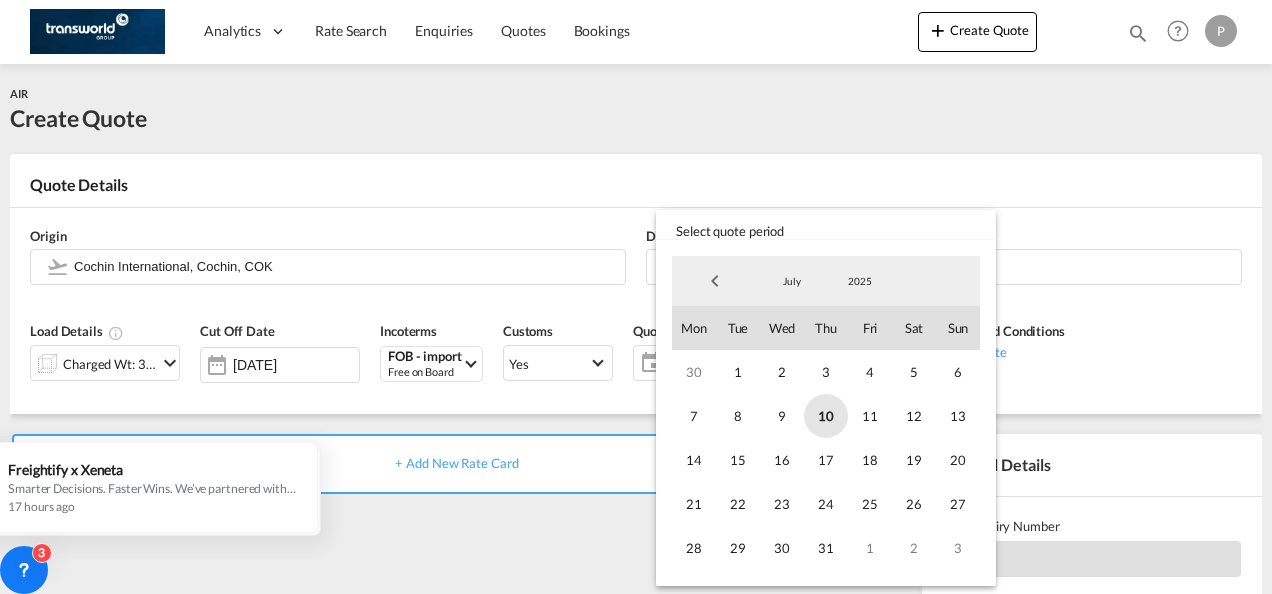 click on "10" at bounding box center (826, 416) 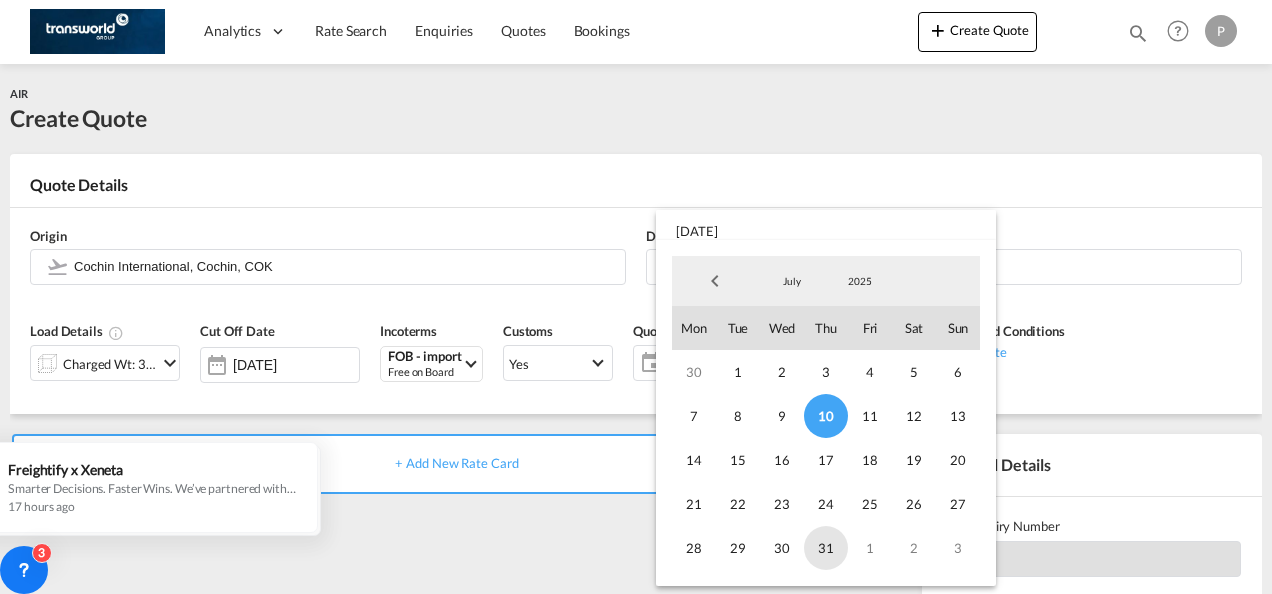 click on "31" at bounding box center (826, 548) 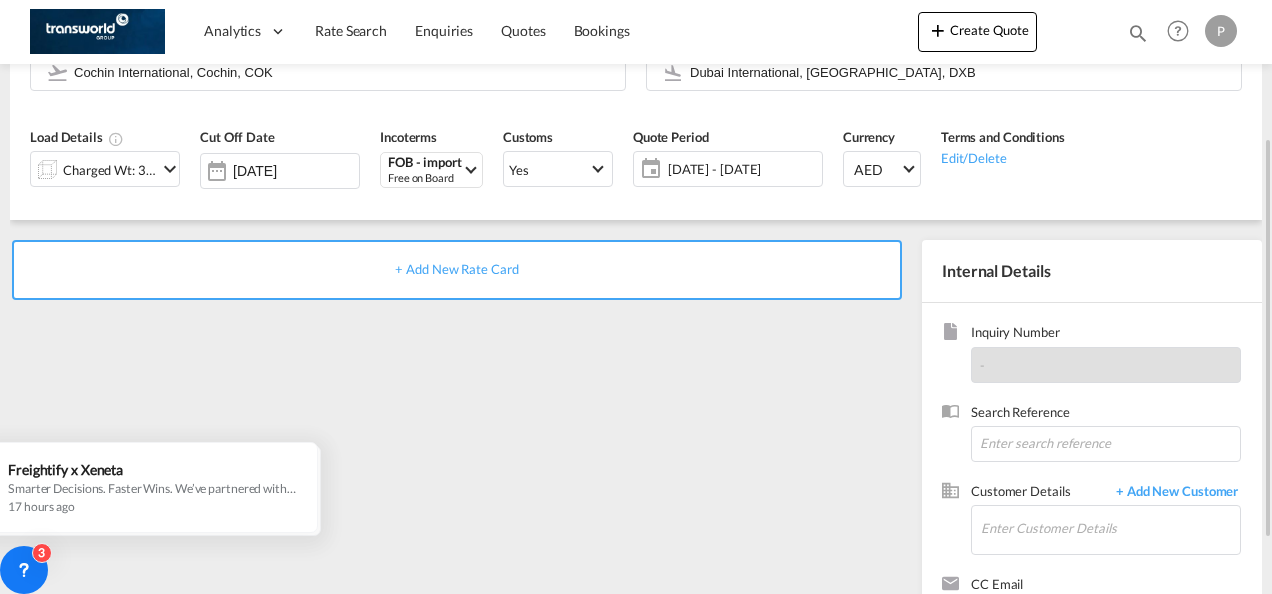 scroll, scrollTop: 198, scrollLeft: 0, axis: vertical 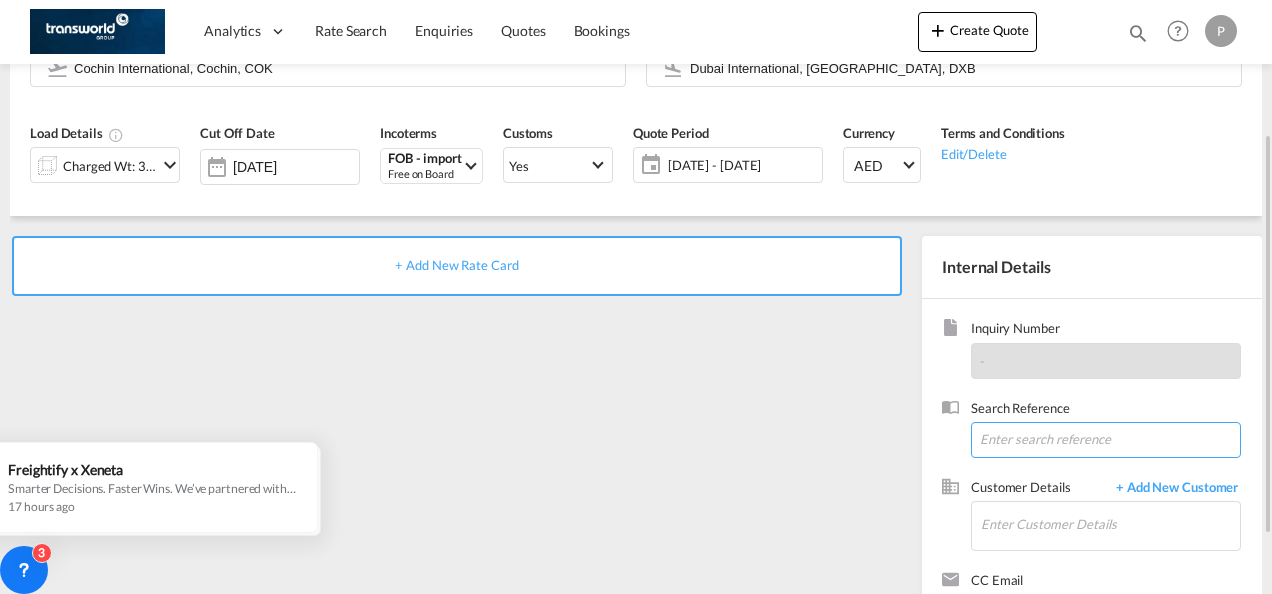 click at bounding box center [1106, 440] 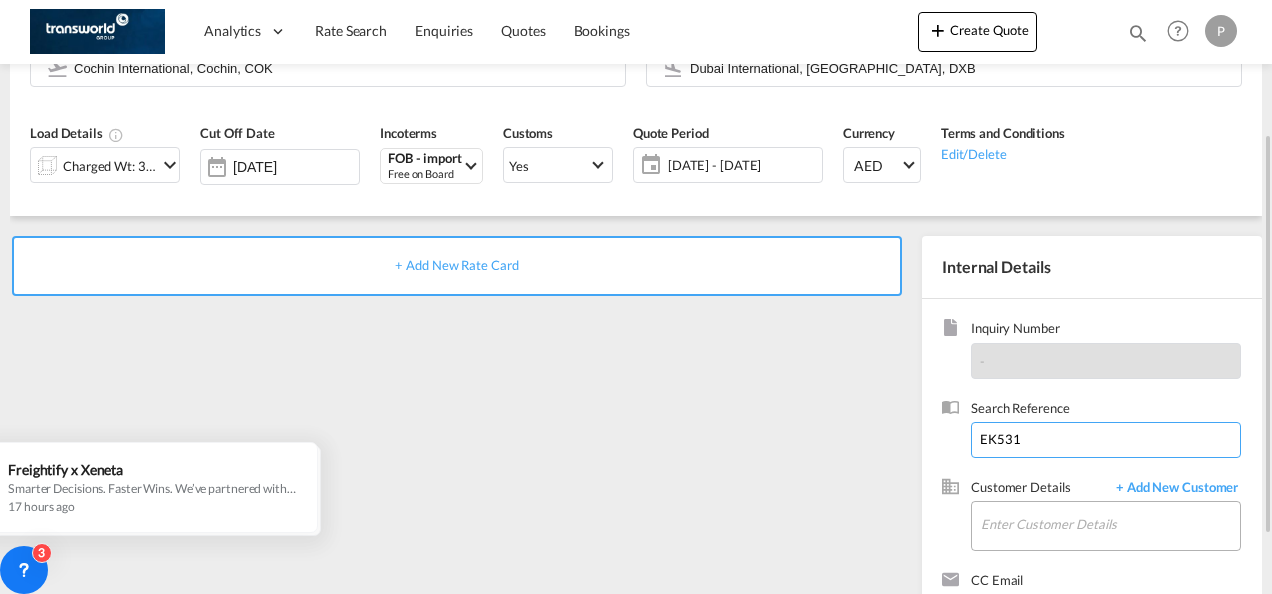 type on "EK531" 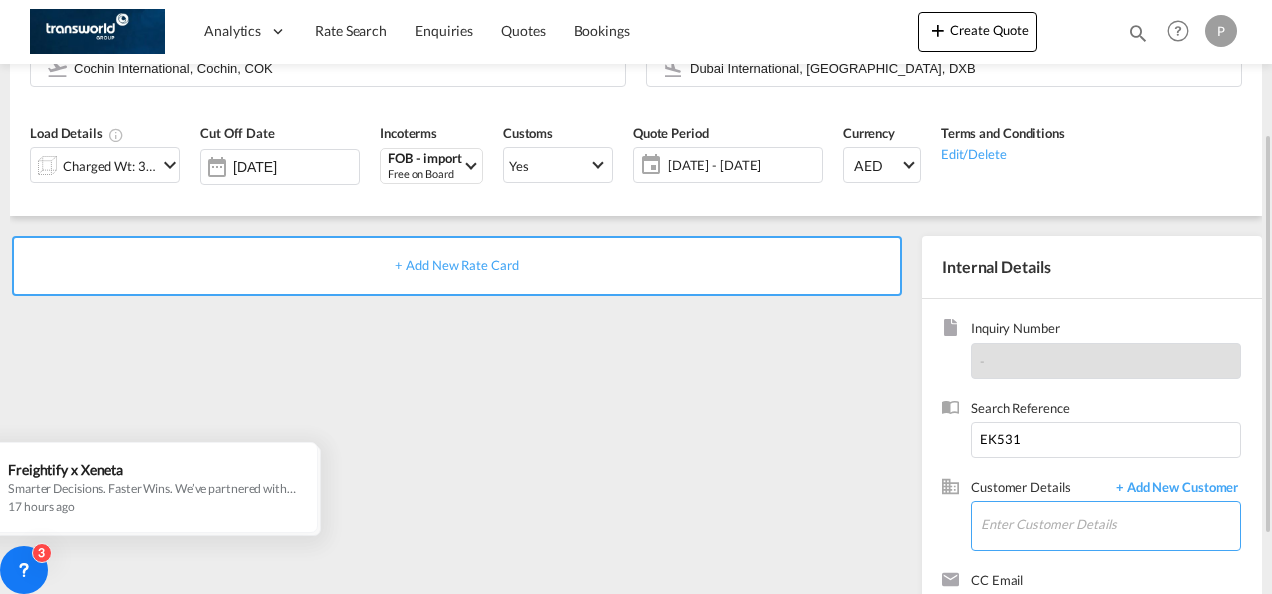 click on "Enter Customer Details" at bounding box center [1110, 524] 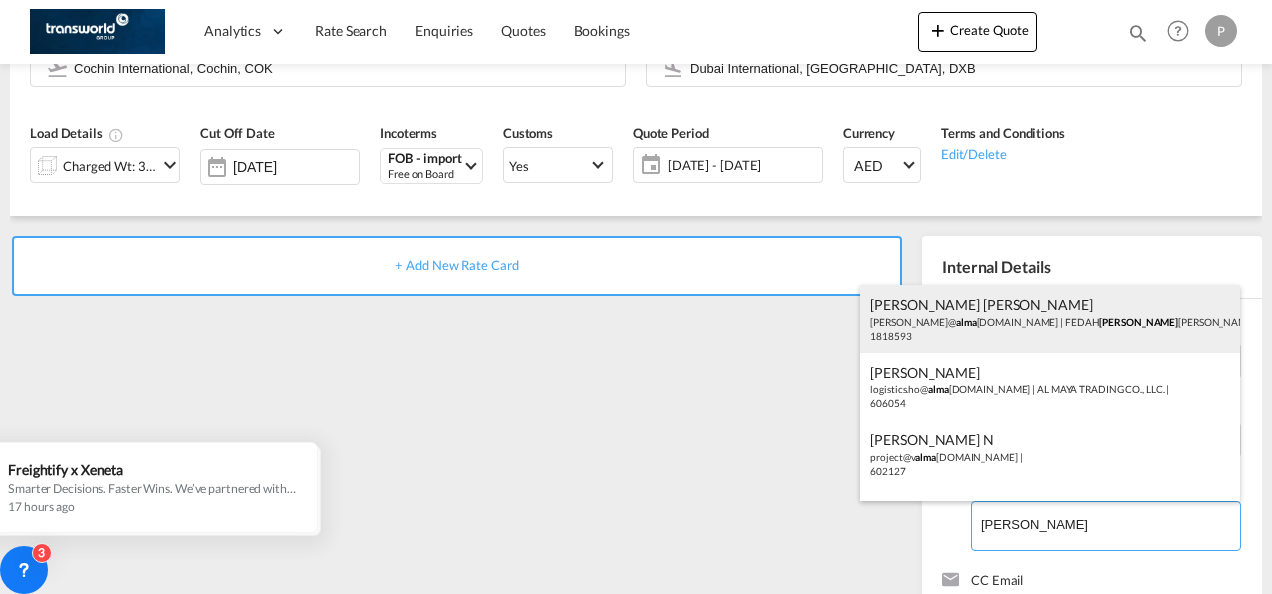click on "[PERSON_NAME] [PERSON_NAME] [PERSON_NAME]@ [PERSON_NAME] [DOMAIN_NAME]    |    FEDAH  [PERSON_NAME] GOODS WHOLESALERS CO. L.L.C
|      1818593" at bounding box center (1050, 319) 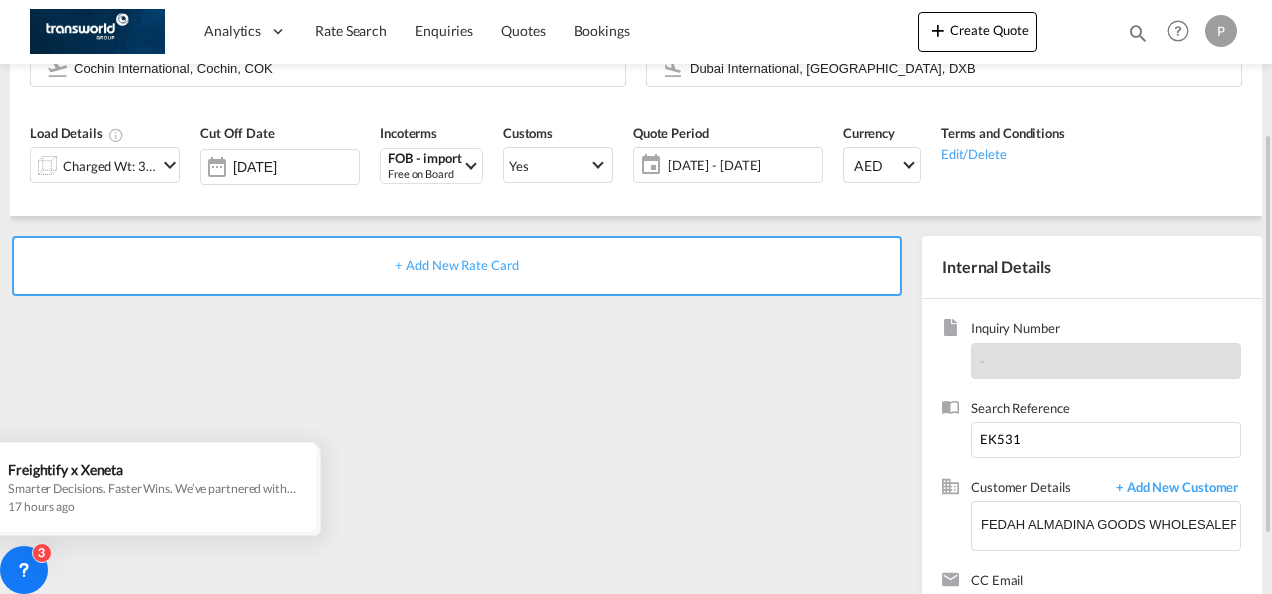 click on "+ Add New Rate Card" at bounding box center (456, 265) 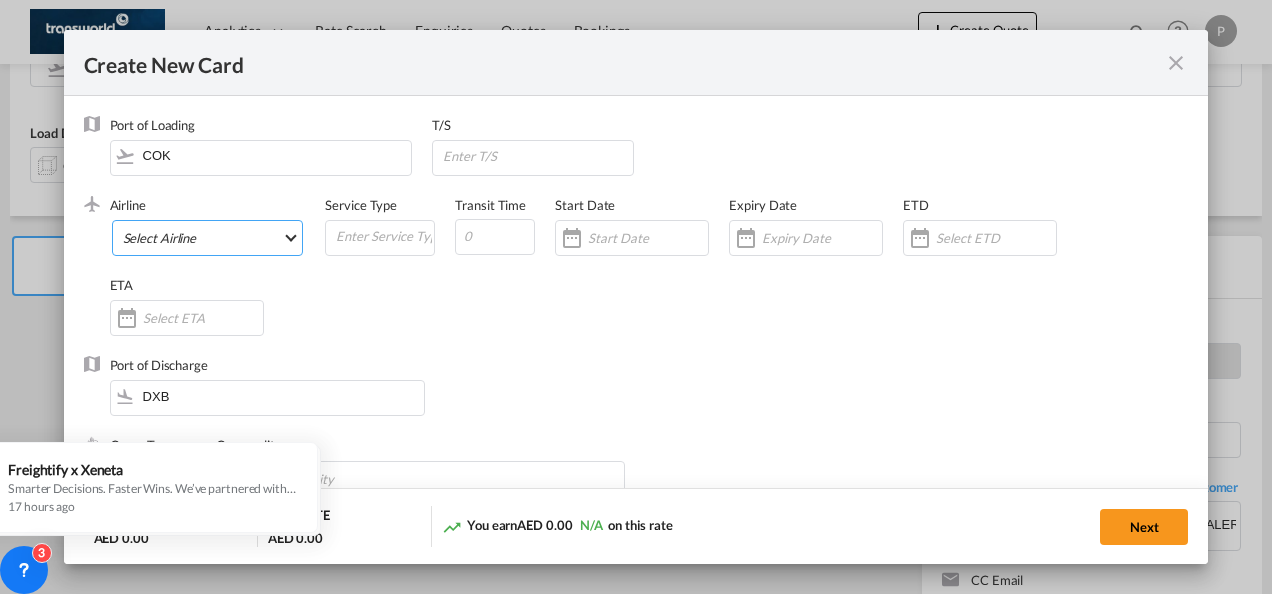 click on "Select Airline
AIR EXPRESS S.A. (1166- / -)
CMA CGM Air Cargo (1140-2C / -)
DDWL Logistics (1138-AU / -)
Fast Logistics (1150-AE / -)
NFS Airfreight (1137-NL / -)
PROAIR (1135-DE / -)
Transportdeal WW (1141-SE / -)
21 Air LLC (964-2I*-681-US / 681)
40-Mile Air, Ltd. (145-Q5* / -)
8165343 Canada Inc. dba Air Canada Rouge (164-RV / -)
9 Air Co Ltd (793-AQ-902-CN / 902)
9G Rail Limited (1101-9G* / -)
A.P.G. Distribution System (847-A1 / -)
AB AVIATION (821-Y6 / -)
ABC Aerolineas S.A. de C.V. (935-4O*-837-MX / 837)
ABSA  -  Aerolinhas Brasileiras S.A dba LATAM Cargo [GEOGRAPHIC_DATA] (95-M3-549-BR / 549)
ABX Air, Inc. (32-GB-832-US / 832)
AccesRail and Partner Railways (772-9B* / -)
ACE Belgium Freighters S.A. (222-X7-744-BE / 744)
ACP fly (1147-PA / -)
ACT Havayollari A.S. (624-9T*-556-TR / 556)
Adria Airways (JP / -)
Advanced Air, LLC (1055-AN / -)
Aegean Airlines (575-A3-390-GR / 390)
[PERSON_NAME], LLC dba Aloha Air Cargo (427-KH-687-US / 687)
Aer Lingus Limited (369-EI-53-IE / 53)" at bounding box center [208, 238] 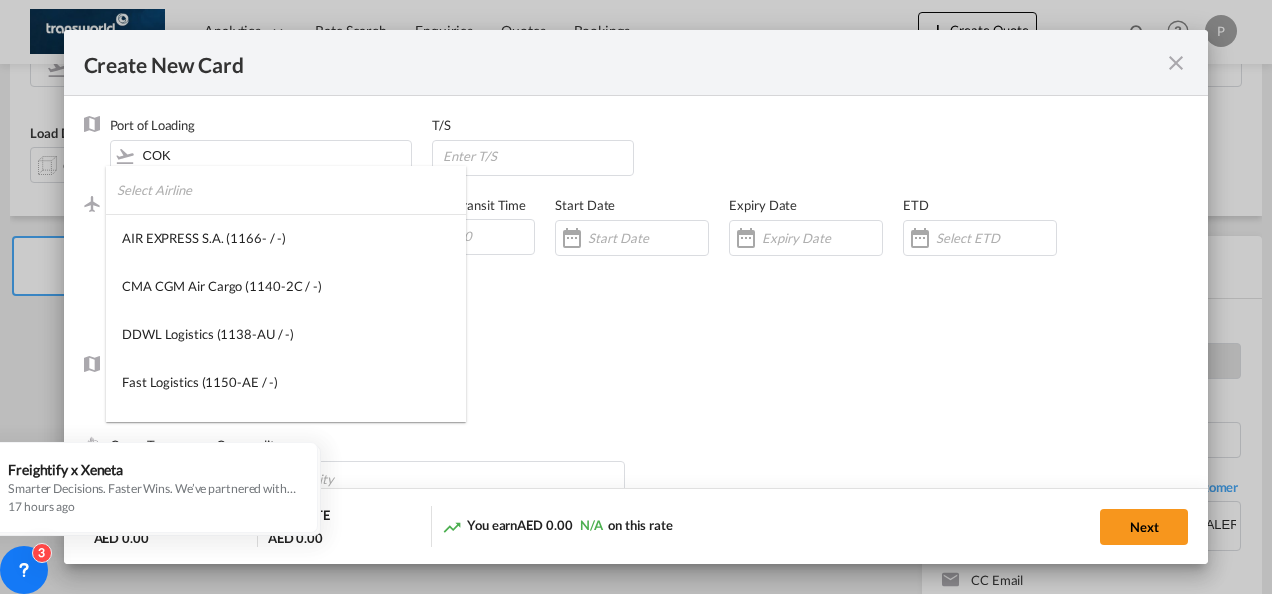 click at bounding box center [291, 190] 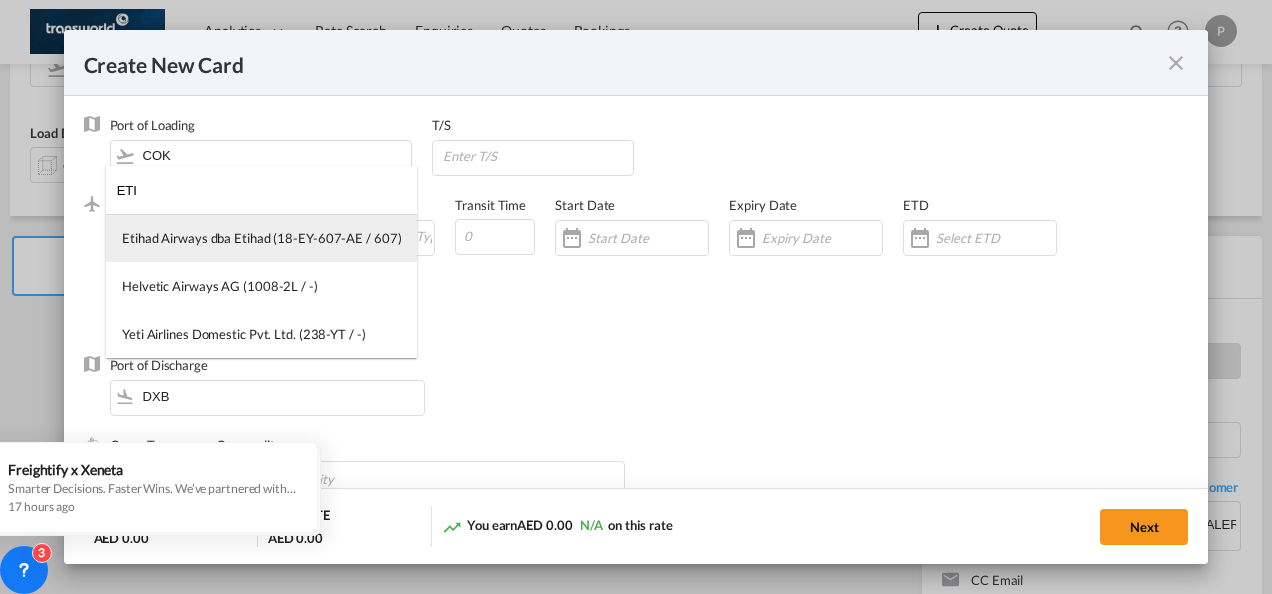 type on "ETI" 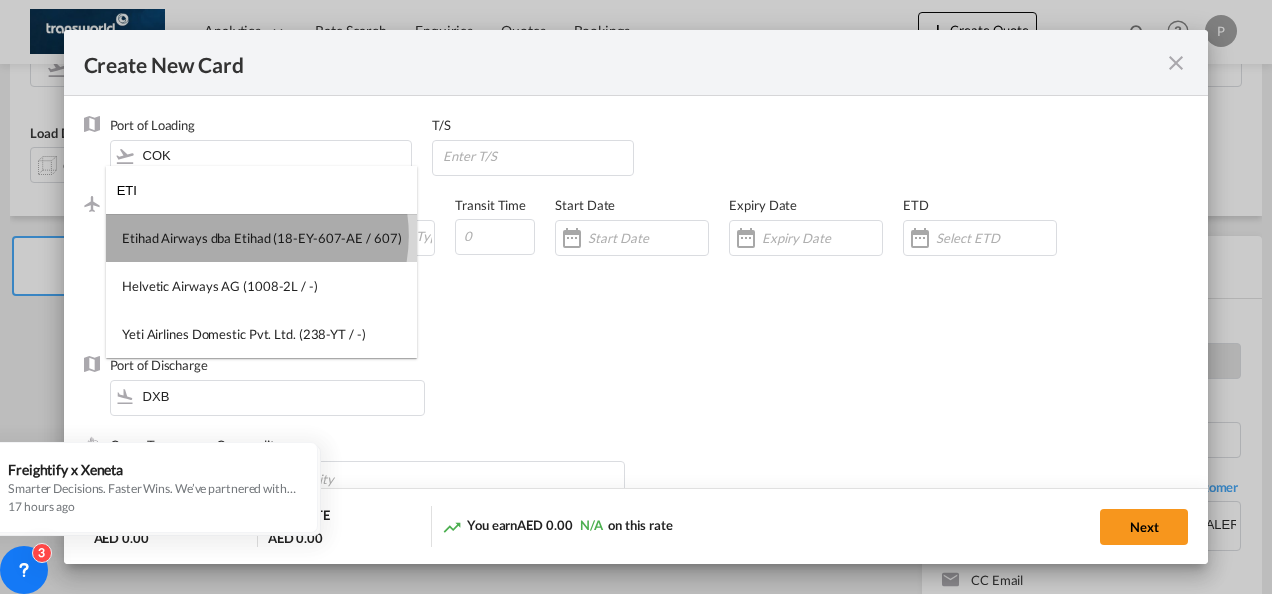 click on "Etihad Airways dba Etihad (18-EY-607-AE / 607)" at bounding box center (261, 238) 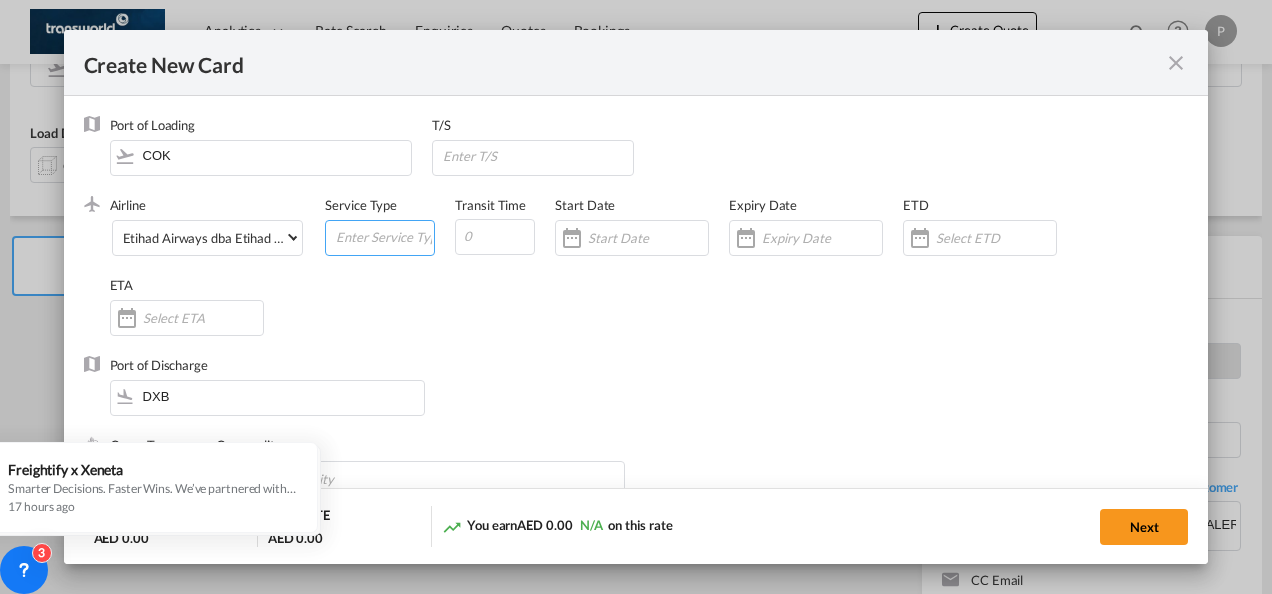 click at bounding box center (384, 236) 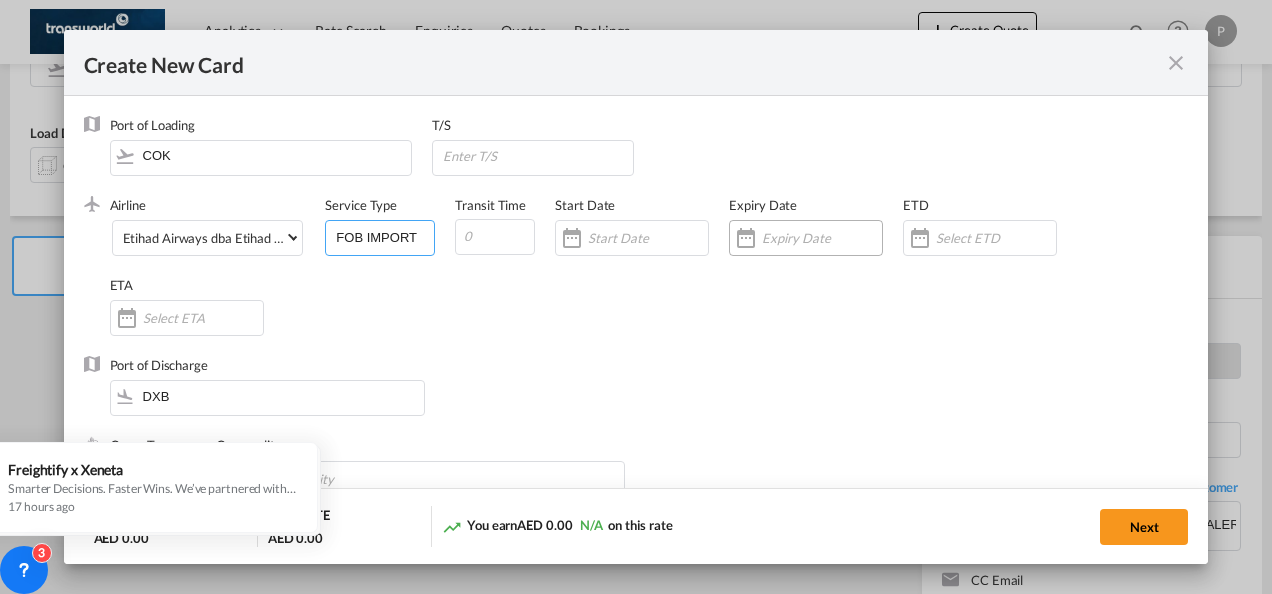 type on "FOB IMPORT" 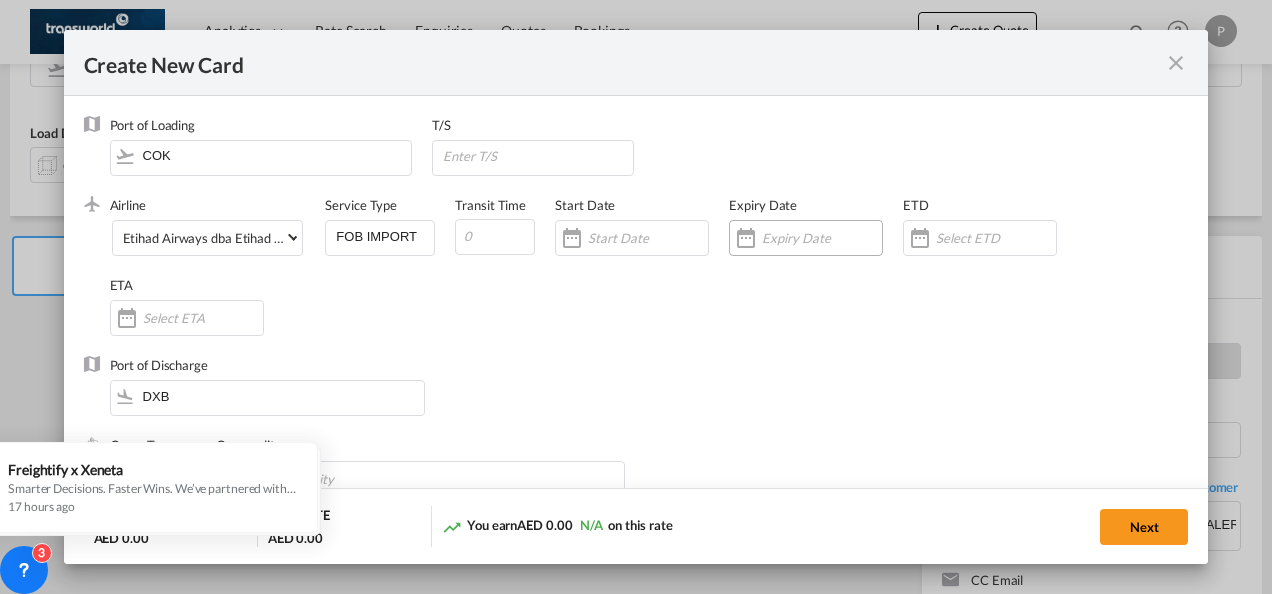 click at bounding box center (822, 238) 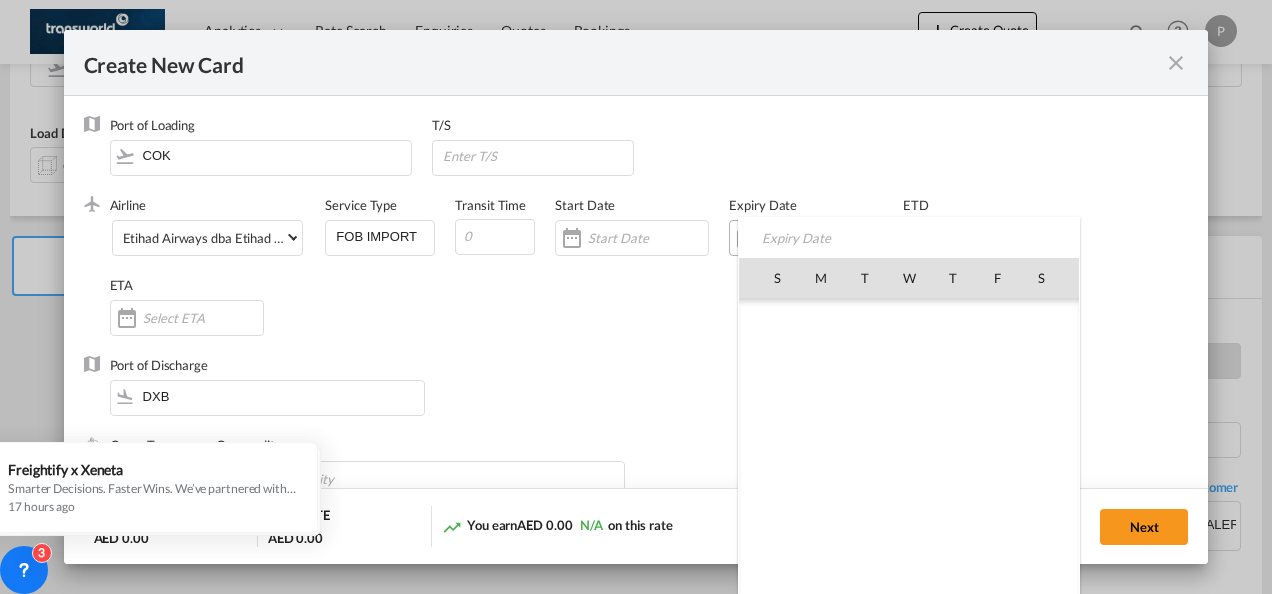 scroll, scrollTop: 462690, scrollLeft: 0, axis: vertical 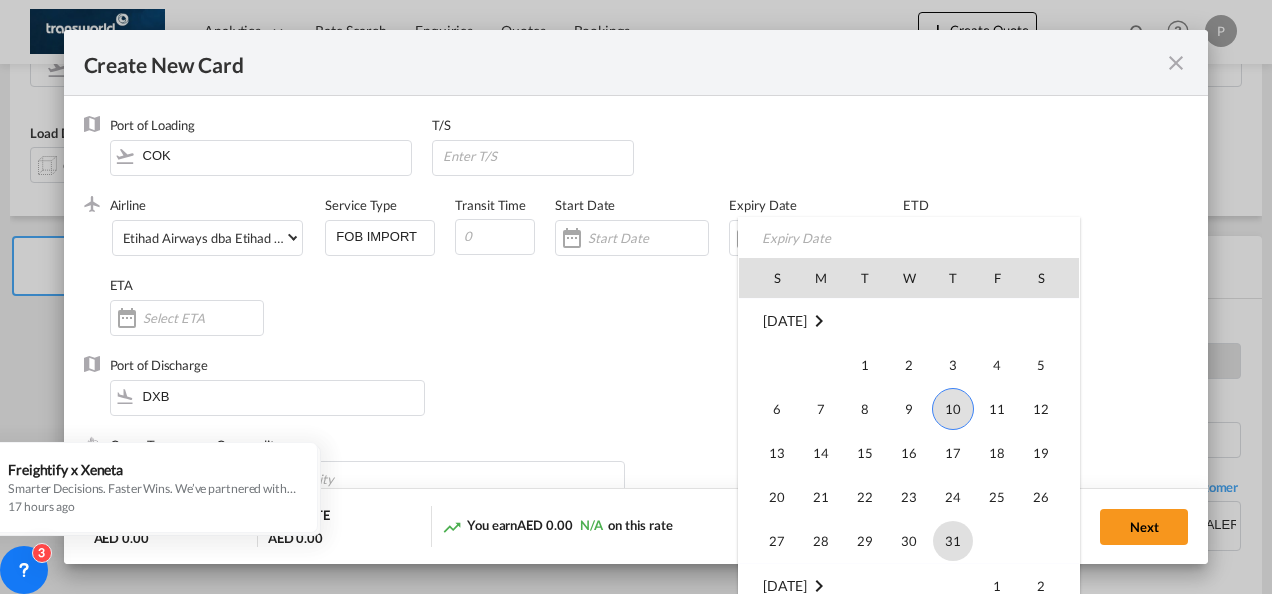click on "31" at bounding box center [953, 541] 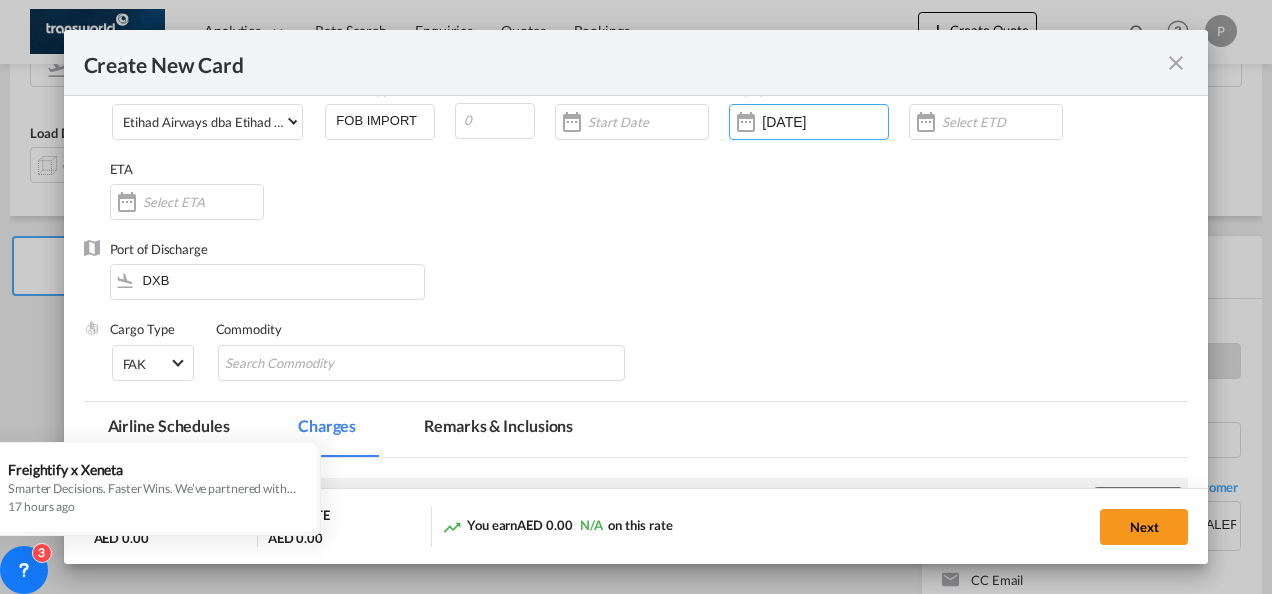 scroll, scrollTop: 118, scrollLeft: 0, axis: vertical 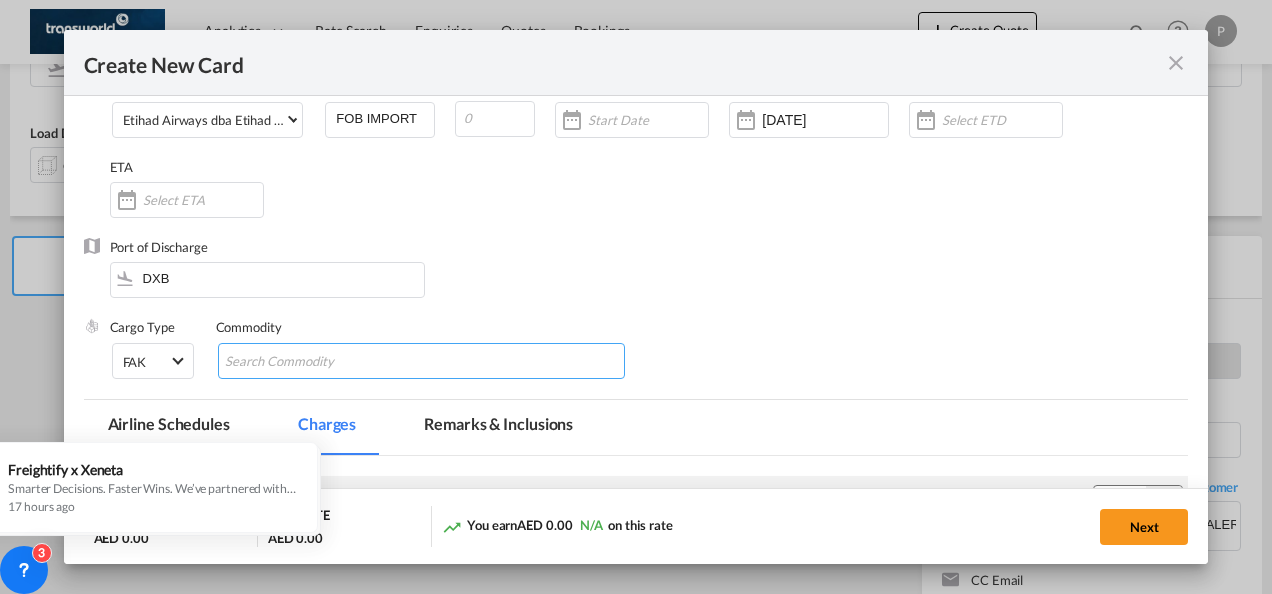 click at bounding box center (316, 362) 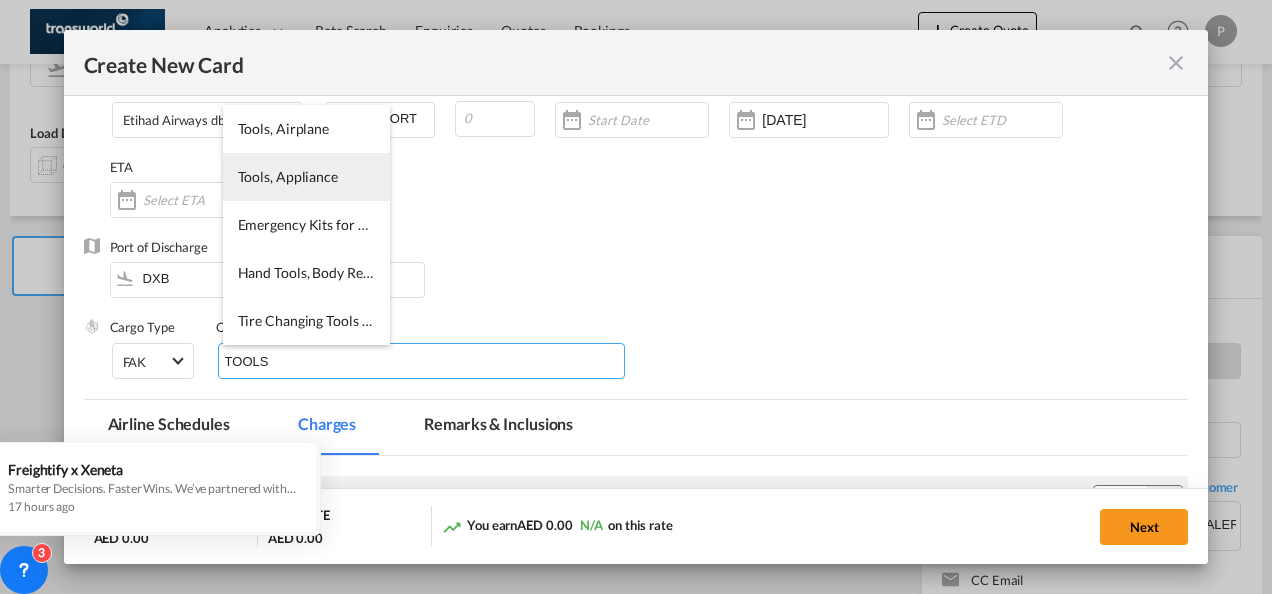 type on "TOOLS" 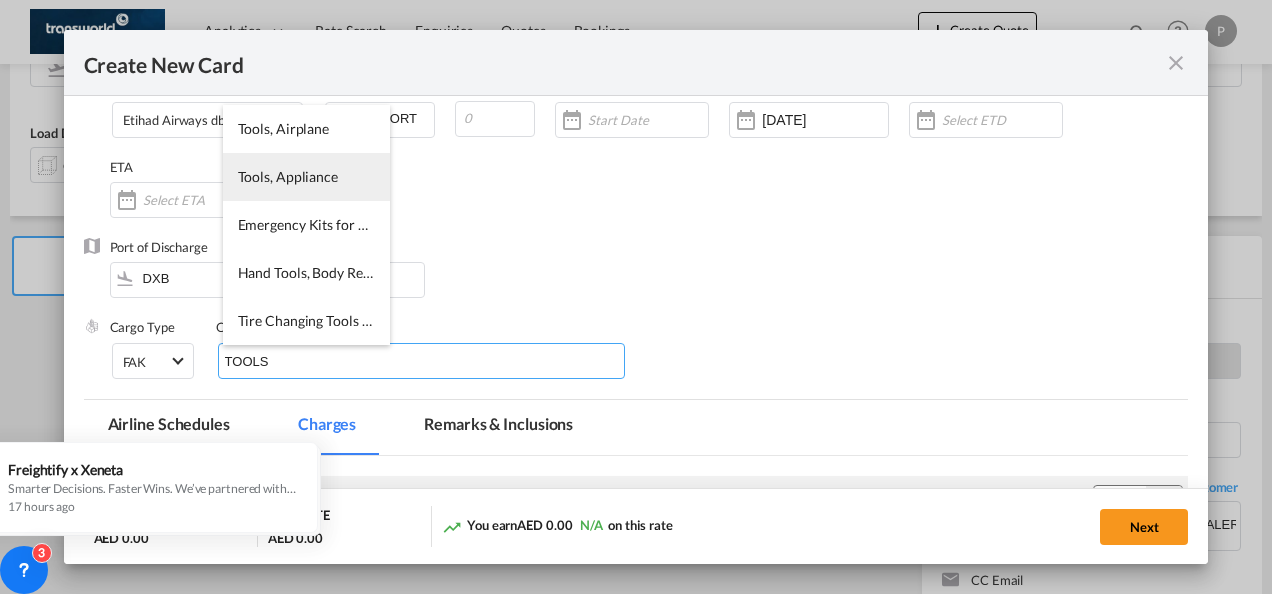 click on "Tools, Appliance" at bounding box center (306, 177) 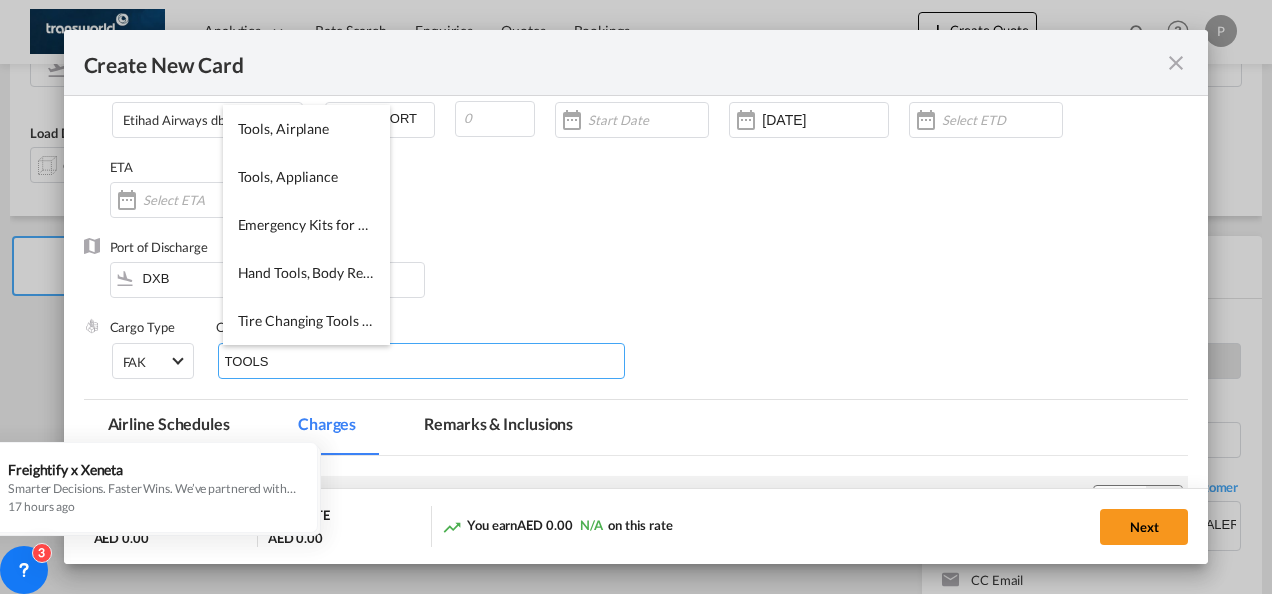 type 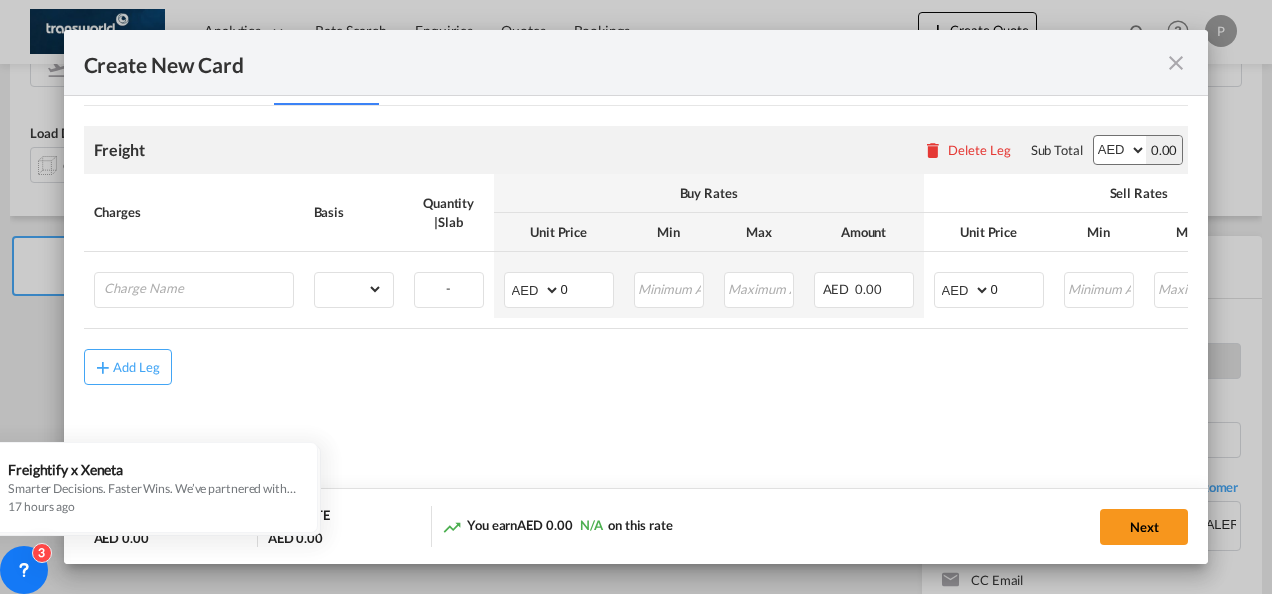 scroll, scrollTop: 472, scrollLeft: 0, axis: vertical 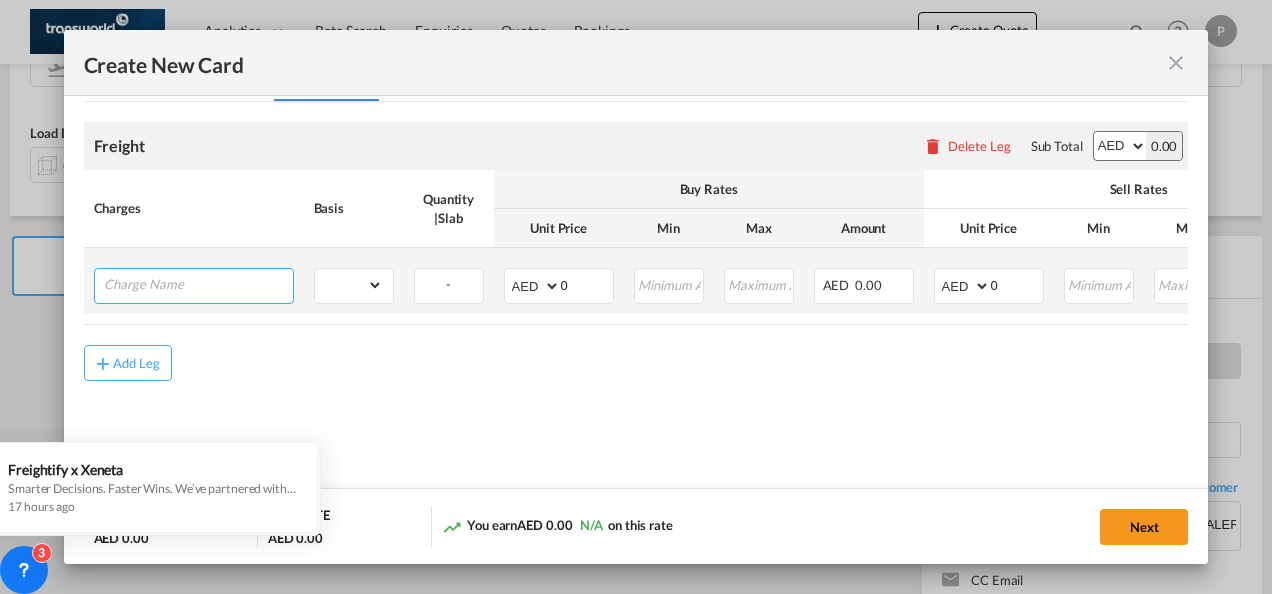 click at bounding box center [198, 284] 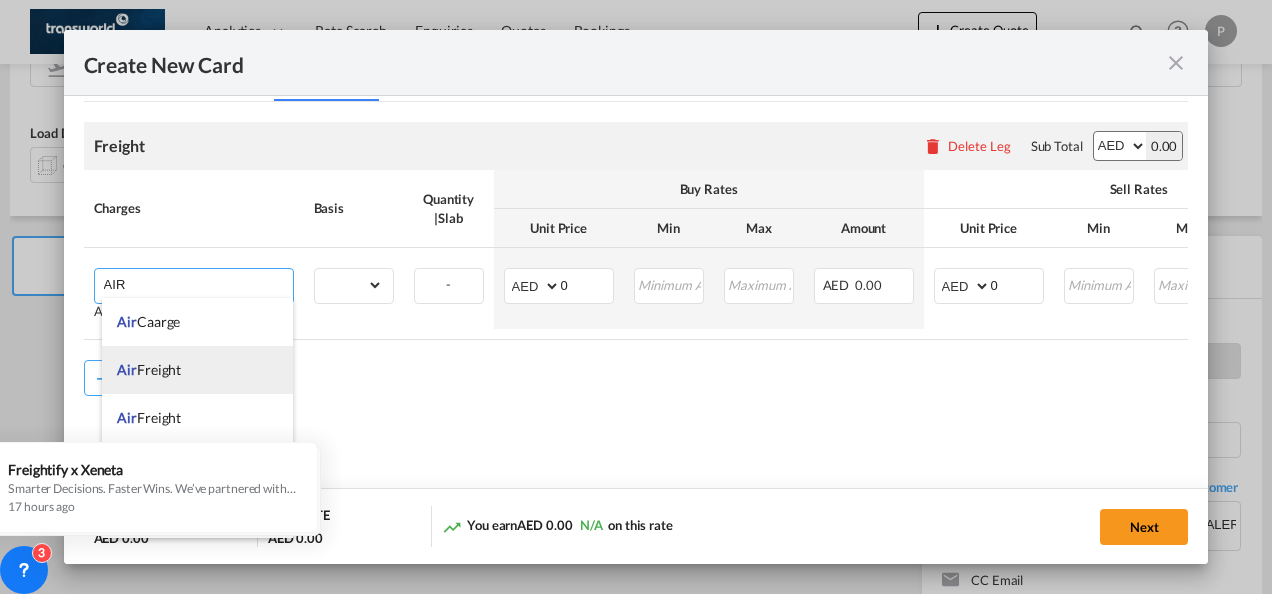 click on "Air  Freight" at bounding box center [149, 369] 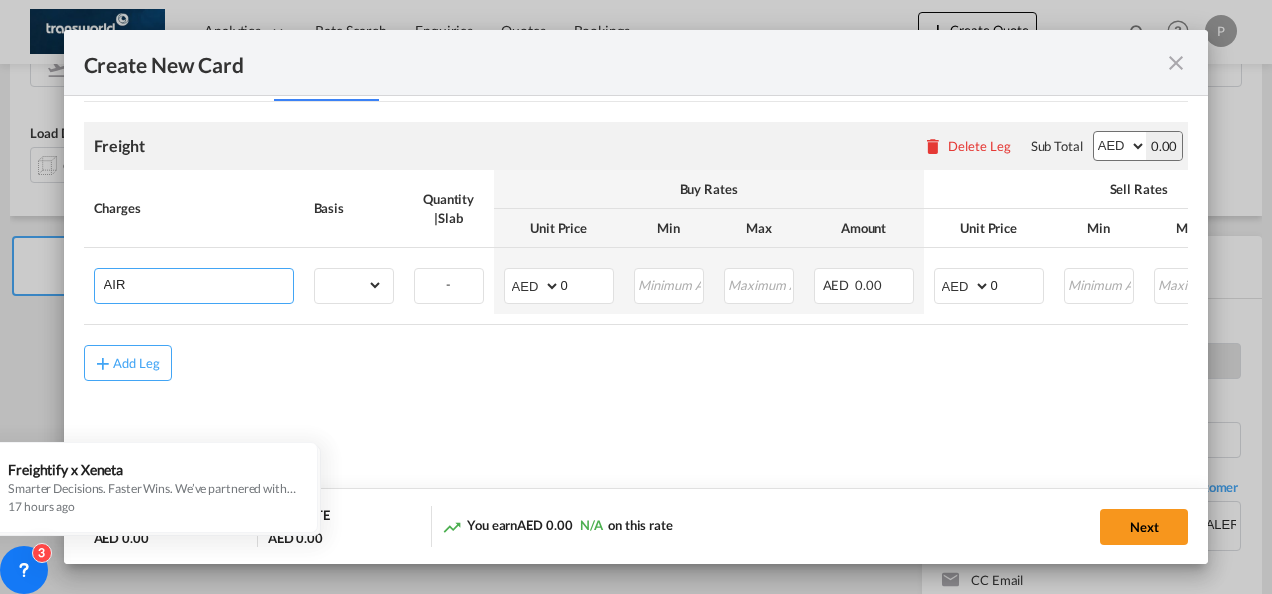 type on "Air Freight" 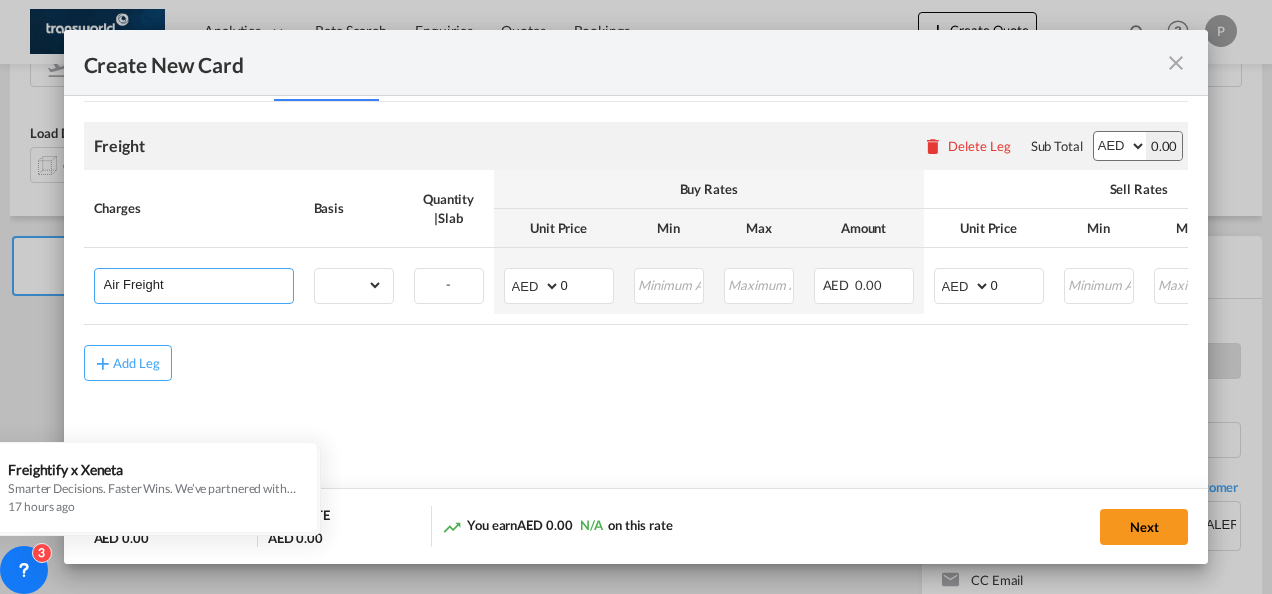 scroll, scrollTop: 474, scrollLeft: 0, axis: vertical 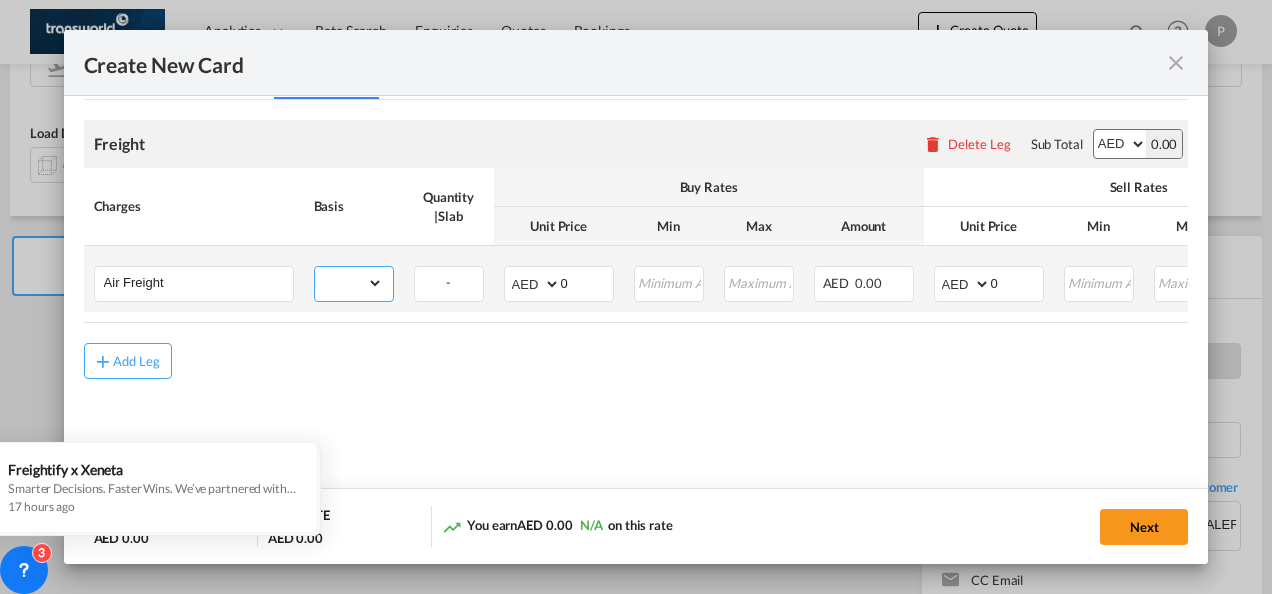 click on "gross_weight
volumetric_weight
per_shipment
per_bl
per_km
% on air freight
per_hawb
per_kg
per_pallet
per_carton
flat
chargeable_weight
per_ton
per_cbm
per_hbl
per_w/m
per_awb
per_sbl
per shipping bill
per_quintal
per_lbs
per_vehicle
per_shift
per_invoice
per_package
per_day
per_revalidation
per_declaration
per_document
per clearance" at bounding box center [349, 283] 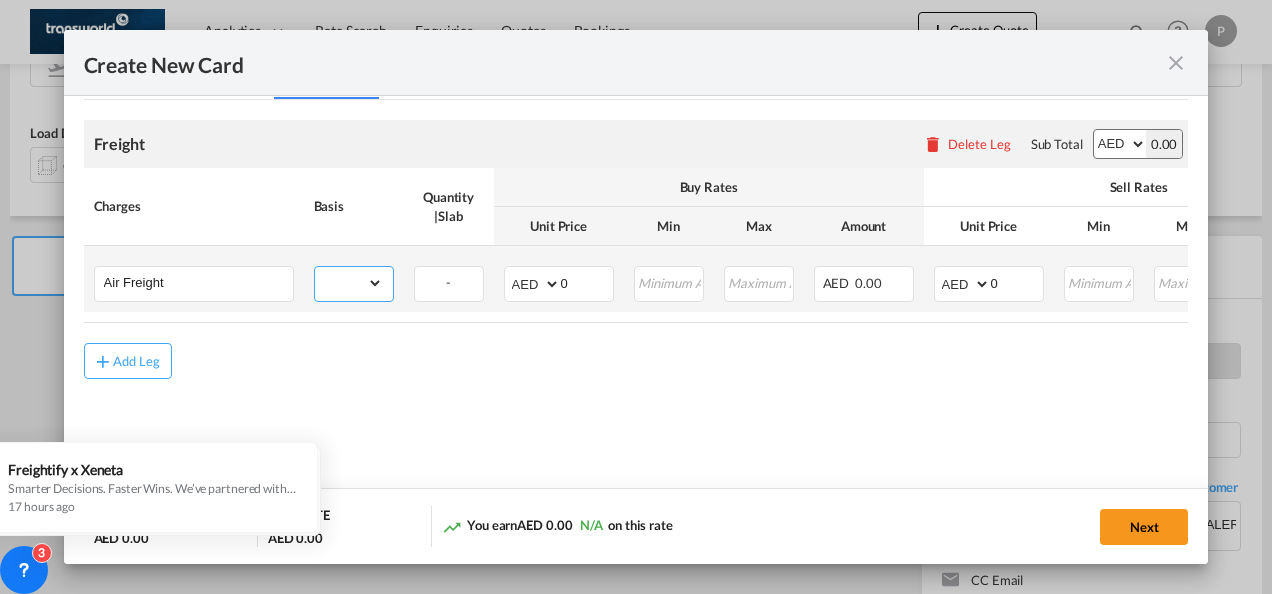 select on "per_shipment" 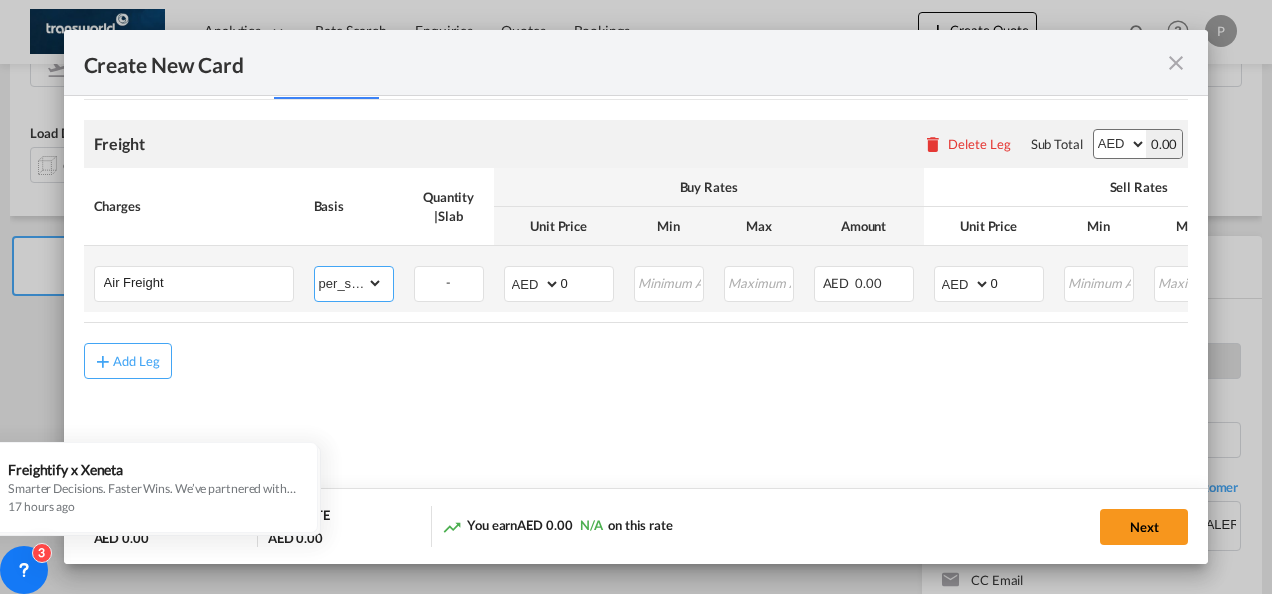 click on "gross_weight
volumetric_weight
per_shipment
per_bl
per_km
% on air freight
per_hawb
per_kg
per_pallet
per_carton
flat
chargeable_weight
per_ton
per_cbm
per_hbl
per_w/m
per_awb
per_sbl
per shipping bill
per_quintal
per_lbs
per_vehicle
per_shift
per_invoice
per_package
per_day
per_revalidation
per_declaration
per_document
per clearance" at bounding box center [349, 283] 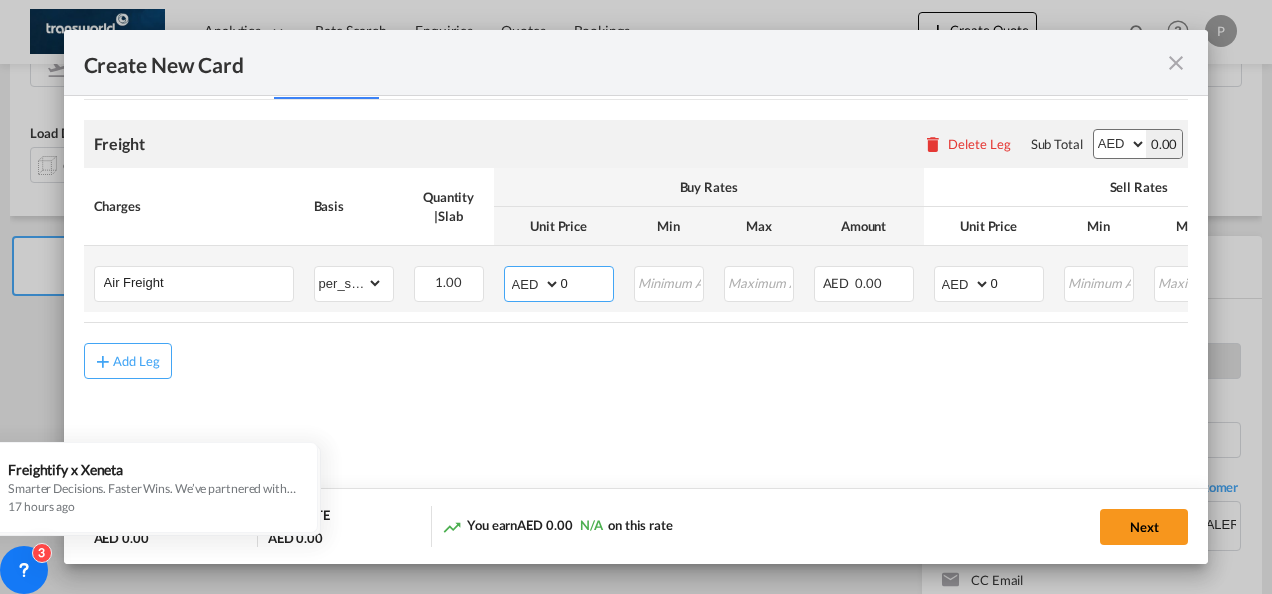 click on "AED AFN ALL AMD ANG AOA ARS AUD AWG AZN BAM BBD BDT BGN BHD BIF BMD BND [PERSON_NAME] BRL BSD BTN BWP BYN BZD CAD CDF CHF CLP CNY COP CRC CUC CUP CVE CZK DJF DKK DOP DZD EGP ERN ETB EUR FJD FKP FOK GBP GEL GGP GHS GIP GMD GNF GTQ GYD HKD HNL HRK HTG HUF IDR ILS IMP INR IQD IRR ISK JMD JOD JPY KES KGS KHR KID KMF KRW KWD KYD KZT LAK LBP LKR LRD LSL LYD MAD MDL MGA MKD MMK MNT MOP MRU MUR MVR MWK MXN MYR MZN NAD NGN NIO NOK NPR NZD OMR PAB PEN PGK PHP PKR PLN PYG QAR [PERSON_NAME] RSD RUB RWF SAR SBD SCR SDG SEK SGD SHP SLL SOS SRD SSP STN SYP SZL THB TJS TMT TND TOP TRY TTD TVD TWD TZS UAH UGX USD UYU UZS VES VND VUV WST XAF XCD XDR XOF XPF YER ZAR ZMW" at bounding box center [534, 284] 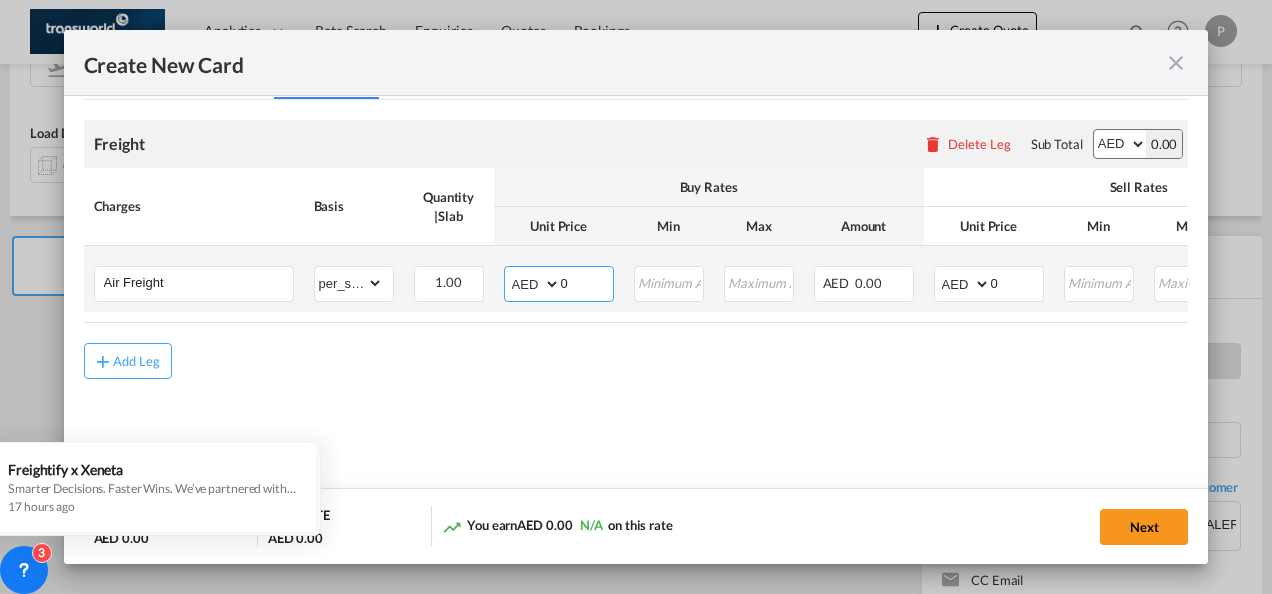 select on "string:USD" 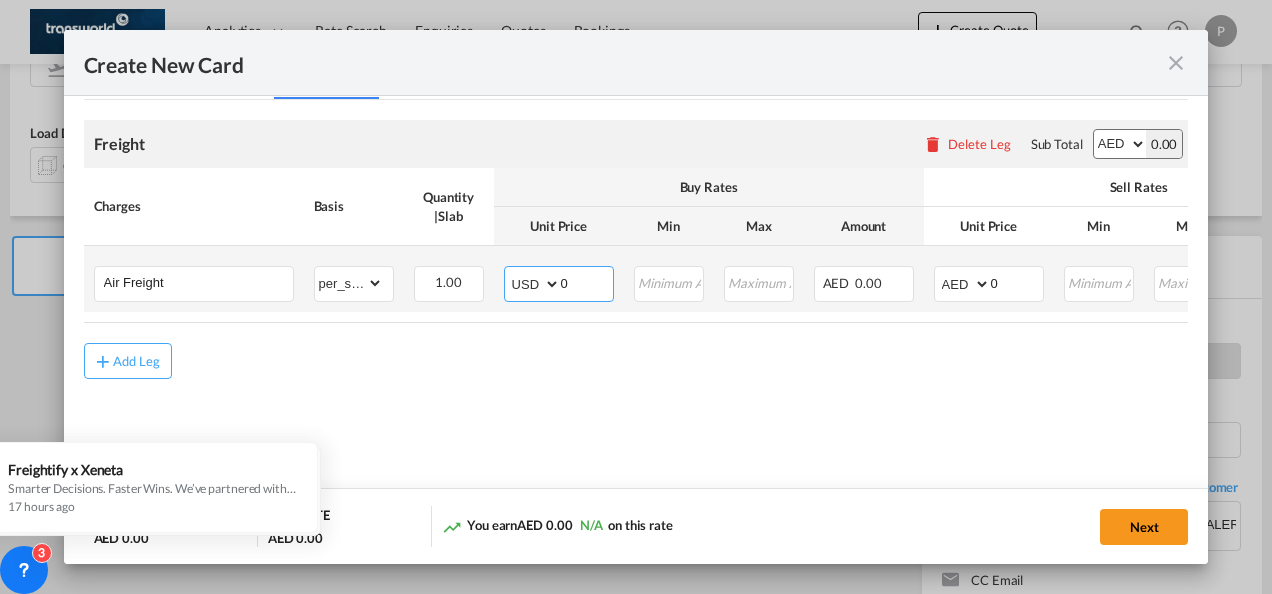 click on "AED AFN ALL AMD ANG AOA ARS AUD AWG AZN BAM BBD BDT BGN BHD BIF BMD BND [PERSON_NAME] BRL BSD BTN BWP BYN BZD CAD CDF CHF CLP CNY COP CRC CUC CUP CVE CZK DJF DKK DOP DZD EGP ERN ETB EUR FJD FKP FOK GBP GEL GGP GHS GIP GMD GNF GTQ GYD HKD HNL HRK HTG HUF IDR ILS IMP INR IQD IRR ISK JMD JOD JPY KES KGS KHR KID KMF KRW KWD KYD KZT LAK LBP LKR LRD LSL LYD MAD MDL MGA MKD MMK MNT MOP MRU MUR MVR MWK MXN MYR MZN NAD NGN NIO NOK NPR NZD OMR PAB PEN PGK PHP PKR PLN PYG QAR [PERSON_NAME] RSD RUB RWF SAR SBD SCR SDG SEK SGD SHP SLL SOS SRD SSP STN SYP SZL THB TJS TMT TND TOP TRY TTD TVD TWD TZS UAH UGX USD UYU UZS VES VND VUV WST XAF XCD XDR XOF XPF YER ZAR ZMW" at bounding box center (534, 284) 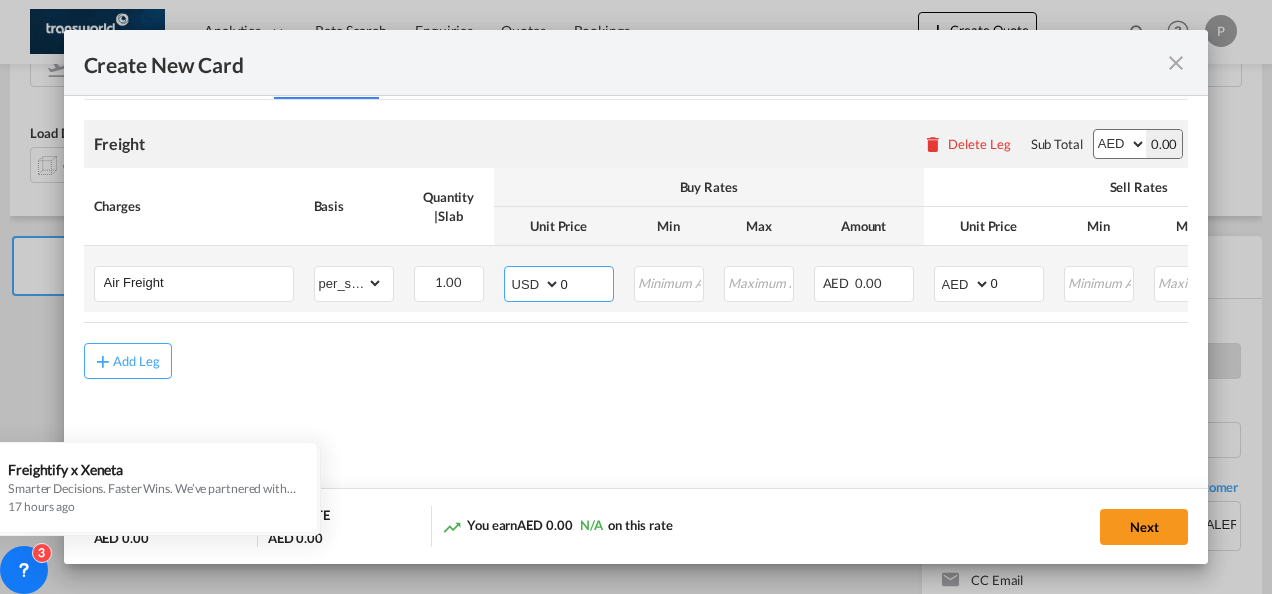 click on "0" at bounding box center [587, 282] 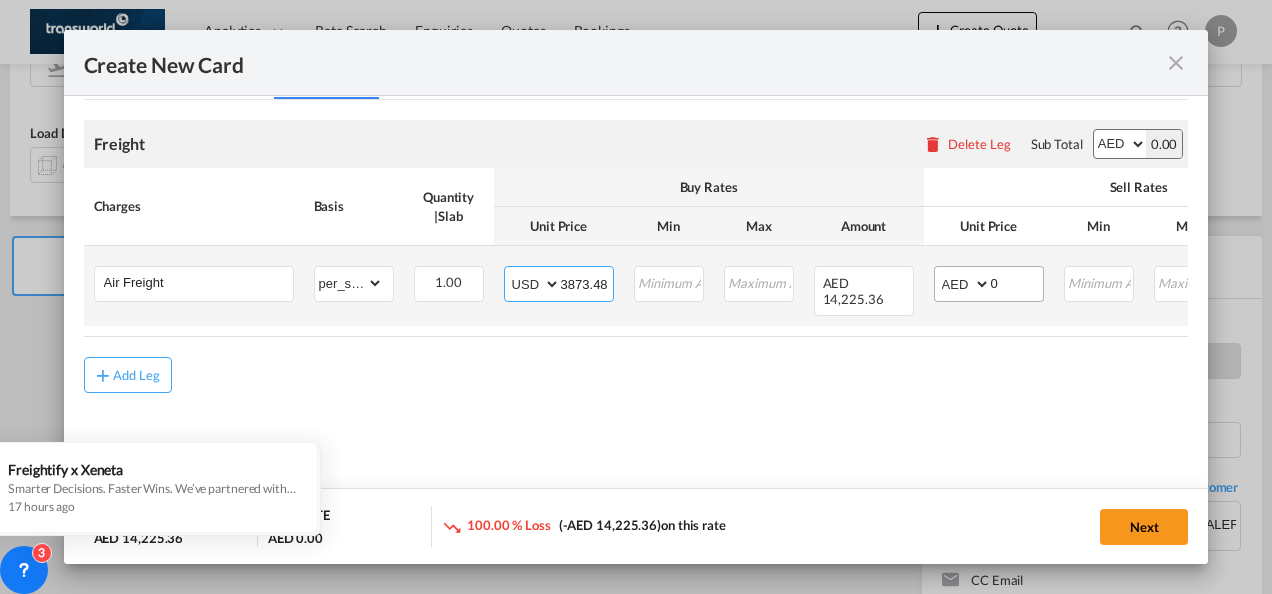 type on "3873.48" 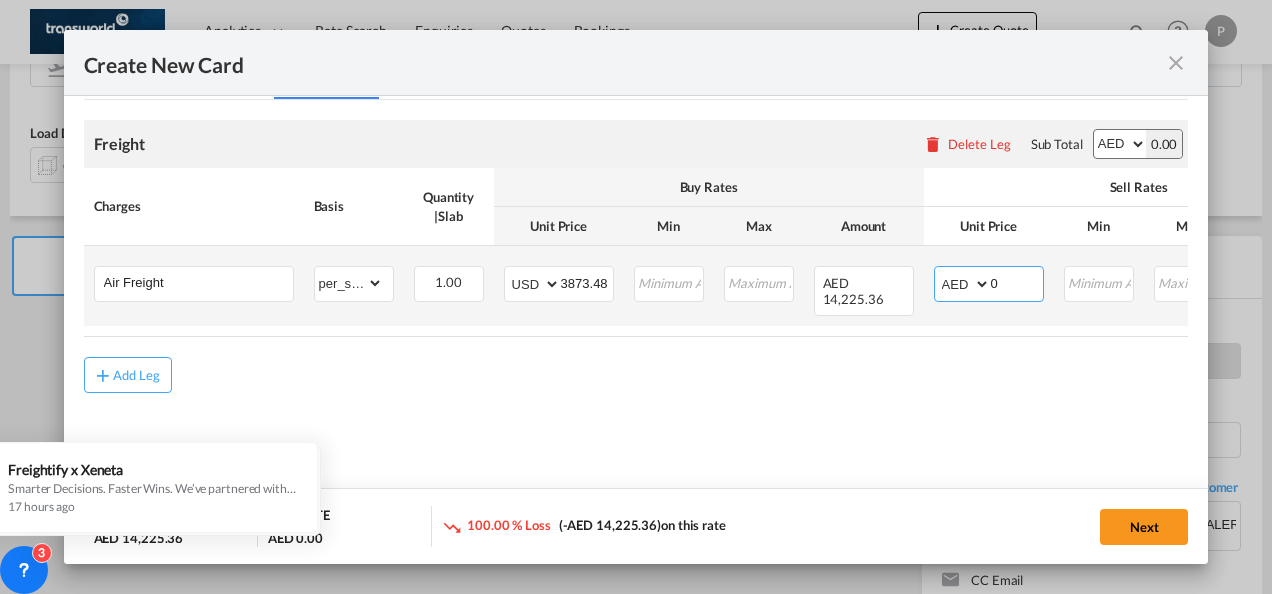 click on "AED AFN ALL AMD ANG AOA ARS AUD AWG AZN BAM BBD BDT BGN BHD BIF BMD BND [PERSON_NAME] BRL BSD BTN BWP BYN BZD CAD CDF CHF CLP CNY COP CRC CUC CUP CVE CZK DJF DKK DOP DZD EGP ERN ETB EUR FJD FKP FOK GBP GEL GGP GHS GIP GMD GNF GTQ GYD HKD HNL HRK HTG HUF IDR ILS IMP INR IQD IRR ISK JMD JOD JPY KES KGS KHR KID KMF KRW KWD KYD KZT LAK LBP LKR LRD LSL LYD MAD MDL MGA MKD MMK MNT MOP MRU MUR MVR MWK MXN MYR MZN NAD NGN NIO NOK NPR NZD OMR PAB PEN PGK PHP PKR PLN PYG QAR [PERSON_NAME] RSD RUB RWF SAR SBD SCR SDG SEK SGD SHP SLL SOS SRD SSP STN SYP SZL THB TJS TMT TND TOP TRY TTD TVD TWD TZS UAH UGX USD UYU UZS VES VND VUV WST XAF XCD XDR XOF XPF YER ZAR ZMW" at bounding box center [964, 284] 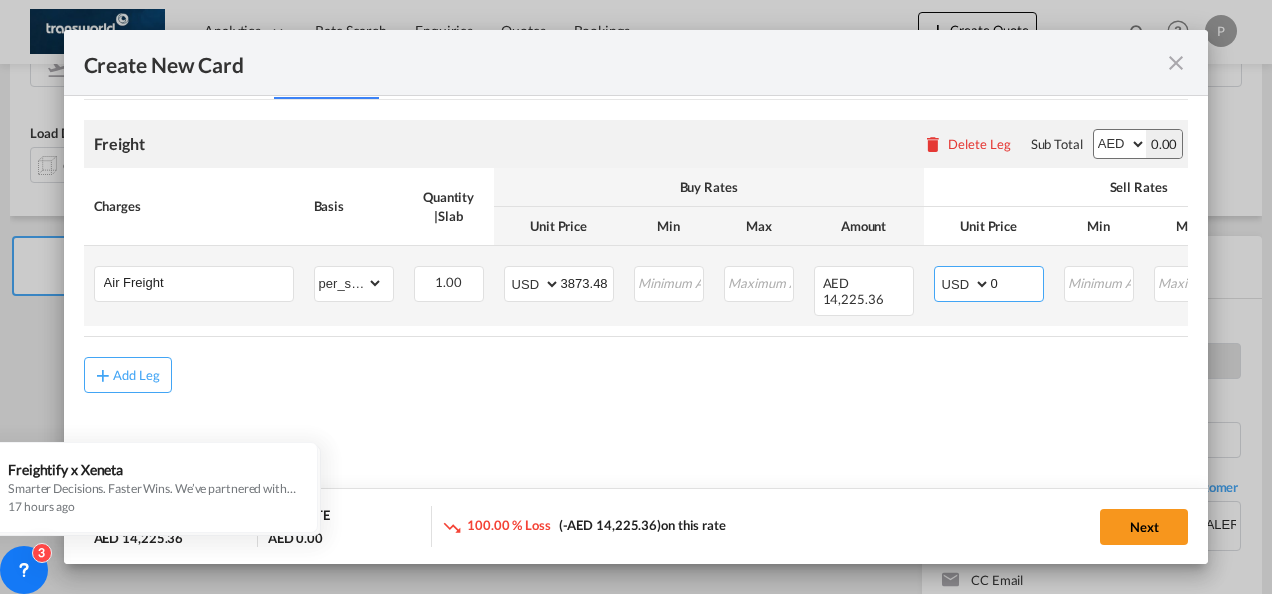 click on "AED AFN ALL AMD ANG AOA ARS AUD AWG AZN BAM BBD BDT BGN BHD BIF BMD BND [PERSON_NAME] BRL BSD BTN BWP BYN BZD CAD CDF CHF CLP CNY COP CRC CUC CUP CVE CZK DJF DKK DOP DZD EGP ERN ETB EUR FJD FKP FOK GBP GEL GGP GHS GIP GMD GNF GTQ GYD HKD HNL HRK HTG HUF IDR ILS IMP INR IQD IRR ISK JMD JOD JPY KES KGS KHR KID KMF KRW KWD KYD KZT LAK LBP LKR LRD LSL LYD MAD MDL MGA MKD MMK MNT MOP MRU MUR MVR MWK MXN MYR MZN NAD NGN NIO NOK NPR NZD OMR PAB PEN PGK PHP PKR PLN PYG QAR [PERSON_NAME] RSD RUB RWF SAR SBD SCR SDG SEK SGD SHP SLL SOS SRD SSP STN SYP SZL THB TJS TMT TND TOP TRY TTD TVD TWD TZS UAH UGX USD UYU UZS VES VND VUV WST XAF XCD XDR XOF XPF YER ZAR ZMW" at bounding box center [964, 284] 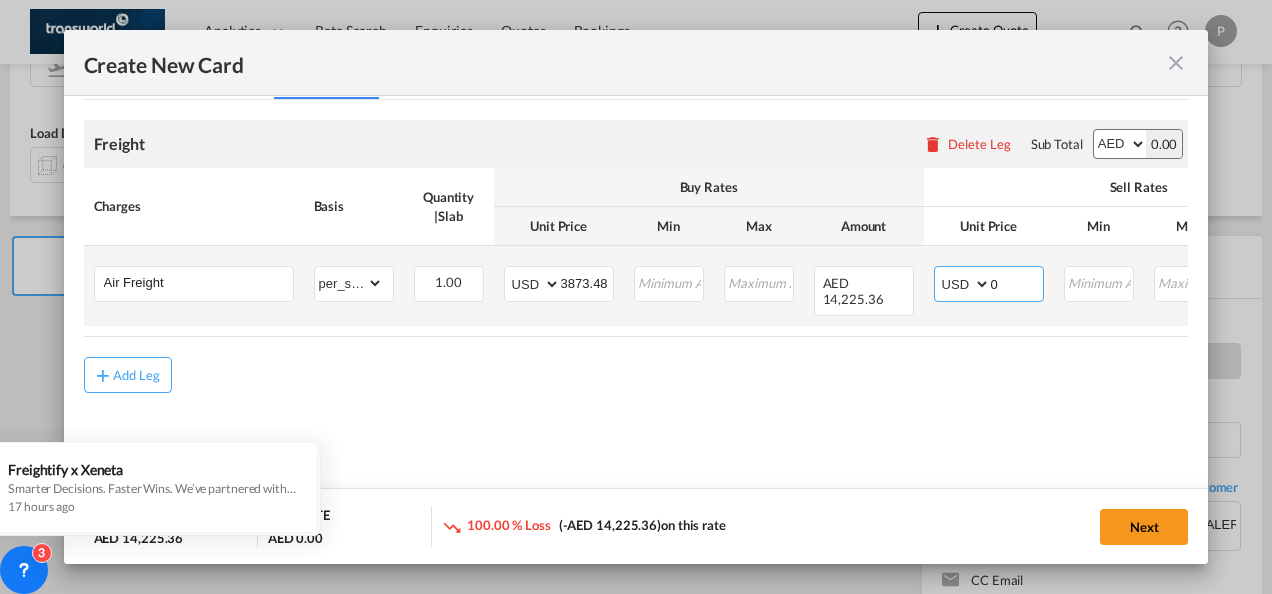click on "0" at bounding box center (1017, 282) 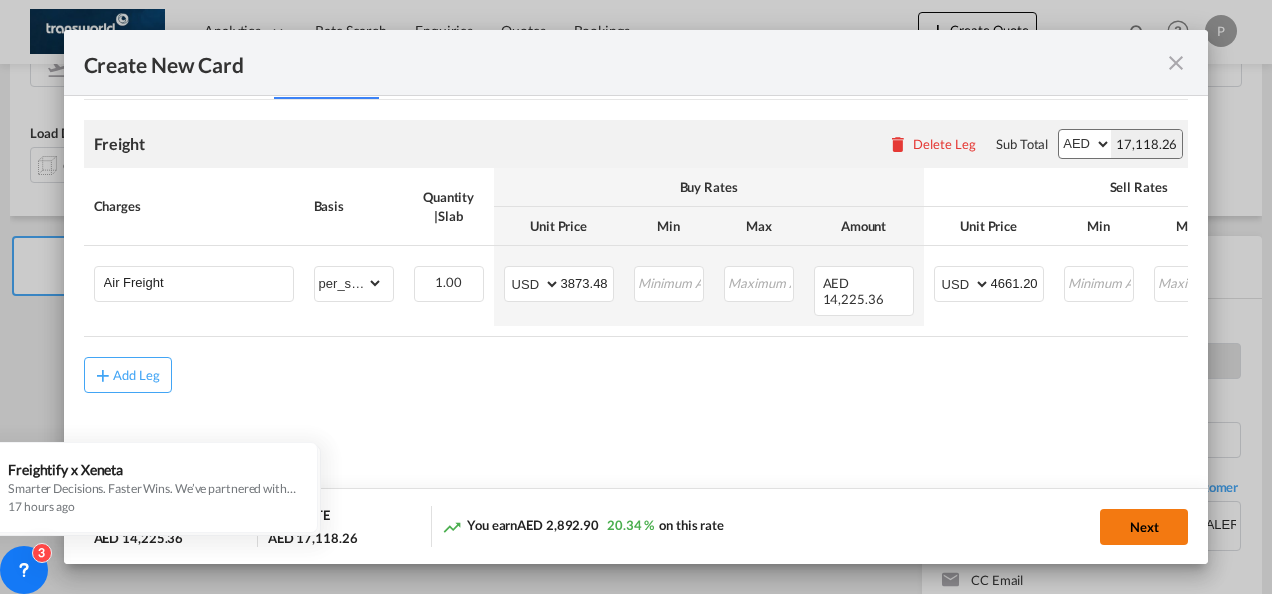 click on "Next" 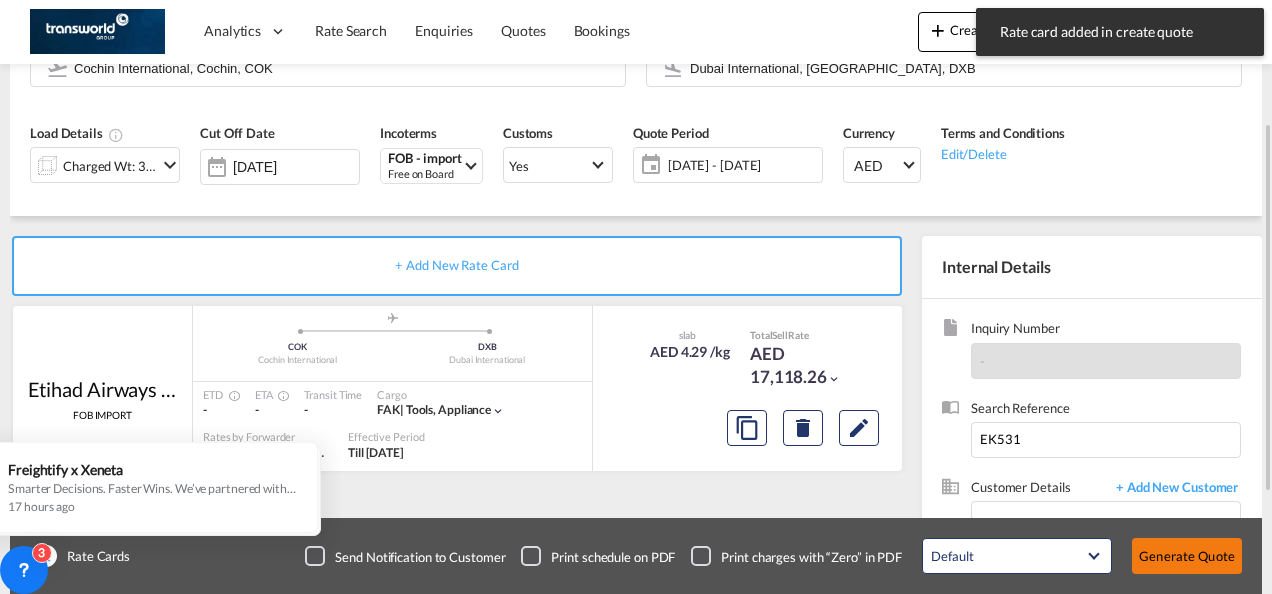 click on "Generate Quote" at bounding box center [1187, 556] 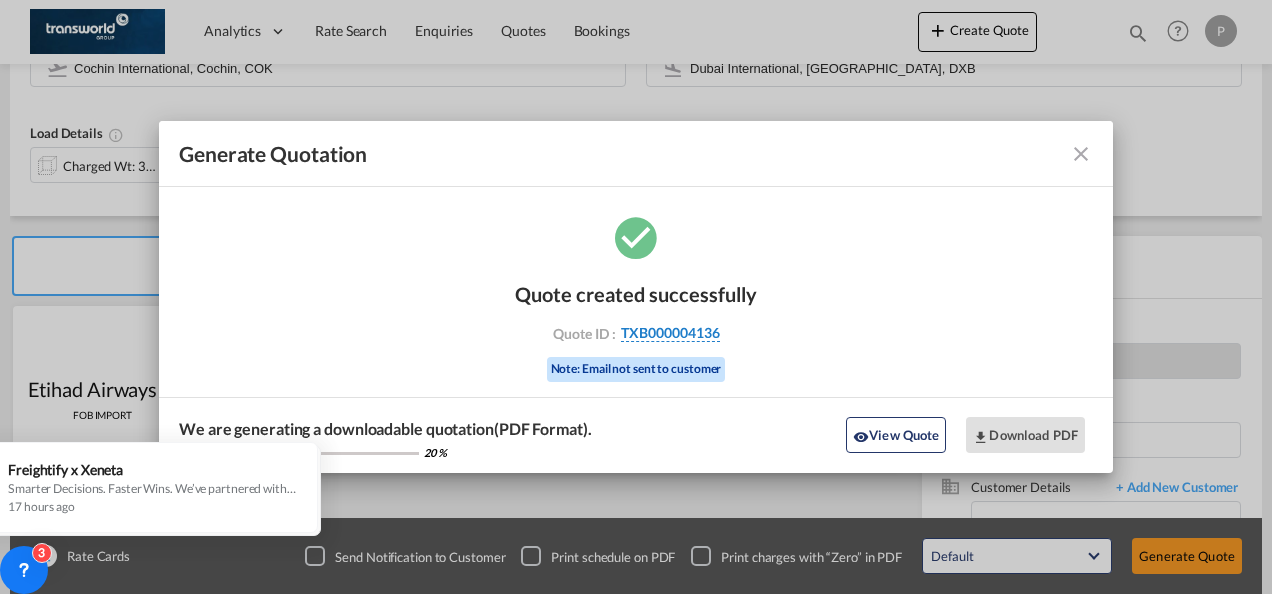 click on "TXB000004136" at bounding box center (670, 333) 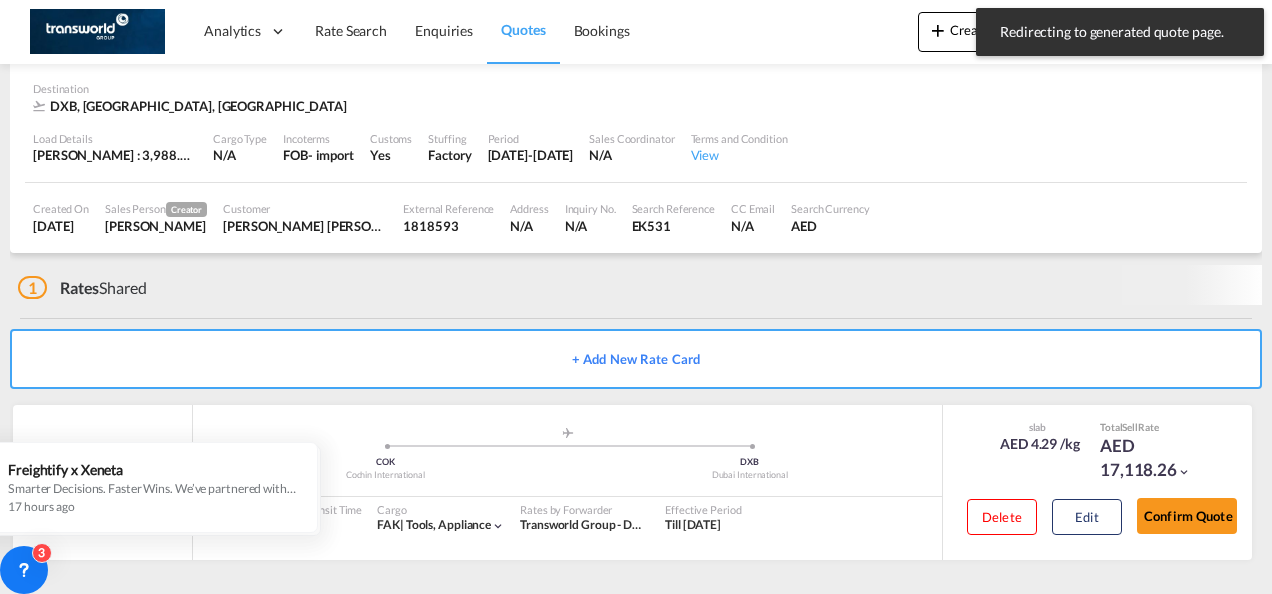 scroll, scrollTop: 122, scrollLeft: 0, axis: vertical 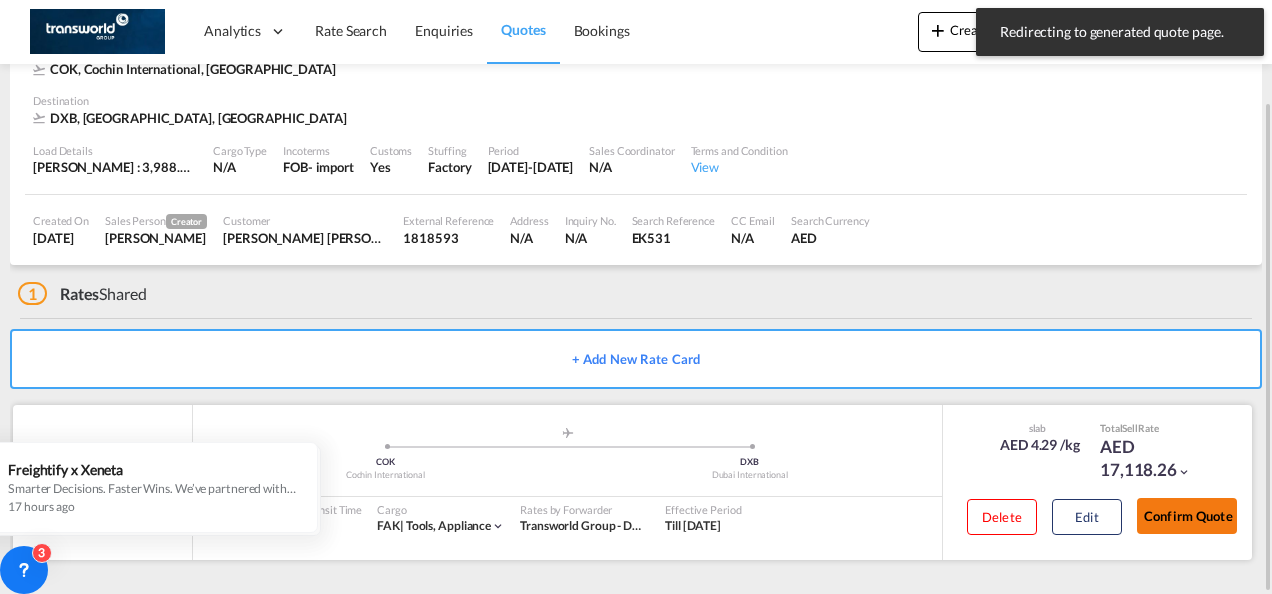 click on "Confirm Quote" at bounding box center (1187, 516) 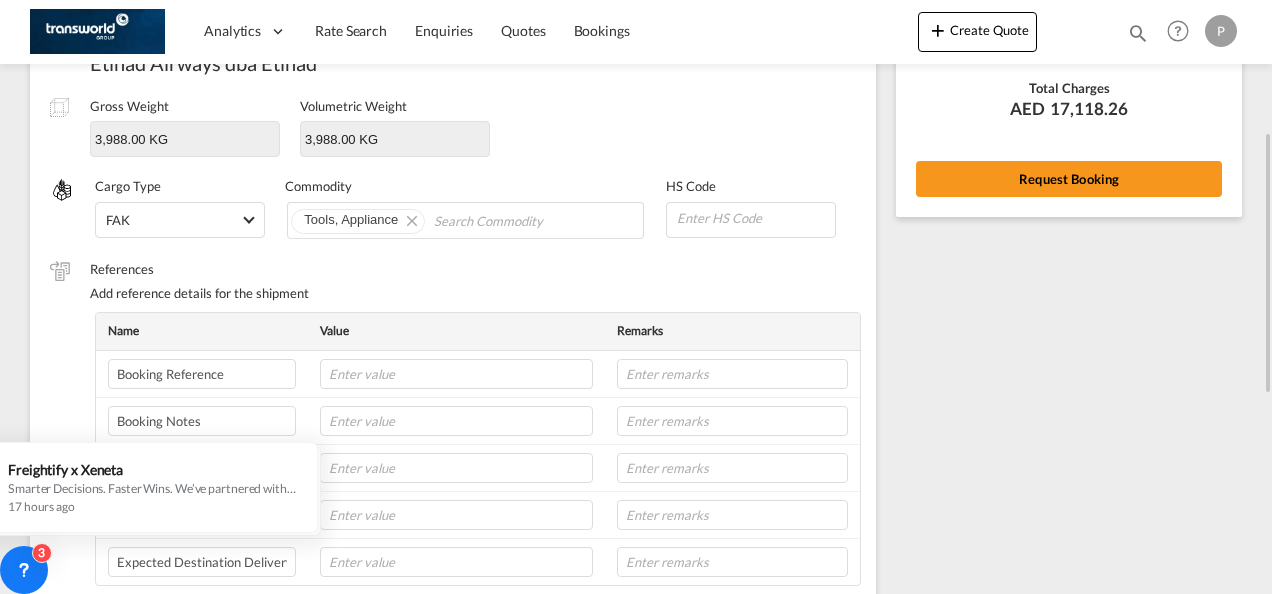 scroll, scrollTop: 297, scrollLeft: 0, axis: vertical 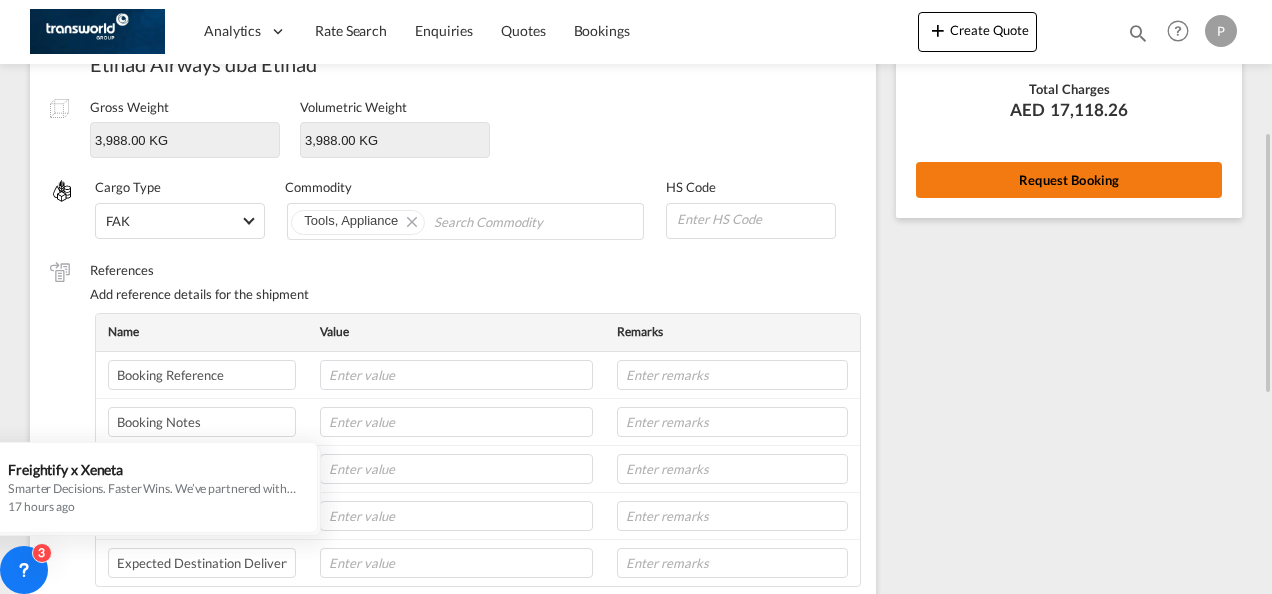 click on "Request Booking" at bounding box center (1069, 180) 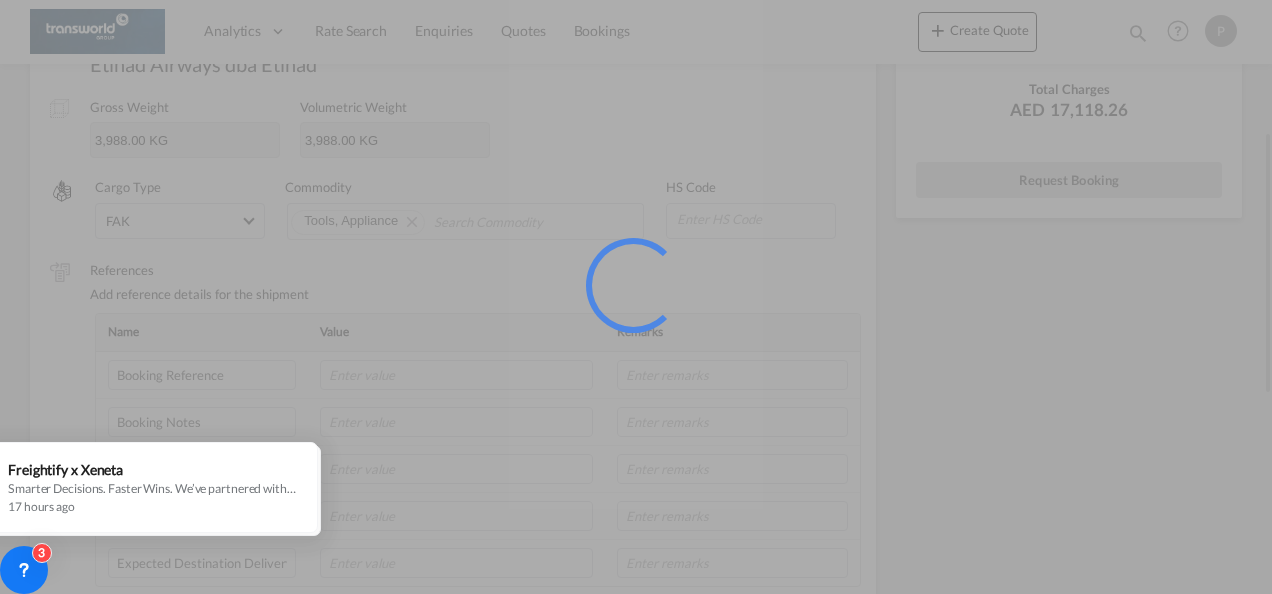 scroll, scrollTop: 37, scrollLeft: 0, axis: vertical 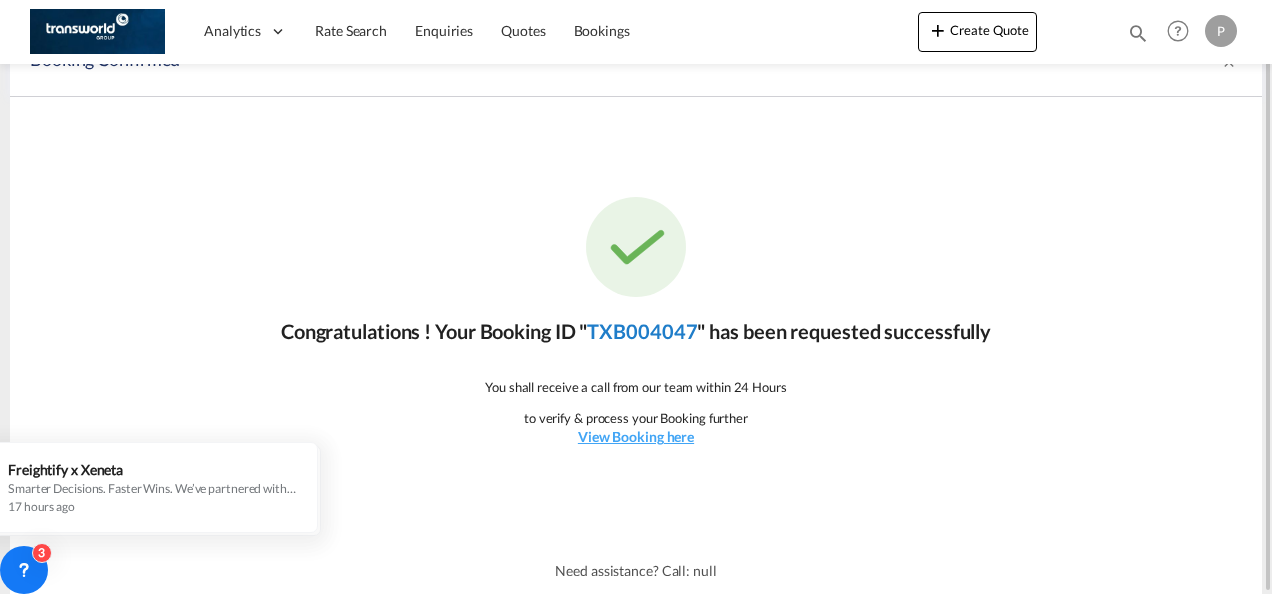 click on "TXB004047" 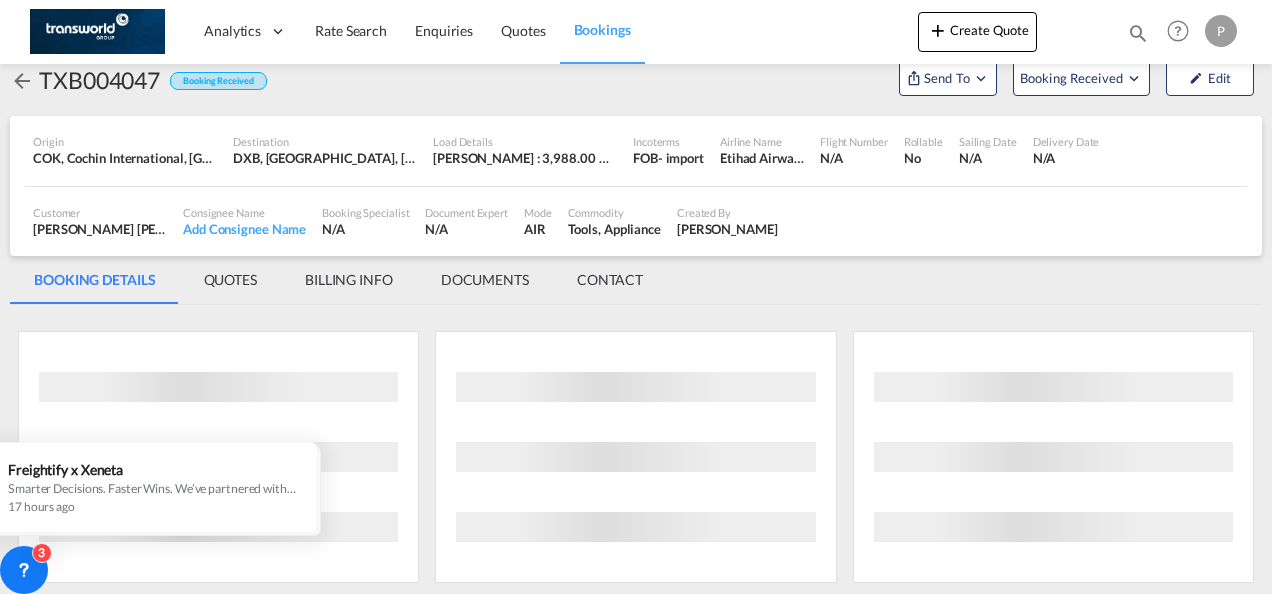 scroll, scrollTop: 1176, scrollLeft: 0, axis: vertical 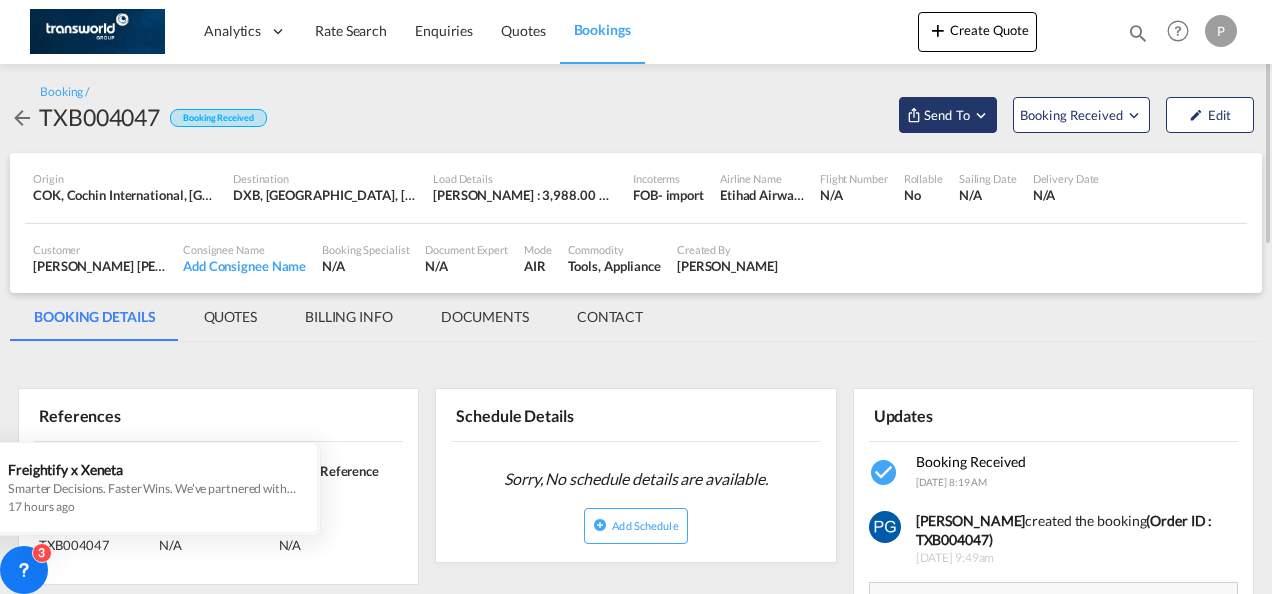 click at bounding box center (981, 115) 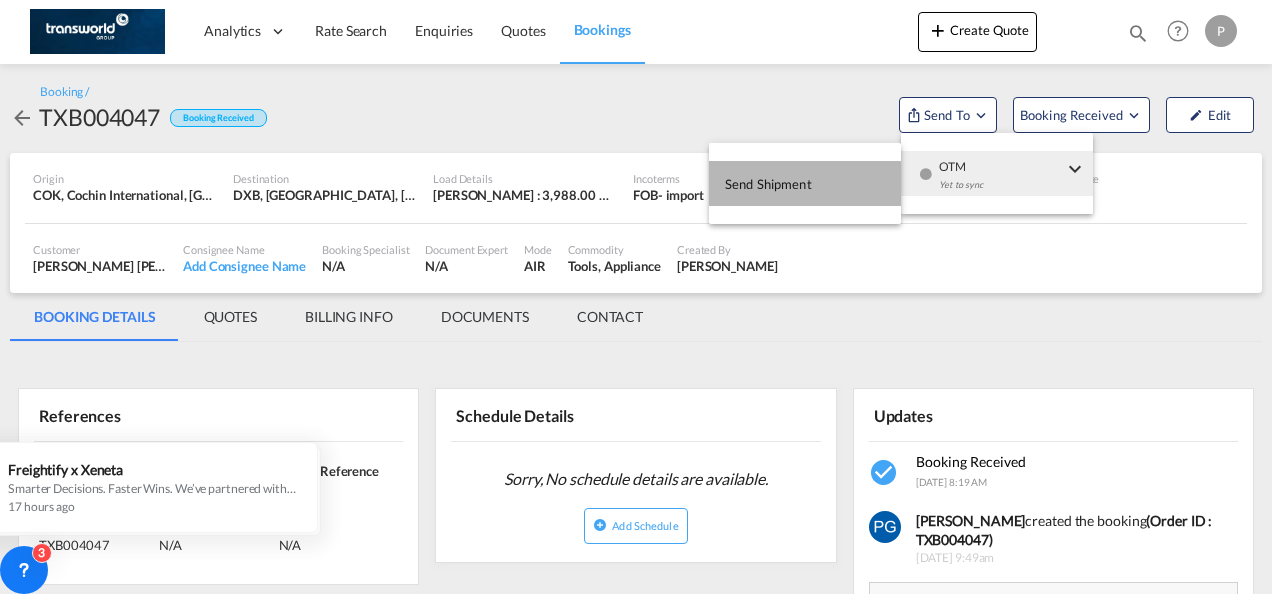 click on "Send Shipment" at bounding box center (768, 184) 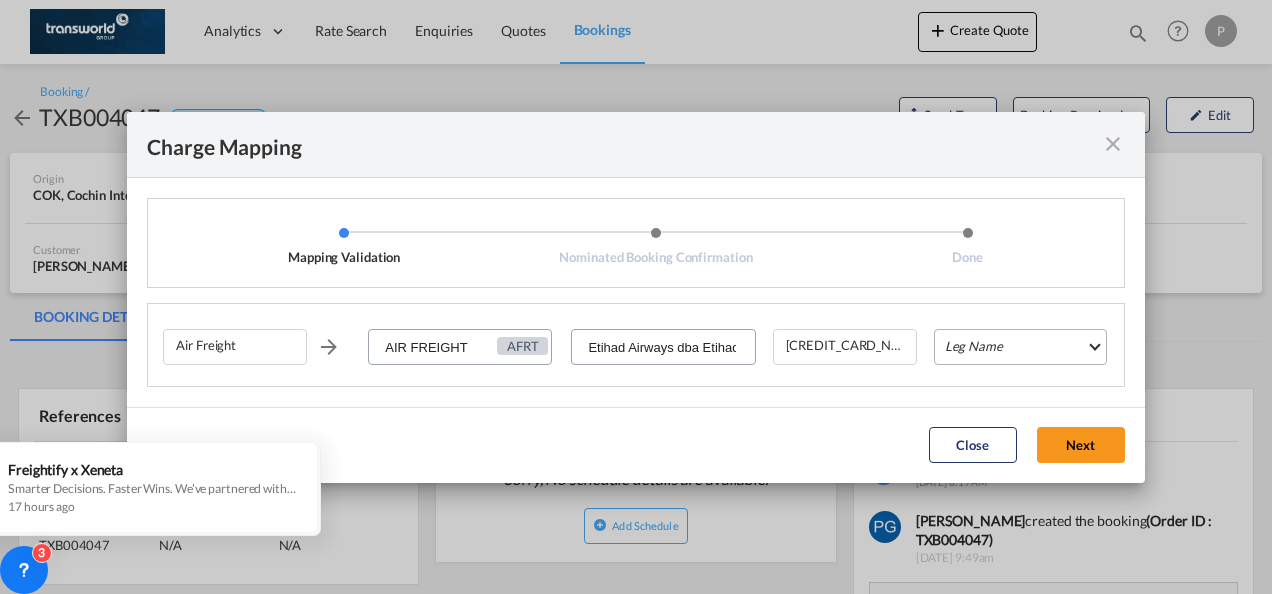 click on "Leg Name HANDLING ORIGIN HANDLING DESTINATION OTHERS TL PICK UP CUSTOMS ORIGIN AIR CUSTOMS DESTINATION TL DELIVERY" at bounding box center (1020, 347) 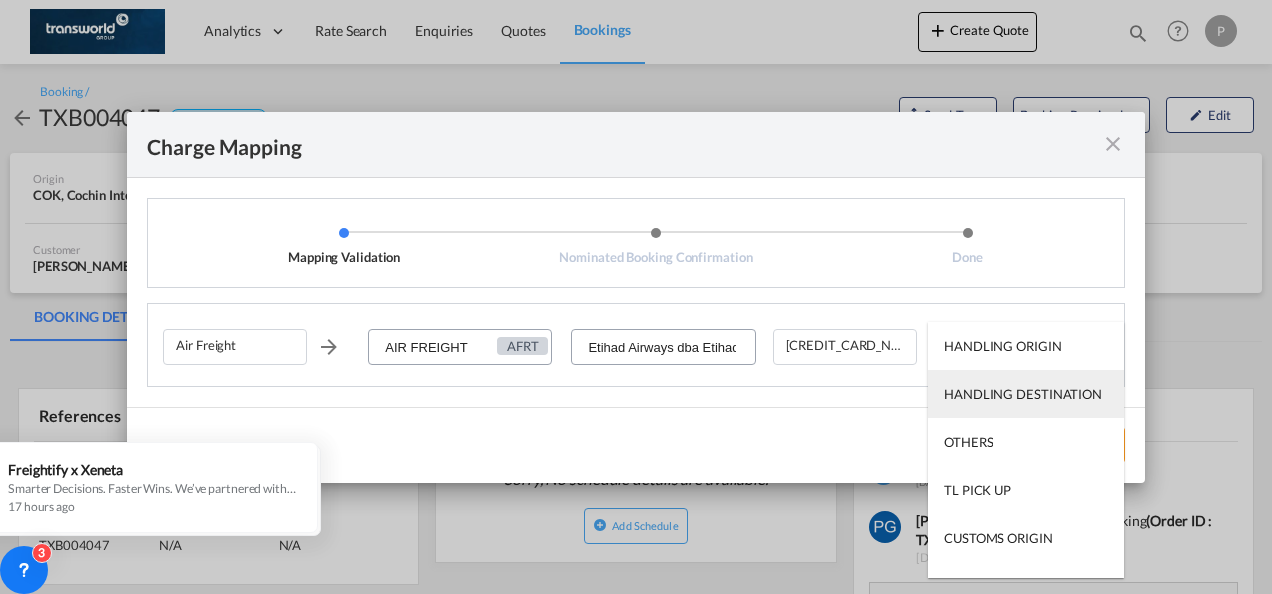 scroll, scrollTop: 128, scrollLeft: 0, axis: vertical 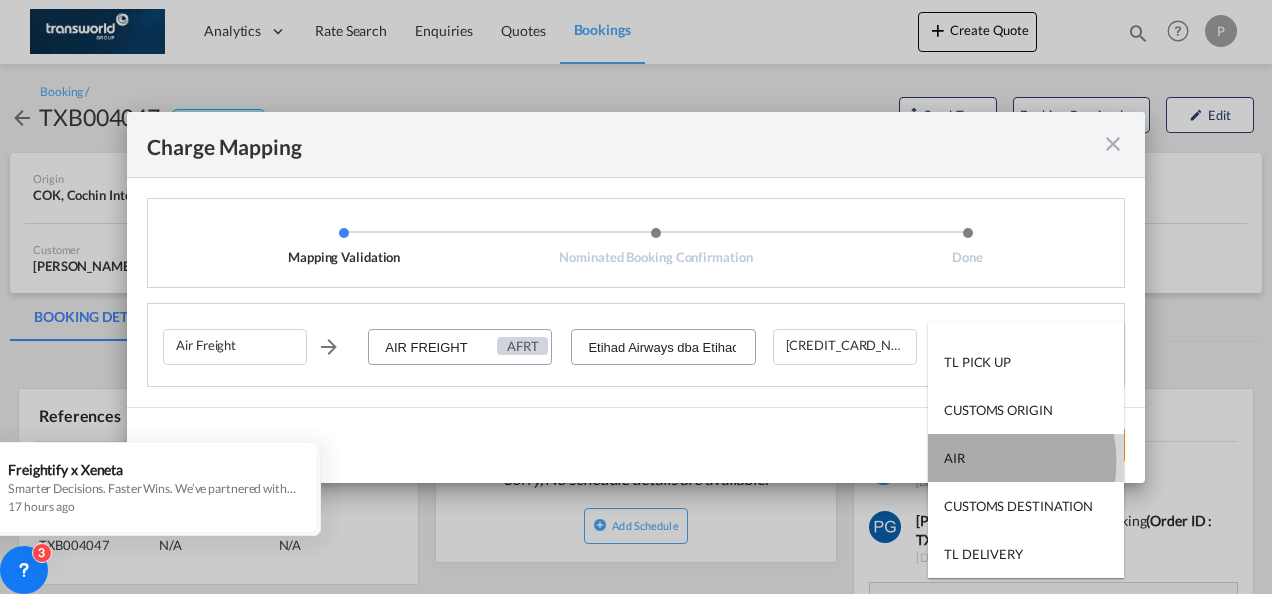 click on "AIR" at bounding box center [954, 458] 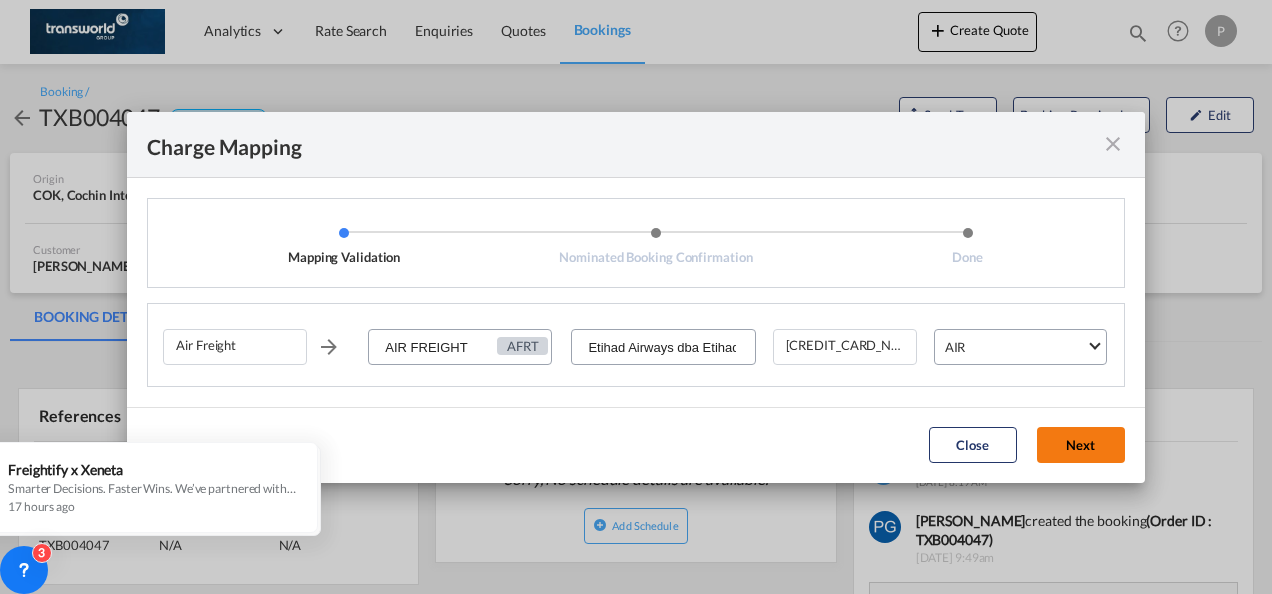 click on "Next" 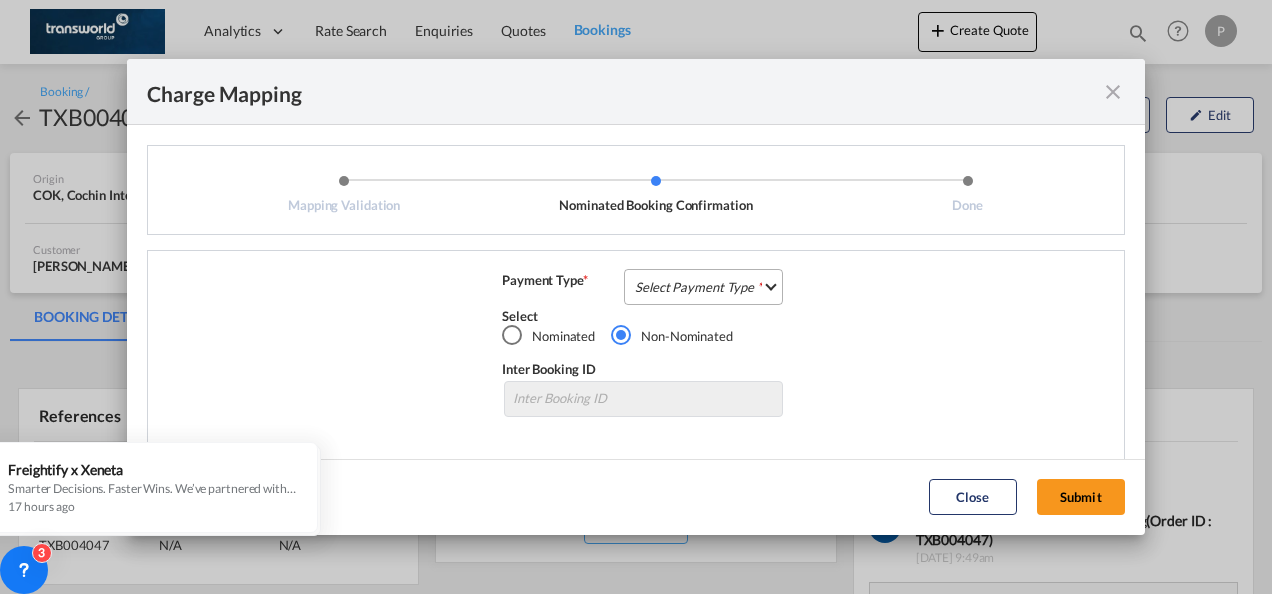 click on "Select Payment Type
COLLECT
PREPAID" at bounding box center [703, 287] 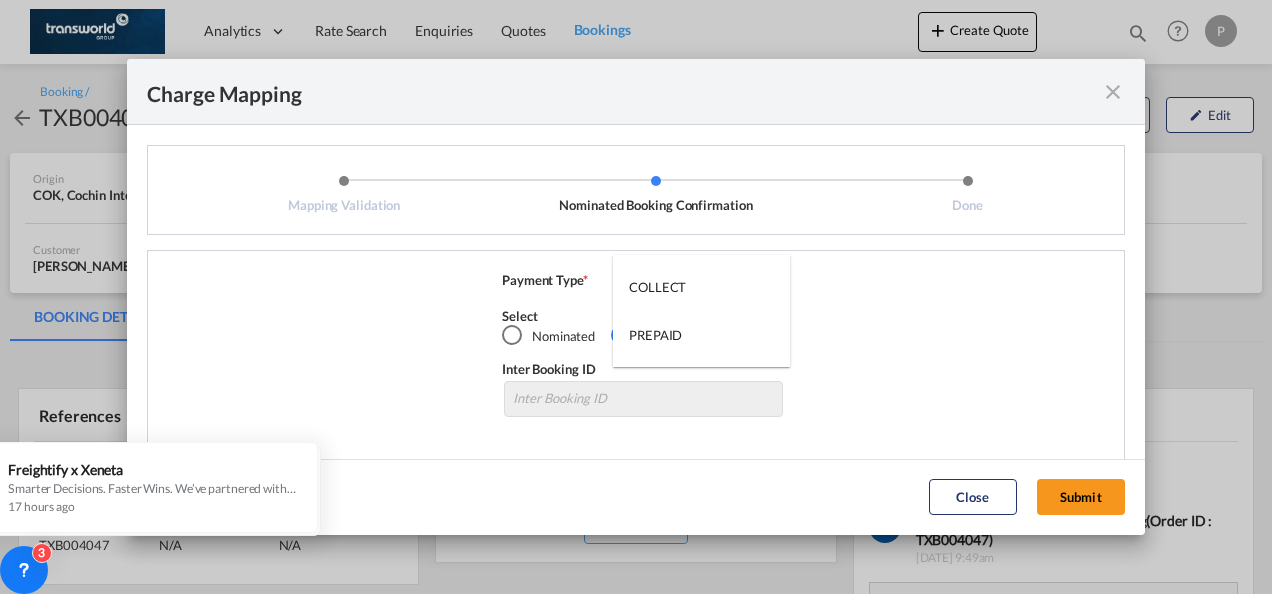 click on "COLLECT" at bounding box center [701, 287] 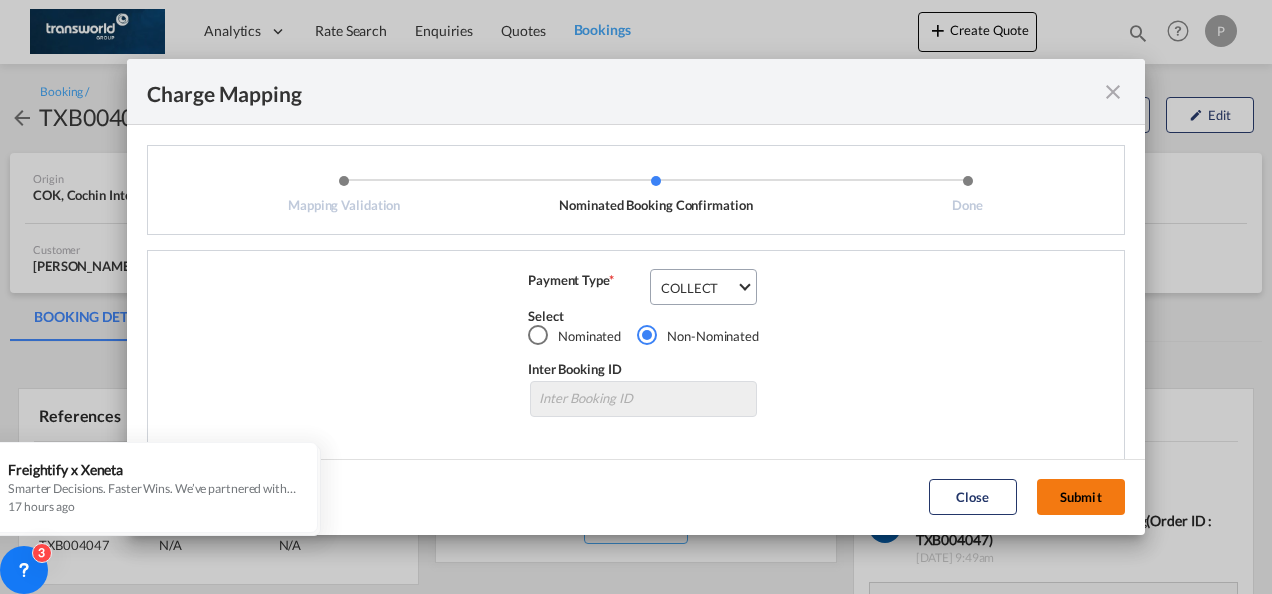 click on "Submit" 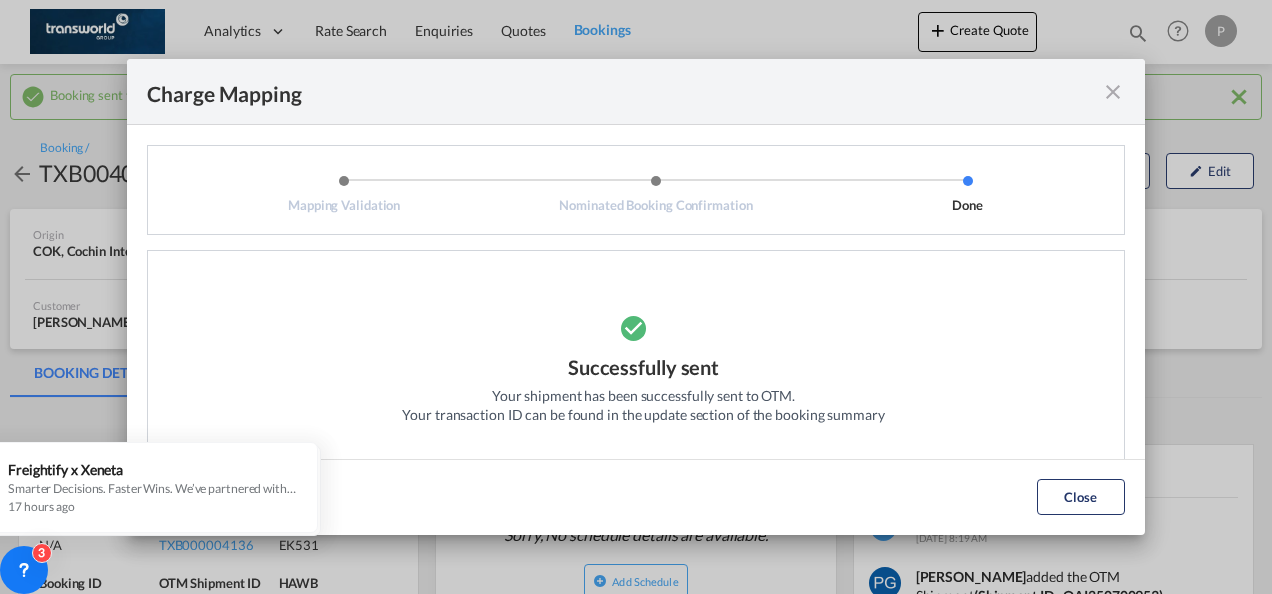 click at bounding box center [1113, 92] 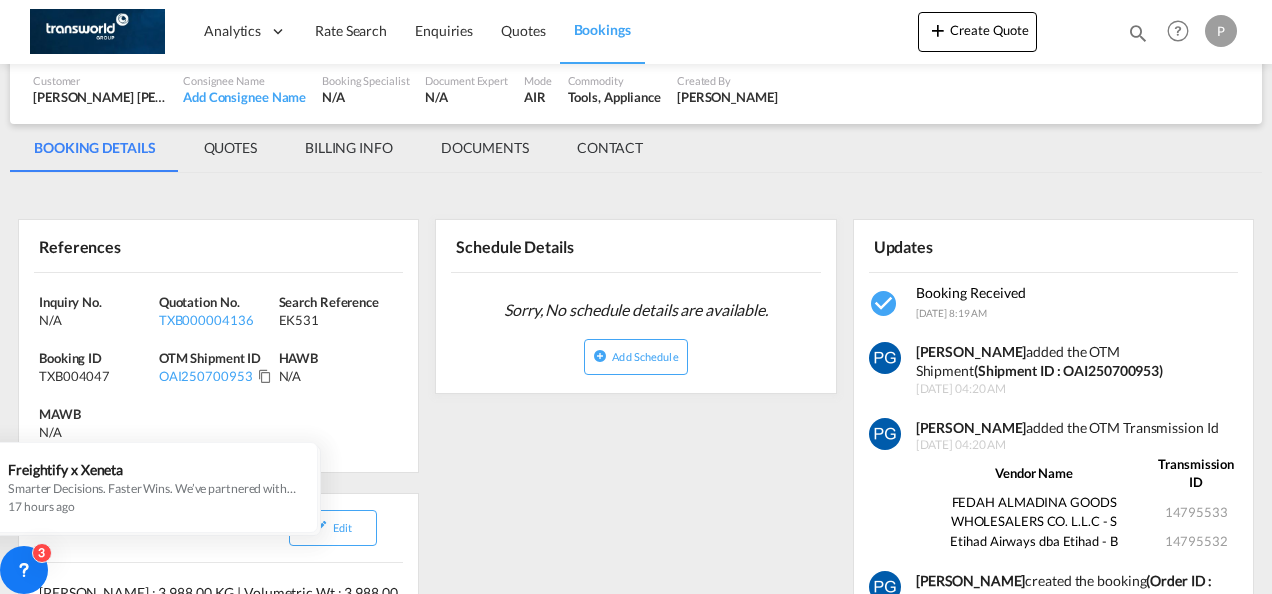 scroll, scrollTop: 229, scrollLeft: 0, axis: vertical 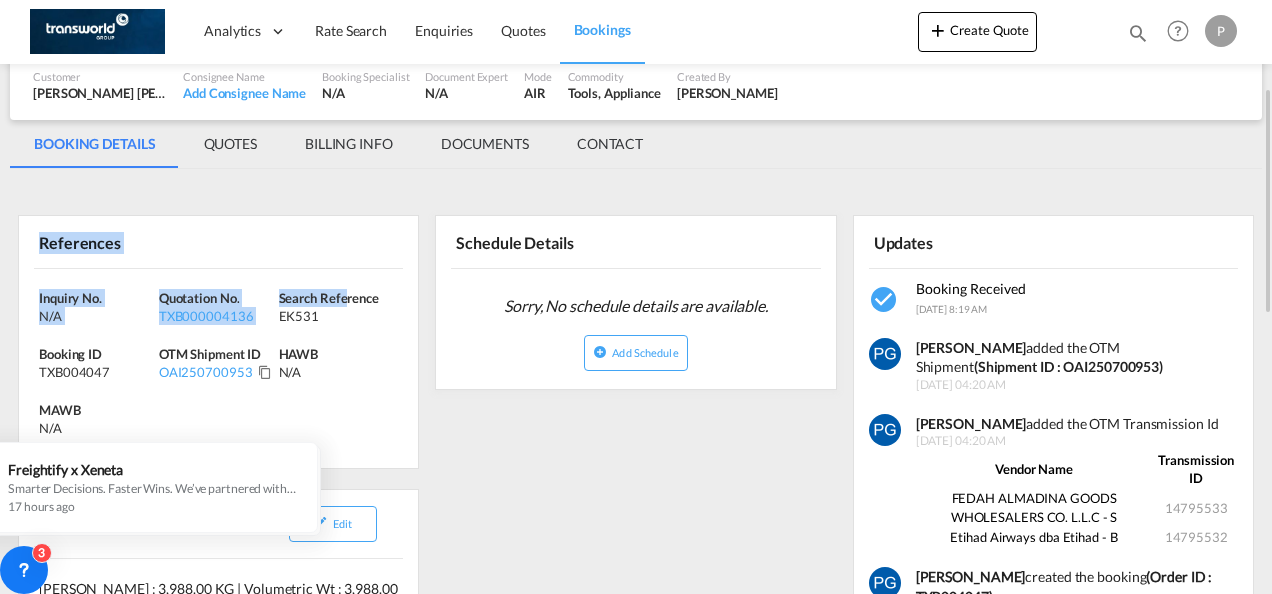 drag, startPoint x: 37, startPoint y: 240, endPoint x: 346, endPoint y: 270, distance: 310.45288 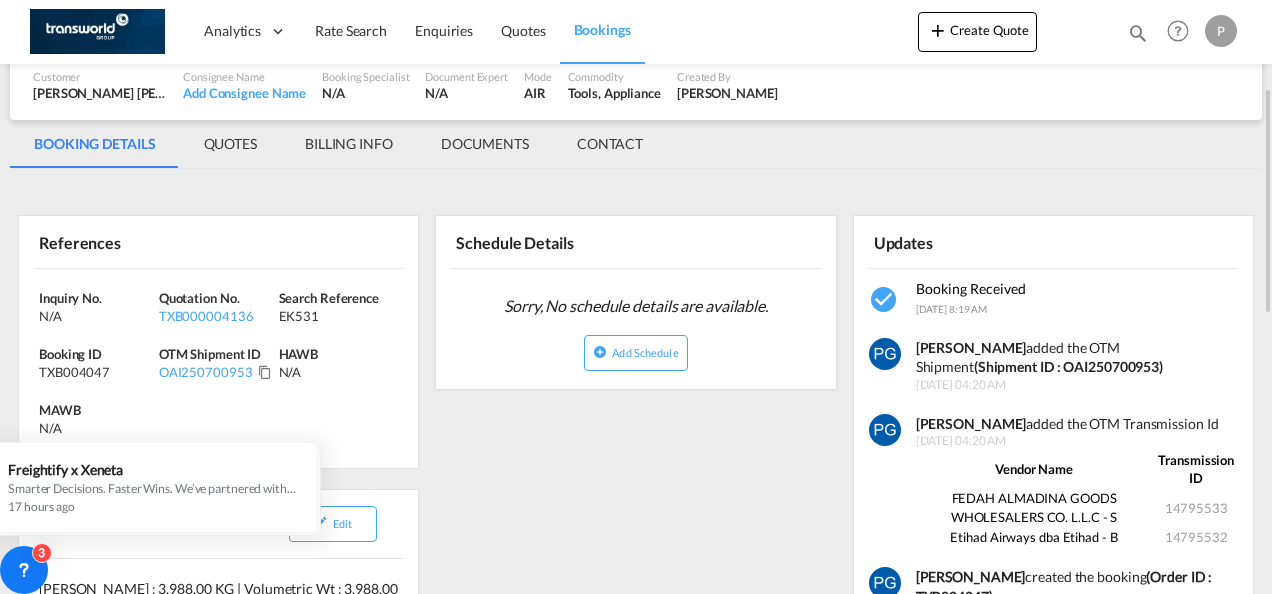 drag, startPoint x: 346, startPoint y: 270, endPoint x: 363, endPoint y: 350, distance: 81.78631 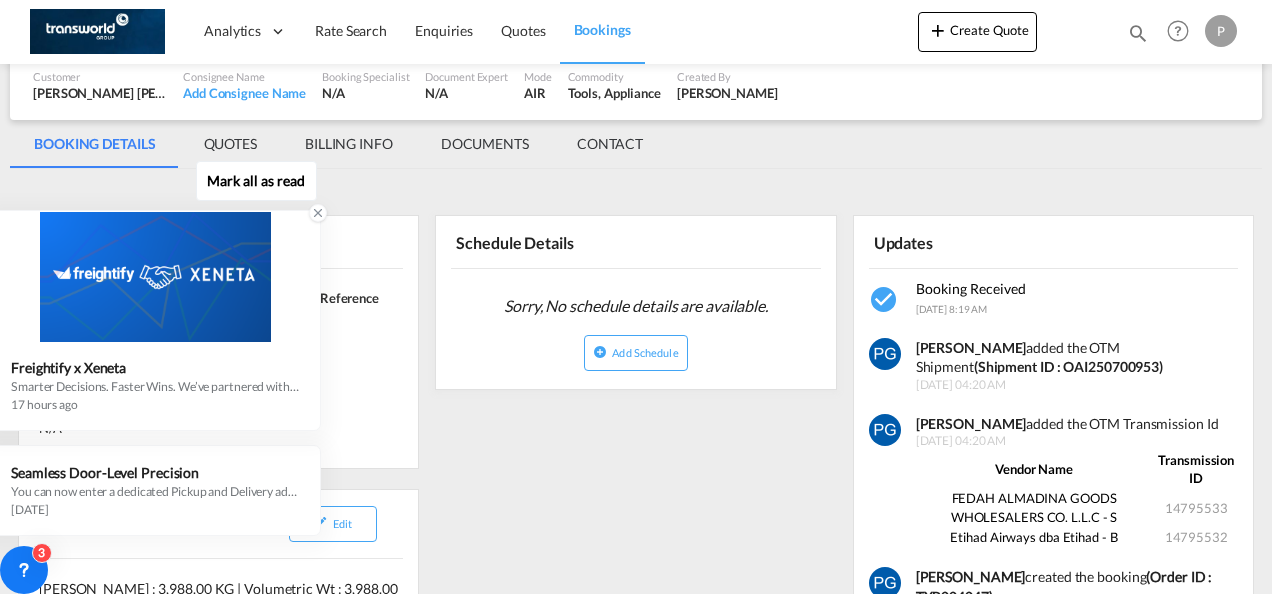 click 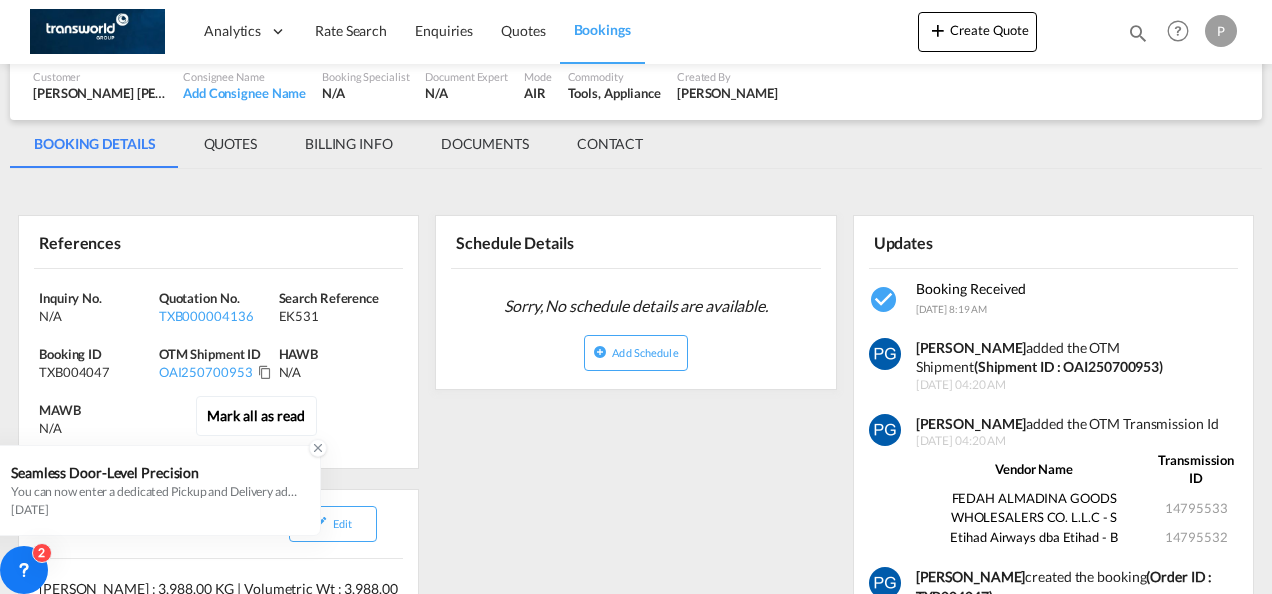 click 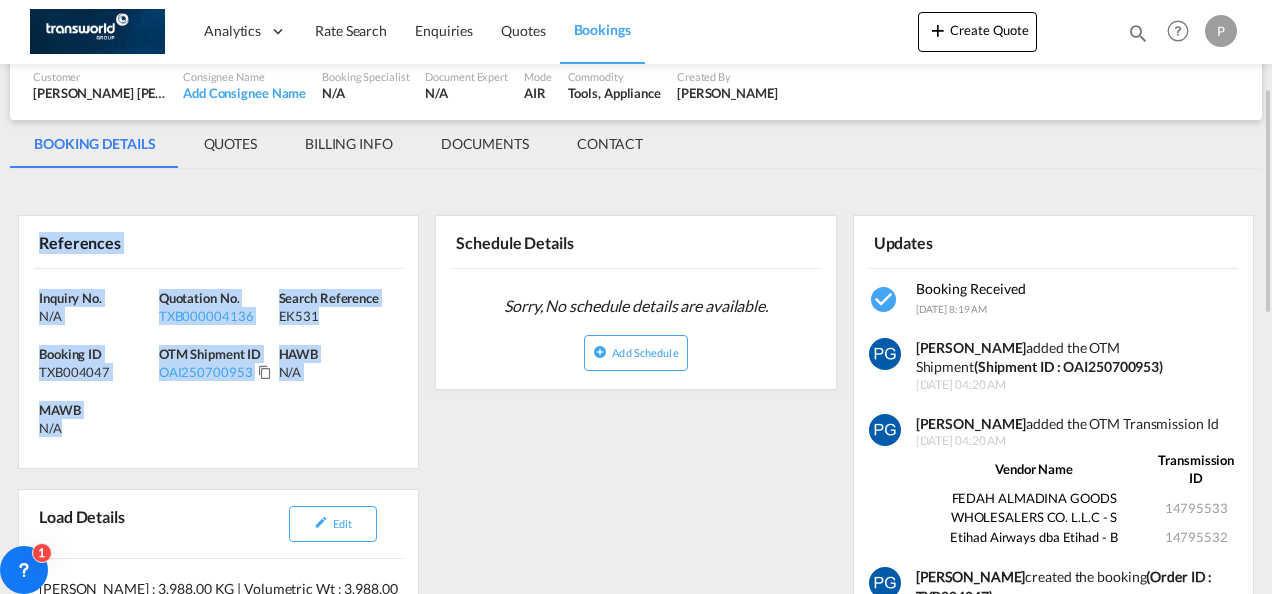 drag, startPoint x: 36, startPoint y: 240, endPoint x: 62, endPoint y: 433, distance: 194.74342 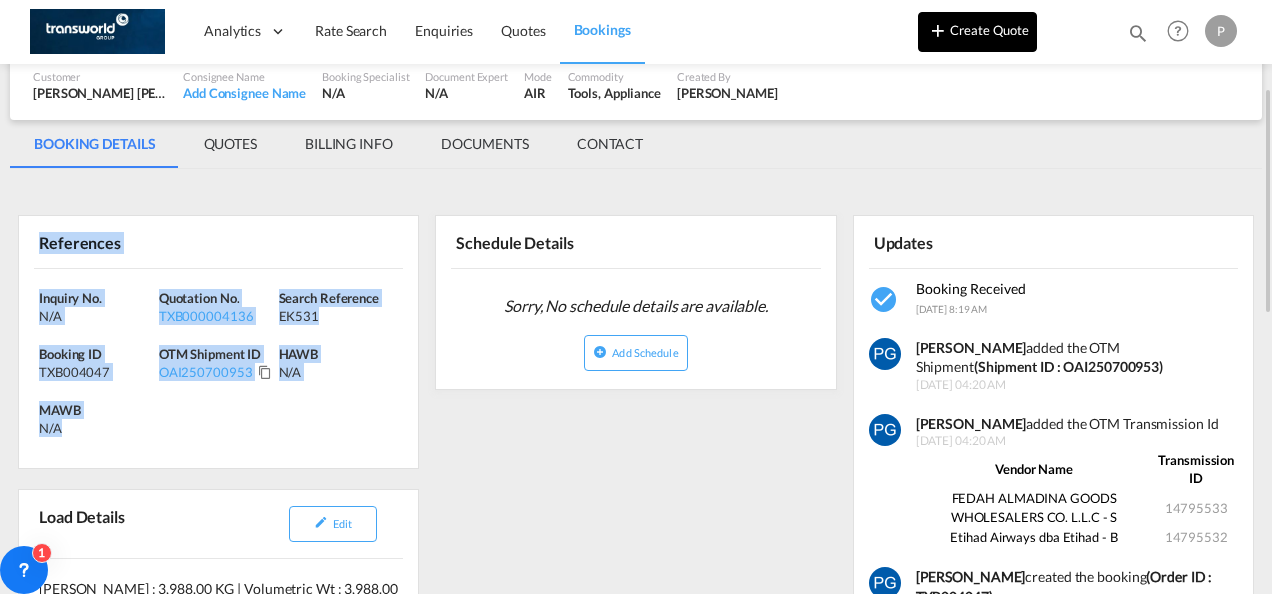 click on "Create Quote" at bounding box center (977, 32) 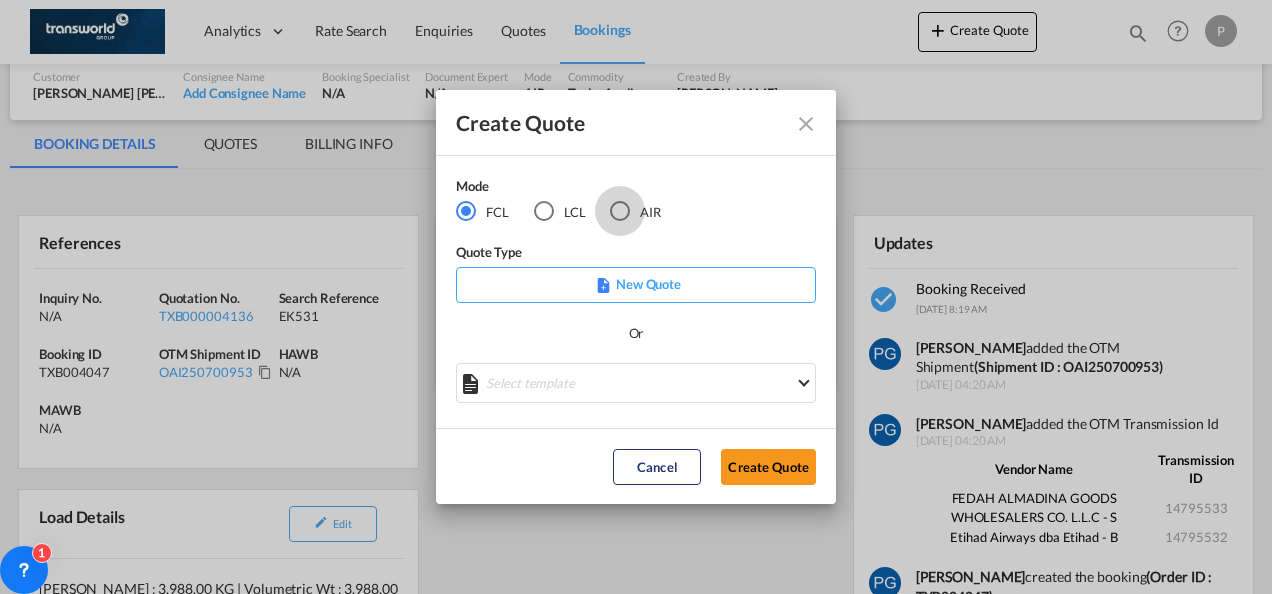 click at bounding box center [620, 211] 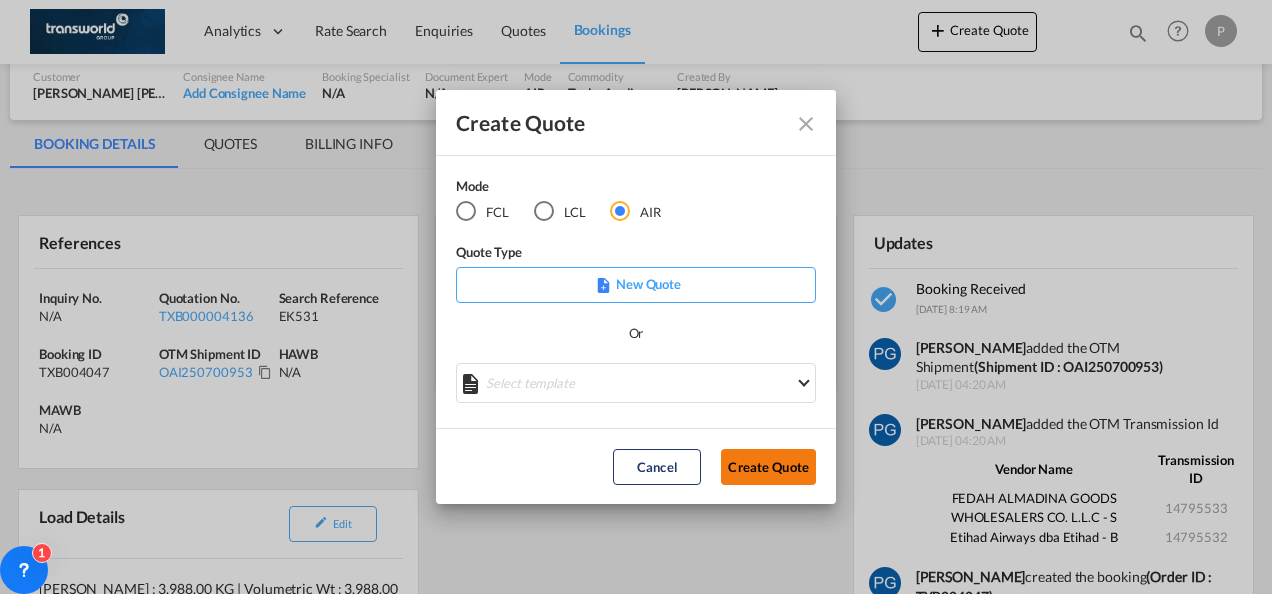 click on "Create Quote" 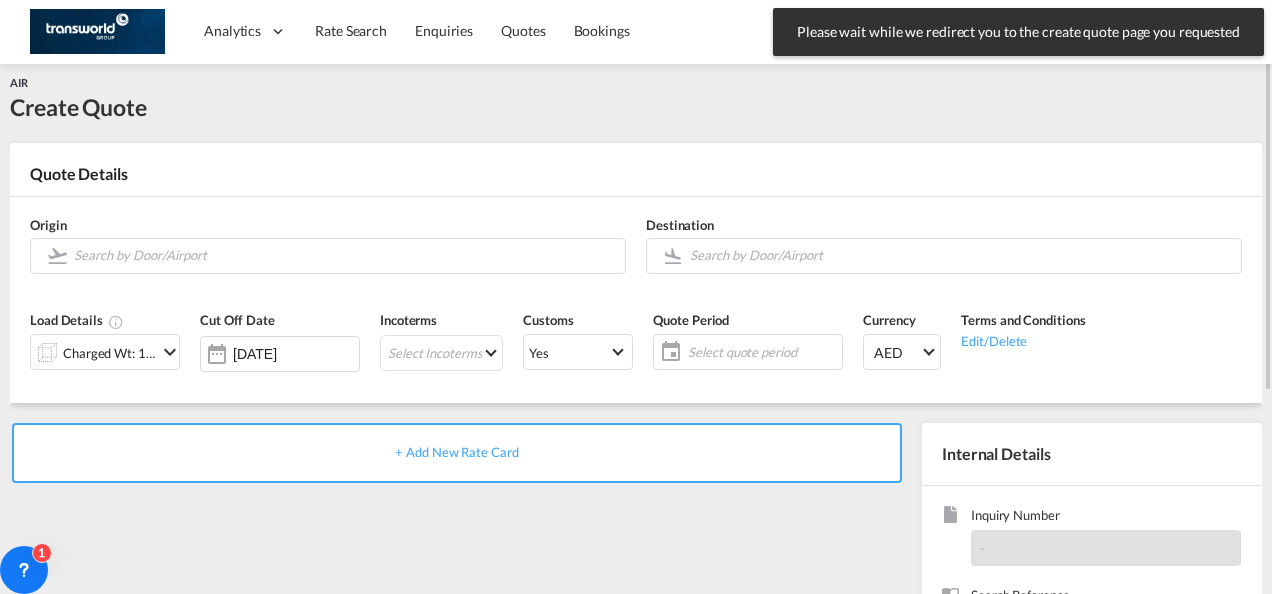 scroll, scrollTop: 0, scrollLeft: 0, axis: both 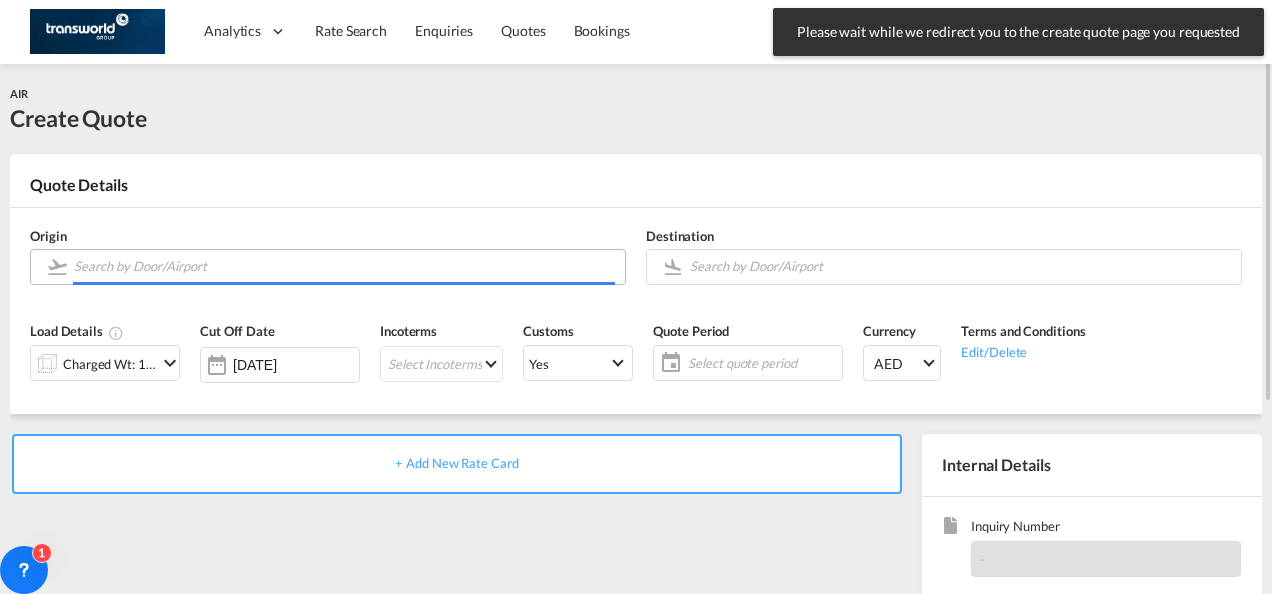 click at bounding box center [344, 266] 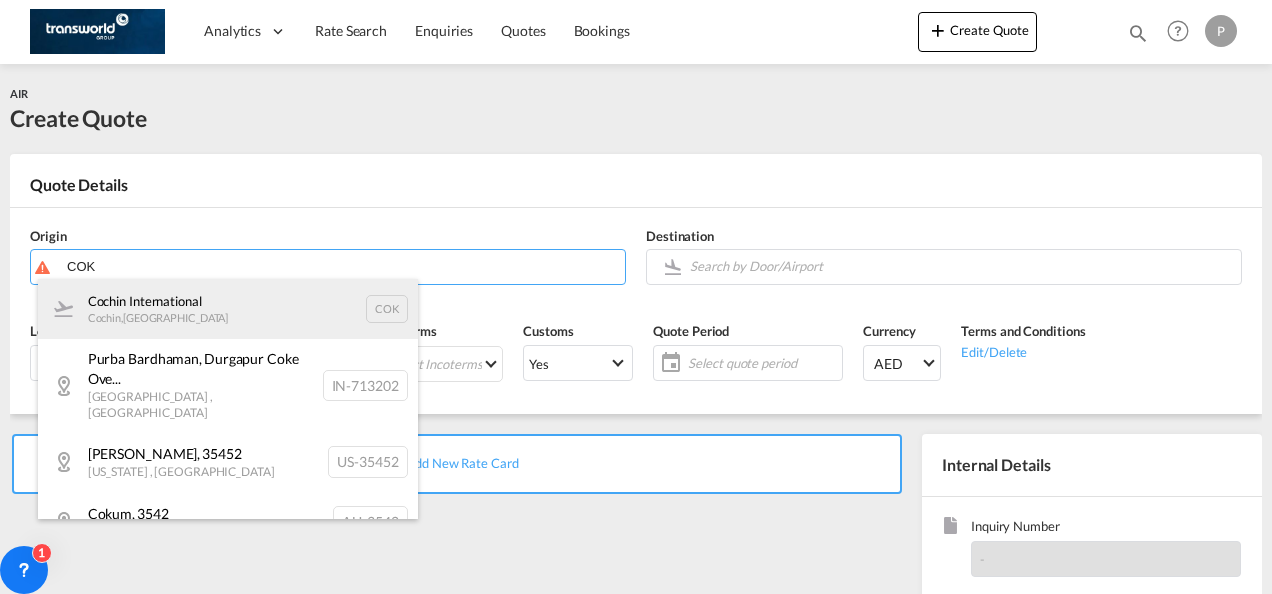 click on "Cochin International Cochin ,  [GEOGRAPHIC_DATA]
COK" at bounding box center (228, 309) 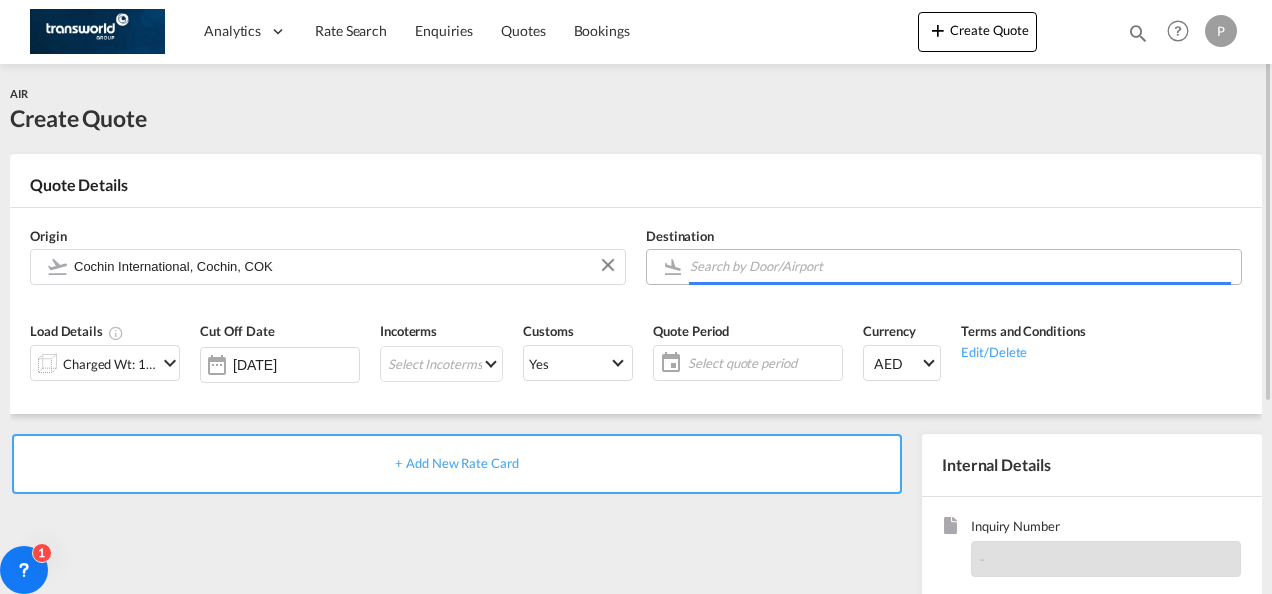 click at bounding box center (960, 266) 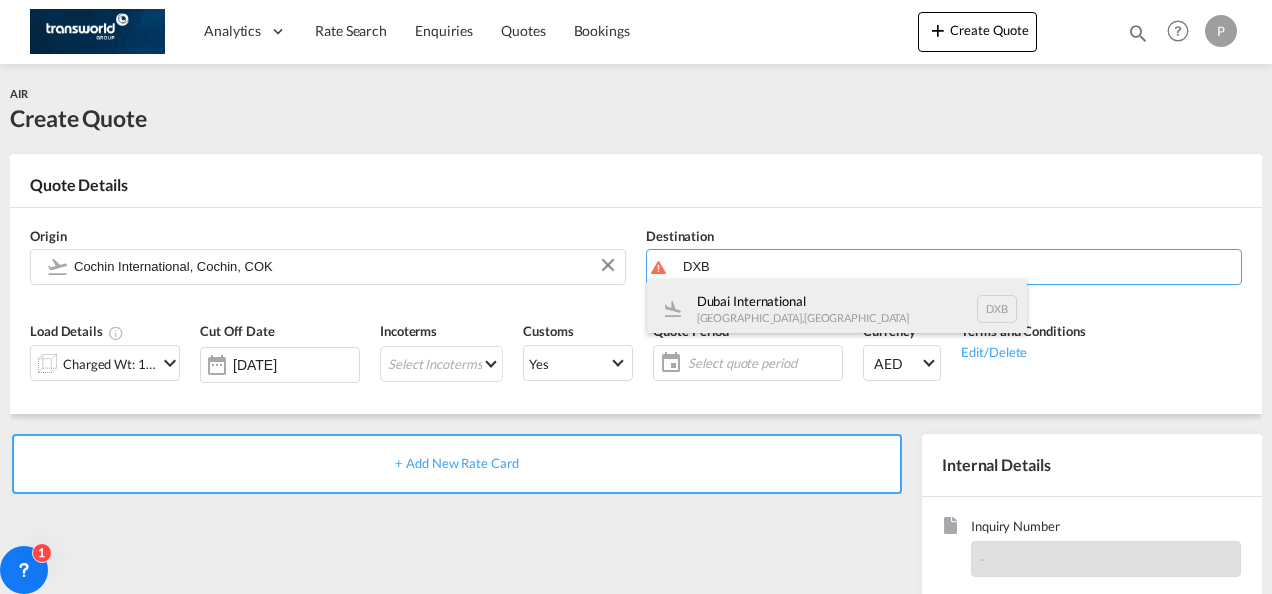click on "Dubai International
[GEOGRAPHIC_DATA] ,  [GEOGRAPHIC_DATA]
DXB" at bounding box center (837, 309) 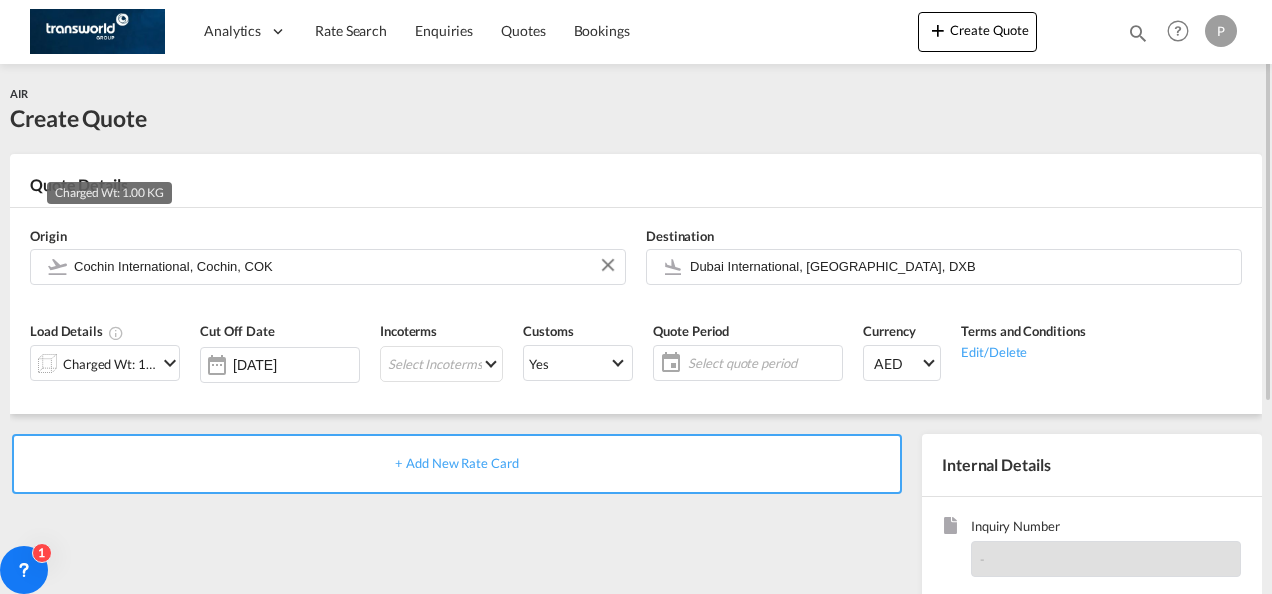 click on "Charged Wt: 1.00 KG" at bounding box center (110, 364) 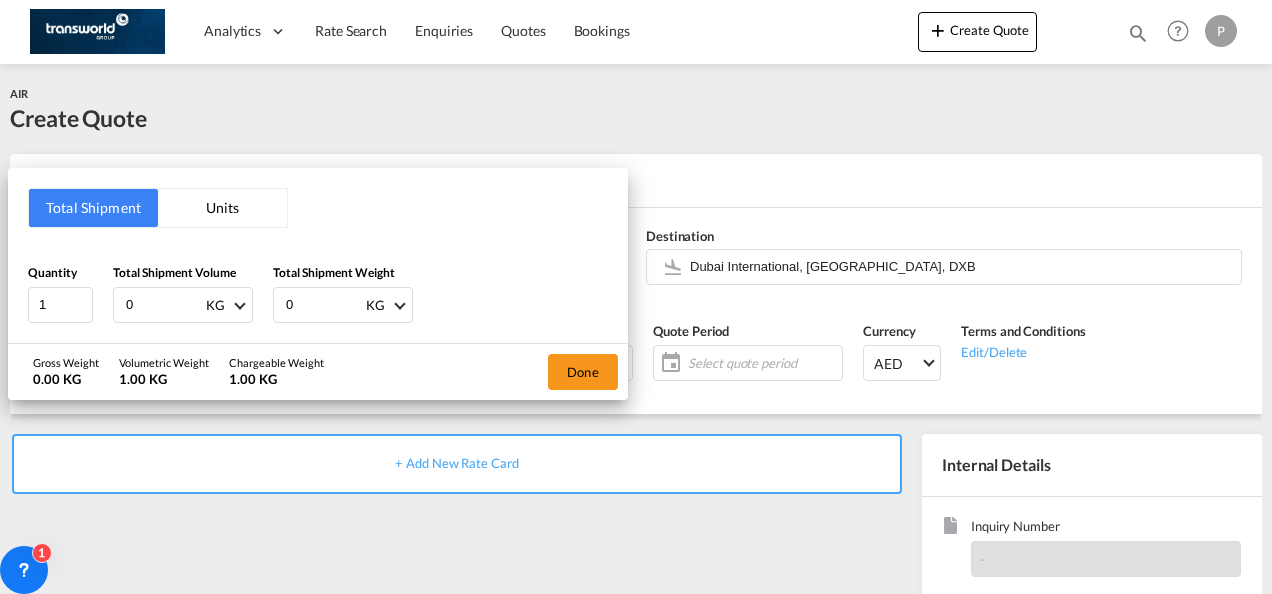 click on "0" at bounding box center [164, 305] 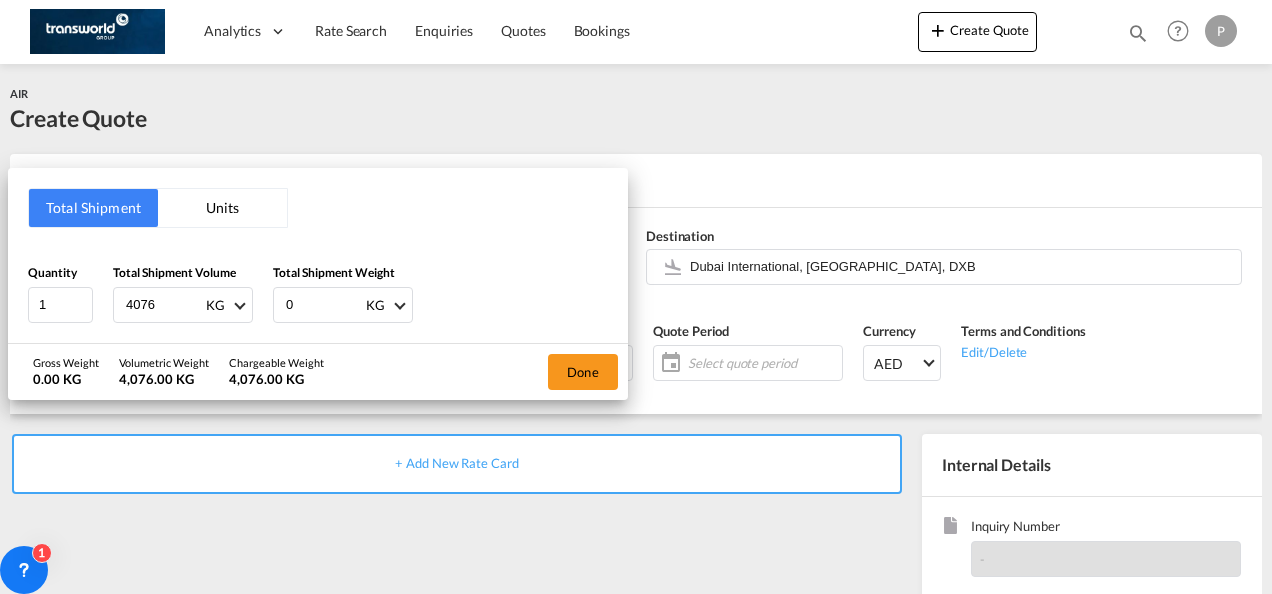 type on "4076" 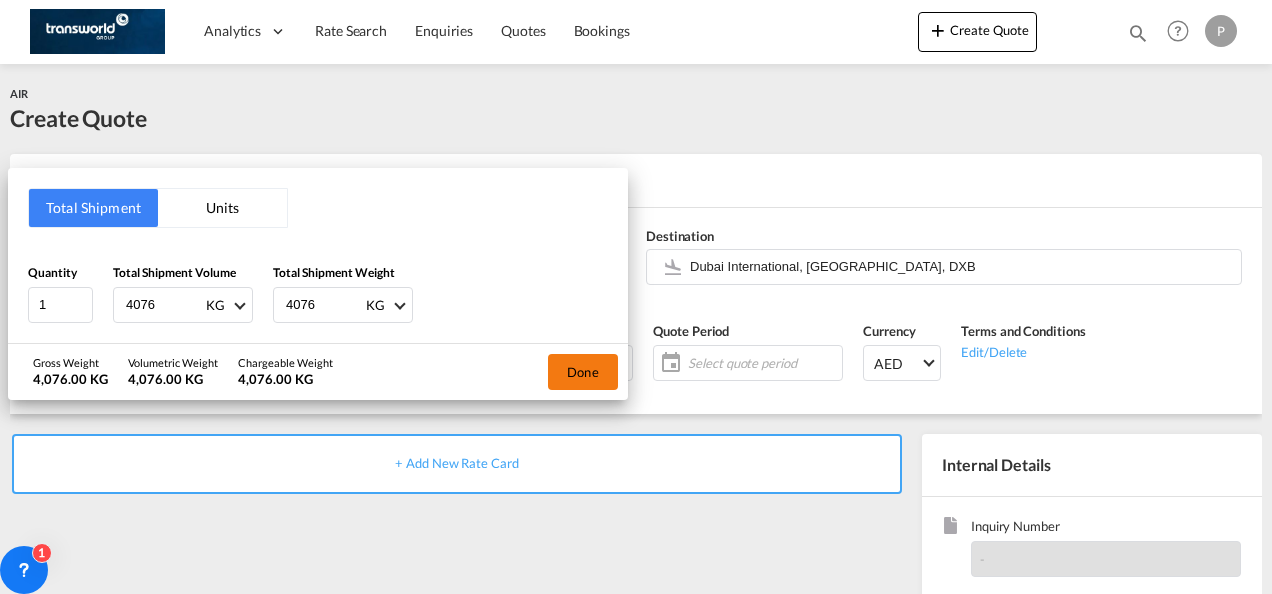 type on "4076" 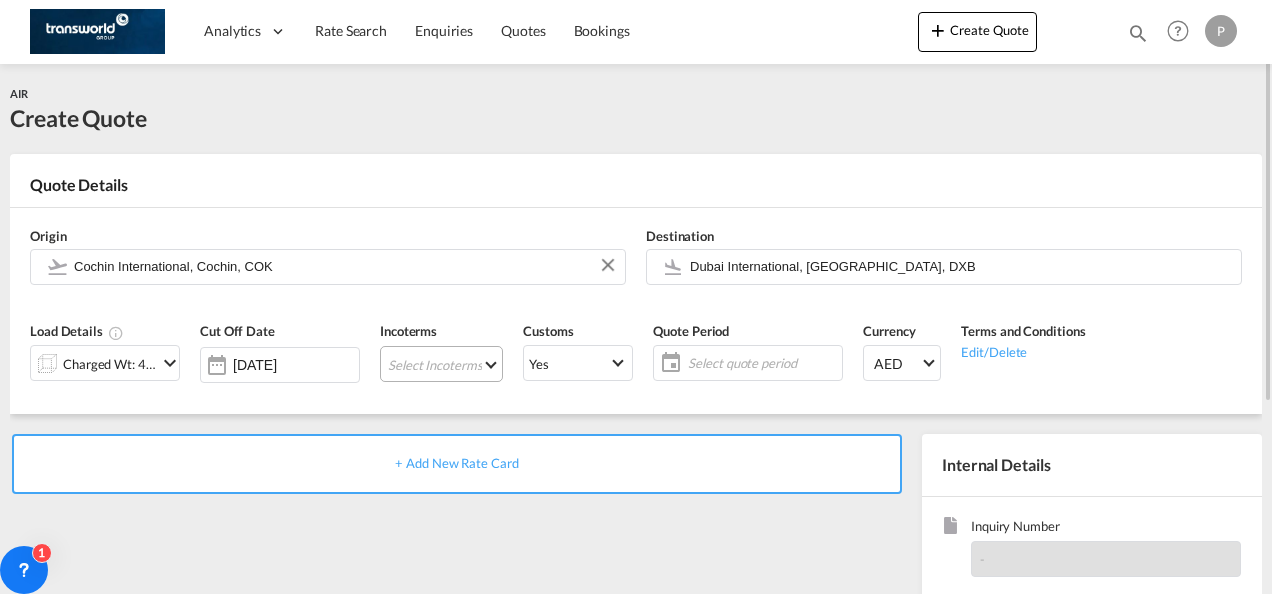 click on "Select Incoterms
CIP - export
Carriage and Insurance Paid to FAS - export
Free Alongside Ship FCA - import
Free Carrier EXW - import
Ex Works CFR - export
Cost and Freight DAP - import
Delivered at Place CIP - import
Carriage and Insurance Paid to EXW - export
Ex Works DPU - import
Delivery at Place Unloaded FCA - export
Free Carrier CFR - import
Cost and Freight CPT - import
Carrier Paid to CPT - export
Carrier Paid to DAP - export
Delivered at Place DPU - export
Delivery at Place Unloaded FAS - import
Free Alongside Ship FOB - export
Free on Board FOB - import
Free on Board CIF - export
Cost,Insurance and Freight DDP - export
Delivery Duty Paid CIF - import
Cost,Insurance and Freight" at bounding box center [441, 364] 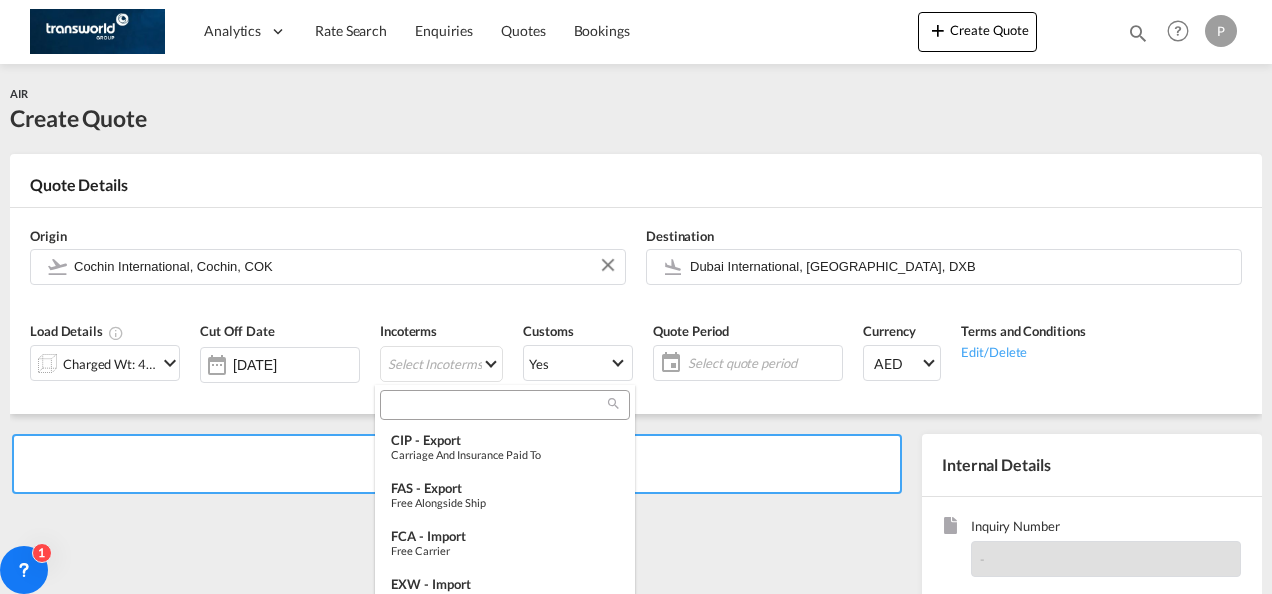 click at bounding box center (497, 405) 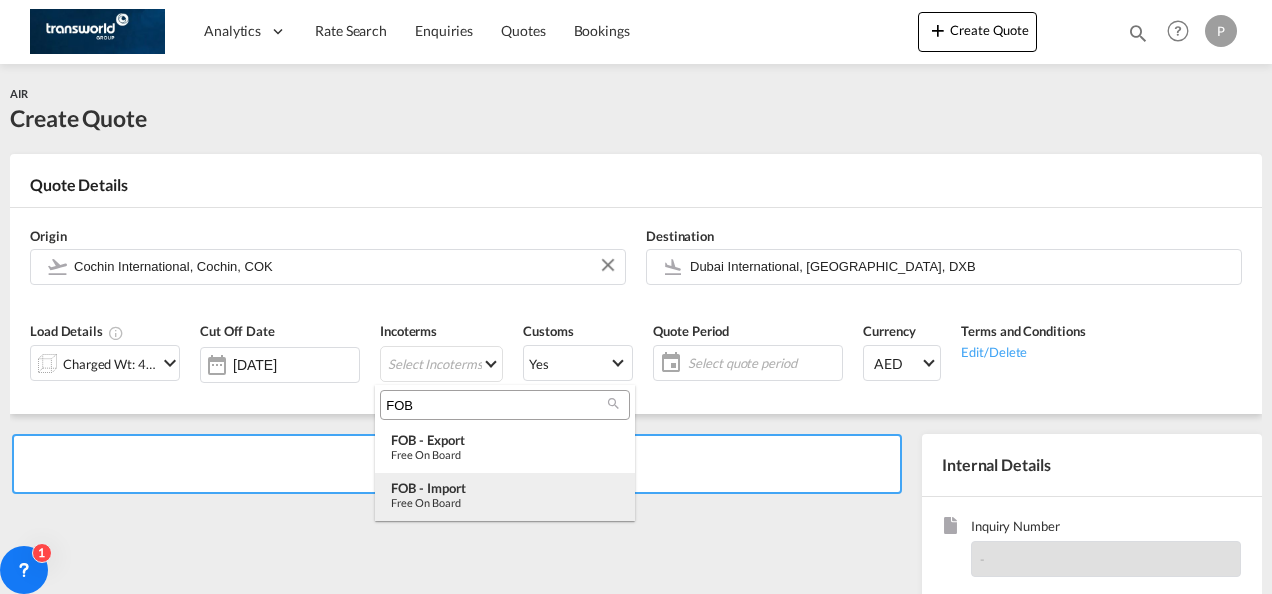 type on "FOB" 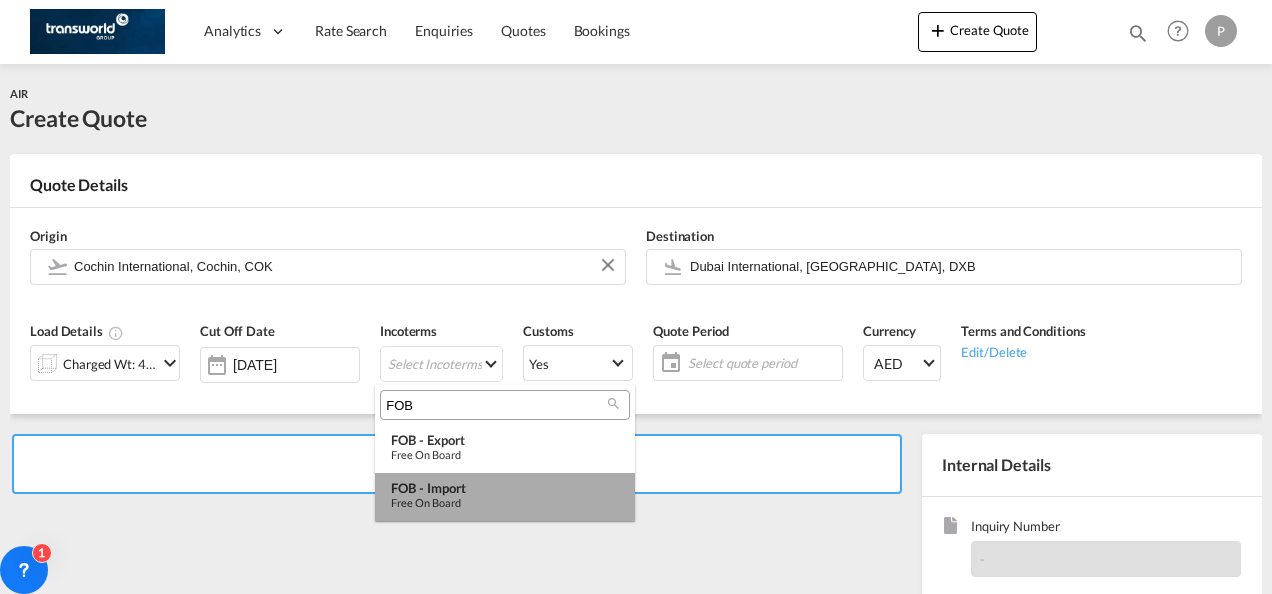 click on "Free on Board" at bounding box center [505, 502] 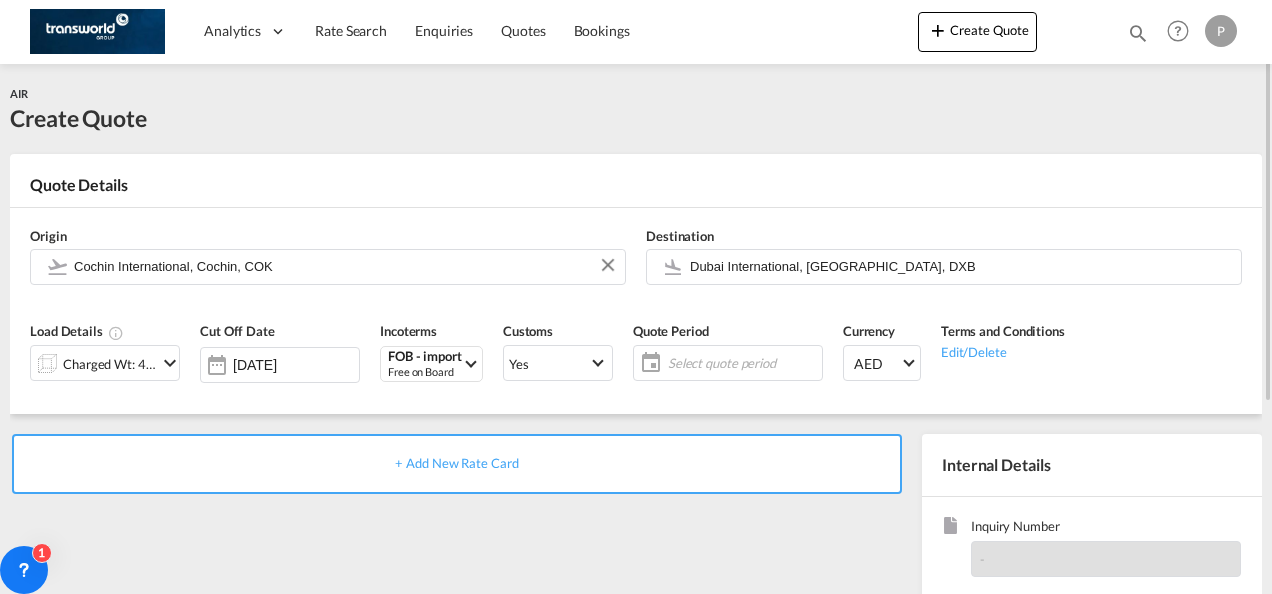 click on "Select quote period" 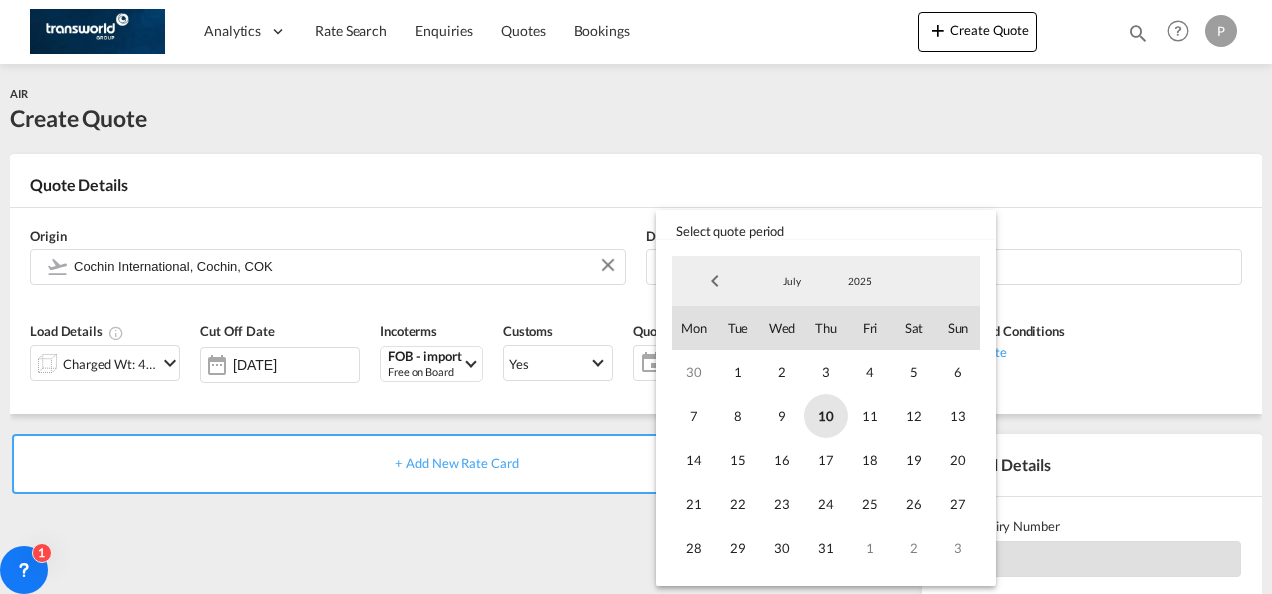 click on "10" at bounding box center (826, 416) 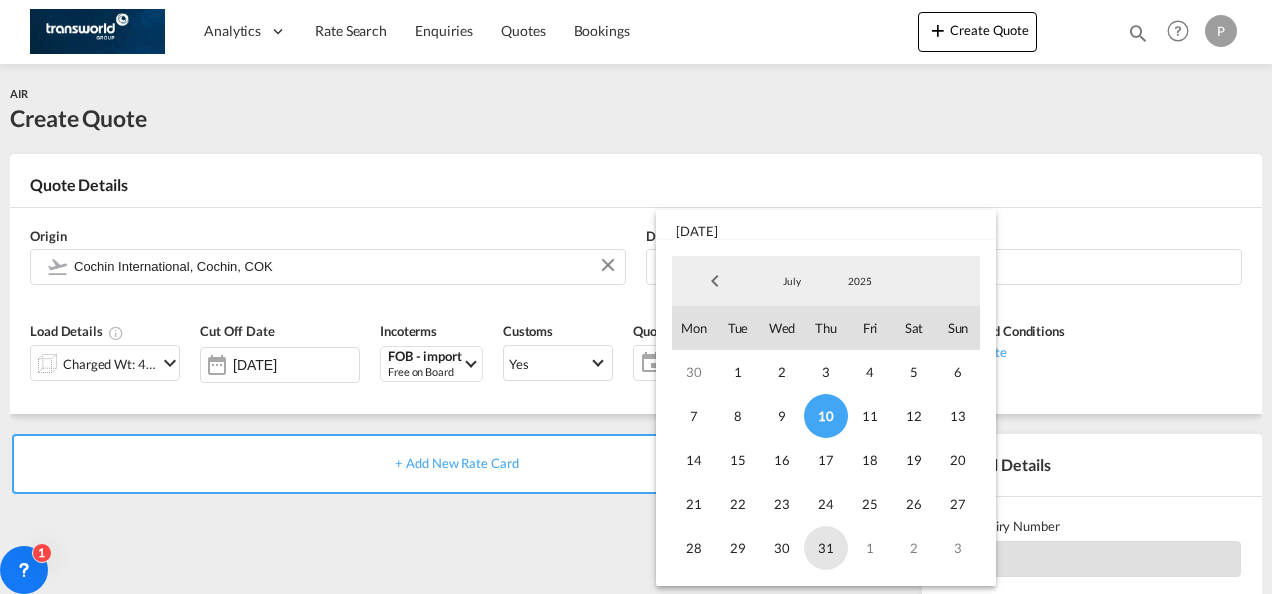 click on "31" at bounding box center (826, 548) 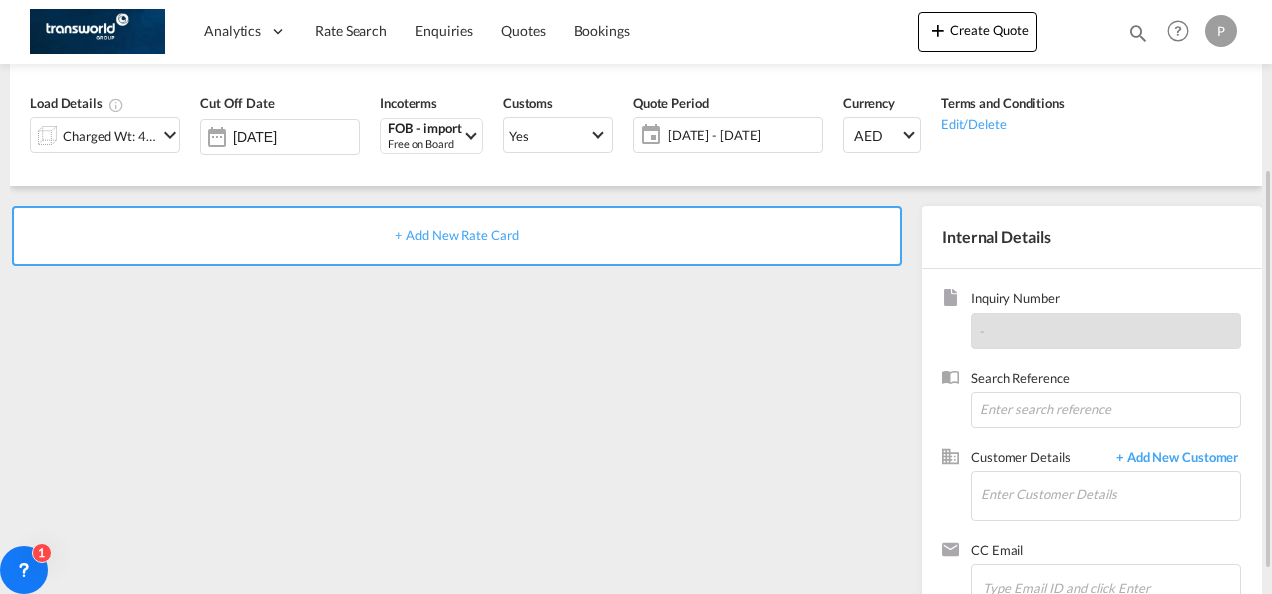 scroll, scrollTop: 236, scrollLeft: 0, axis: vertical 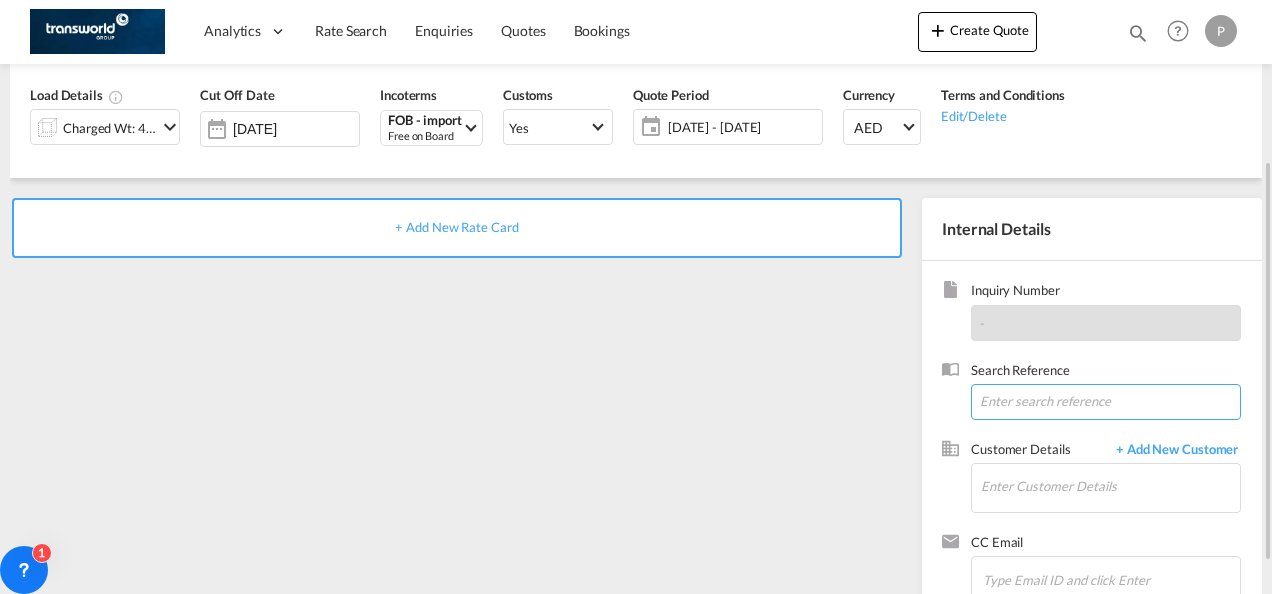 click at bounding box center [1106, 402] 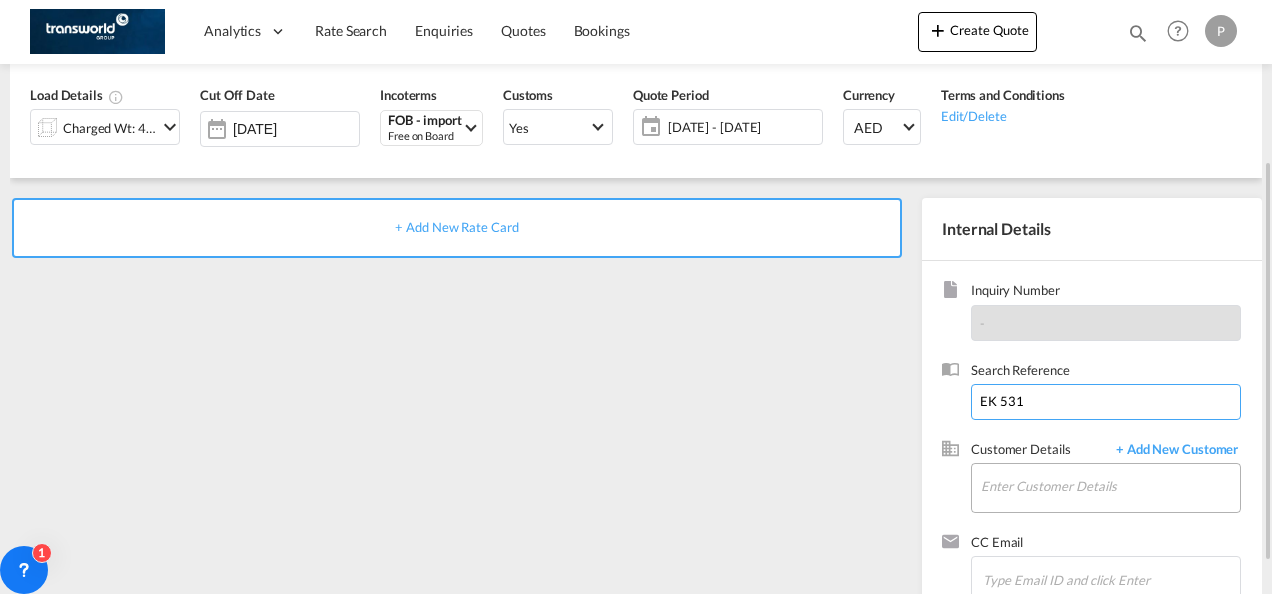 type on "EK 531" 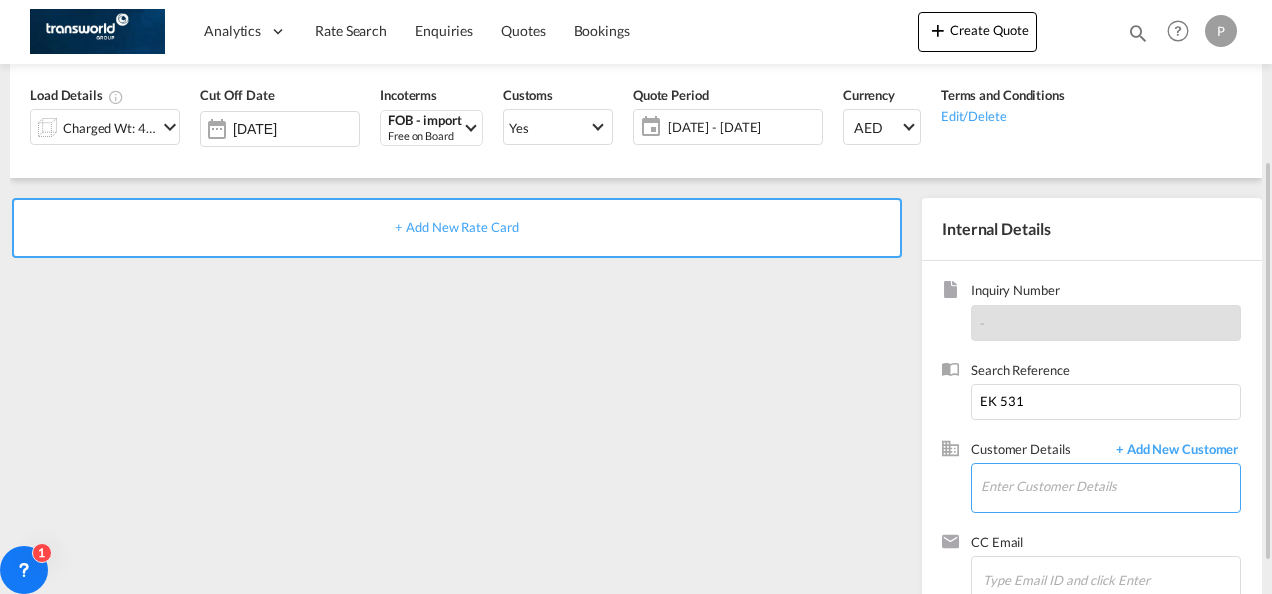 click on "Enter Customer Details" at bounding box center [1110, 486] 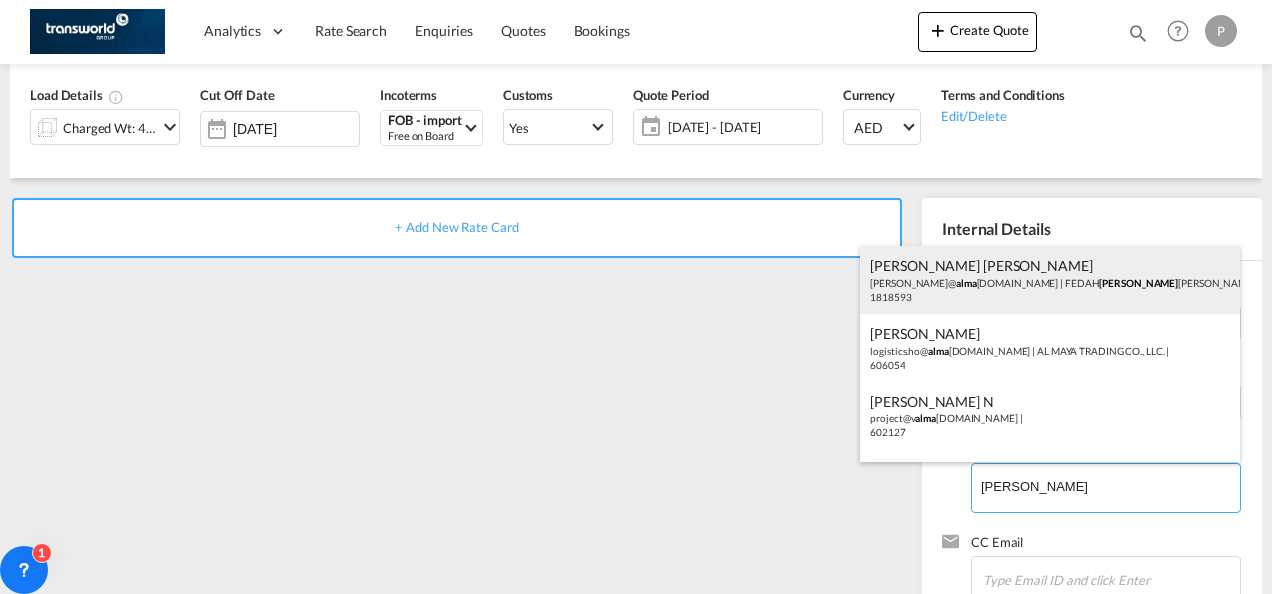 click on "[PERSON_NAME] [PERSON_NAME] [PERSON_NAME]@ [PERSON_NAME] [DOMAIN_NAME]    |    FEDAH  [PERSON_NAME] GOODS WHOLESALERS CO. L.L.C
|      1818593" at bounding box center [1050, 280] 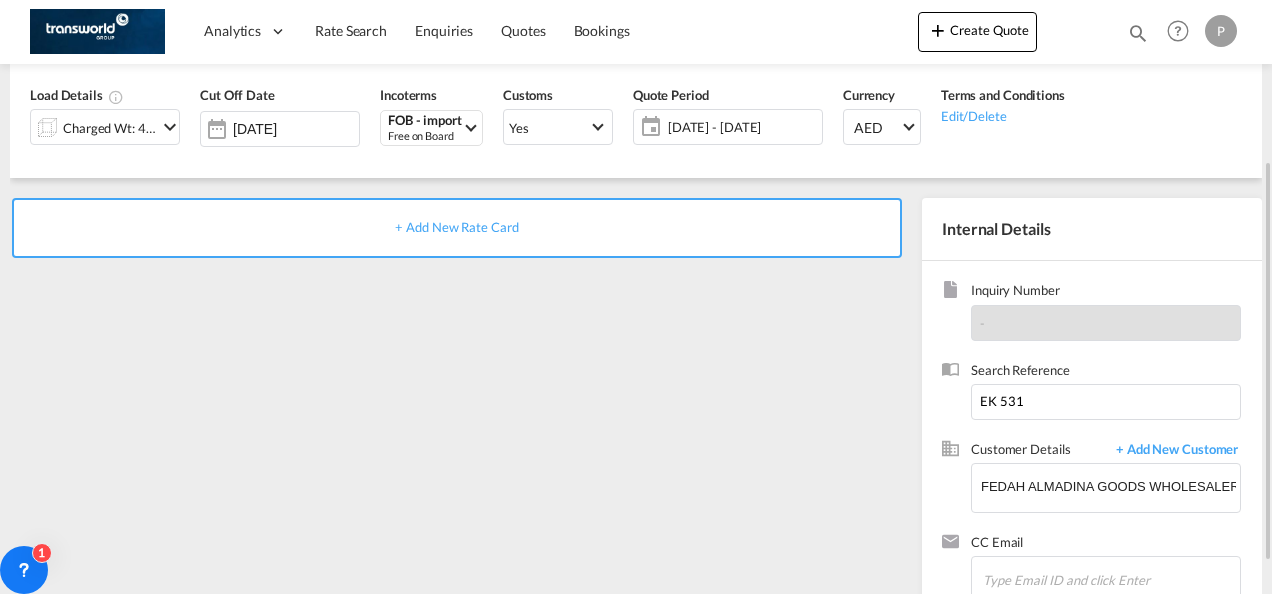 click on "+ Add New Rate Card" at bounding box center (456, 227) 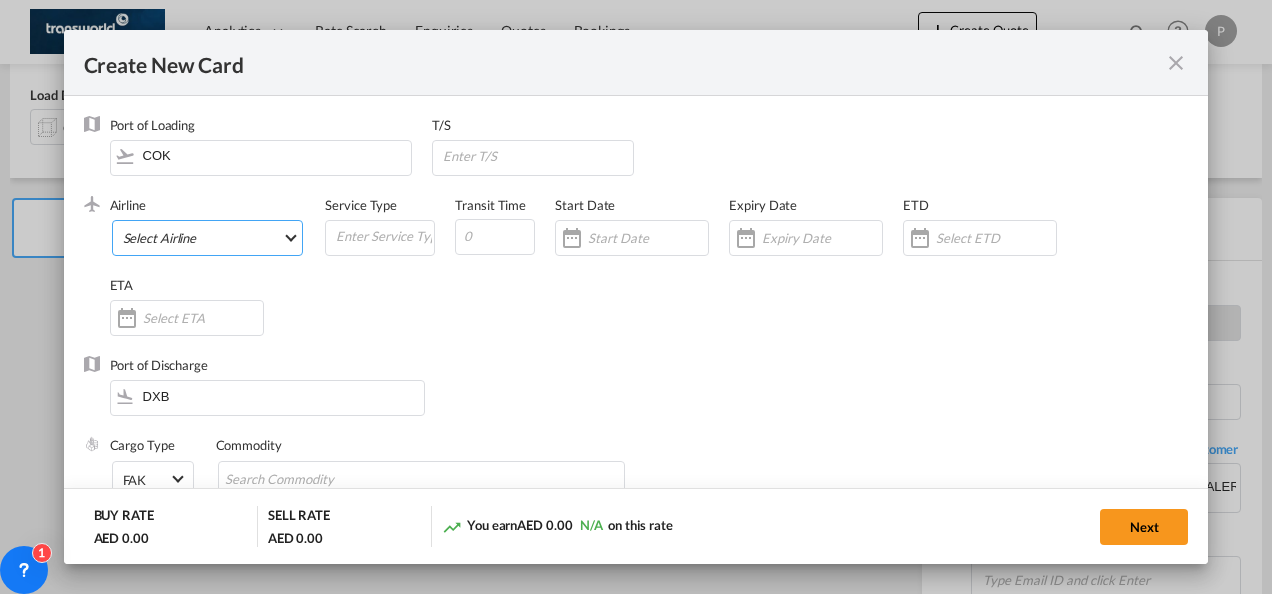 click on "Select Airline
AIR EXPRESS S.A. (1166- / -)
CMA CGM Air Cargo (1140-2C / -)
DDWL Logistics (1138-AU / -)
Fast Logistics (1150-AE / -)
NFS Airfreight (1137-NL / -)
PROAIR (1135-DE / -)
Transportdeal WW (1141-SE / -)
21 Air LLC (964-2I*-681-US / 681)
40-Mile Air, Ltd. (145-Q5* / -)
8165343 Canada Inc. dba Air Canada Rouge (164-RV / -)
9 Air Co Ltd (793-AQ-902-CN / 902)
9G Rail Limited (1101-9G* / -)
A.P.G. Distribution System (847-A1 / -)
AB AVIATION (821-Y6 / -)
ABC Aerolineas S.A. de C.V. (935-4O*-837-MX / 837)
ABSA  -  Aerolinhas Brasileiras S.A dba LATAM Cargo [GEOGRAPHIC_DATA] (95-M3-549-BR / 549)
ABX Air, Inc. (32-GB-832-US / 832)
AccesRail and Partner Railways (772-9B* / -)
ACE Belgium Freighters S.A. (222-X7-744-BE / 744)
ACP fly (1147-PA / -)
ACT Havayollari A.S. (624-9T*-556-TR / 556)
Adria Airways (JP / -)
Advanced Air, LLC (1055-AN / -)
Aegean Airlines (575-A3-390-GR / 390)
[PERSON_NAME], LLC dba Aloha Air Cargo (427-KH-687-US / 687)
Aer Lingus Limited (369-EI-53-IE / 53)" at bounding box center [208, 238] 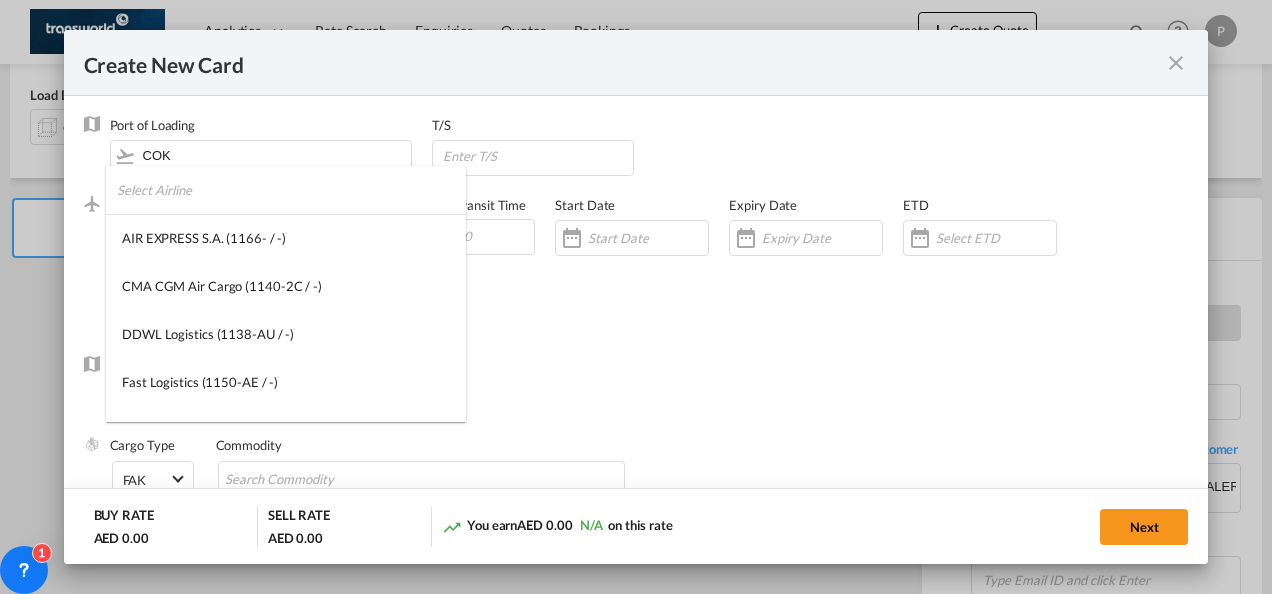 click at bounding box center [291, 190] 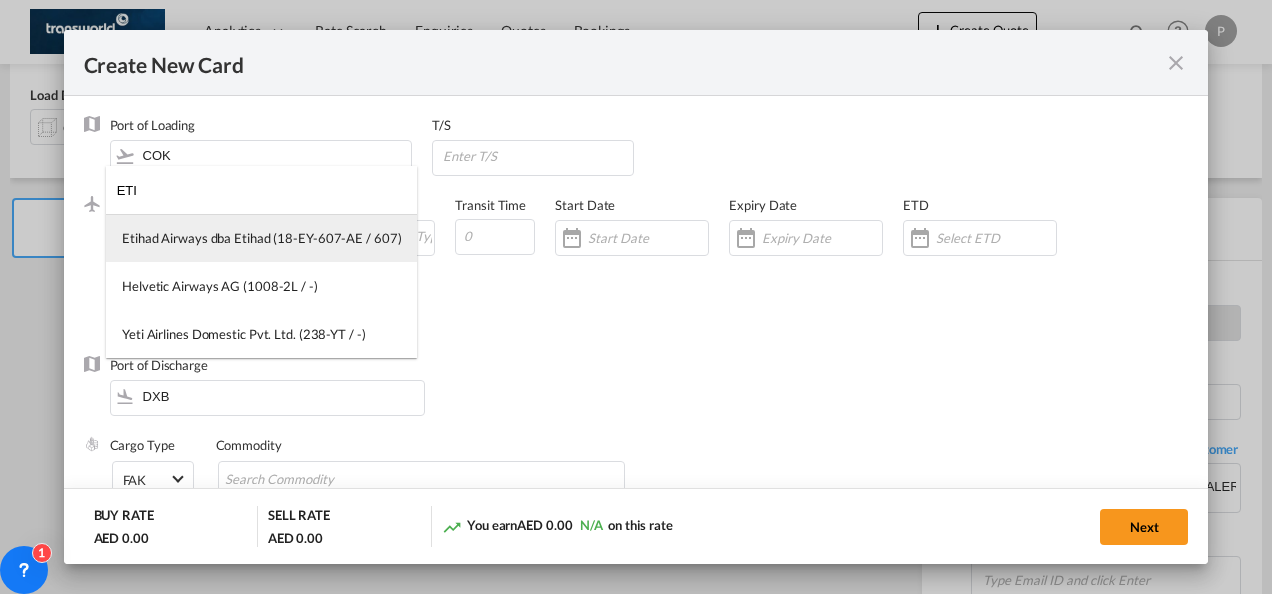 type on "ETI" 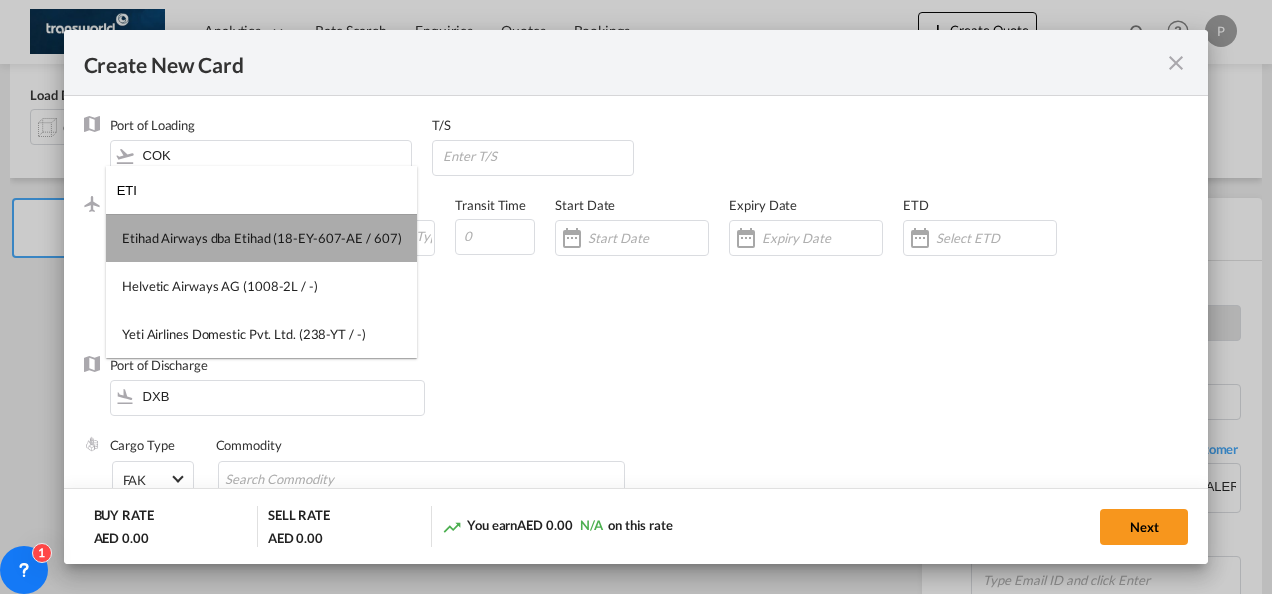 click on "Etihad Airways dba Etihad (18-EY-607-AE / 607)" at bounding box center [261, 238] 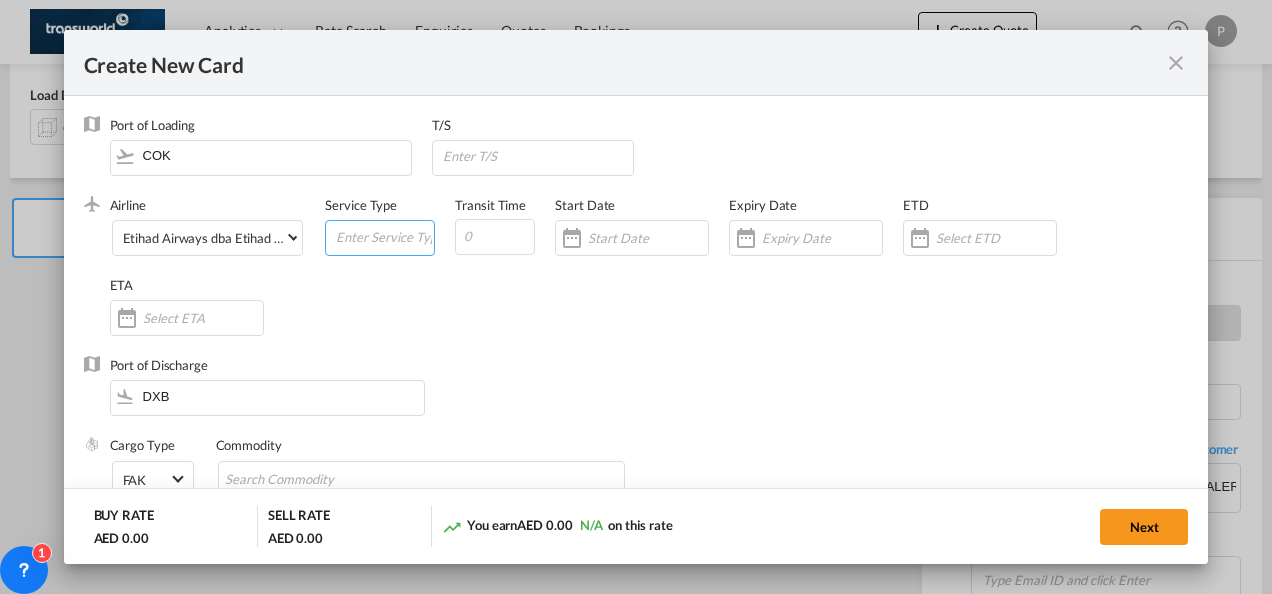click at bounding box center (384, 236) 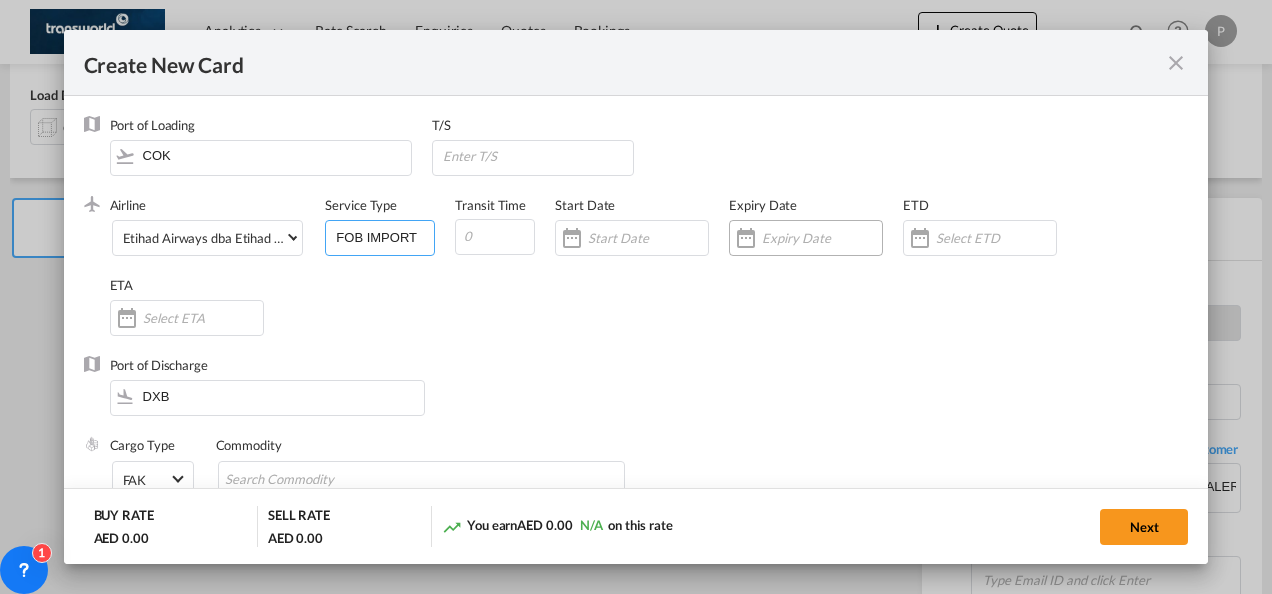 type on "FOB IMPORT" 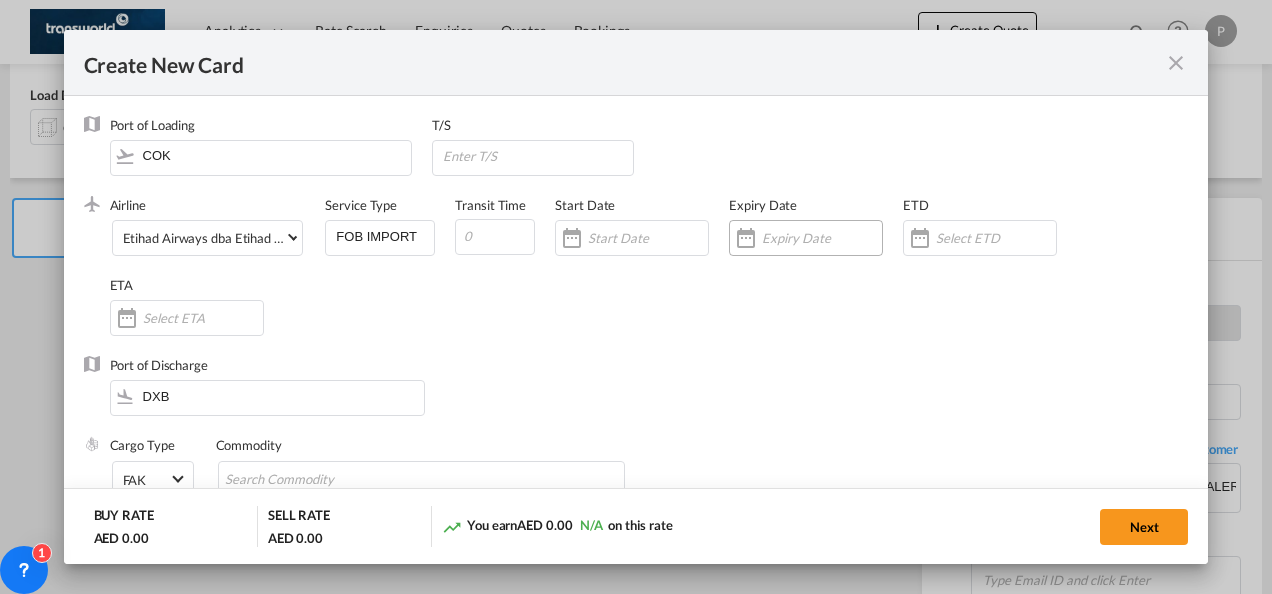 click at bounding box center (806, 238) 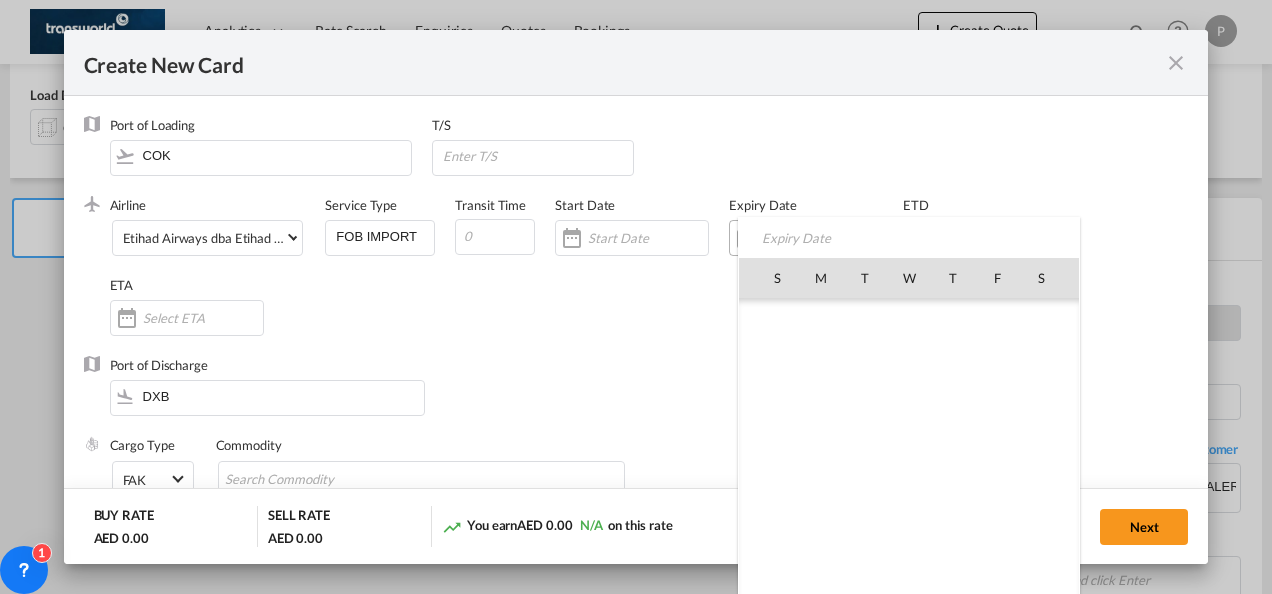scroll, scrollTop: 462690, scrollLeft: 0, axis: vertical 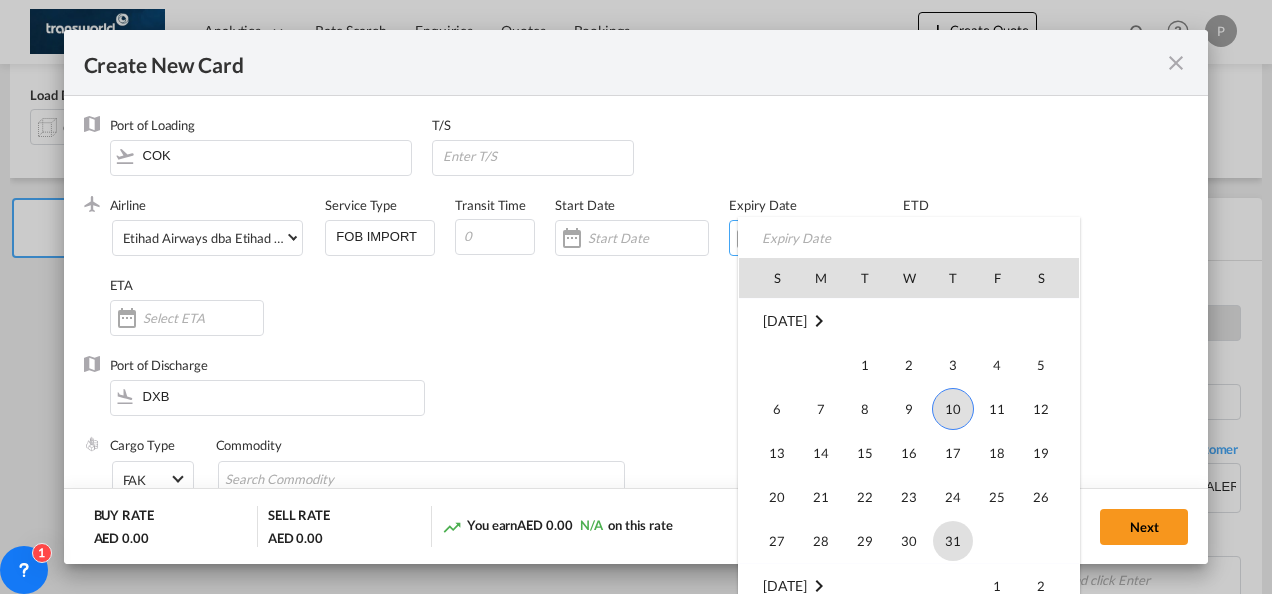 click on "31" at bounding box center [953, 541] 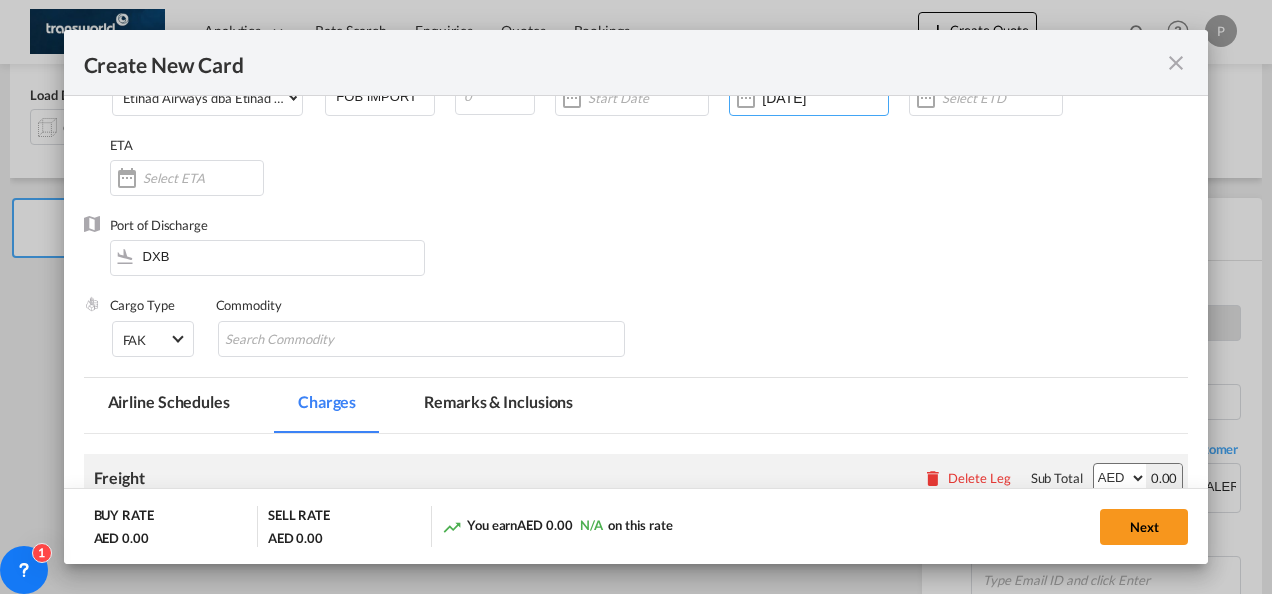 scroll, scrollTop: 148, scrollLeft: 0, axis: vertical 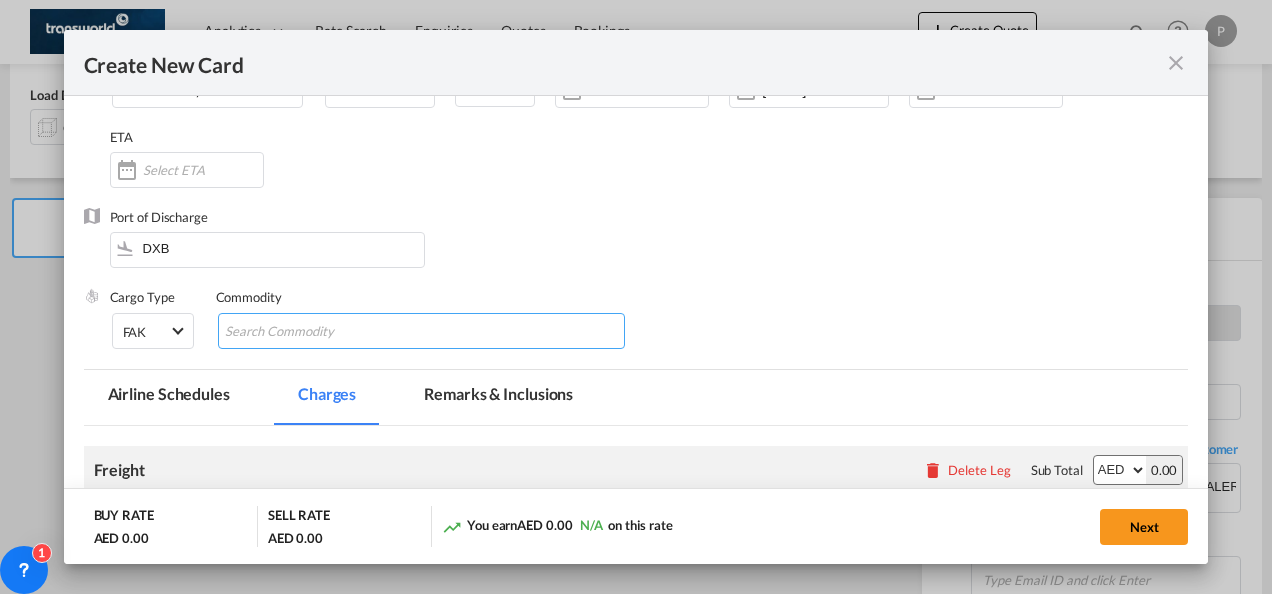 click at bounding box center [316, 332] 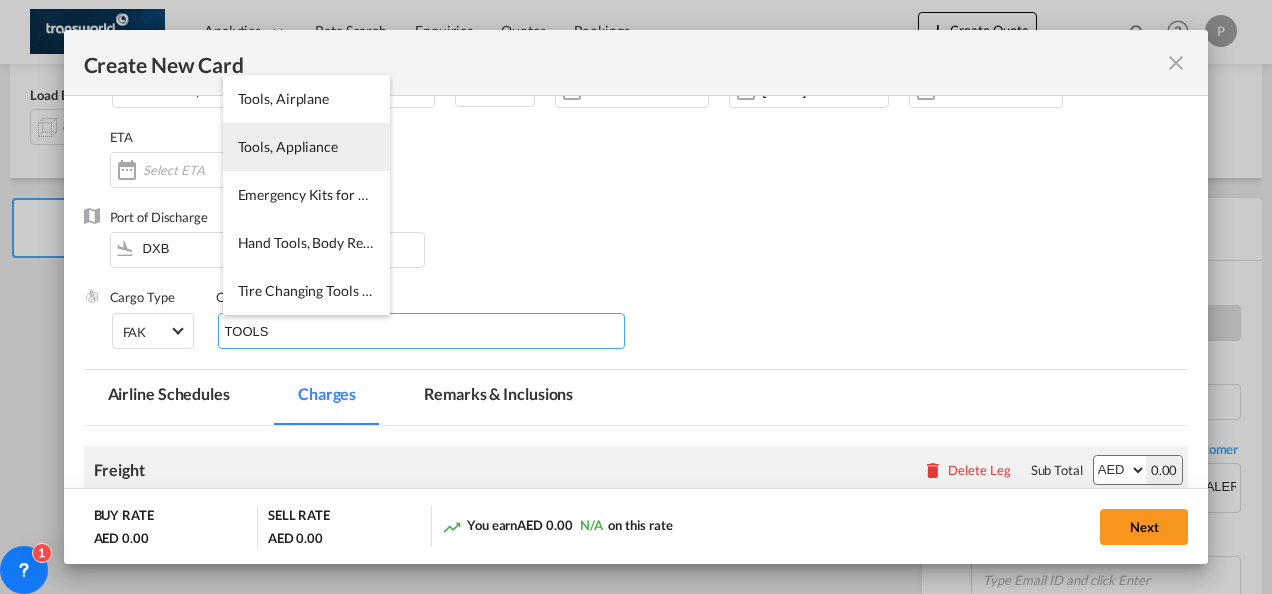type on "TOOLS" 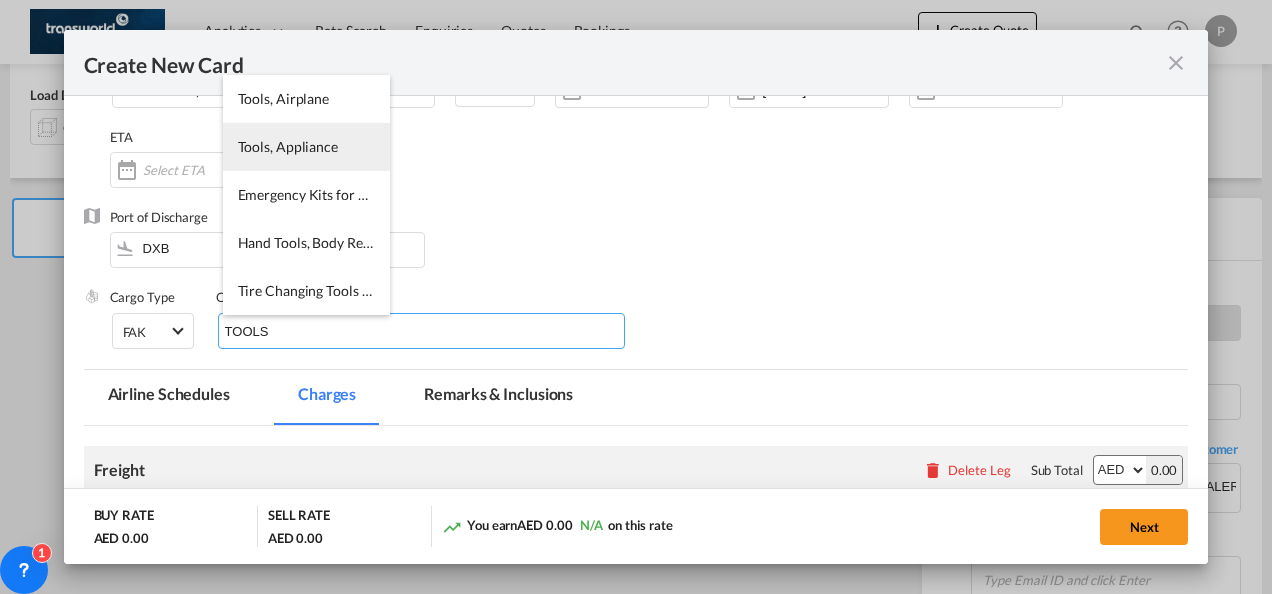 click on "Tools, Appliance" at bounding box center (306, 147) 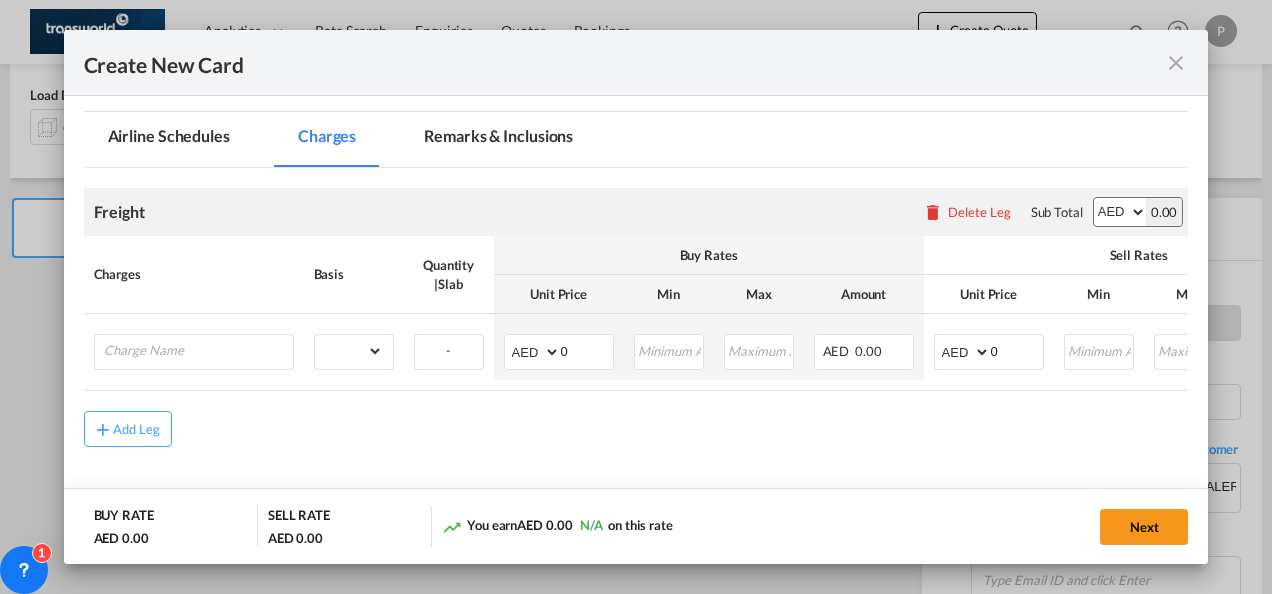 scroll, scrollTop: 423, scrollLeft: 0, axis: vertical 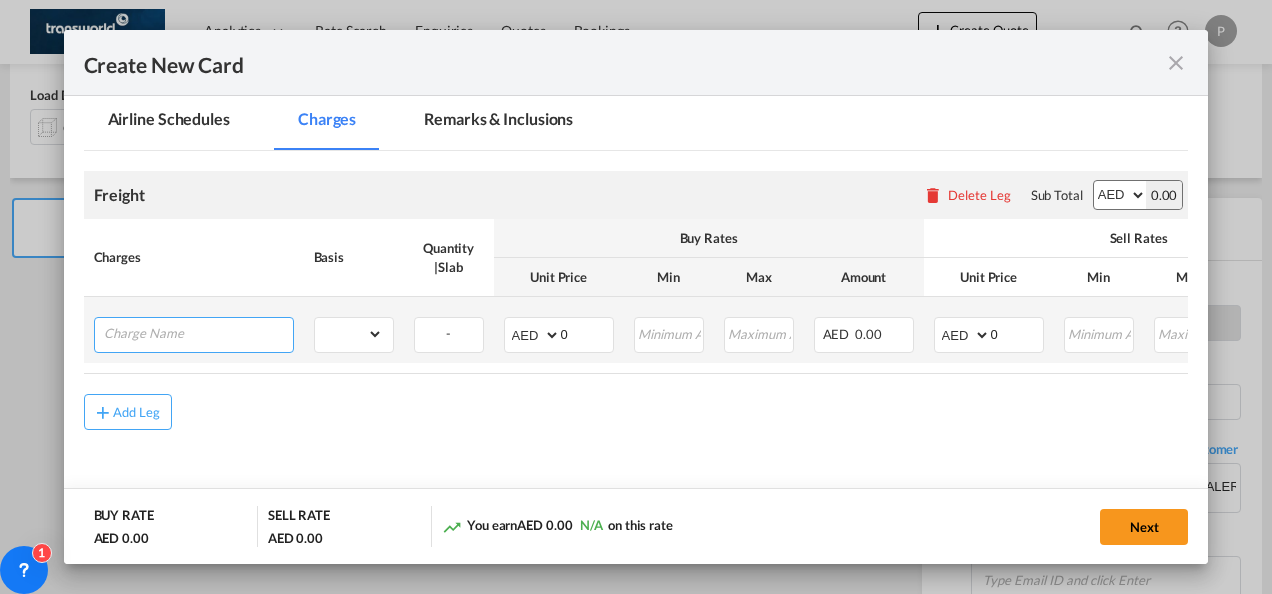 click at bounding box center [198, 333] 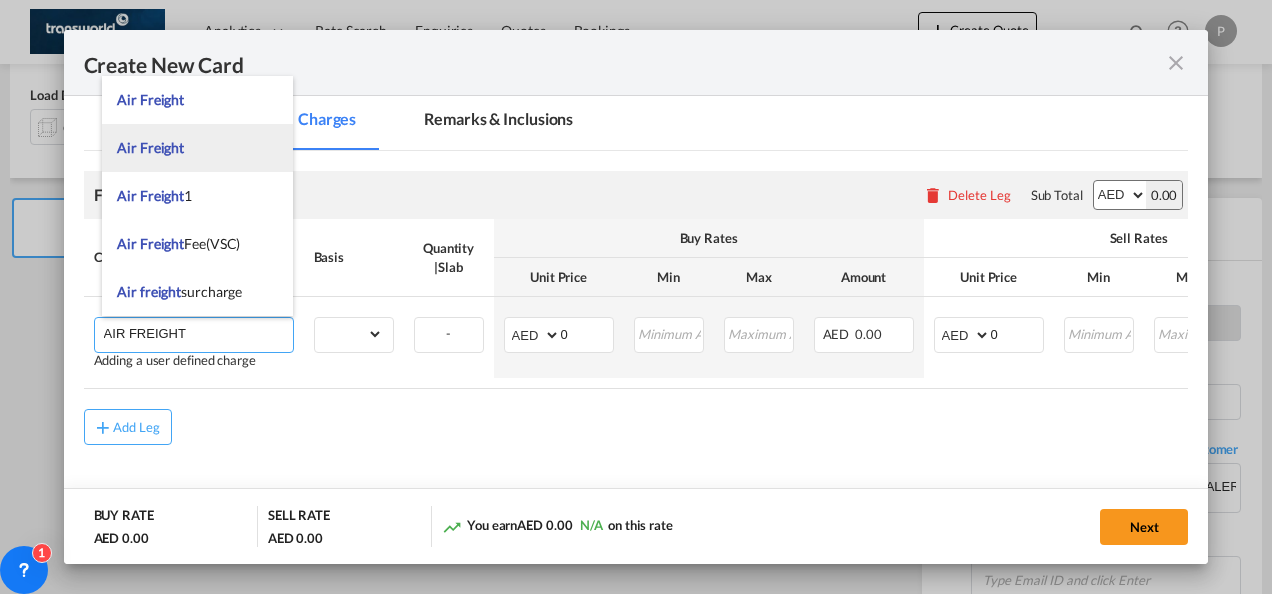 click on "Air Freight" at bounding box center [197, 148] 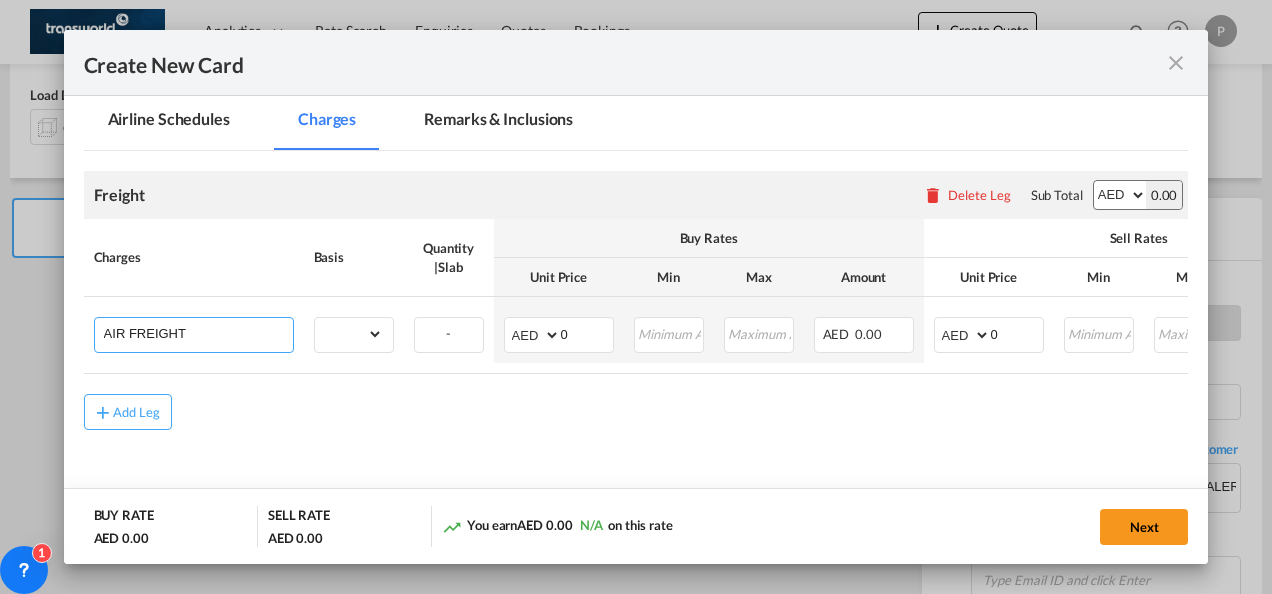 type on "Air Freight" 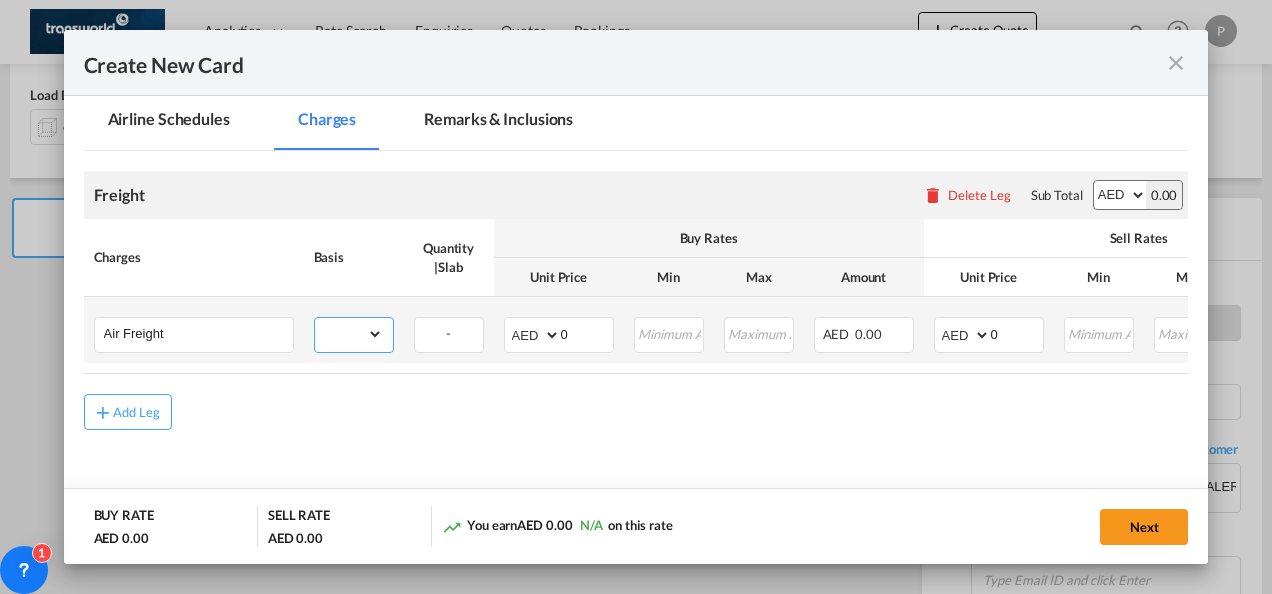 click on "gross_weight
volumetric_weight
per_shipment
per_bl
per_km
% on air freight
per_hawb
per_kg
per_pallet
per_carton
flat
chargeable_weight
per_ton
per_cbm
per_hbl
per_w/m
per_awb
per_sbl
per shipping bill
per_quintal
per_lbs
per_vehicle
per_shift
per_invoice
per_package
per_day
per_revalidation
per_declaration
per_document
per clearance" at bounding box center (349, 334) 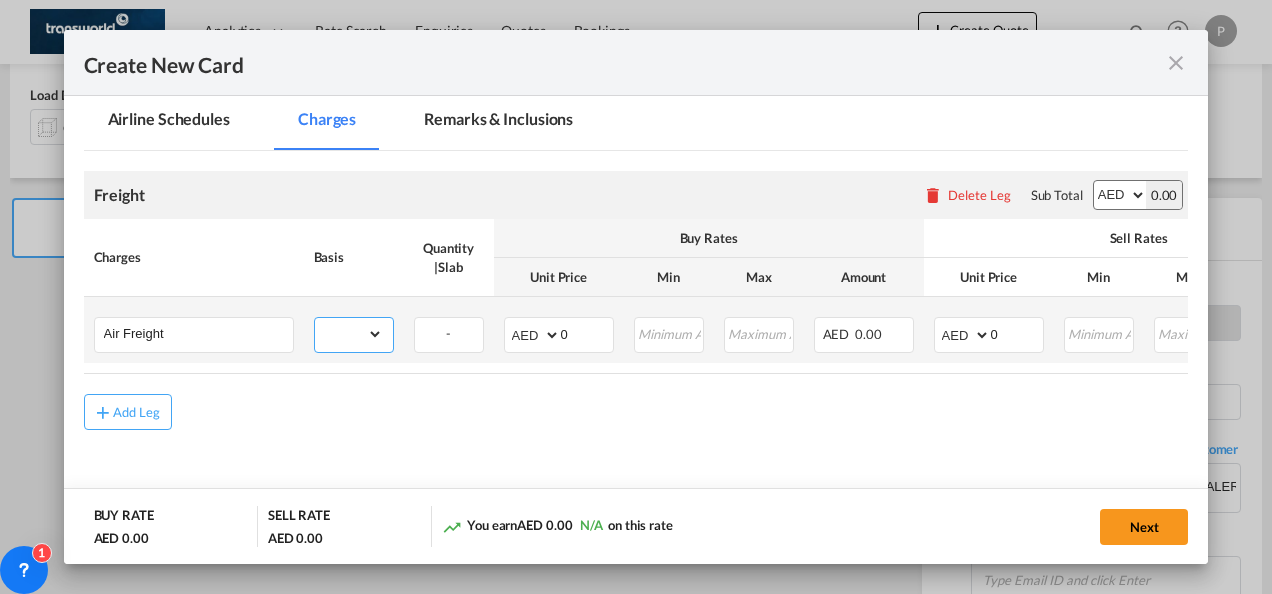 select on "per_shipment" 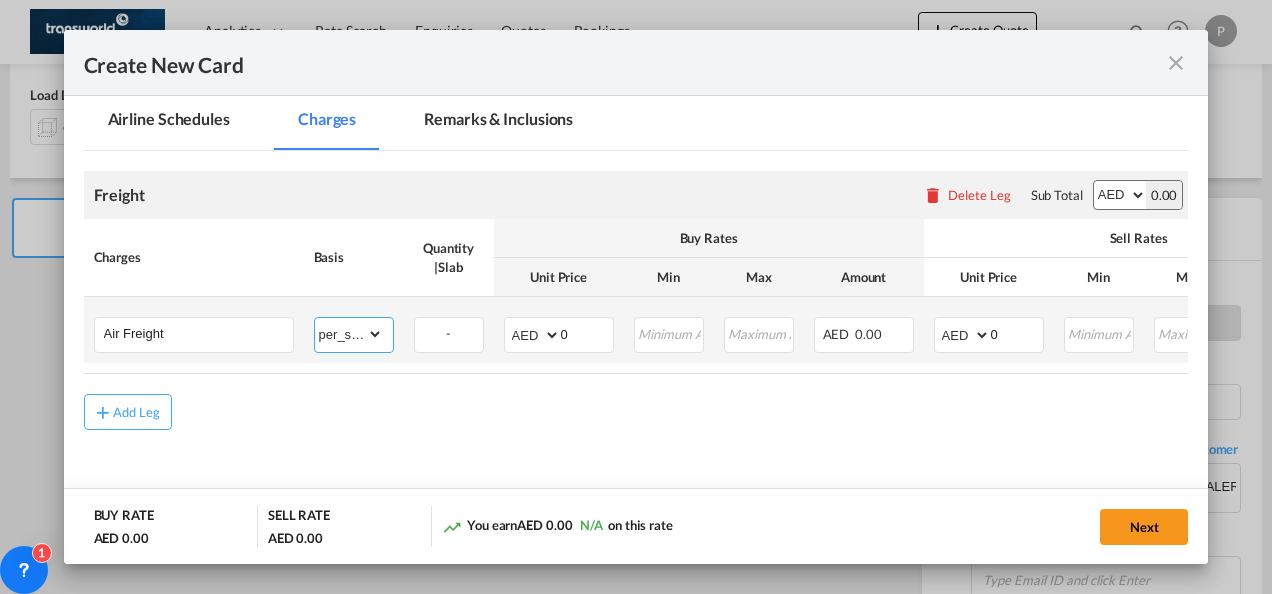 click on "gross_weight
volumetric_weight
per_shipment
per_bl
per_km
% on air freight
per_hawb
per_kg
per_pallet
per_carton
flat
chargeable_weight
per_ton
per_cbm
per_hbl
per_w/m
per_awb
per_sbl
per shipping bill
per_quintal
per_lbs
per_vehicle
per_shift
per_invoice
per_package
per_day
per_revalidation
per_declaration
per_document
per clearance" at bounding box center (349, 334) 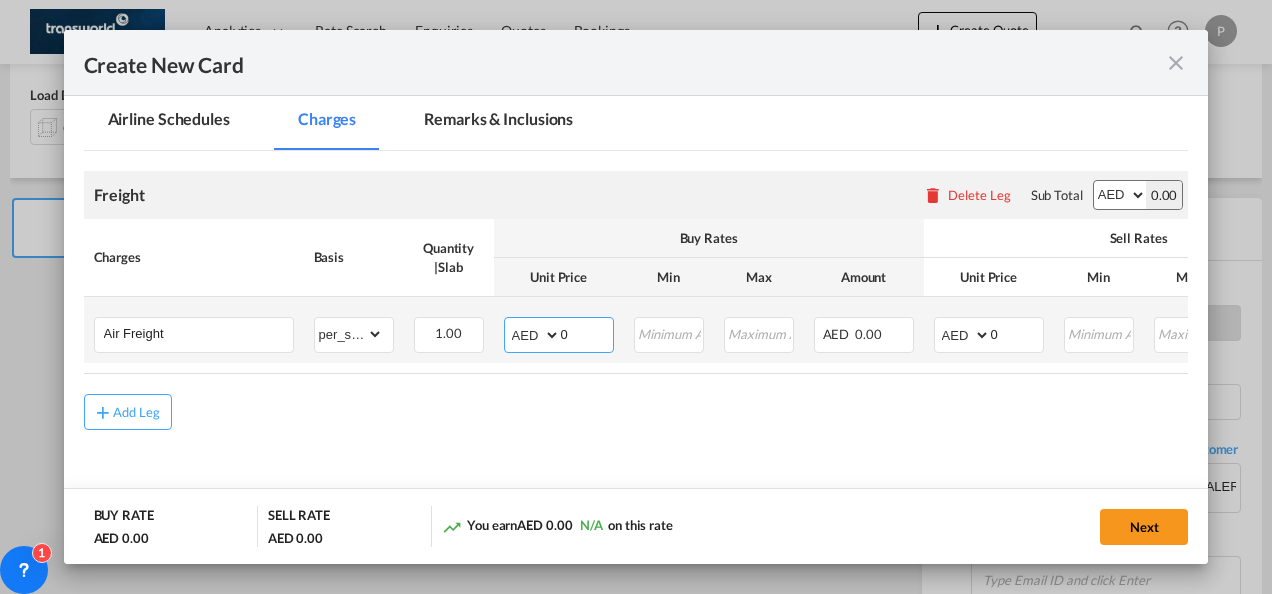 click on "AED AFN ALL AMD ANG AOA ARS AUD AWG AZN BAM BBD BDT BGN BHD BIF BMD BND [PERSON_NAME] BRL BSD BTN BWP BYN BZD CAD CDF CHF CLP CNY COP CRC CUC CUP CVE CZK DJF DKK DOP DZD EGP ERN ETB EUR FJD FKP FOK GBP GEL GGP GHS GIP GMD GNF GTQ GYD HKD HNL HRK HTG HUF IDR ILS IMP INR IQD IRR ISK JMD JOD JPY KES KGS KHR KID KMF KRW KWD KYD KZT LAK LBP LKR LRD LSL LYD MAD MDL MGA MKD MMK MNT MOP MRU MUR MVR MWK MXN MYR MZN NAD NGN NIO NOK NPR NZD OMR PAB PEN PGK PHP PKR PLN PYG QAR [PERSON_NAME] RSD RUB RWF SAR SBD SCR SDG SEK SGD SHP SLL SOS SRD SSP STN SYP SZL THB TJS TMT TND TOP TRY TTD TVD TWD TZS UAH UGX USD UYU UZS VES VND VUV WST XAF XCD XDR XOF XPF YER ZAR ZMW" at bounding box center [534, 335] 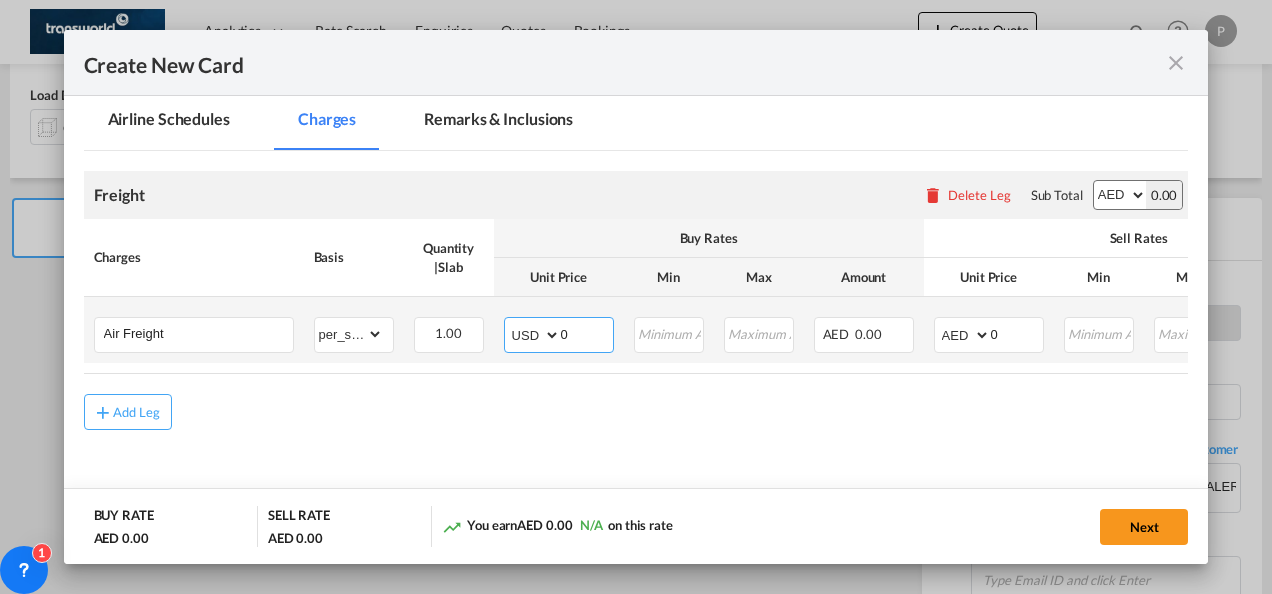 click on "AED AFN ALL AMD ANG AOA ARS AUD AWG AZN BAM BBD BDT BGN BHD BIF BMD BND [PERSON_NAME] BRL BSD BTN BWP BYN BZD CAD CDF CHF CLP CNY COP CRC CUC CUP CVE CZK DJF DKK DOP DZD EGP ERN ETB EUR FJD FKP FOK GBP GEL GGP GHS GIP GMD GNF GTQ GYD HKD HNL HRK HTG HUF IDR ILS IMP INR IQD IRR ISK JMD JOD JPY KES KGS KHR KID KMF KRW KWD KYD KZT LAK LBP LKR LRD LSL LYD MAD MDL MGA MKD MMK MNT MOP MRU MUR MVR MWK MXN MYR MZN NAD NGN NIO NOK NPR NZD OMR PAB PEN PGK PHP PKR PLN PYG QAR [PERSON_NAME] RSD RUB RWF SAR SBD SCR SDG SEK SGD SHP SLL SOS SRD SSP STN SYP SZL THB TJS TMT TND TOP TRY TTD TVD TWD TZS UAH UGX USD UYU UZS VES VND VUV WST XAF XCD XDR XOF XPF YER ZAR ZMW" at bounding box center [534, 335] 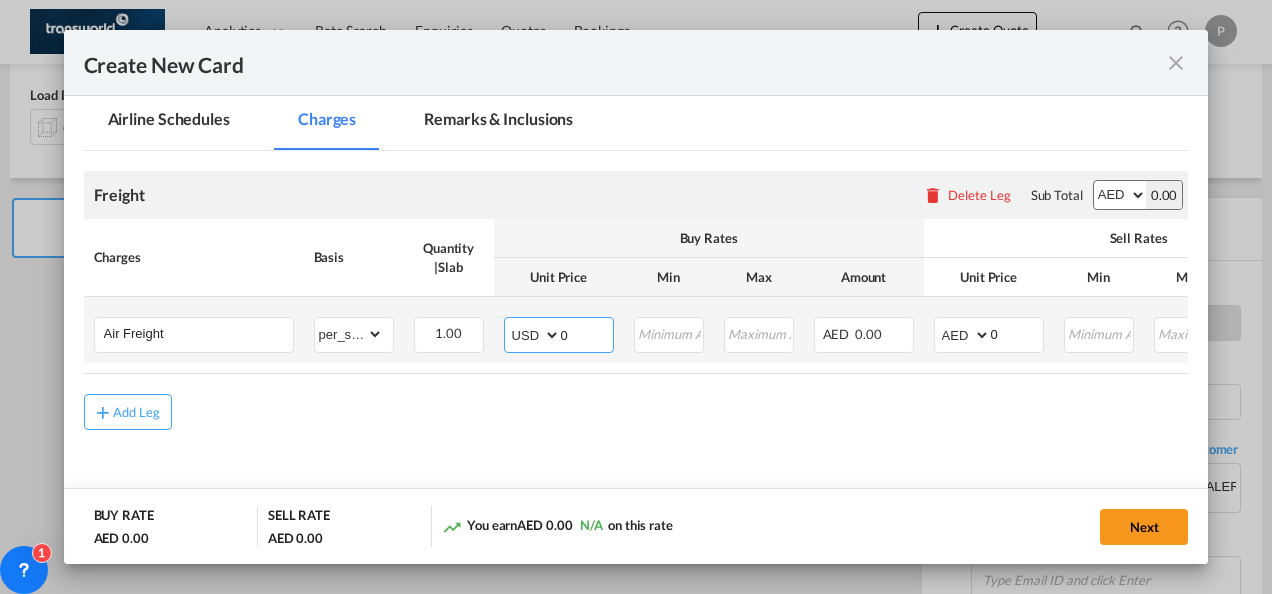 click on "0" at bounding box center (587, 333) 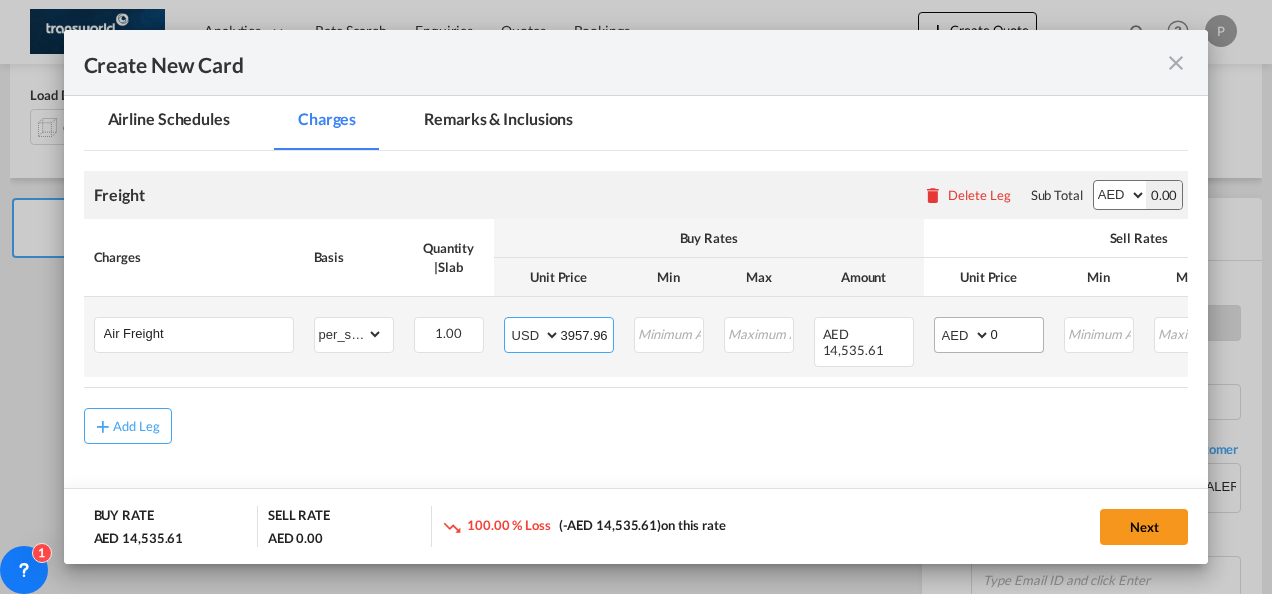 type on "3957.96" 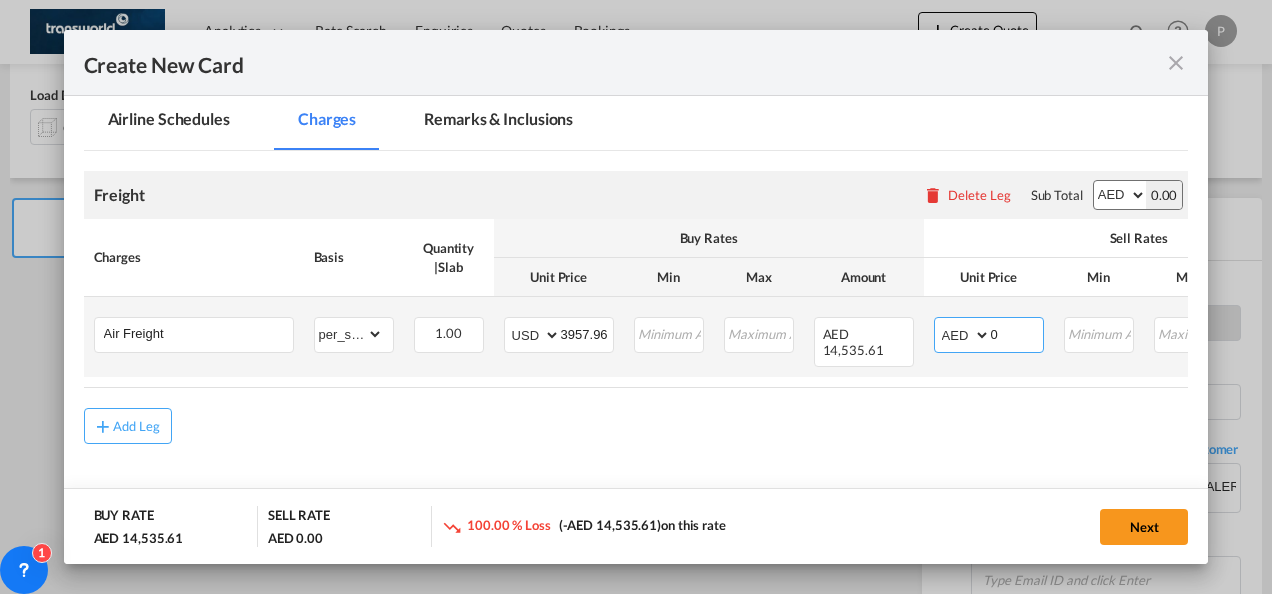 click on "AED AFN ALL AMD ANG AOA ARS AUD AWG AZN BAM BBD BDT BGN BHD BIF BMD BND [PERSON_NAME] BRL BSD BTN BWP BYN BZD CAD CDF CHF CLP CNY COP CRC CUC CUP CVE CZK DJF DKK DOP DZD EGP ERN ETB EUR FJD FKP FOK GBP GEL GGP GHS GIP GMD GNF GTQ GYD HKD HNL HRK HTG HUF IDR ILS IMP INR IQD IRR ISK JMD JOD JPY KES KGS KHR KID KMF KRW KWD KYD KZT LAK LBP LKR LRD LSL LYD MAD MDL MGA MKD MMK MNT MOP MRU MUR MVR MWK MXN MYR MZN NAD NGN NIO NOK NPR NZD OMR PAB PEN PGK PHP PKR PLN PYG QAR [PERSON_NAME] RSD RUB RWF SAR SBD SCR SDG SEK SGD SHP SLL SOS SRD SSP STN SYP SZL THB TJS TMT TND TOP TRY TTD TVD TWD TZS UAH UGX USD UYU UZS VES VND VUV WST XAF XCD XDR XOF XPF YER ZAR ZMW" at bounding box center (964, 335) 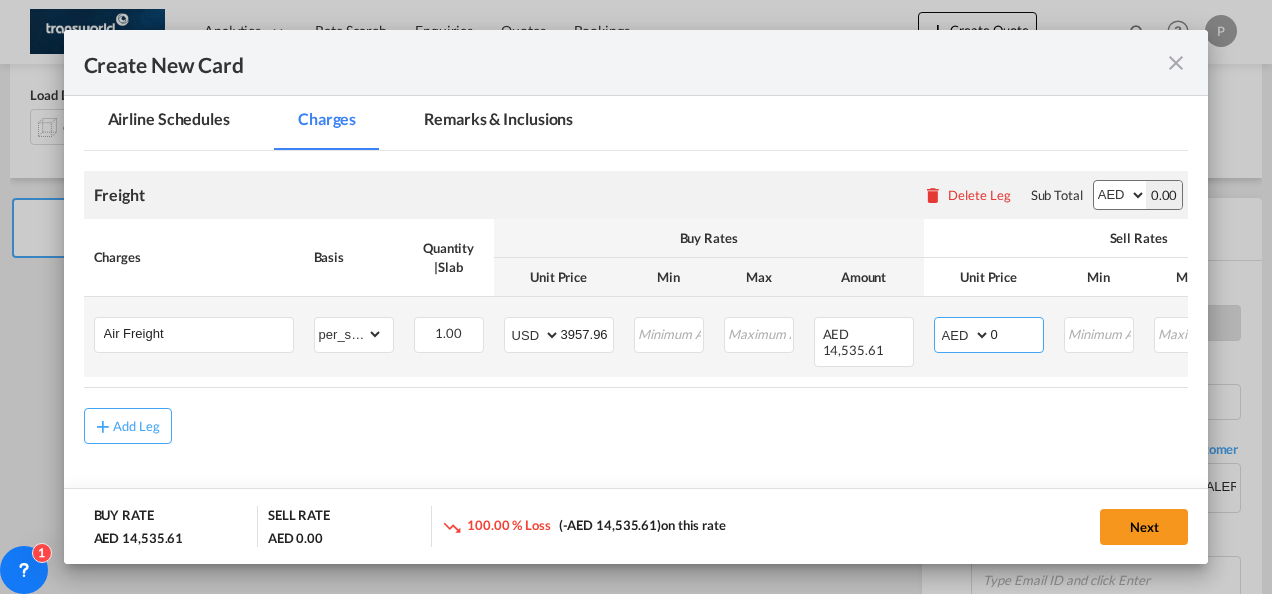 select on "string:USD" 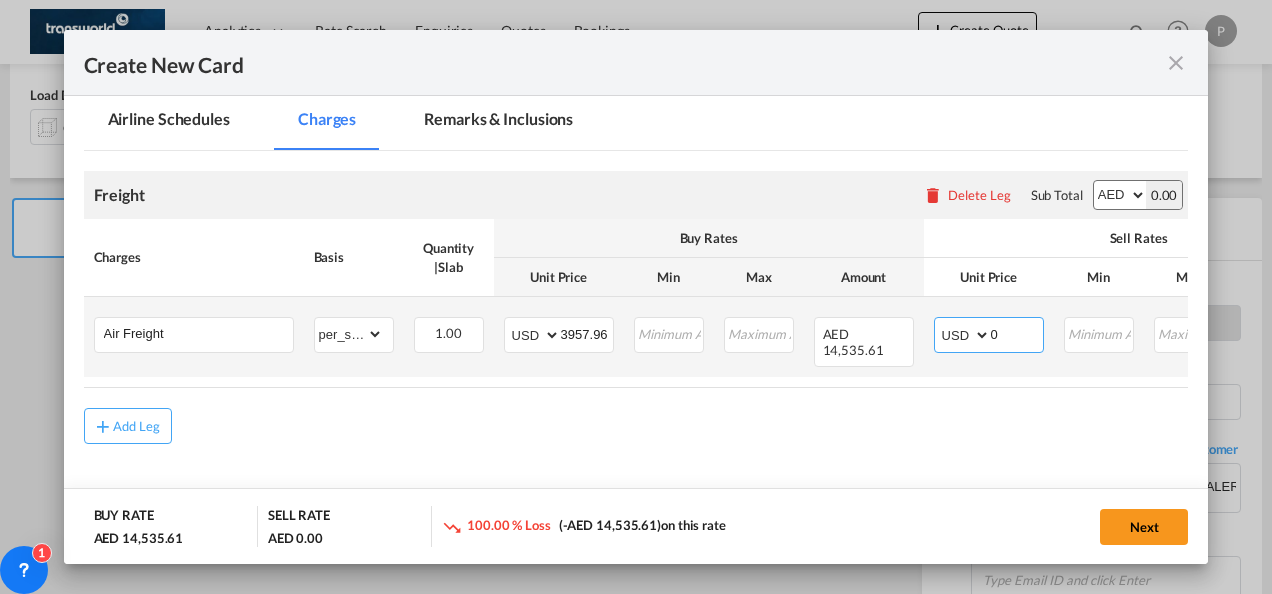 click on "AED AFN ALL AMD ANG AOA ARS AUD AWG AZN BAM BBD BDT BGN BHD BIF BMD BND [PERSON_NAME] BRL BSD BTN BWP BYN BZD CAD CDF CHF CLP CNY COP CRC CUC CUP CVE CZK DJF DKK DOP DZD EGP ERN ETB EUR FJD FKP FOK GBP GEL GGP GHS GIP GMD GNF GTQ GYD HKD HNL HRK HTG HUF IDR ILS IMP INR IQD IRR ISK JMD JOD JPY KES KGS KHR KID KMF KRW KWD KYD KZT LAK LBP LKR LRD LSL LYD MAD MDL MGA MKD MMK MNT MOP MRU MUR MVR MWK MXN MYR MZN NAD NGN NIO NOK NPR NZD OMR PAB PEN PGK PHP PKR PLN PYG QAR [PERSON_NAME] RSD RUB RWF SAR SBD SCR SDG SEK SGD SHP SLL SOS SRD SSP STN SYP SZL THB TJS TMT TND TOP TRY TTD TVD TWD TZS UAH UGX USD UYU UZS VES VND VUV WST XAF XCD XDR XOF XPF YER ZAR ZMW" at bounding box center (964, 335) 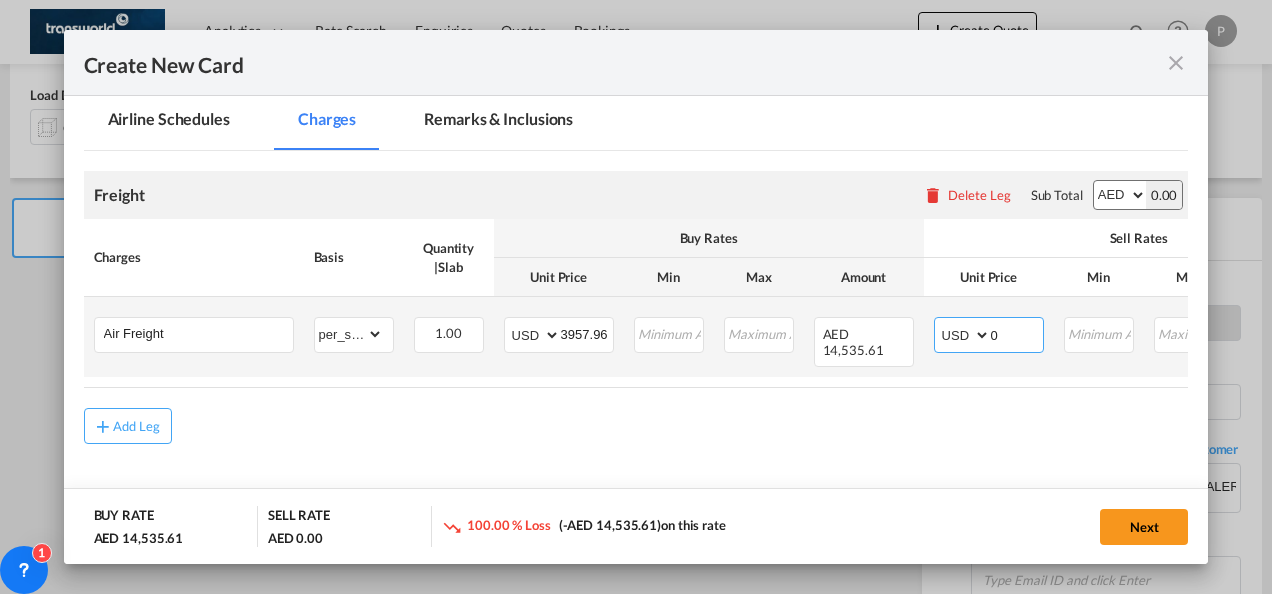 click on "0" at bounding box center [1017, 333] 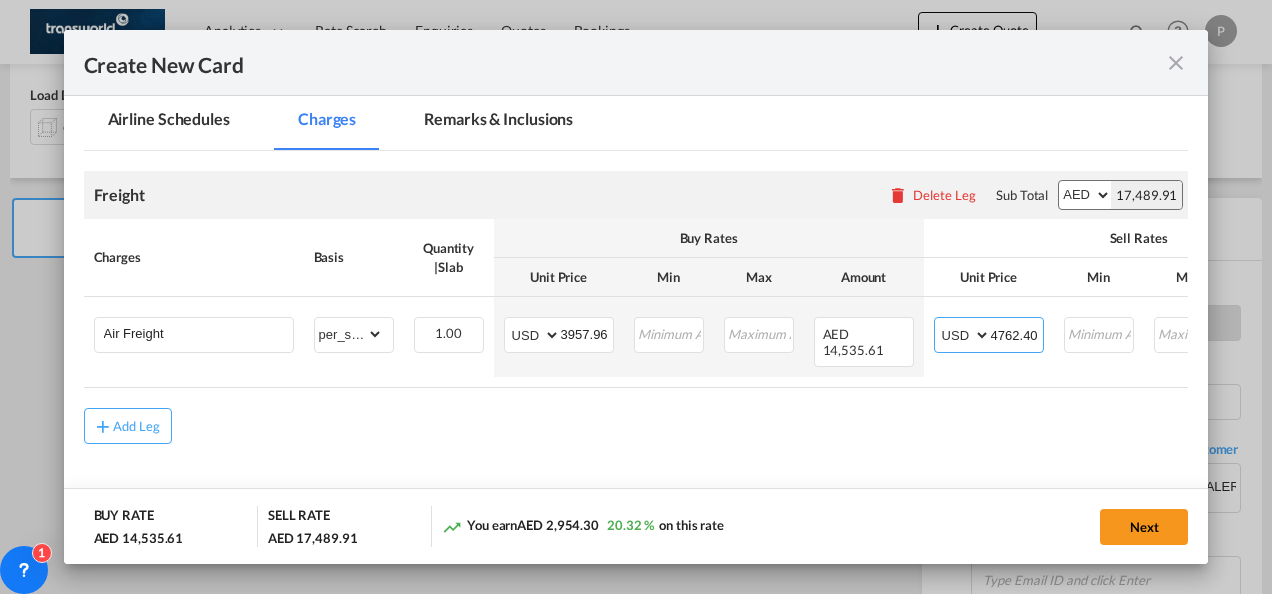 scroll, scrollTop: 474, scrollLeft: 0, axis: vertical 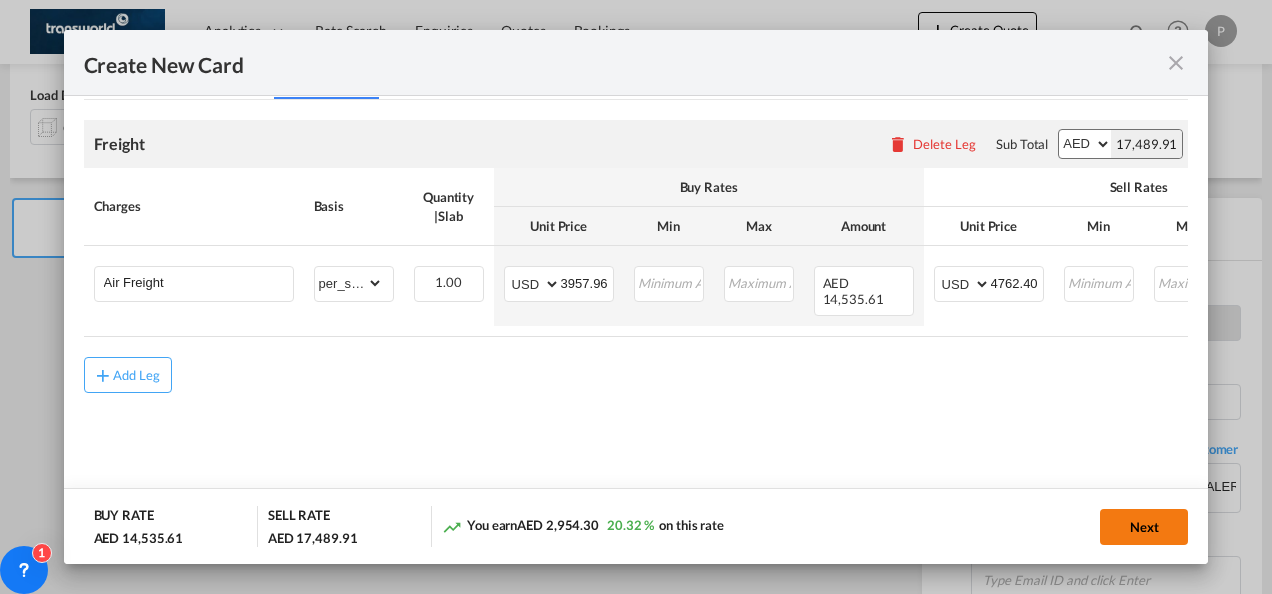 click on "Next" 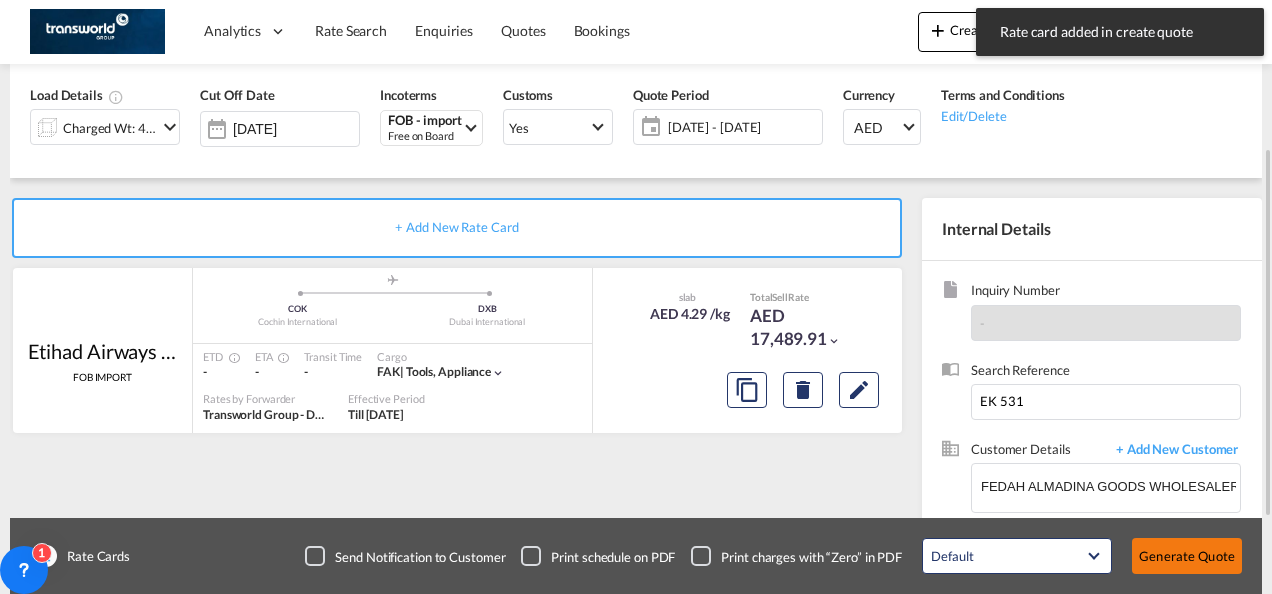 click on "Generate Quote" at bounding box center (1187, 556) 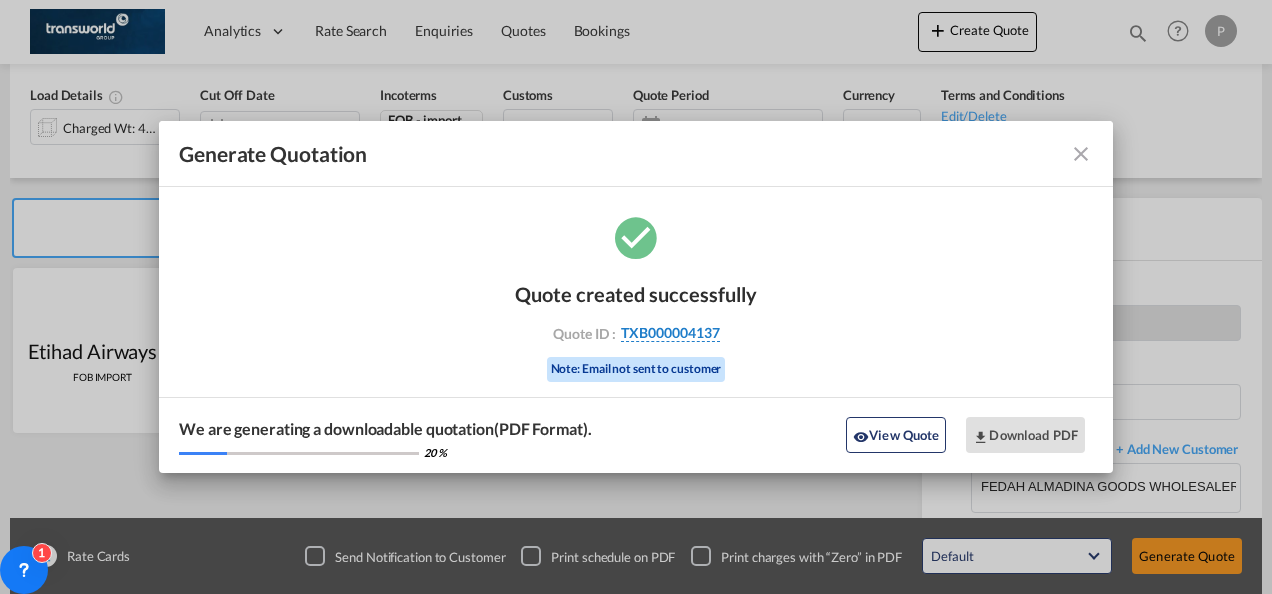 click on "TXB000004137" at bounding box center (670, 333) 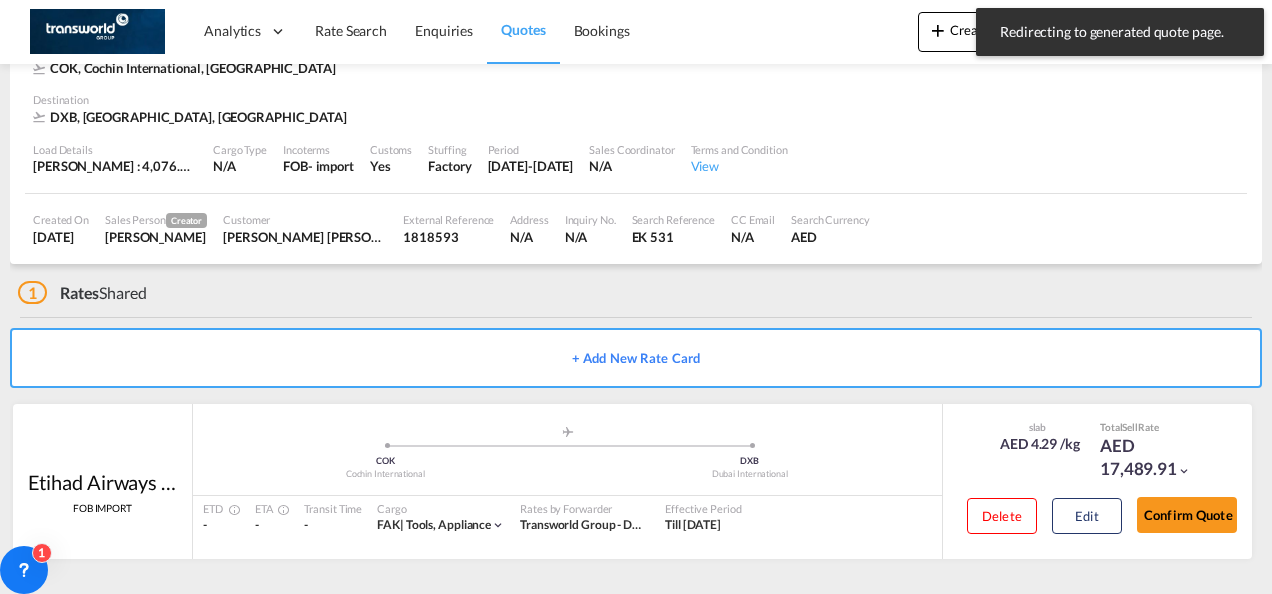 scroll, scrollTop: 122, scrollLeft: 0, axis: vertical 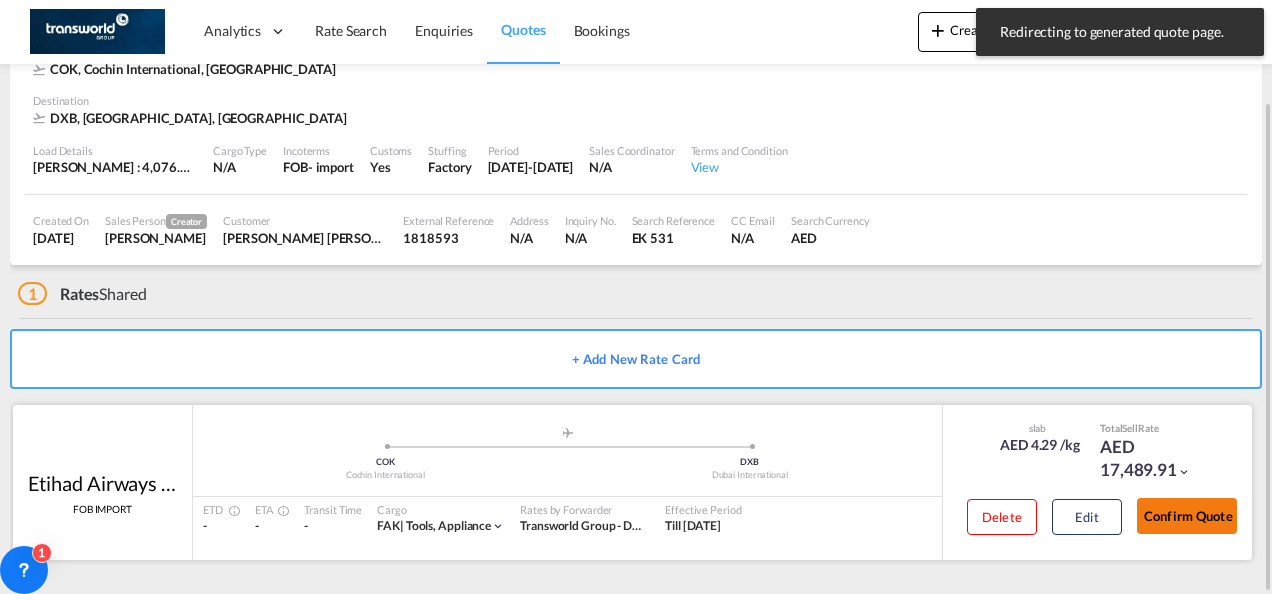 click on "Confirm Quote" at bounding box center [1187, 516] 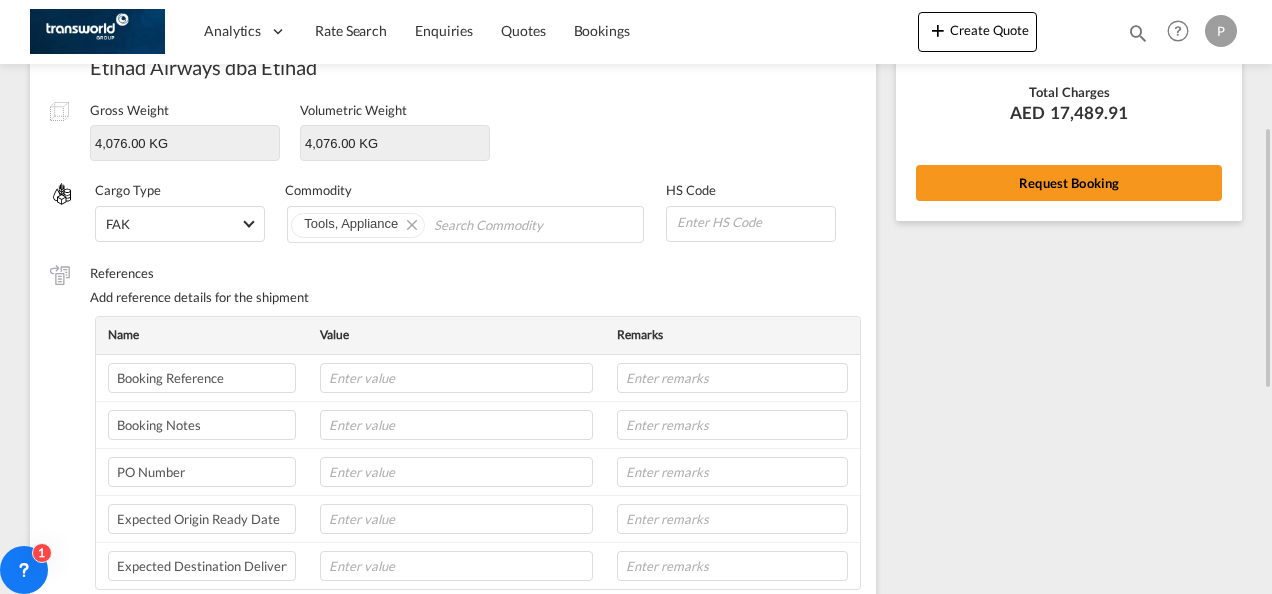scroll, scrollTop: 292, scrollLeft: 0, axis: vertical 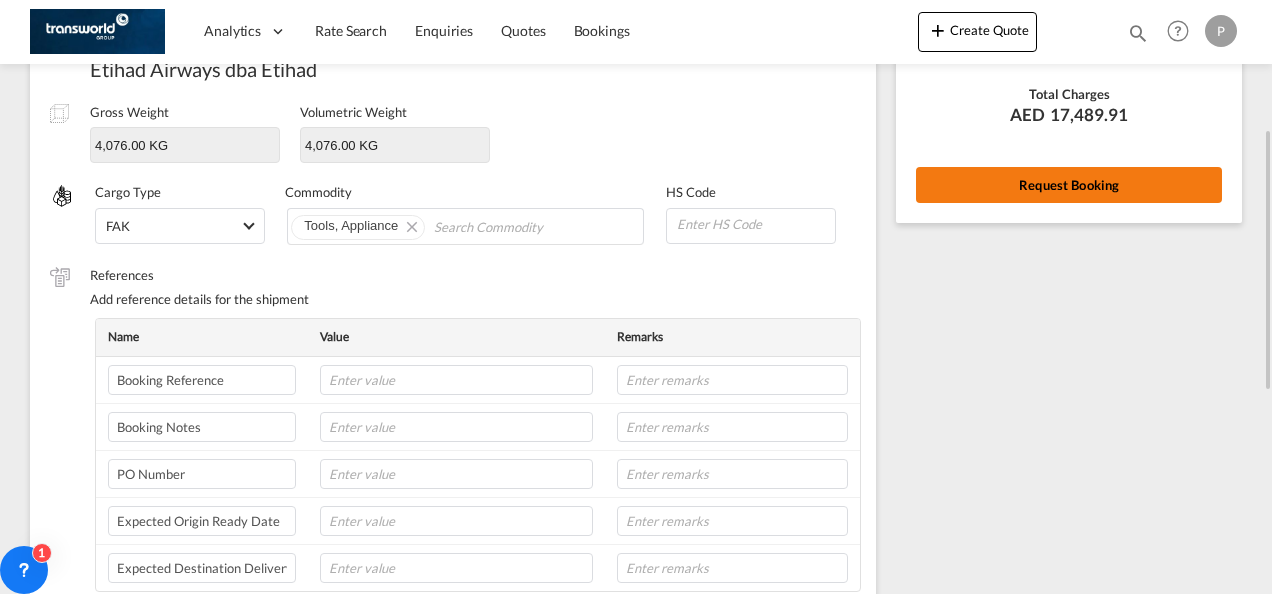click on "Request Booking" at bounding box center [1069, 185] 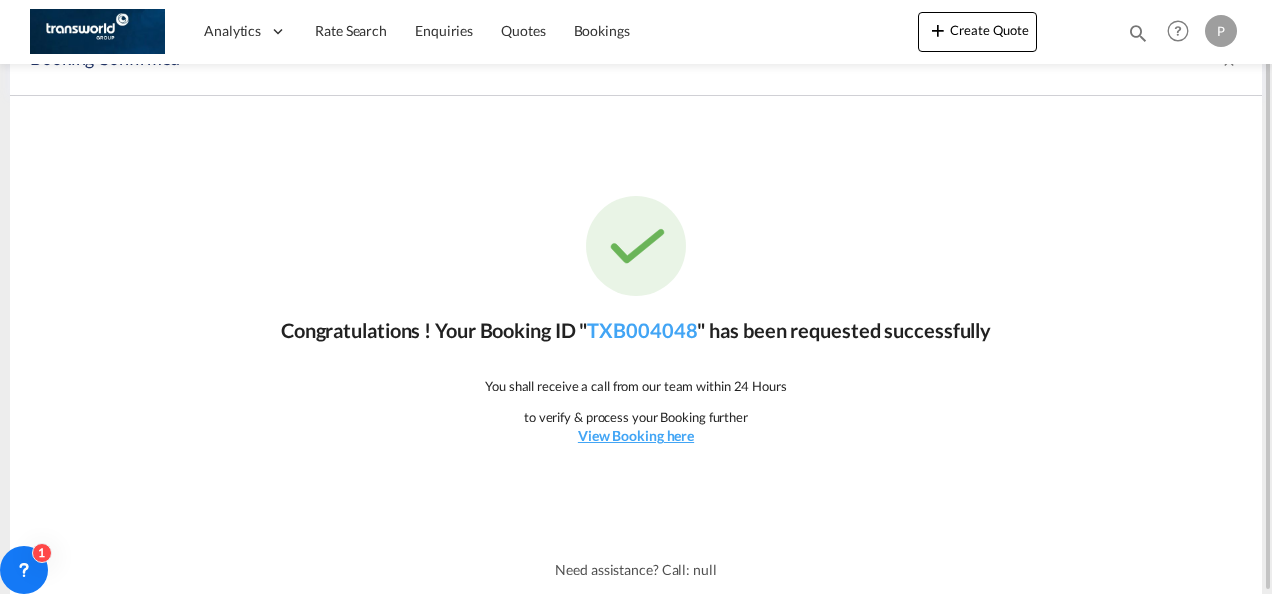 scroll, scrollTop: 37, scrollLeft: 0, axis: vertical 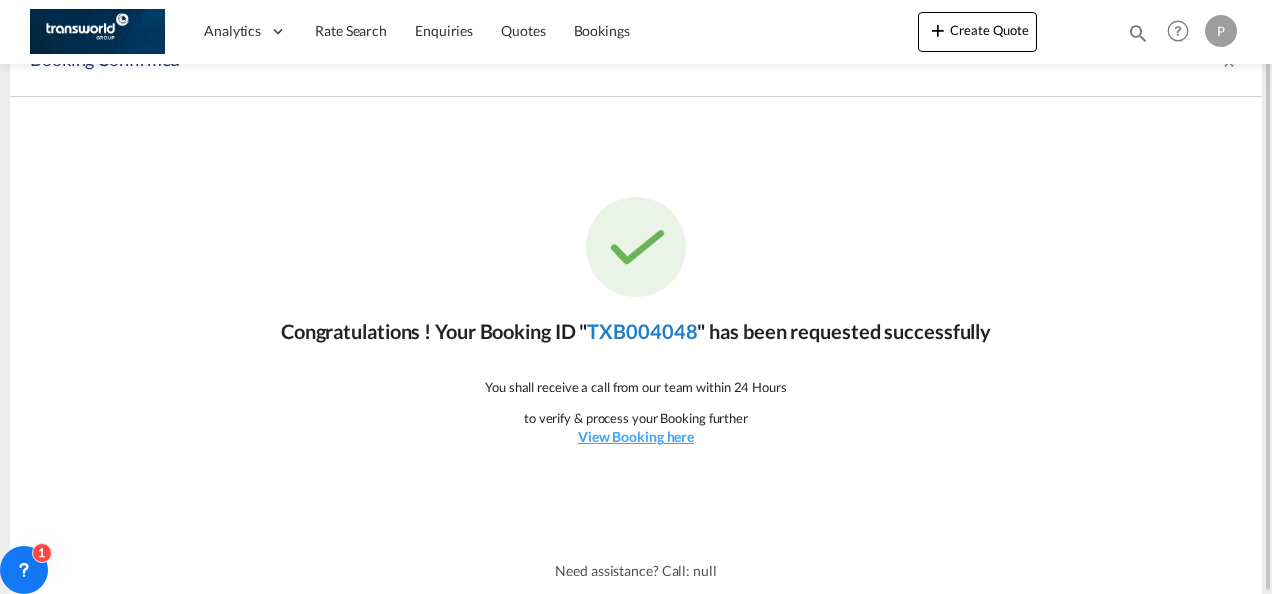 click on "TXB004048" 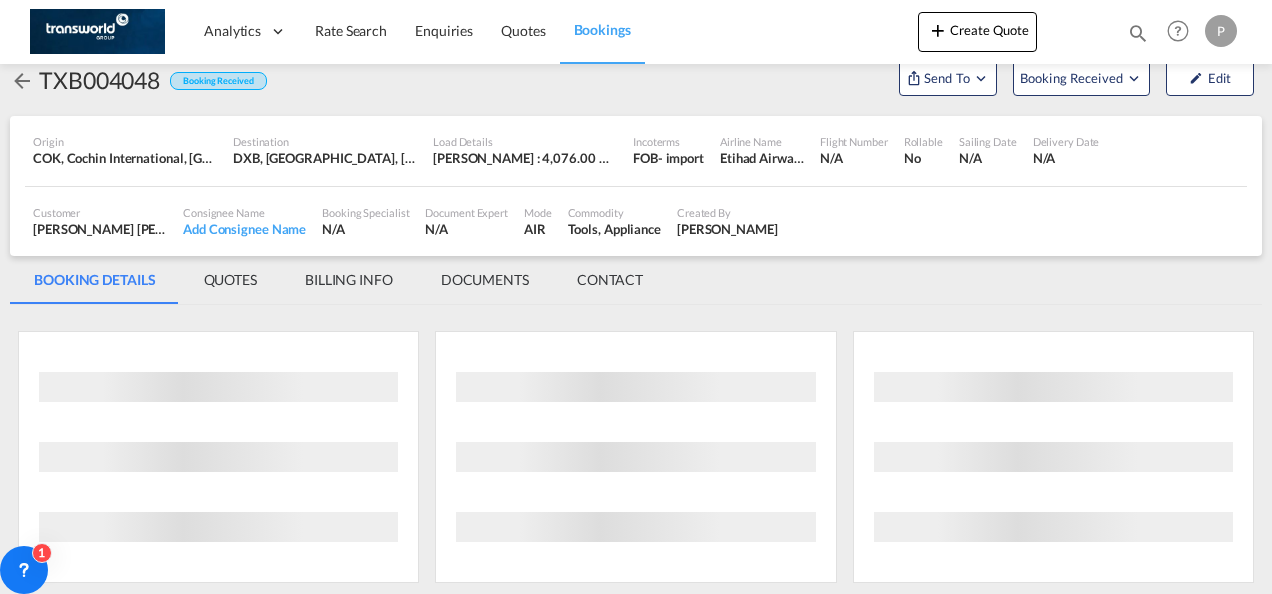 scroll, scrollTop: 1176, scrollLeft: 0, axis: vertical 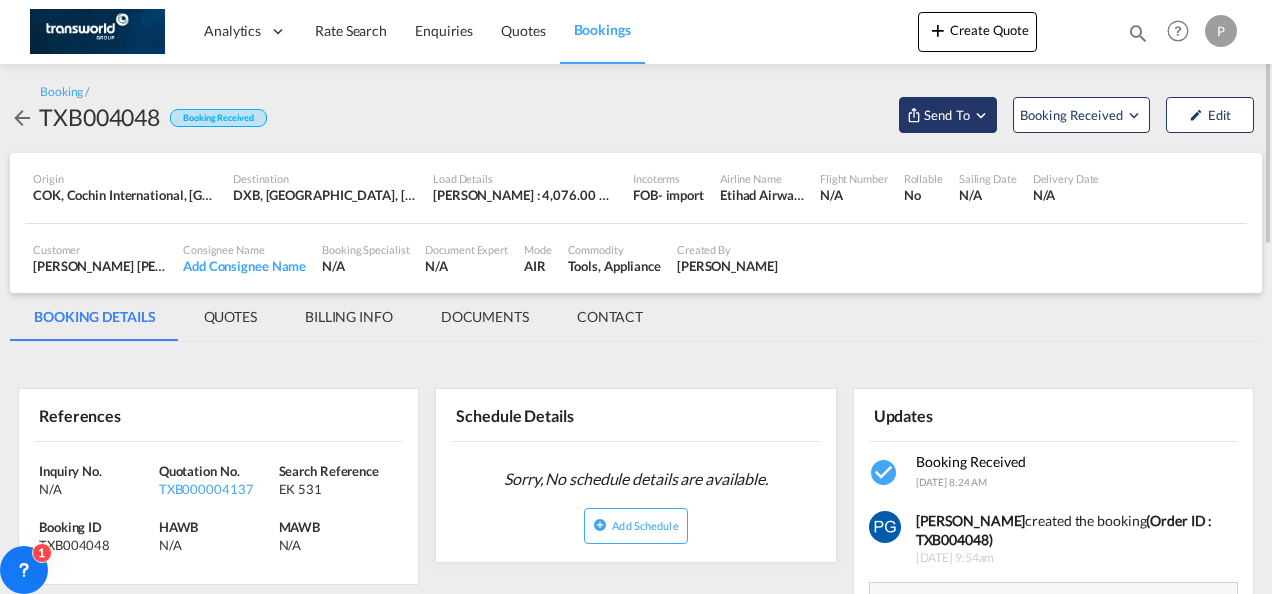 click at bounding box center (981, 115) 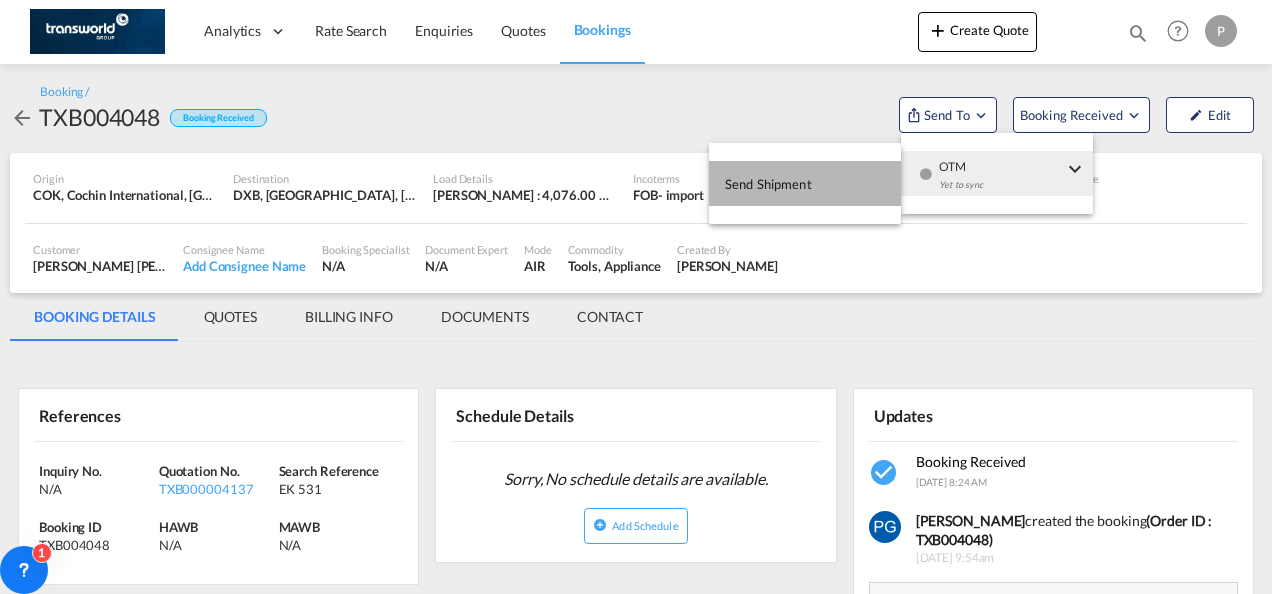 click on "Send Shipment" at bounding box center [805, 183] 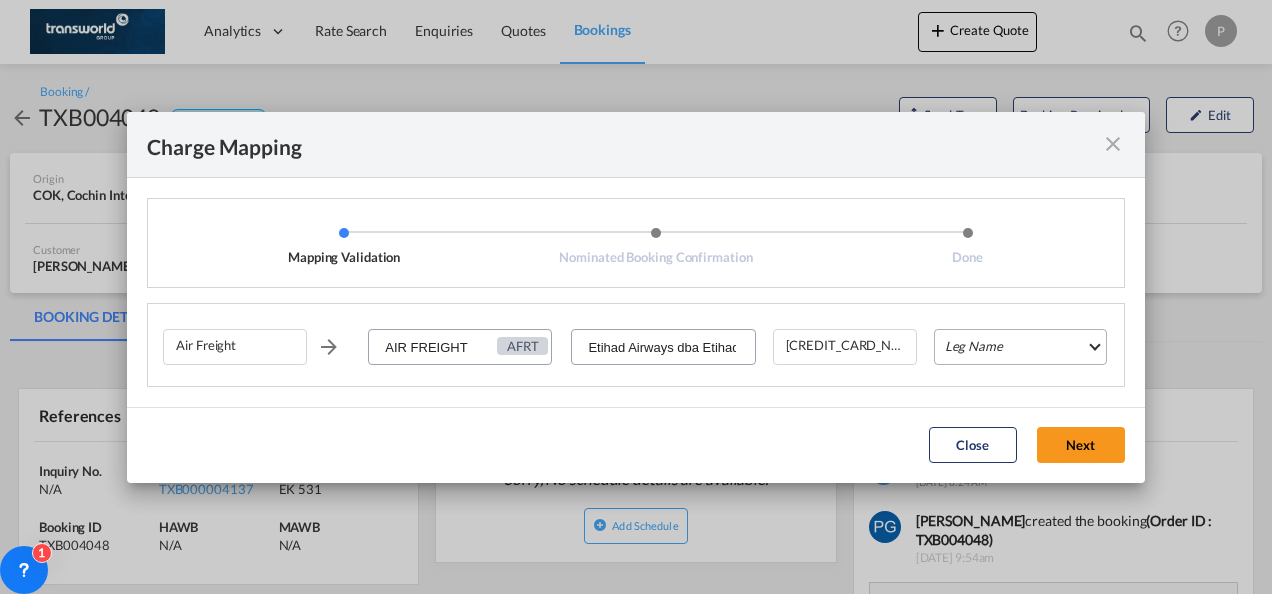 click on "Leg Name HANDLING ORIGIN HANDLING DESTINATION OTHERS TL PICK UP CUSTOMS ORIGIN AIR CUSTOMS DESTINATION TL DELIVERY" at bounding box center [1020, 347] 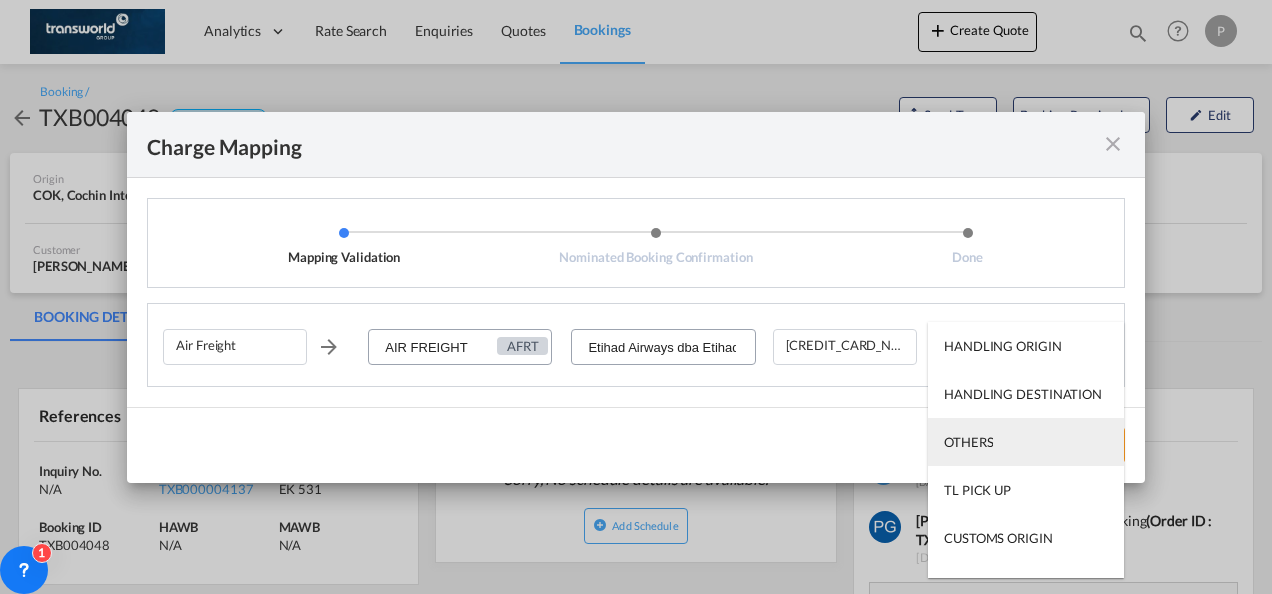 scroll, scrollTop: 128, scrollLeft: 0, axis: vertical 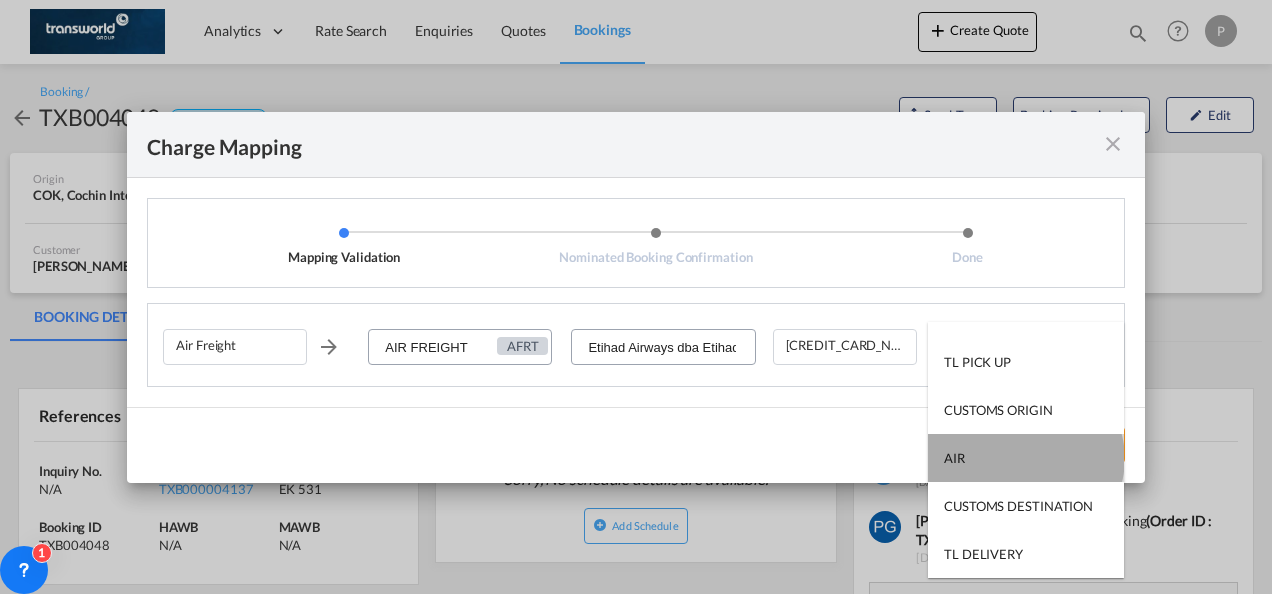 click on "AIR" at bounding box center (1026, 458) 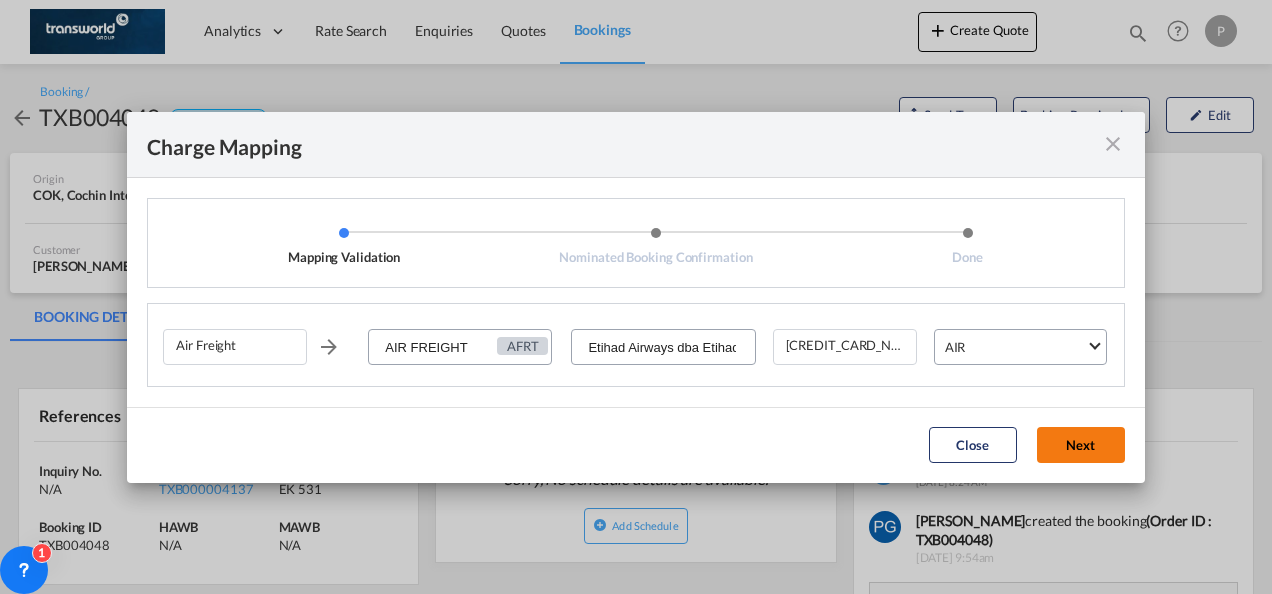 click on "Next" 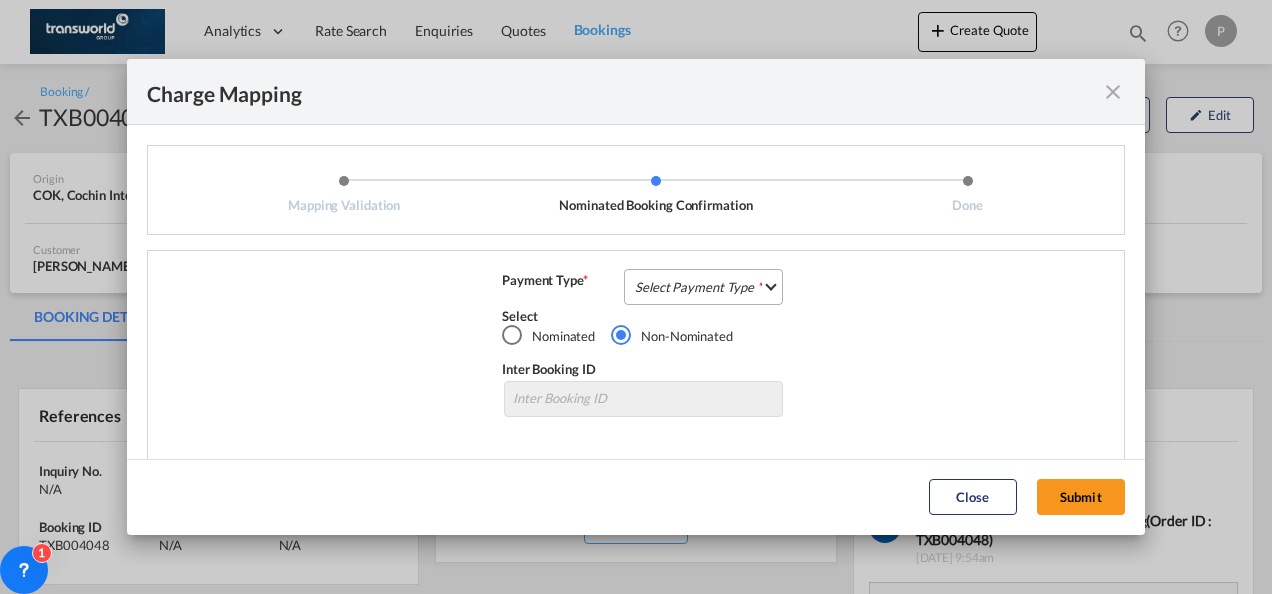 click on "Select Payment Type
COLLECT
PREPAID" at bounding box center [703, 287] 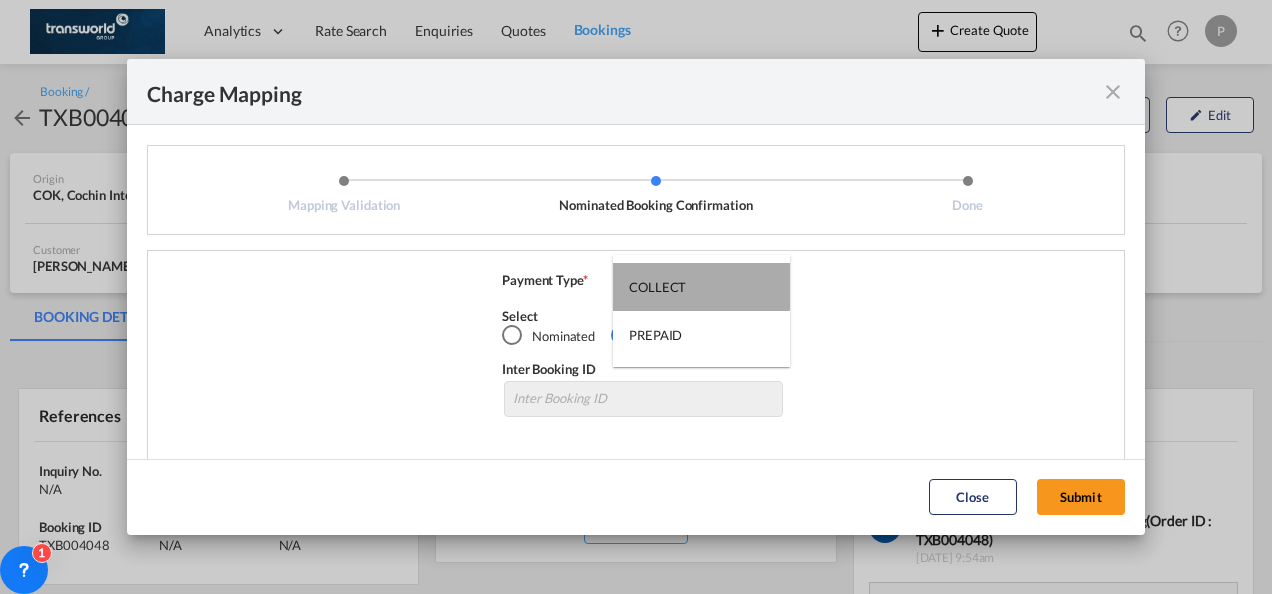 click on "COLLECT" at bounding box center [657, 287] 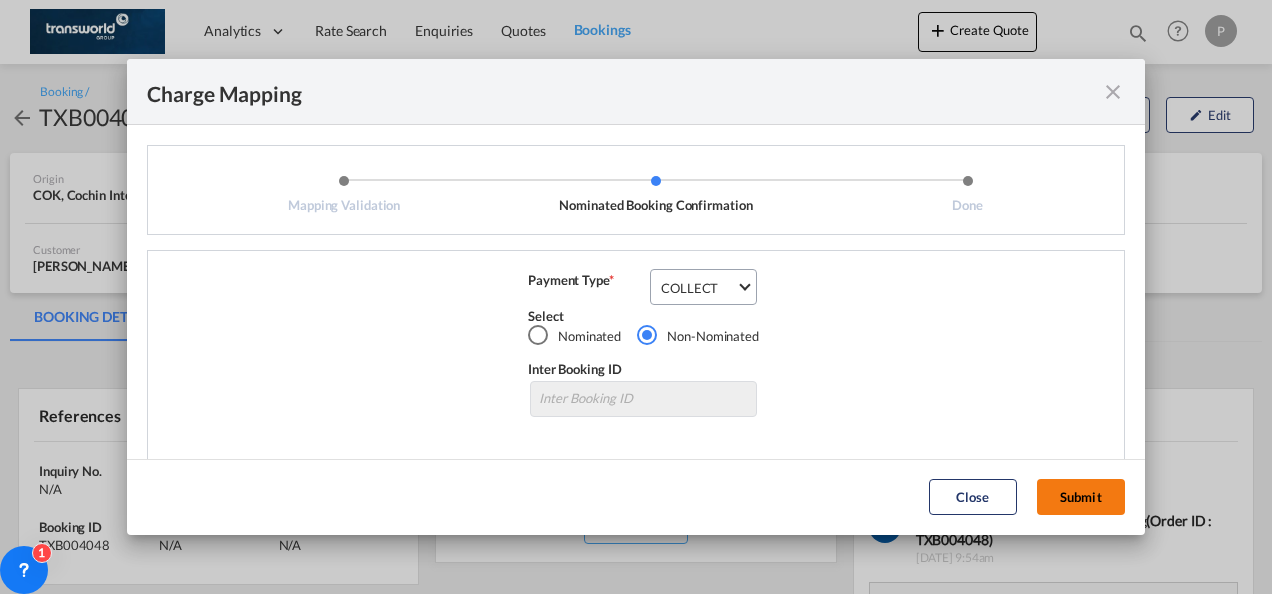 click on "Submit" 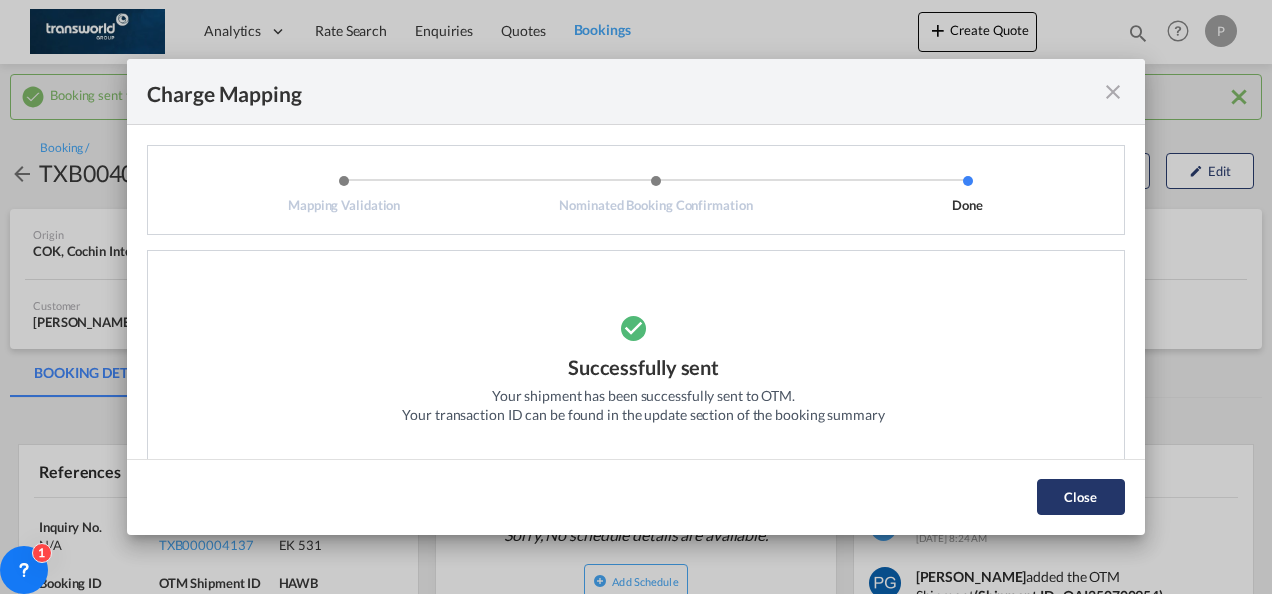 click on "Close" 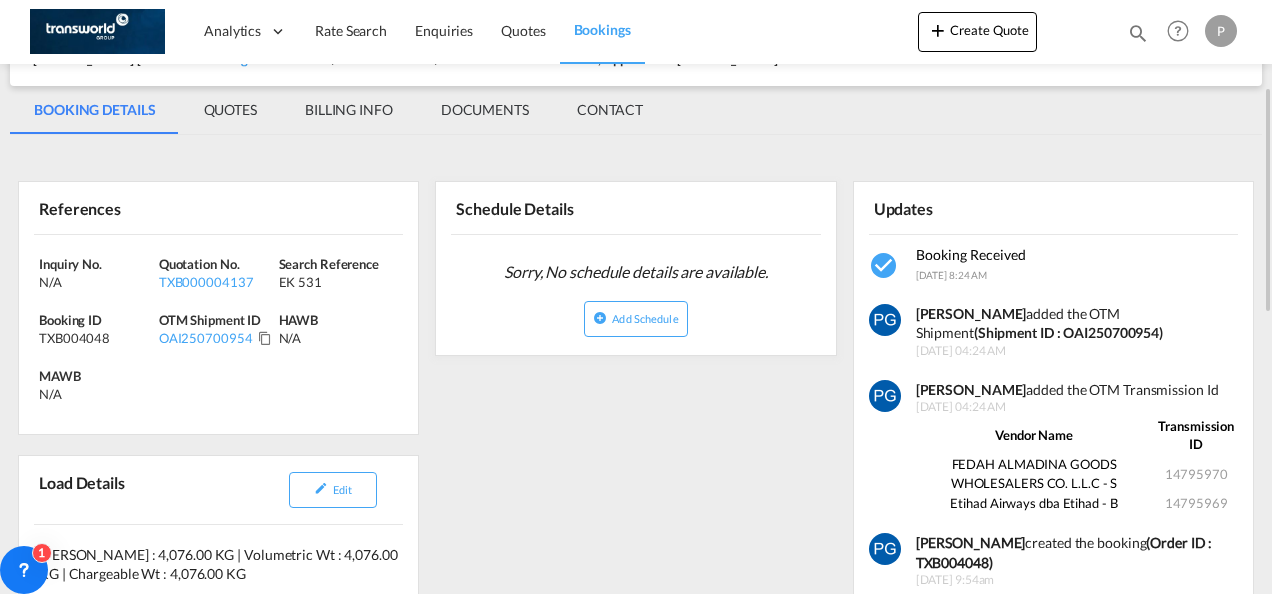 scroll, scrollTop: 267, scrollLeft: 0, axis: vertical 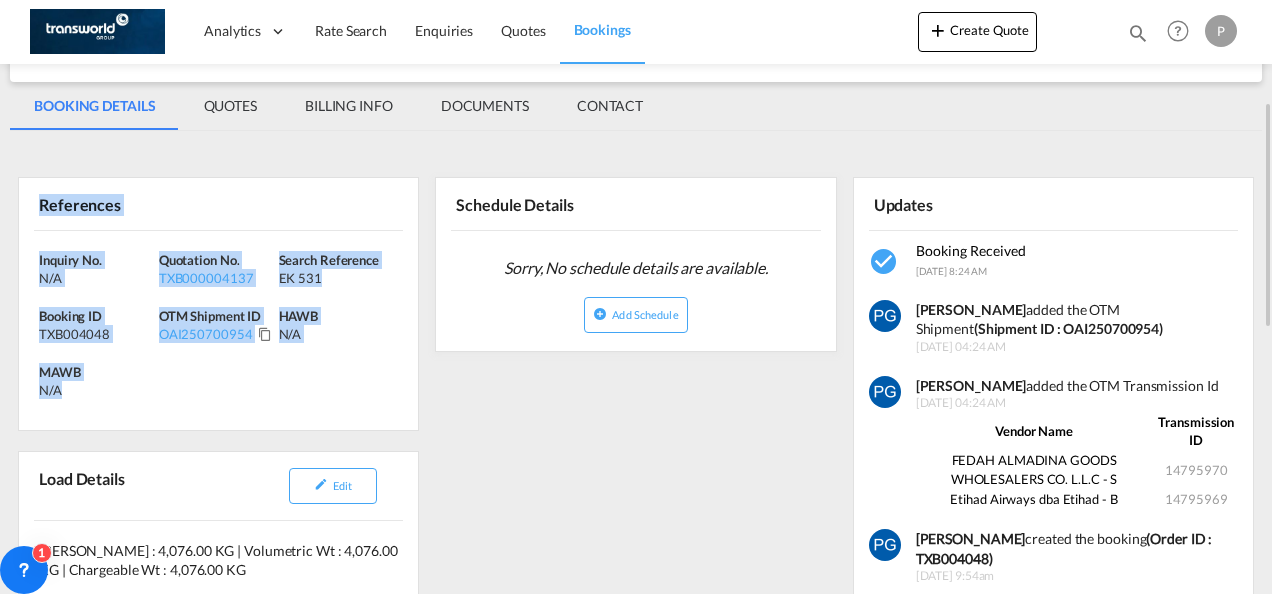drag, startPoint x: 32, startPoint y: 198, endPoint x: 168, endPoint y: 397, distance: 241.03319 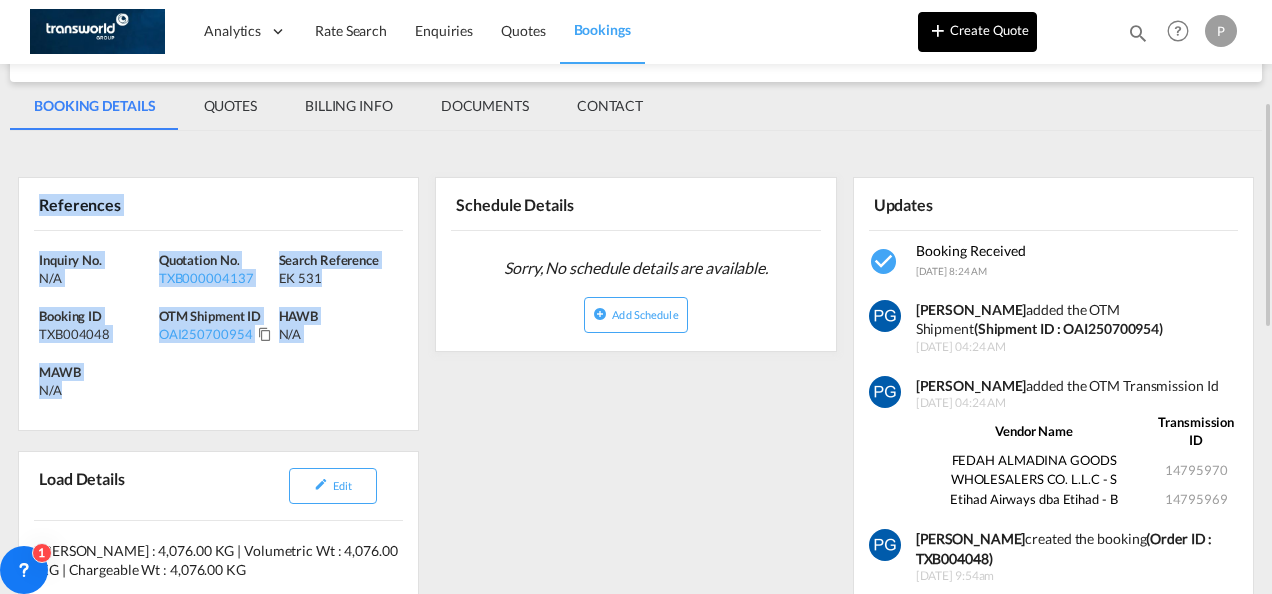 click on "Create Quote" at bounding box center (977, 32) 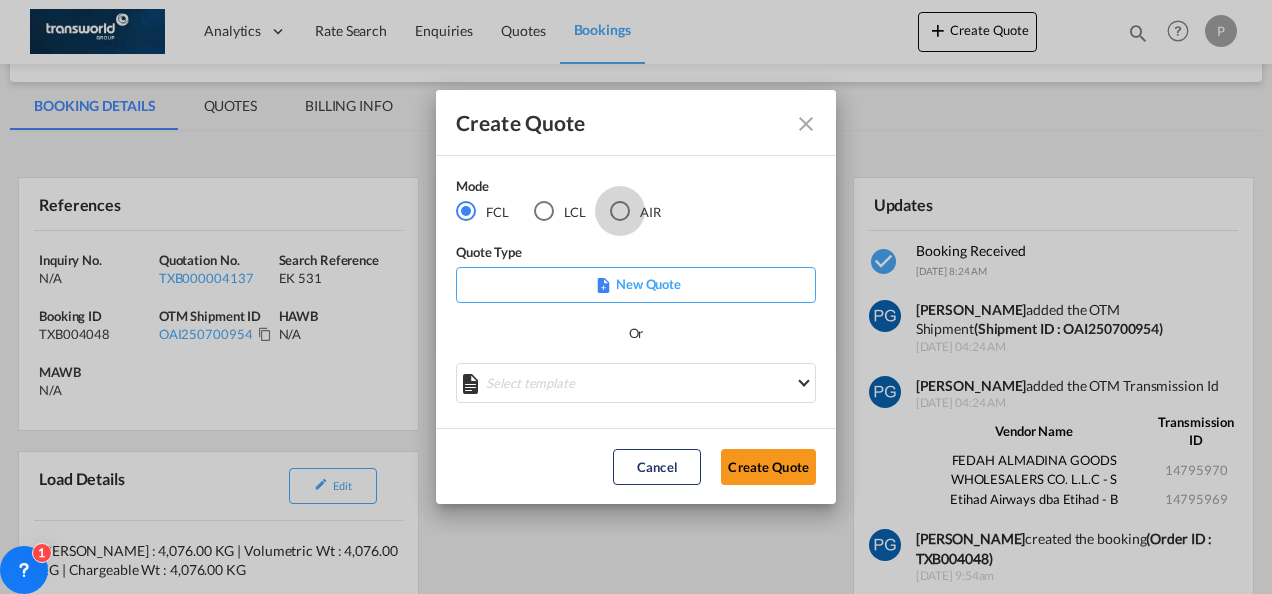 click at bounding box center [620, 211] 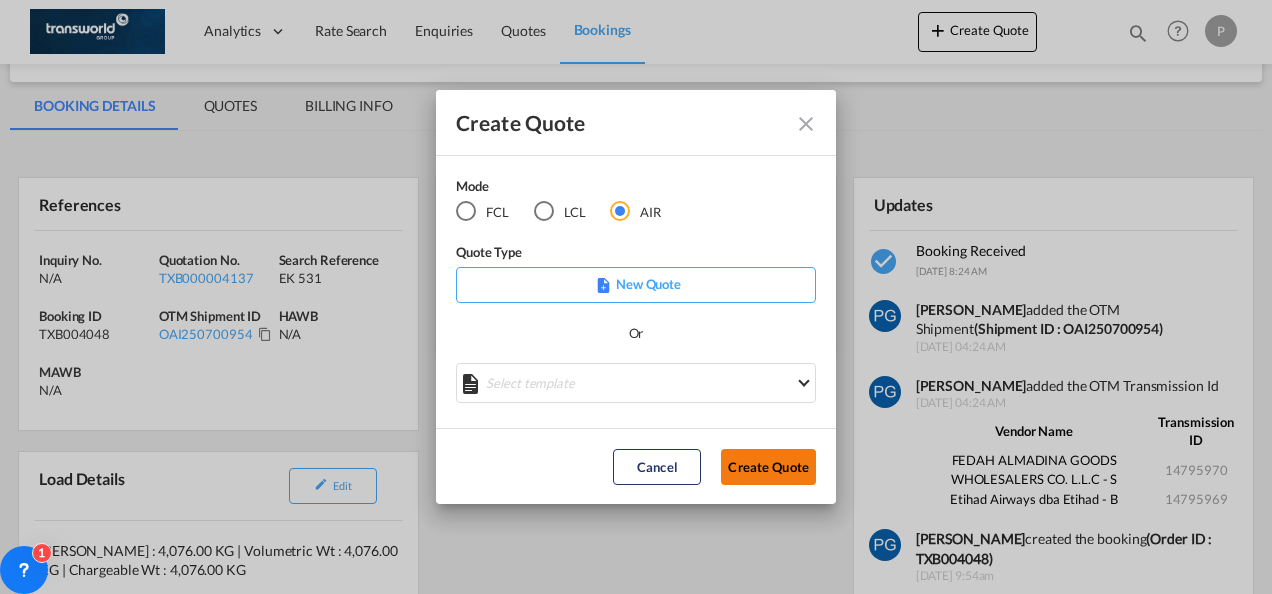 click on "Create Quote" 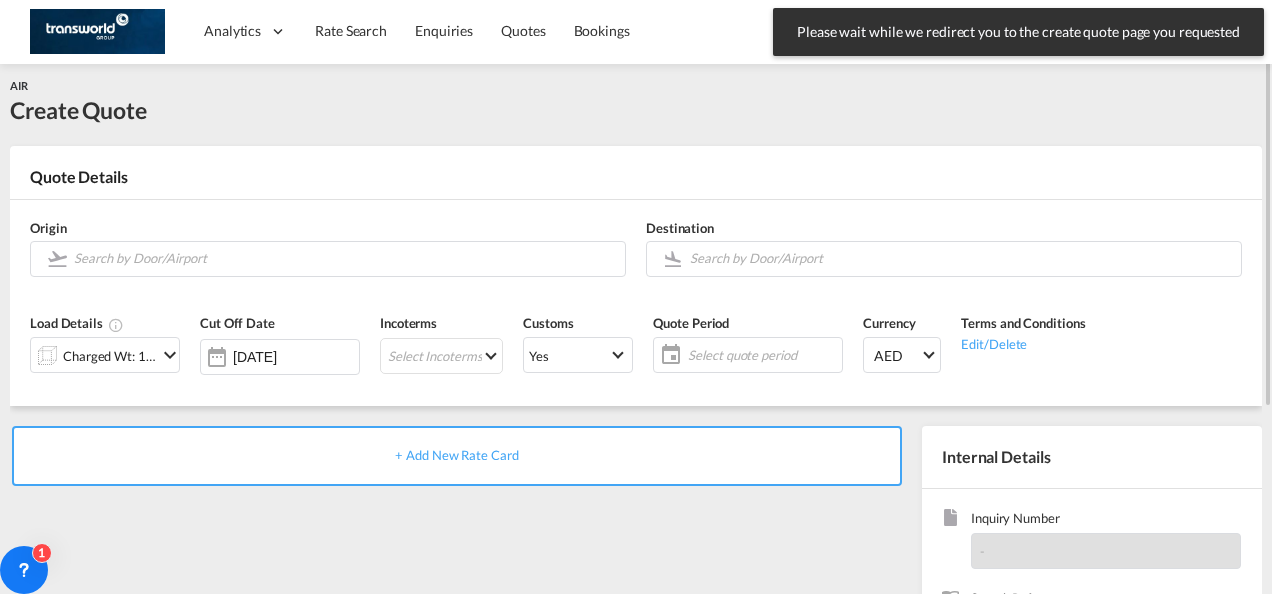 scroll, scrollTop: 8, scrollLeft: 0, axis: vertical 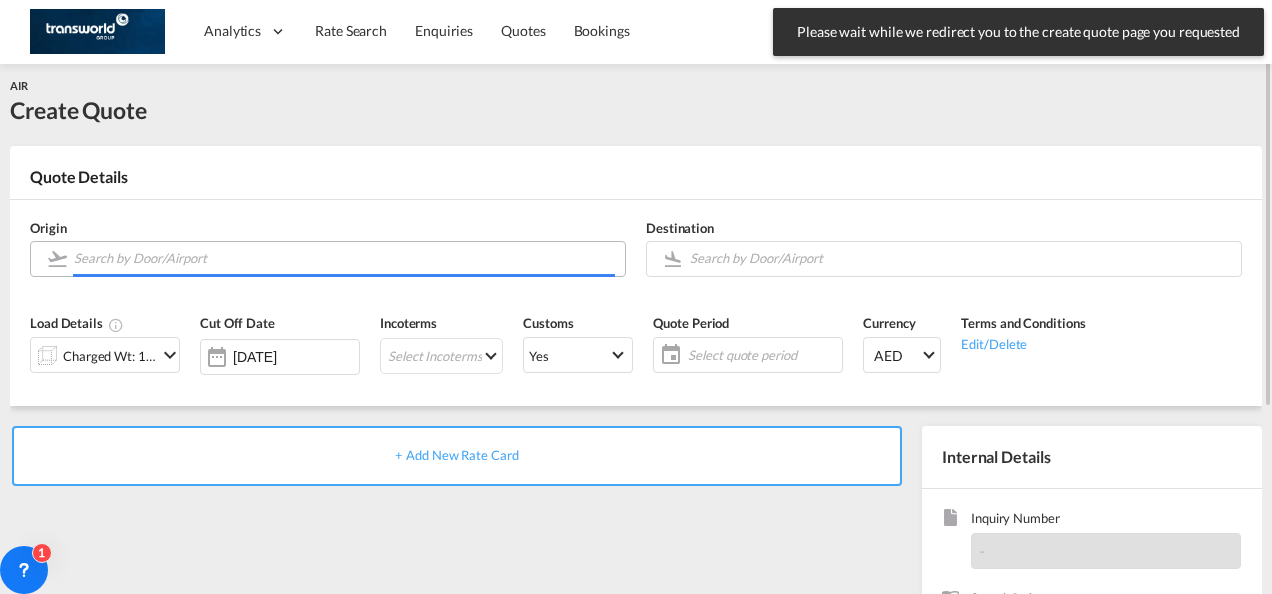 click at bounding box center (344, 258) 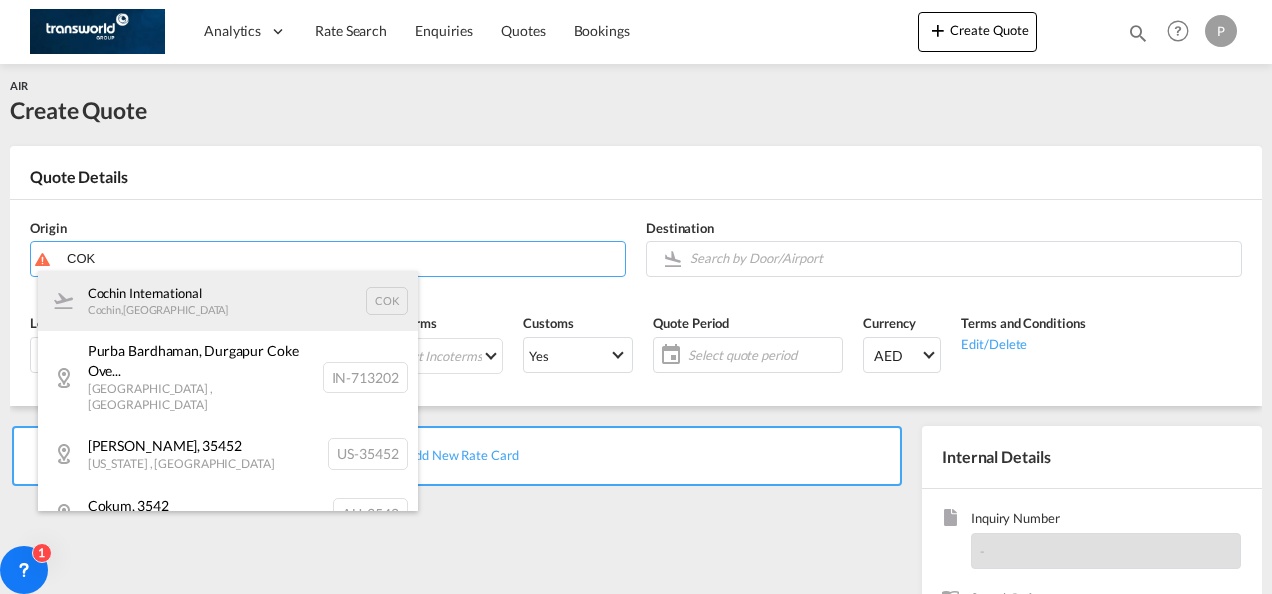 click on "Cochin International Cochin ,  [GEOGRAPHIC_DATA]
COK" at bounding box center [228, 301] 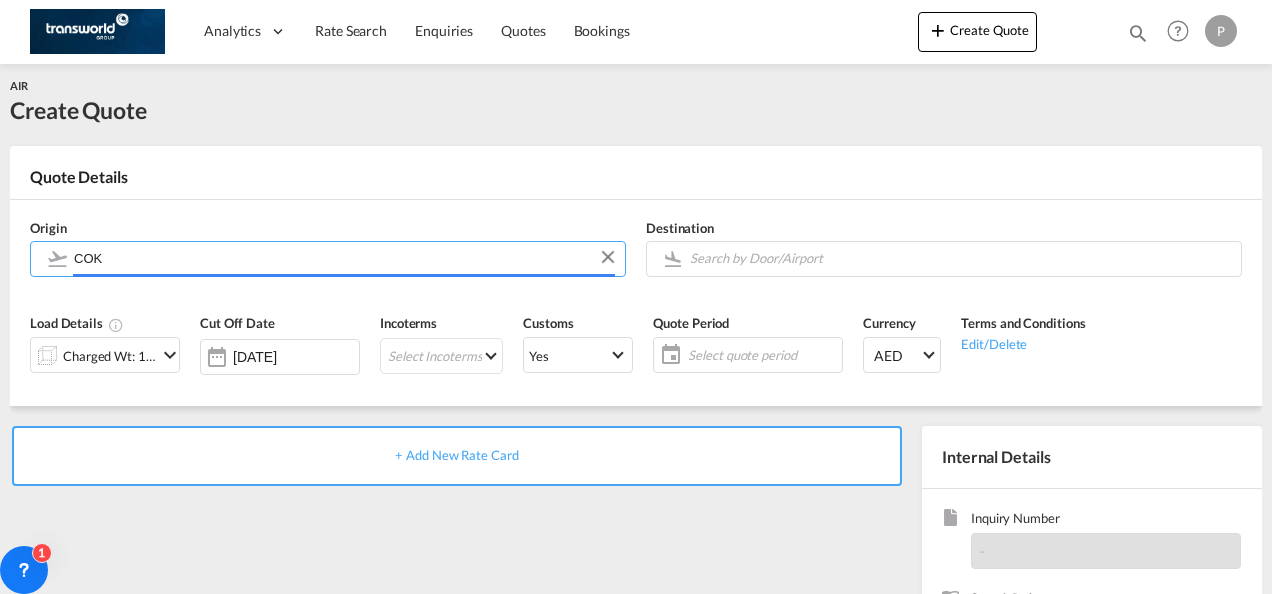 type on "Cochin International, Cochin, COK" 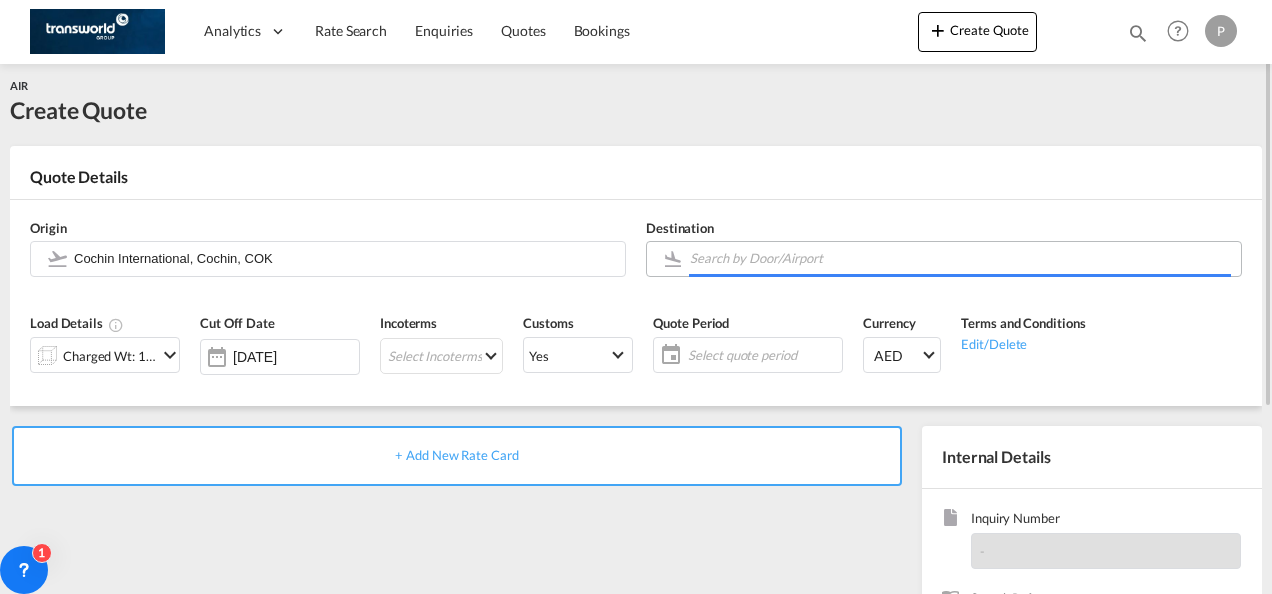 click at bounding box center (960, 258) 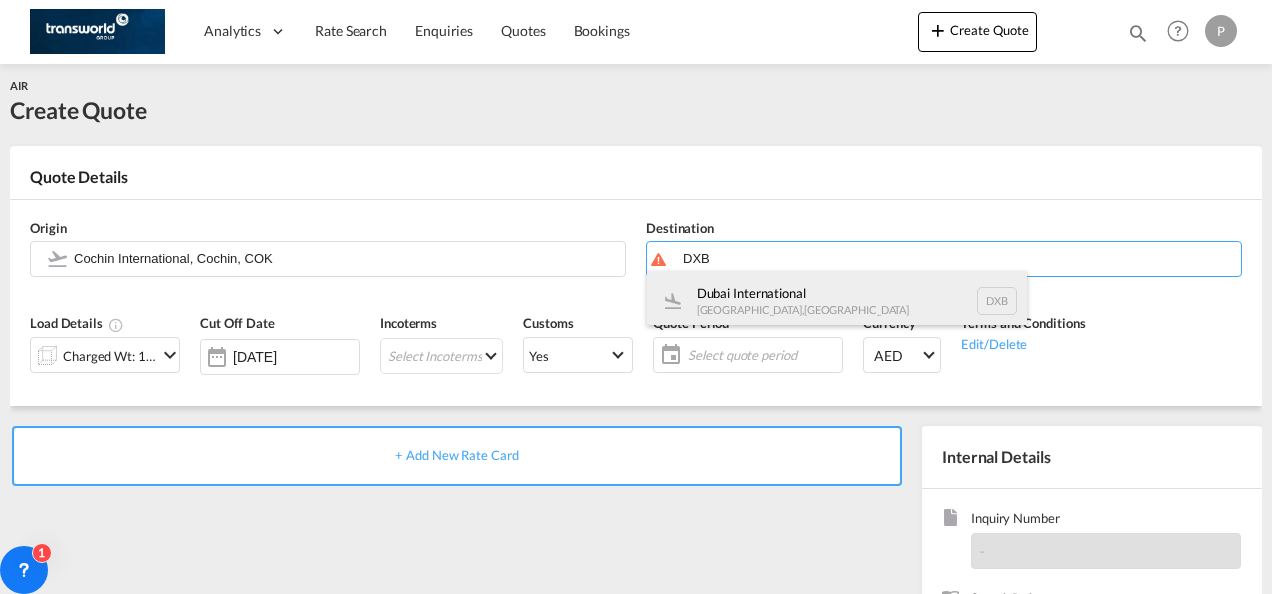 click on "Dubai International
[GEOGRAPHIC_DATA] ,  [GEOGRAPHIC_DATA]
DXB" at bounding box center (837, 301) 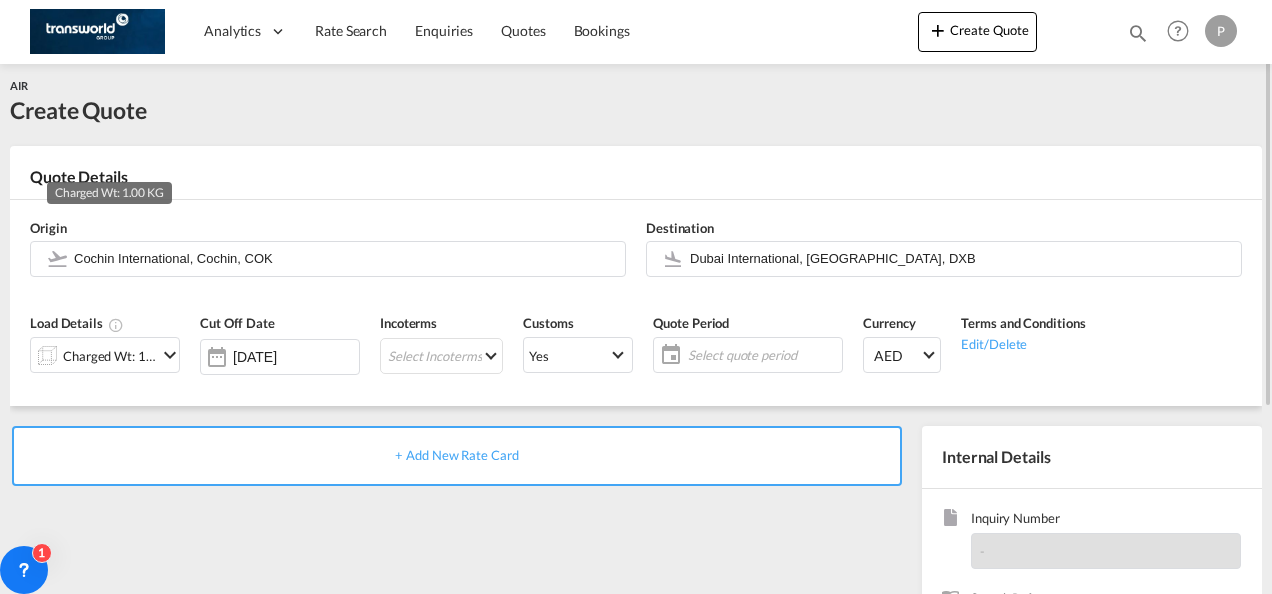 click on "Charged Wt: 1.00 KG" at bounding box center (110, 356) 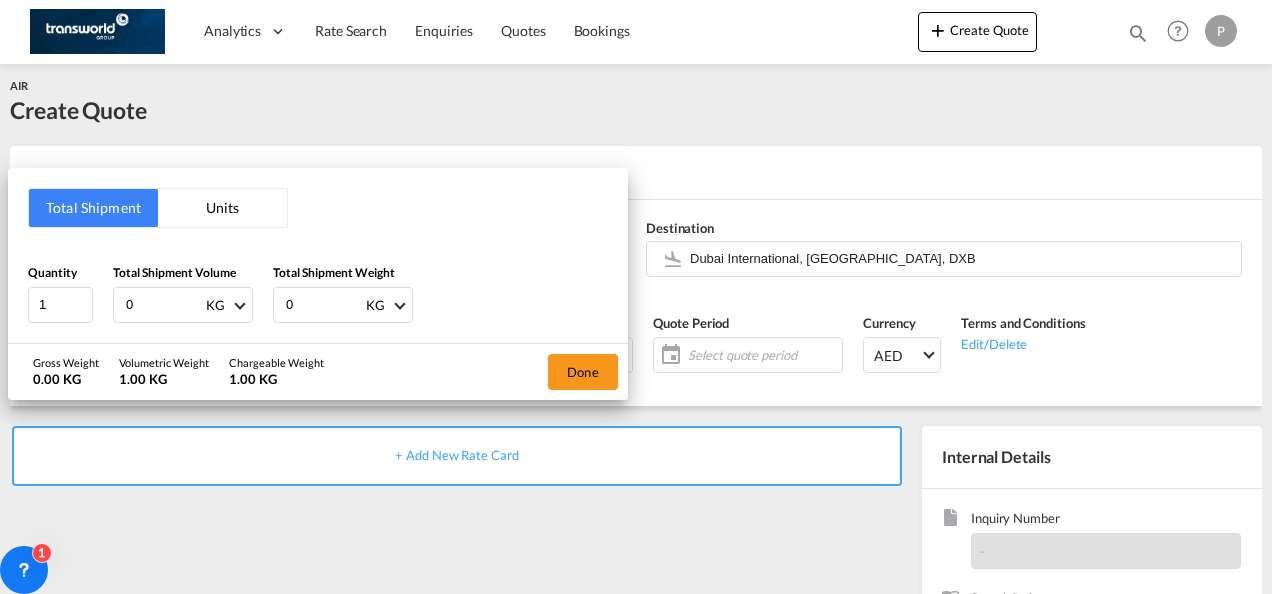 click on "0" at bounding box center (164, 305) 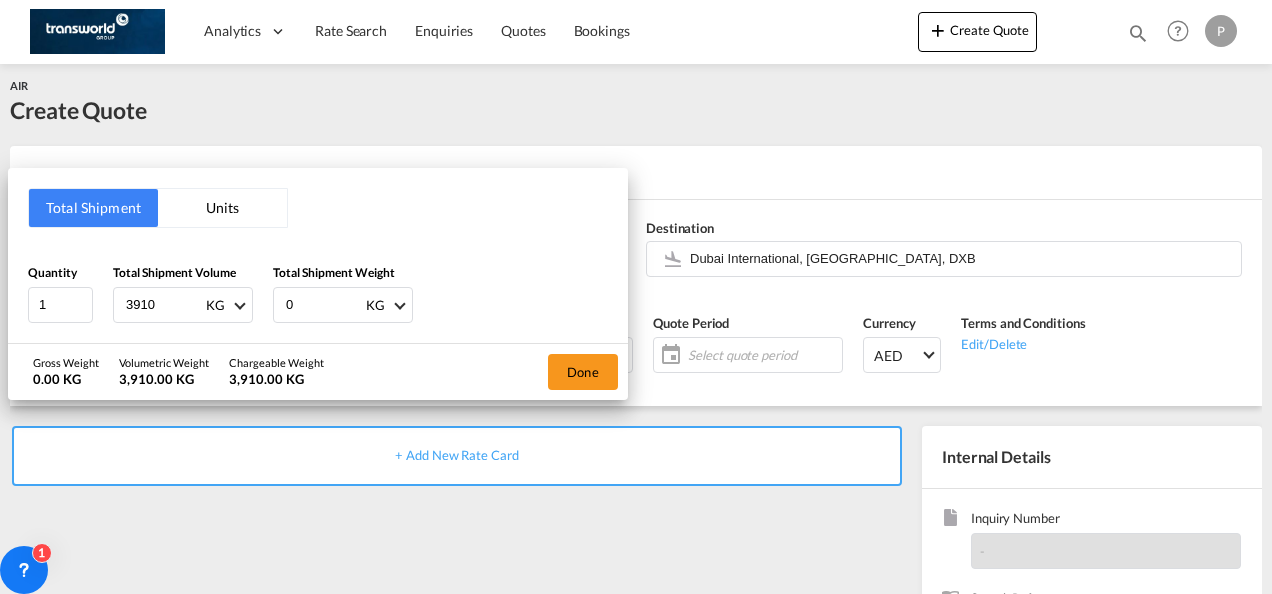 type on "3910" 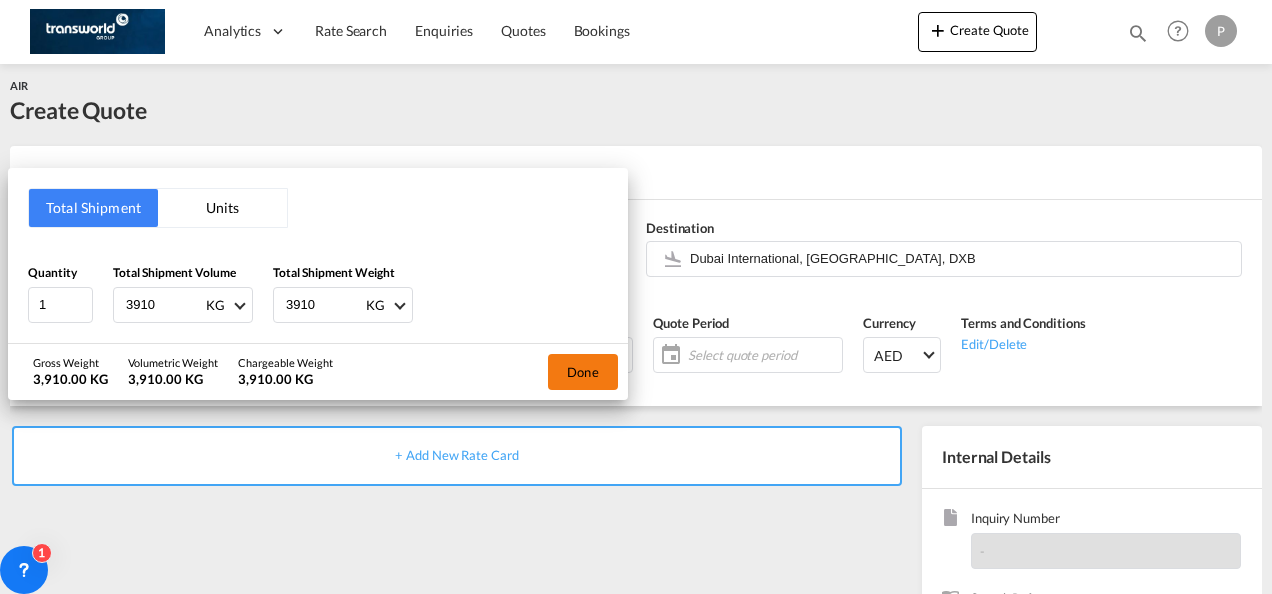 type on "3910" 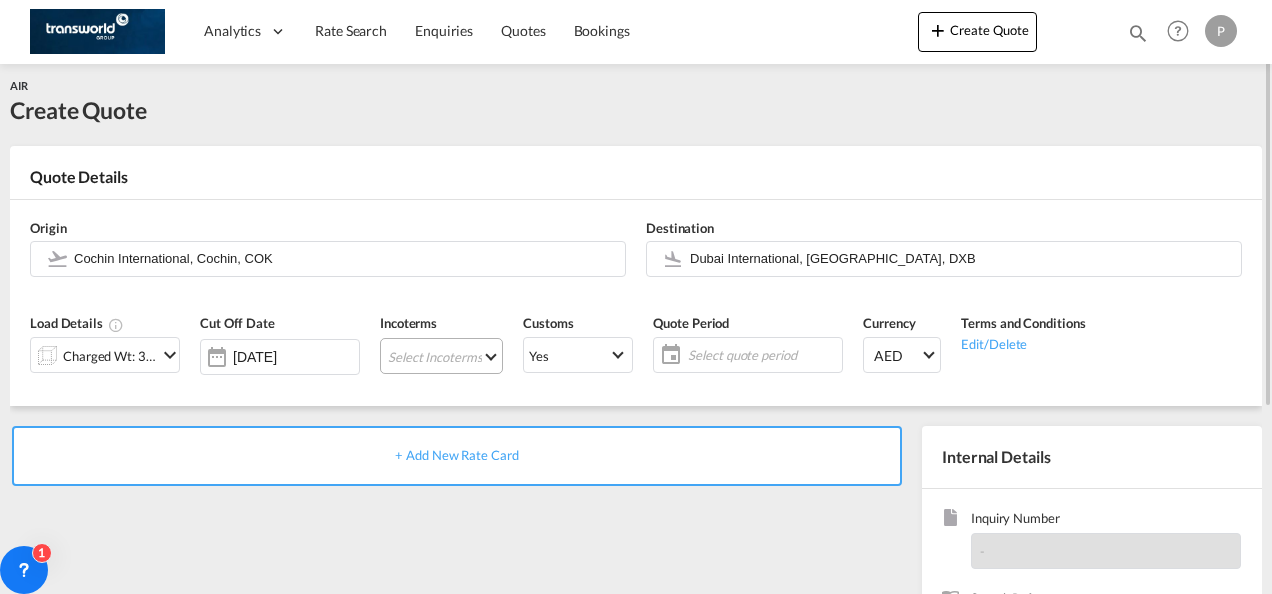 click on "Select Incoterms
CIP - export
Carriage and Insurance Paid to FAS - export
Free Alongside Ship FCA - import
Free Carrier EXW - import
Ex Works CFR - export
Cost and Freight DAP - import
Delivered at Place CIP - import
Carriage and Insurance Paid to EXW - export
Ex Works DPU - import
Delivery at Place Unloaded FCA - export
Free Carrier CFR - import
Cost and Freight CPT - import
Carrier Paid to CPT - export
Carrier Paid to DAP - export
Delivered at Place DPU - export
Delivery at Place Unloaded FAS - import
Free Alongside Ship FOB - export
Free on Board FOB - import
Free on Board CIF - export
Cost,Insurance and Freight DDP - export
Delivery Duty Paid CIF - import
Cost,Insurance and Freight" at bounding box center [441, 356] 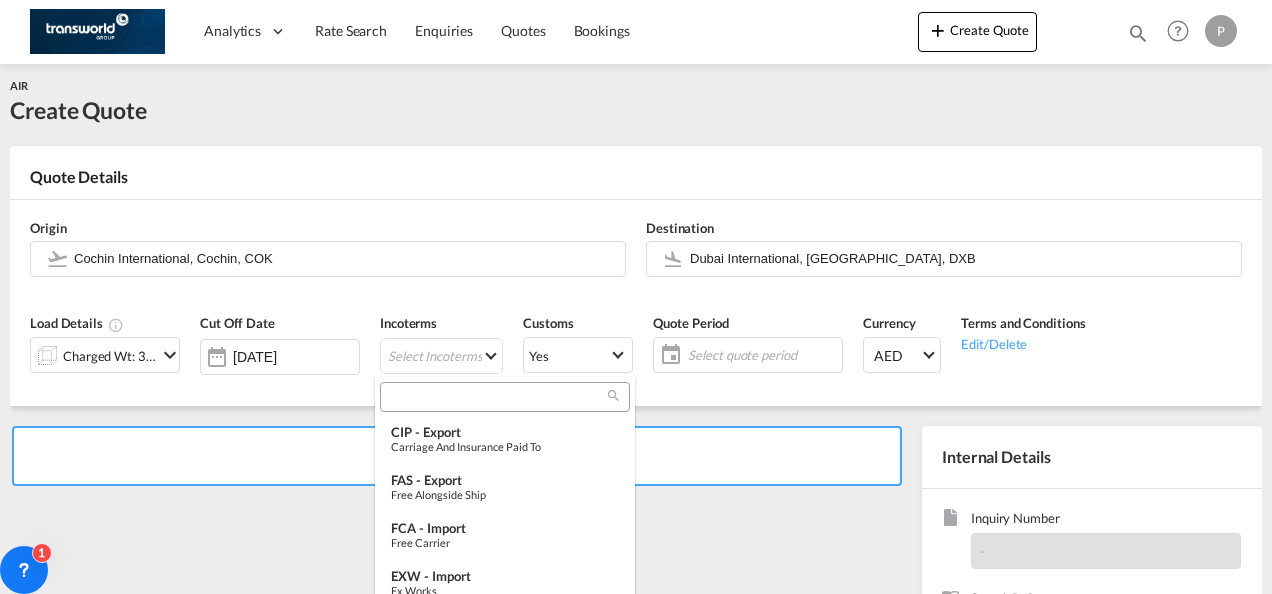 click at bounding box center [497, 397] 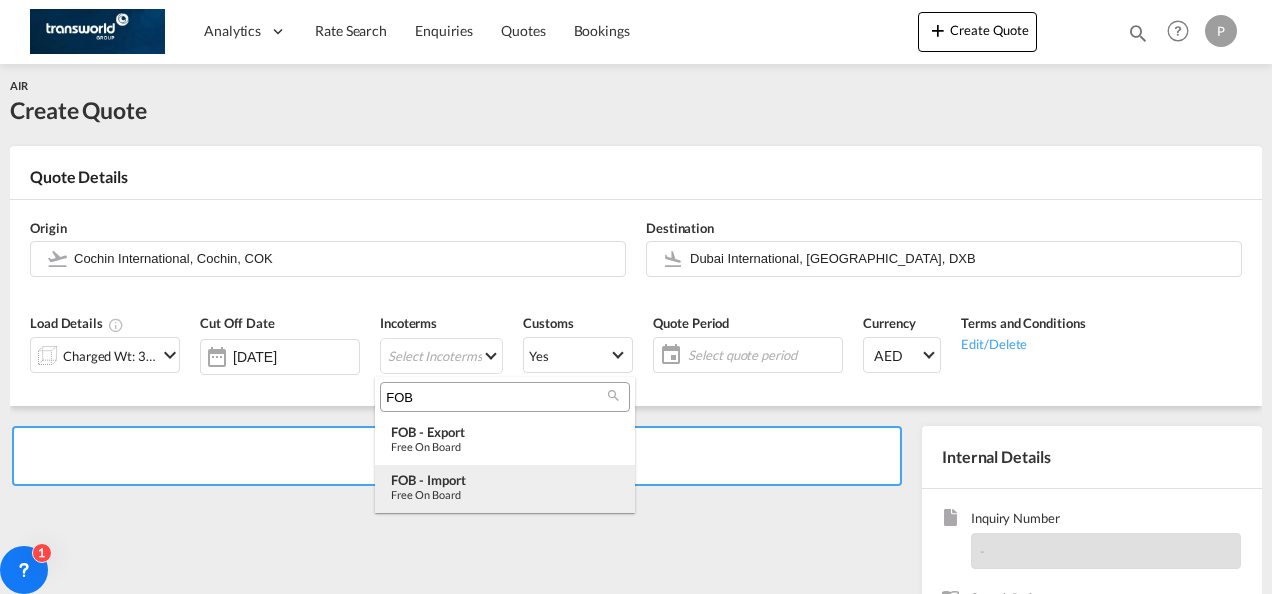 type on "FOB" 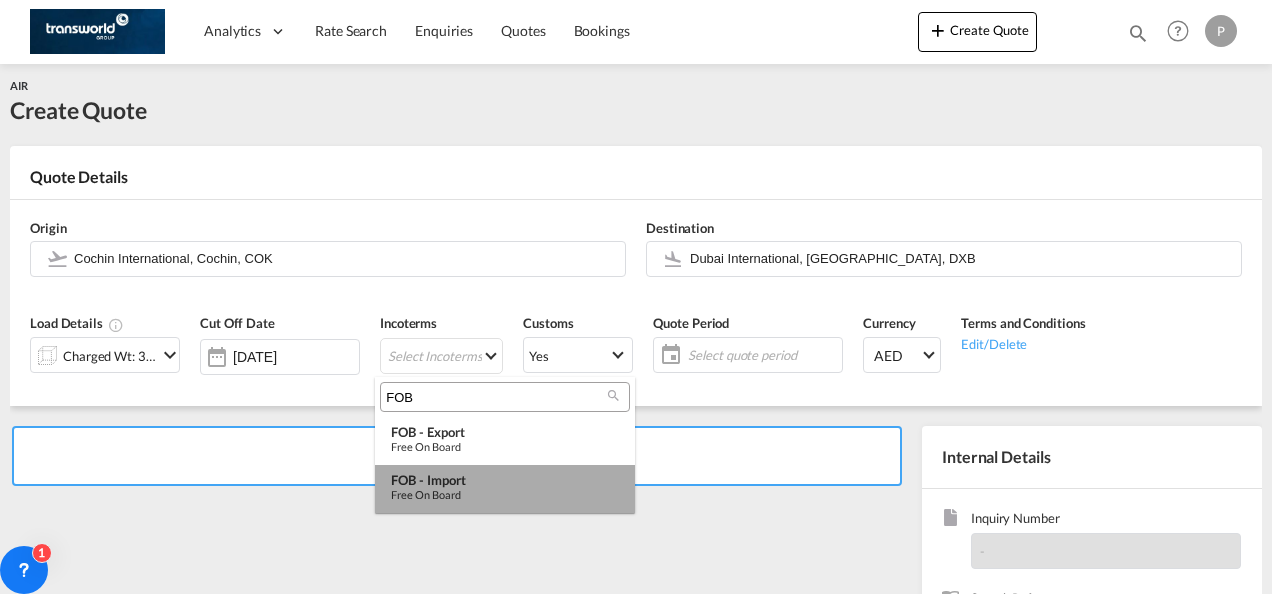 click on "FOB - import" at bounding box center [505, 480] 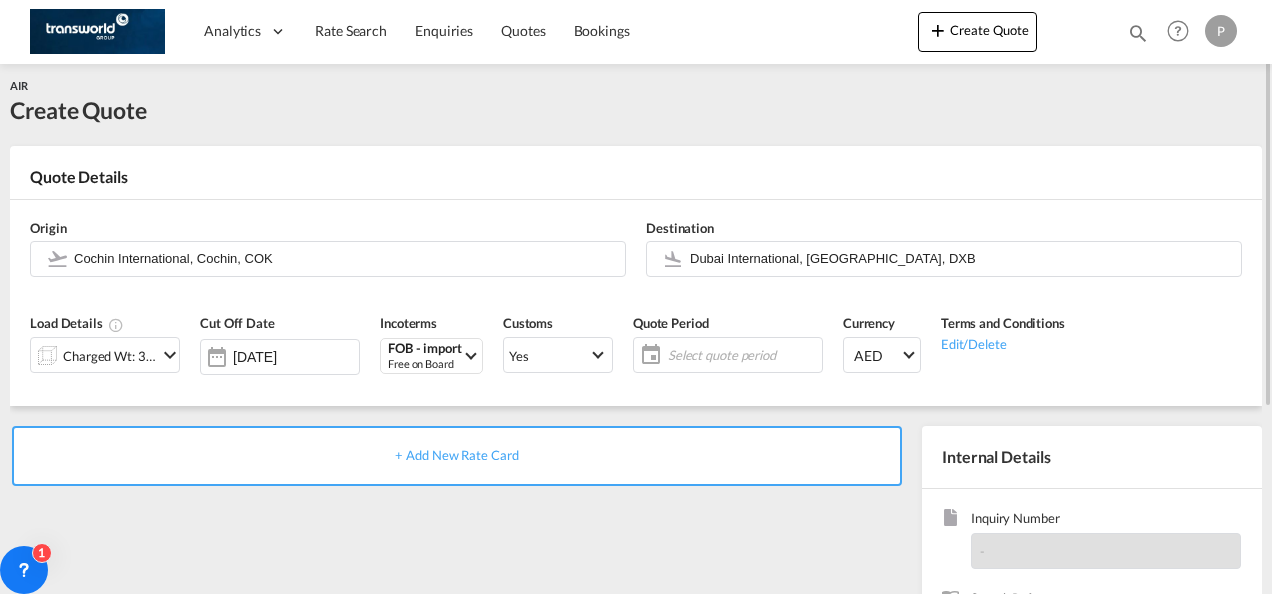 click on "Select quote period" 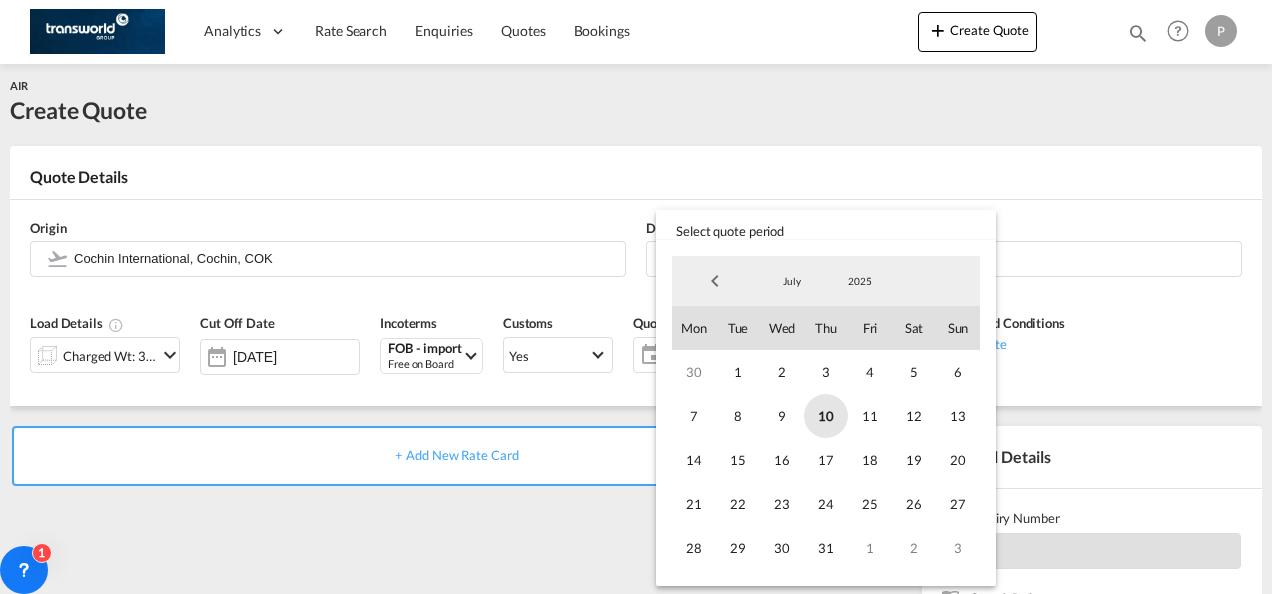 click on "10" at bounding box center (826, 416) 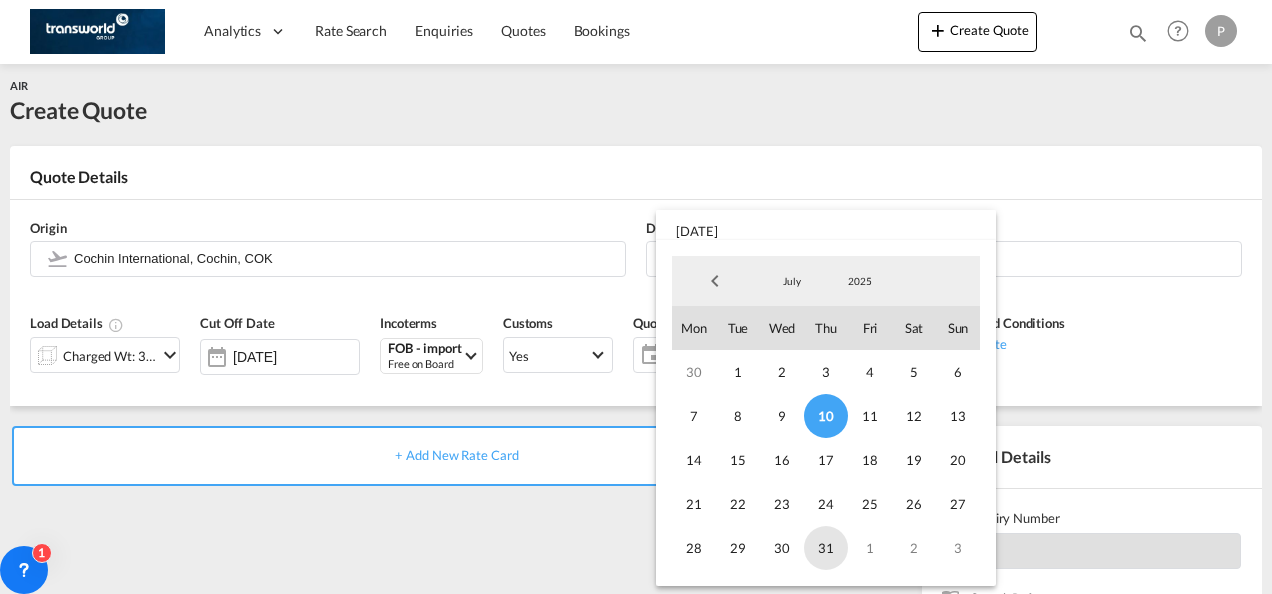 click on "31" at bounding box center (826, 548) 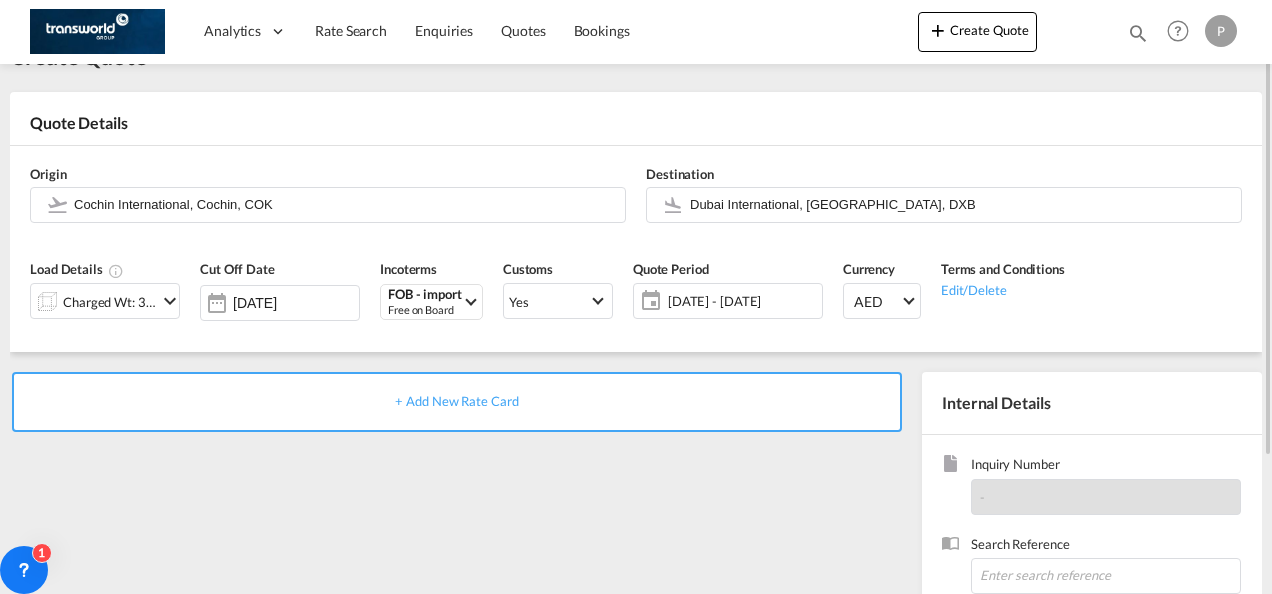 scroll, scrollTop: 70, scrollLeft: 0, axis: vertical 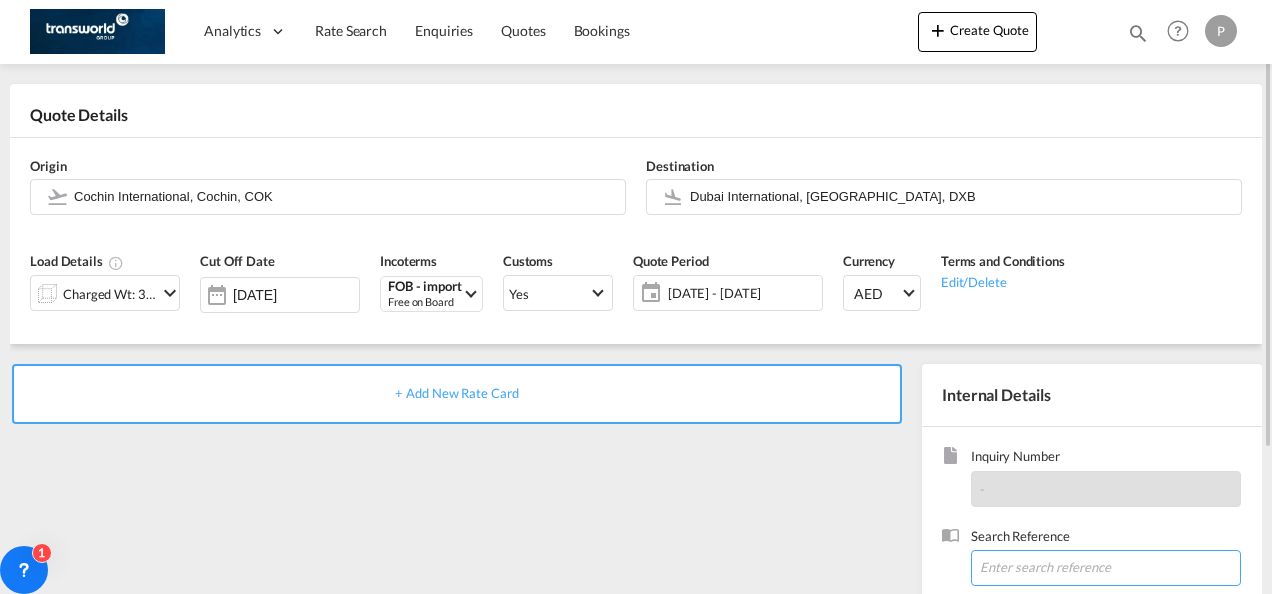 click at bounding box center (1106, 568) 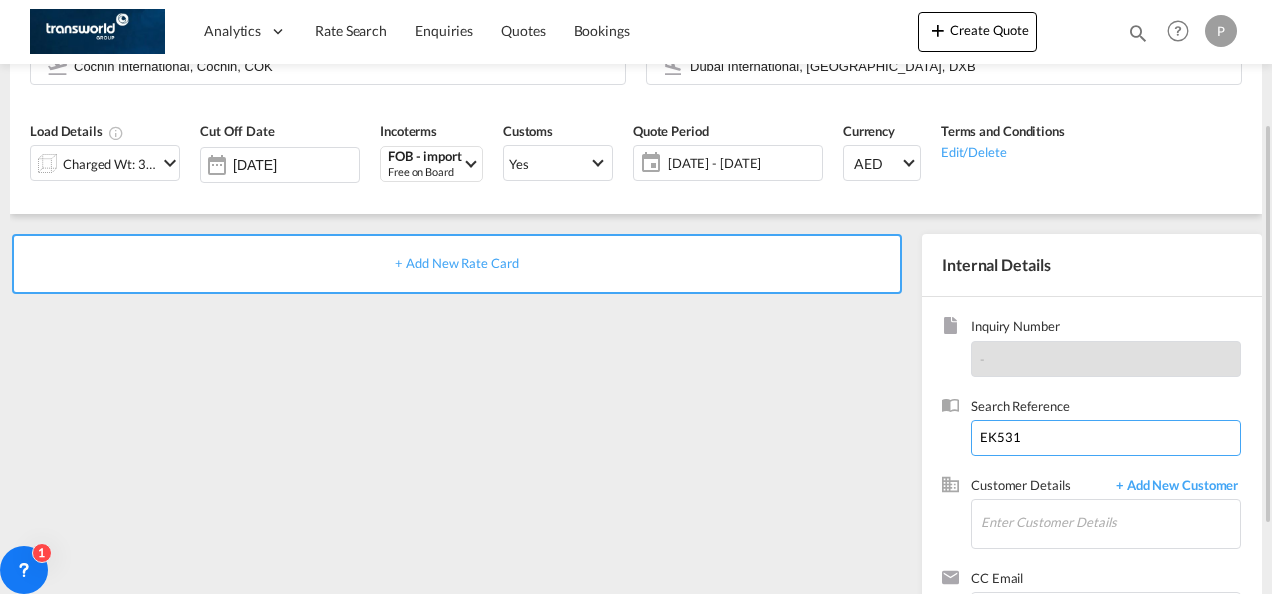 scroll, scrollTop: 206, scrollLeft: 0, axis: vertical 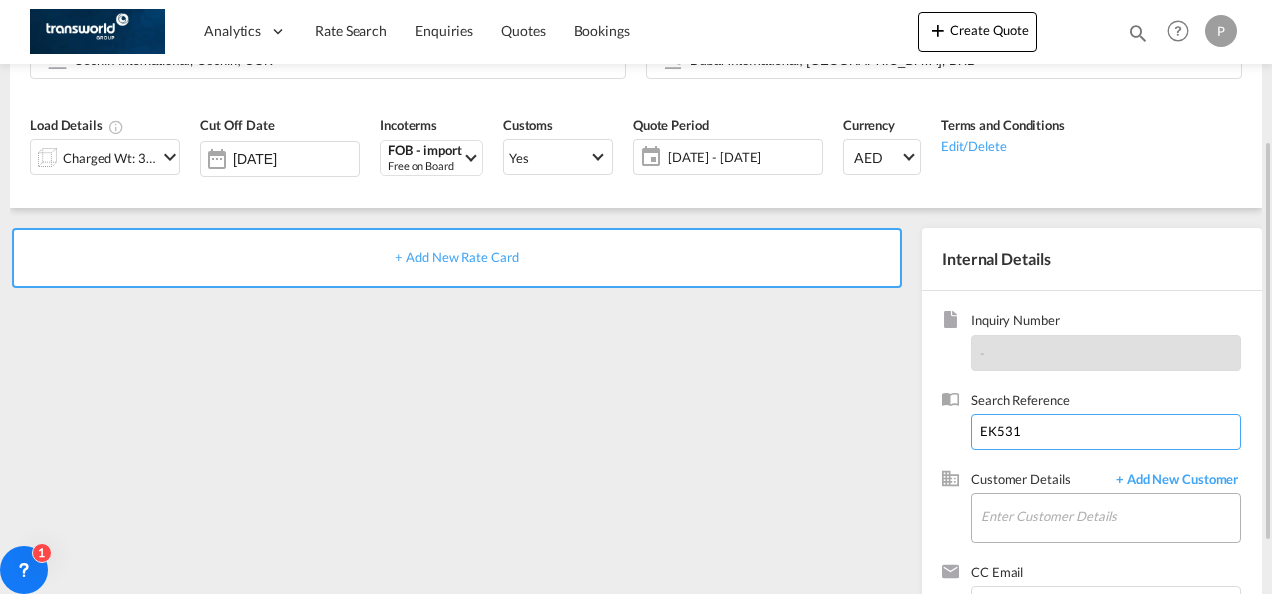 type on "EK531" 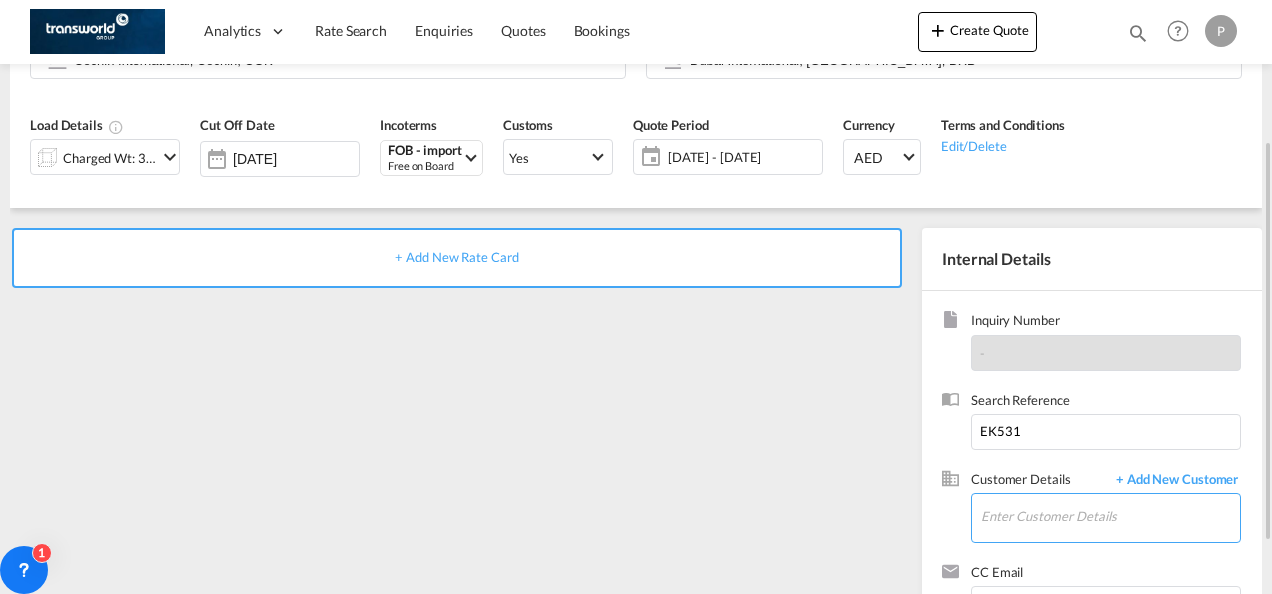 click on "Enter Customer Details" at bounding box center [1110, 516] 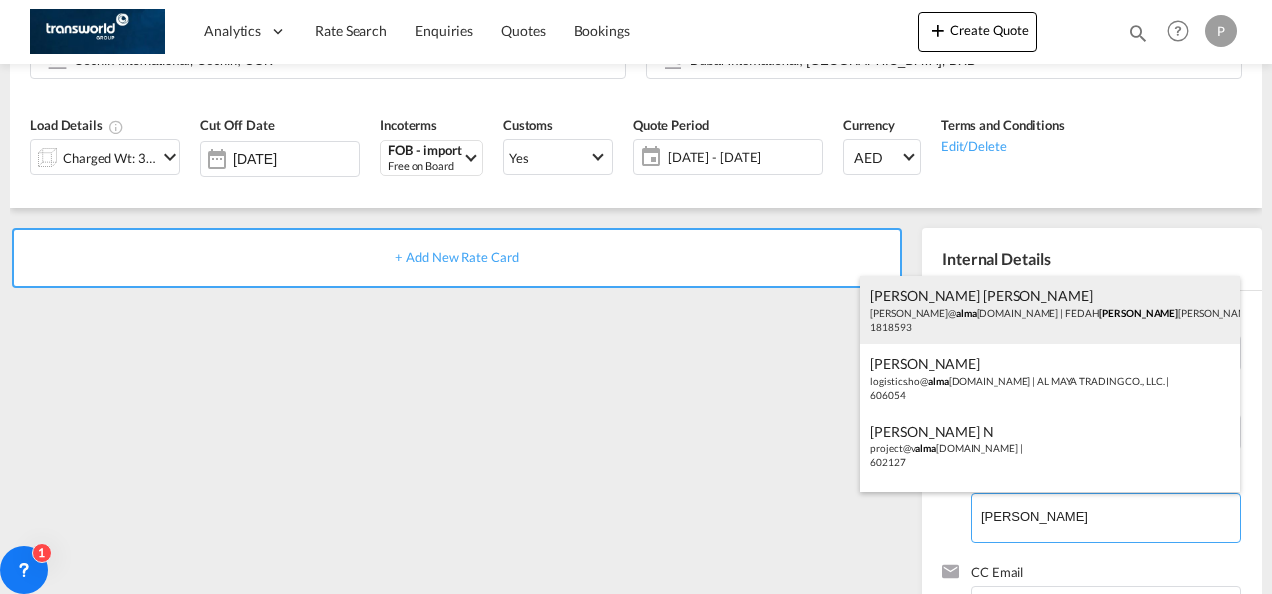 click on "[PERSON_NAME] [PERSON_NAME] [PERSON_NAME]@ [PERSON_NAME] [DOMAIN_NAME]    |    FEDAH  [PERSON_NAME] GOODS WHOLESALERS CO. L.L.C
|      1818593" at bounding box center (1050, 310) 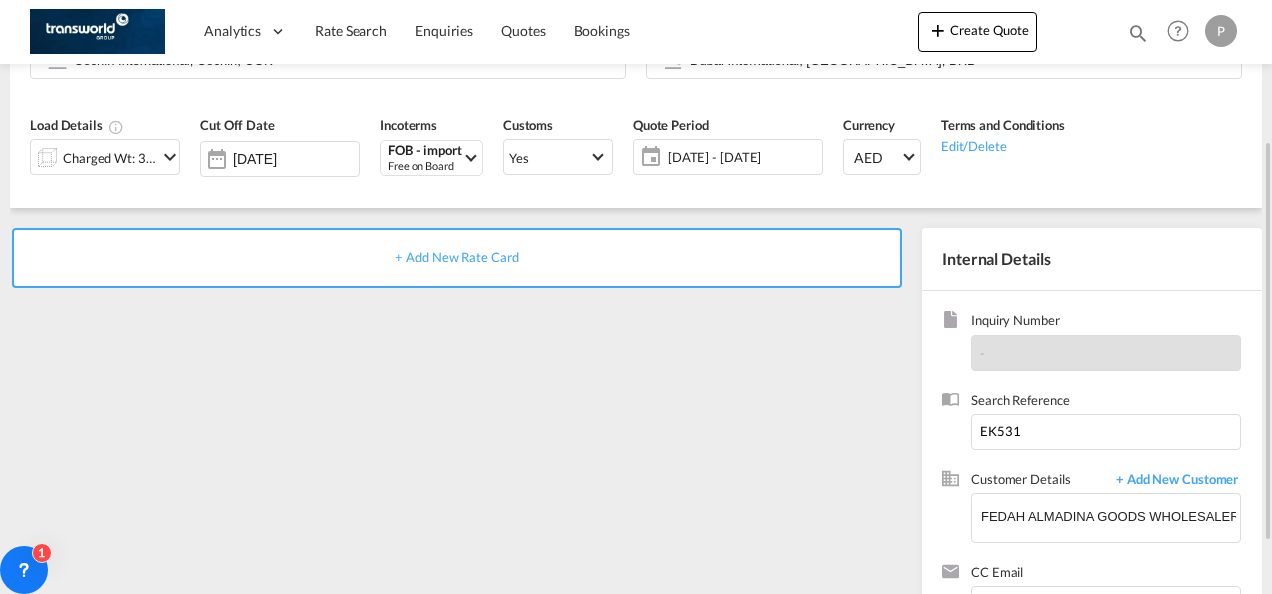 click on "+ Add New Rate Card" at bounding box center (457, 258) 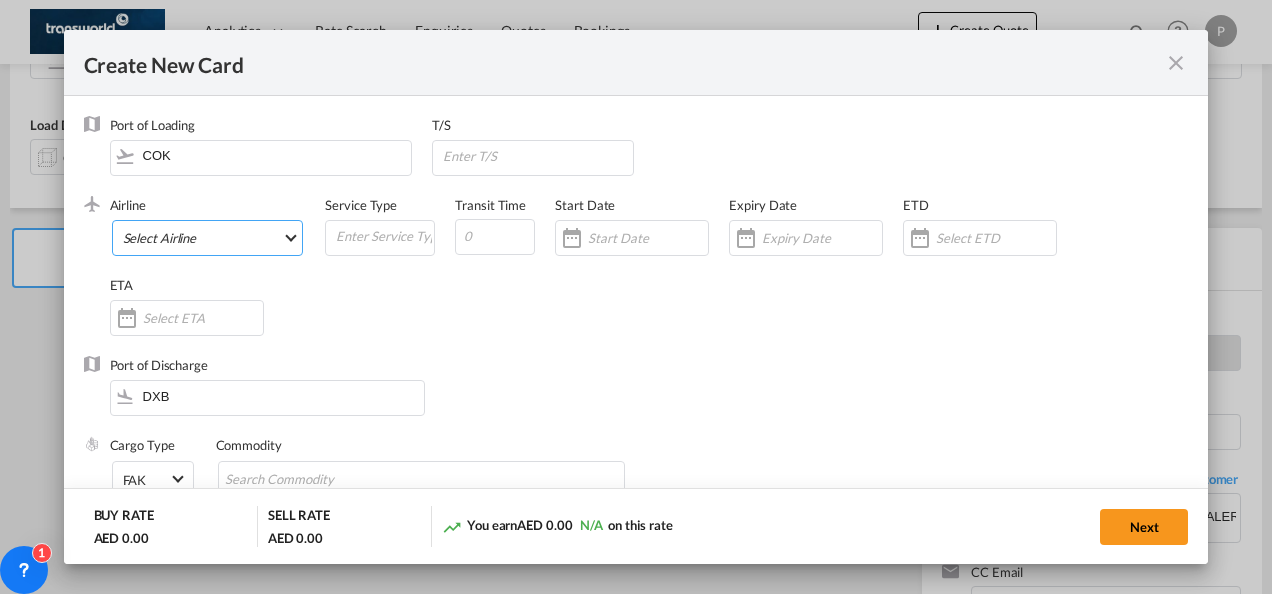 click on "Select Airline
AIR EXPRESS S.A. (1166- / -)
CMA CGM Air Cargo (1140-2C / -)
DDWL Logistics (1138-AU / -)
Fast Logistics (1150-AE / -)
NFS Airfreight (1137-NL / -)
PROAIR (1135-DE / -)
Transportdeal WW (1141-SE / -)
21 Air LLC (964-2I*-681-US / 681)
40-Mile Air, Ltd. (145-Q5* / -)
8165343 Canada Inc. dba Air Canada Rouge (164-RV / -)
9 Air Co Ltd (793-AQ-902-CN / 902)
9G Rail Limited (1101-9G* / -)
A.P.G. Distribution System (847-A1 / -)
AB AVIATION (821-Y6 / -)
ABC Aerolineas S.A. de C.V. (935-4O*-837-MX / 837)
ABSA  -  Aerolinhas Brasileiras S.A dba LATAM Cargo [GEOGRAPHIC_DATA] (95-M3-549-BR / 549)
ABX Air, Inc. (32-GB-832-US / 832)
AccesRail and Partner Railways (772-9B* / -)
ACE Belgium Freighters S.A. (222-X7-744-BE / 744)
ACP fly (1147-PA / -)
ACT Havayollari A.S. (624-9T*-556-TR / 556)
Adria Airways (JP / -)
Advanced Air, LLC (1055-AN / -)
Aegean Airlines (575-A3-390-GR / 390)
[PERSON_NAME], LLC dba Aloha Air Cargo (427-KH-687-US / 687)
Aer Lingus Limited (369-EI-53-IE / 53)" at bounding box center (208, 238) 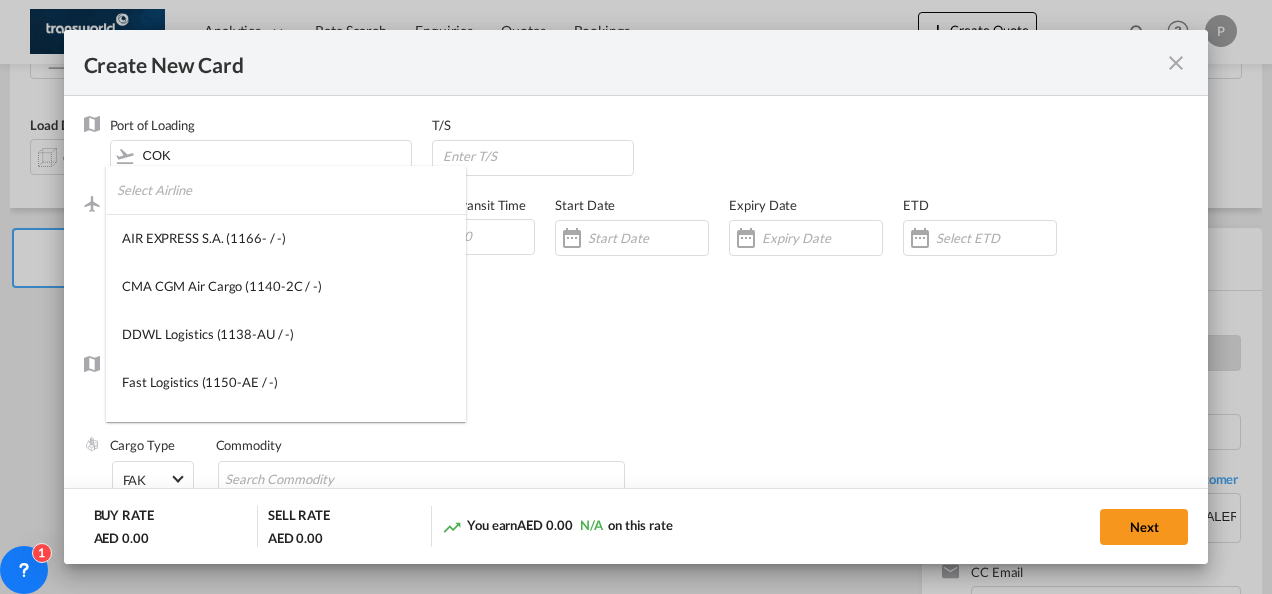 click at bounding box center (291, 190) 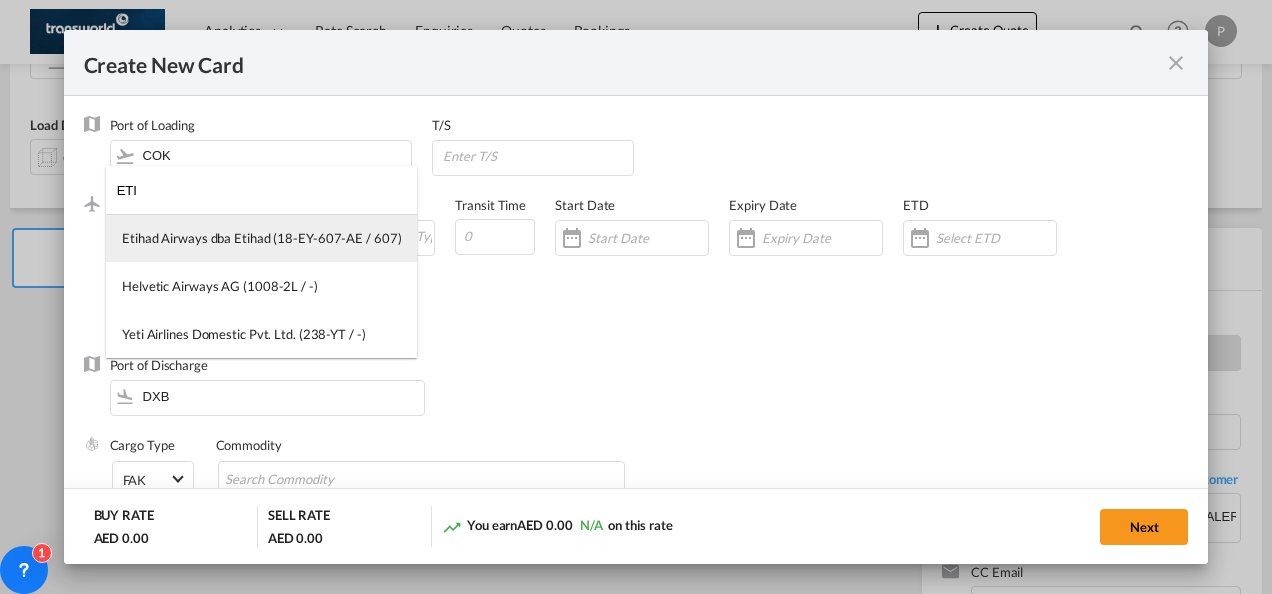type on "ETI" 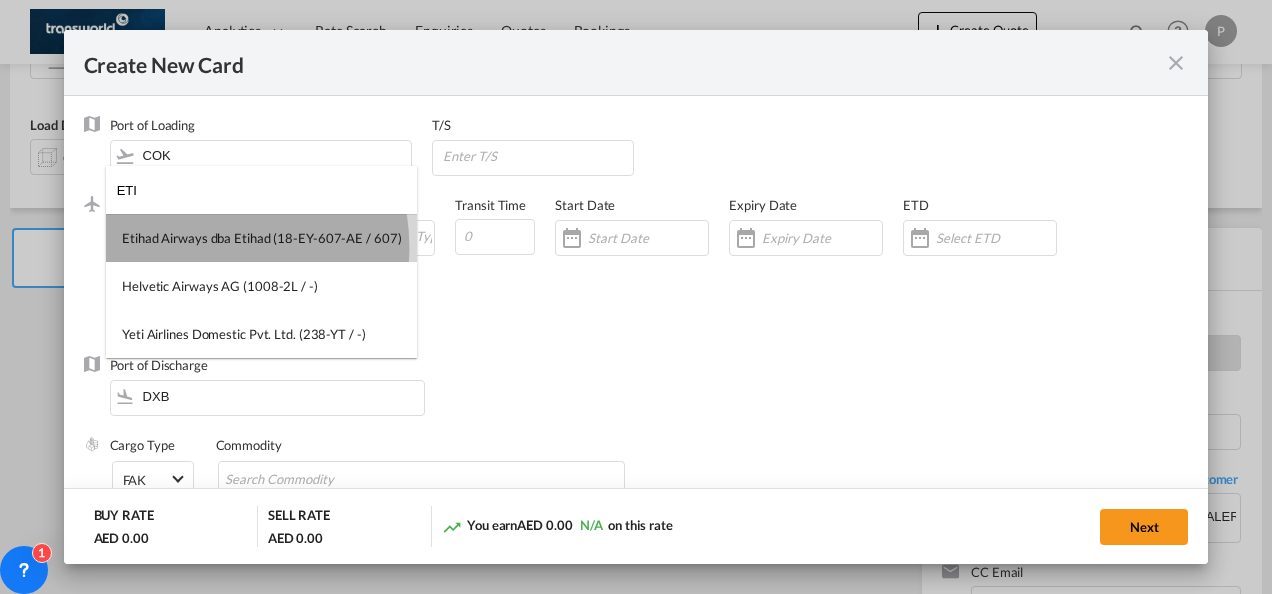 click on "Etihad Airways dba Etihad (18-EY-607-AE / 607)" at bounding box center [261, 238] 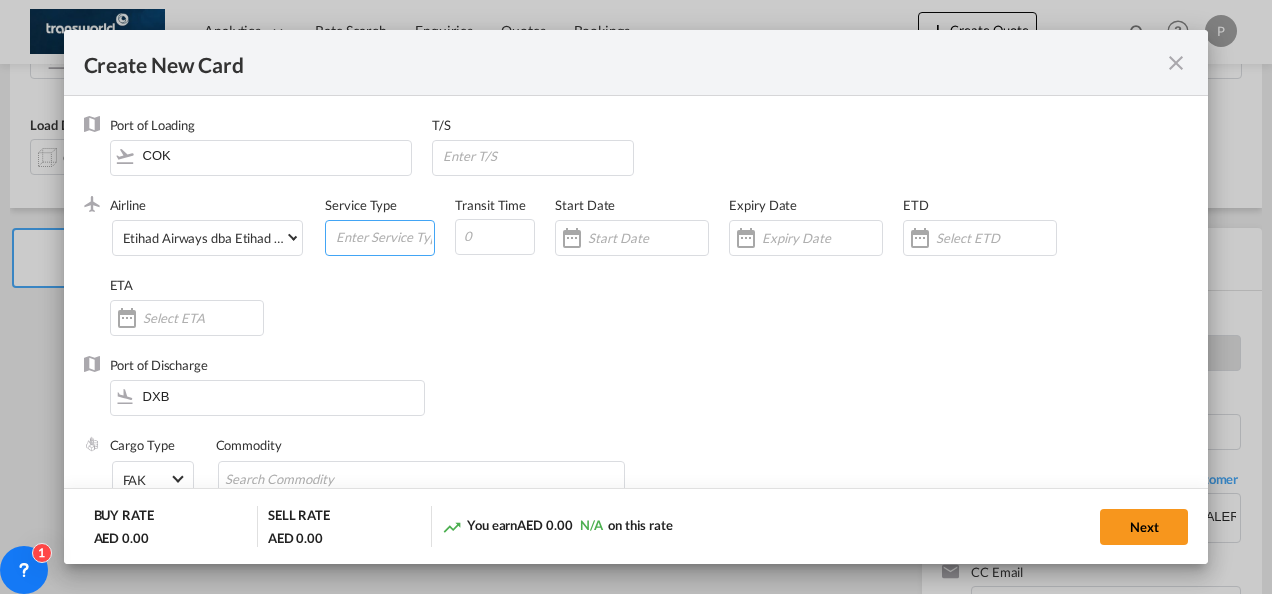 click at bounding box center (384, 236) 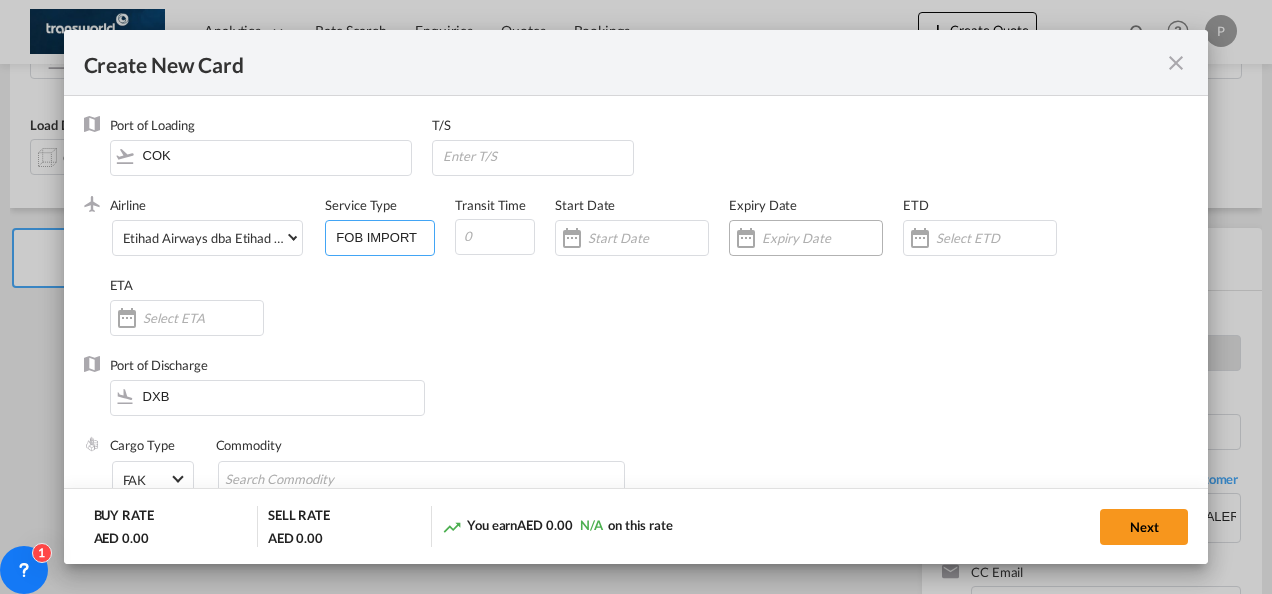 type on "FOB IMPORT" 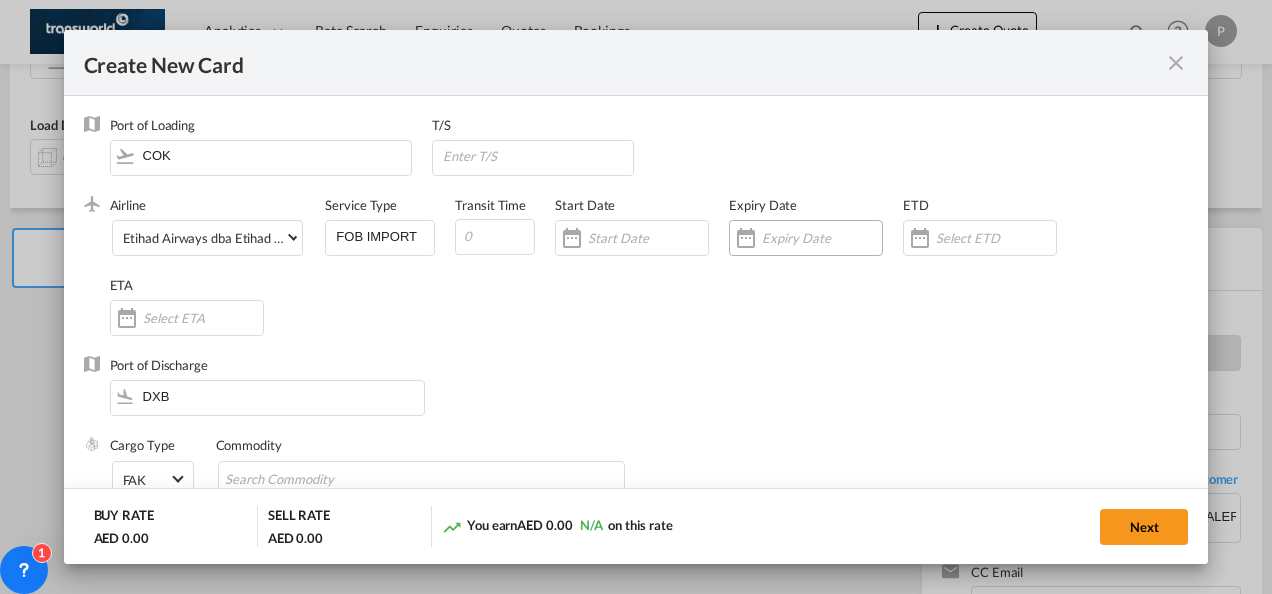 click at bounding box center (822, 238) 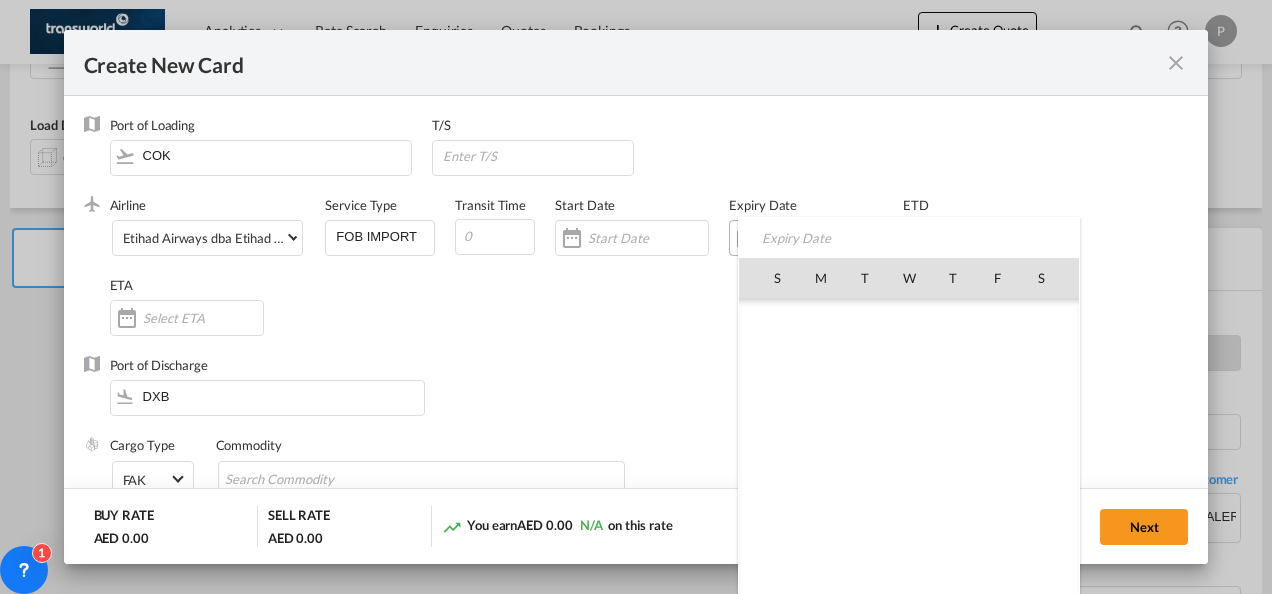 scroll, scrollTop: 462690, scrollLeft: 0, axis: vertical 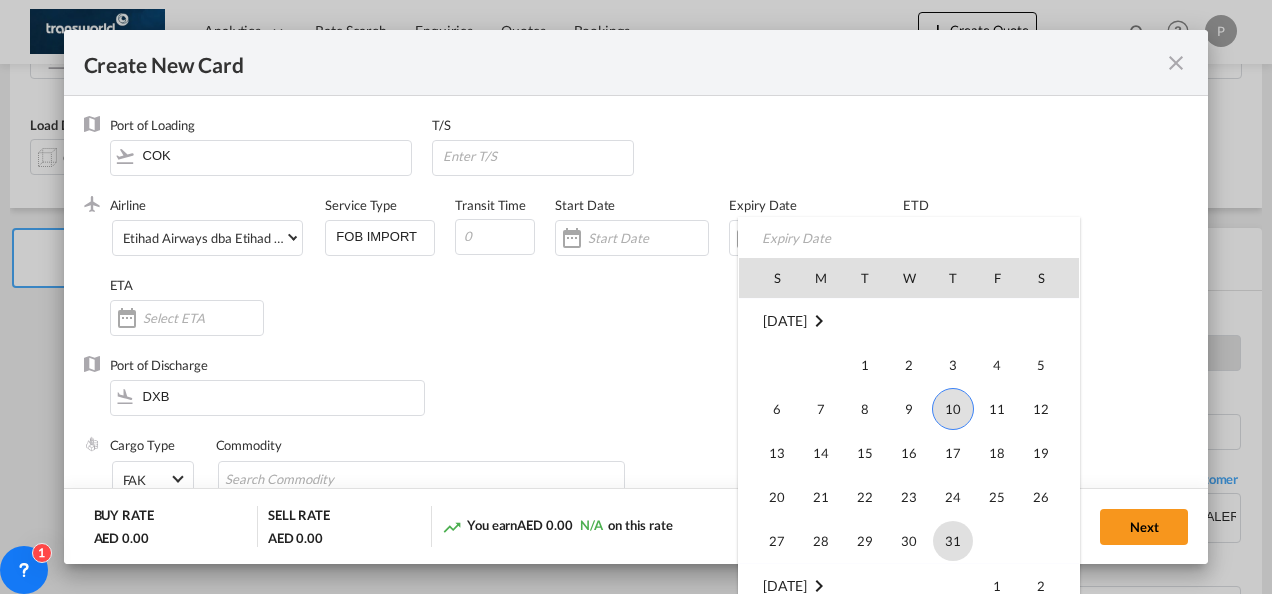 click on "31" at bounding box center (953, 541) 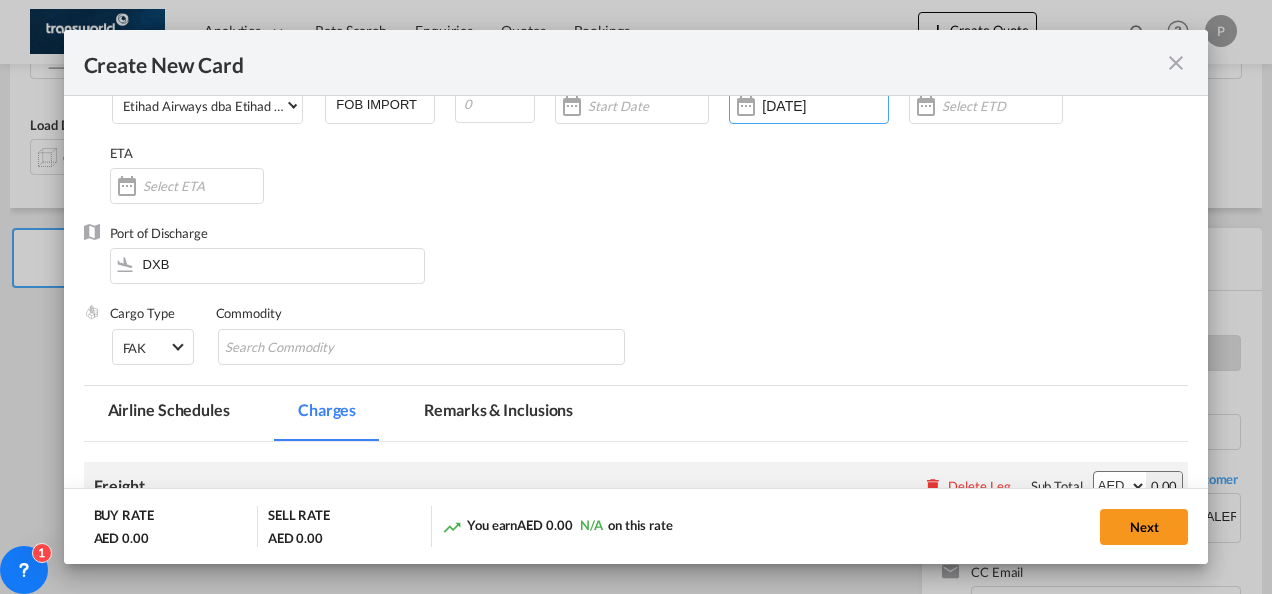 scroll, scrollTop: 142, scrollLeft: 0, axis: vertical 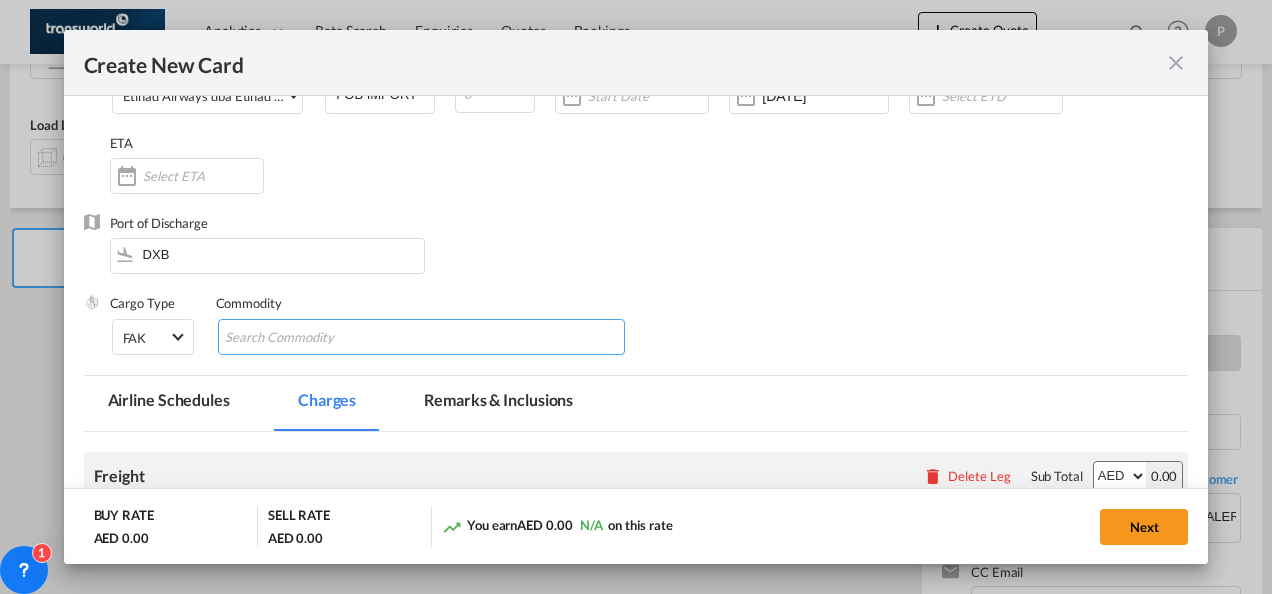 click at bounding box center [316, 338] 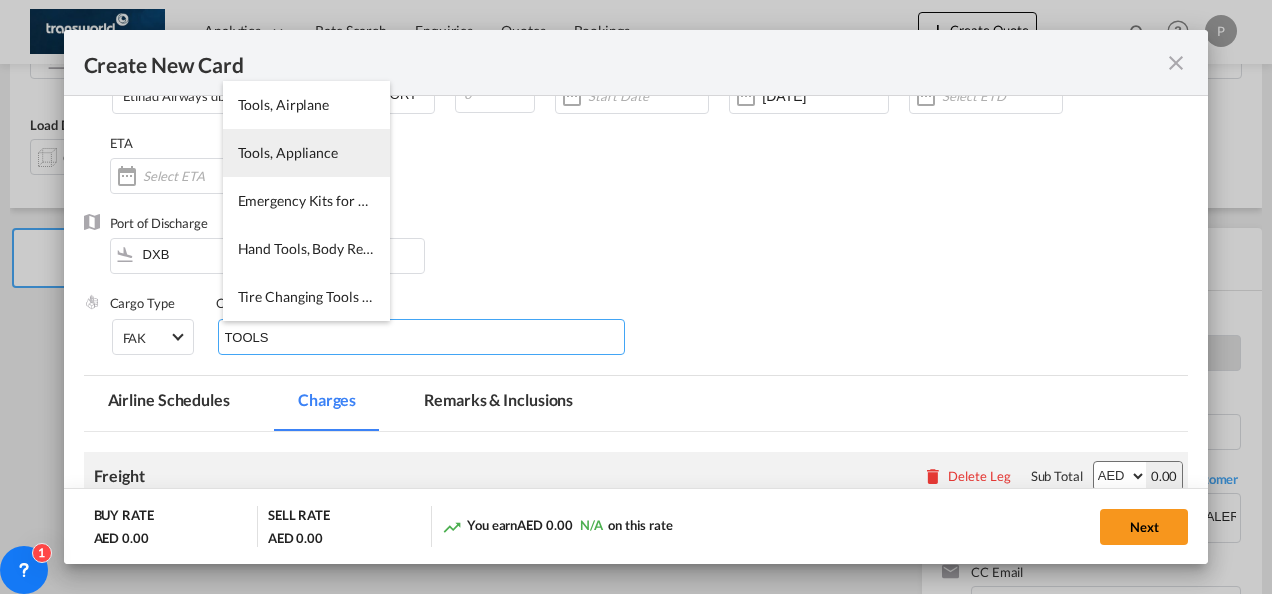 type on "TOOLS" 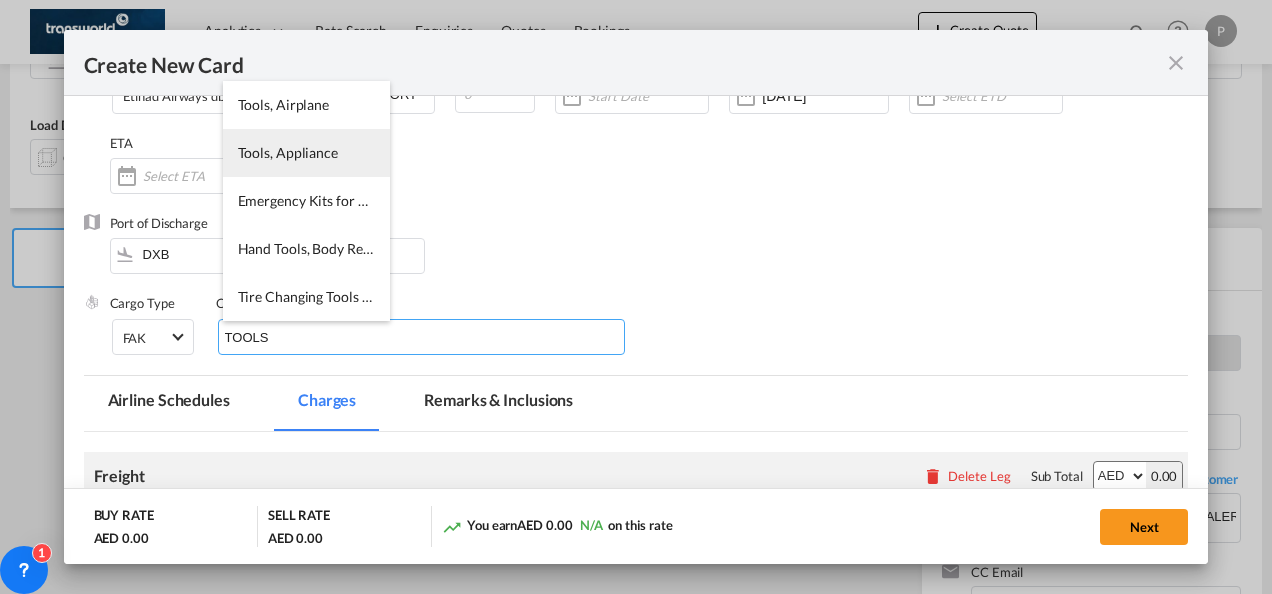 click on "Tools, Appliance" at bounding box center (288, 152) 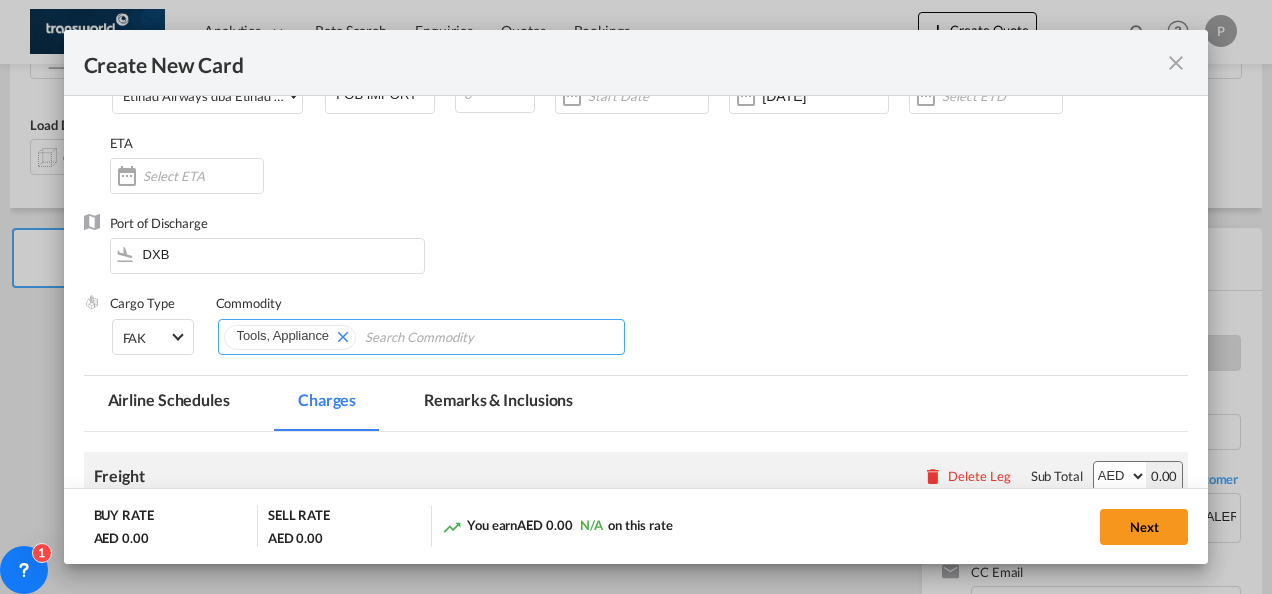 scroll, scrollTop: 360, scrollLeft: 0, axis: vertical 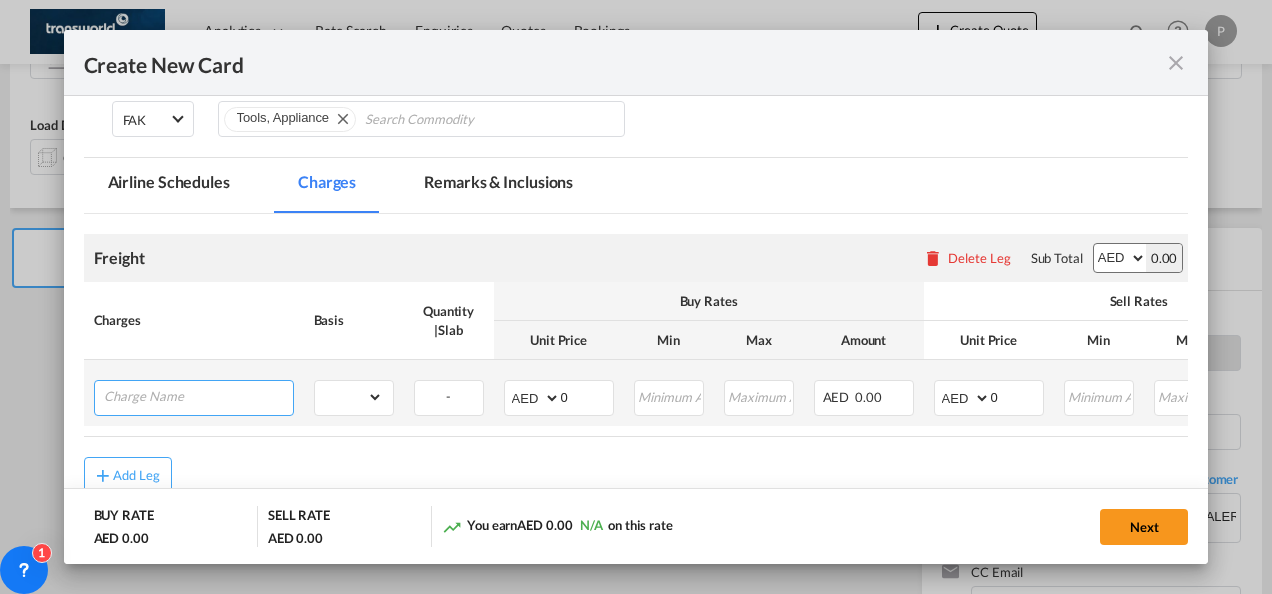 click at bounding box center [198, 396] 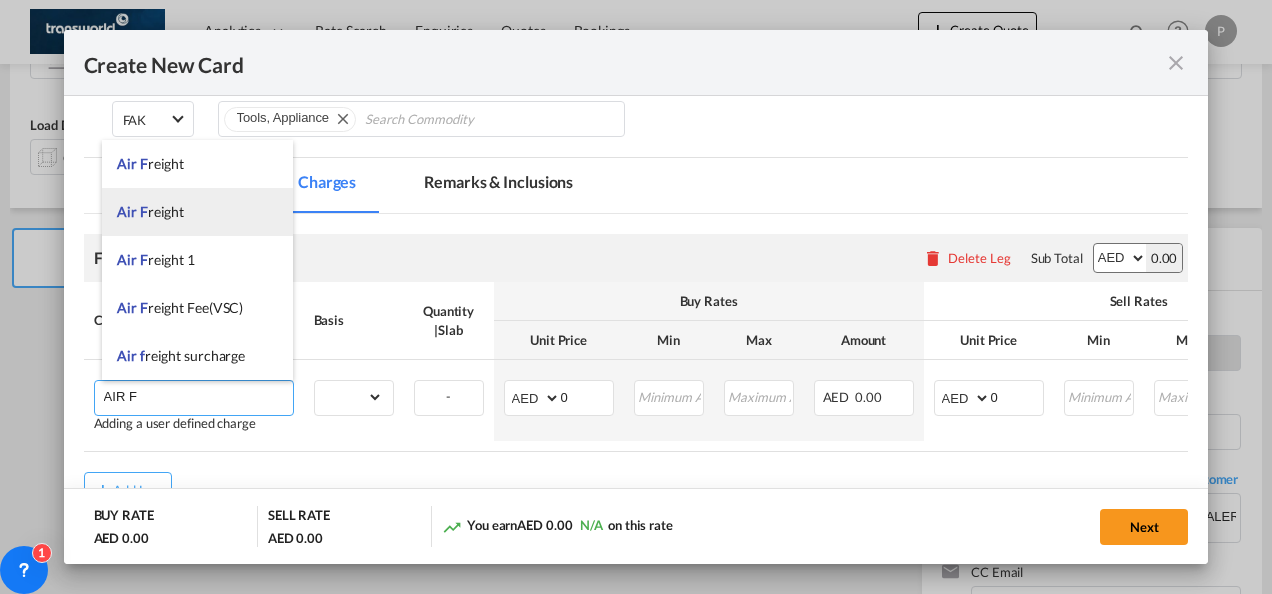 click on "Air F reight" at bounding box center [197, 212] 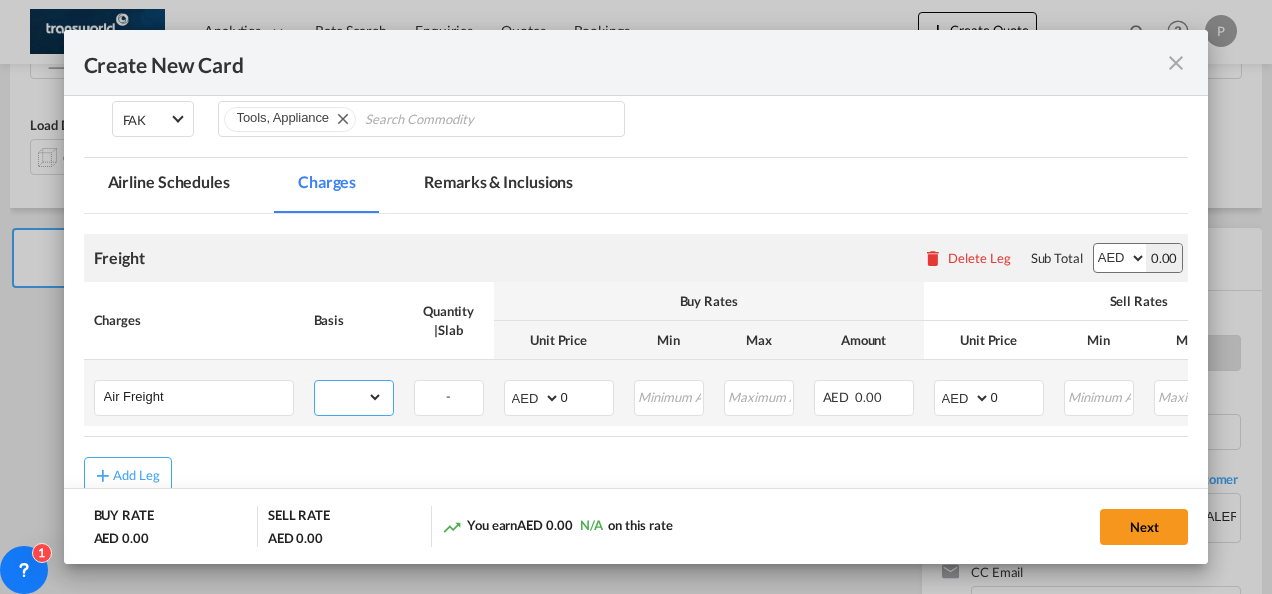 click on "gross_weight
volumetric_weight
per_shipment
per_bl
per_km
% on air freight
per_hawb
per_kg
per_pallet
per_carton
flat
chargeable_weight
per_ton
per_cbm
per_hbl
per_w/m
per_awb
per_sbl
per shipping bill
per_quintal
per_lbs
per_vehicle
per_shift
per_invoice
per_package
per_day
per_revalidation
per_declaration
per_document
per clearance" at bounding box center [349, 397] 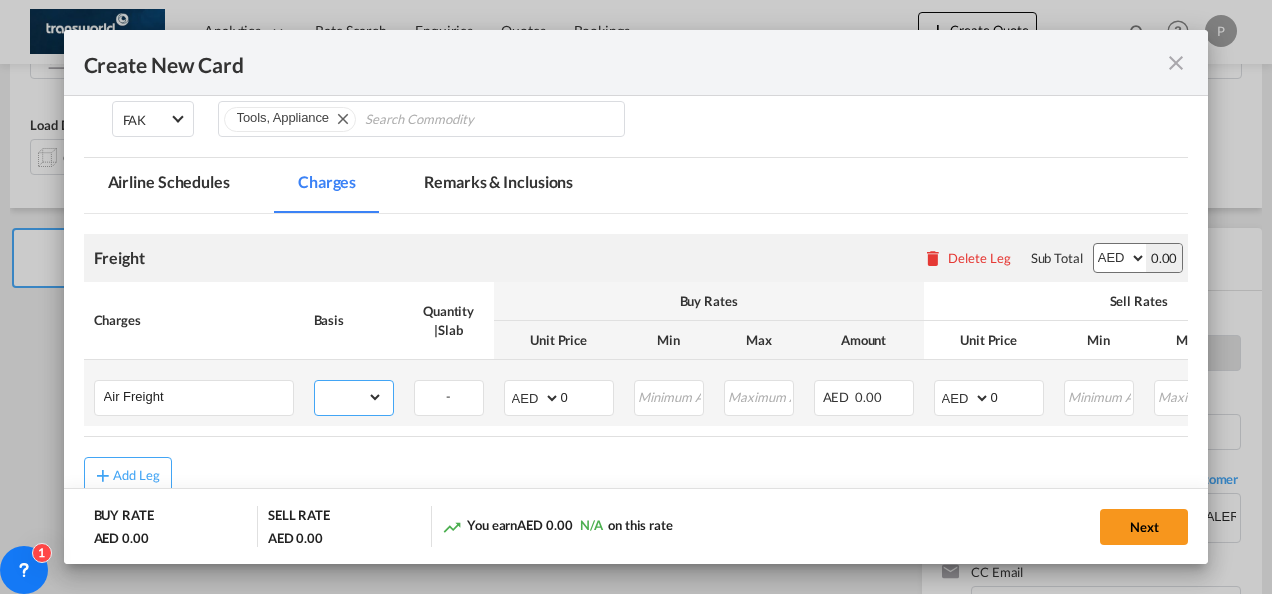 select on "per_shipment" 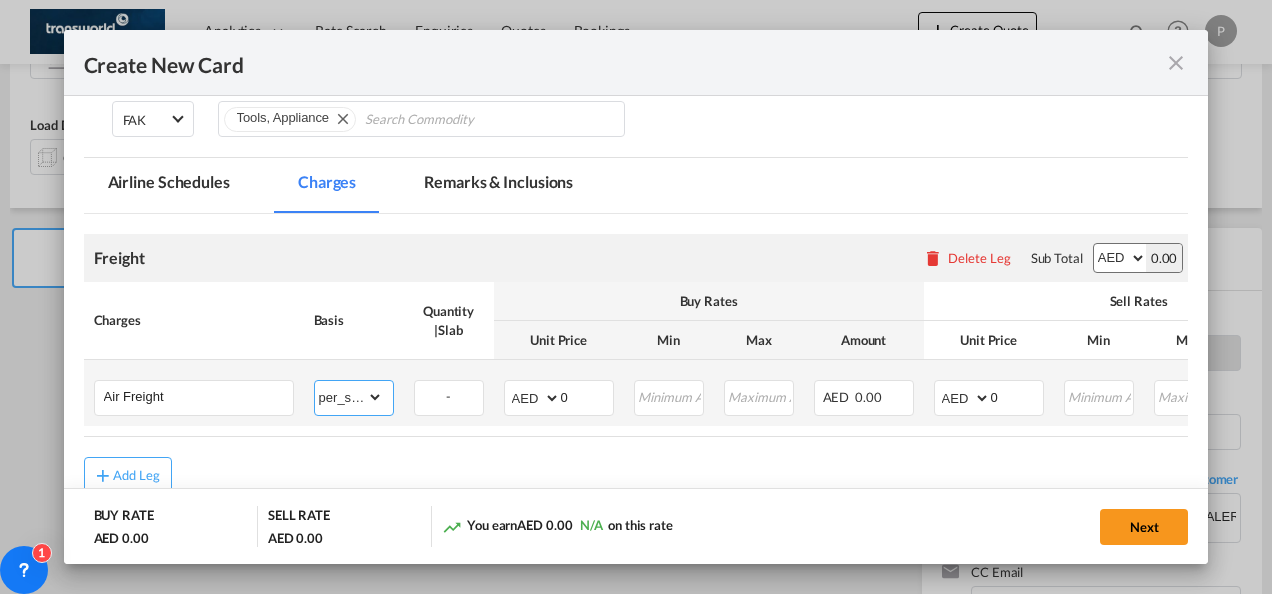 click on "gross_weight
volumetric_weight
per_shipment
per_bl
per_km
% on air freight
per_hawb
per_kg
per_pallet
per_carton
flat
chargeable_weight
per_ton
per_cbm
per_hbl
per_w/m
per_awb
per_sbl
per shipping bill
per_quintal
per_lbs
per_vehicle
per_shift
per_invoice
per_package
per_day
per_revalidation
per_declaration
per_document
per clearance" at bounding box center (349, 397) 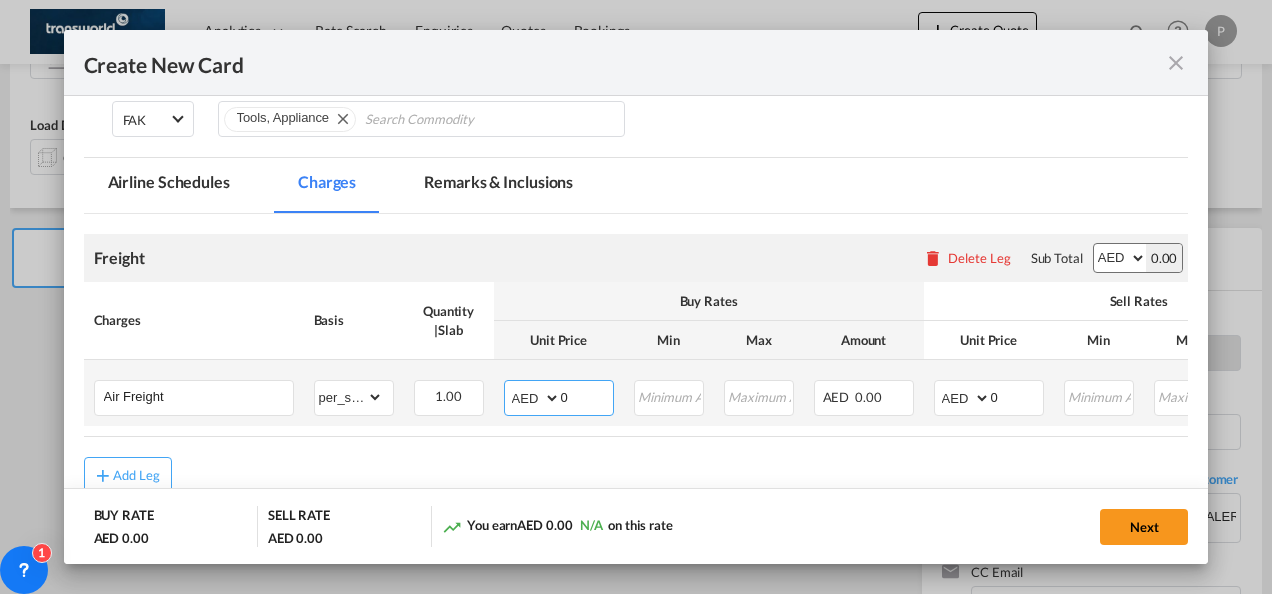 click on "AED AFN ALL AMD ANG AOA ARS AUD AWG AZN BAM BBD BDT BGN BHD BIF BMD BND [PERSON_NAME] BRL BSD BTN BWP BYN BZD CAD CDF CHF CLP CNY COP CRC CUC CUP CVE CZK DJF DKK DOP DZD EGP ERN ETB EUR FJD FKP FOK GBP GEL GGP GHS GIP GMD GNF GTQ GYD HKD HNL HRK HTG HUF IDR ILS IMP INR IQD IRR ISK JMD JOD JPY KES KGS KHR KID KMF KRW KWD KYD KZT LAK LBP LKR LRD LSL LYD MAD MDL MGA MKD MMK MNT MOP MRU MUR MVR MWK MXN MYR MZN NAD NGN NIO NOK NPR NZD OMR PAB PEN PGK PHP PKR PLN PYG QAR [PERSON_NAME] RSD RUB RWF SAR SBD SCR SDG SEK SGD SHP SLL SOS SRD SSP STN SYP SZL THB TJS TMT TND TOP TRY TTD TVD TWD TZS UAH UGX USD UYU UZS VES VND VUV WST XAF XCD XDR XOF XPF YER ZAR ZMW" at bounding box center (534, 398) 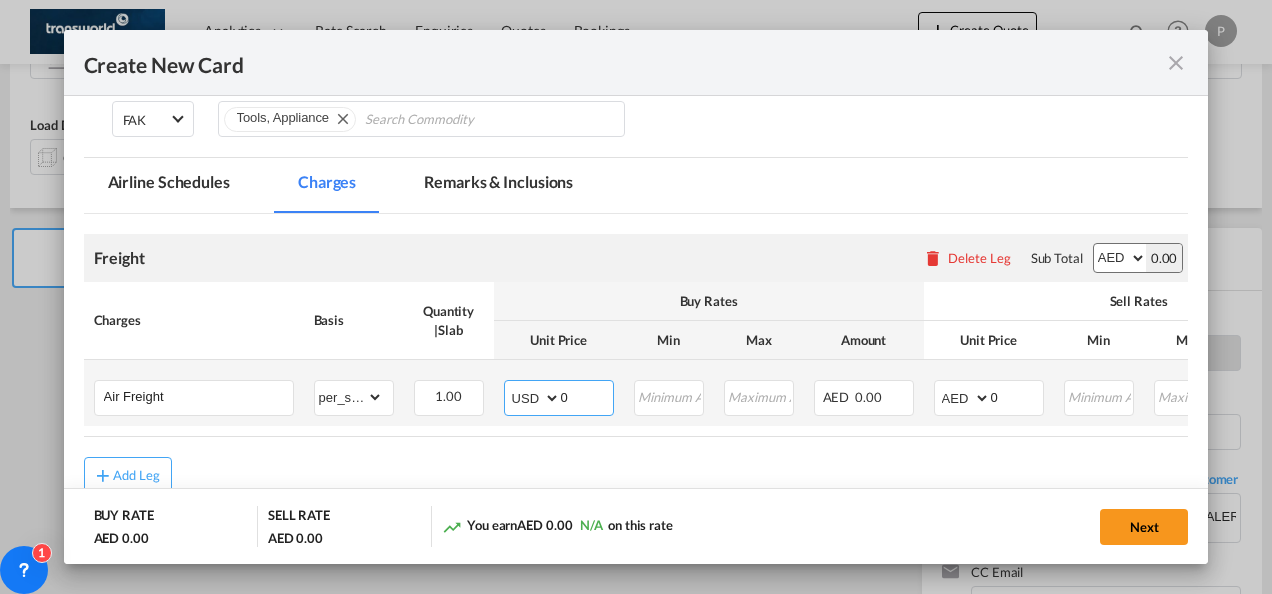 click on "AED AFN ALL AMD ANG AOA ARS AUD AWG AZN BAM BBD BDT BGN BHD BIF BMD BND [PERSON_NAME] BRL BSD BTN BWP BYN BZD CAD CDF CHF CLP CNY COP CRC CUC CUP CVE CZK DJF DKK DOP DZD EGP ERN ETB EUR FJD FKP FOK GBP GEL GGP GHS GIP GMD GNF GTQ GYD HKD HNL HRK HTG HUF IDR ILS IMP INR IQD IRR ISK JMD JOD JPY KES KGS KHR KID KMF KRW KWD KYD KZT LAK LBP LKR LRD LSL LYD MAD MDL MGA MKD MMK MNT MOP MRU MUR MVR MWK MXN MYR MZN NAD NGN NIO NOK NPR NZD OMR PAB PEN PGK PHP PKR PLN PYG QAR [PERSON_NAME] RSD RUB RWF SAR SBD SCR SDG SEK SGD SHP SLL SOS SRD SSP STN SYP SZL THB TJS TMT TND TOP TRY TTD TVD TWD TZS UAH UGX USD UYU UZS VES VND VUV WST XAF XCD XDR XOF XPF YER ZAR ZMW" at bounding box center [534, 398] 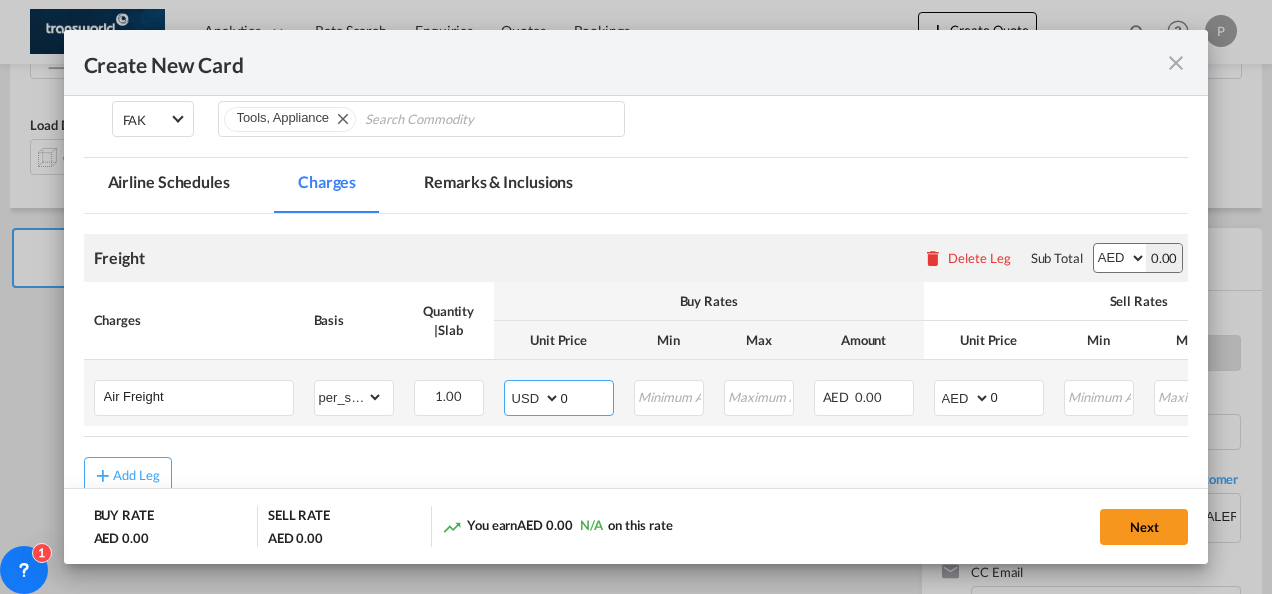 click on "0" at bounding box center (587, 396) 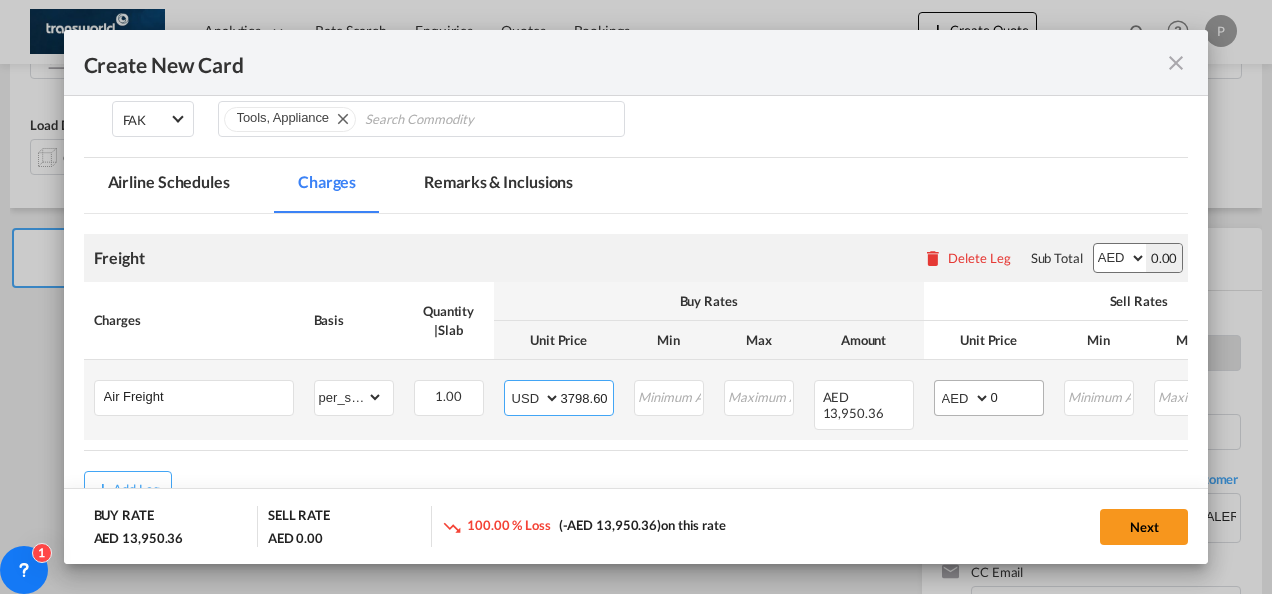 type on "3798.60" 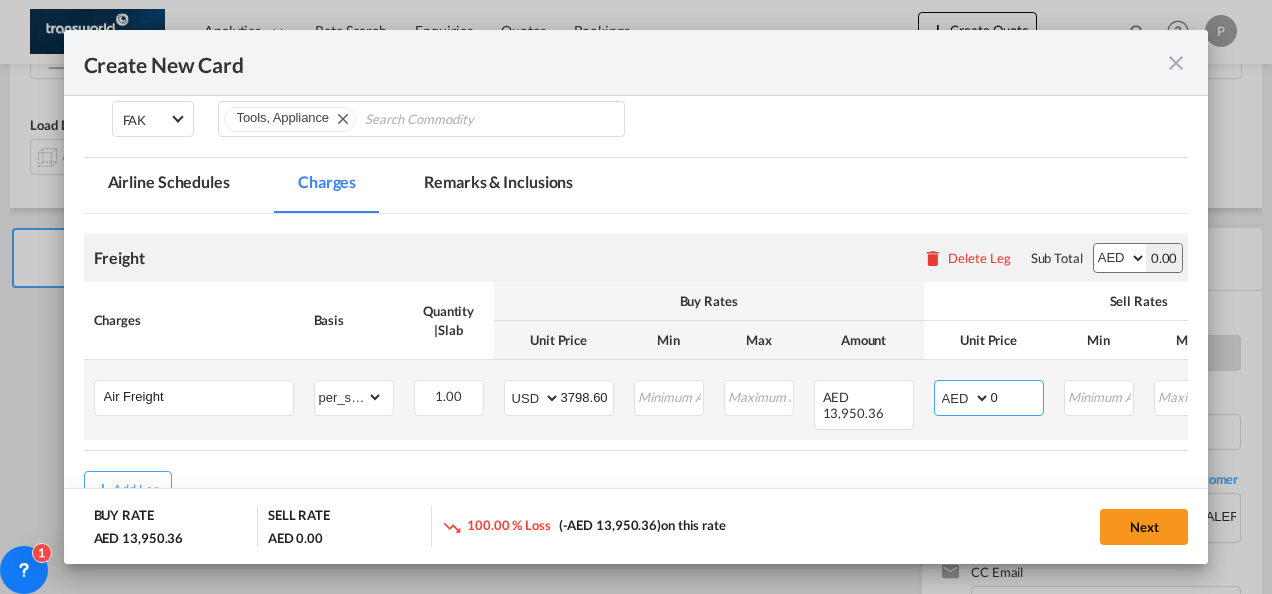 click on "AED AFN ALL AMD ANG AOA ARS AUD AWG AZN BAM BBD BDT BGN BHD BIF BMD BND [PERSON_NAME] BRL BSD BTN BWP BYN BZD CAD CDF CHF CLP CNY COP CRC CUC CUP CVE CZK DJF DKK DOP DZD EGP ERN ETB EUR FJD FKP FOK GBP GEL GGP GHS GIP GMD GNF GTQ GYD HKD HNL HRK HTG HUF IDR ILS IMP INR IQD IRR ISK JMD JOD JPY KES KGS KHR KID KMF KRW KWD KYD KZT LAK LBP LKR LRD LSL LYD MAD MDL MGA MKD MMK MNT MOP MRU MUR MVR MWK MXN MYR MZN NAD NGN NIO NOK NPR NZD OMR PAB PEN PGK PHP PKR PLN PYG QAR [PERSON_NAME] RSD RUB RWF SAR SBD SCR SDG SEK SGD SHP SLL SOS SRD SSP STN SYP SZL THB TJS TMT TND TOP TRY TTD TVD TWD TZS UAH UGX USD UYU UZS VES VND VUV WST XAF XCD XDR XOF XPF YER ZAR ZMW" at bounding box center (964, 398) 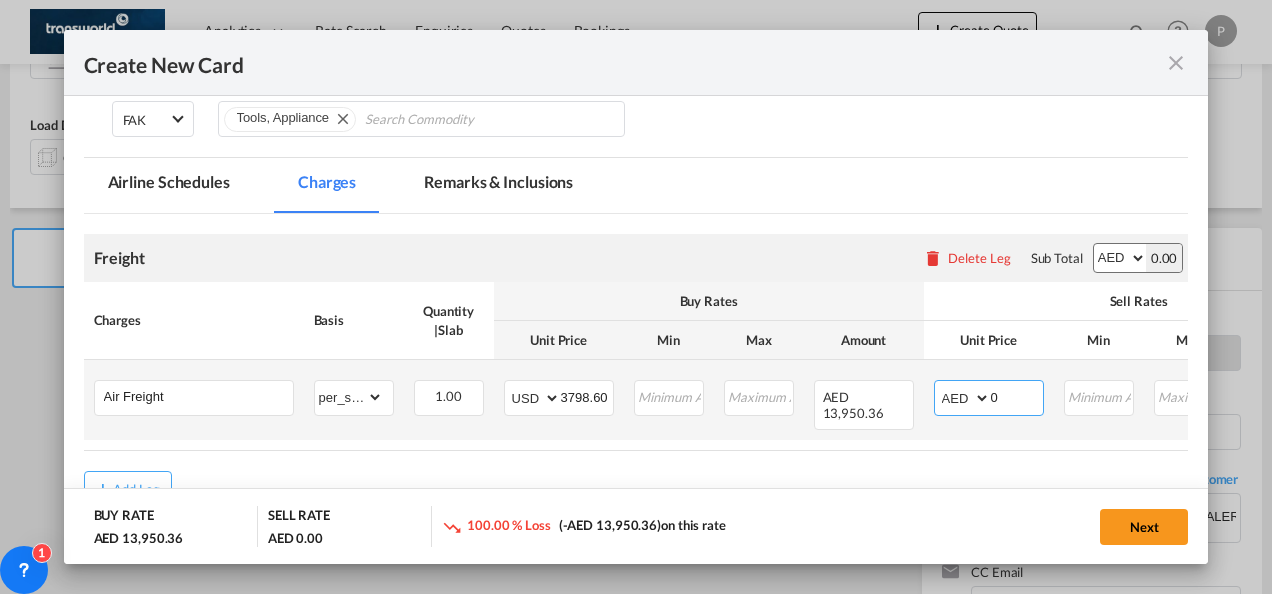 select on "string:USD" 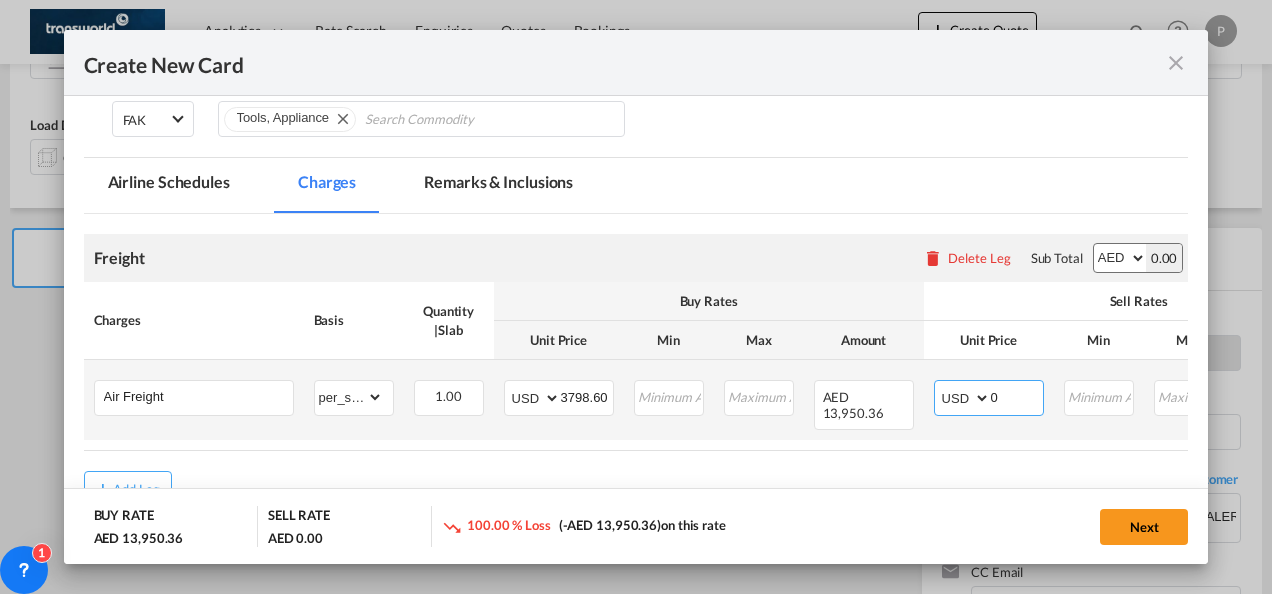 click on "AED AFN ALL AMD ANG AOA ARS AUD AWG AZN BAM BBD BDT BGN BHD BIF BMD BND [PERSON_NAME] BRL BSD BTN BWP BYN BZD CAD CDF CHF CLP CNY COP CRC CUC CUP CVE CZK DJF DKK DOP DZD EGP ERN ETB EUR FJD FKP FOK GBP GEL GGP GHS GIP GMD GNF GTQ GYD HKD HNL HRK HTG HUF IDR ILS IMP INR IQD IRR ISK JMD JOD JPY KES KGS KHR KID KMF KRW KWD KYD KZT LAK LBP LKR LRD LSL LYD MAD MDL MGA MKD MMK MNT MOP MRU MUR MVR MWK MXN MYR MZN NAD NGN NIO NOK NPR NZD OMR PAB PEN PGK PHP PKR PLN PYG QAR [PERSON_NAME] RSD RUB RWF SAR SBD SCR SDG SEK SGD SHP SLL SOS SRD SSP STN SYP SZL THB TJS TMT TND TOP TRY TTD TVD TWD TZS UAH UGX USD UYU UZS VES VND VUV WST XAF XCD XDR XOF XPF YER ZAR ZMW" at bounding box center [964, 398] 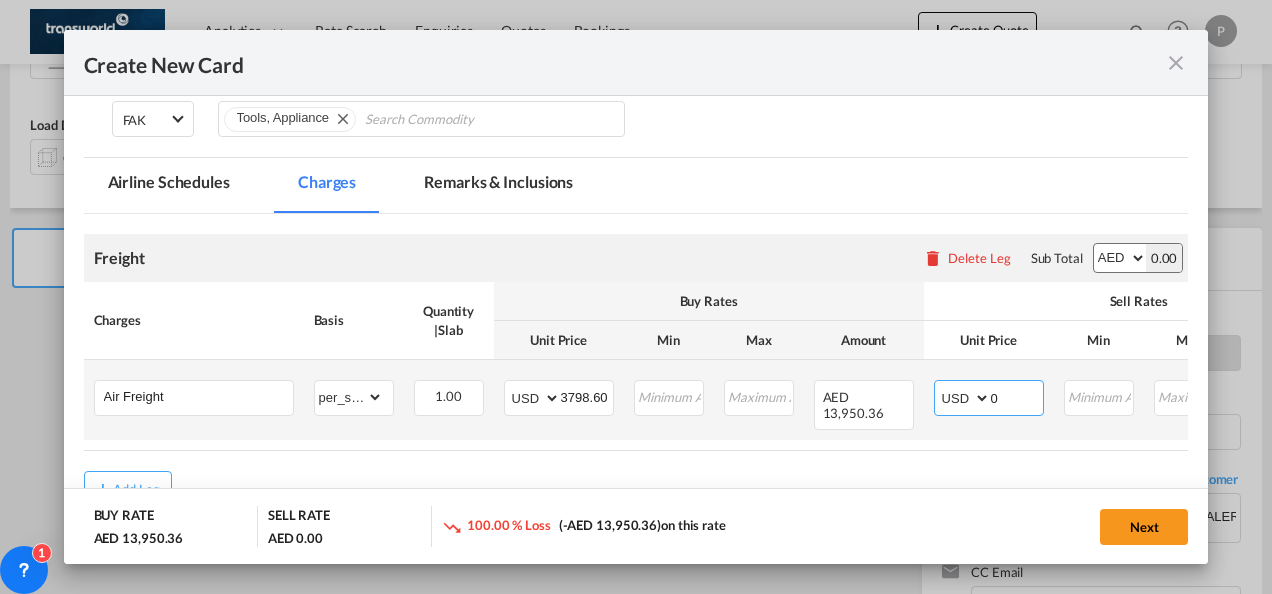 click on "0" at bounding box center (1017, 396) 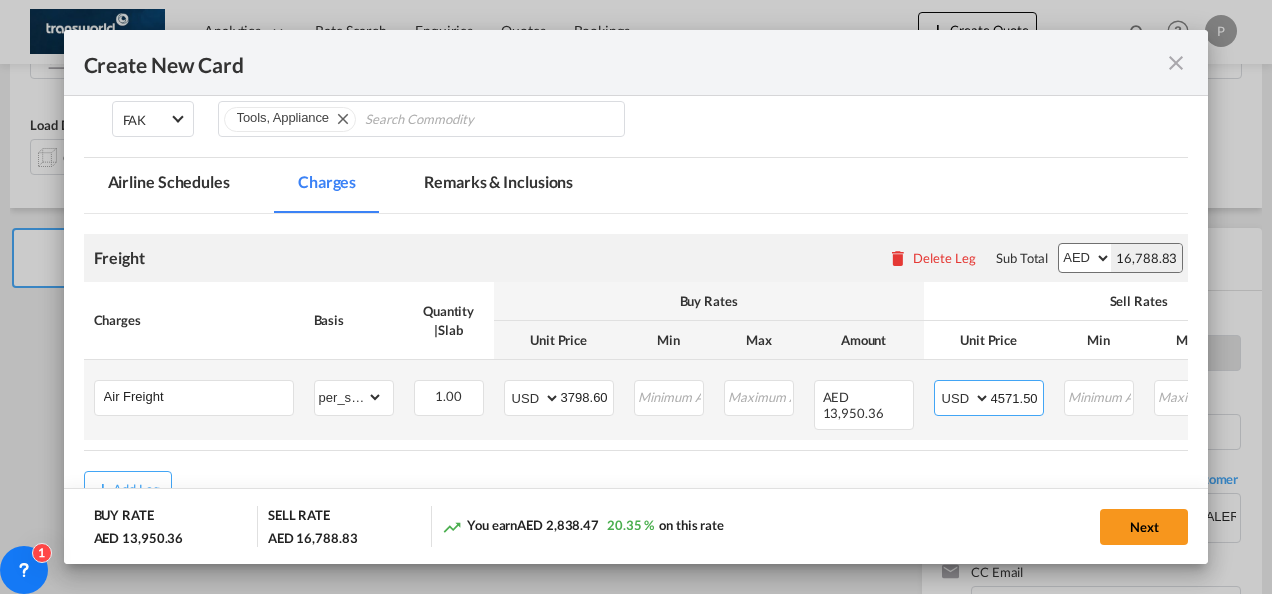 type on "4571.50" 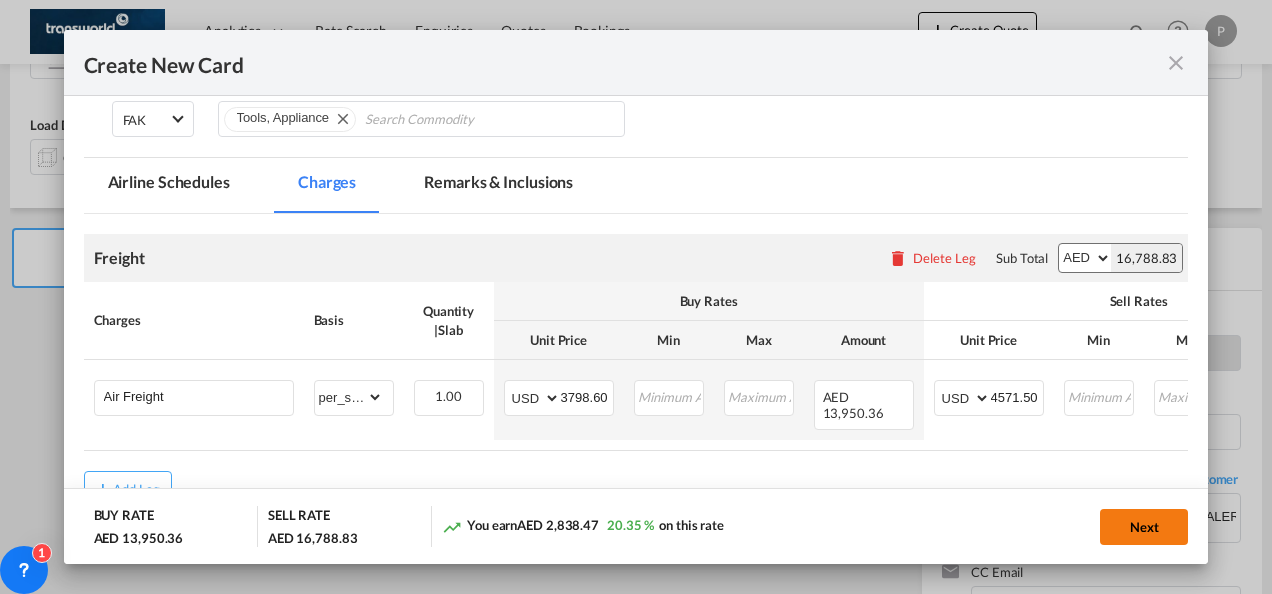 click on "Next" 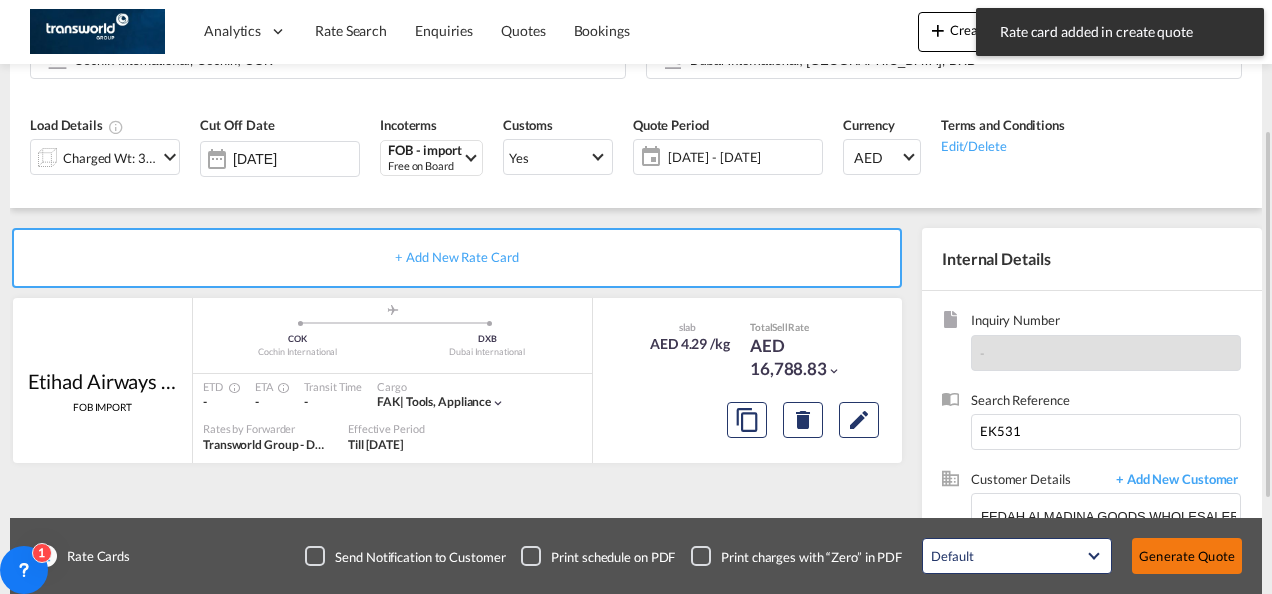 click on "Generate Quote" at bounding box center [1187, 556] 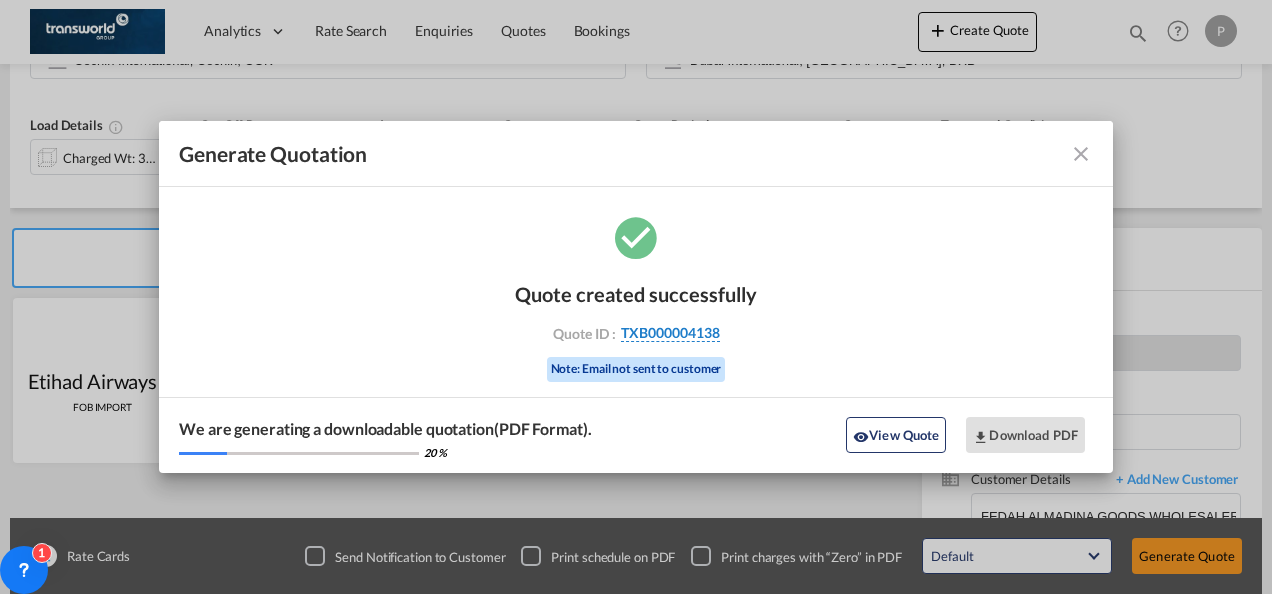 click on "TXB000004138" at bounding box center [670, 333] 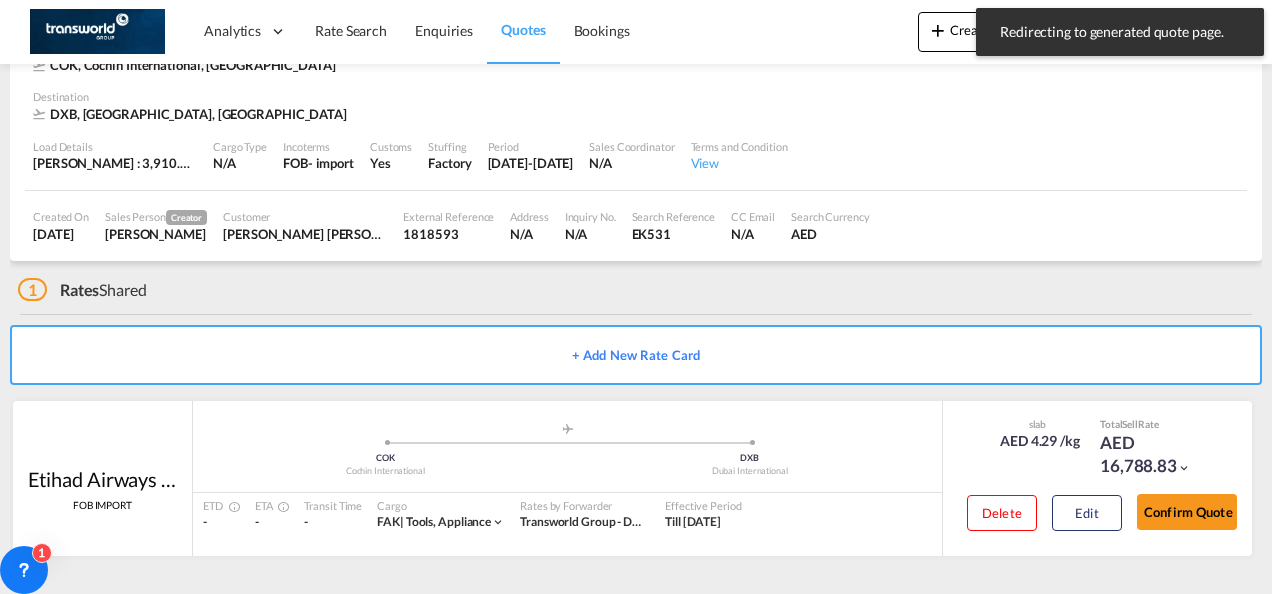 scroll, scrollTop: 122, scrollLeft: 0, axis: vertical 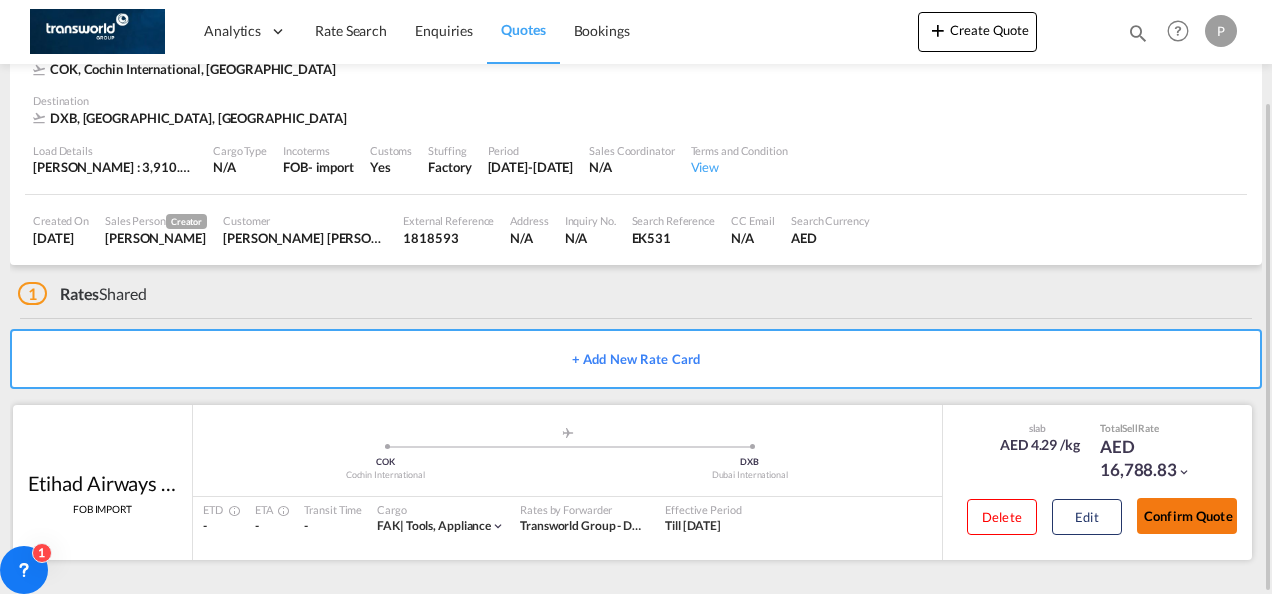 click on "Confirm Quote" at bounding box center (1187, 516) 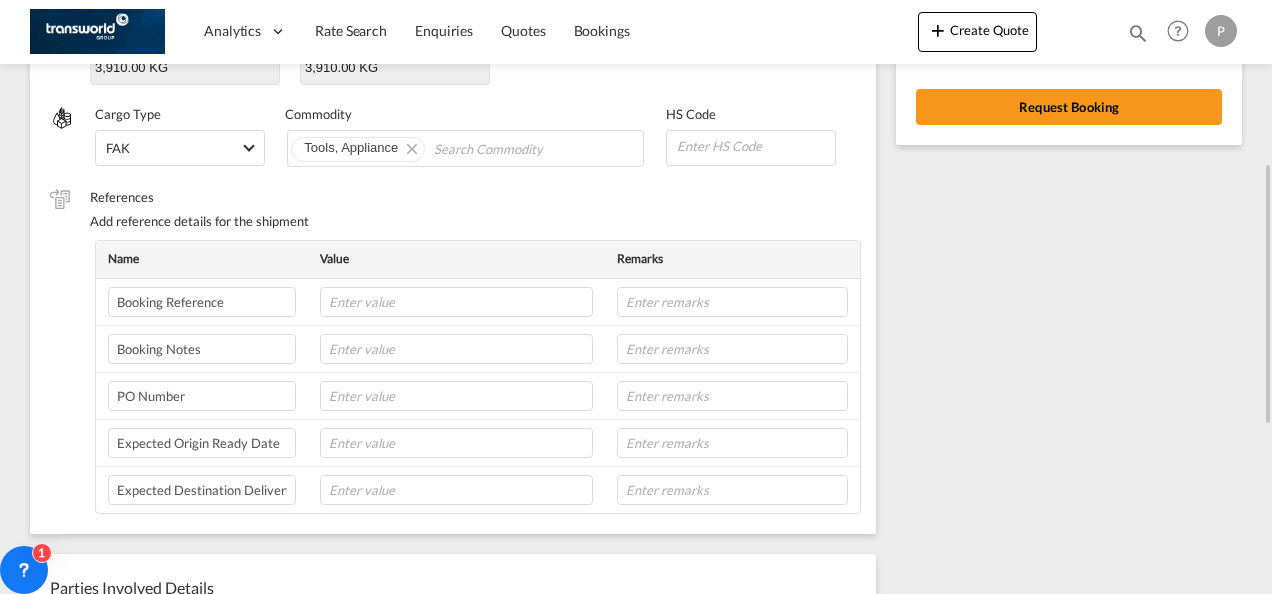 scroll, scrollTop: 370, scrollLeft: 0, axis: vertical 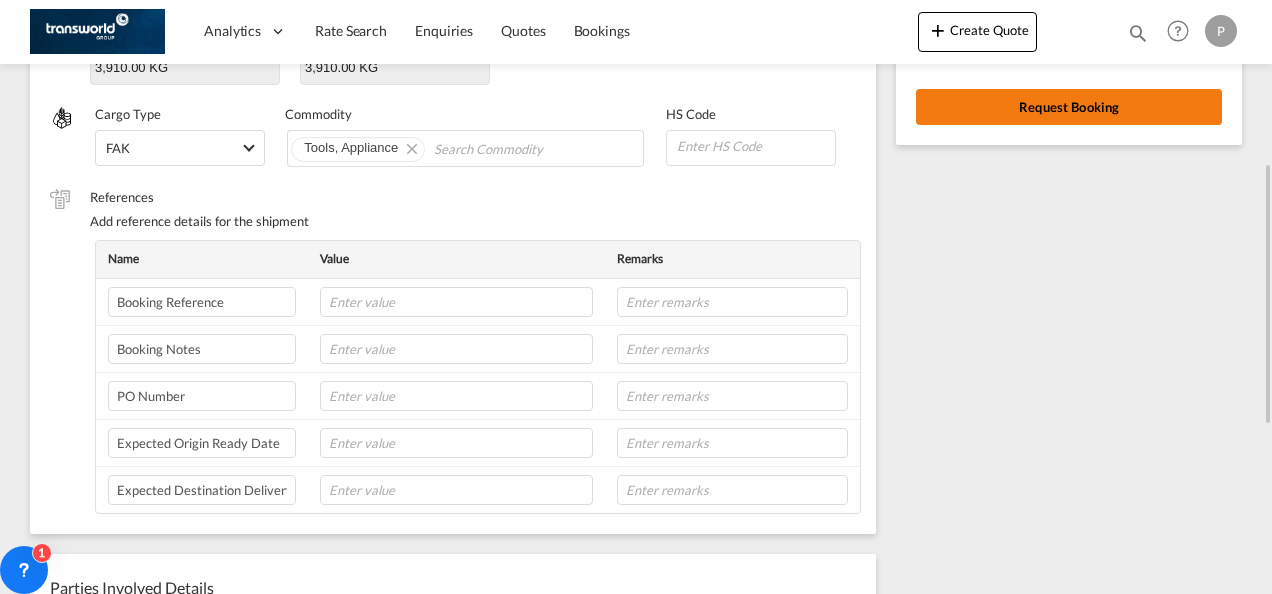 click on "Request Booking" at bounding box center (1069, 107) 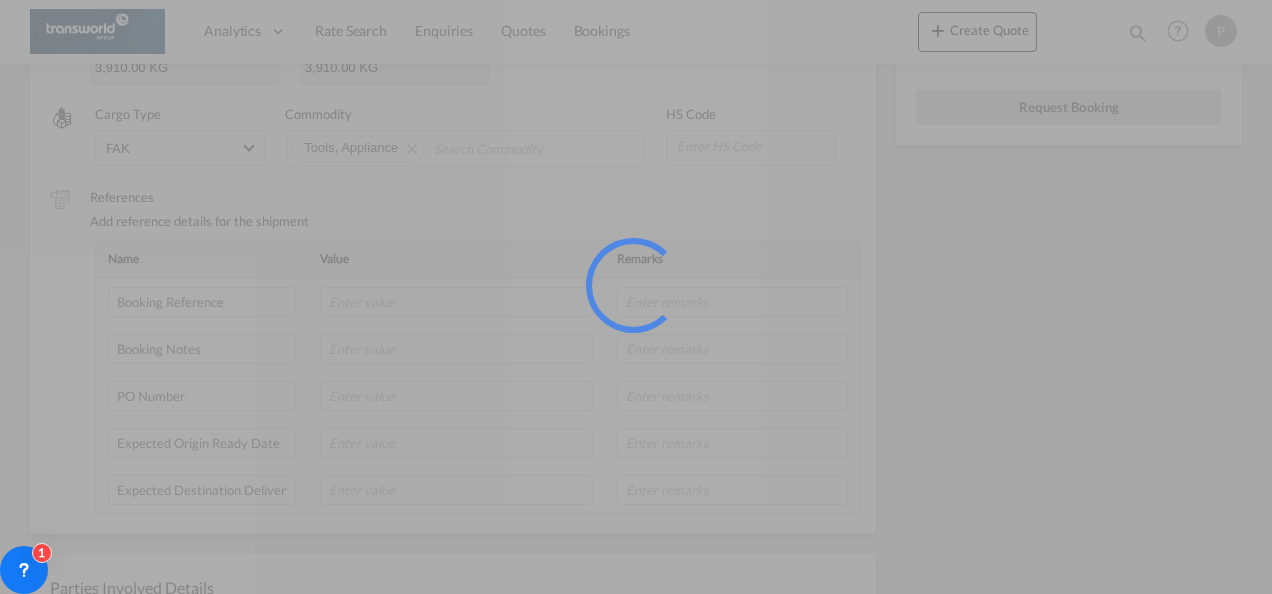 scroll, scrollTop: 37, scrollLeft: 0, axis: vertical 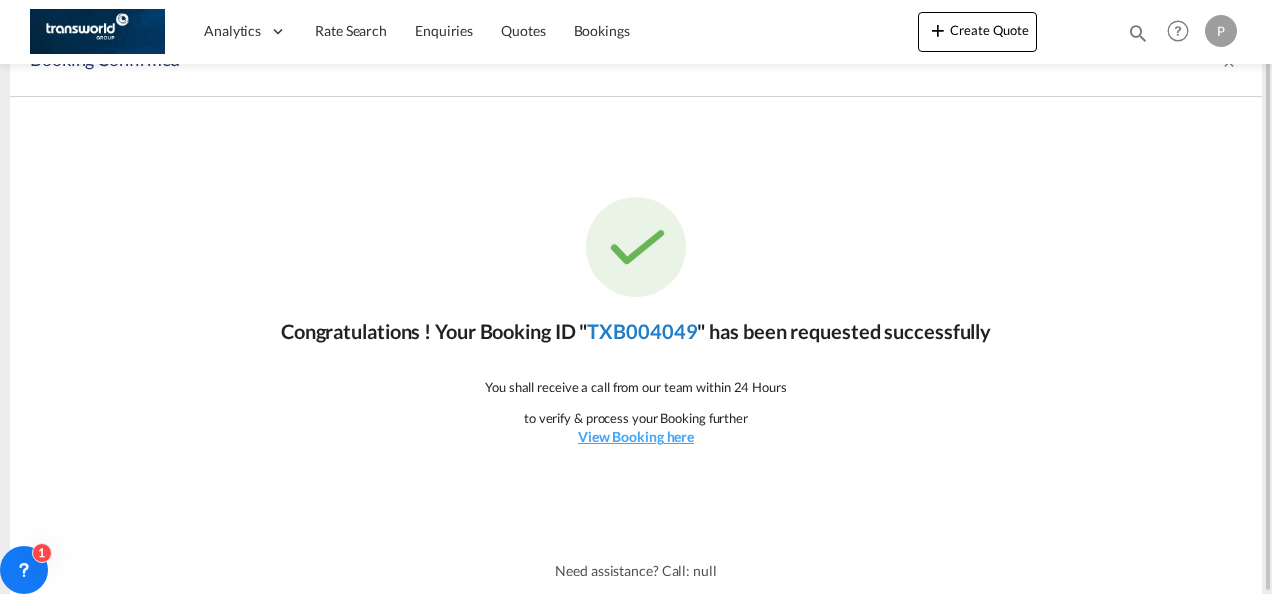 click on "TXB004049" 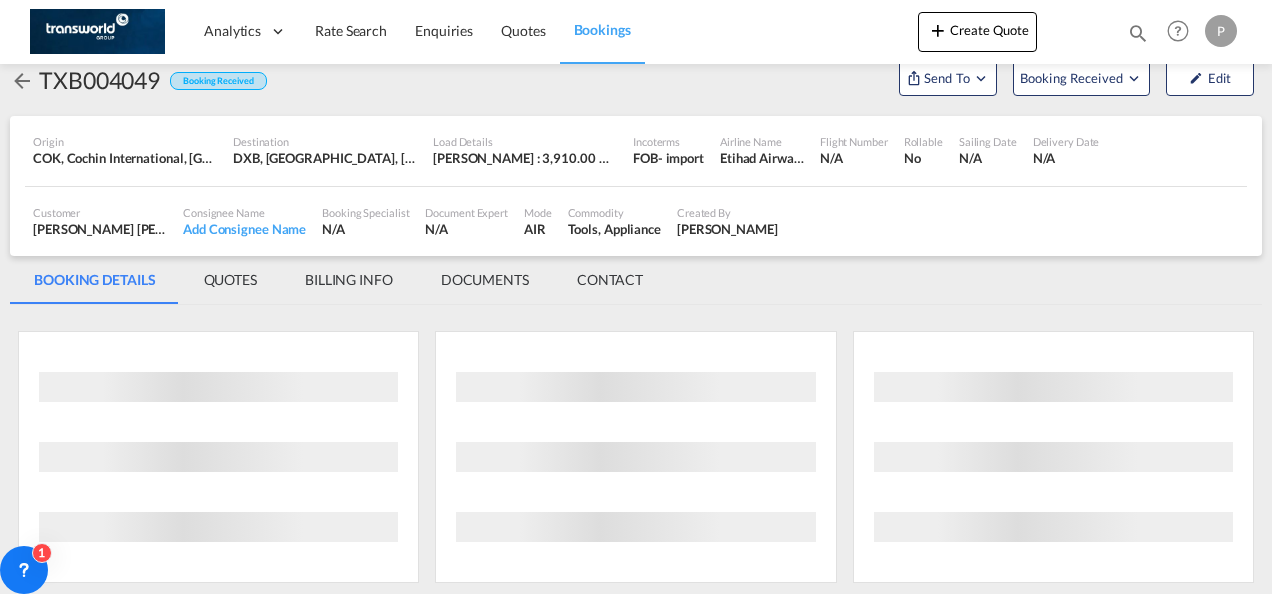 scroll, scrollTop: 1176, scrollLeft: 0, axis: vertical 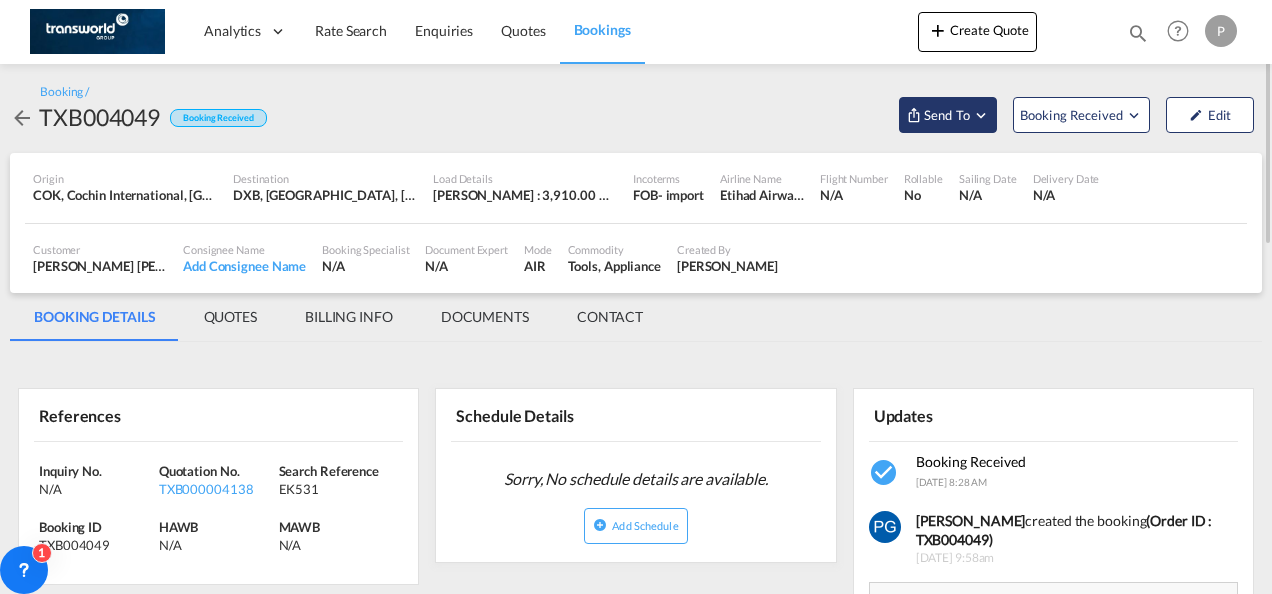 click on "Send To" at bounding box center [947, 115] 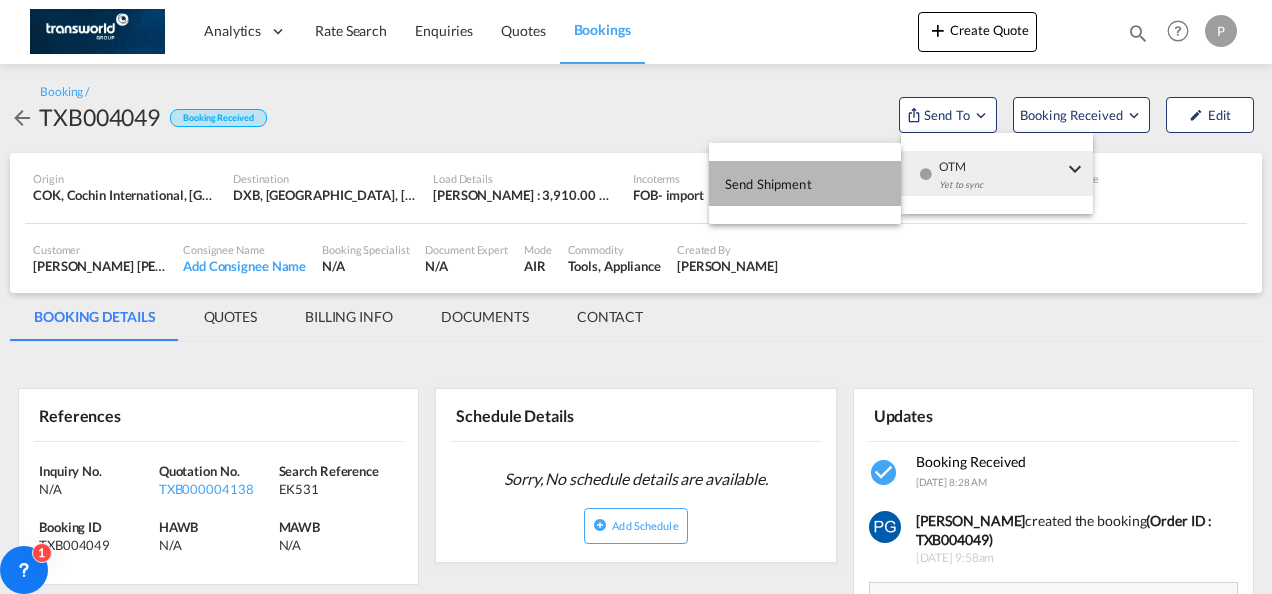 click on "Send Shipment" at bounding box center (768, 184) 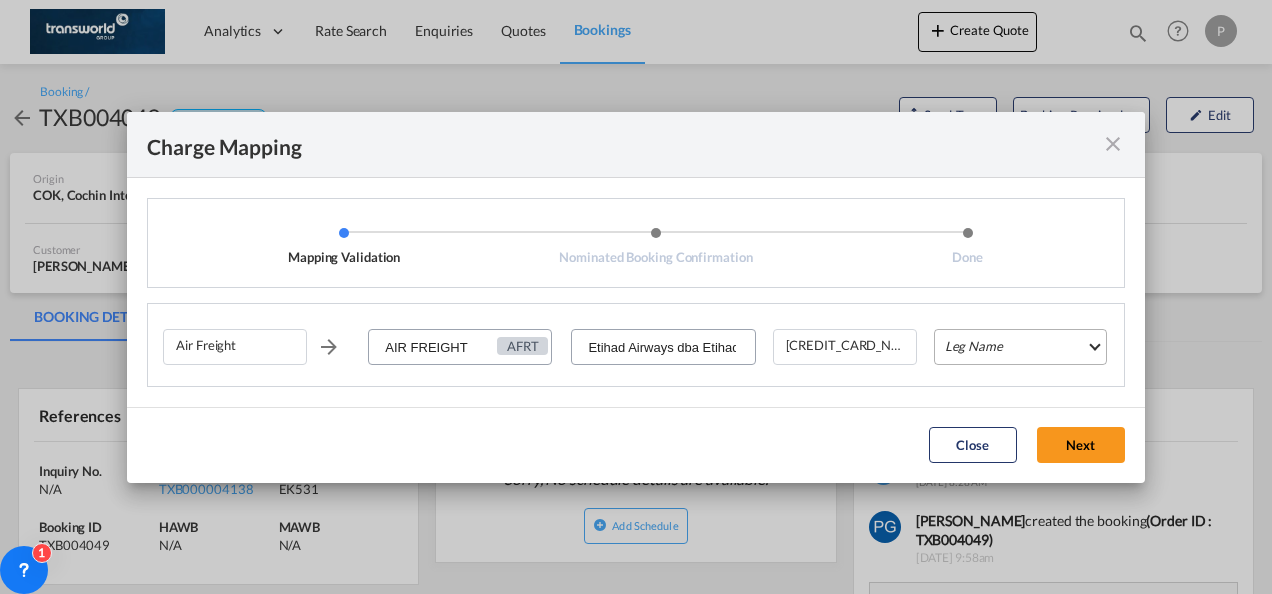 click on "Leg Name HANDLING ORIGIN HANDLING DESTINATION OTHERS TL PICK UP CUSTOMS ORIGIN AIR CUSTOMS DESTINATION TL DELIVERY" at bounding box center [1020, 347] 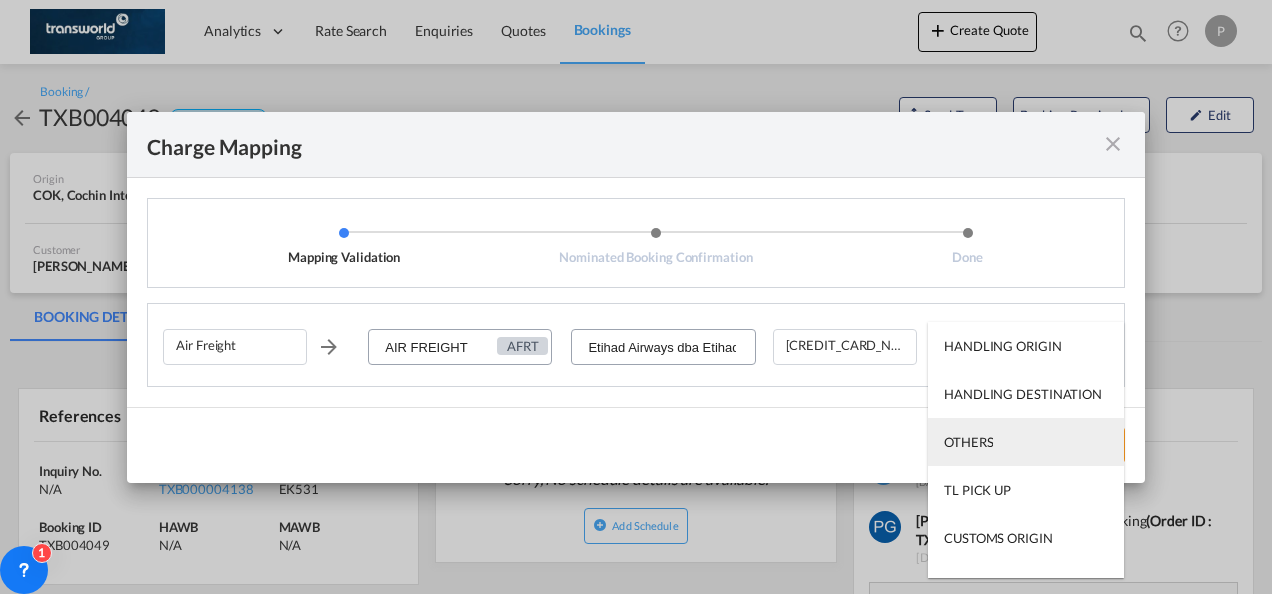 scroll, scrollTop: 128, scrollLeft: 0, axis: vertical 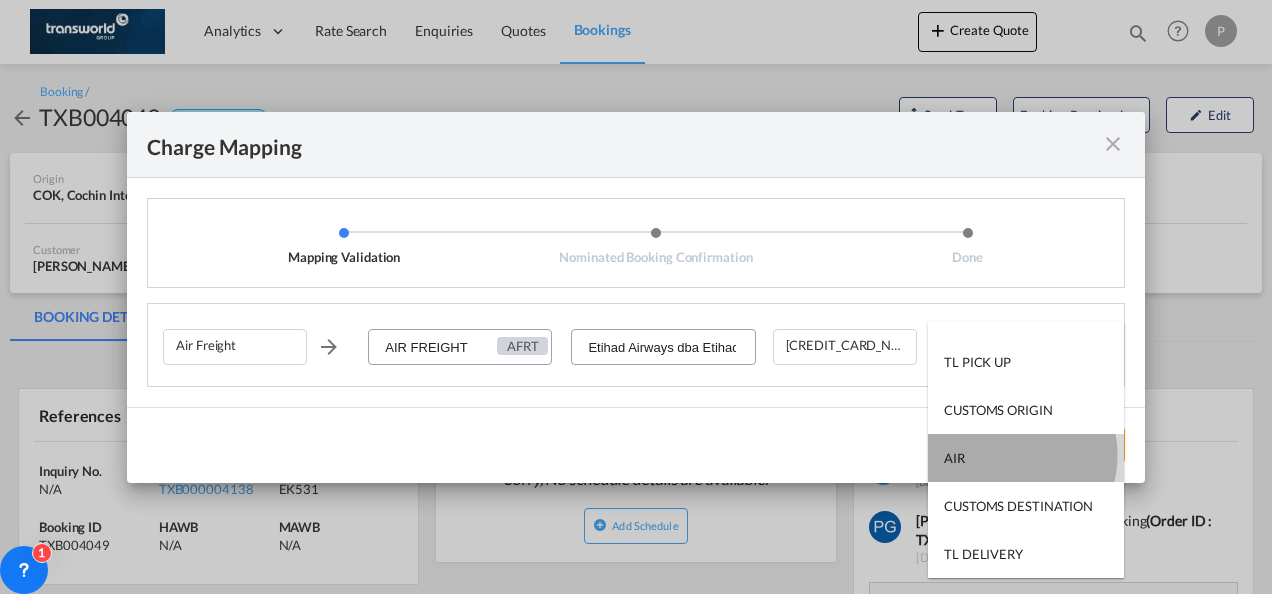 click on "AIR" at bounding box center (1026, 458) 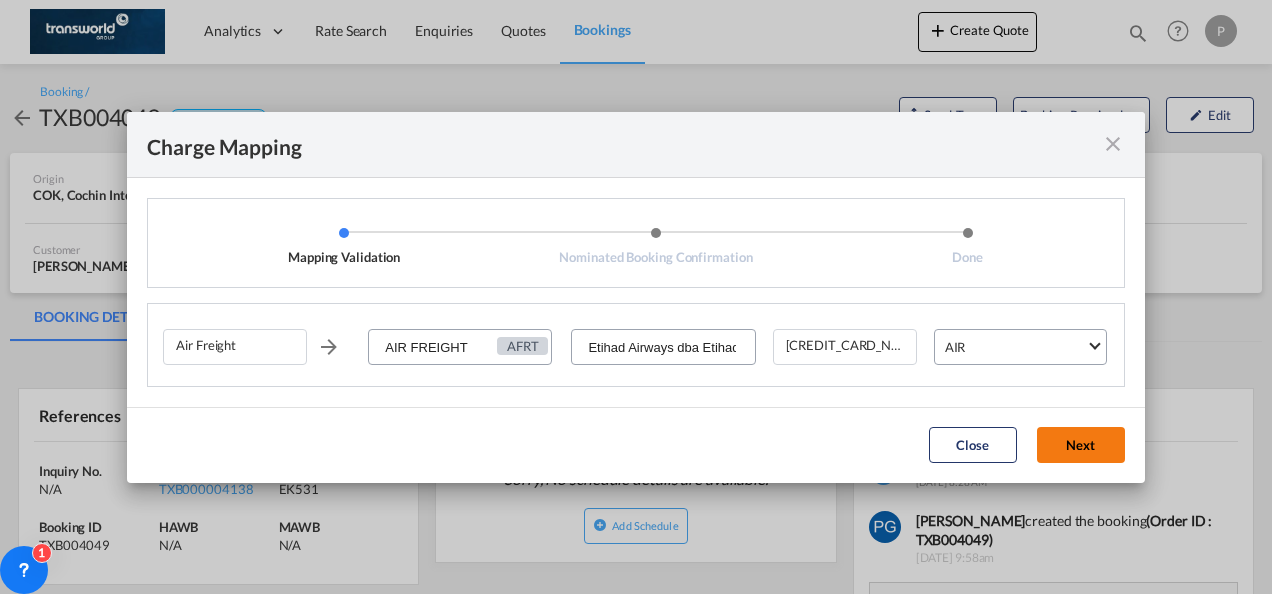 click on "Next" 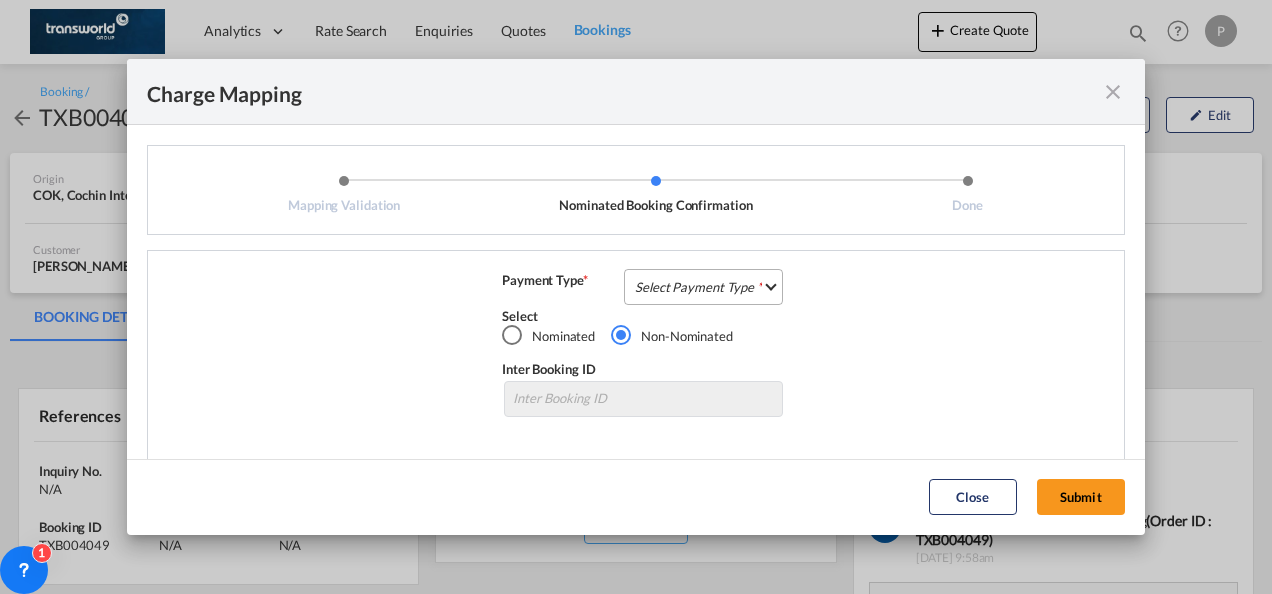 click on "Select Payment Type
COLLECT
PREPAID" at bounding box center (703, 287) 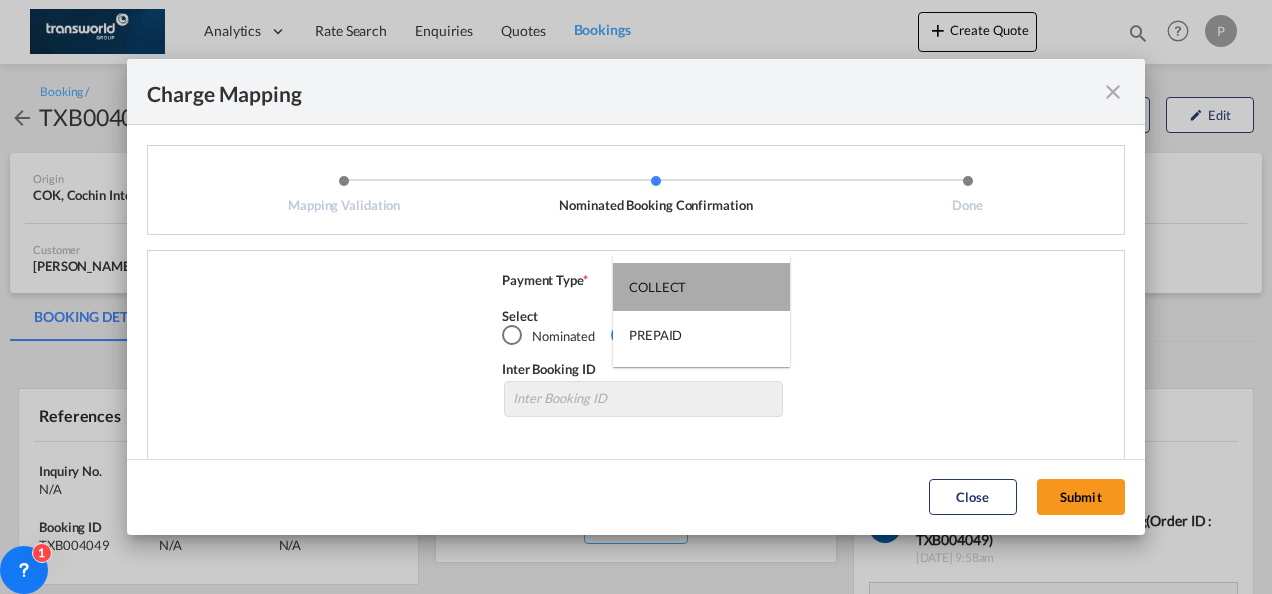 click on "COLLECT" at bounding box center (657, 287) 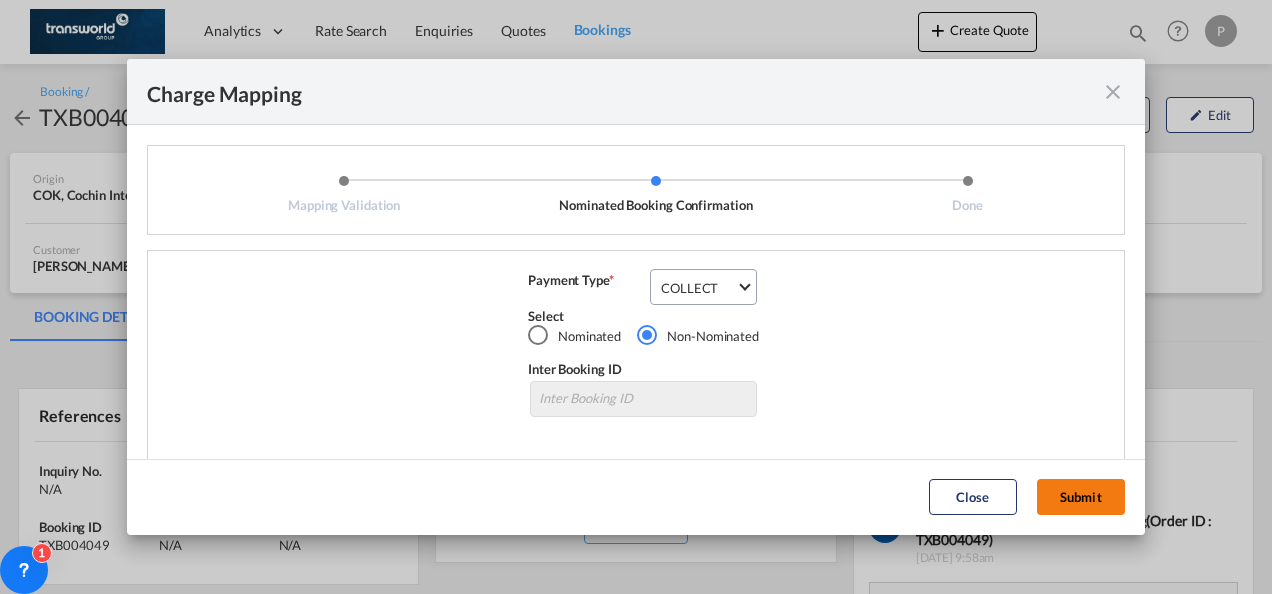 click on "Submit" 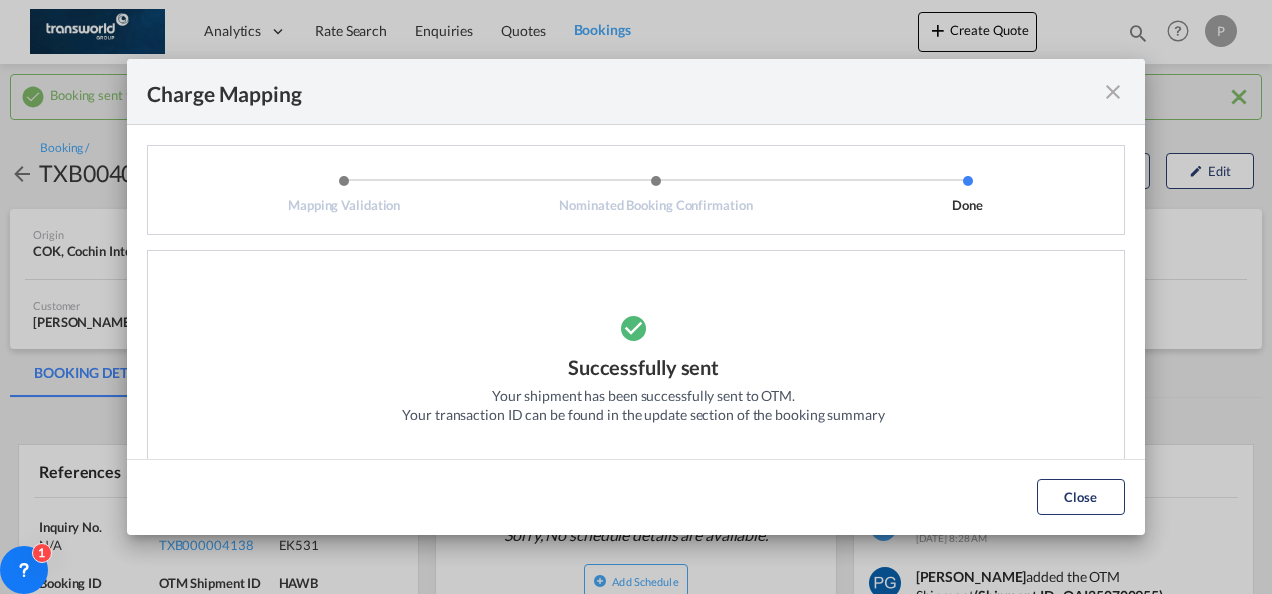 click on "Charge Mapping" at bounding box center [636, 92] 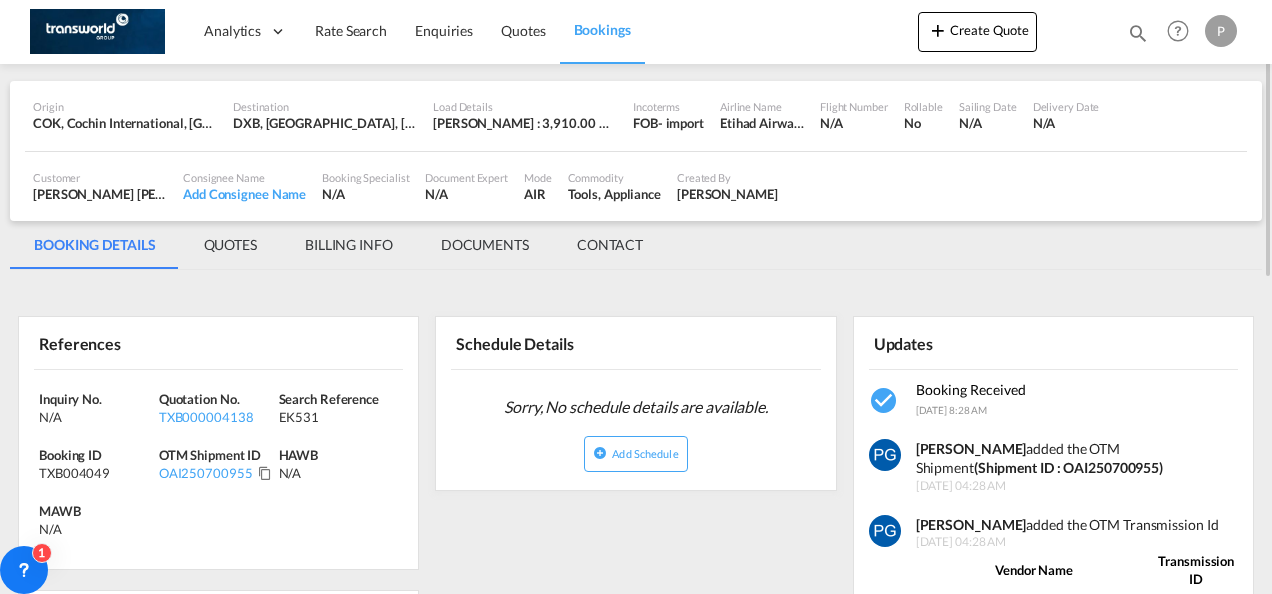 scroll, scrollTop: 130, scrollLeft: 0, axis: vertical 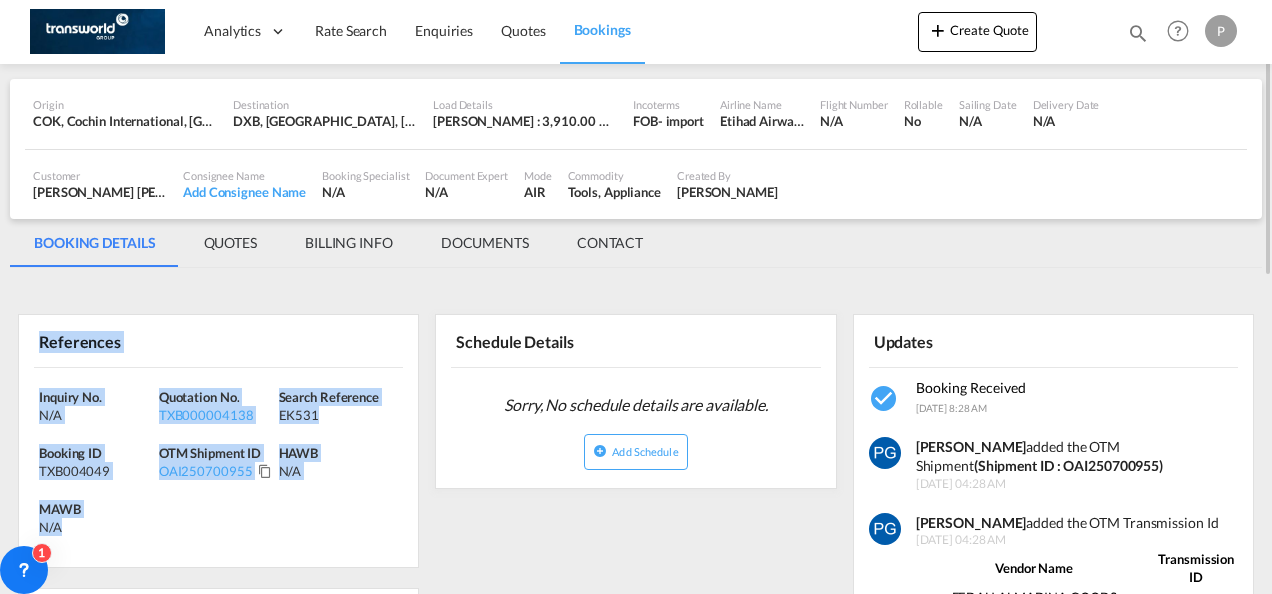 drag, startPoint x: 40, startPoint y: 341, endPoint x: 162, endPoint y: 516, distance: 213.32838 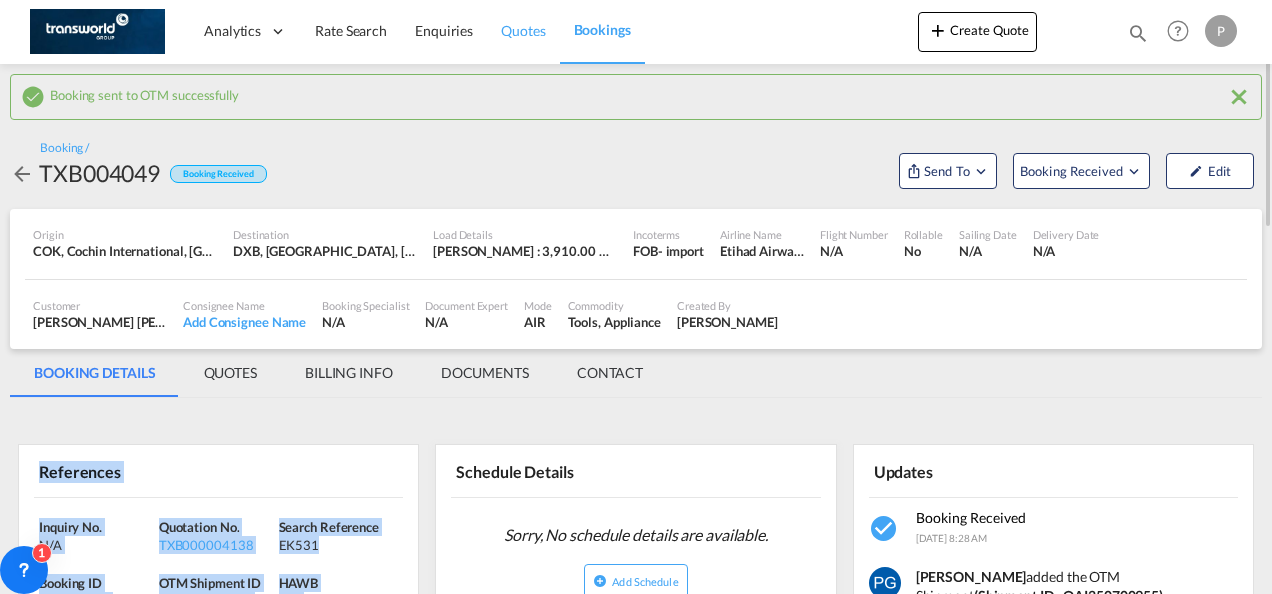 click on "Quotes" at bounding box center (523, 30) 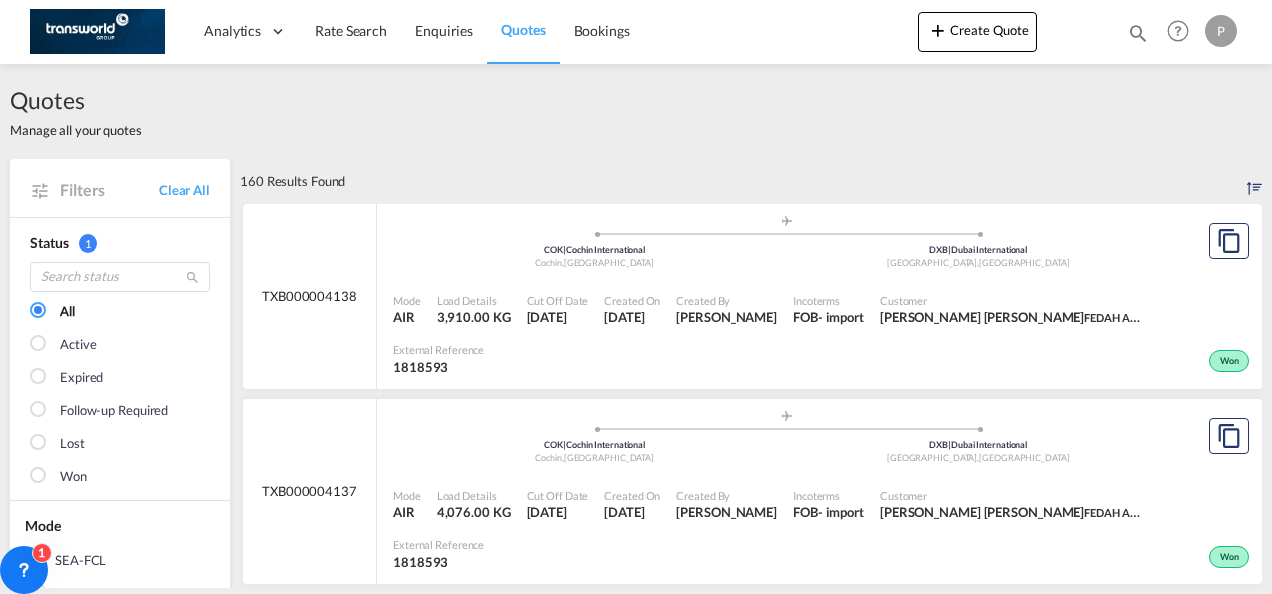 click at bounding box center [1138, 33] 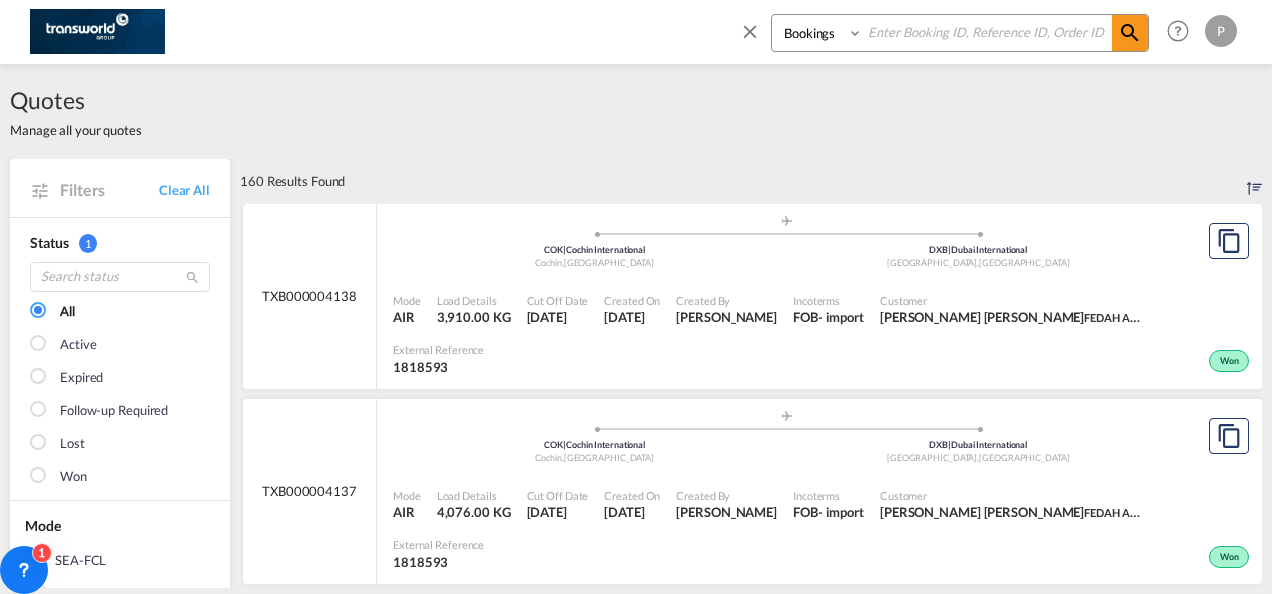 click at bounding box center (987, 32) 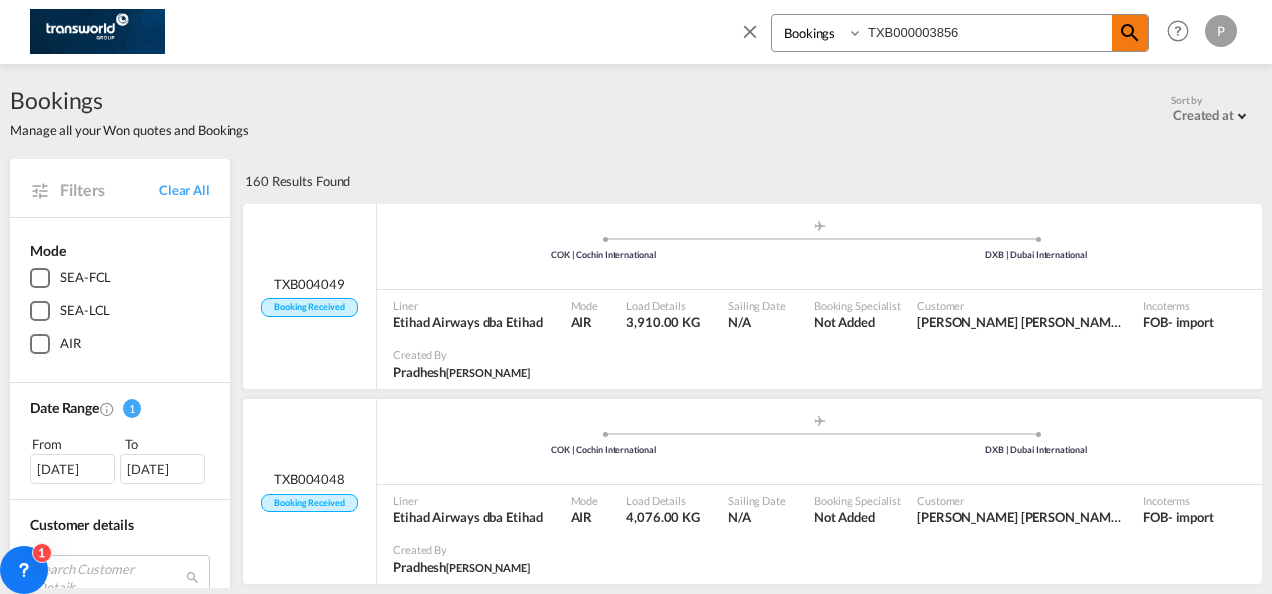 click at bounding box center (1130, 33) 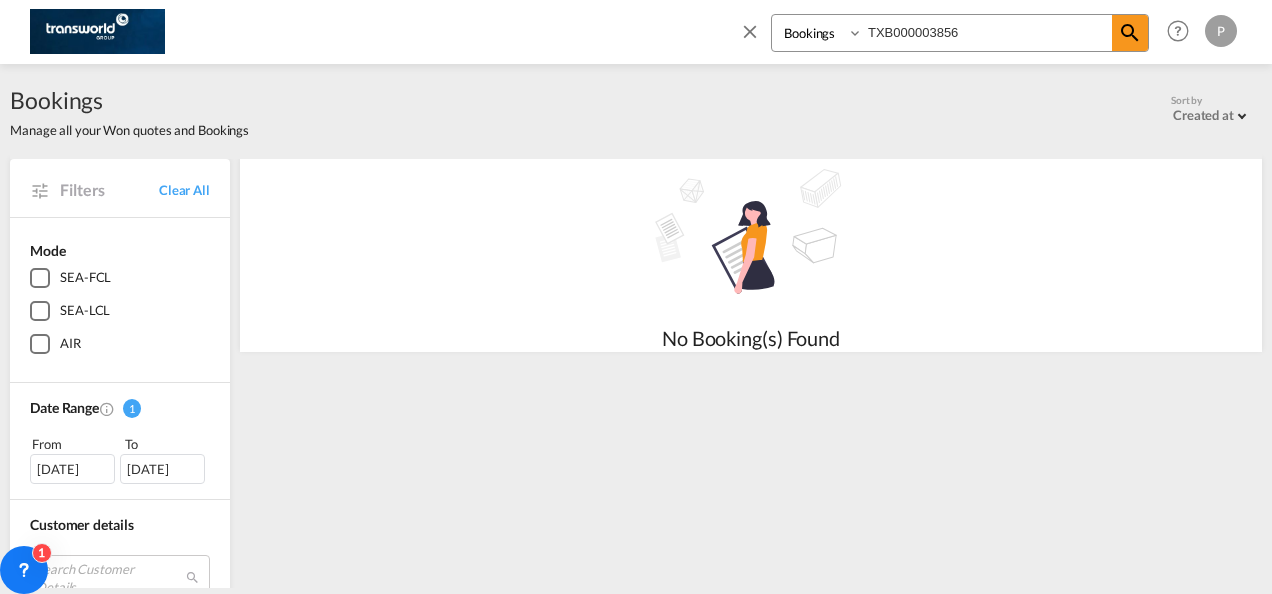click on "TXB000003856" at bounding box center [987, 32] 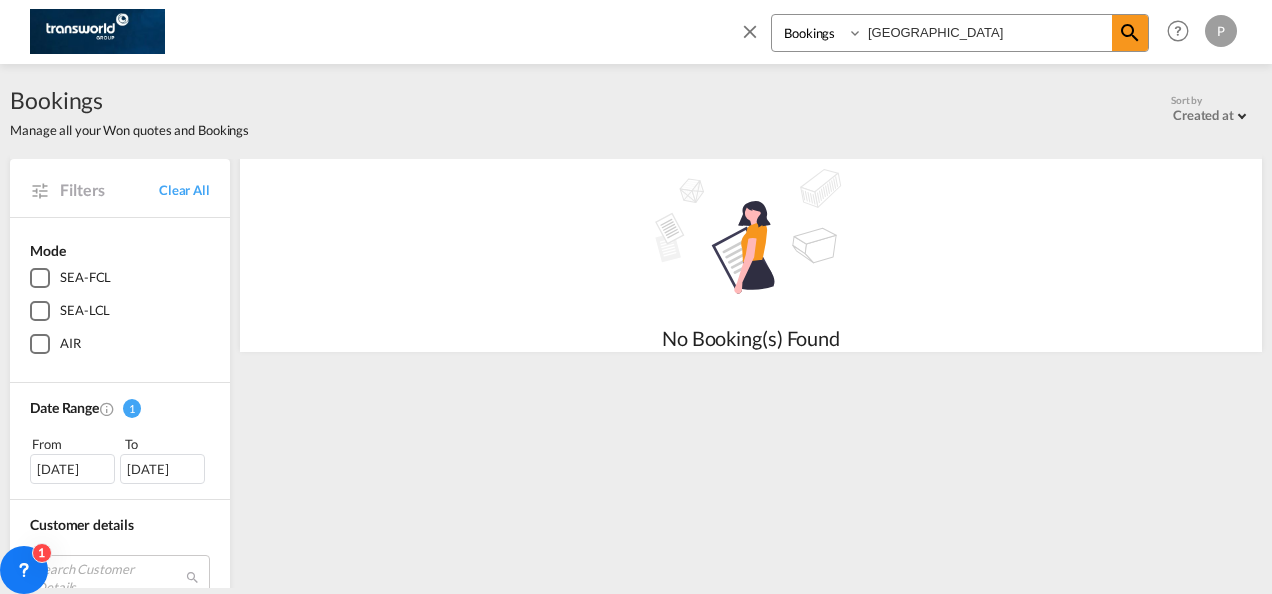 type on "T" 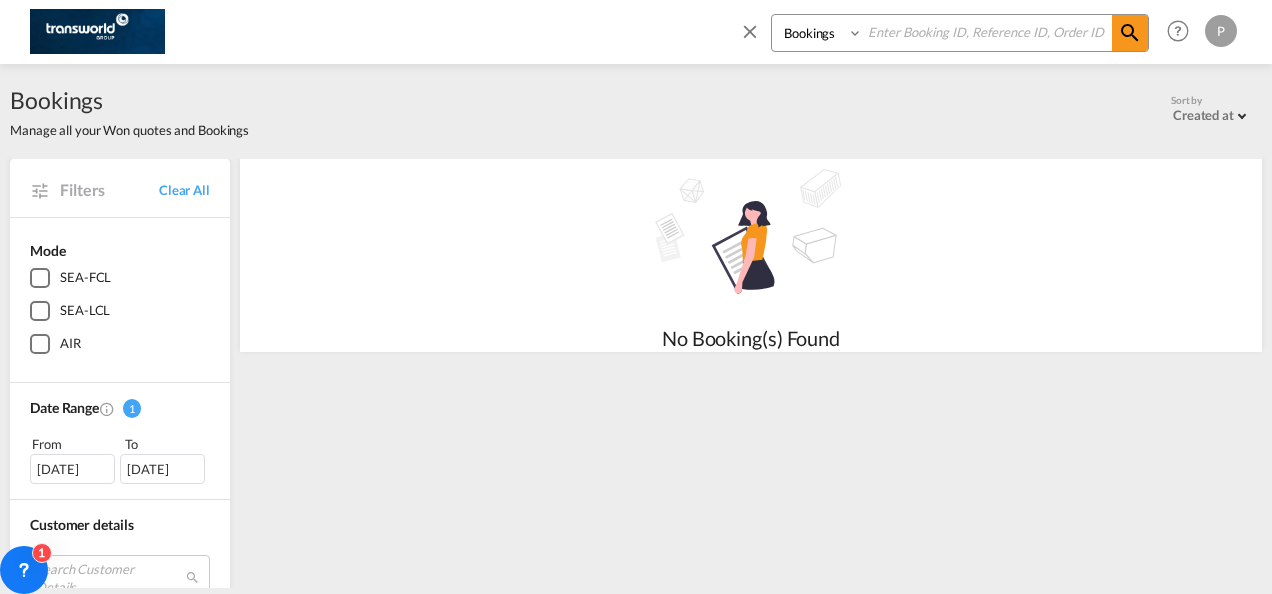 paste on "TXB003770" 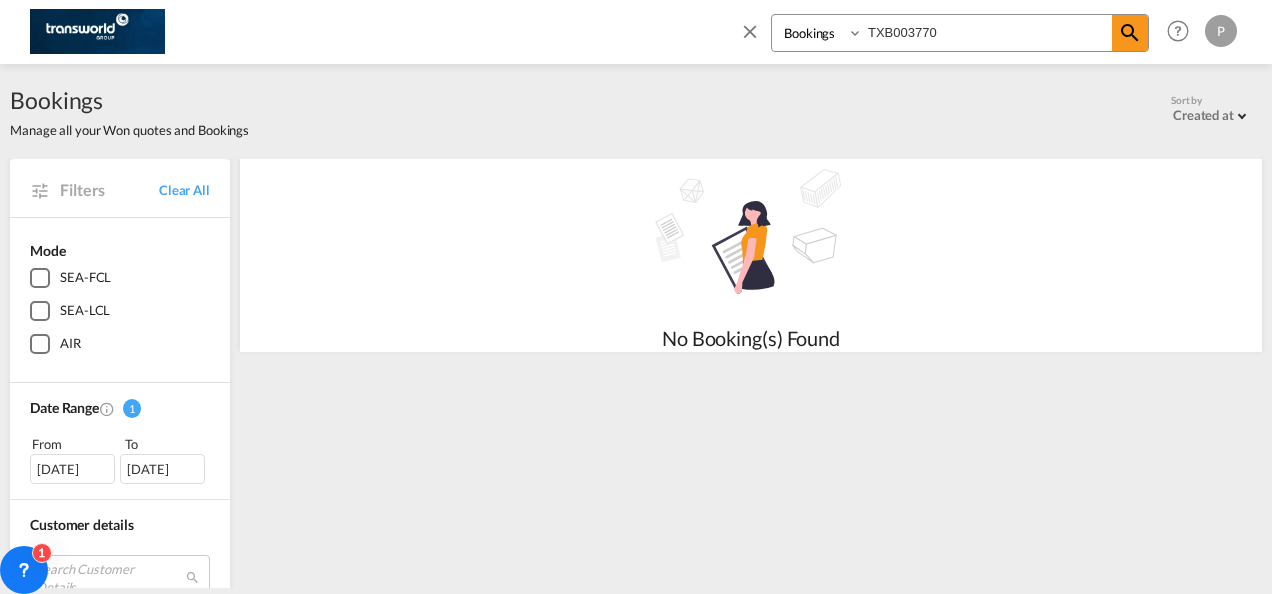 type on "TXB003770" 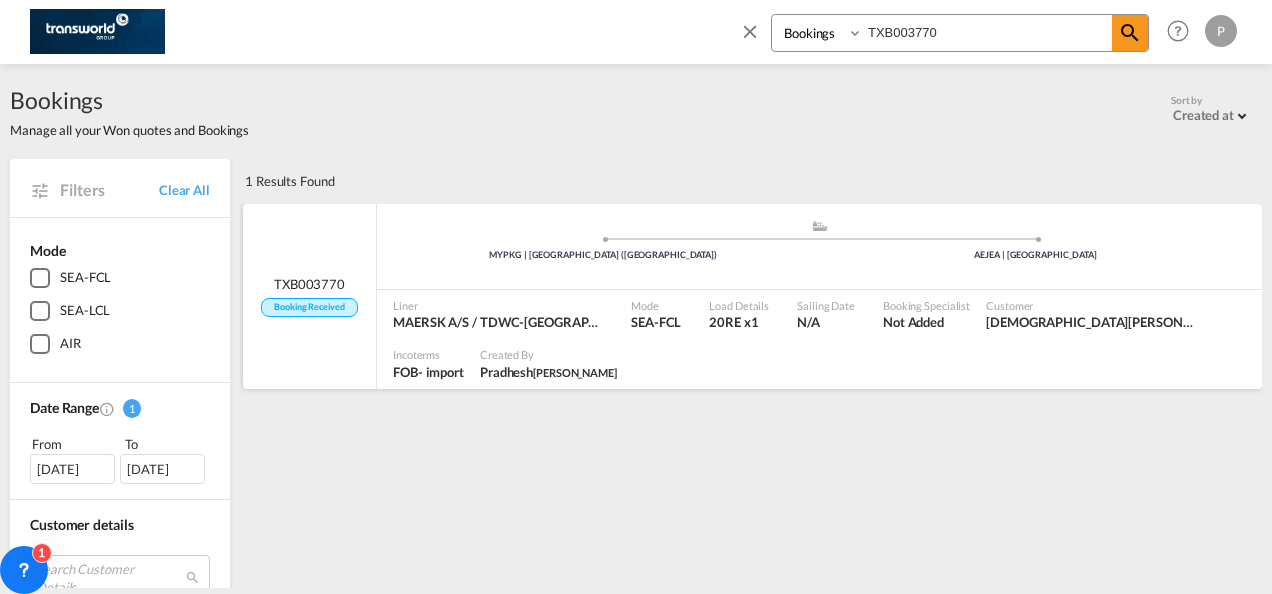 click on "Liner
MAERSK A/S / TDWC-DUBAI Mode   SEA-FCL
Load Details
20RE x1 Sailing Date
N/A
Booking Specialist   Not Added
Customer   [PERSON_NAME][DEMOGRAPHIC_DATA]
ARAMTEC GENERAL TRADING L.L.C Incoterms   FOB - import Created By
[PERSON_NAME]" at bounding box center (819, 339) 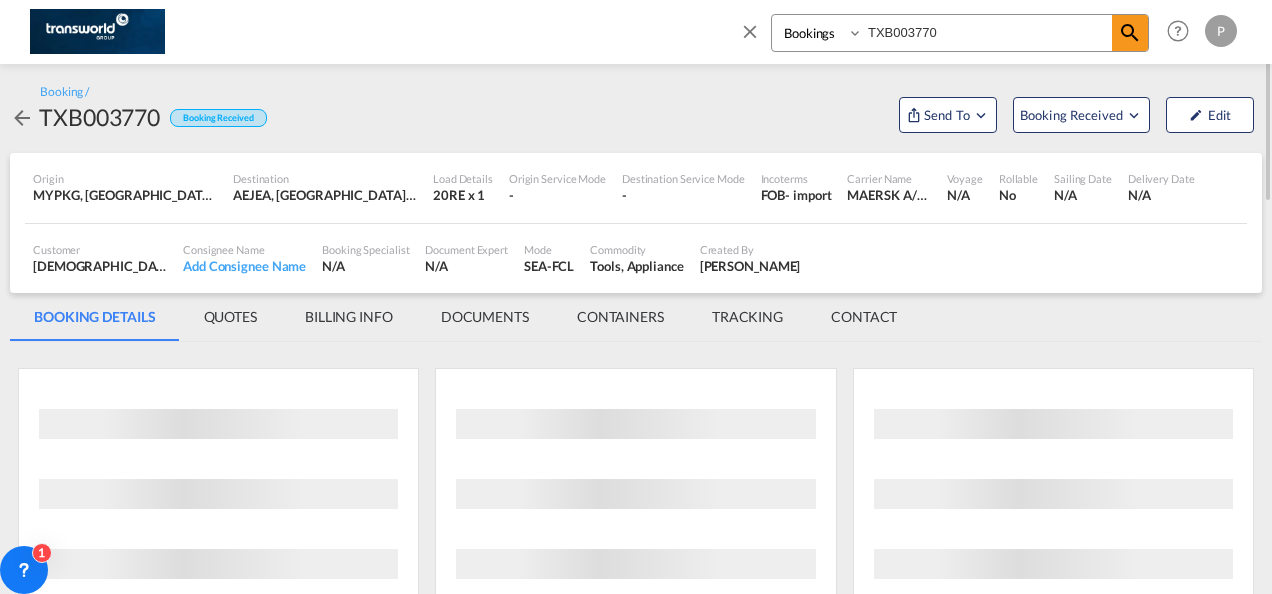 scroll, scrollTop: 0, scrollLeft: 0, axis: both 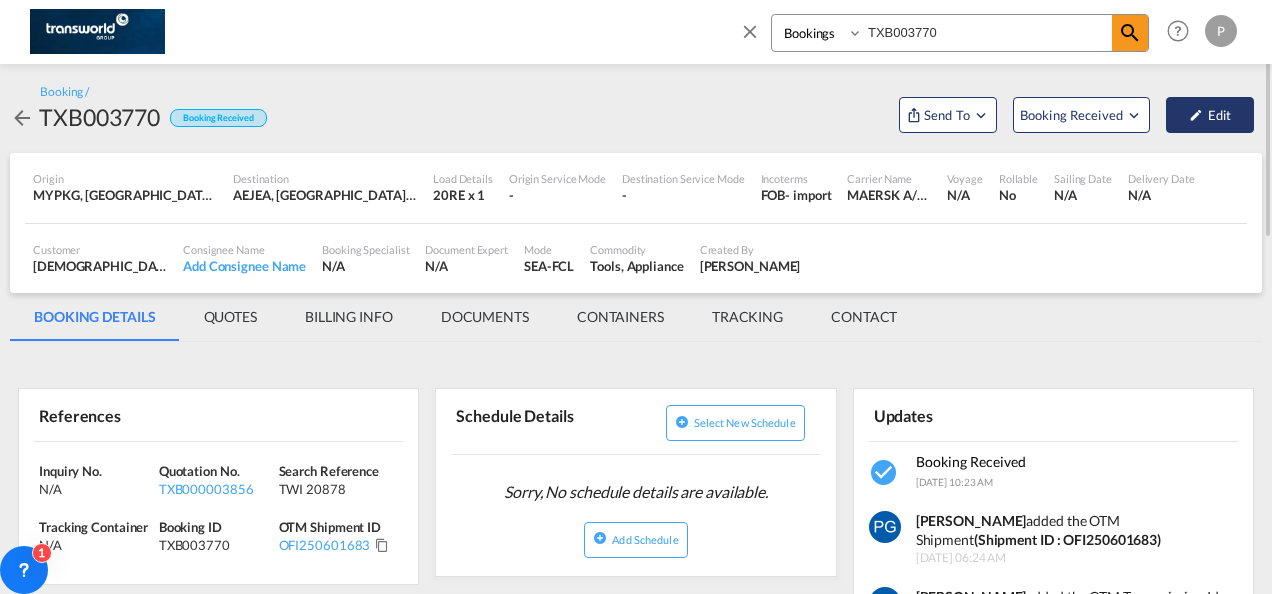 click on "Edit" at bounding box center [1210, 115] 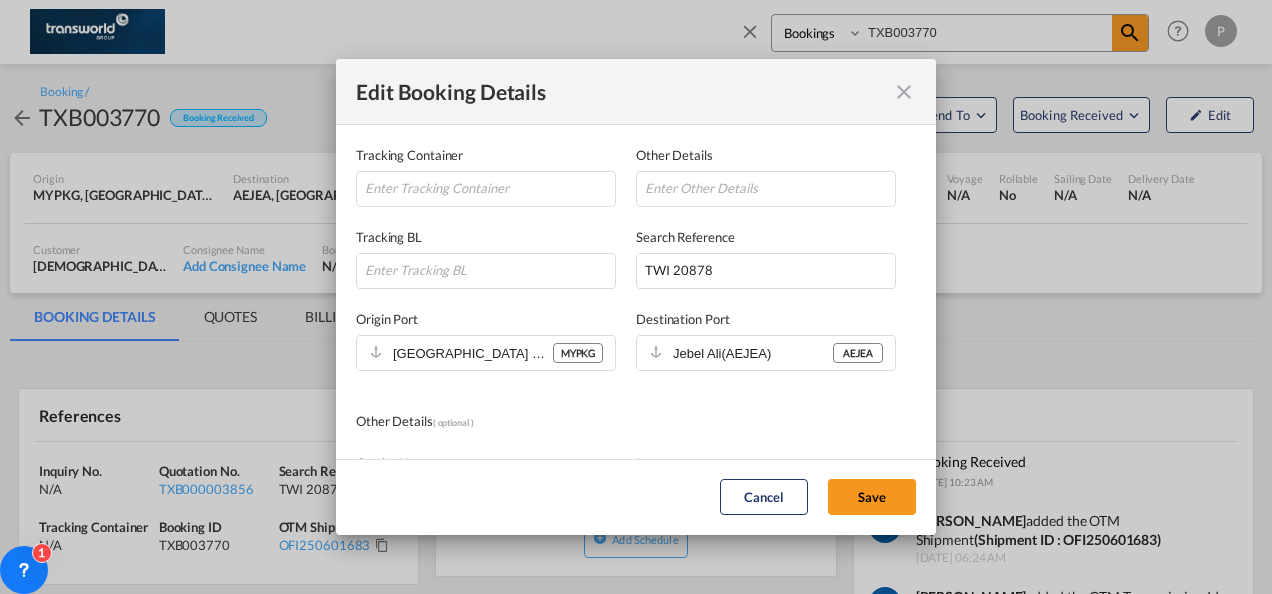 click on "Edit Booking Details
Tracking Container Other Details Tracking BL
Search Reference TWI 20878 Origin Port
[GEOGRAPHIC_DATA] ([GEOGRAPHIC_DATA])(MYPKG)
MYPKG
Destination Port
[GEOGRAPHIC_DATA](AEJEA)
AEJEA Enter Valid Destination Port
Other Details
( optional ) Carrier Name MAERSK A/S / TDWC-DUBAI SAFMARINE MAERSK LINE Evergreen Line HAPAG [PERSON_NAME] ANL [PERSON_NAME] Line CMA CGM Wan Hai HMM OOCL PIL ZIM MSC [GEOGRAPHIC_DATA] COSCO ONE Arkas Line GLOBELINK Maersk Spot Shipco Transport ECU Worldwide Sealand ANL Container Line Gold Star Line TURKON LINE SACO VANGUARD Anco Trans NORDICON Combiline Evergreen Spot WEC Lines CMACGM API (Contract) [PERSON_NAME] Container Line CMA CGM SPOTON API TCI VANGUARD SPOT [PERSON_NAME] LINES ONE Quote SEA MASTER SHIPPING MY MSC COSCO SynconHub BMC Line Shipping Namsung Shipping NVO CONSOLIDATION SSC Sealand Asia spot" at bounding box center (636, 297) 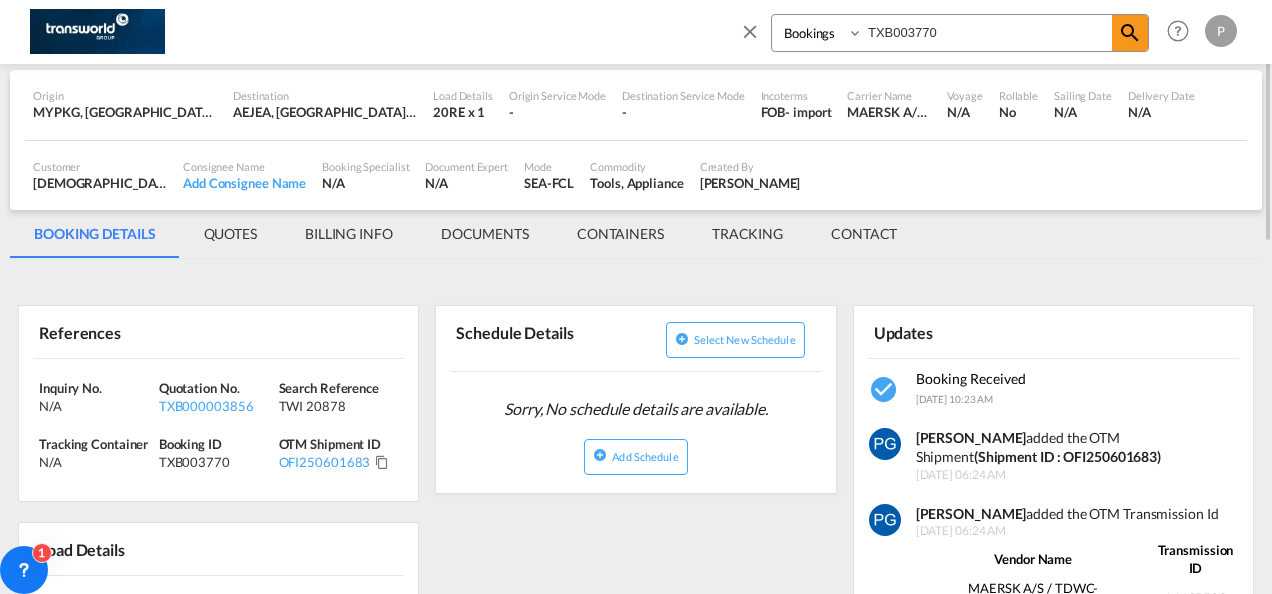 scroll, scrollTop: 0, scrollLeft: 0, axis: both 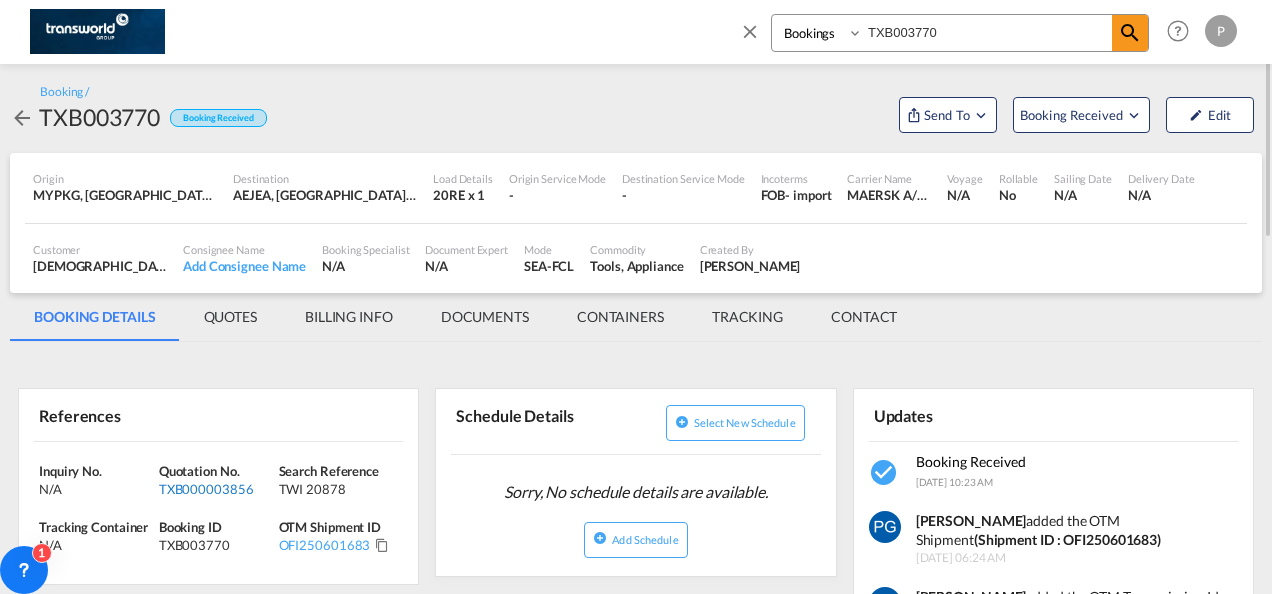 click on "TXB000003856" at bounding box center (216, 489) 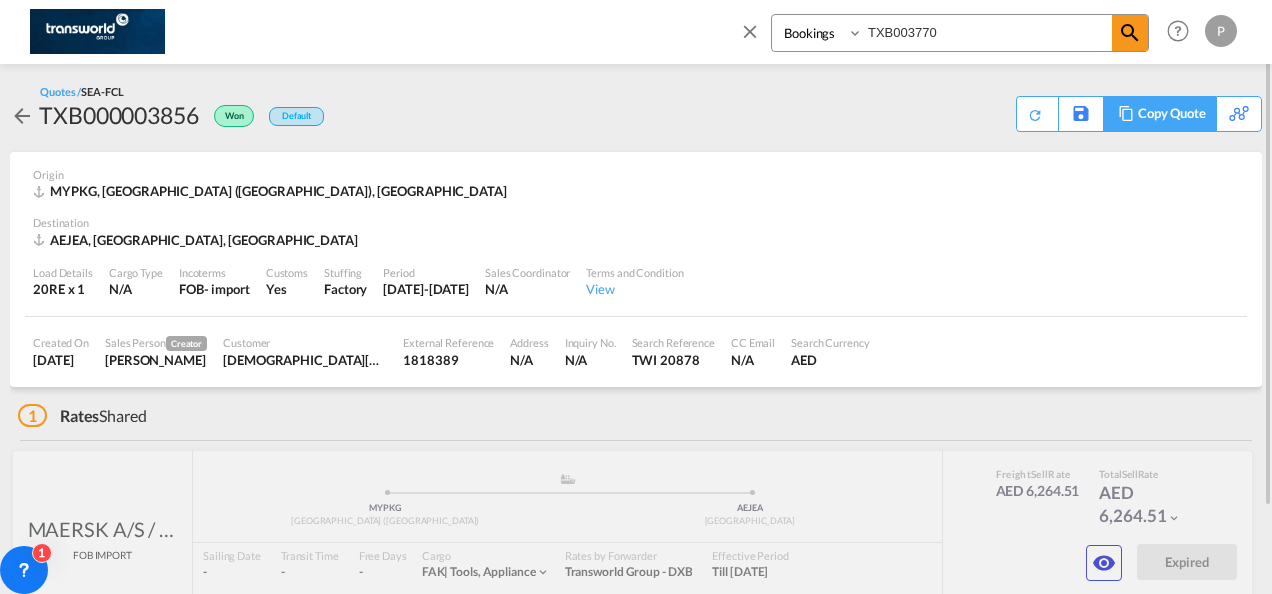 click on "Copy Quote" at bounding box center [1172, 114] 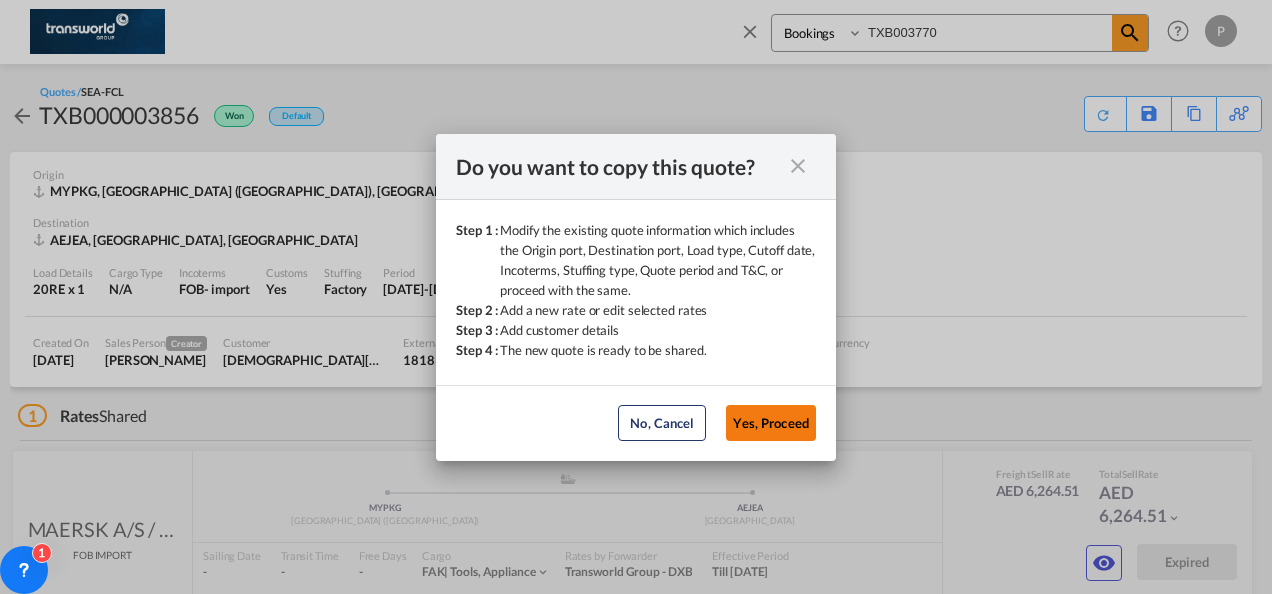 click on "Yes, Proceed" 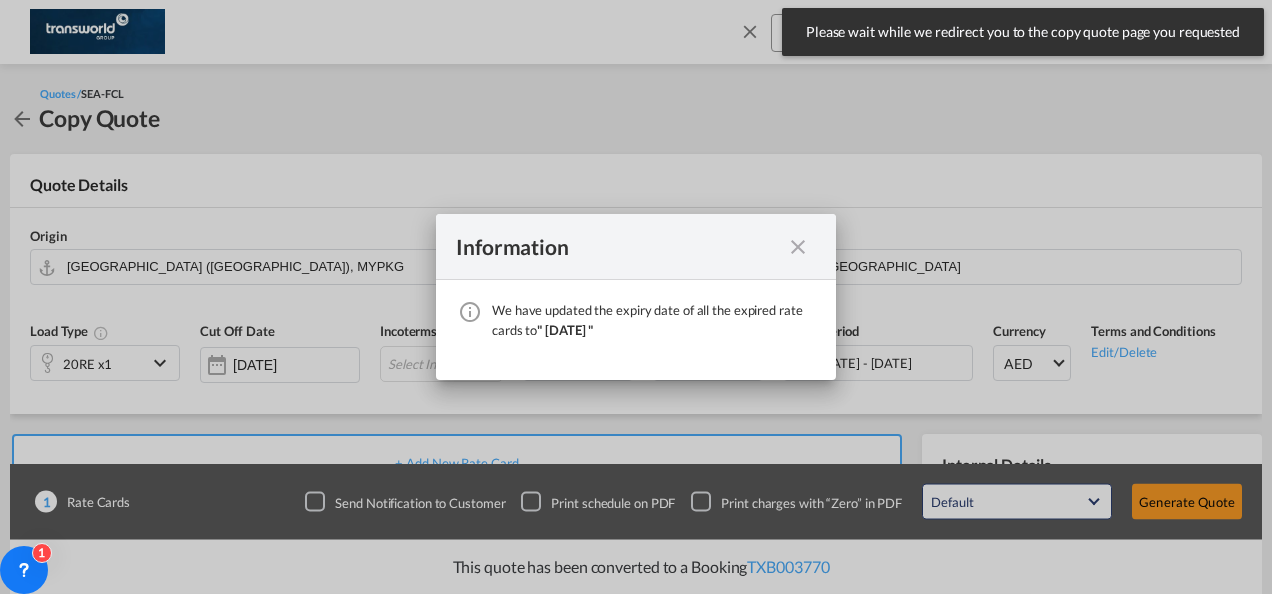 click at bounding box center [798, 247] 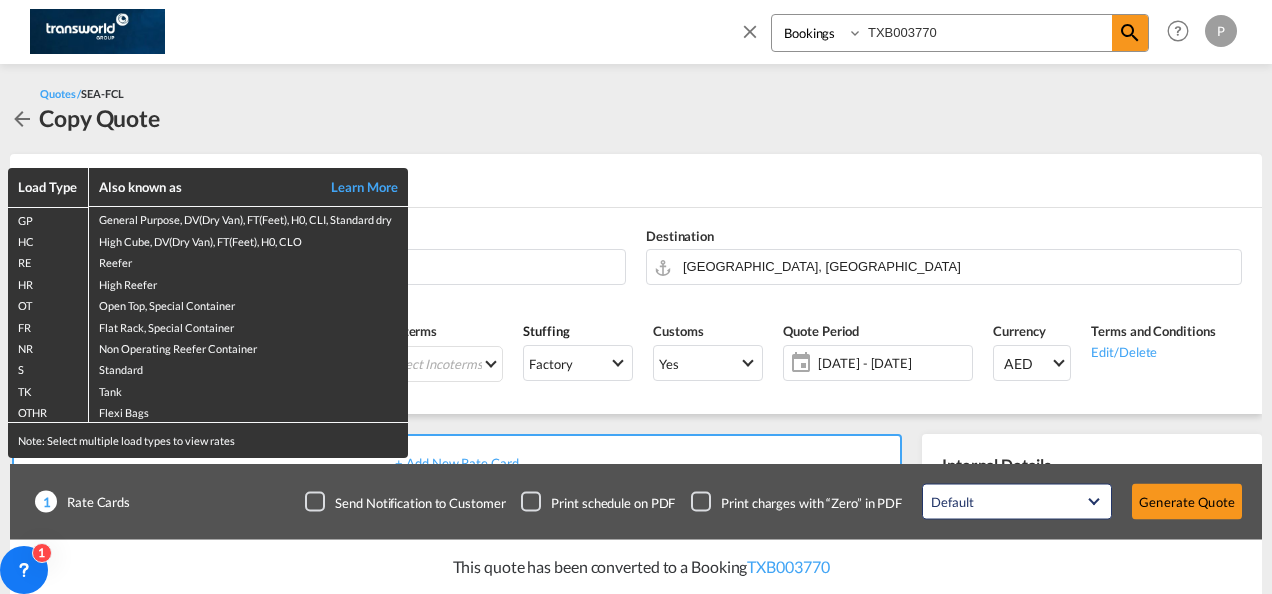 click on "Load Type Also known as Learn More GP
General Purpose, DV(Dry Van), FT(Feet), H0, CLI, Standard dry HC
High Cube, DV(Dry Van), FT(Feet), H0, CLO RE
Reefer HR
High Reefer OT
Open Top, Special Container FR
Flat Rack, Special Container NR
Non Operating Reefer Container S
Standard TK
Tank OTHR
Flexi Bags Note: Select multiple load types to view rates" at bounding box center [636, 297] 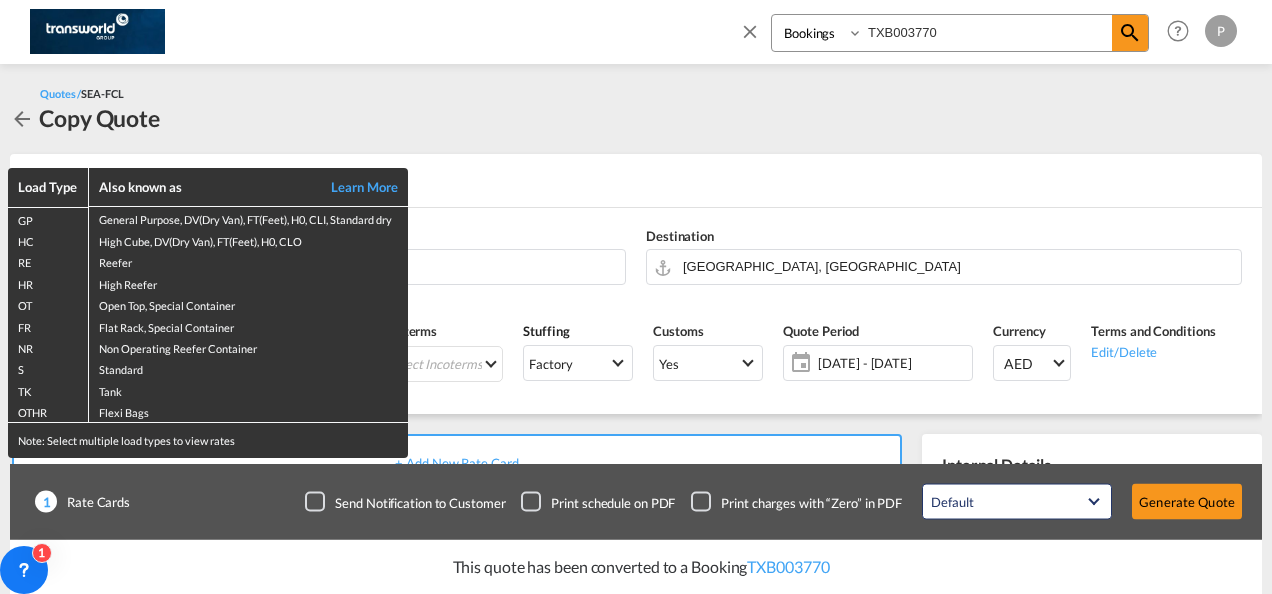 click on "Load Type Also known as Learn More GP
General Purpose, DV(Dry Van), FT(Feet), H0, CLI, Standard dry HC
High Cube, DV(Dry Van), FT(Feet), H0, CLO RE
Reefer HR
High Reefer OT
Open Top, Special Container FR
Flat Rack, Special Container NR
Non Operating Reefer Container S
Standard TK
Tank OTHR
Flexi Bags Note: Select multiple load types to view rates" at bounding box center (636, 297) 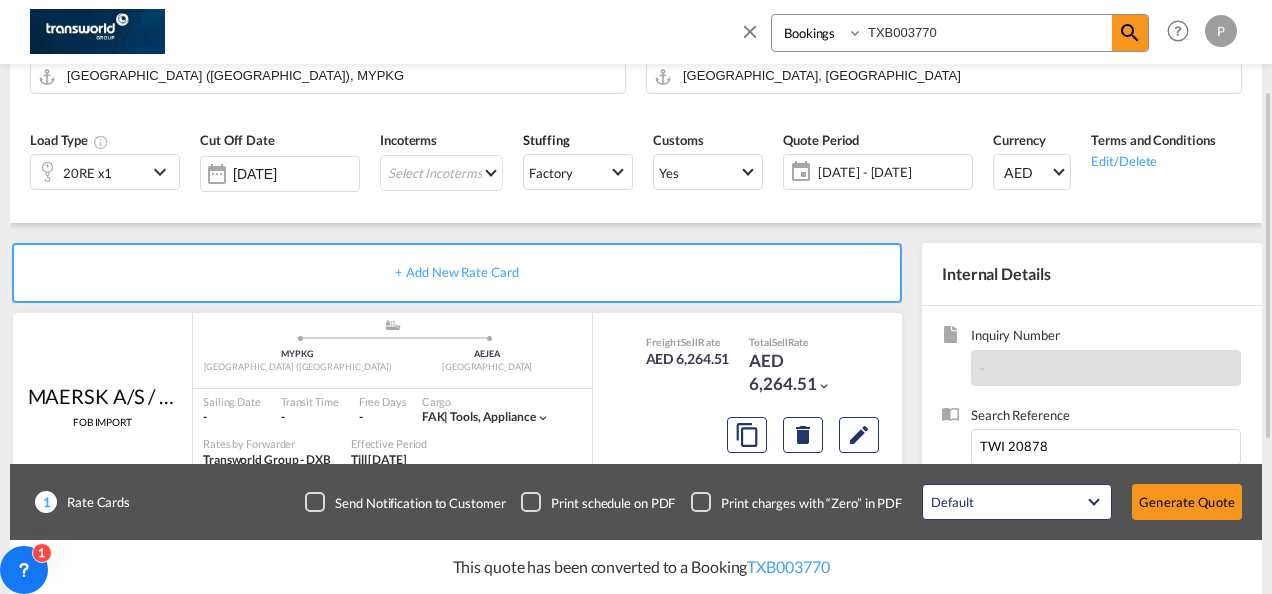 scroll, scrollTop: 199, scrollLeft: 0, axis: vertical 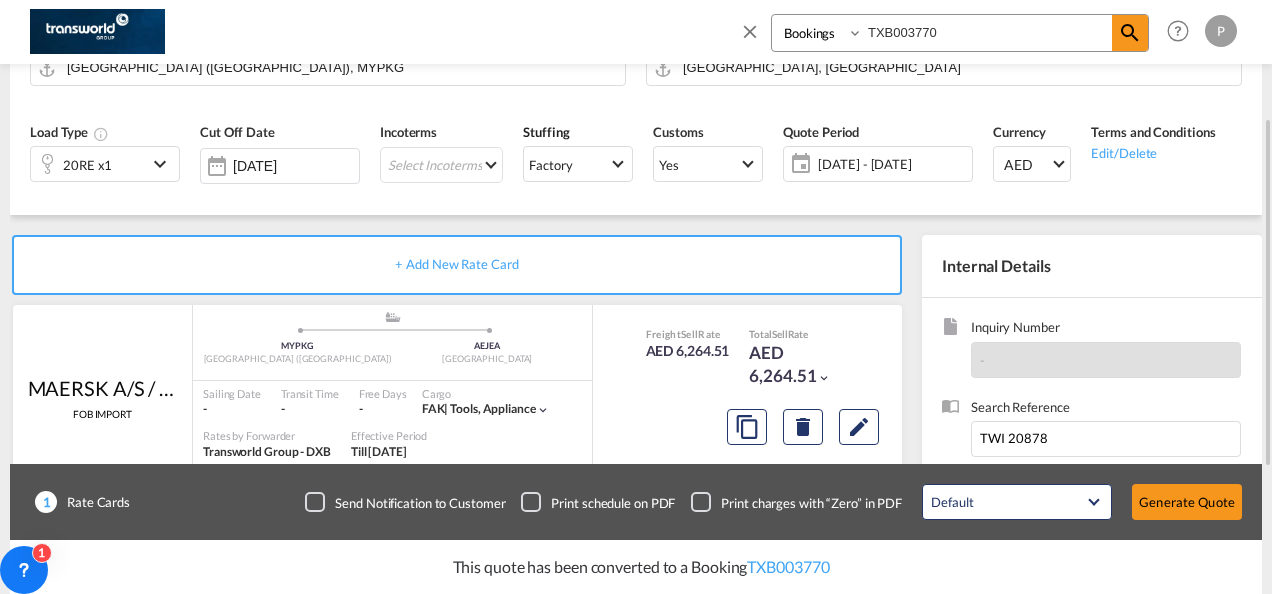 click at bounding box center [163, 164] 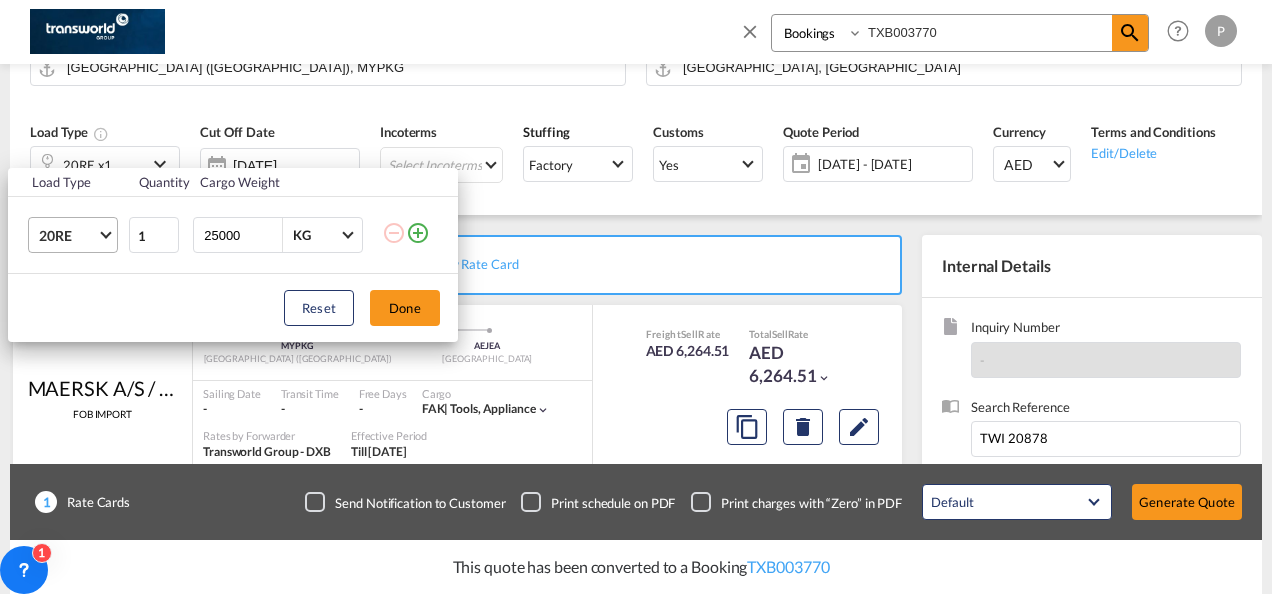 click on "20RE" at bounding box center (77, 235) 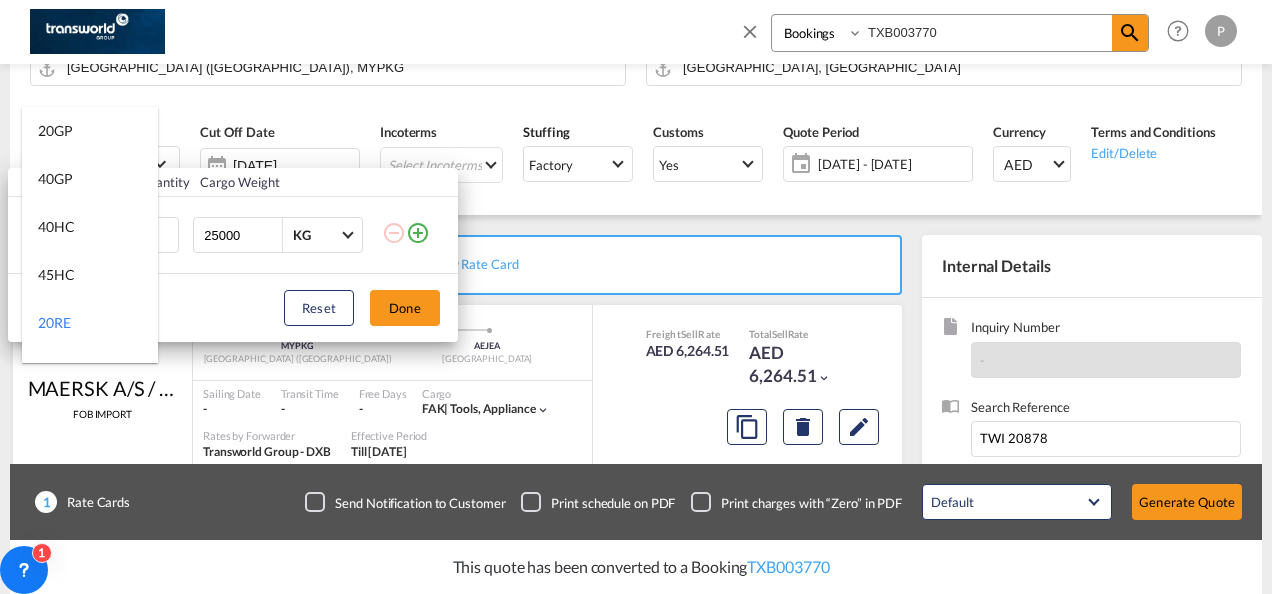 scroll, scrollTop: 88, scrollLeft: 0, axis: vertical 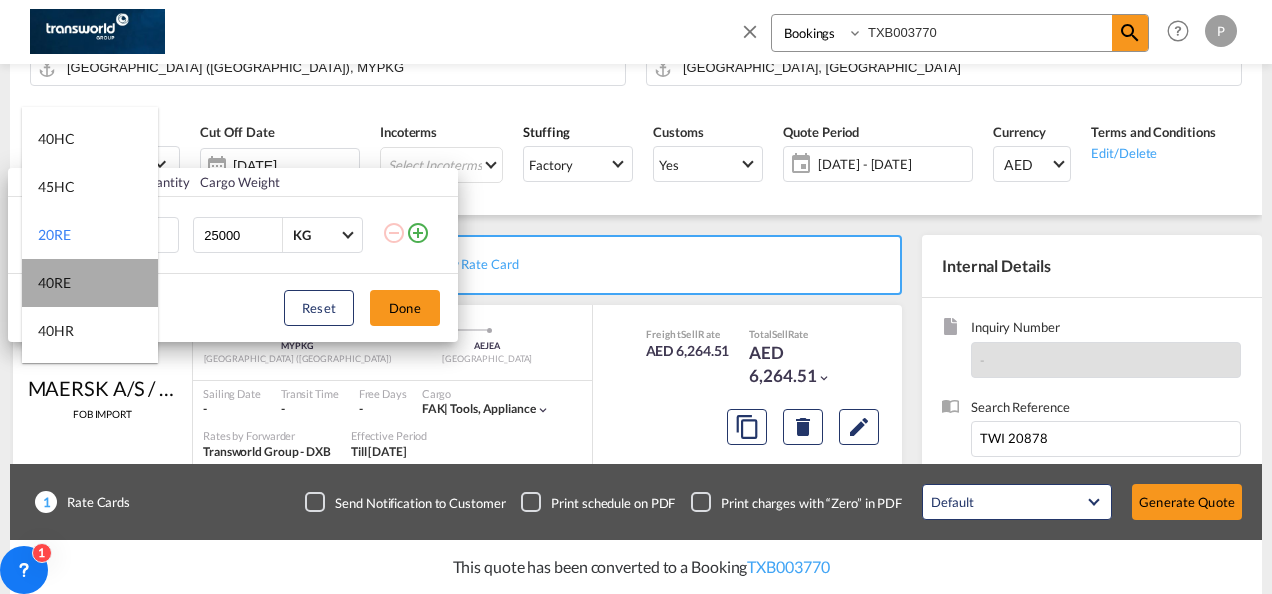 click on "40RE" at bounding box center (90, 283) 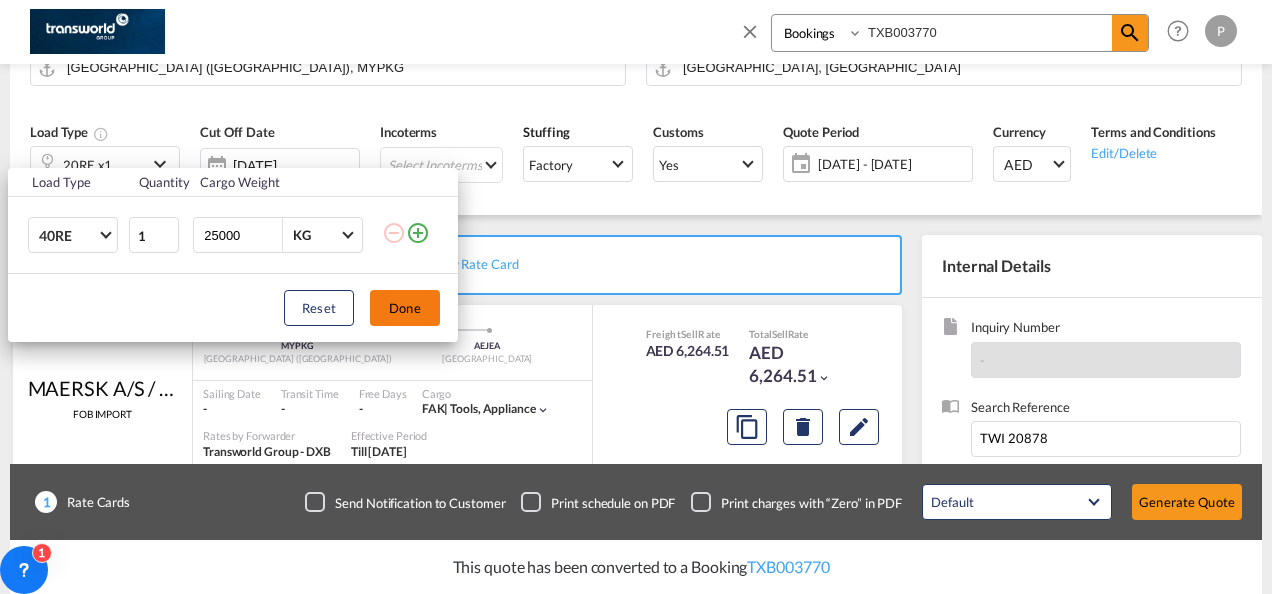 click on "Done" at bounding box center (405, 308) 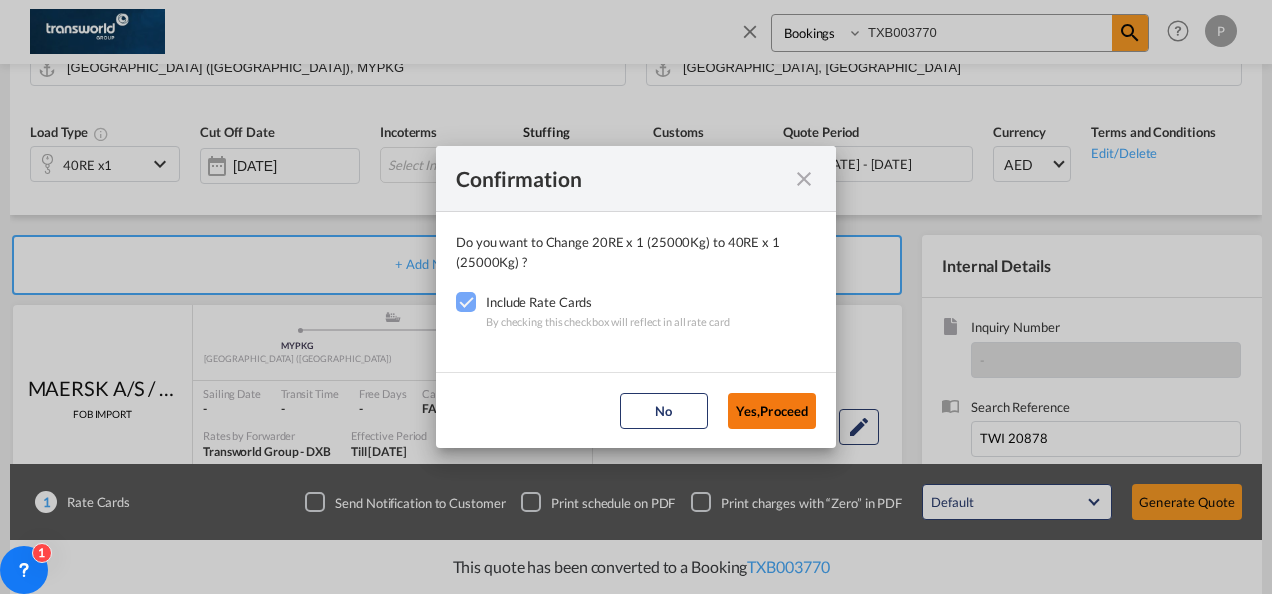 click on "Yes,Proceed" at bounding box center [772, 411] 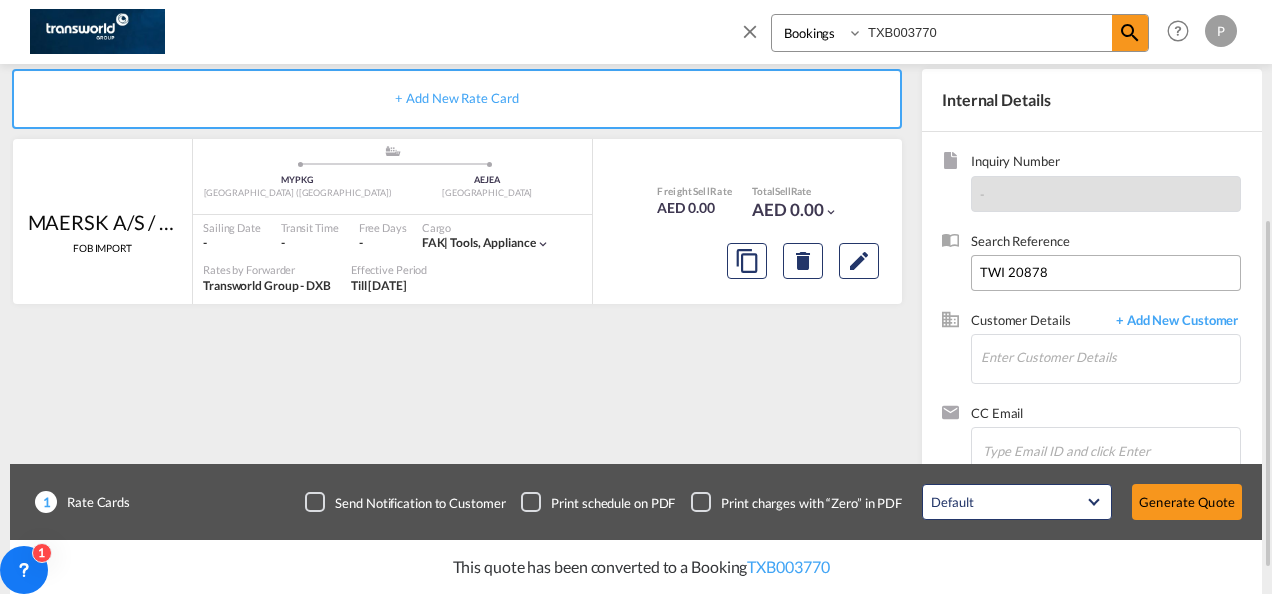 scroll, scrollTop: 368, scrollLeft: 0, axis: vertical 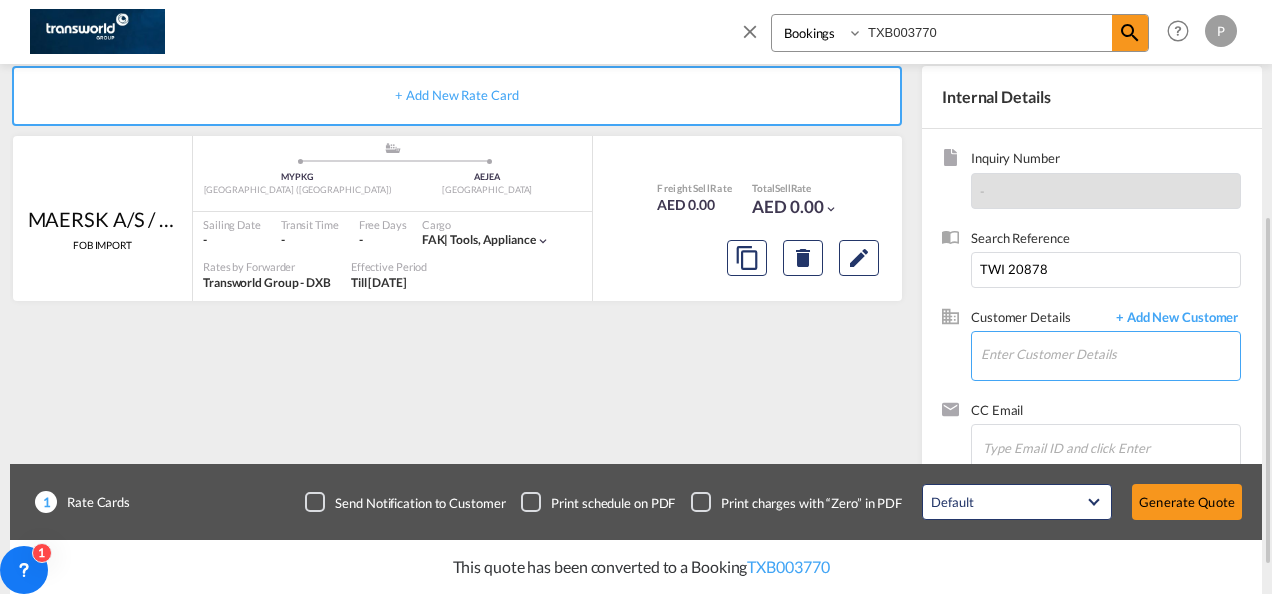 click on "Enter Customer Details" at bounding box center (1110, 354) 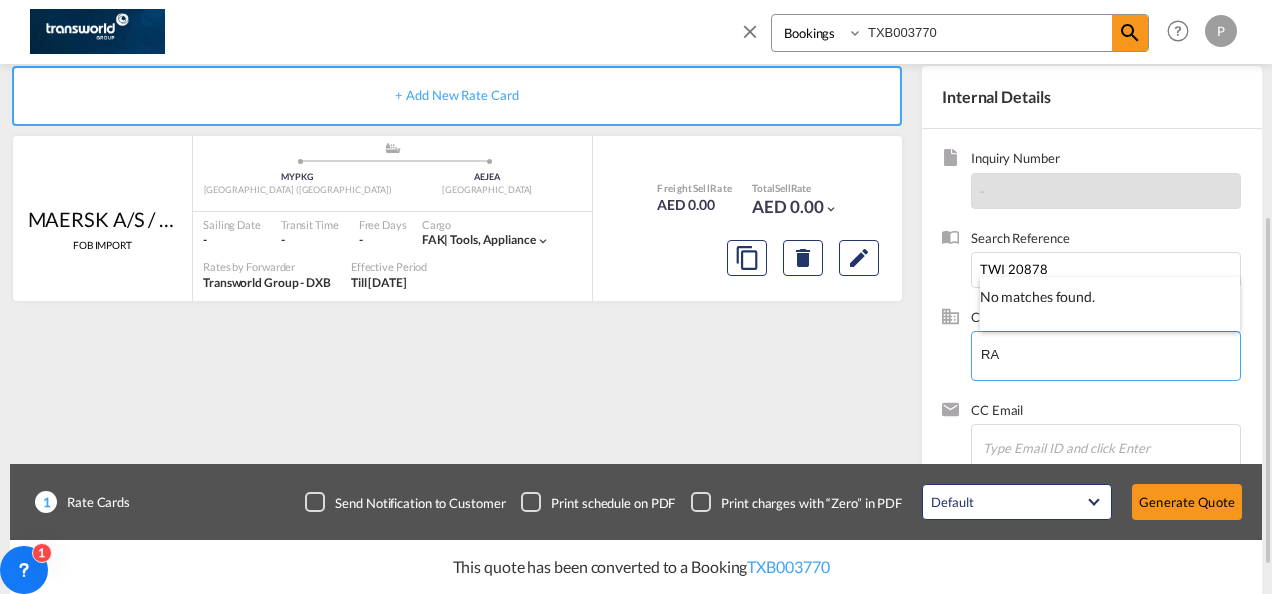 type on "R" 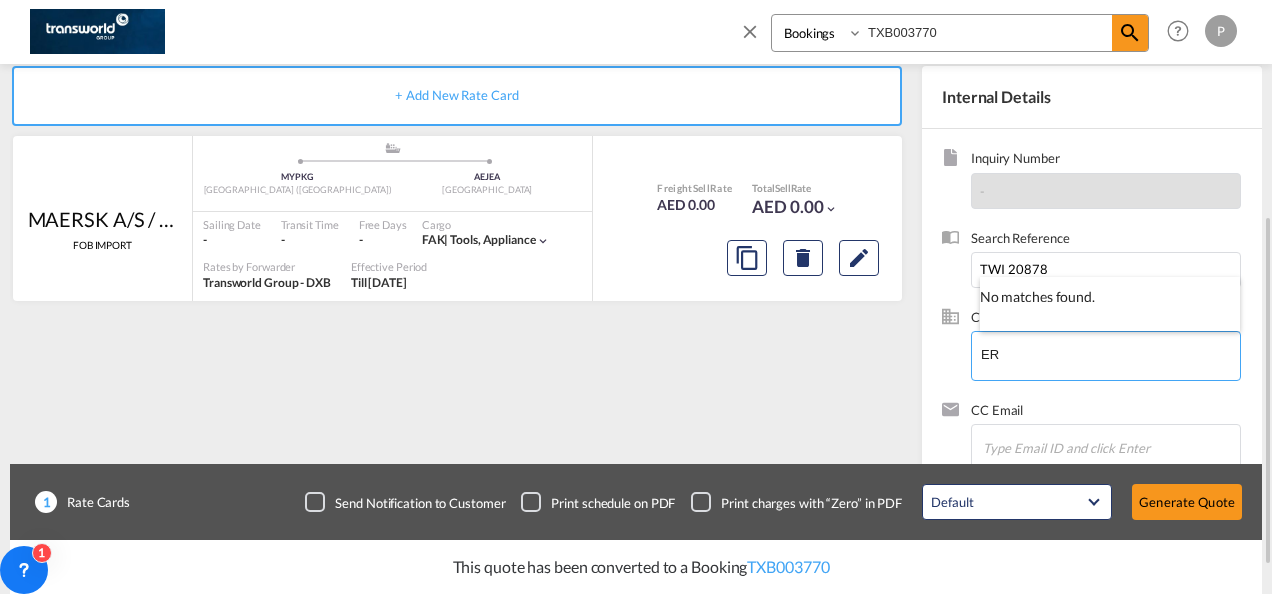 type on "E" 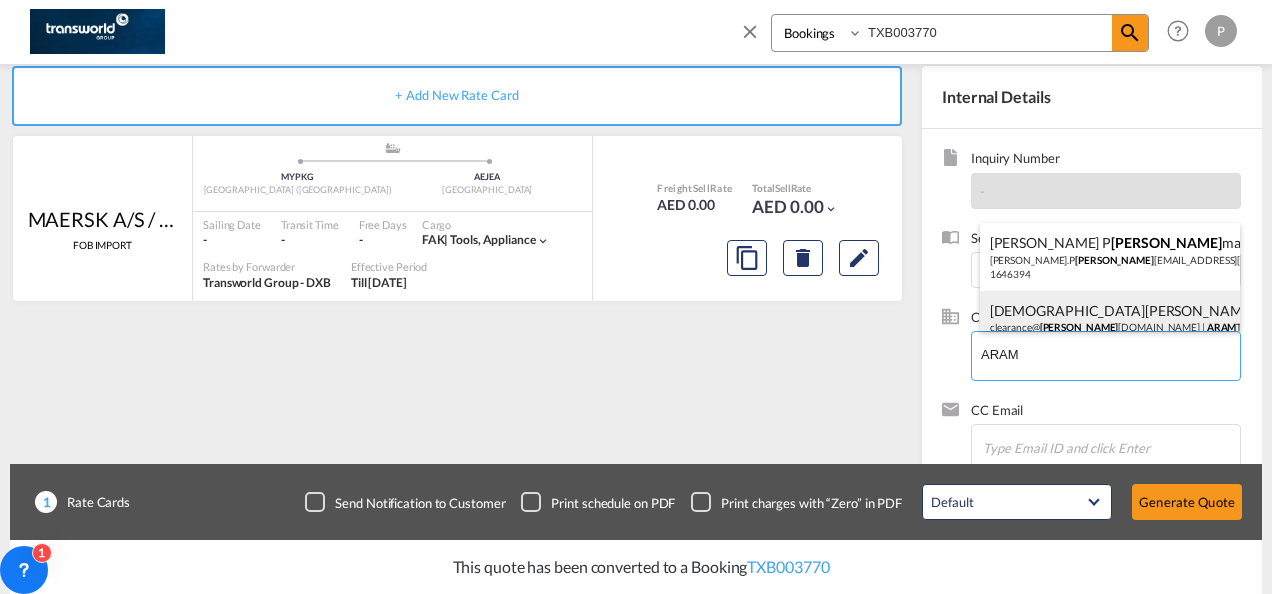 click on "[DEMOGRAPHIC_DATA][PERSON_NAME] clearance@ aram [DOMAIN_NAME]    |    ARAM TEC GENERAL TRADING L.L.C
|      1818389" at bounding box center [1110, 325] 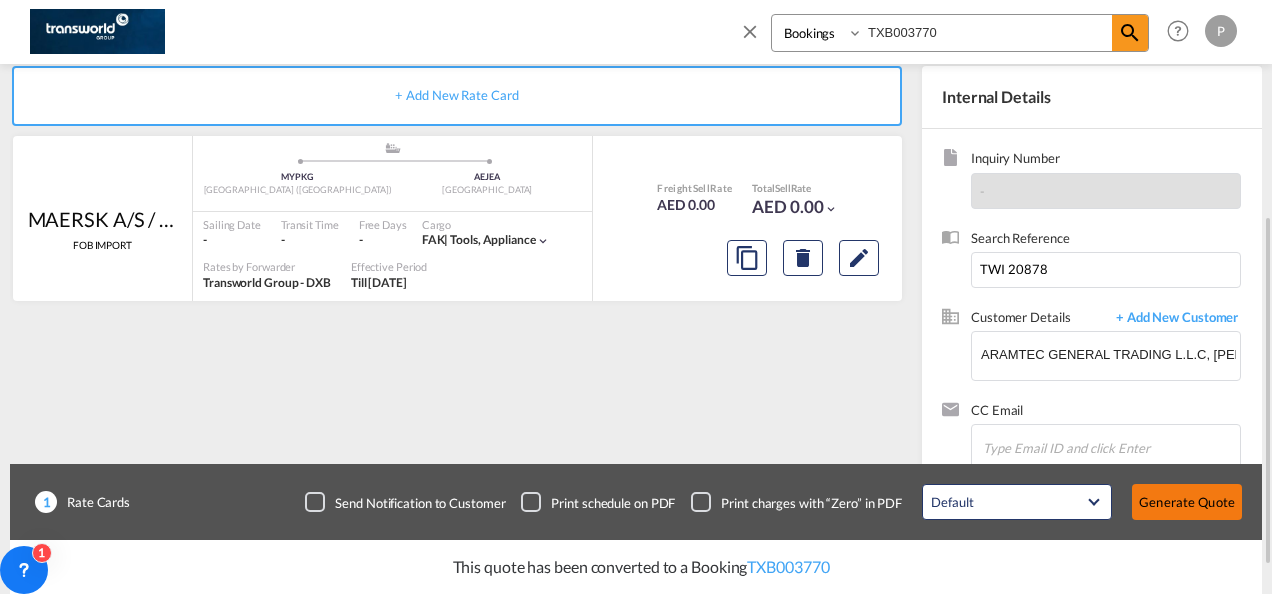 click on "Generate Quote" at bounding box center [1187, 502] 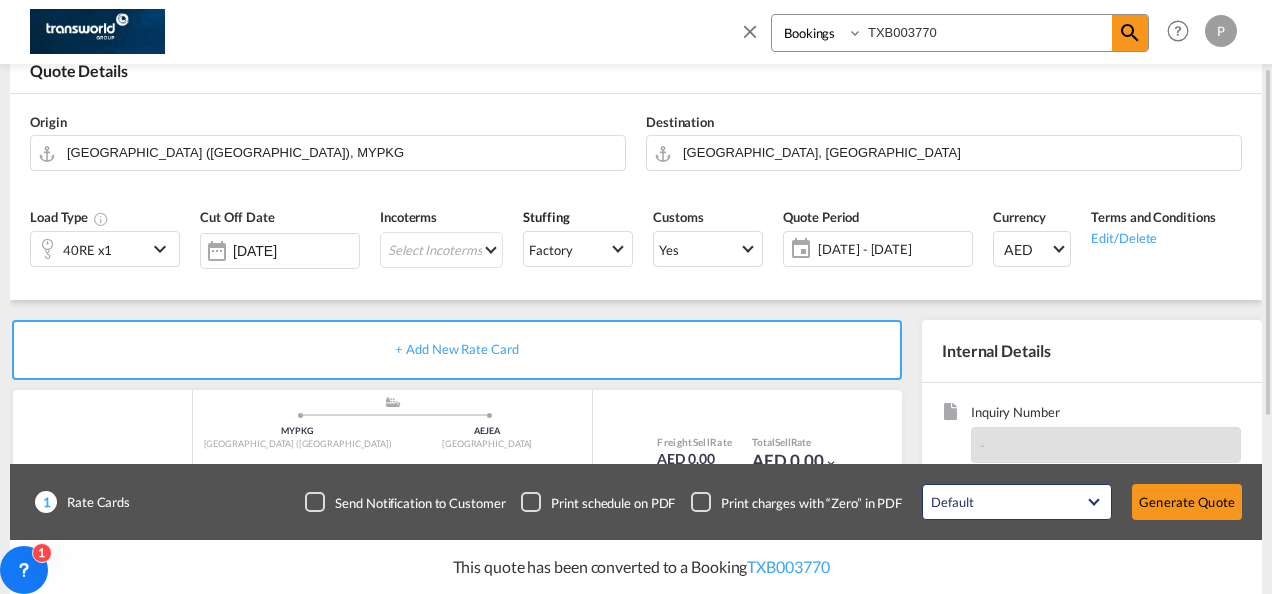 scroll, scrollTop: 113, scrollLeft: 0, axis: vertical 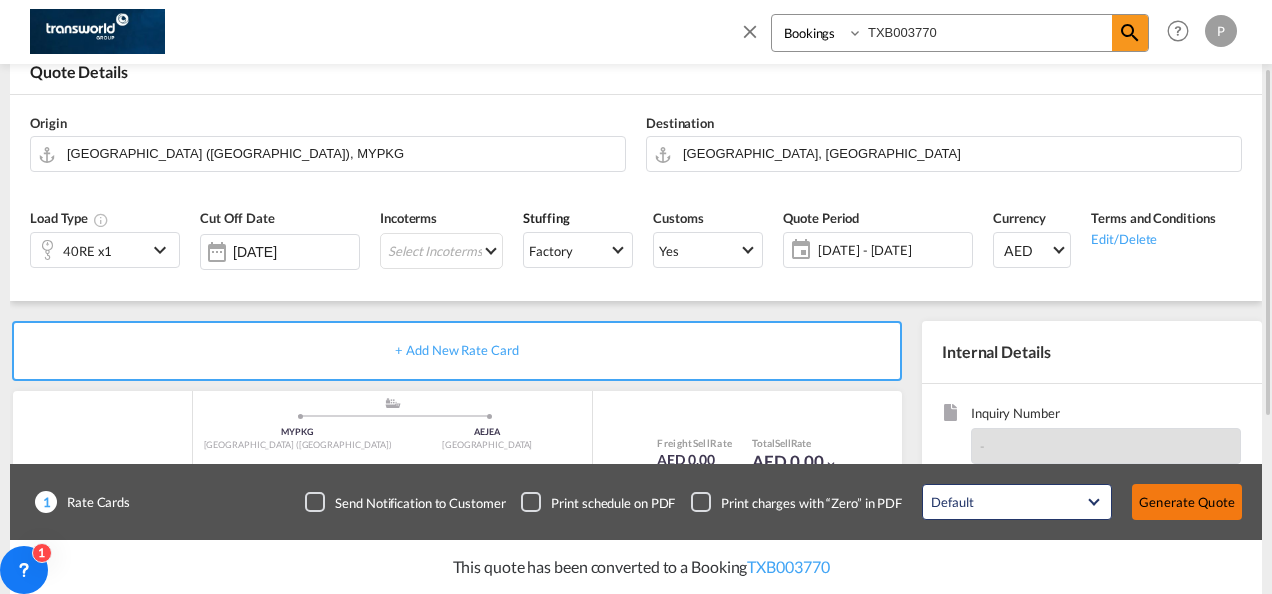 click on "Generate Quote" at bounding box center (1187, 502) 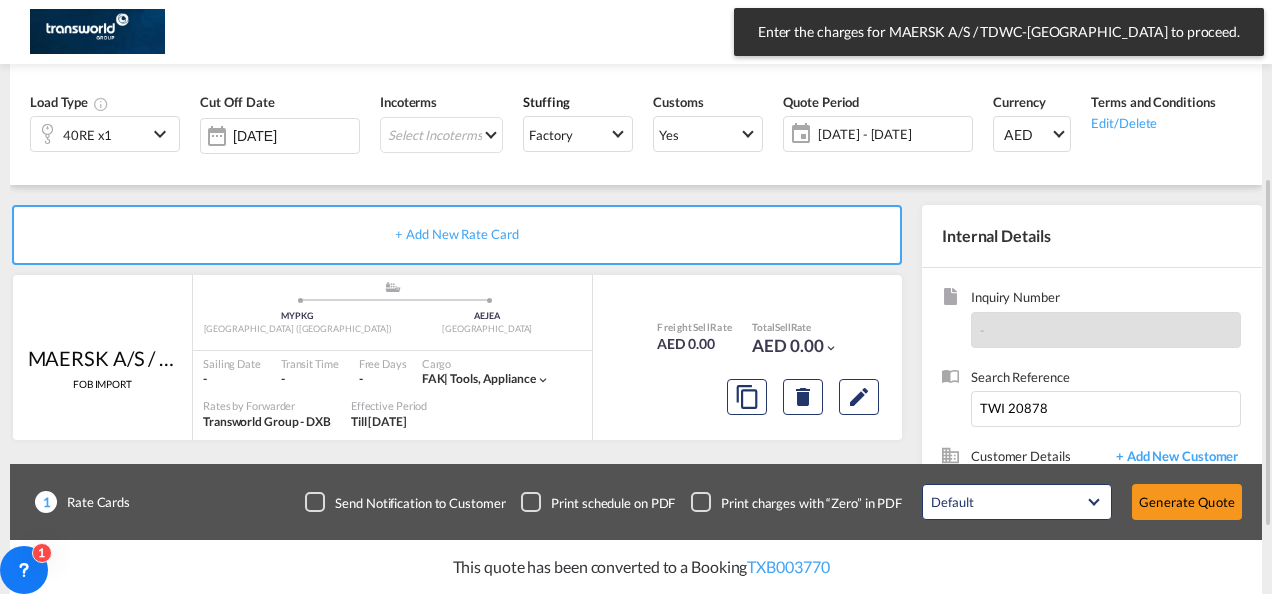 scroll, scrollTop: 257, scrollLeft: 0, axis: vertical 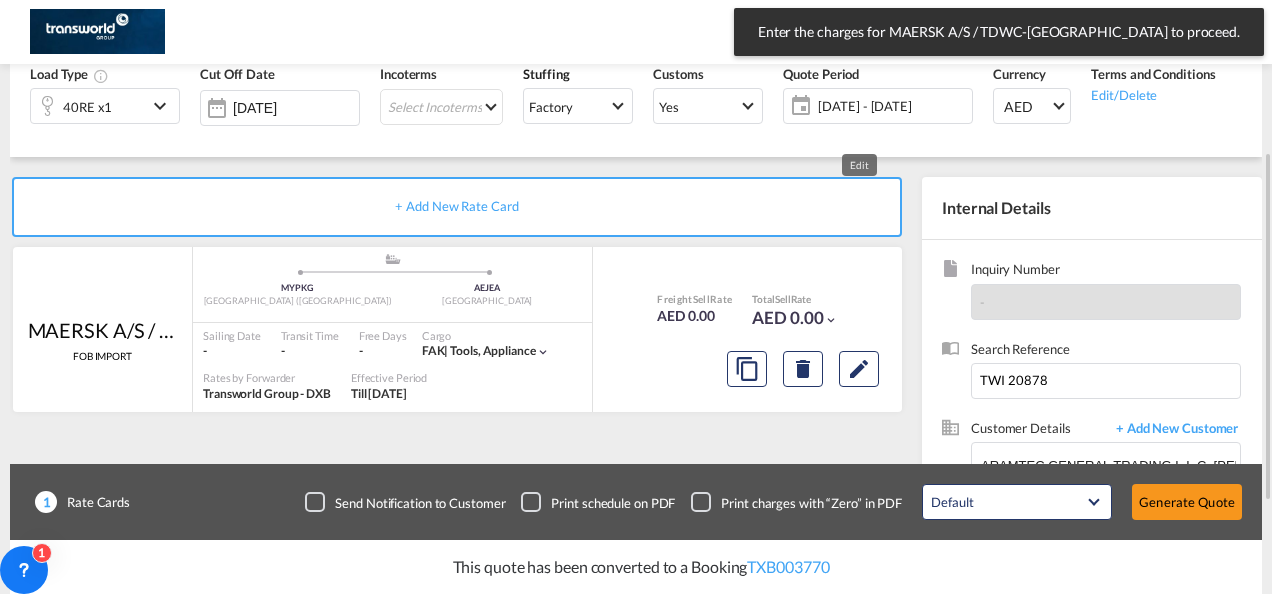 click at bounding box center [859, 369] 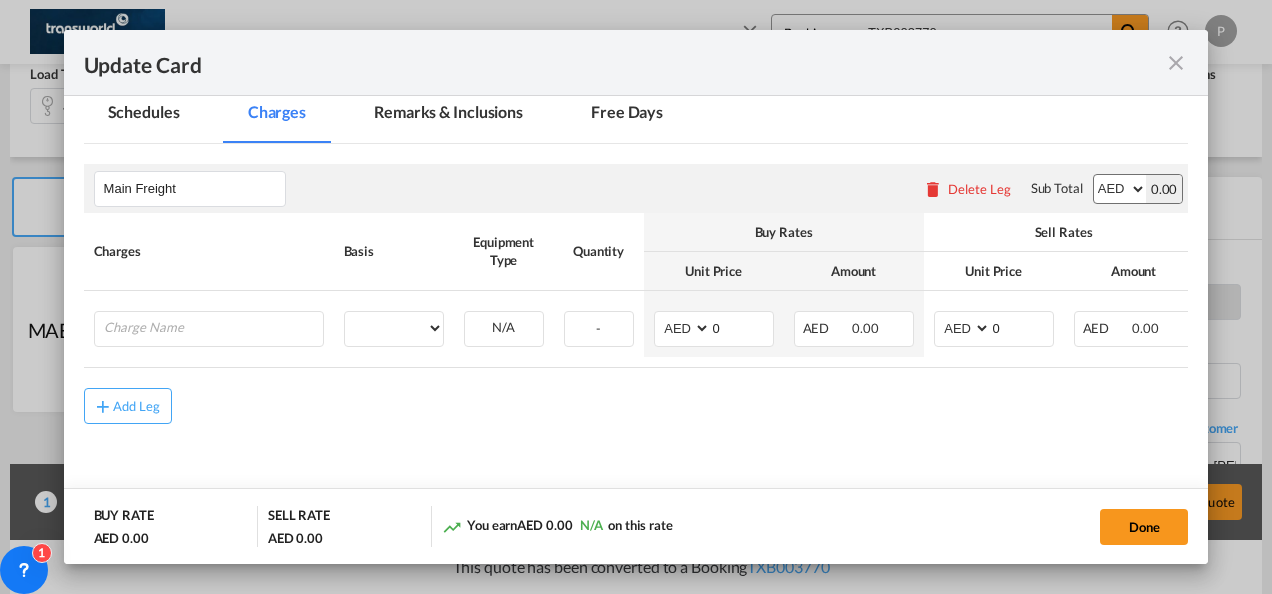 scroll, scrollTop: 469, scrollLeft: 0, axis: vertical 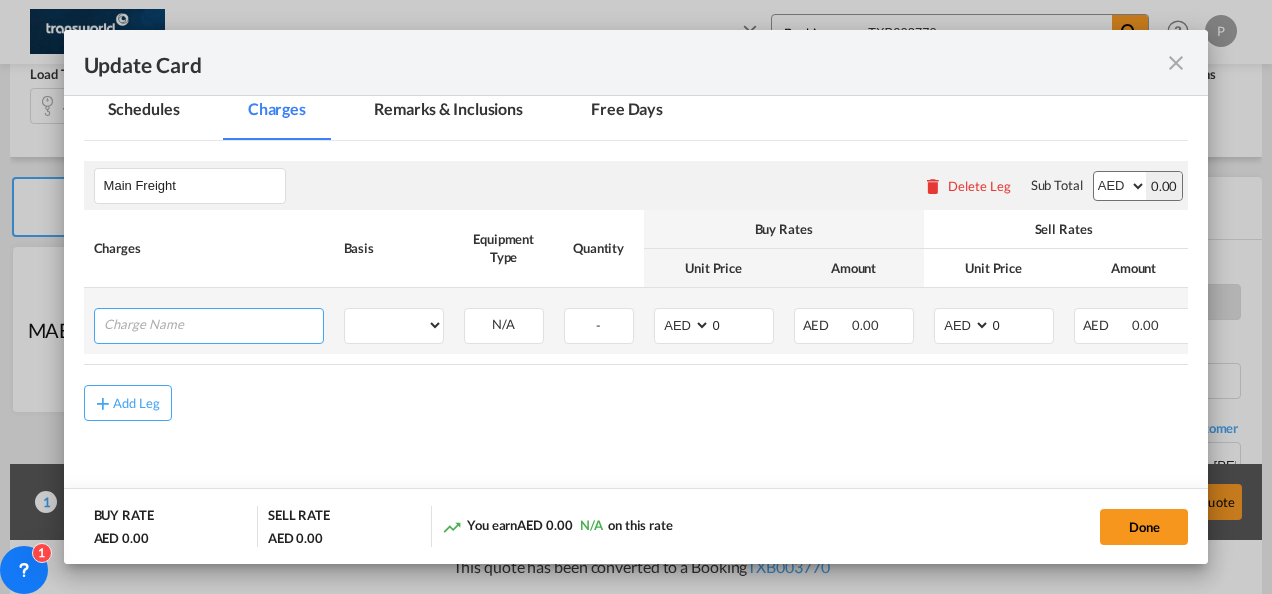 click at bounding box center [213, 324] 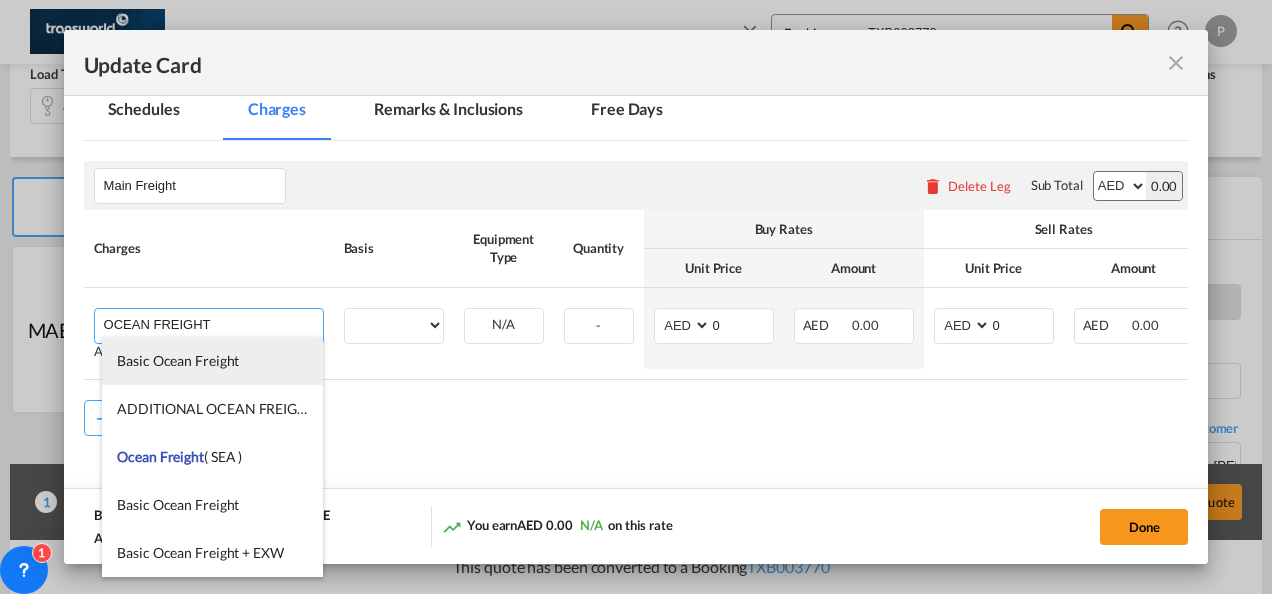 click on "Basic Ocean Freight" at bounding box center (212, 361) 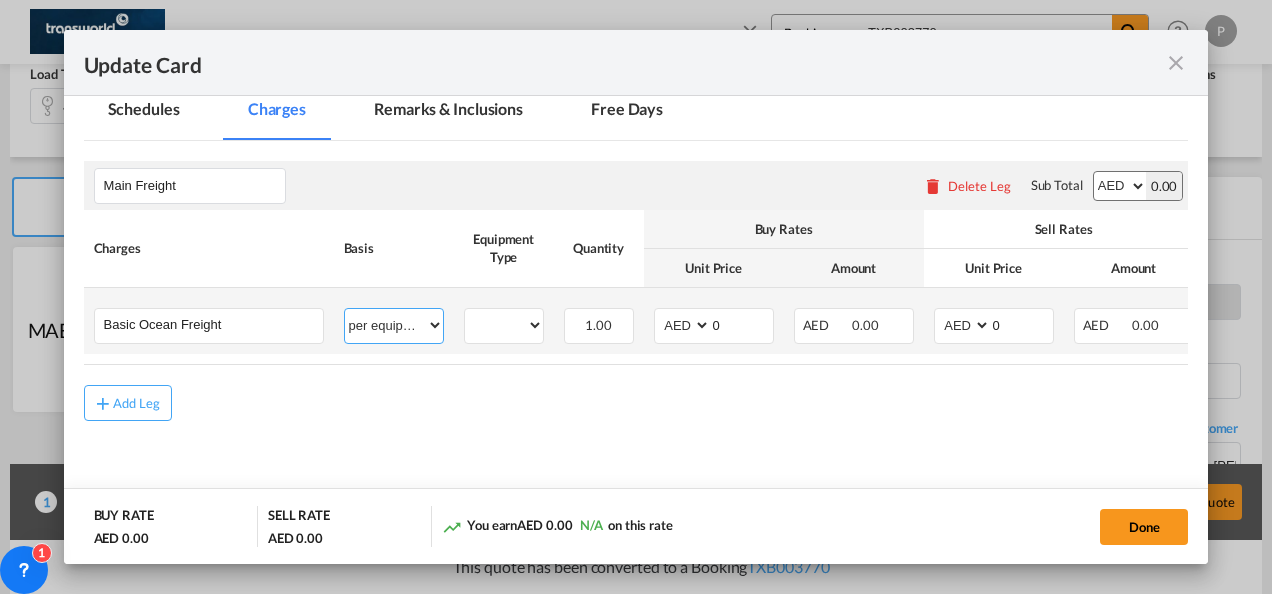 click on "per equipment
per container
per B/L
per shipping bill
per shipment
% on freight
per pallet
per carton
per vehicle
per shift
per invoice
per package
per day
per revalidation
per teu
per kg
per ton
per hour
flat
per_hbl
per belt
per_declaration
per_document
per chasis split
per clearance" at bounding box center (394, 325) 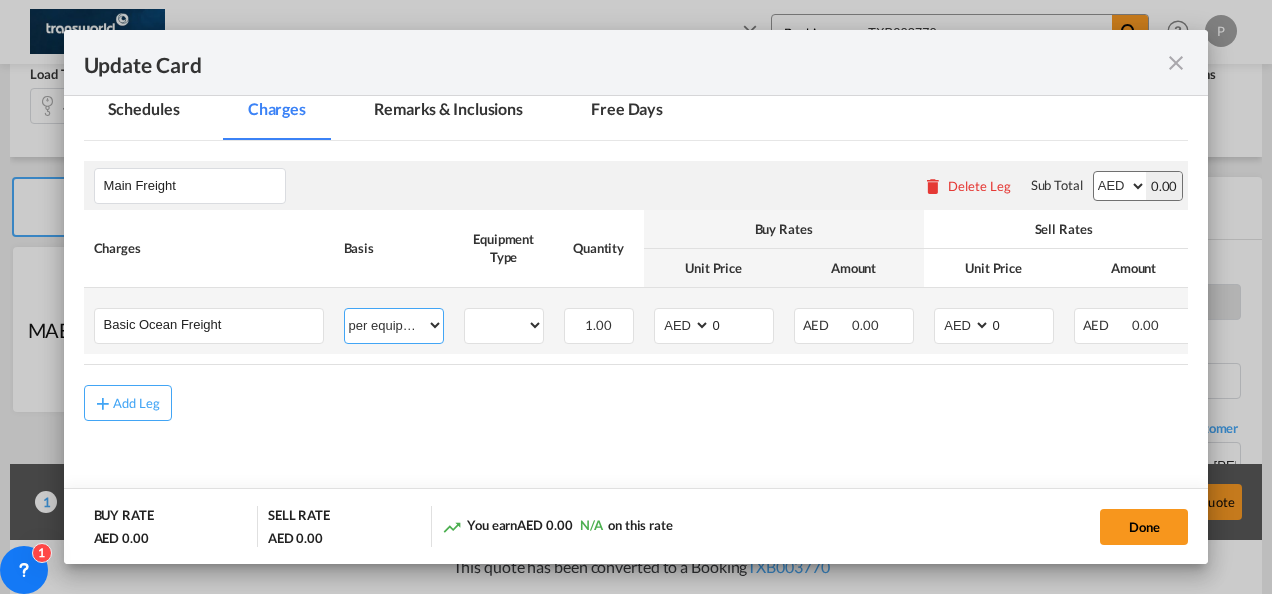 select on "per shipment" 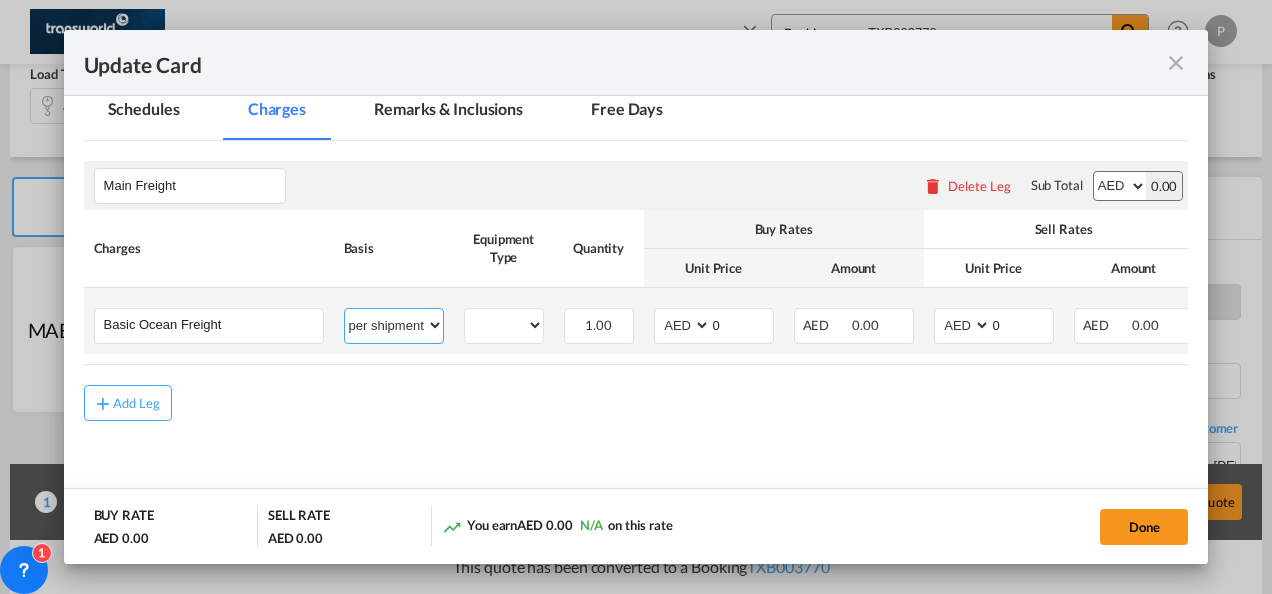 click on "per equipment
per container
per B/L
per shipping bill
per shipment
% on freight
per pallet
per carton
per vehicle
per shift
per invoice
per package
per day
per revalidation
per teu
per kg
per ton
per hour
flat
per_hbl
per belt
per_declaration
per_document
per chasis split
per clearance" at bounding box center (394, 325) 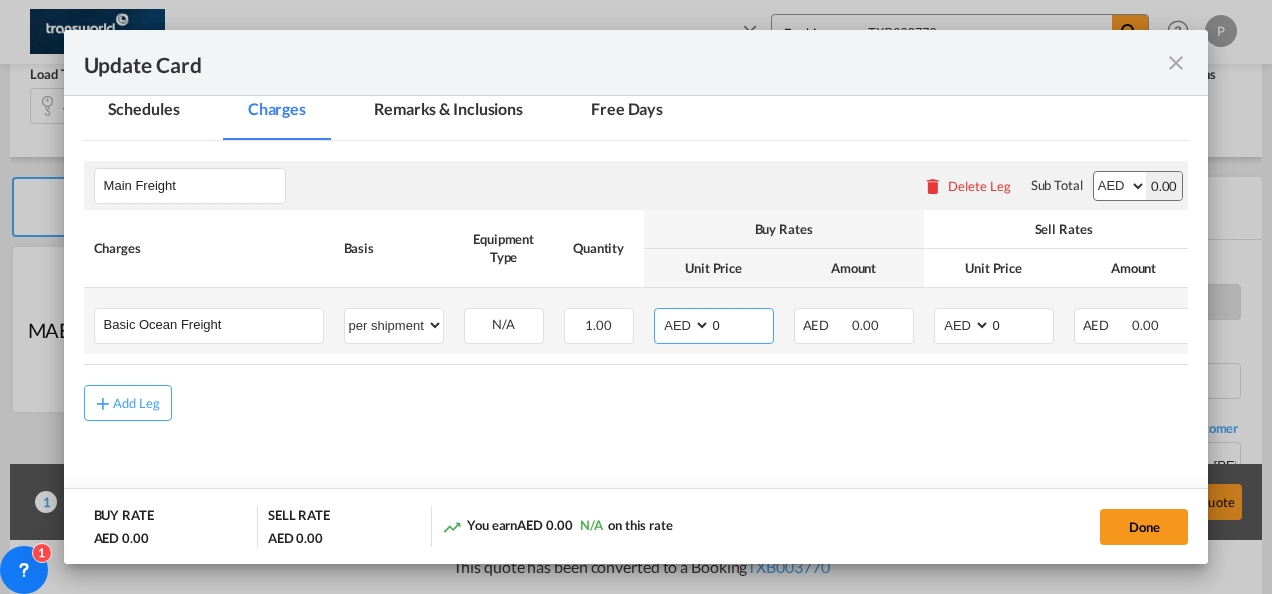 click on "AED AFN ALL AMD ANG AOA ARS AUD AWG AZN BAM BBD BDT BGN BHD BIF BMD BND [PERSON_NAME] BRL BSD BTN BWP BYN BZD CAD CDF CHF CLP CNY COP CRC CUC CUP CVE CZK DJF DKK DOP DZD EGP ERN ETB EUR FJD FKP FOK GBP GEL GGP GHS GIP GMD GNF GTQ GYD HKD HNL HRK HTG HUF IDR ILS IMP INR IQD IRR ISK JMD JOD JPY KES KGS KHR KID KMF KRW KWD KYD KZT LAK LBP LKR LRD LSL LYD MAD MDL MGA MKD MMK MNT MOP MRU MUR MVR MWK MXN MYR MZN NAD NGN NIO NOK NPR NZD OMR PAB PEN PGK PHP PKR PLN PYG QAR [PERSON_NAME] RSD RUB RWF SAR SBD SCR SDG SEK SGD SHP SLL SOS SRD SSP STN SYP SZL THB TJS TMT TND TOP TRY TTD TVD TWD TZS UAH UGX USD UYU UZS VES VND VUV WST XAF XCD XDR XOF XPF YER ZAR ZMW" at bounding box center [684, 325] 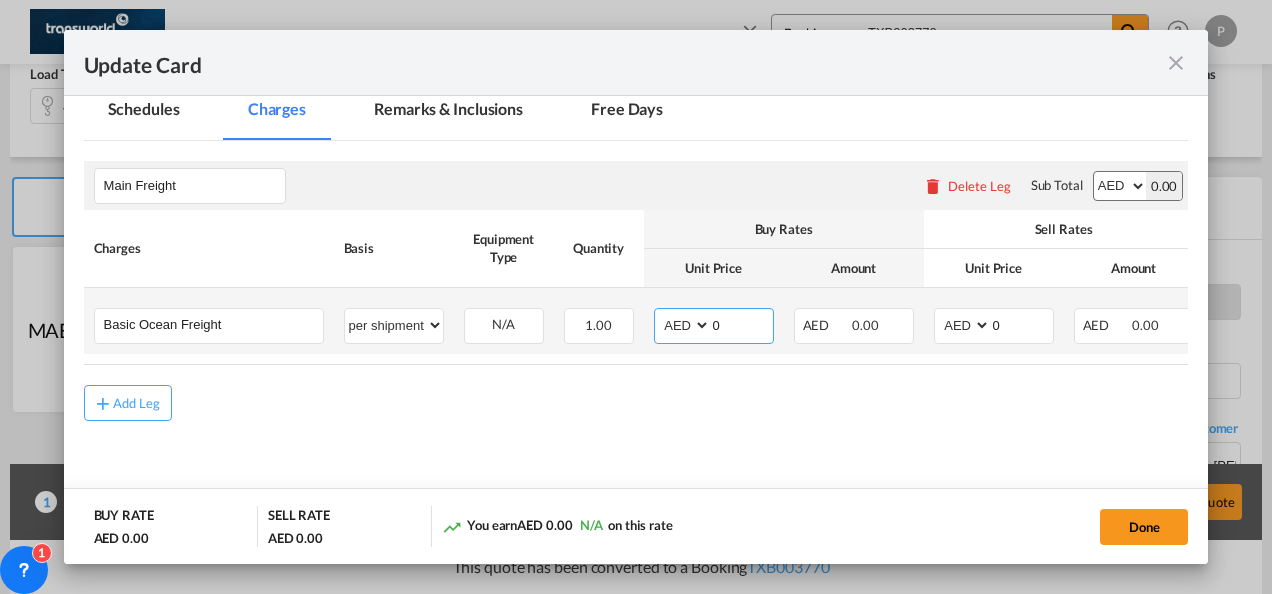 select on "string:USD" 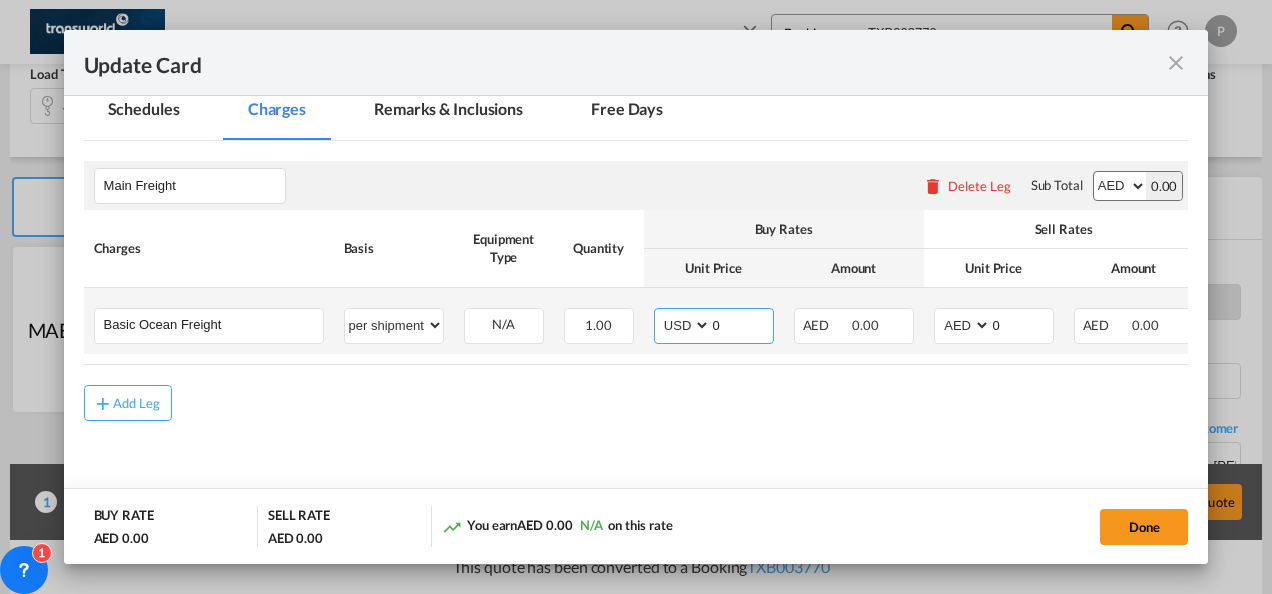 click on "AED AFN ALL AMD ANG AOA ARS AUD AWG AZN BAM BBD BDT BGN BHD BIF BMD BND [PERSON_NAME] BRL BSD BTN BWP BYN BZD CAD CDF CHF CLP CNY COP CRC CUC CUP CVE CZK DJF DKK DOP DZD EGP ERN ETB EUR FJD FKP FOK GBP GEL GGP GHS GIP GMD GNF GTQ GYD HKD HNL HRK HTG HUF IDR ILS IMP INR IQD IRR ISK JMD JOD JPY KES KGS KHR KID KMF KRW KWD KYD KZT LAK LBP LKR LRD LSL LYD MAD MDL MGA MKD MMK MNT MOP MRU MUR MVR MWK MXN MYR MZN NAD NGN NIO NOK NPR NZD OMR PAB PEN PGK PHP PKR PLN PYG QAR [PERSON_NAME] RSD RUB RWF SAR SBD SCR SDG SEK SGD SHP SLL SOS SRD SSP STN SYP SZL THB TJS TMT TND TOP TRY TTD TVD TWD TZS UAH UGX USD UYU UZS VES VND VUV WST XAF XCD XDR XOF XPF YER ZAR ZMW" at bounding box center [684, 325] 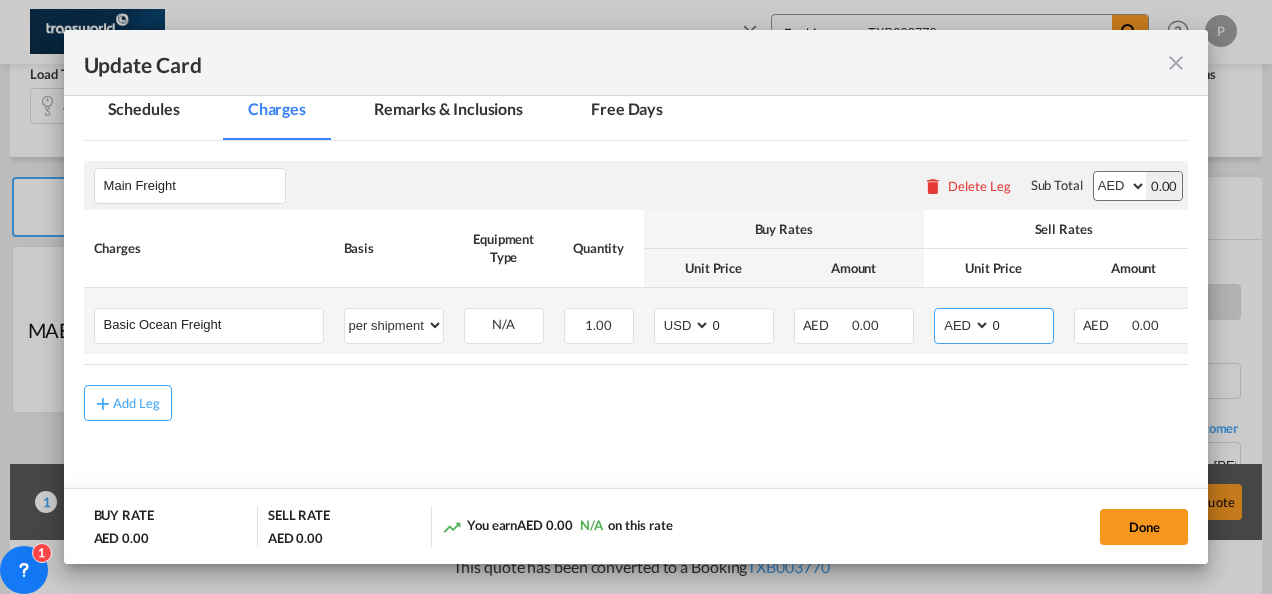 click on "0" at bounding box center [1022, 324] 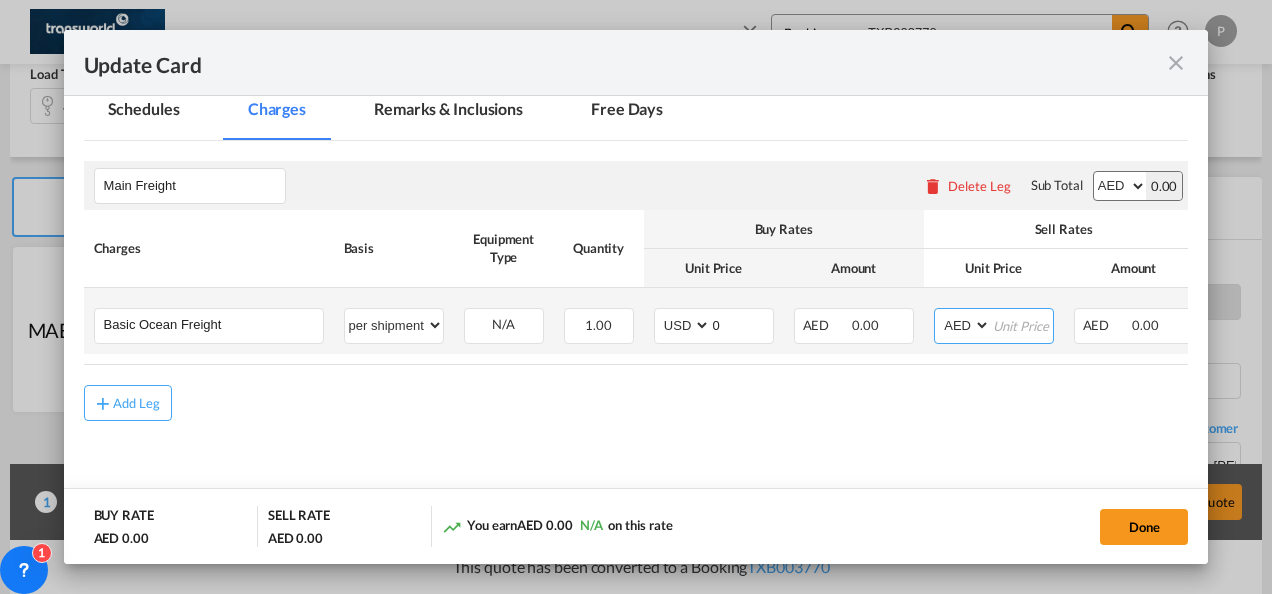 type 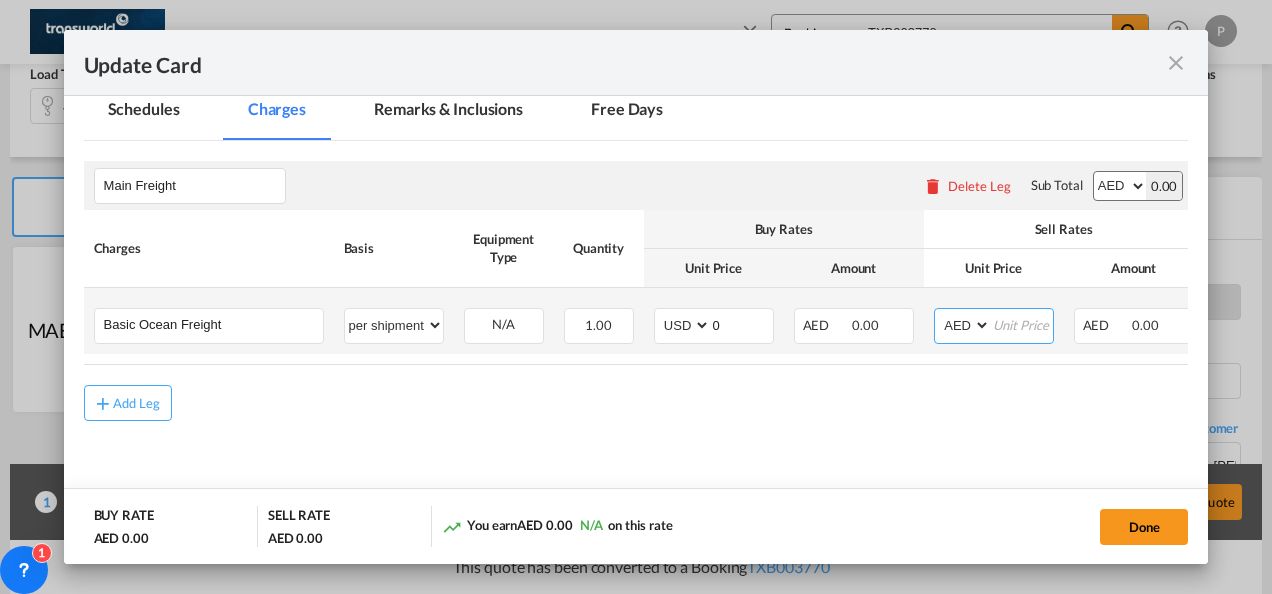 click on "AED AFN ALL AMD ANG AOA ARS AUD AWG AZN BAM BBD BDT BGN BHD BIF BMD BND [PERSON_NAME] BRL BSD BTN BWP BYN BZD CAD CDF CHF CLP CNY COP CRC CUC CUP CVE CZK DJF DKK DOP DZD EGP ERN ETB EUR FJD FKP FOK GBP GEL GGP GHS GIP GMD GNF GTQ GYD HKD HNL HRK HTG HUF IDR ILS IMP INR IQD IRR ISK JMD JOD JPY KES KGS KHR KID KMF KRW KWD KYD KZT LAK LBP LKR LRD LSL LYD MAD MDL MGA MKD MMK MNT MOP MRU MUR MVR MWK MXN MYR MZN NAD NGN NIO NOK NPR NZD OMR PAB PEN PGK PHP PKR PLN PYG QAR [PERSON_NAME] RSD RUB RWF SAR SBD SCR SDG SEK SGD SHP SLL SOS SRD SSP STN SYP SZL THB TJS TMT TND TOP TRY TTD TVD TWD TZS UAH UGX USD UYU UZS VES VND VUV WST XAF XCD XDR XOF XPF YER ZAR ZMW" at bounding box center (964, 325) 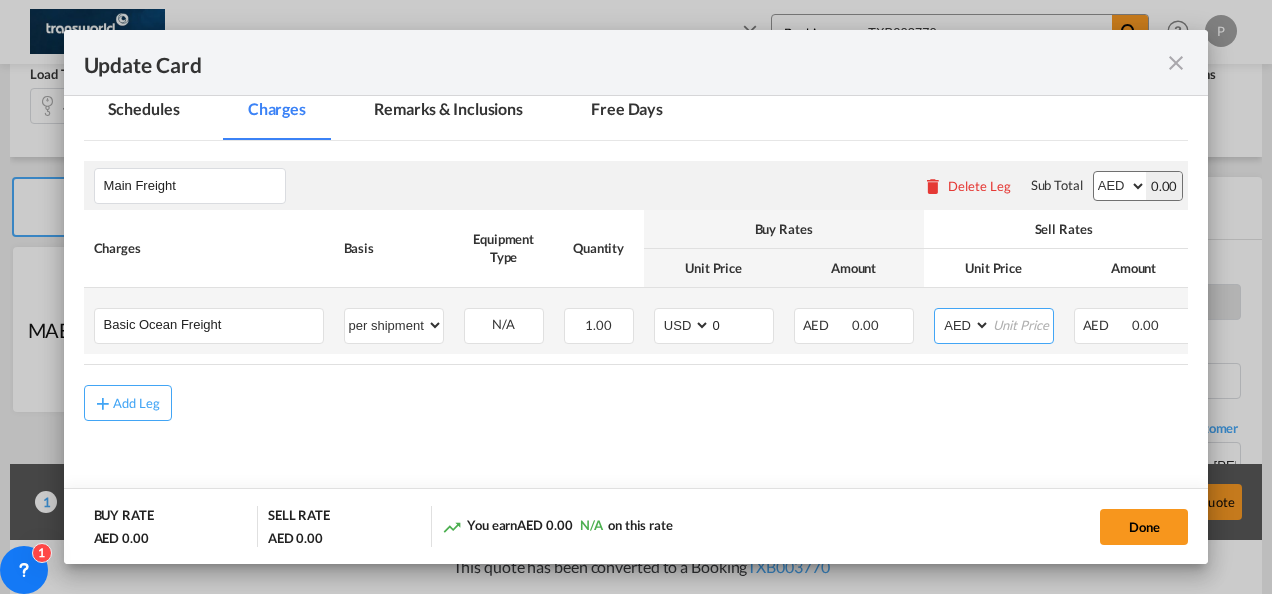 select on "string:USD" 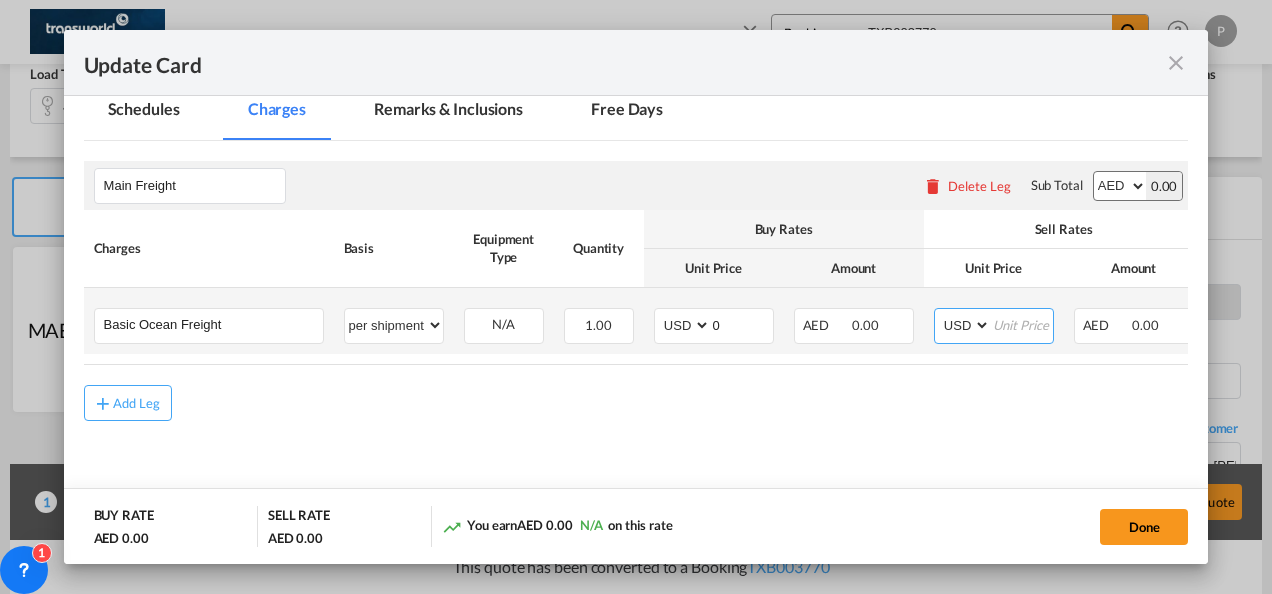click on "AED AFN ALL AMD ANG AOA ARS AUD AWG AZN BAM BBD BDT BGN BHD BIF BMD BND [PERSON_NAME] BRL BSD BTN BWP BYN BZD CAD CDF CHF CLP CNY COP CRC CUC CUP CVE CZK DJF DKK DOP DZD EGP ERN ETB EUR FJD FKP FOK GBP GEL GGP GHS GIP GMD GNF GTQ GYD HKD HNL HRK HTG HUF IDR ILS IMP INR IQD IRR ISK JMD JOD JPY KES KGS KHR KID KMF KRW KWD KYD KZT LAK LBP LKR LRD LSL LYD MAD MDL MGA MKD MMK MNT MOP MRU MUR MVR MWK MXN MYR MZN NAD NGN NIO NOK NPR NZD OMR PAB PEN PGK PHP PKR PLN PYG QAR [PERSON_NAME] RSD RUB RWF SAR SBD SCR SDG SEK SGD SHP SLL SOS SRD SSP STN SYP SZL THB TJS TMT TND TOP TRY TTD TVD TWD TZS UAH UGX USD UYU UZS VES VND VUV WST XAF XCD XDR XOF XPF YER ZAR ZMW" at bounding box center [964, 325] 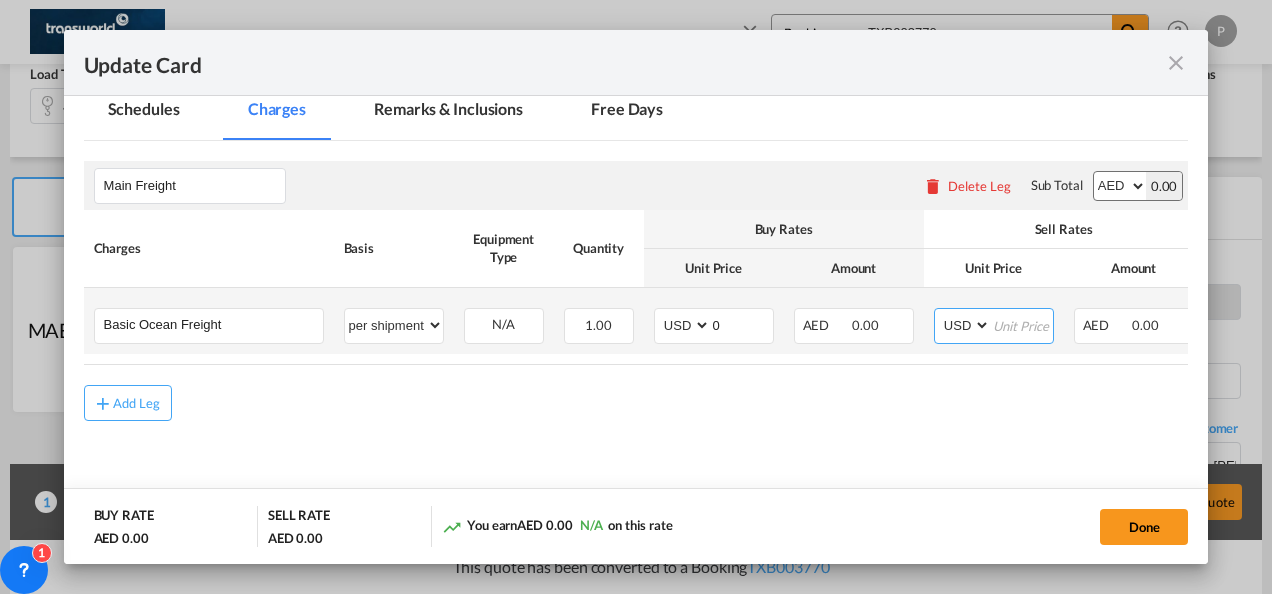 click at bounding box center [1022, 324] 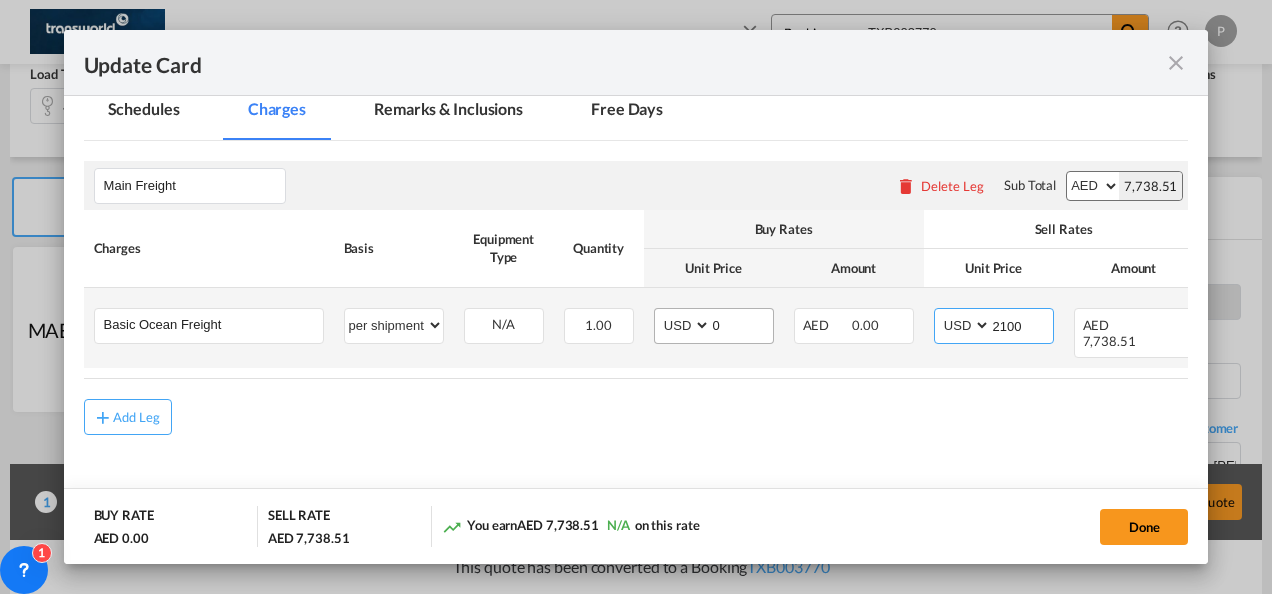 type on "2100" 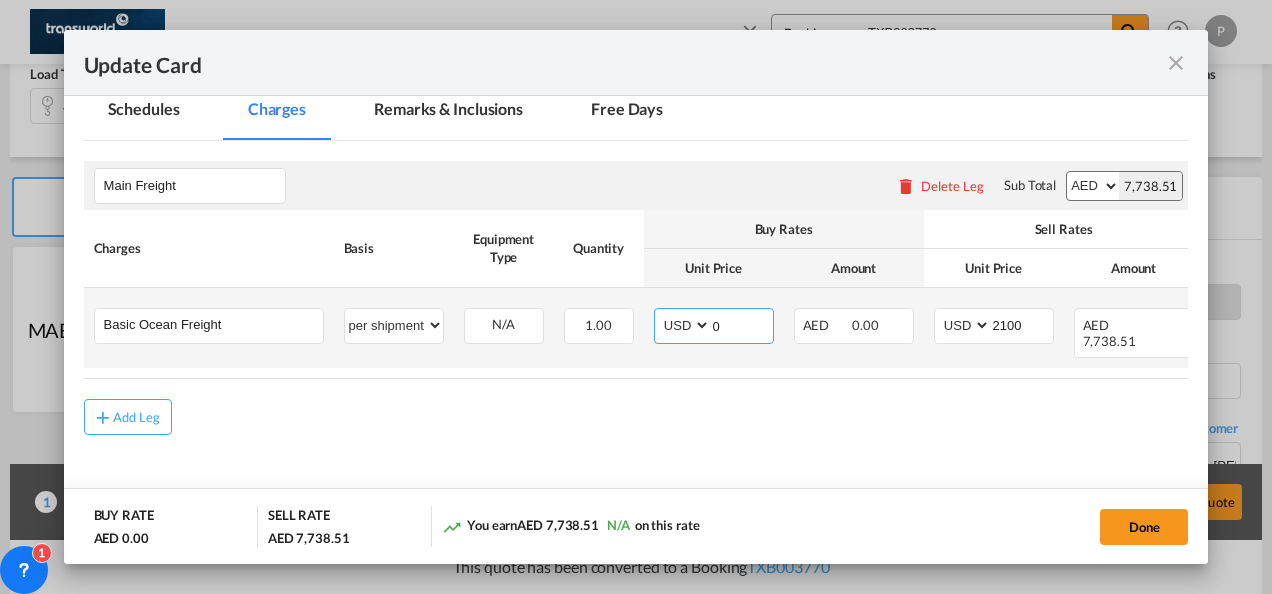 click on "0" at bounding box center (742, 324) 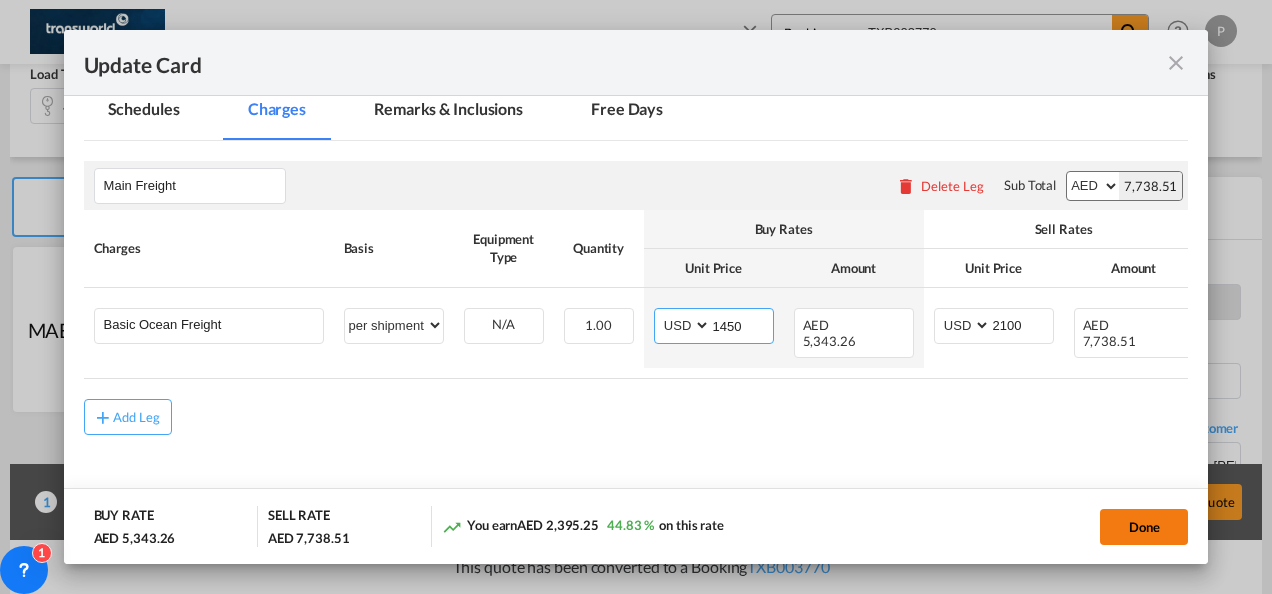 type on "1450" 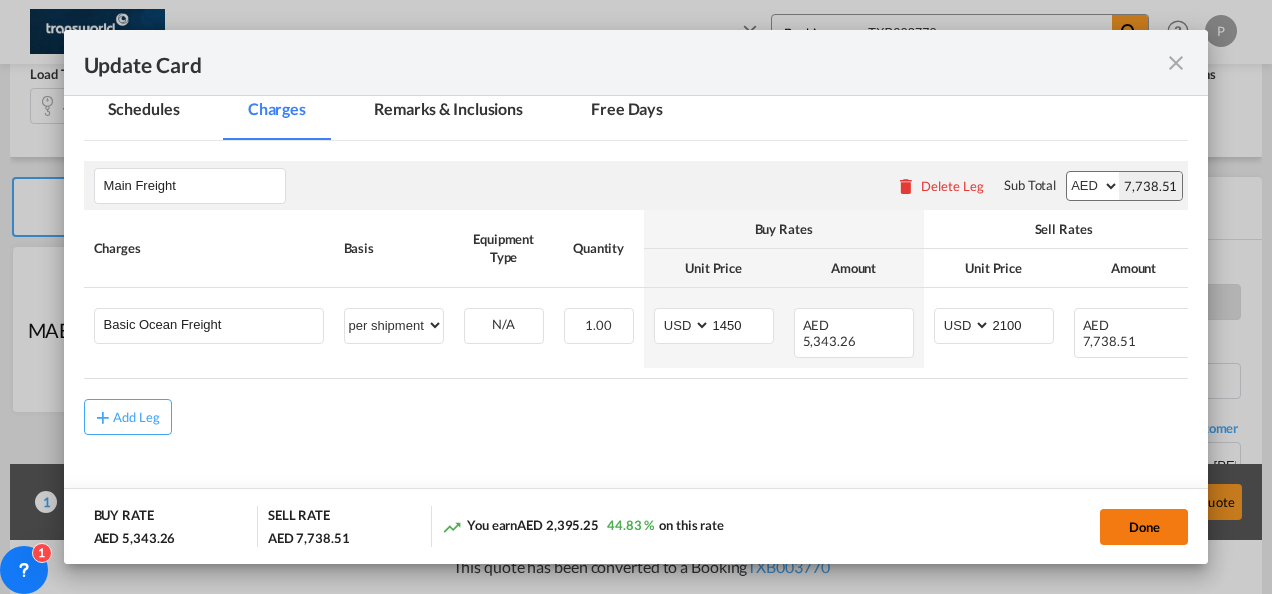 click on "Done" 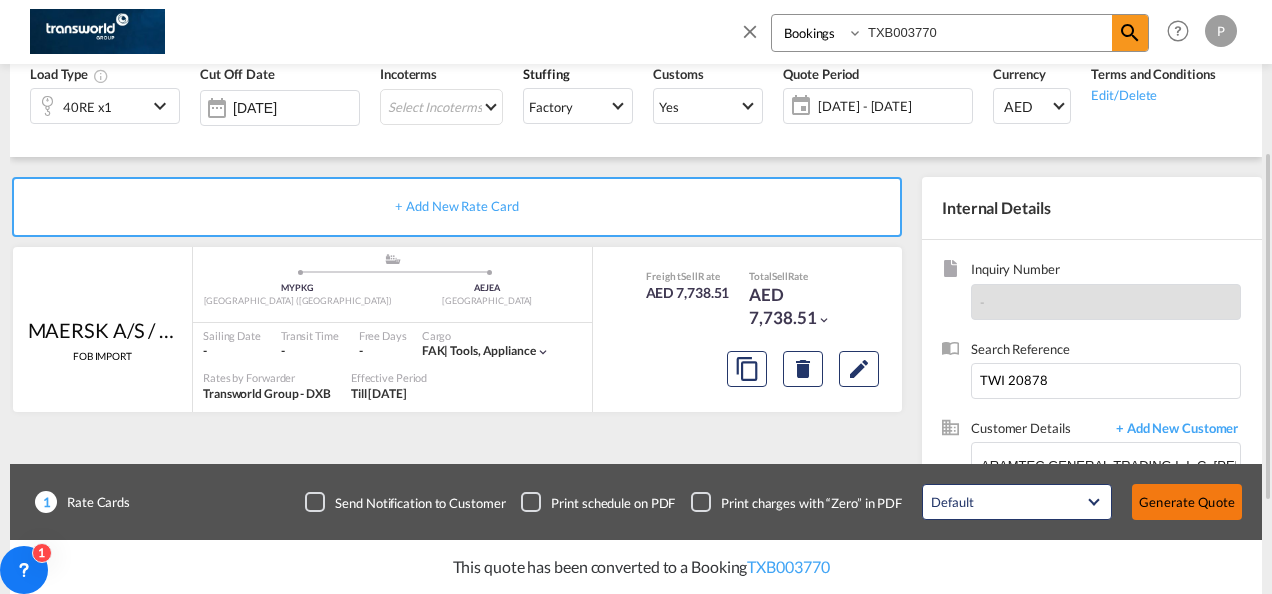 click on "Generate Quote" at bounding box center (1187, 502) 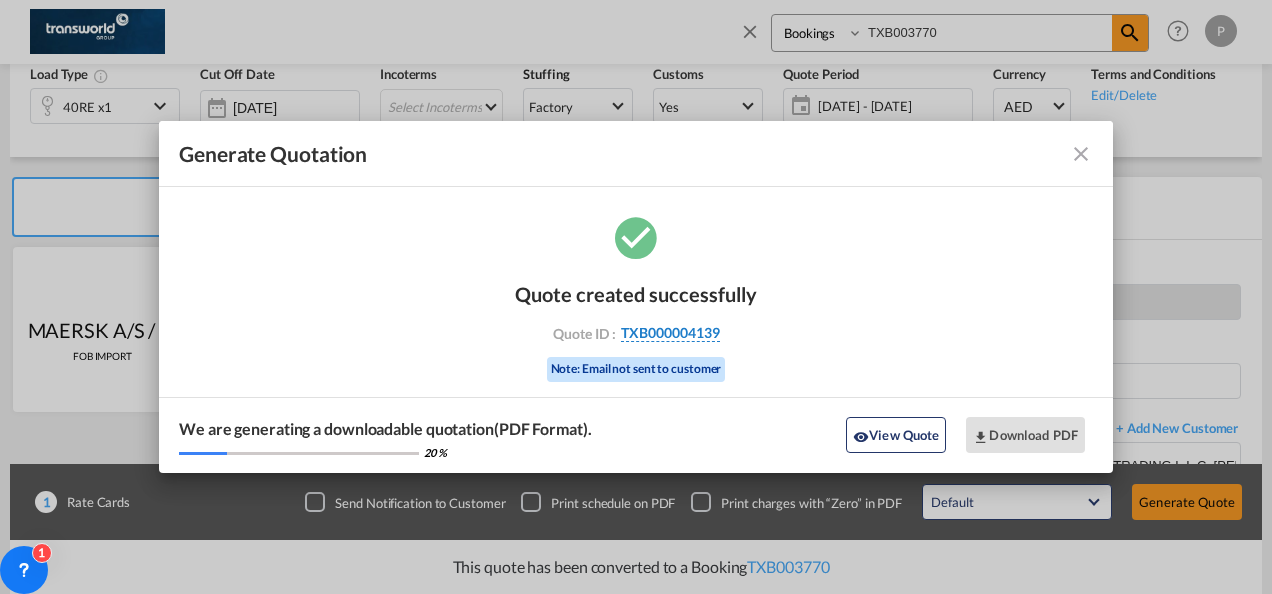 click on "TXB000004139" at bounding box center (670, 333) 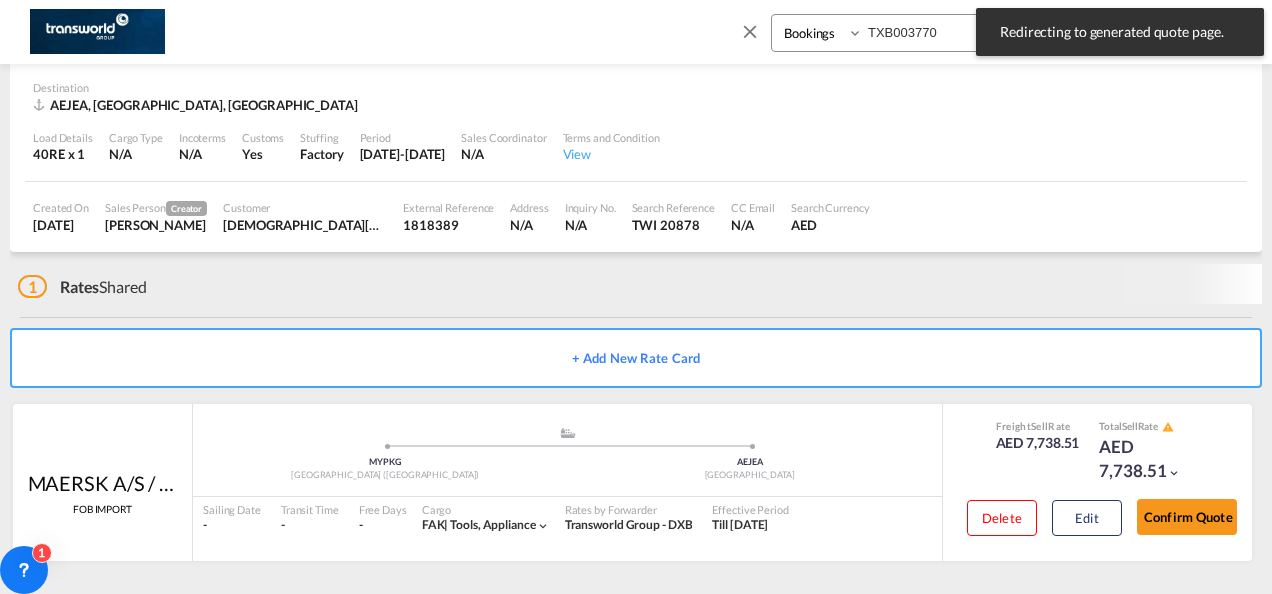 scroll, scrollTop: 124, scrollLeft: 0, axis: vertical 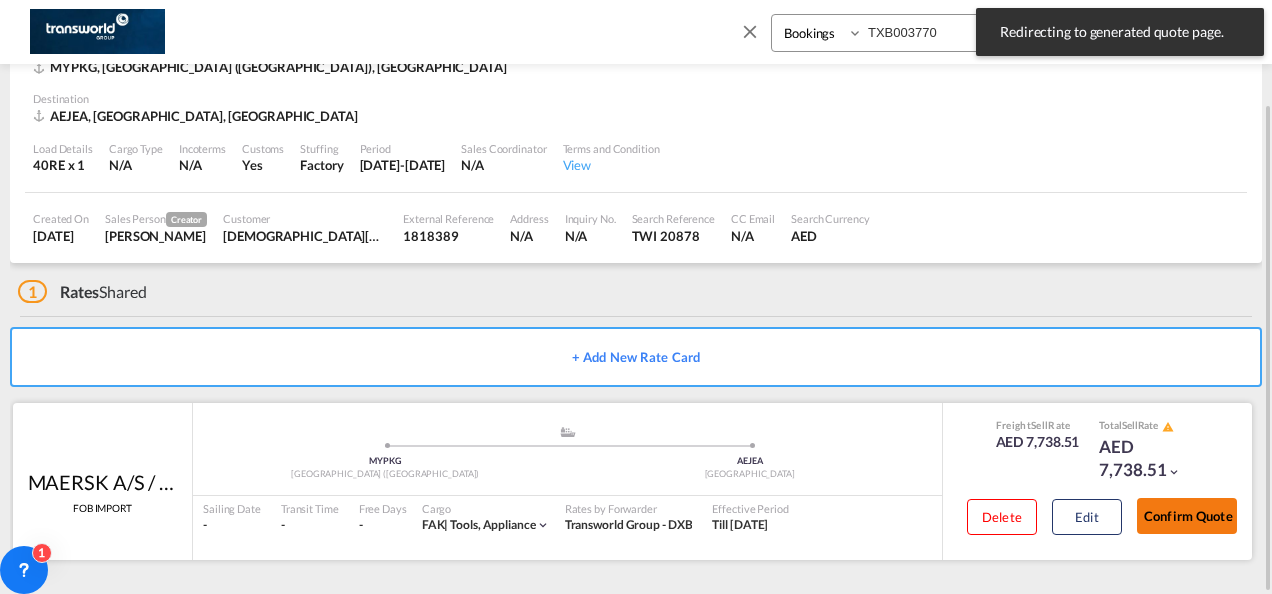 click on "Confirm Quote" at bounding box center (1187, 516) 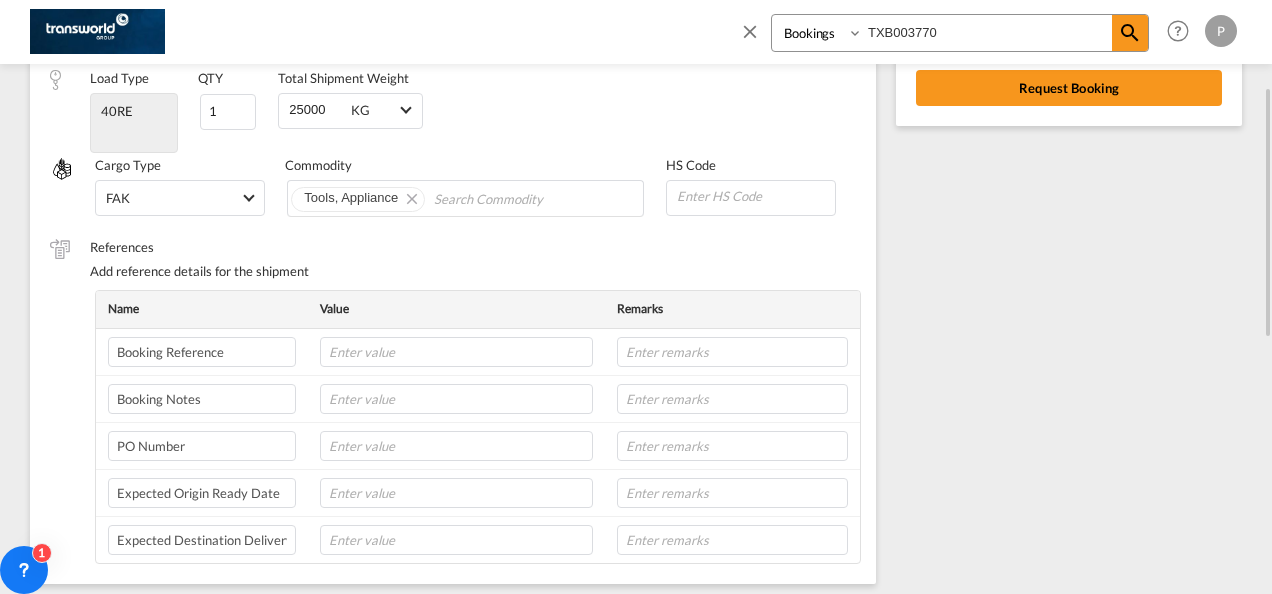 scroll, scrollTop: 237, scrollLeft: 0, axis: vertical 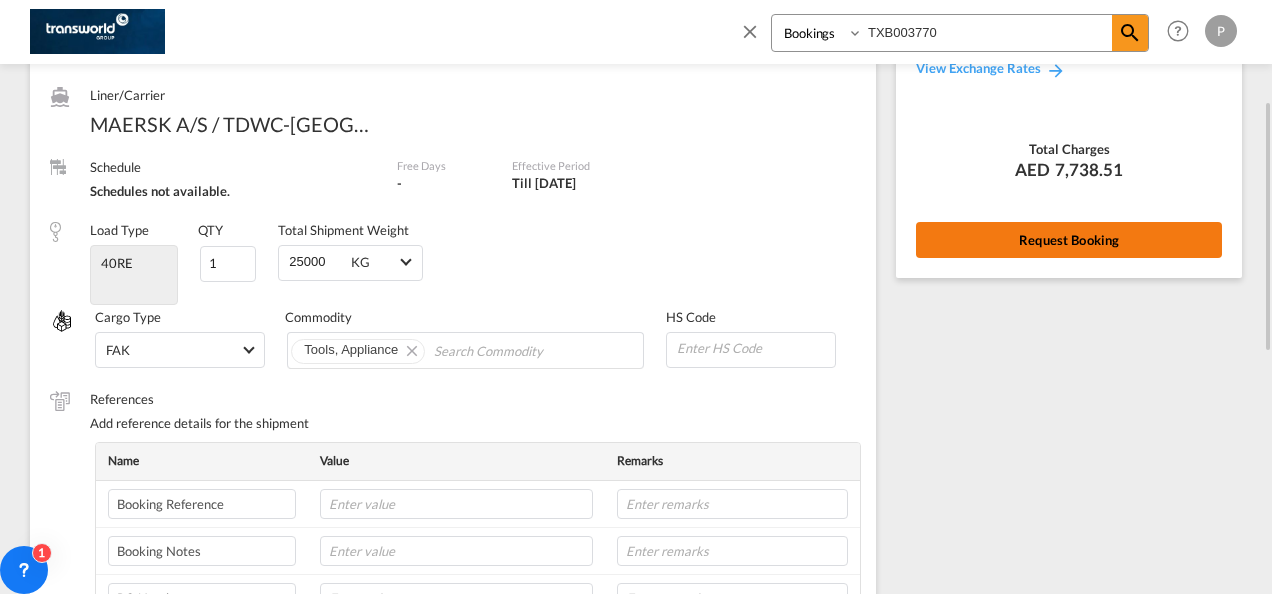 click on "Request Booking" at bounding box center [1069, 240] 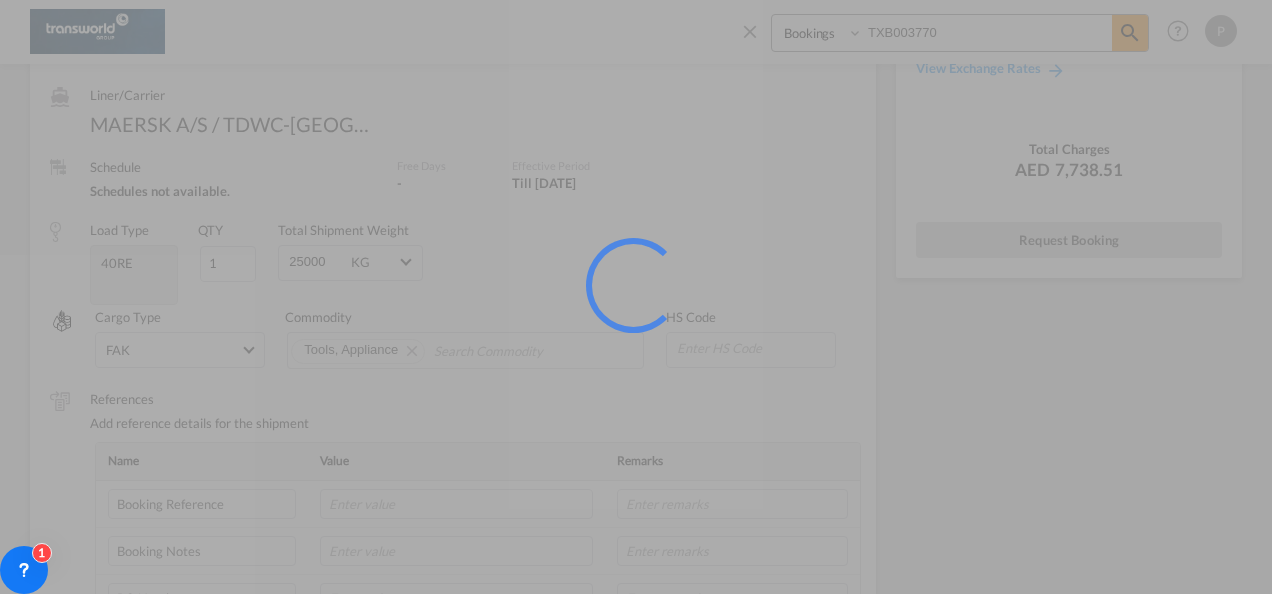 scroll, scrollTop: 37, scrollLeft: 0, axis: vertical 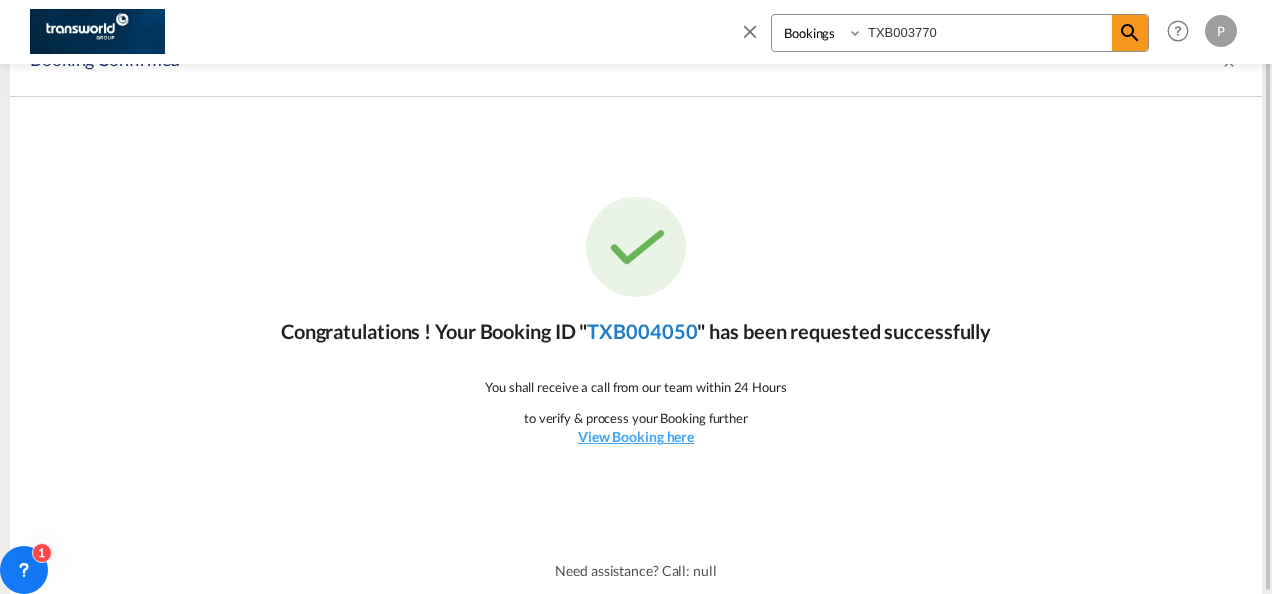 click on "TXB004050" 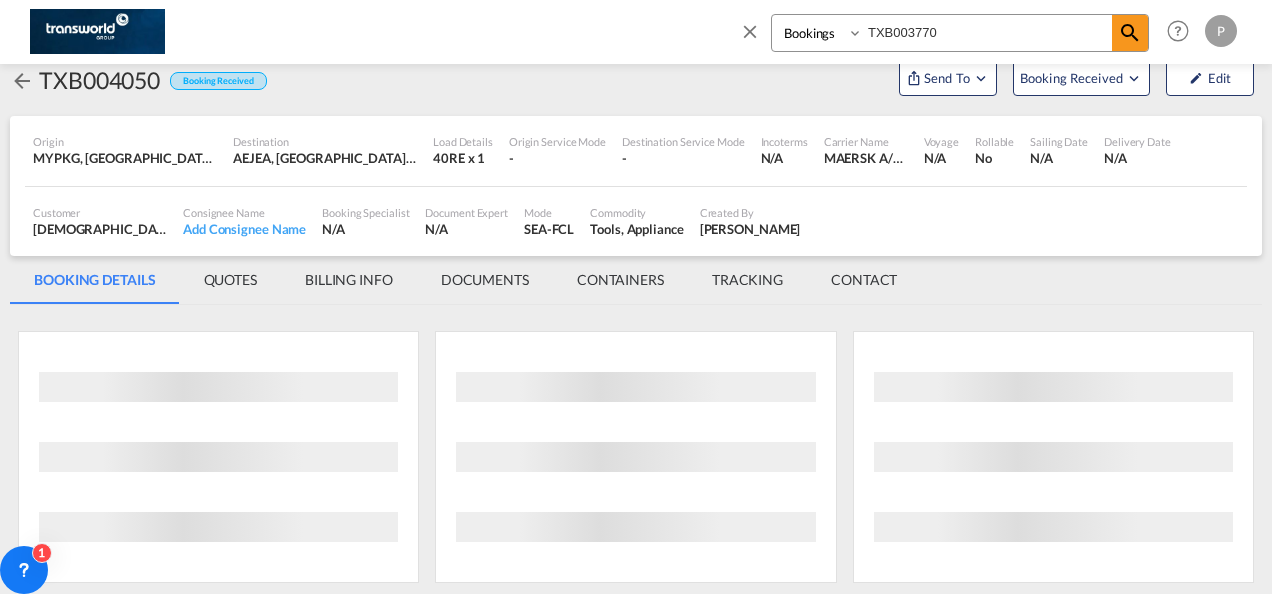 scroll, scrollTop: 1176, scrollLeft: 0, axis: vertical 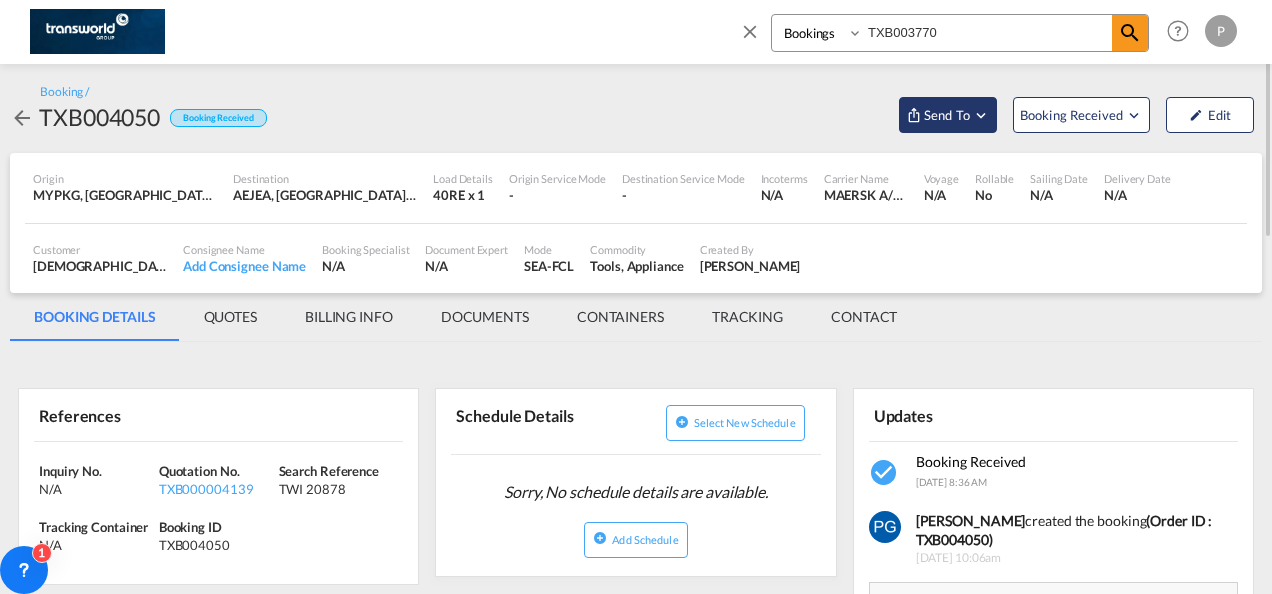 click on "Send To" at bounding box center [948, 115] 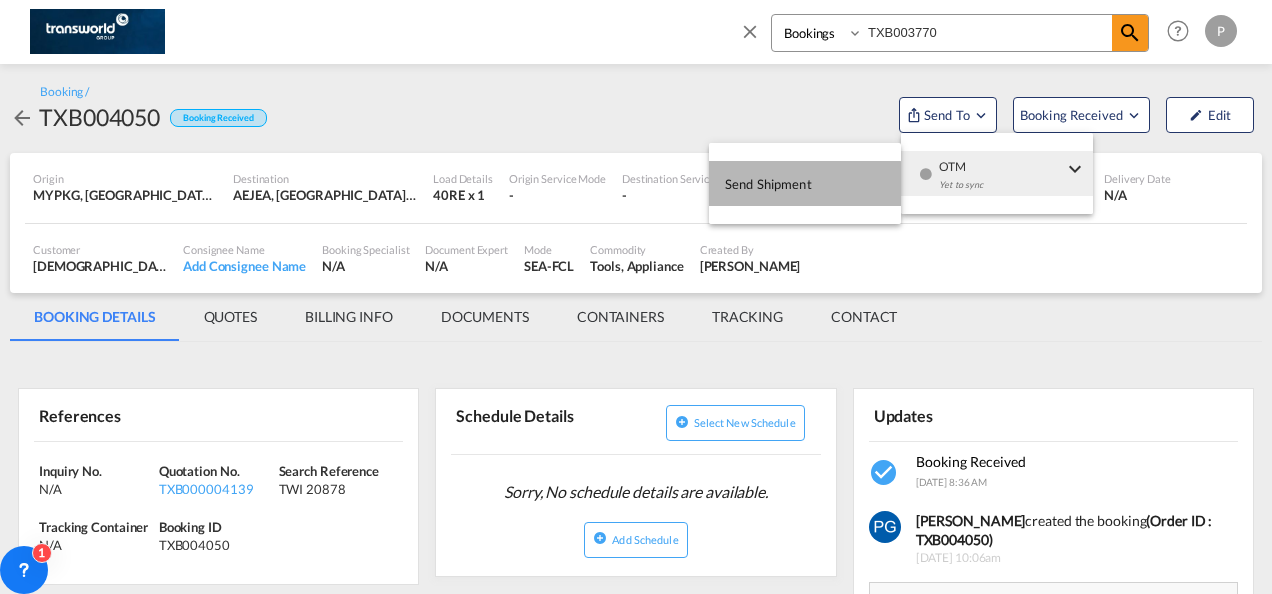 click on "Send Shipment" at bounding box center (768, 184) 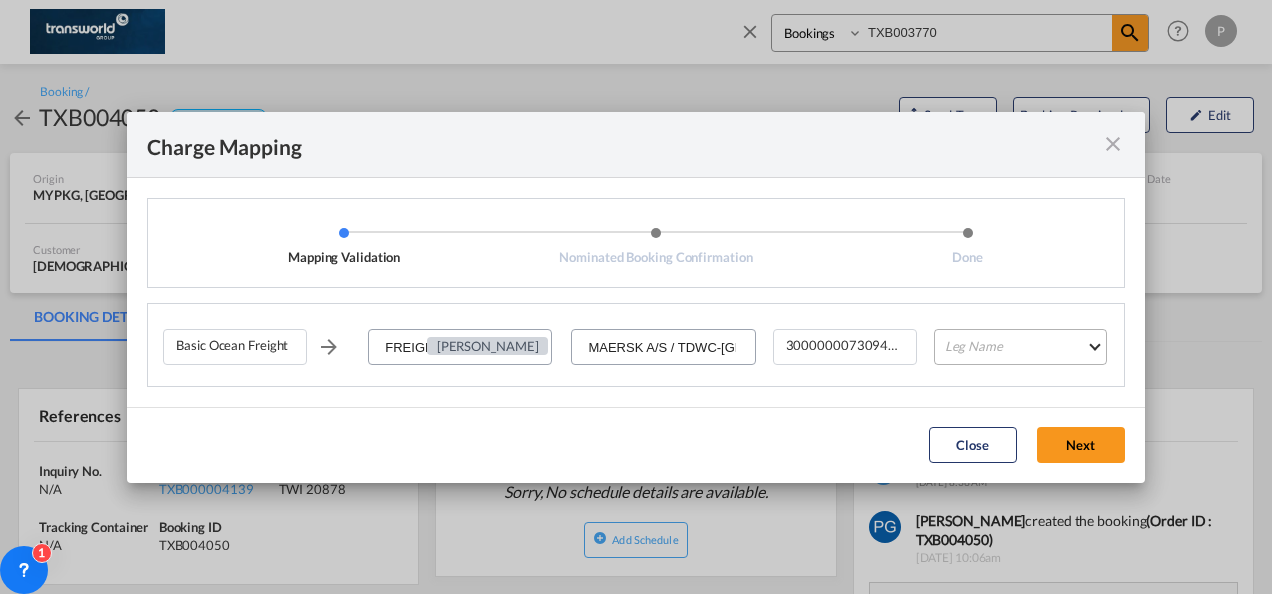 click on "Leg Name HANDLING ORIGIN VESSEL HANDLING DESTINATION OTHERS TL PICK UP CUSTOMS ORIGIN CUSTOMS DESTINATION TL DELIVERY" at bounding box center [1020, 347] 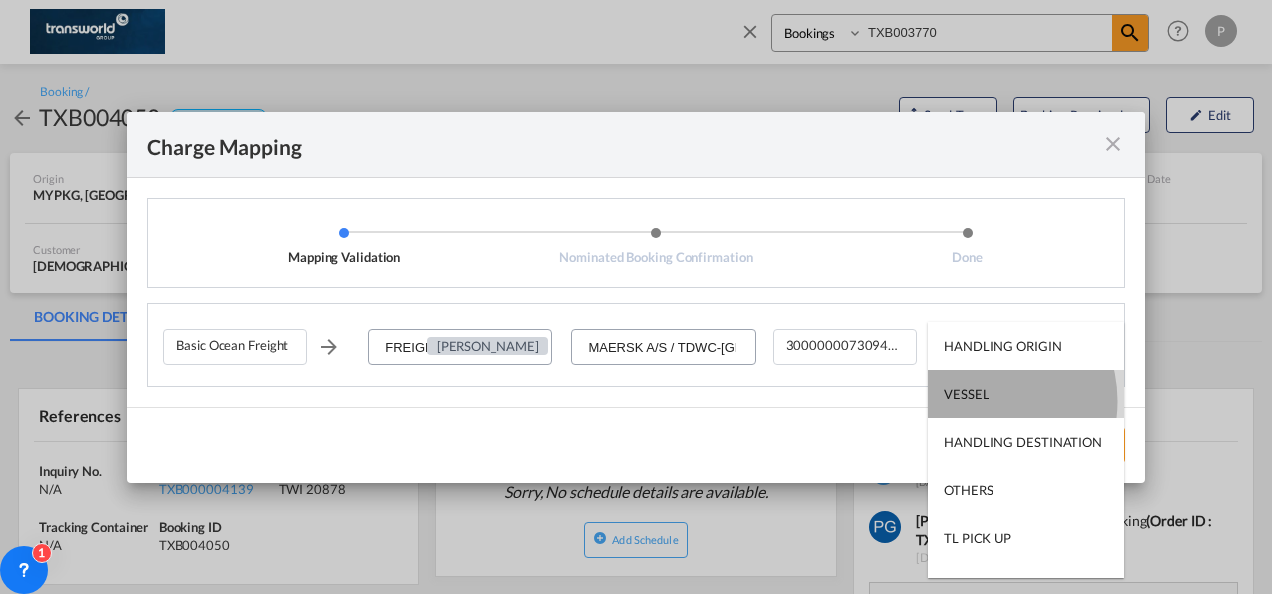 click on "VESSEL" at bounding box center (966, 394) 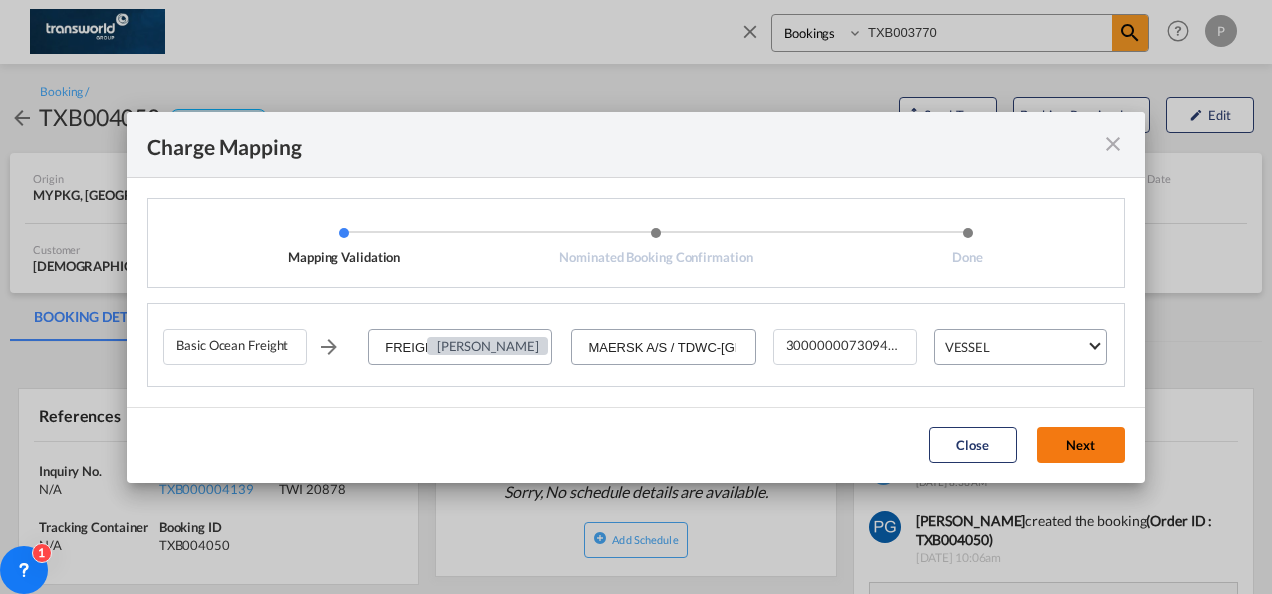 click on "Next" 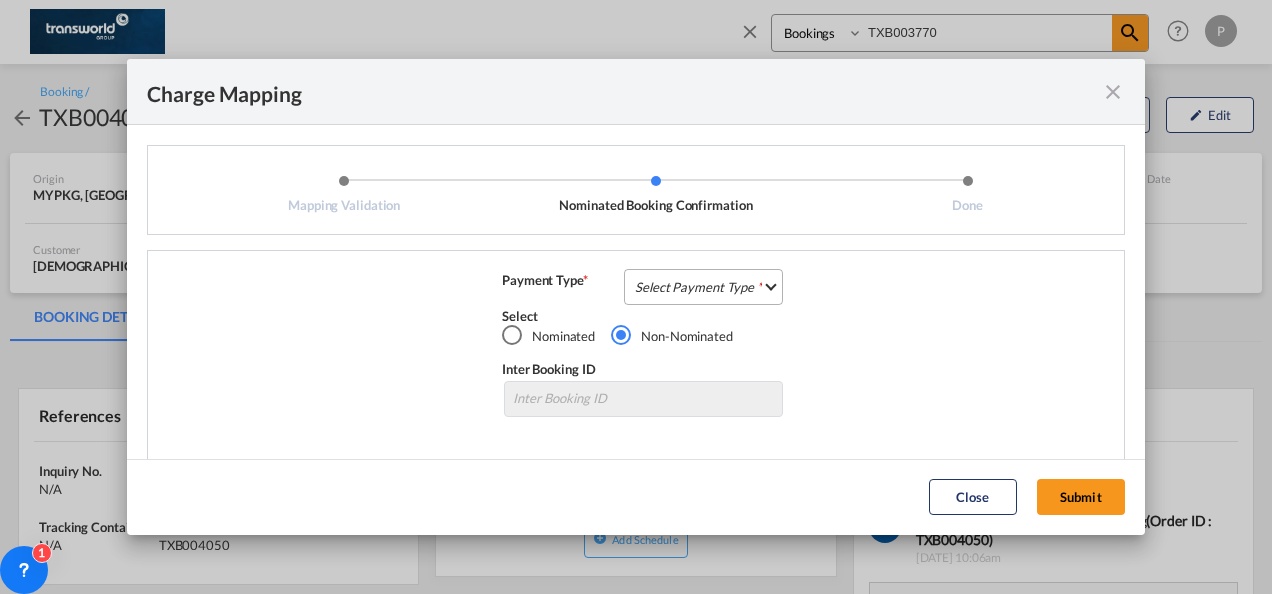 click on "Select Payment Type
COLLECT
PREPAID" at bounding box center (703, 287) 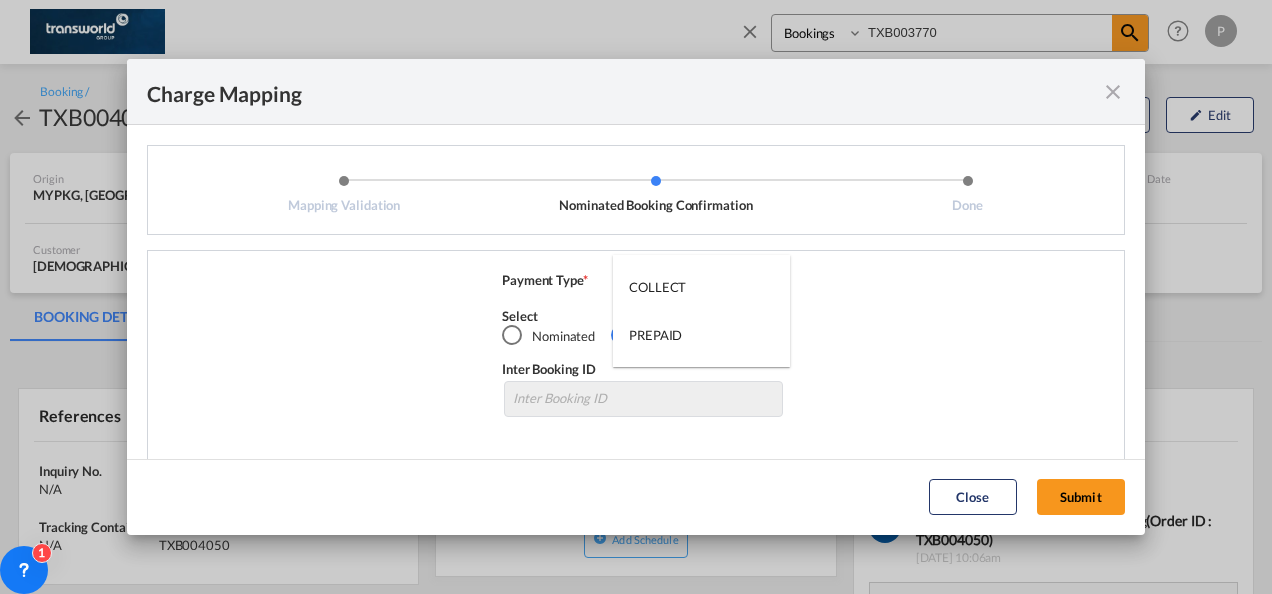 click on "COLLECT" at bounding box center [701, 287] 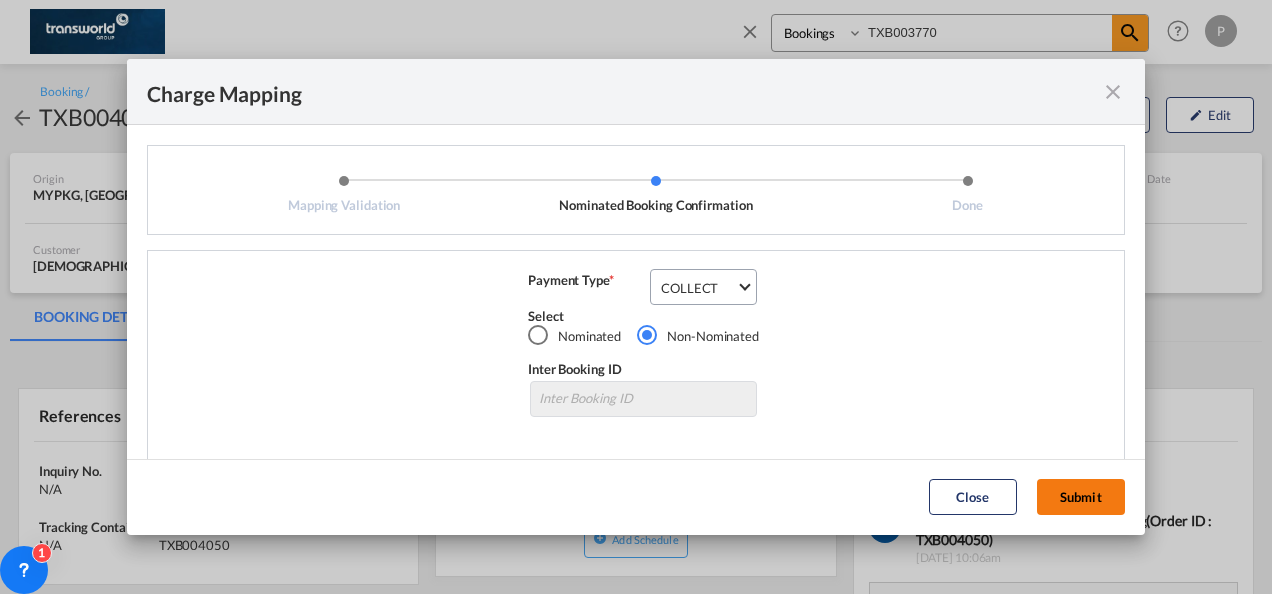 click on "Submit" 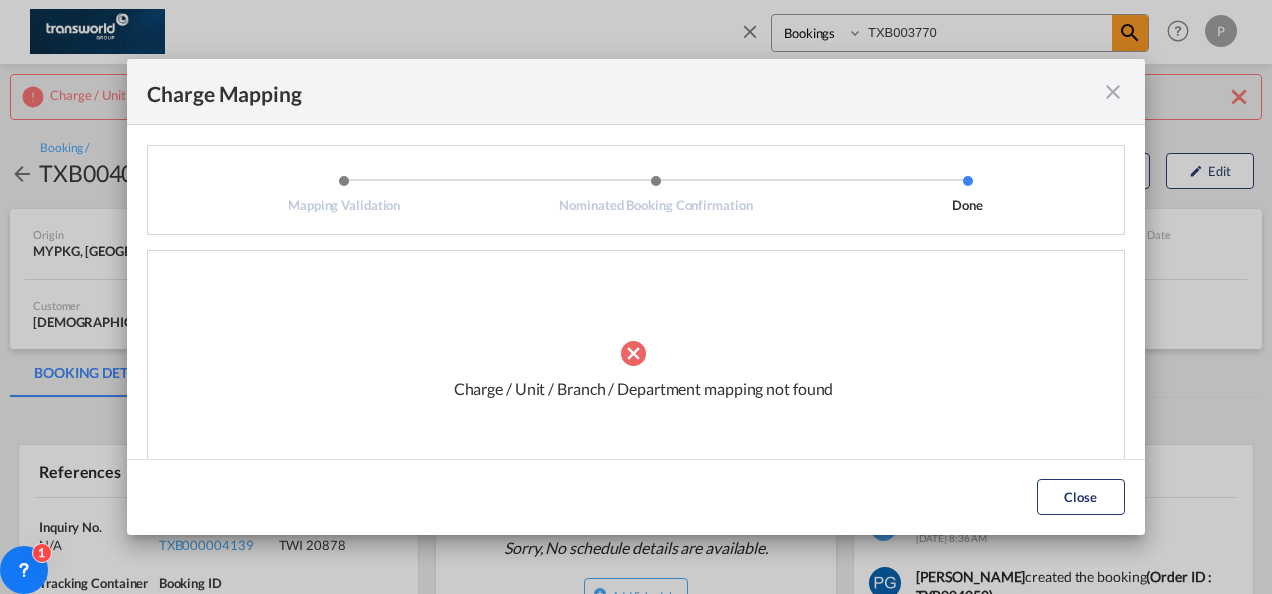 click at bounding box center (1113, 92) 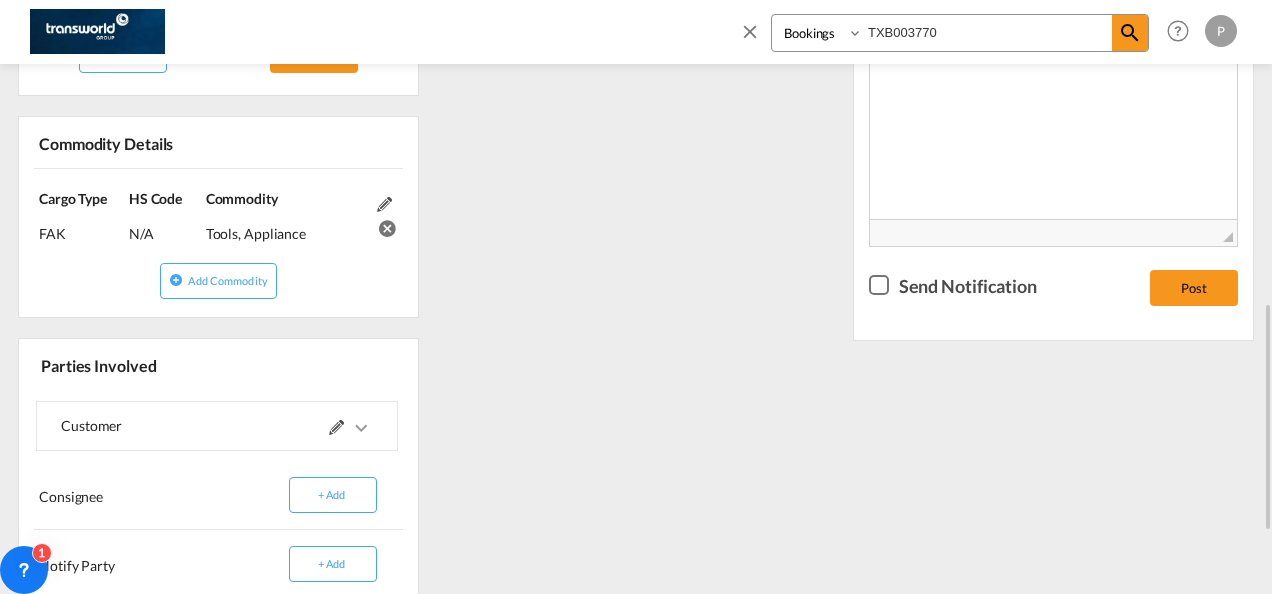 scroll, scrollTop: 772, scrollLeft: 0, axis: vertical 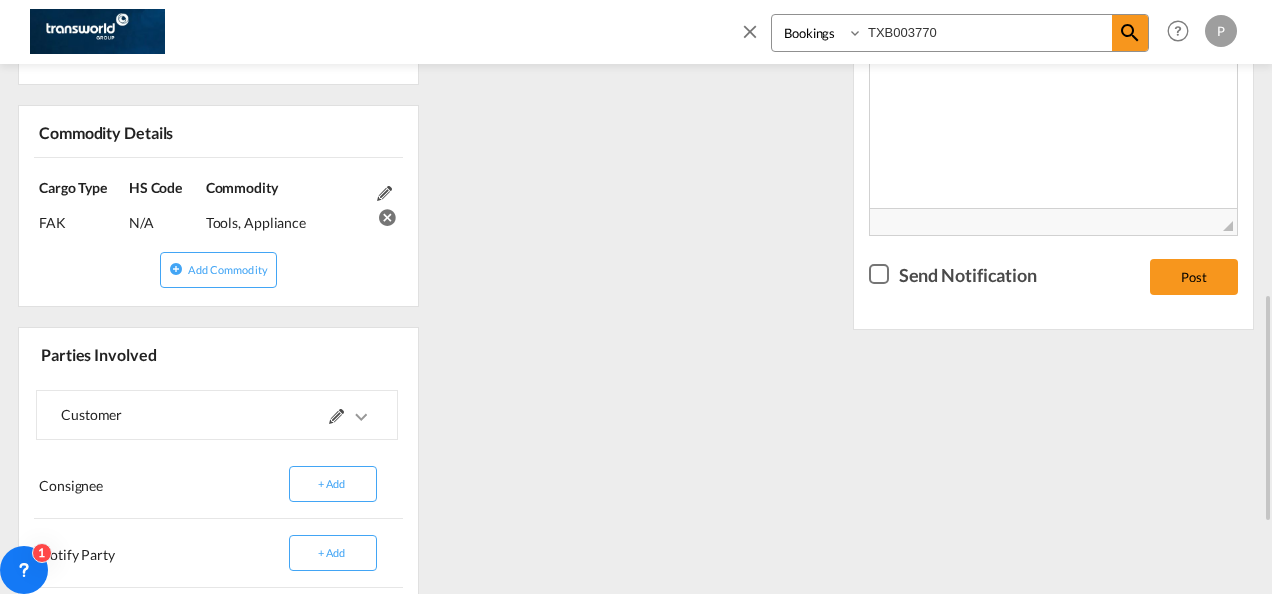 click at bounding box center [336, 416] 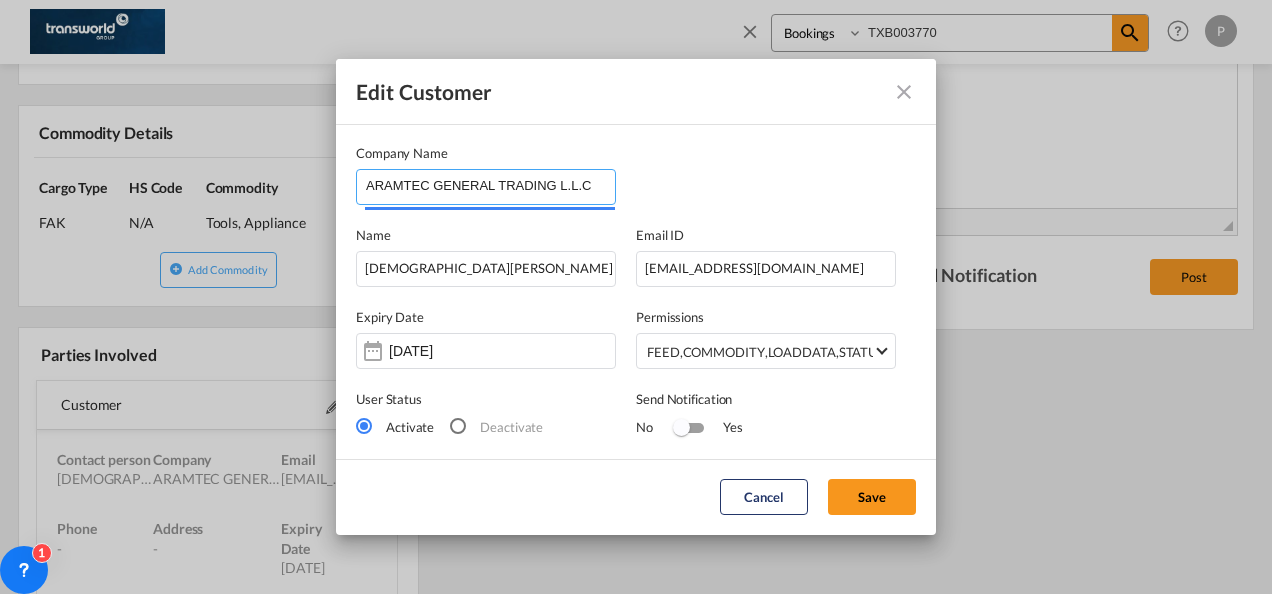 click on "ARAMTEC GENERAL TRADING L.L.C" at bounding box center (490, 185) 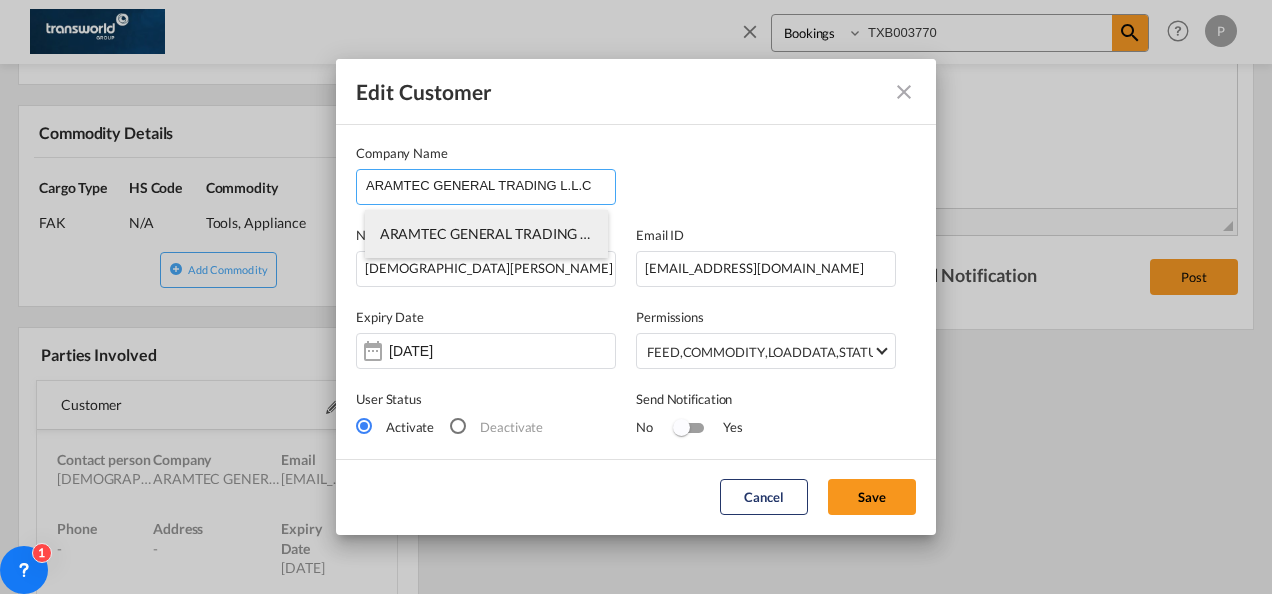 click on "ARAMTEC GENERAL TRADING L.L.C" at bounding box center [495, 233] 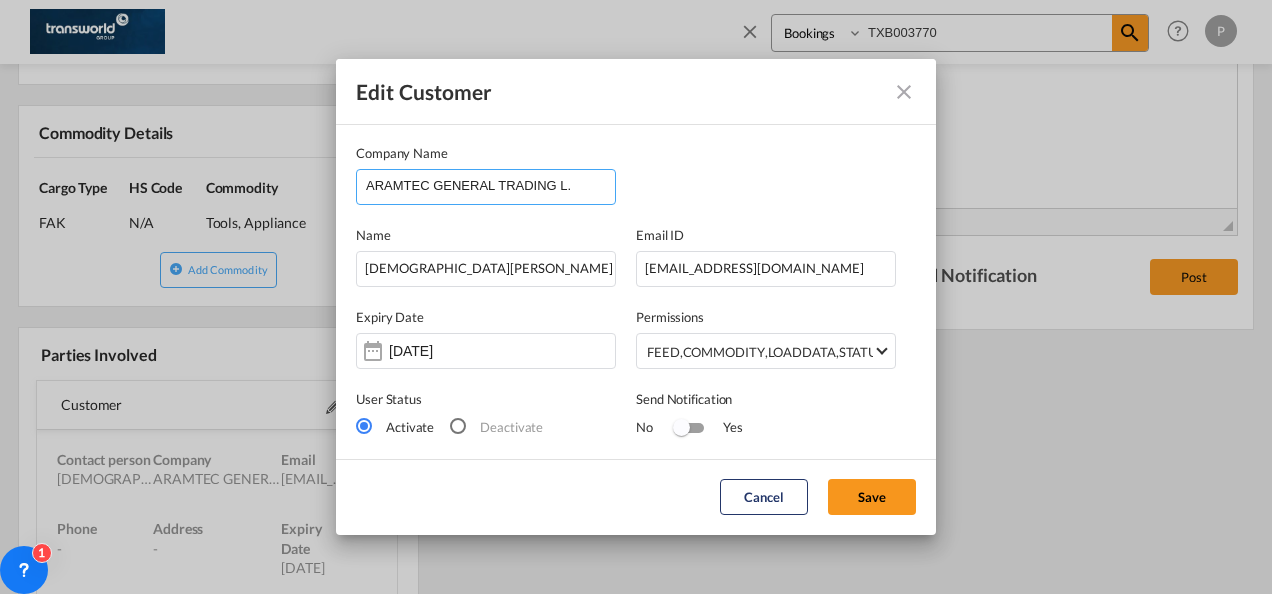 type on "ARAMTEC GENERAL TRADING L" 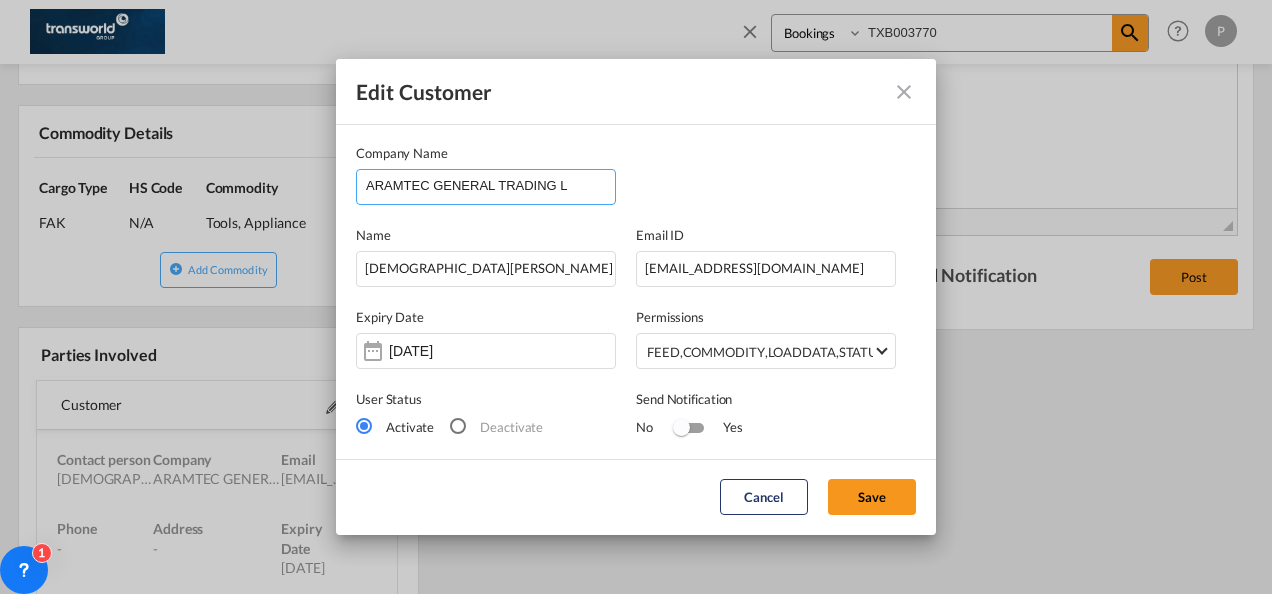 type 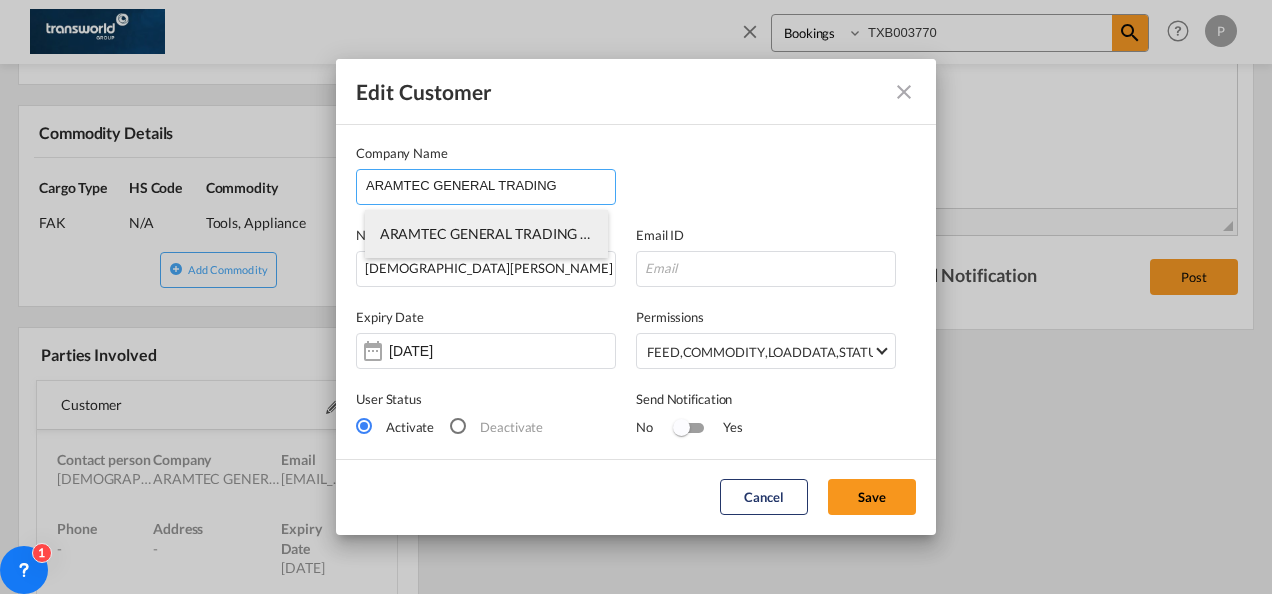 click on "ARAMTEC GENERAL TRADING L.L.C" at bounding box center (495, 233) 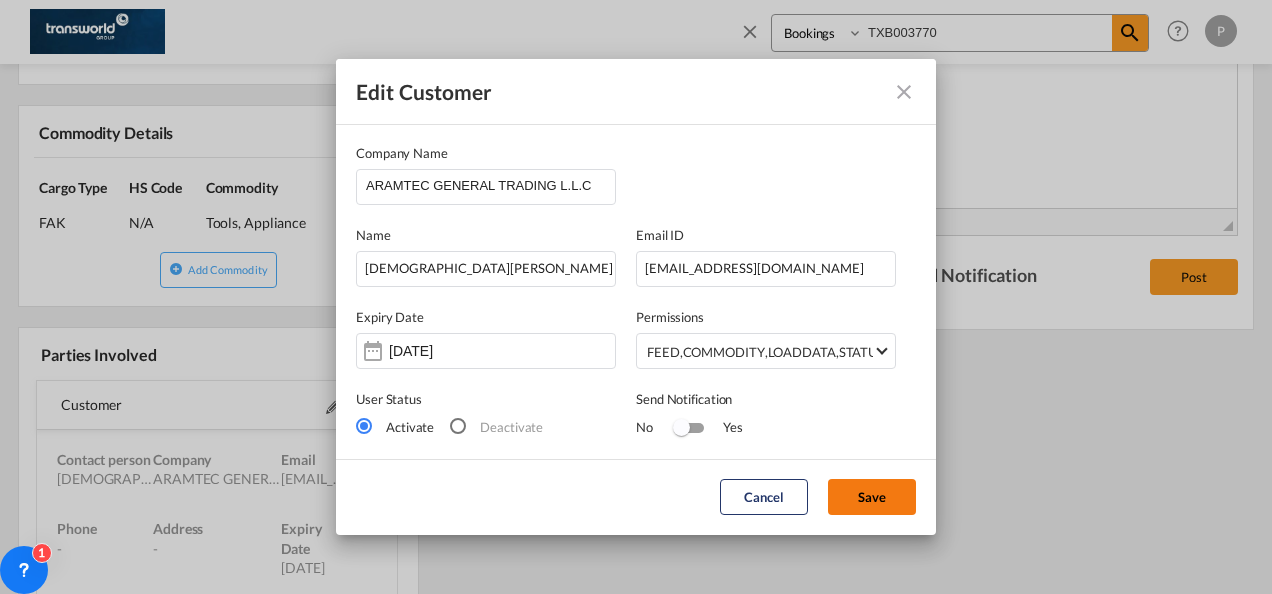 click on "Save" 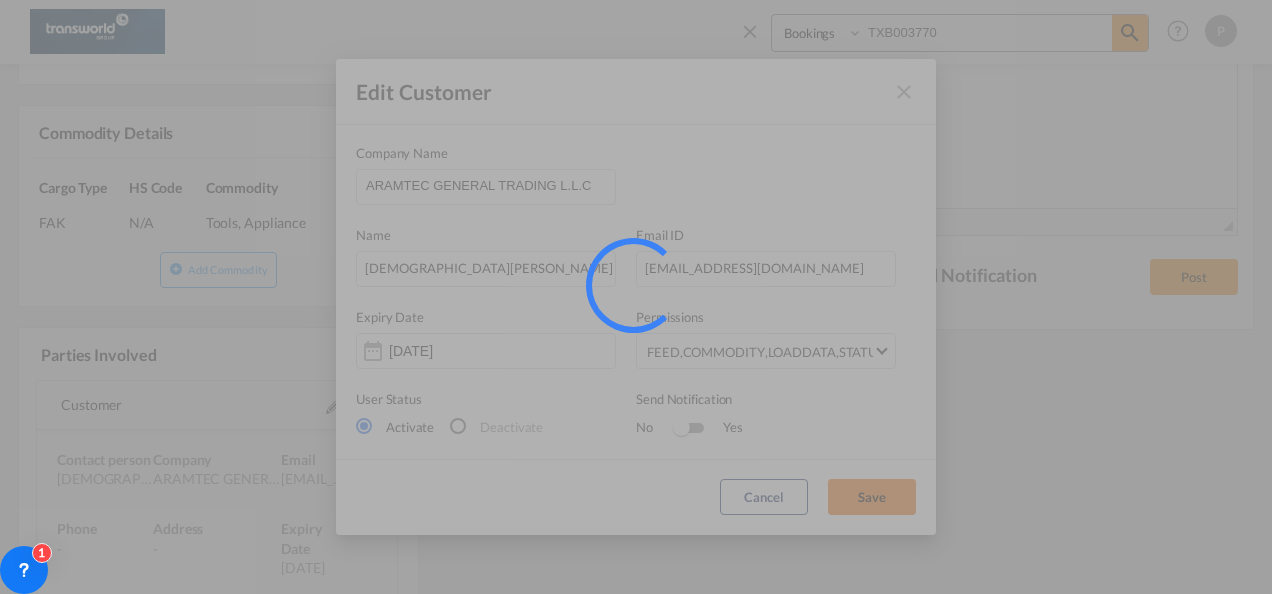 type 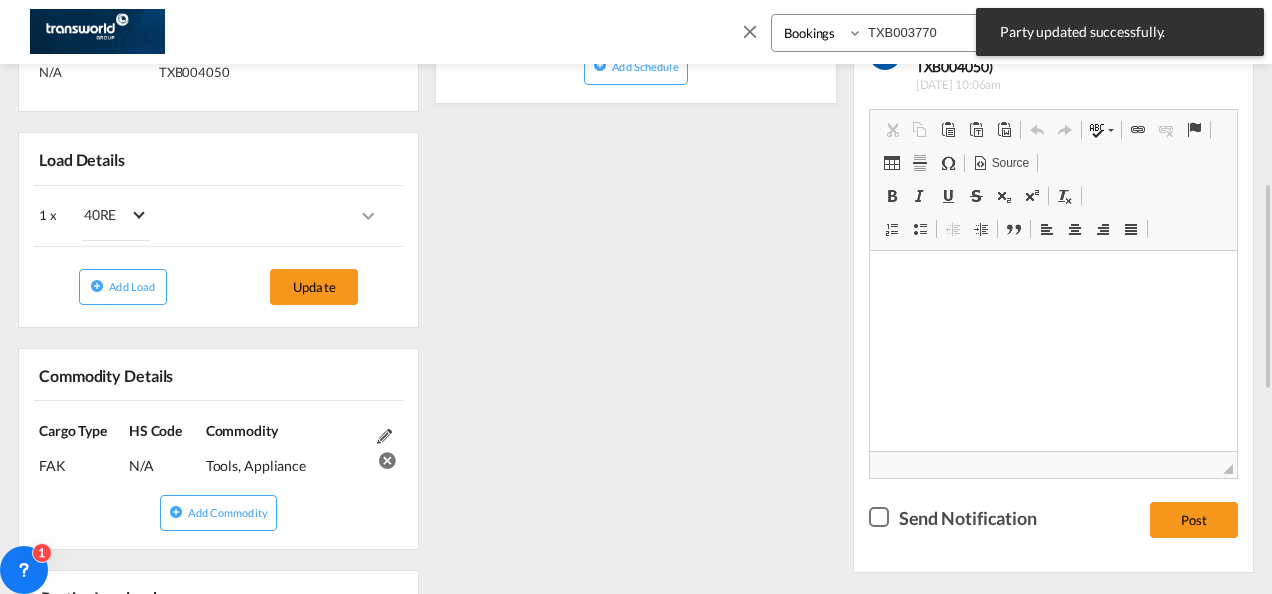 scroll, scrollTop: 0, scrollLeft: 0, axis: both 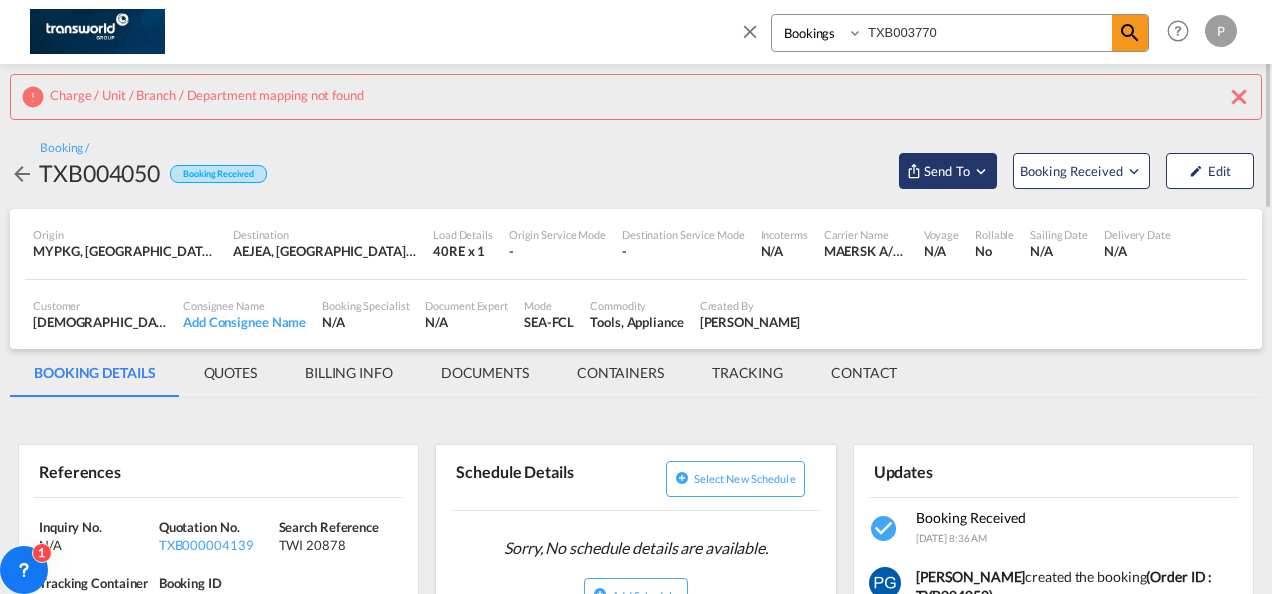 click on "Send To" at bounding box center (947, 171) 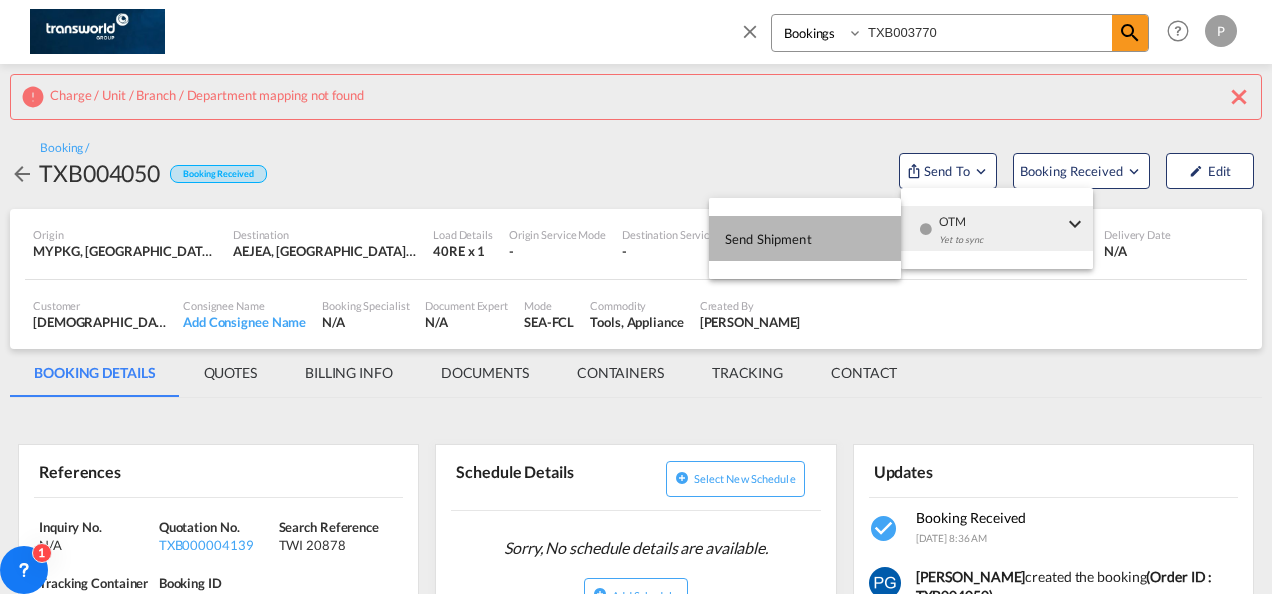 click on "Send Shipment" at bounding box center (805, 238) 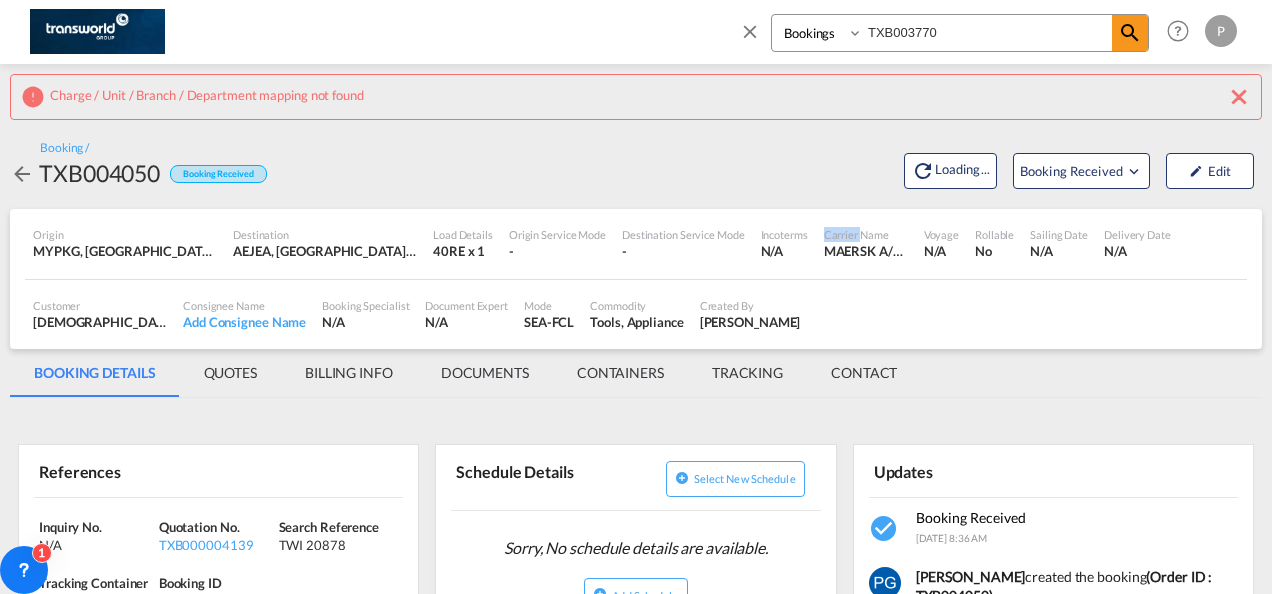 click on "Carrier Name [PERSON_NAME] A/S / TDWC-[GEOGRAPHIC_DATA]" at bounding box center (866, 244) 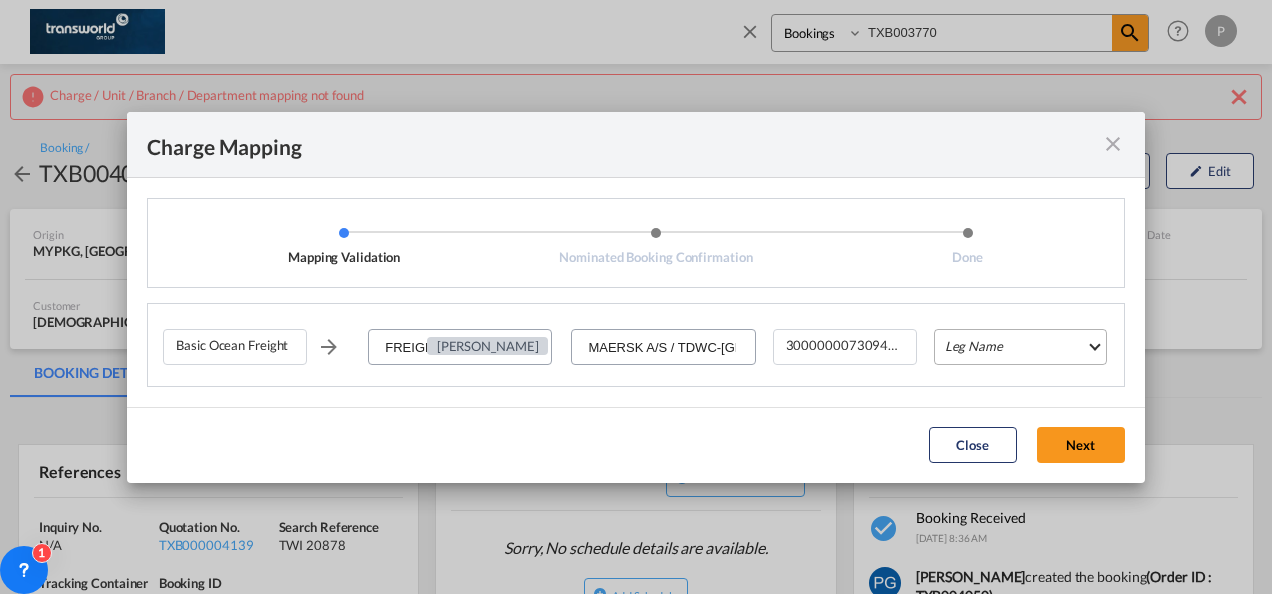 drag, startPoint x: 822, startPoint y: 222, endPoint x: 976, endPoint y: 328, distance: 186.95454 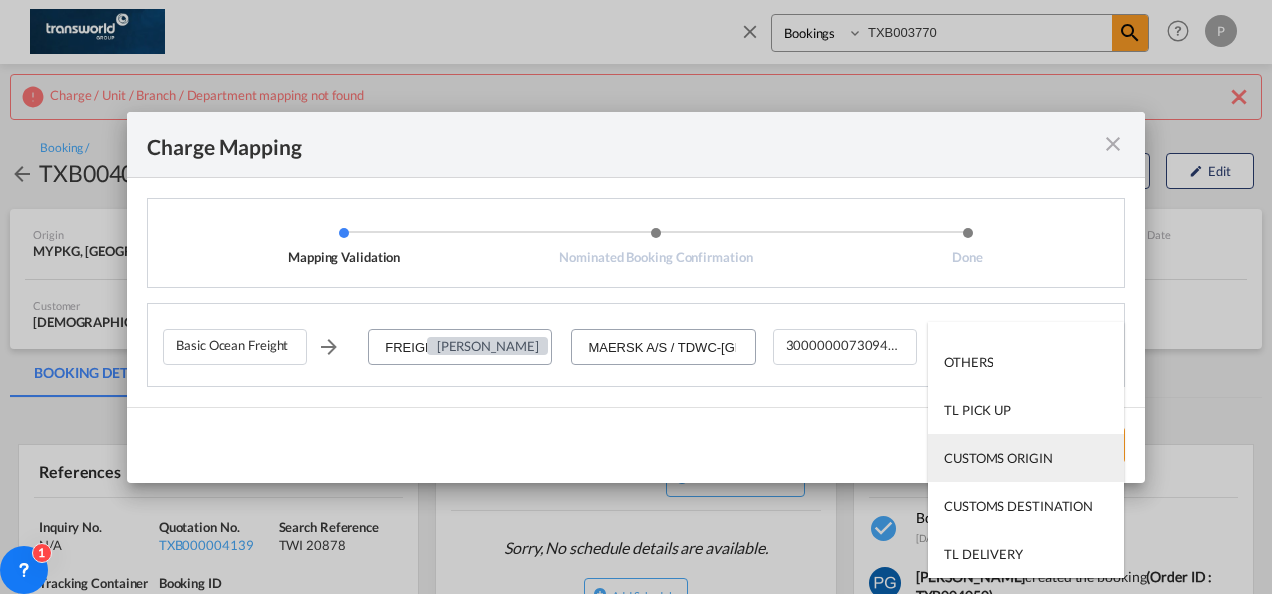 scroll, scrollTop: 0, scrollLeft: 0, axis: both 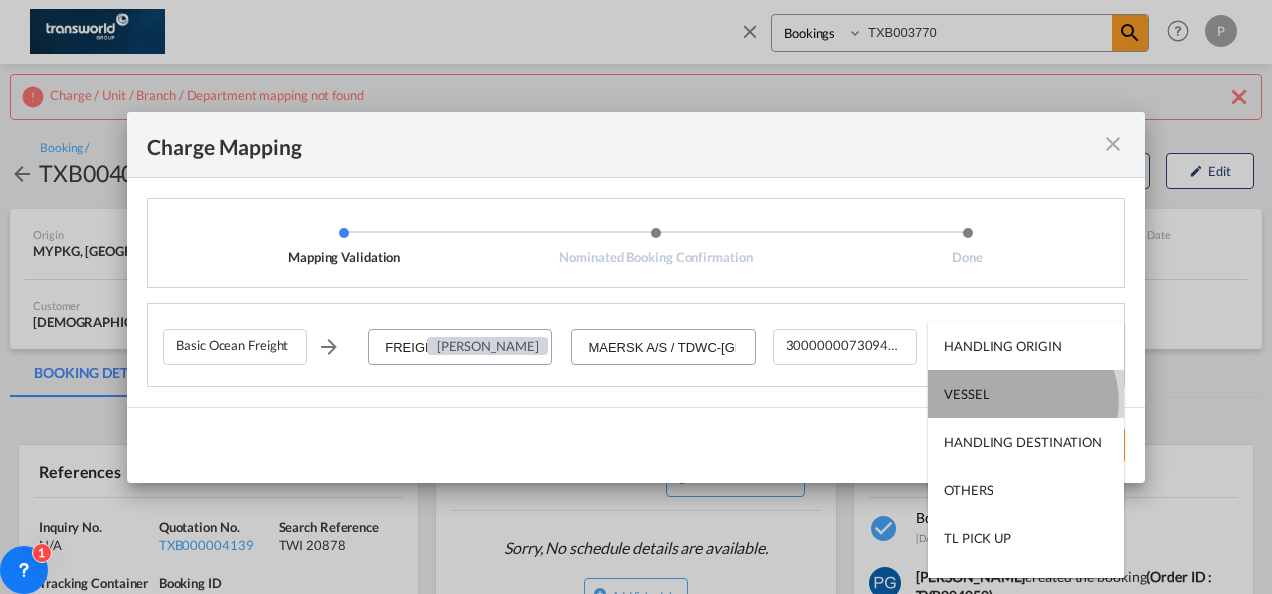 click on "VESSEL" at bounding box center (1026, 394) 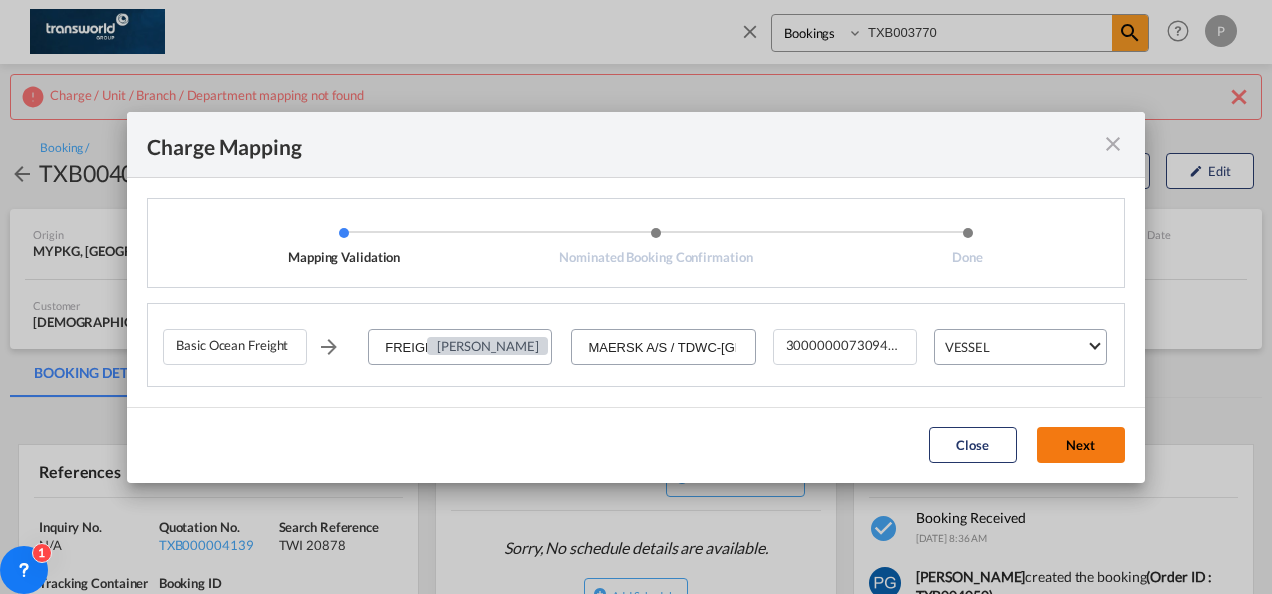 click on "Next" 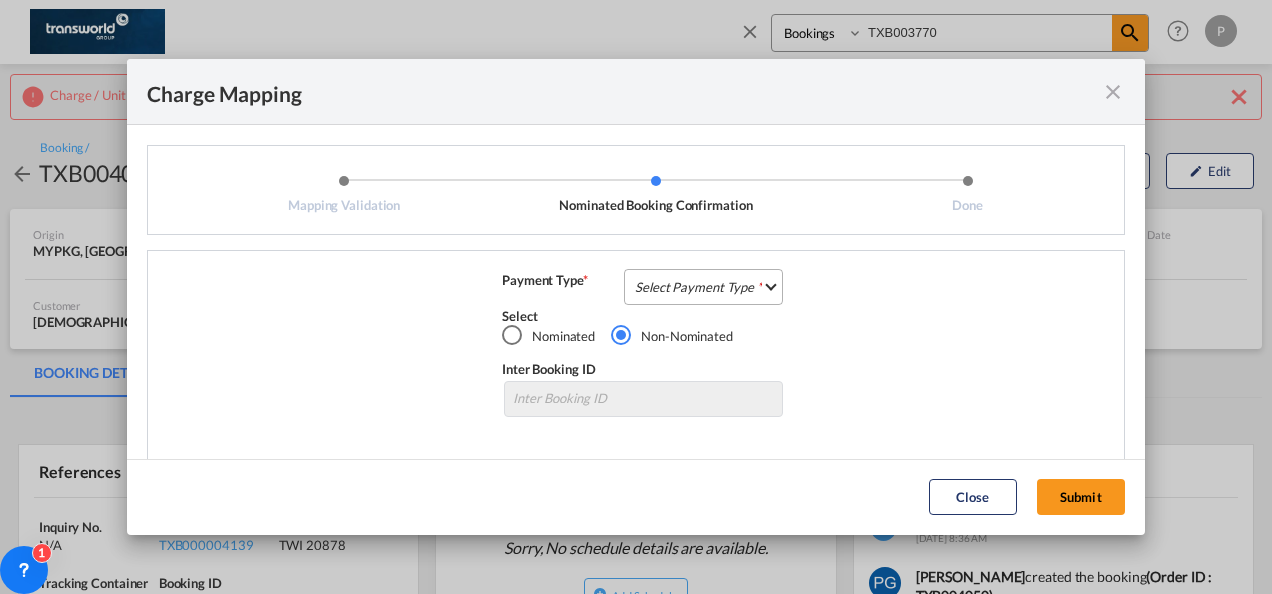 click on "Select Payment Type
COLLECT
PREPAID" at bounding box center (703, 287) 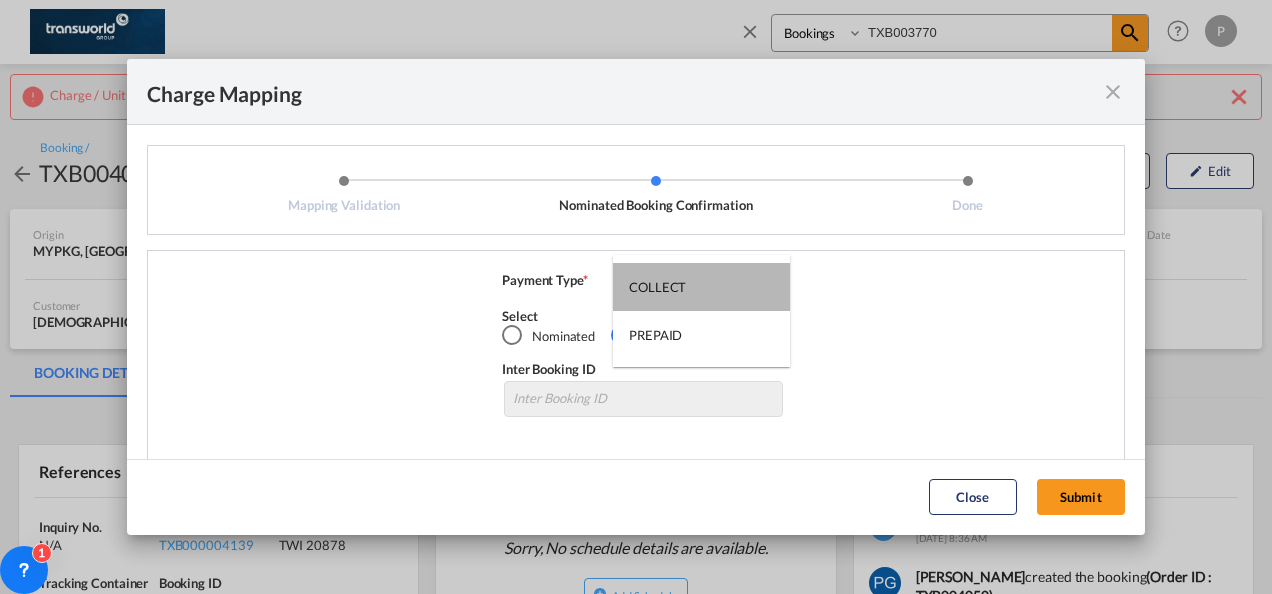click on "COLLECT" at bounding box center [701, 287] 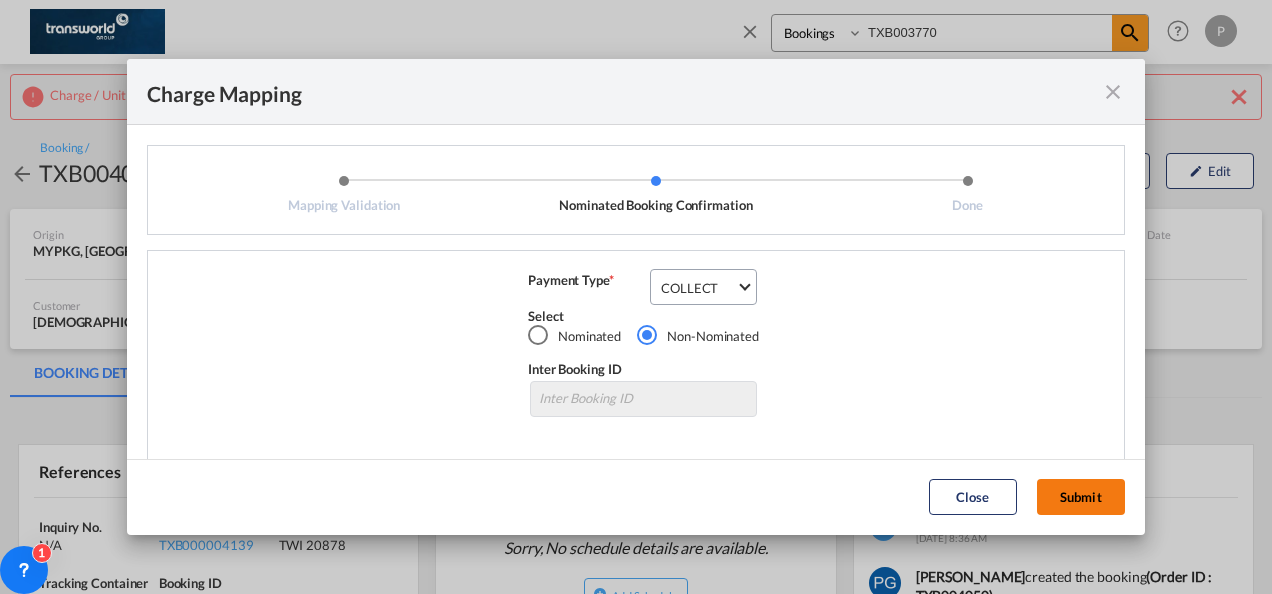 click on "Submit" 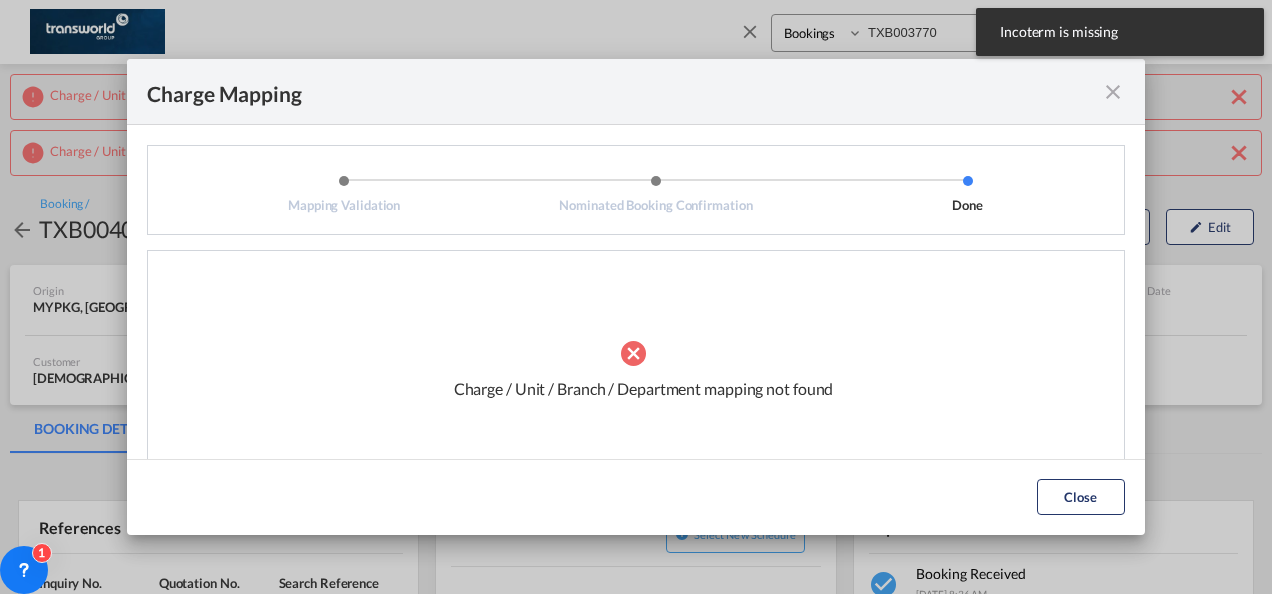 click at bounding box center (1113, 92) 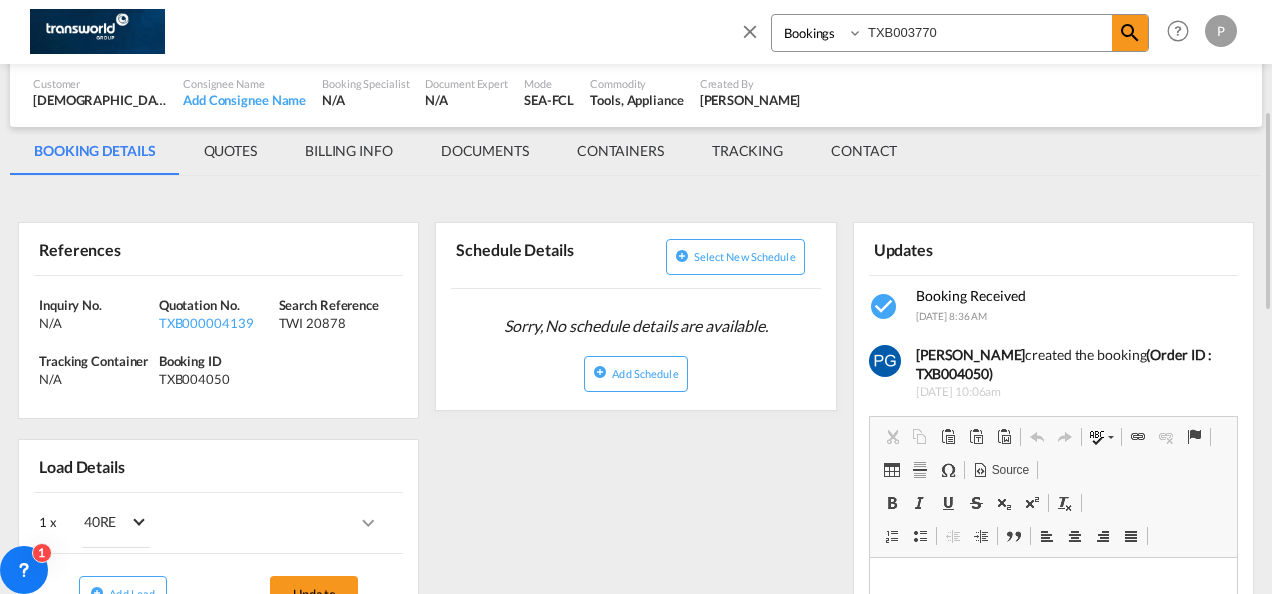 scroll, scrollTop: 275, scrollLeft: 0, axis: vertical 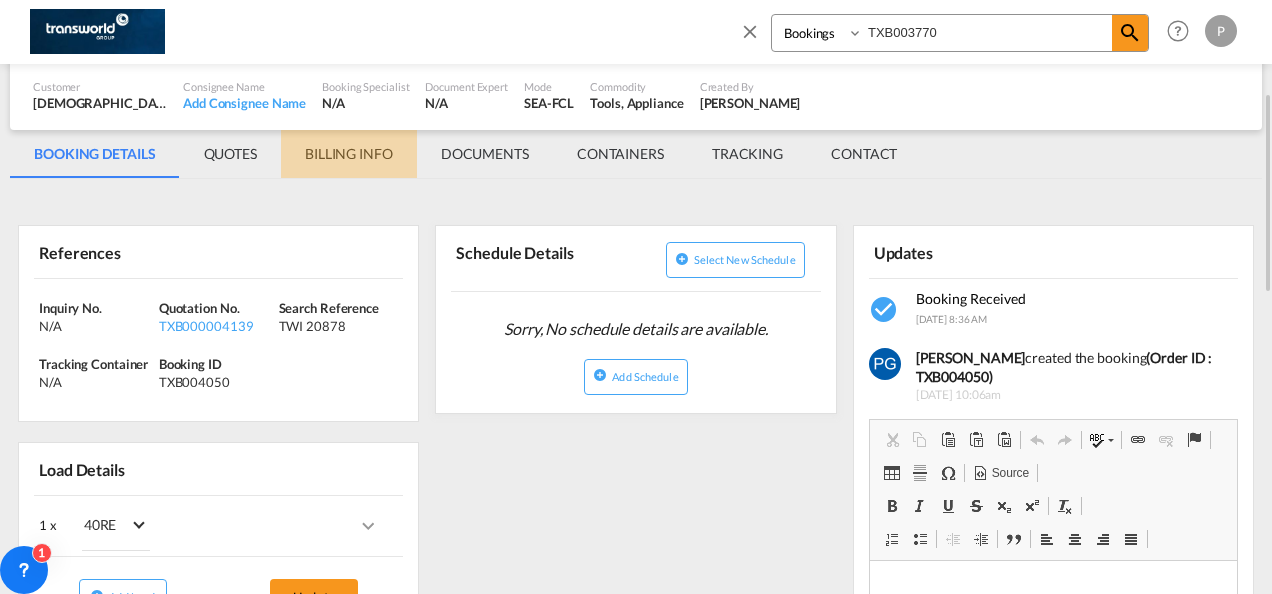 click on "BILLING INFO" at bounding box center (349, 154) 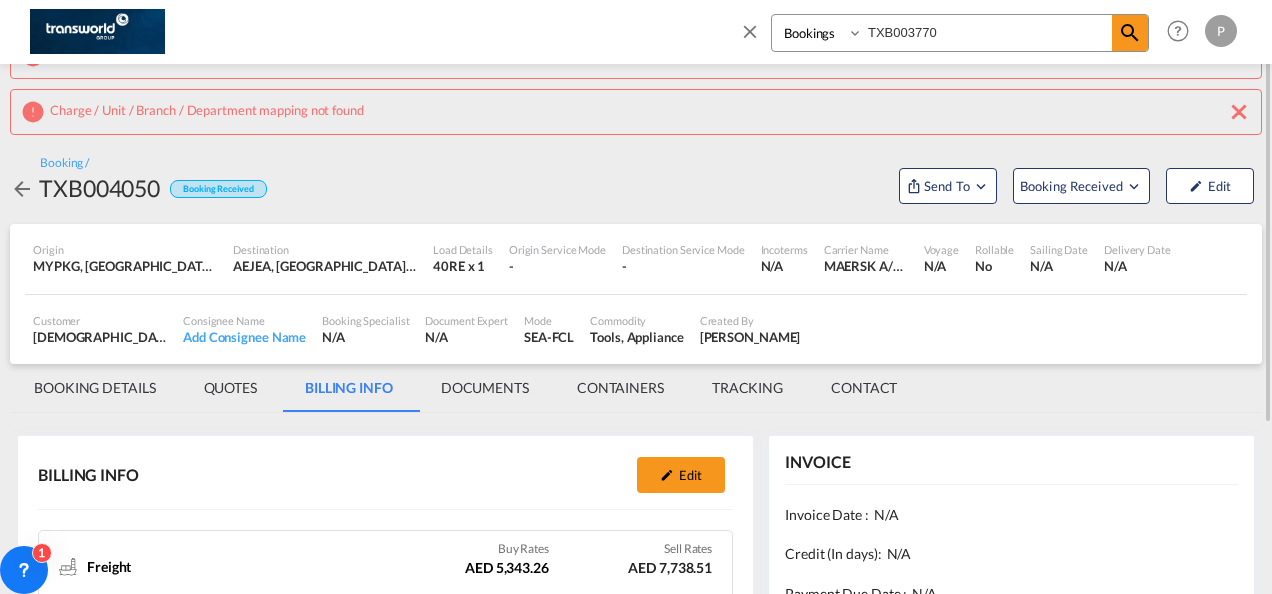scroll, scrollTop: 34, scrollLeft: 0, axis: vertical 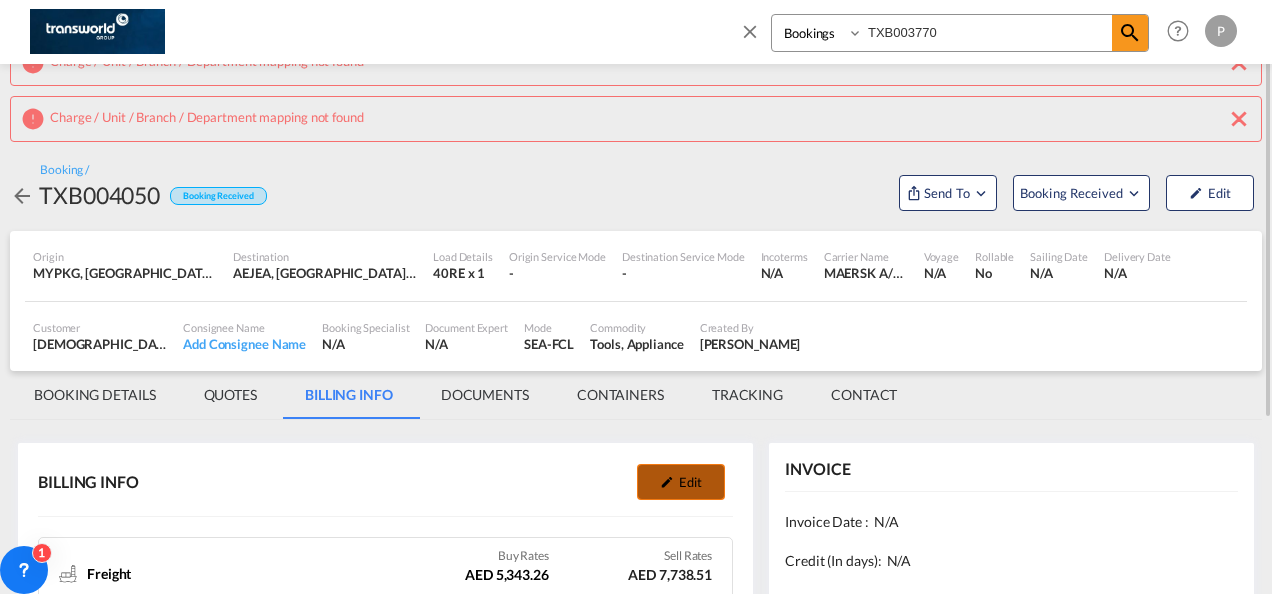 click on "Edit" at bounding box center (681, 482) 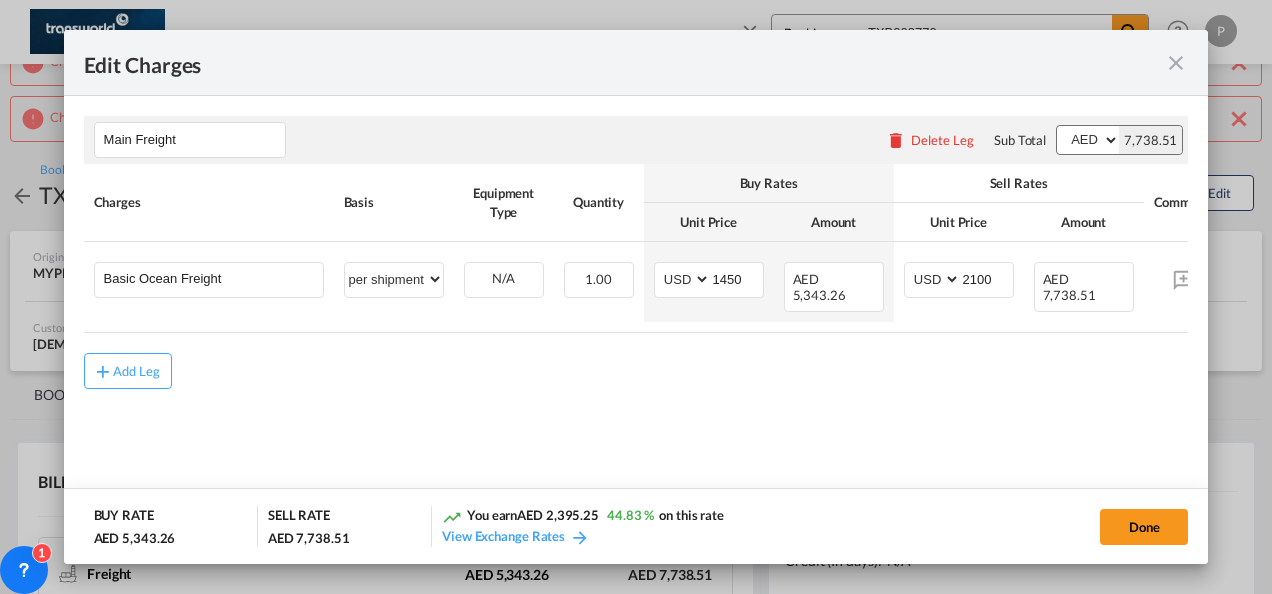 click at bounding box center (1176, 63) 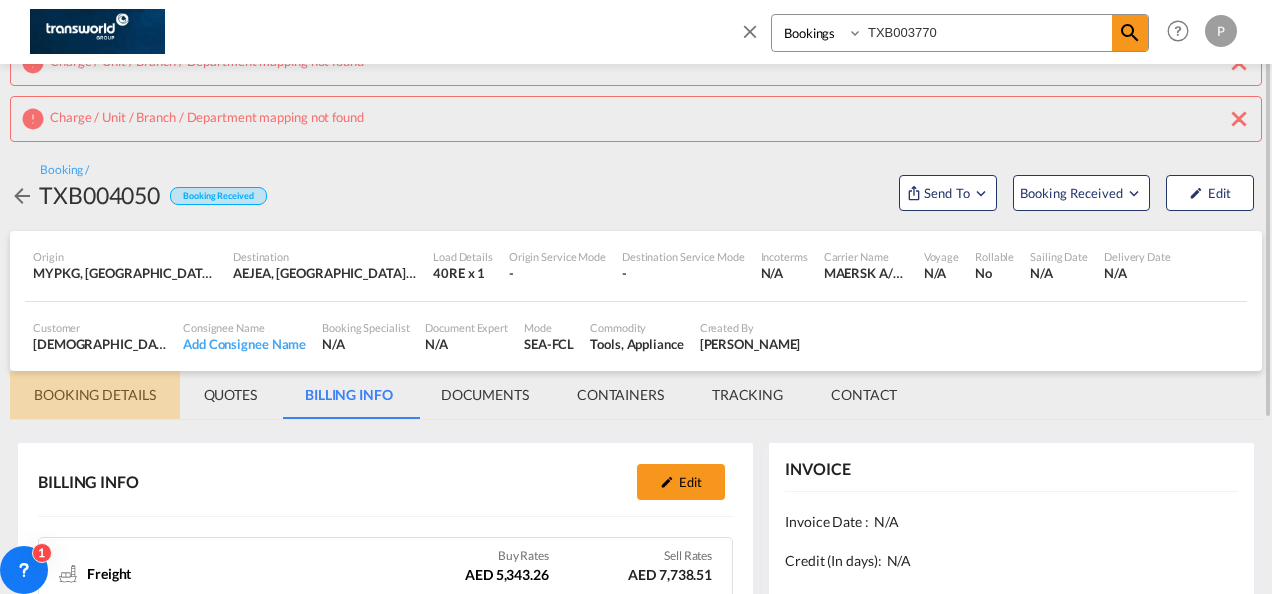 click on "BOOKING DETAILS" at bounding box center (95, 395) 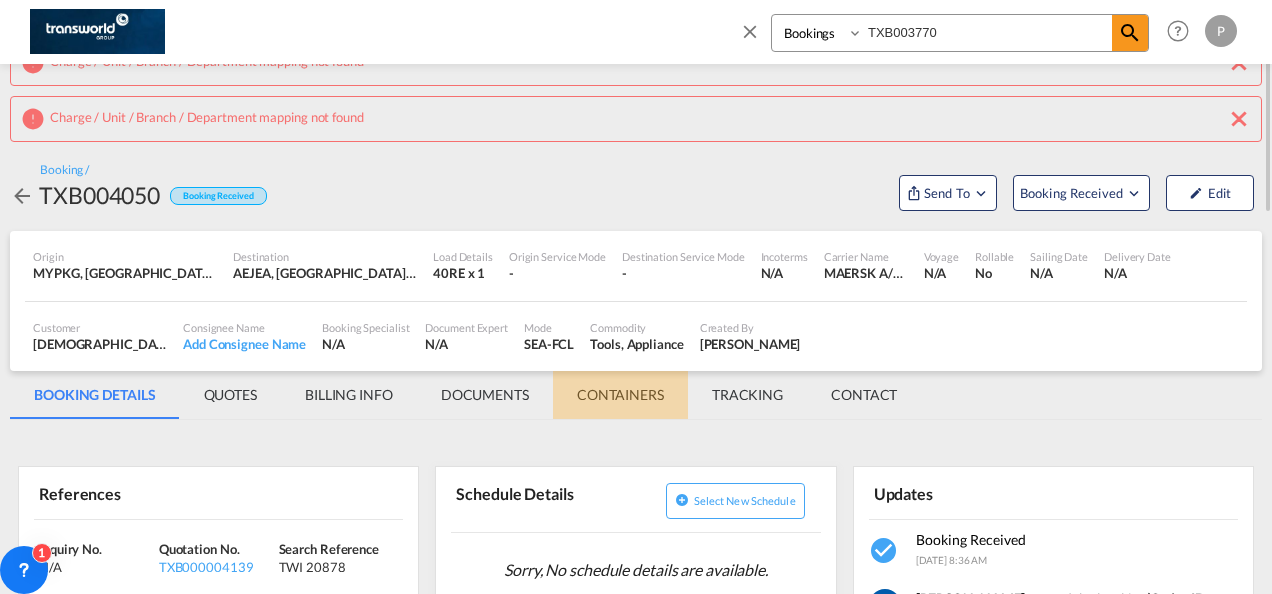 click on "CONTAINERS" at bounding box center [620, 395] 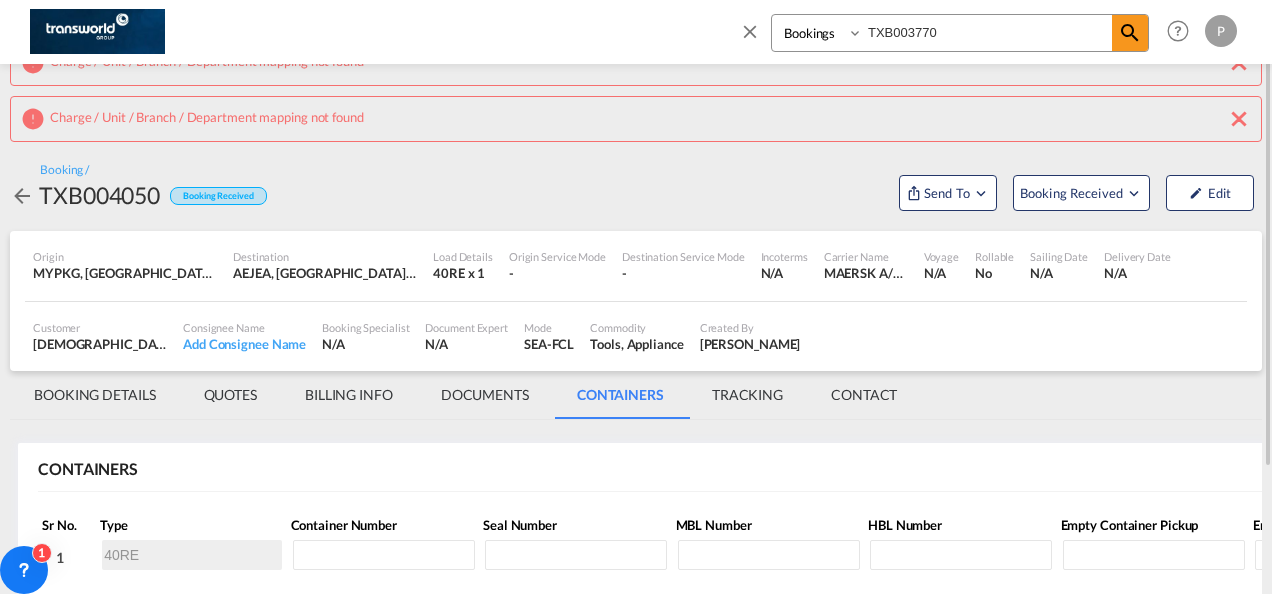 scroll, scrollTop: 176, scrollLeft: 0, axis: vertical 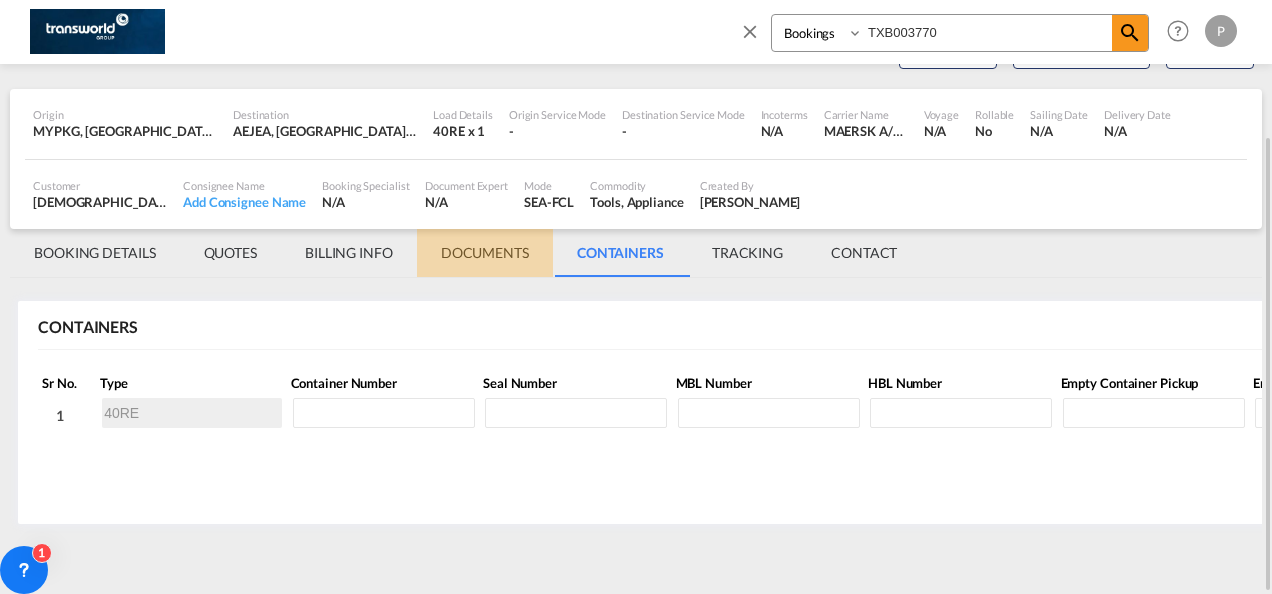 click on "DOCUMENTS" at bounding box center [485, 253] 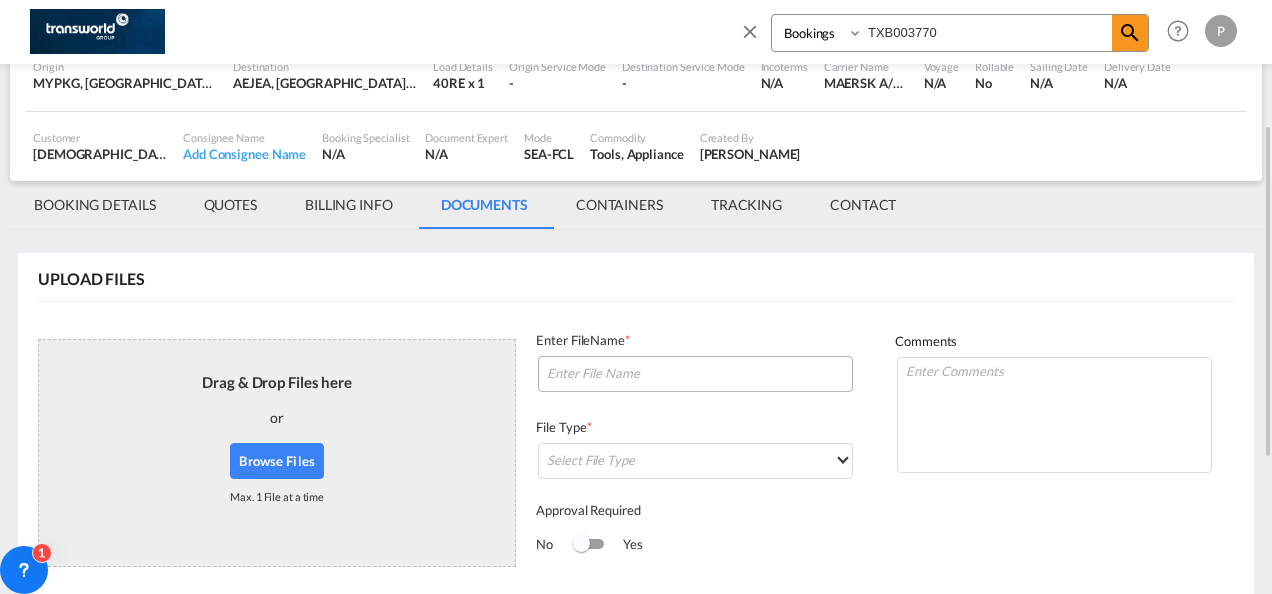 scroll, scrollTop: 223, scrollLeft: 0, axis: vertical 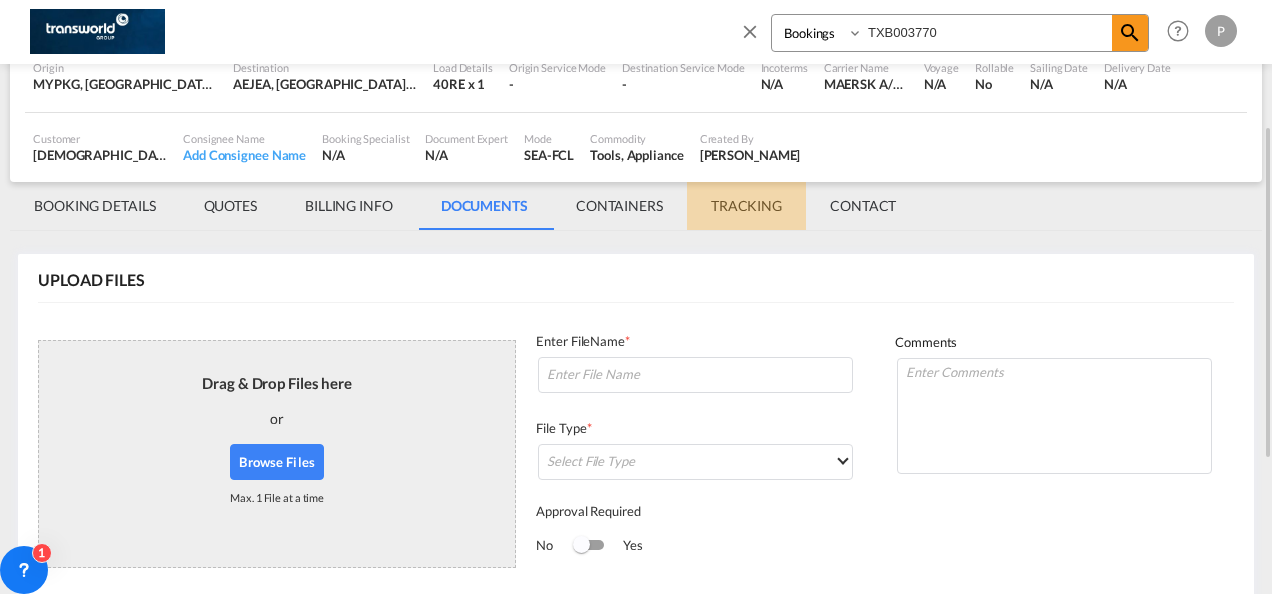 click on "TRACKING" at bounding box center (746, 206) 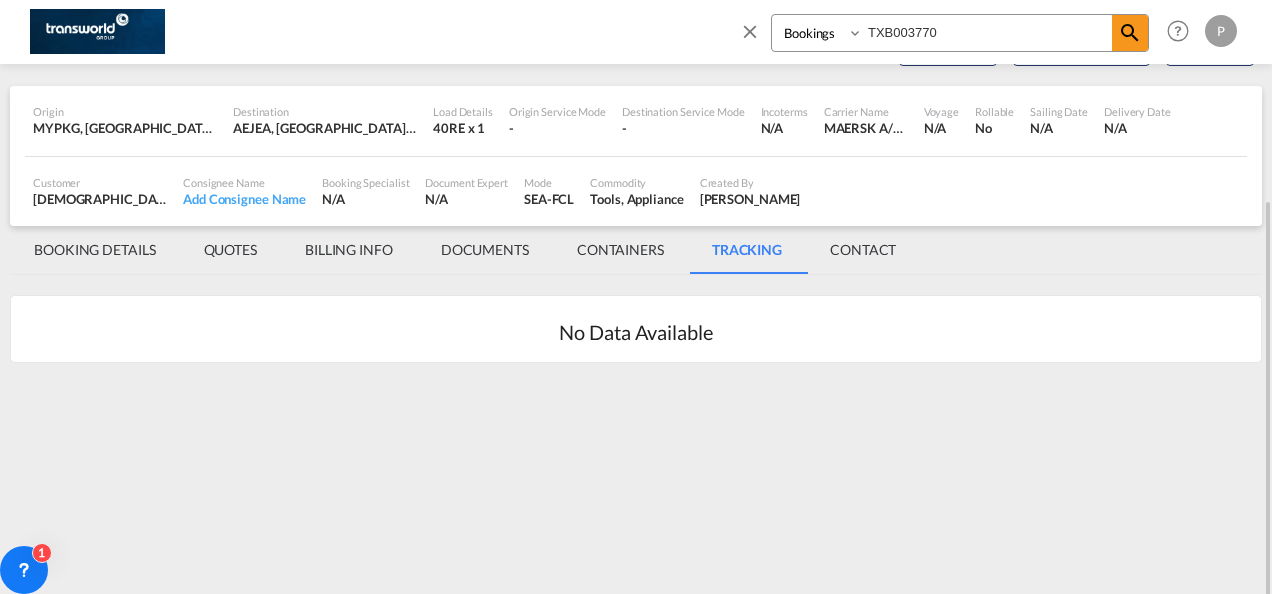 scroll, scrollTop: 0, scrollLeft: 0, axis: both 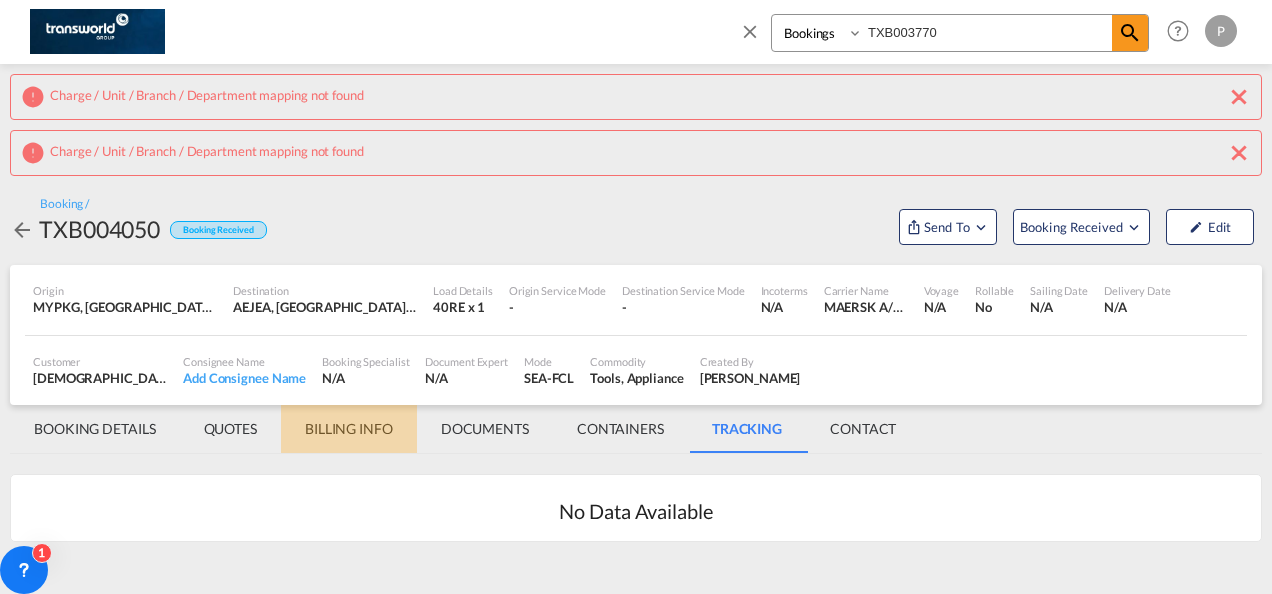 click on "BILLING INFO" at bounding box center [349, 429] 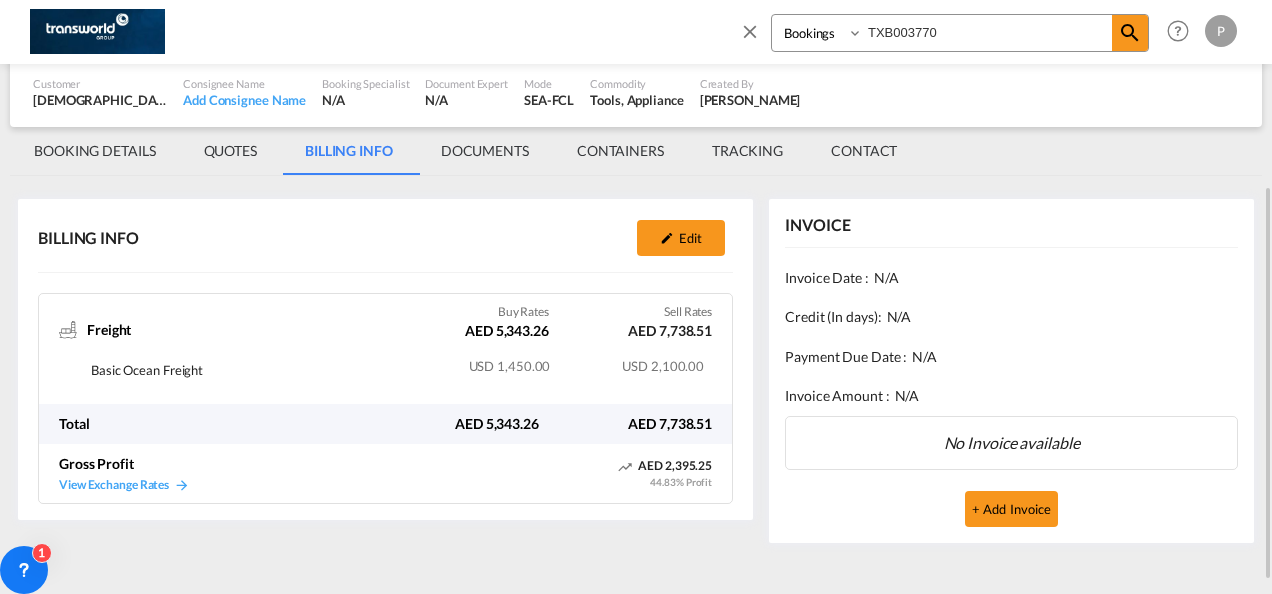 scroll, scrollTop: 297, scrollLeft: 0, axis: vertical 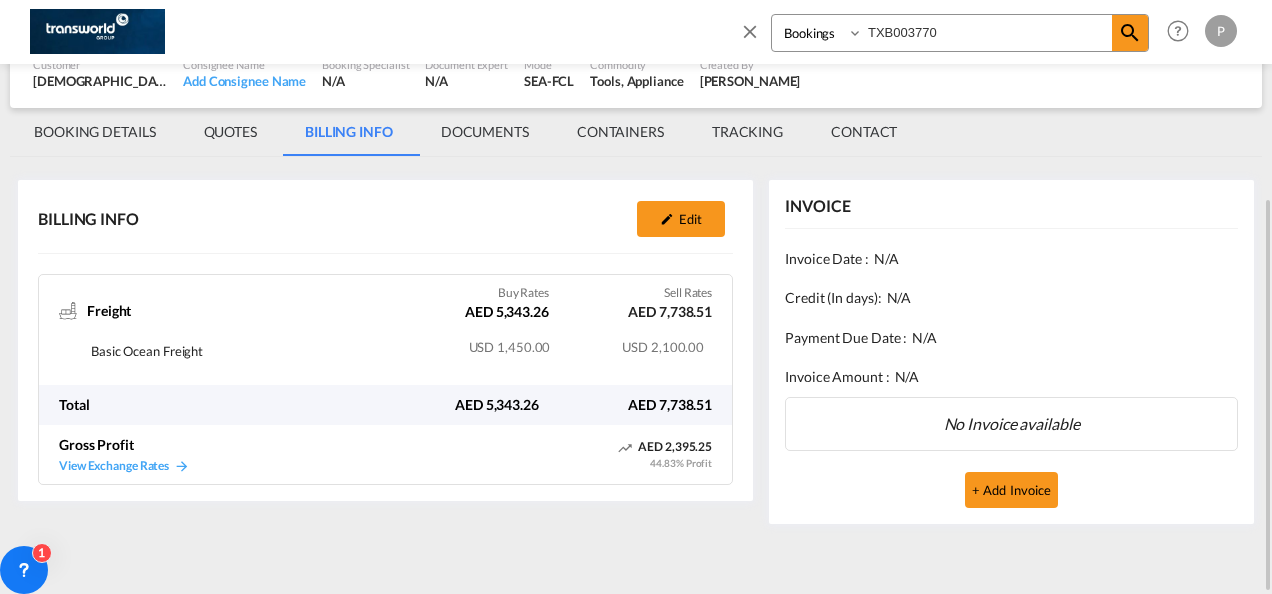 click on "BOOKING DETAILS" at bounding box center (95, 132) 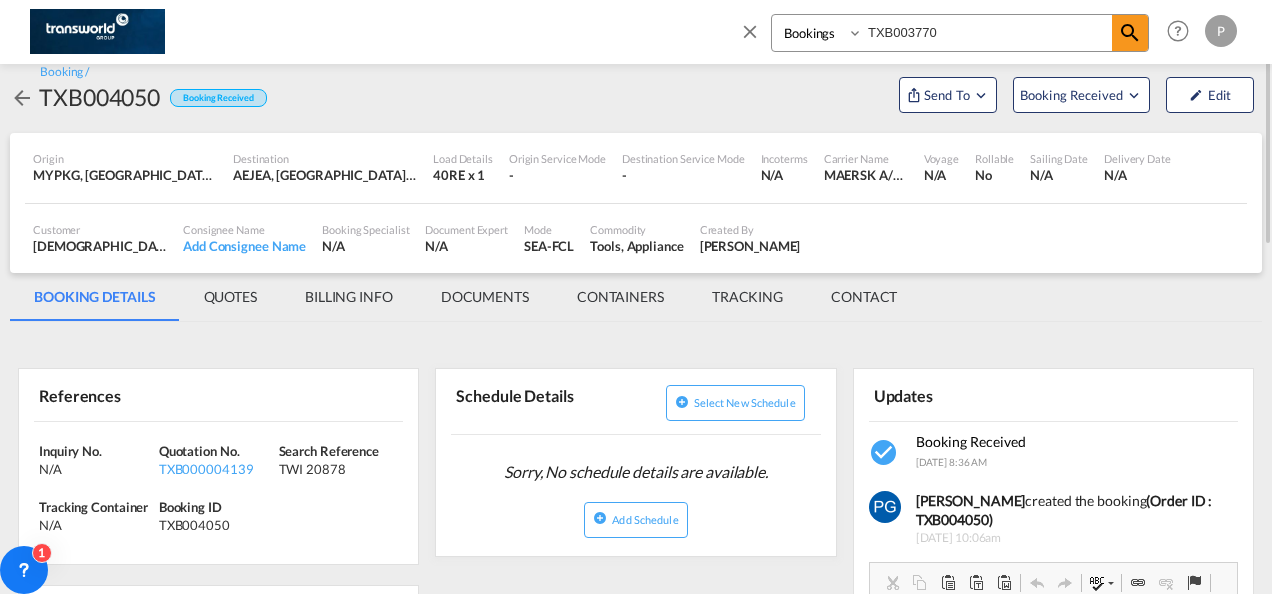 scroll, scrollTop: 131, scrollLeft: 0, axis: vertical 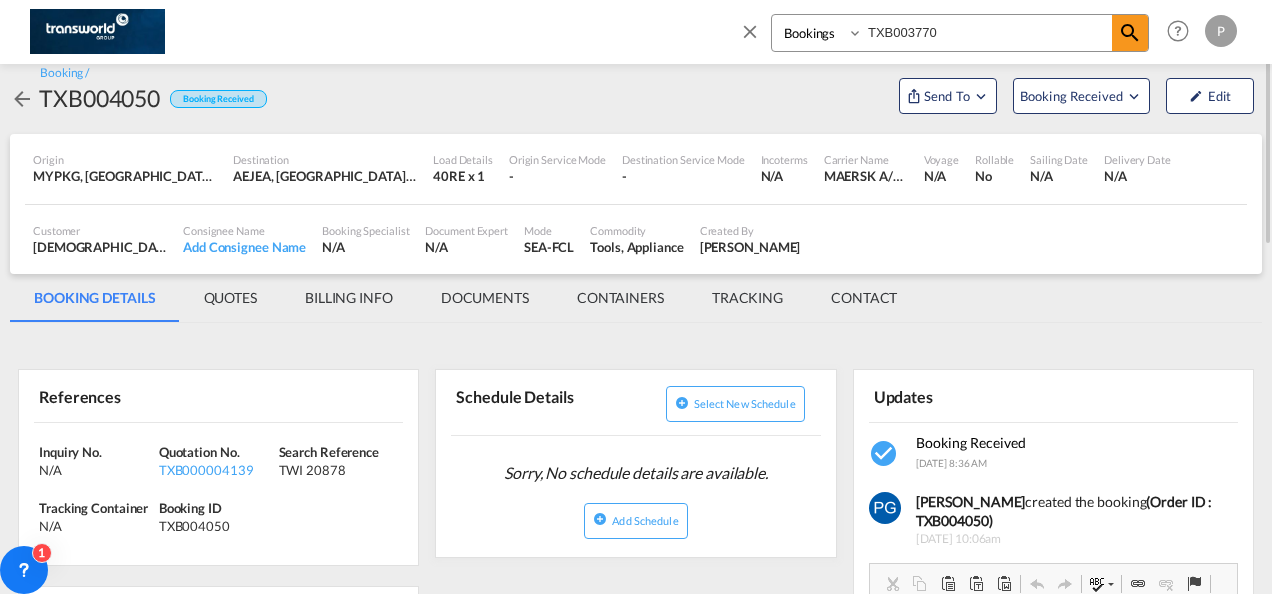 click on "N/A" at bounding box center [784, 176] 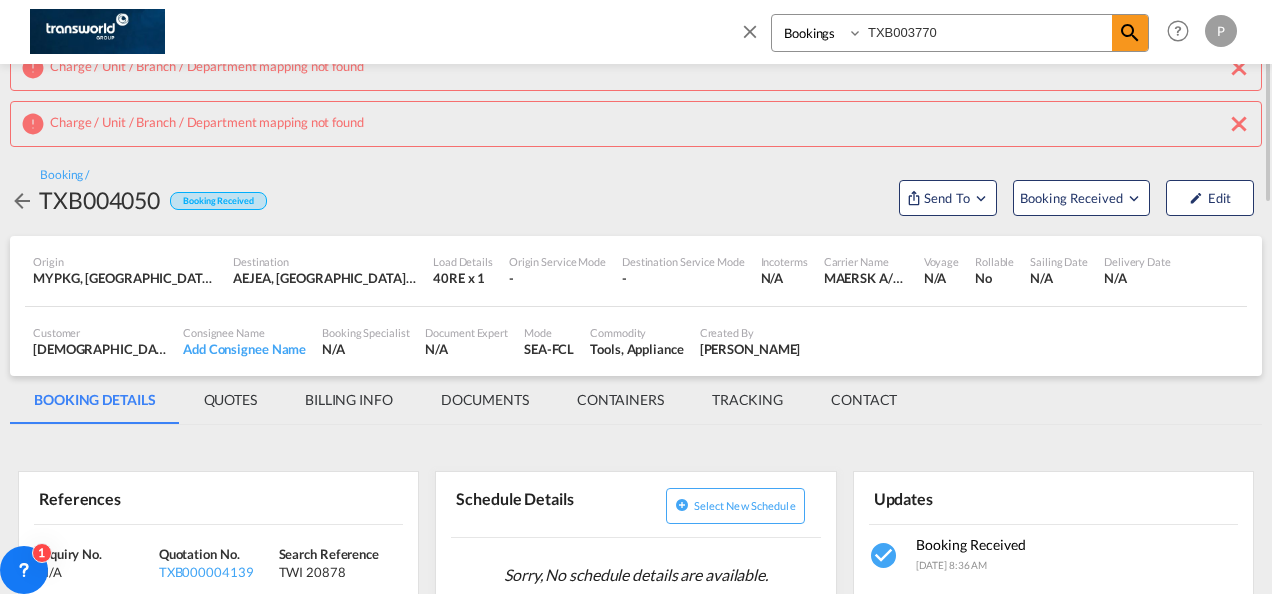 scroll, scrollTop: 20, scrollLeft: 0, axis: vertical 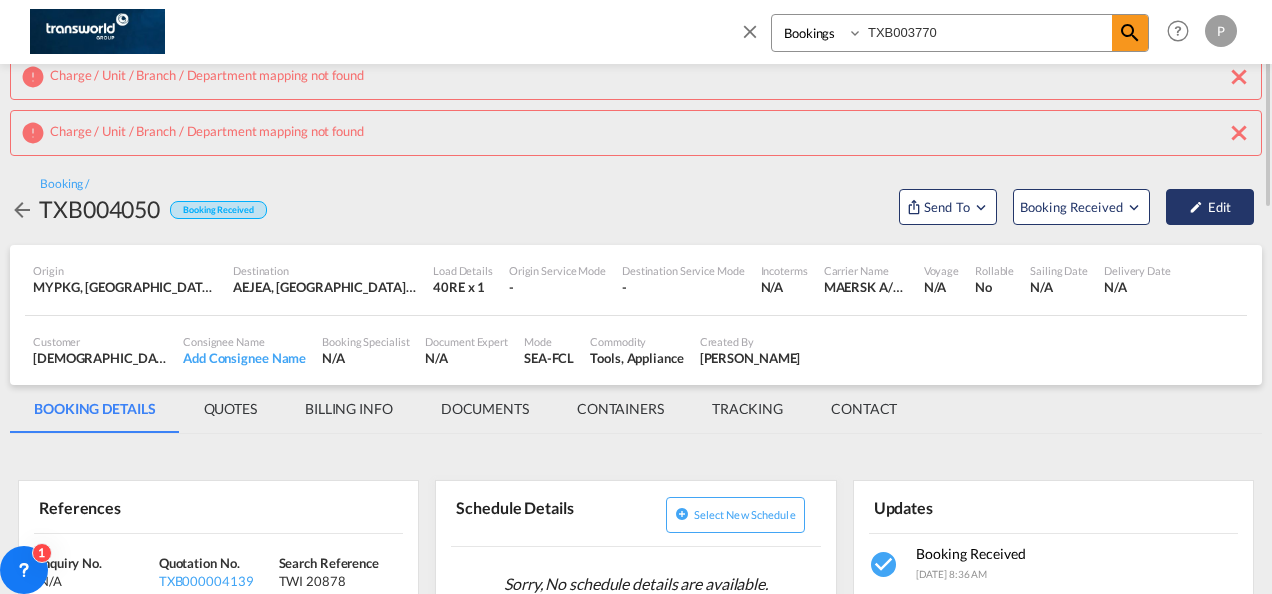 click on "Edit" at bounding box center (1210, 207) 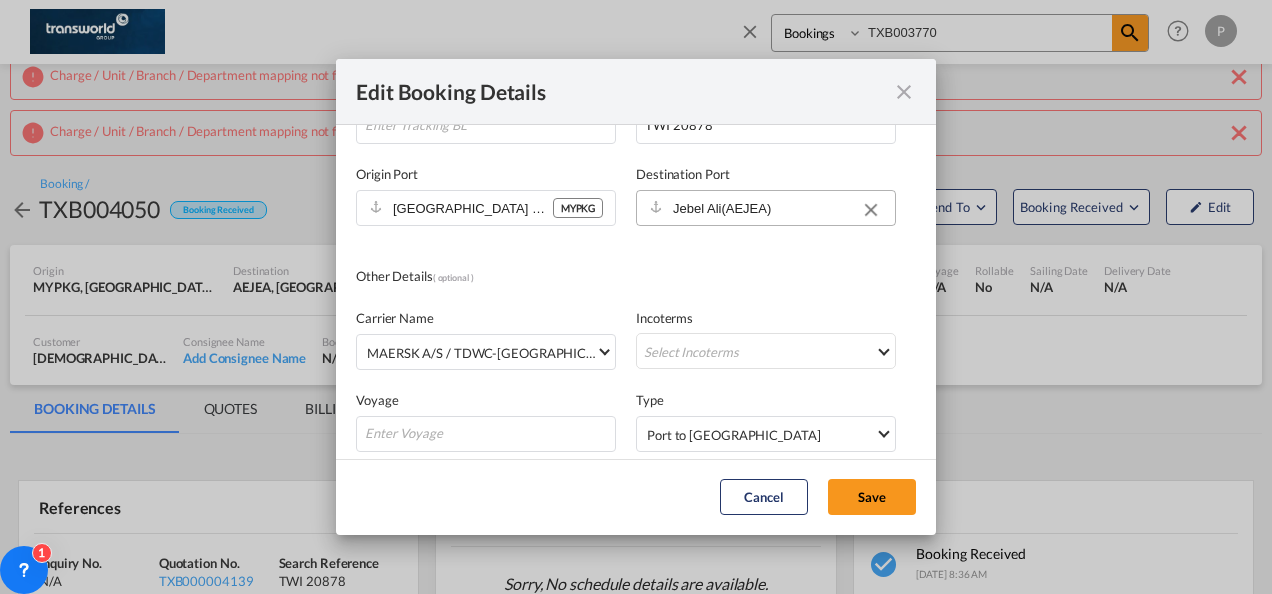 scroll, scrollTop: 168, scrollLeft: 0, axis: vertical 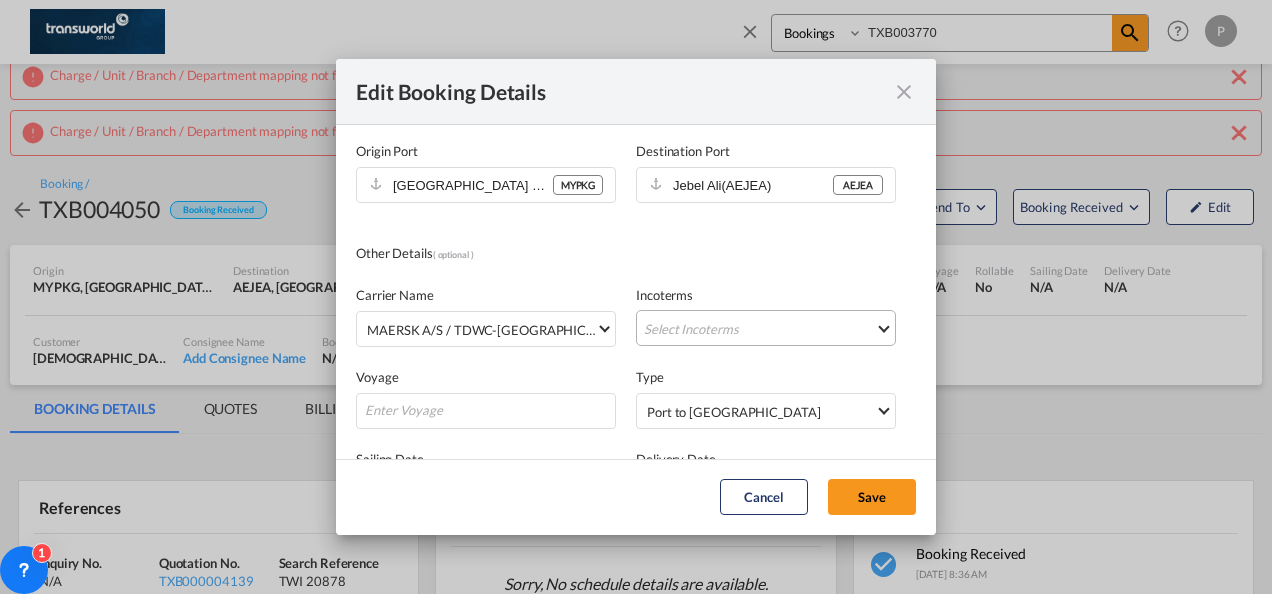 click on "Select Incoterms
CIP - export
Carriage and Insurance Paid to FAS - export
Free Alongside Ship FCA - import
Free Carrier EXW - import
Ex Works CFR - export
Cost and Freight DAP - import
Delivered at Place CIP - import
Carriage and Insurance Paid to EXW - export
Ex Works DPU - import
Delivery at Place Unloaded FCA - export
Free Carrier CFR - import
Cost and Freight CPT - import
Carrier Paid to CPT - export
Carrier Paid to DAP - export
Delivered at Place DPU - export
Delivery at Place Unloaded FAS - import
Free Alongside Ship FOB - export
Free on Board FOB - import
Free on Board CIF - export
Cost,Insurance and Freight DDP - export
Delivery Duty Paid CIF - import
Cost,Insurance and Freight" at bounding box center [766, 328] 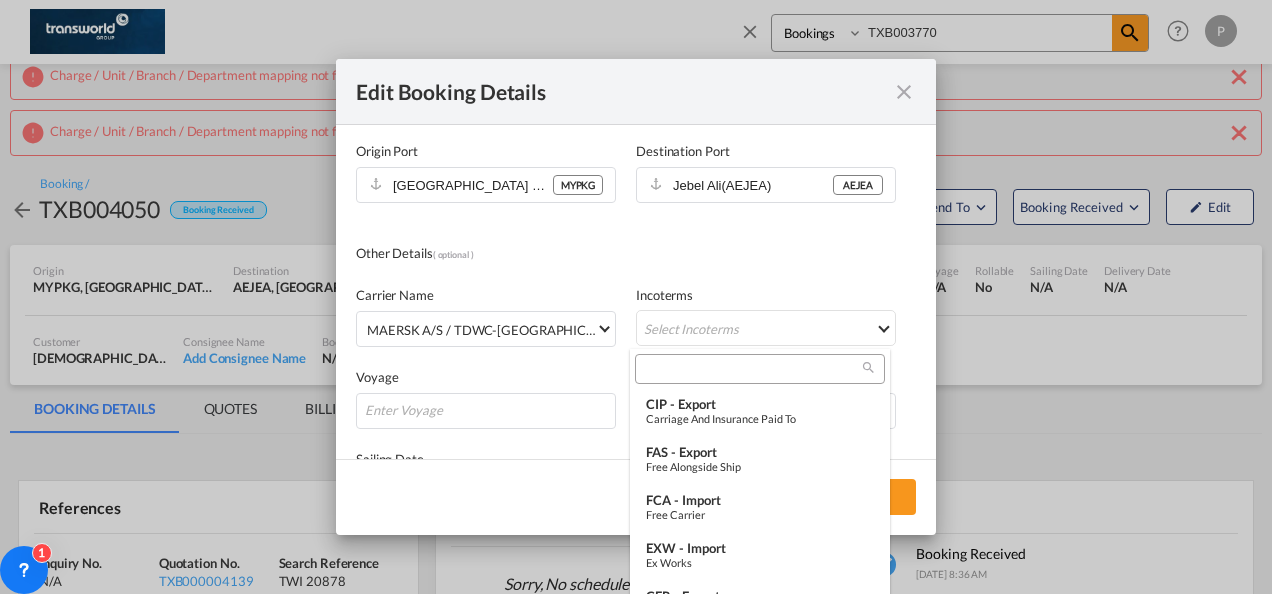 click at bounding box center (752, 369) 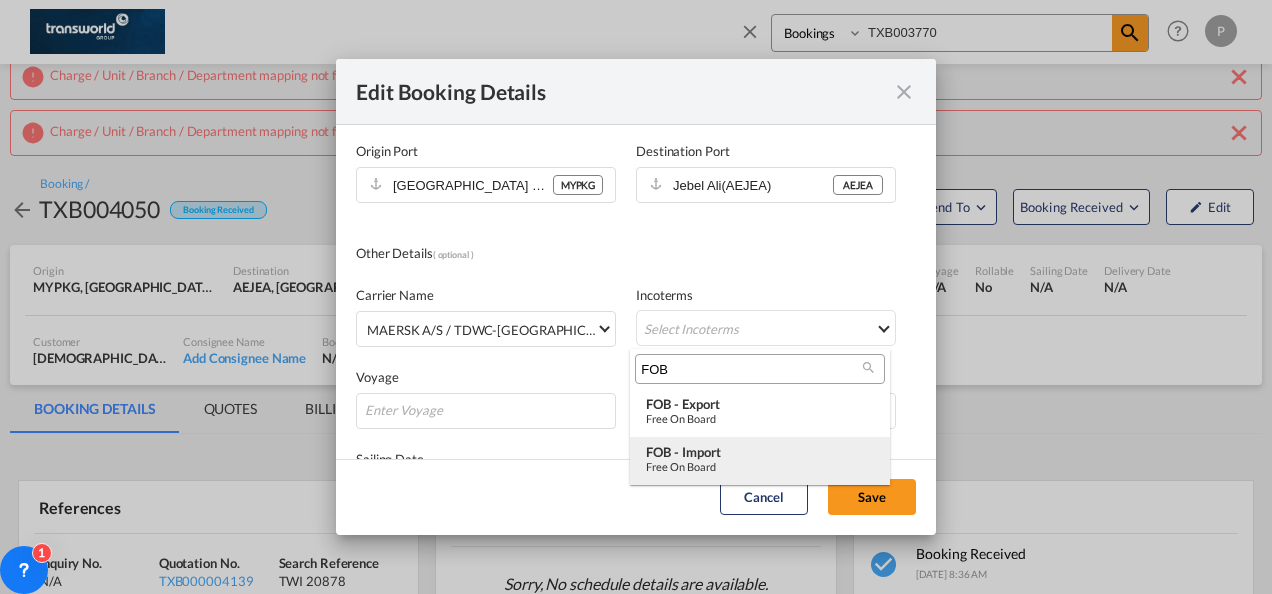 type on "FOB" 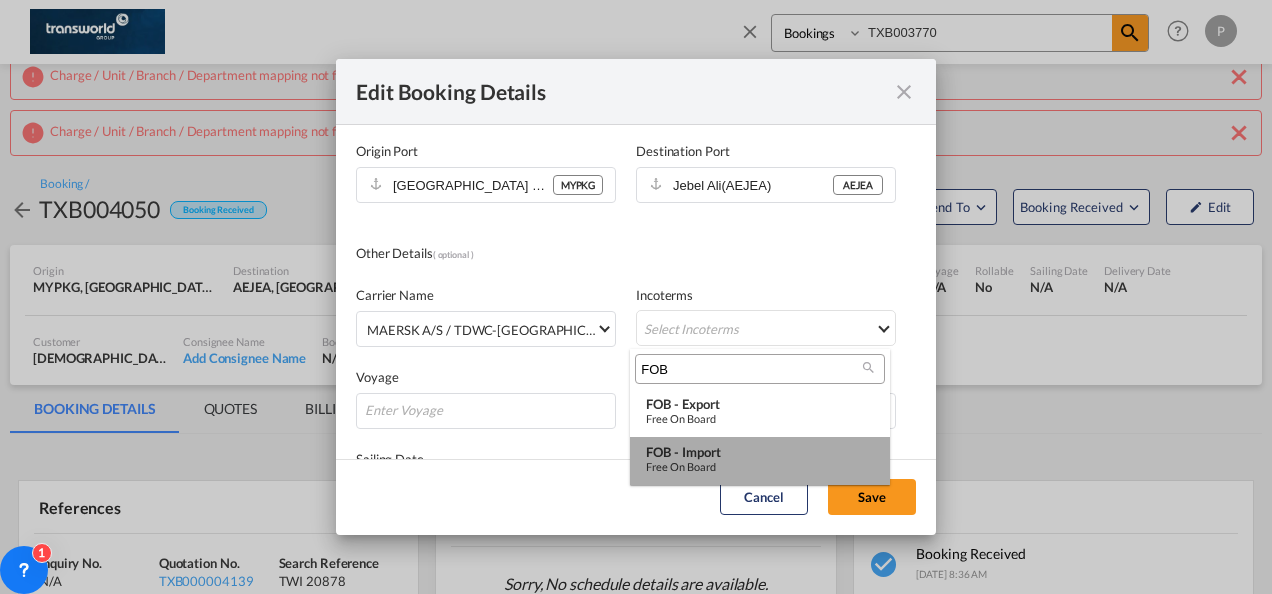 click on "FOB - import" at bounding box center (760, 452) 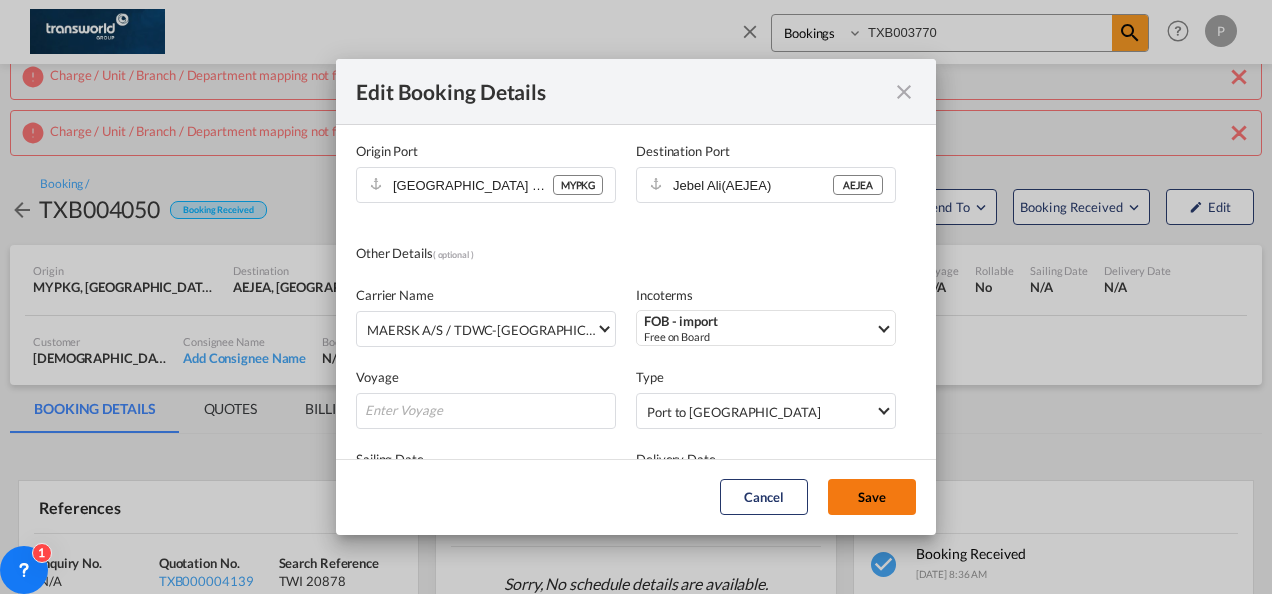 click on "Save" 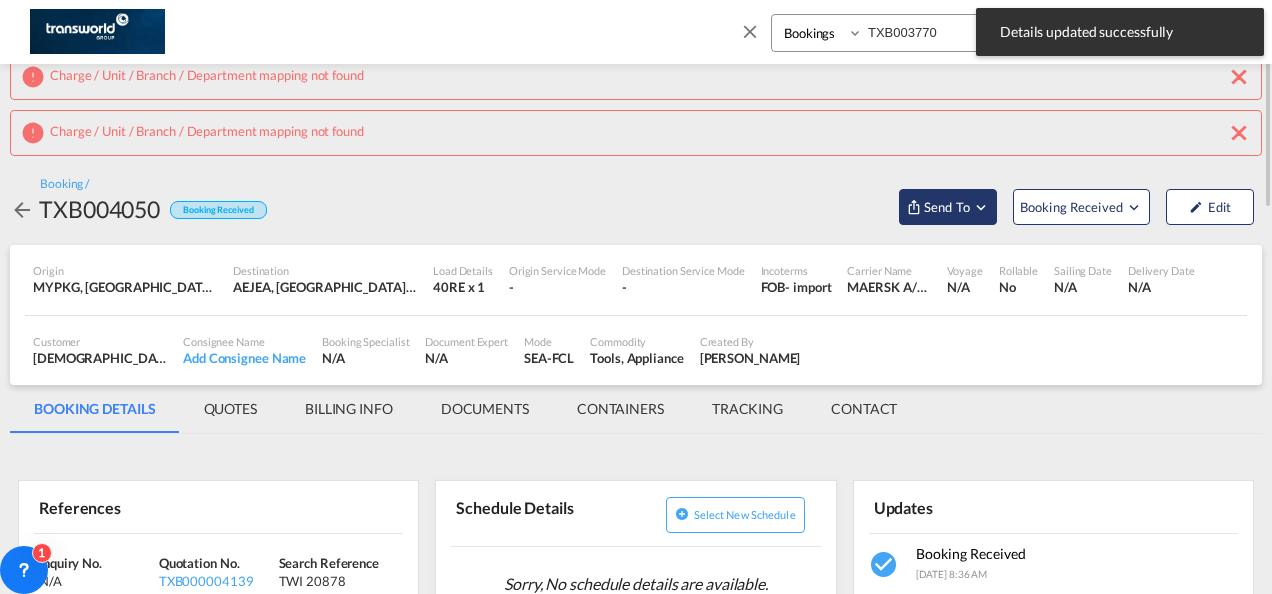 click on "Send To" at bounding box center [947, 207] 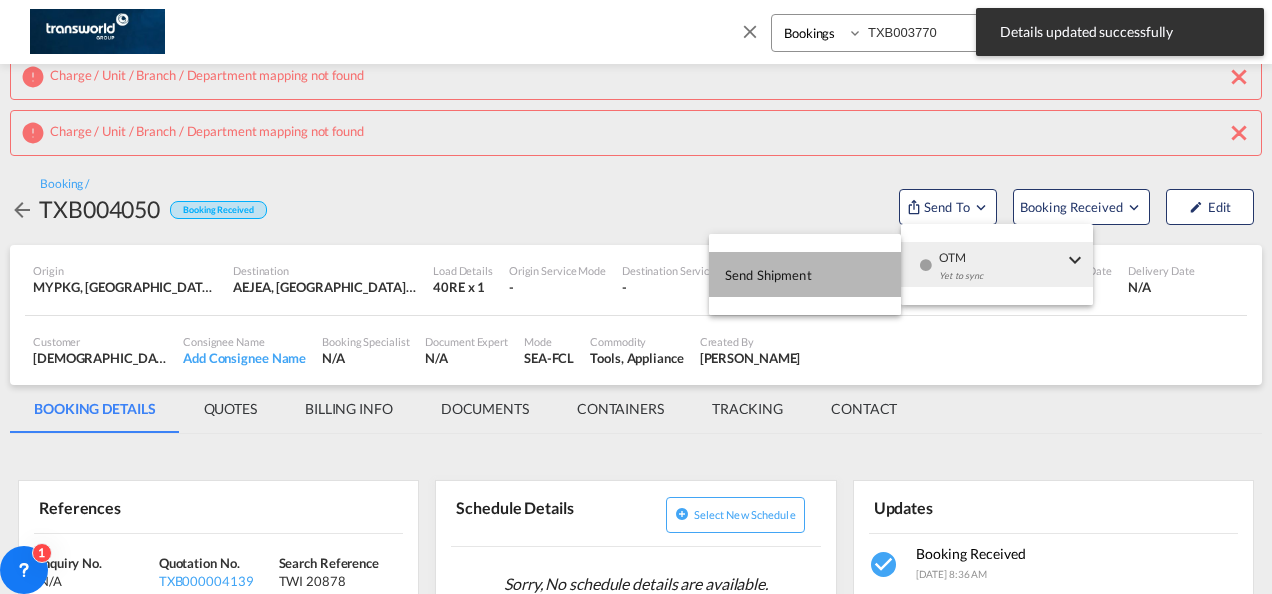 click on "Send Shipment" at bounding box center [768, 275] 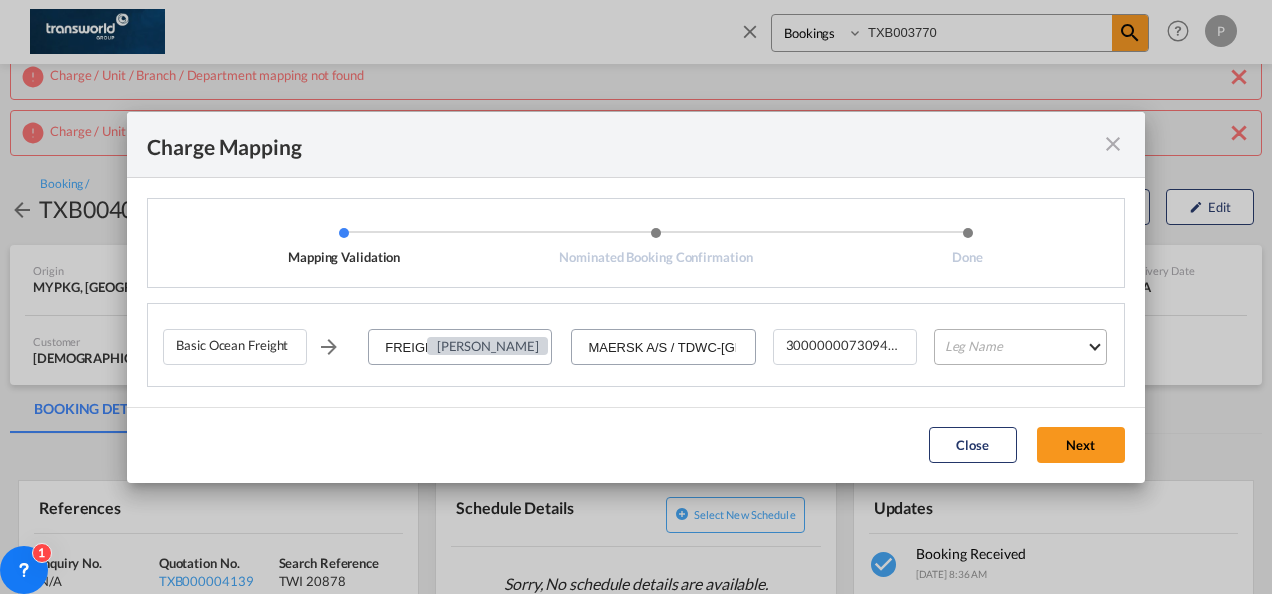 click on "Leg Name HANDLING ORIGIN VESSEL HANDLING DESTINATION OTHERS TL PICK UP CUSTOMS ORIGIN CUSTOMS DESTINATION TL DELIVERY" at bounding box center (1020, 347) 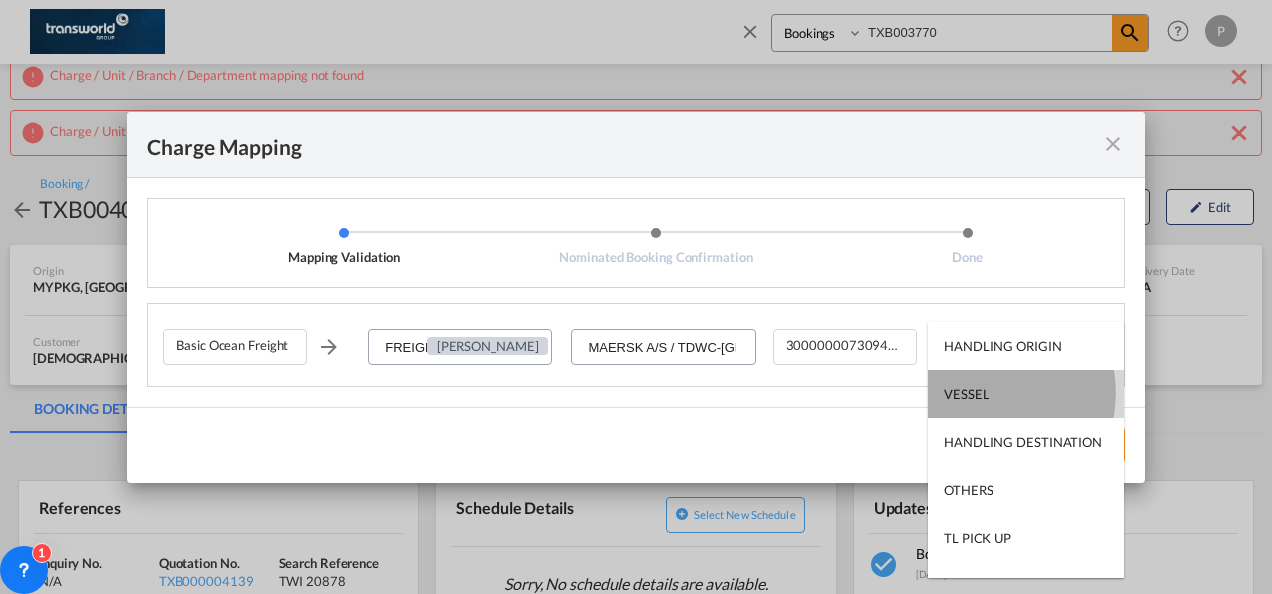 click on "VESSEL" at bounding box center [966, 394] 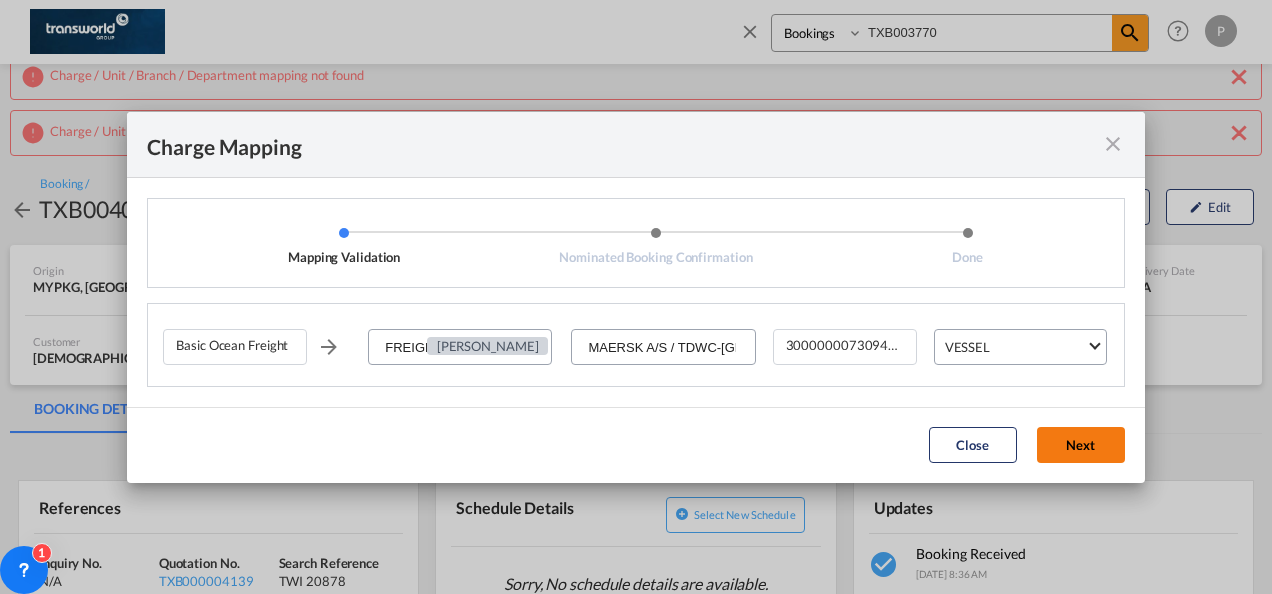 click on "Next" 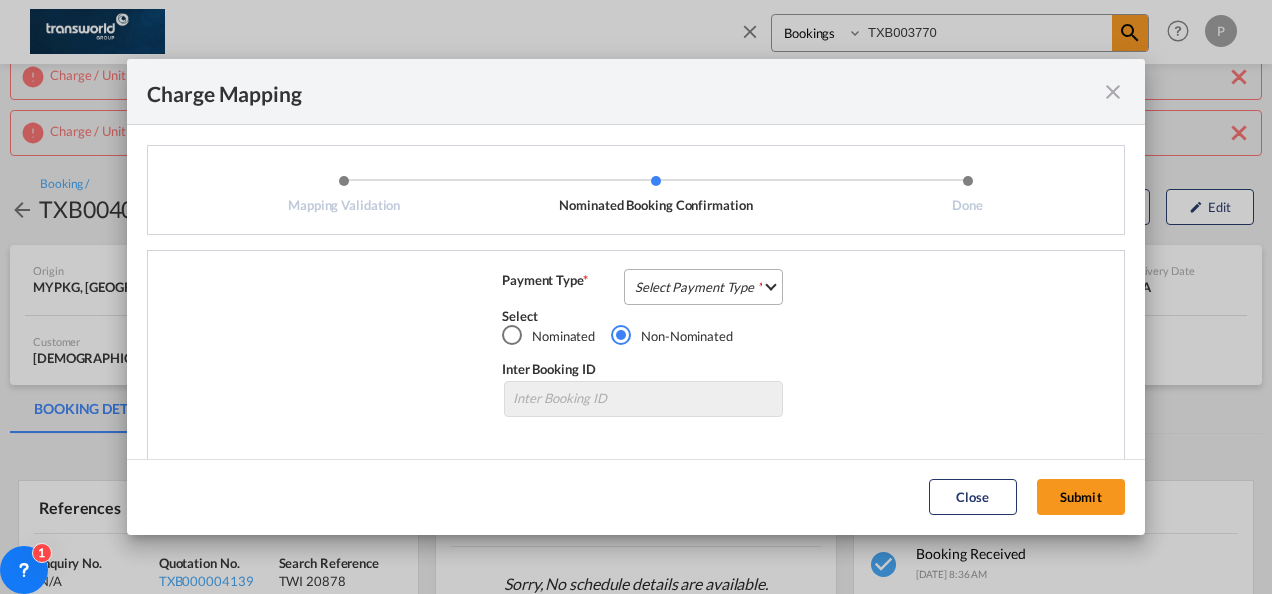 click on "Select Payment Type
COLLECT
PREPAID" at bounding box center [703, 287] 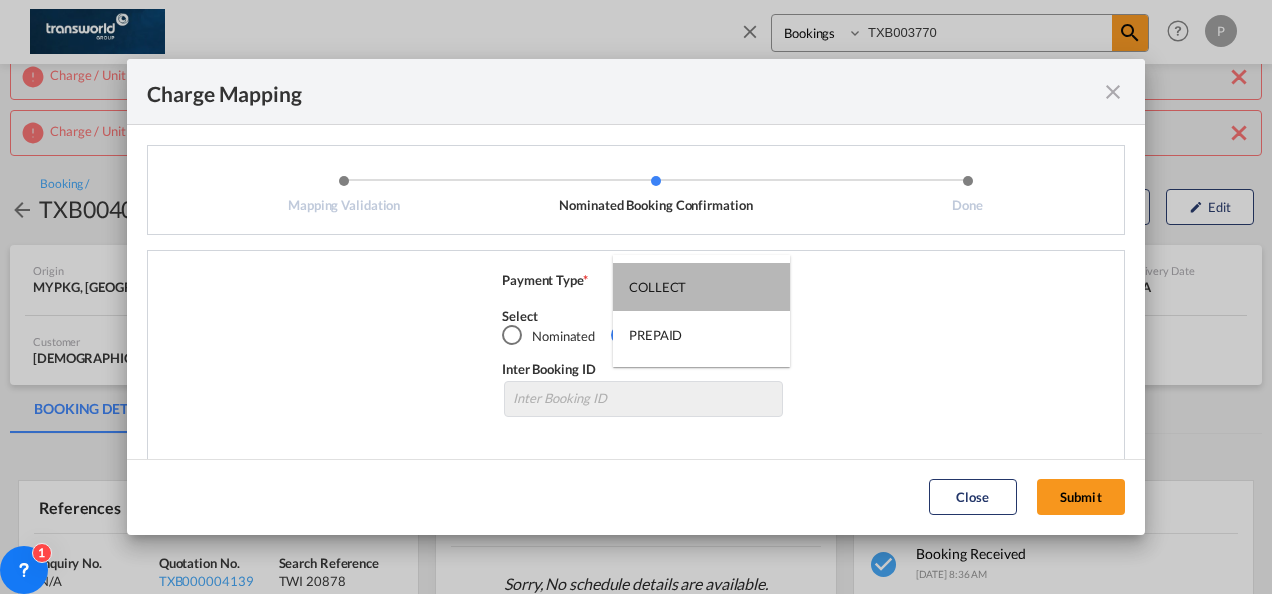 click on "COLLECT" at bounding box center [701, 287] 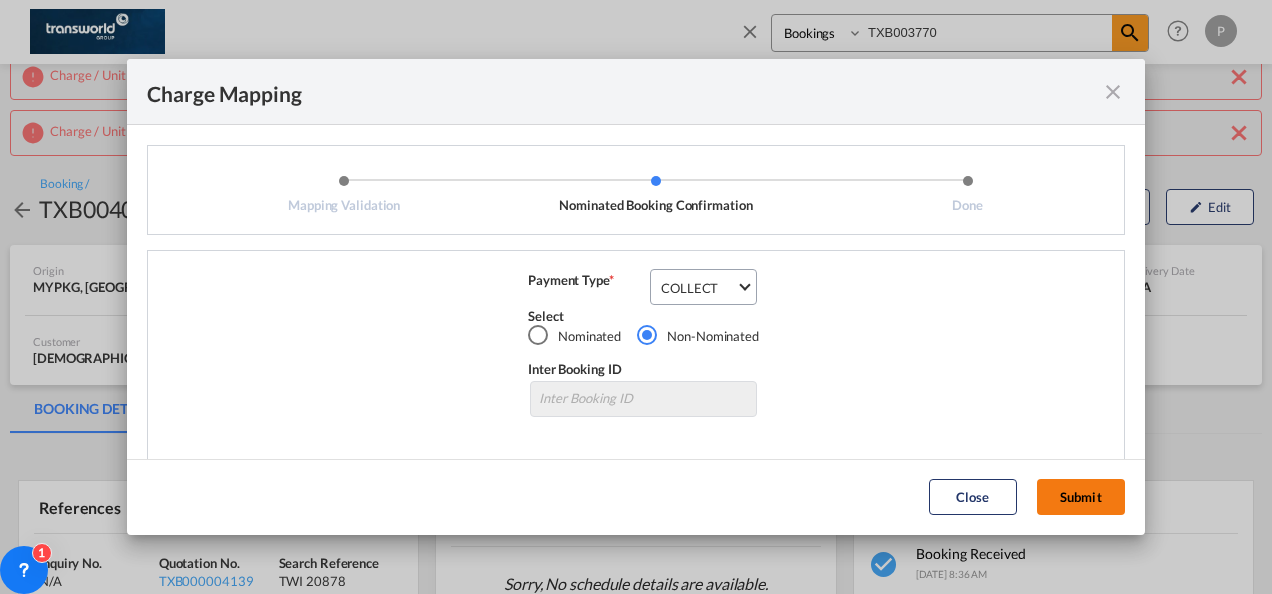 click on "Submit" 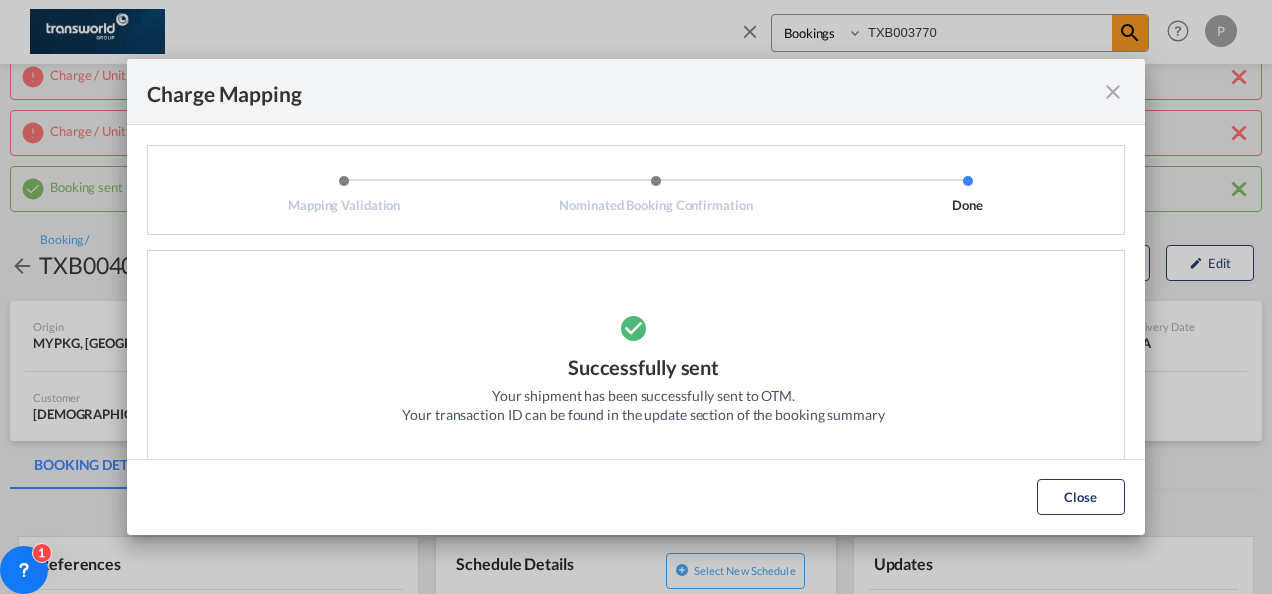 click at bounding box center [1113, 92] 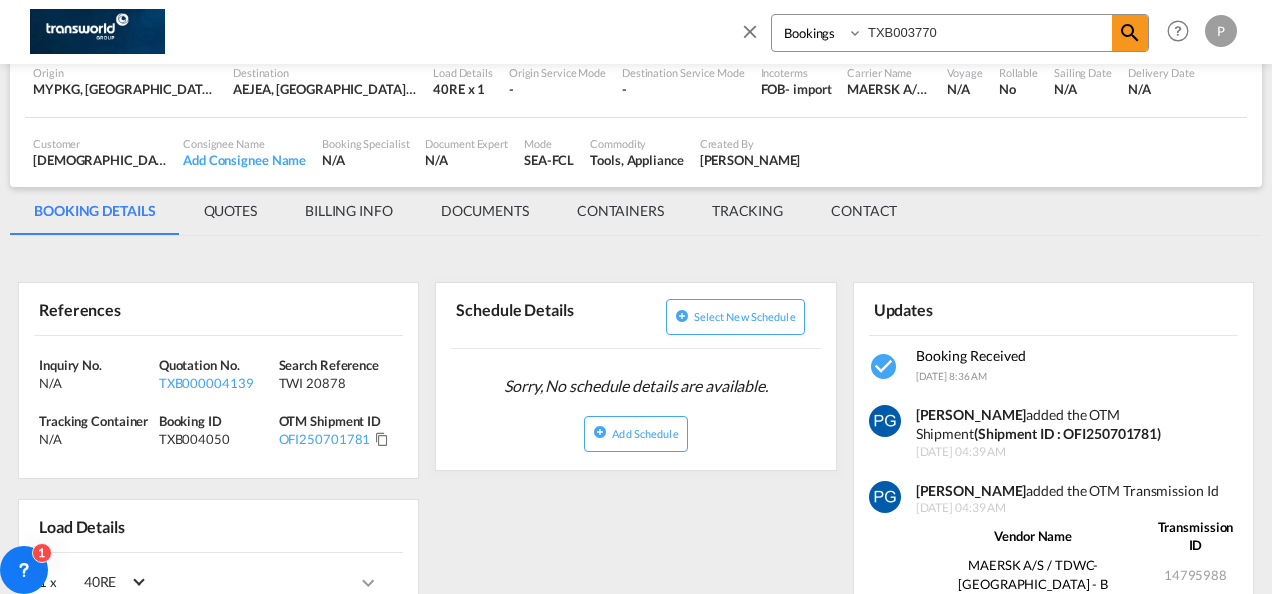 scroll, scrollTop: 277, scrollLeft: 0, axis: vertical 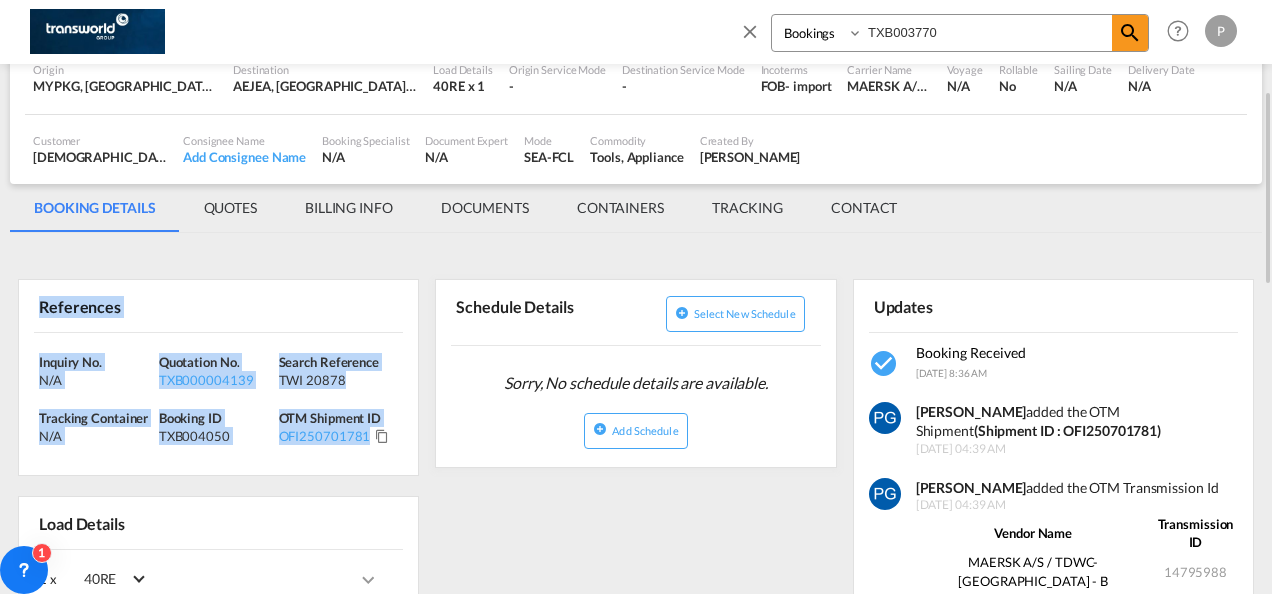 drag, startPoint x: 38, startPoint y: 298, endPoint x: 385, endPoint y: 462, distance: 383.80334 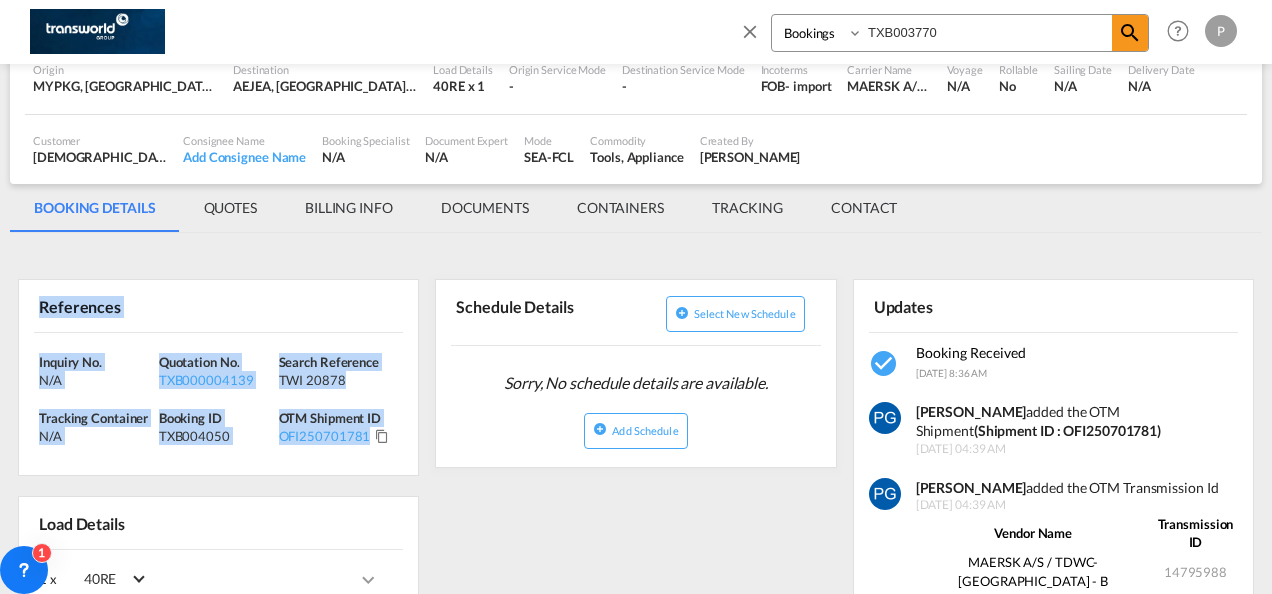 scroll, scrollTop: 0, scrollLeft: 0, axis: both 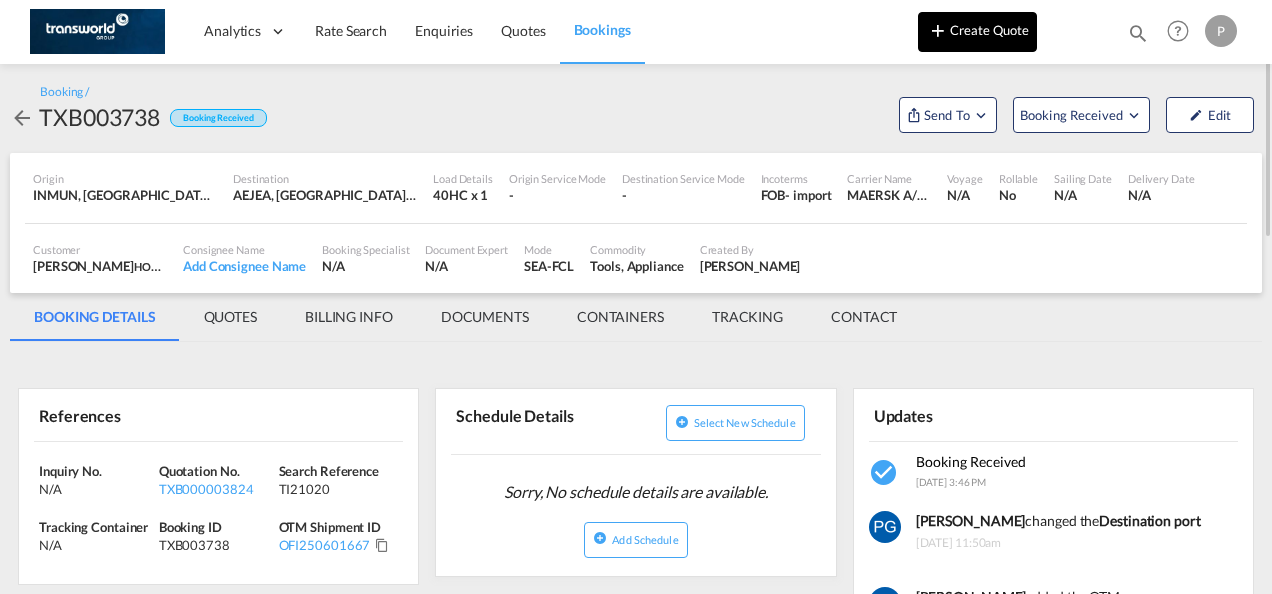 click on "Create Quote" at bounding box center [977, 32] 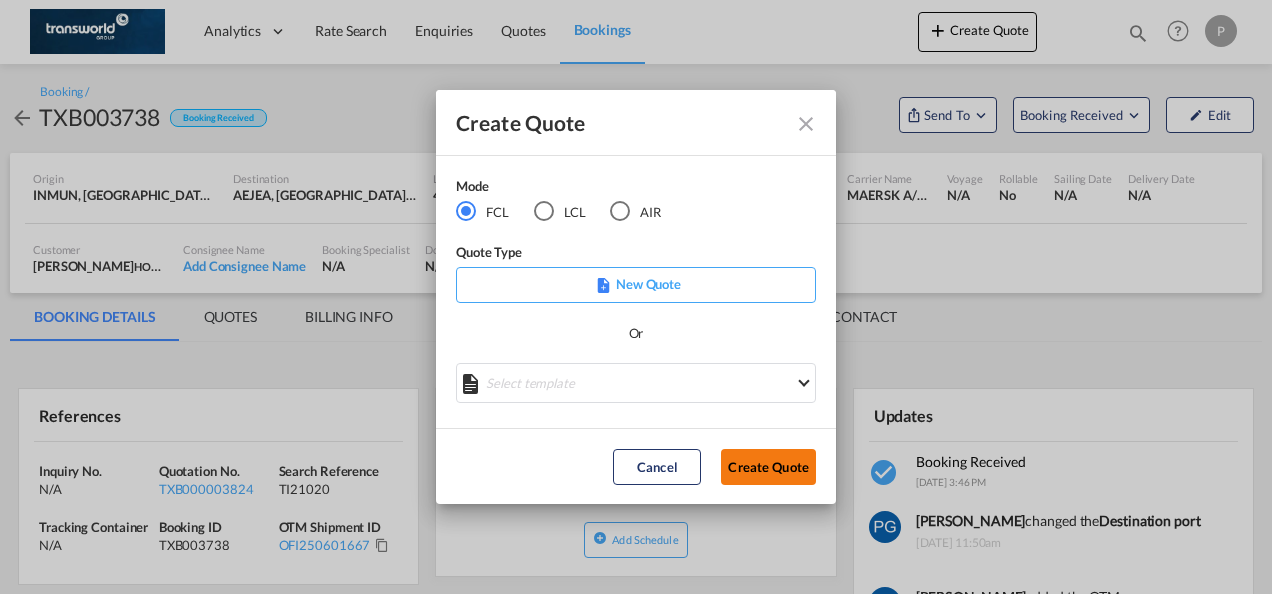 click on "Create Quote" 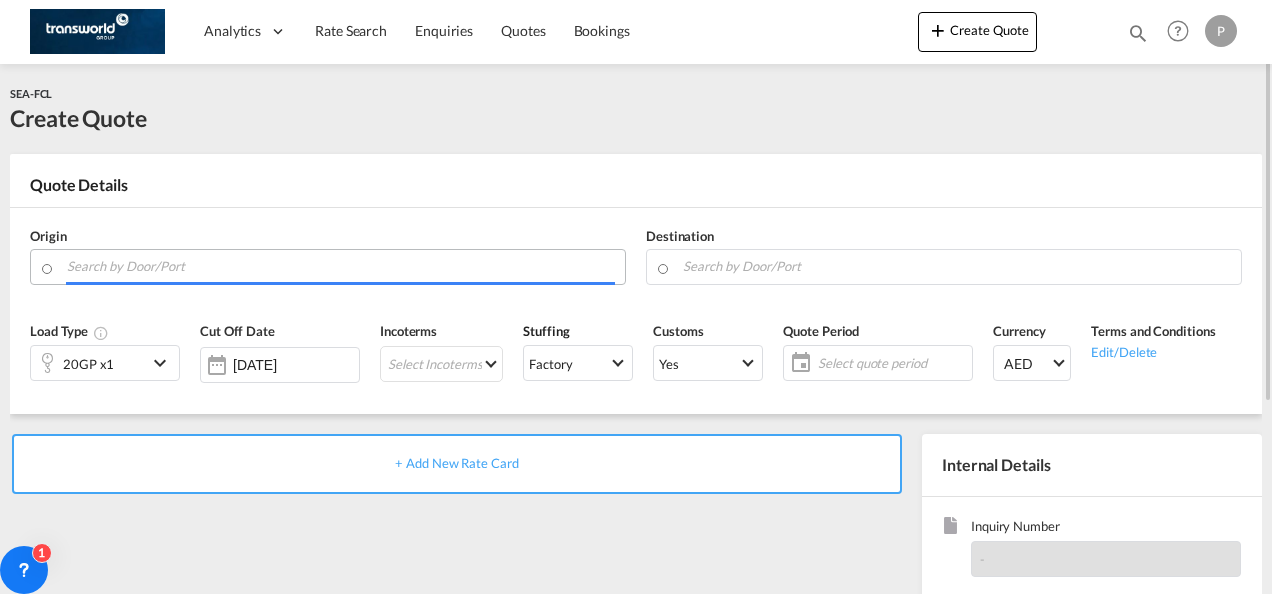 click at bounding box center [341, 266] 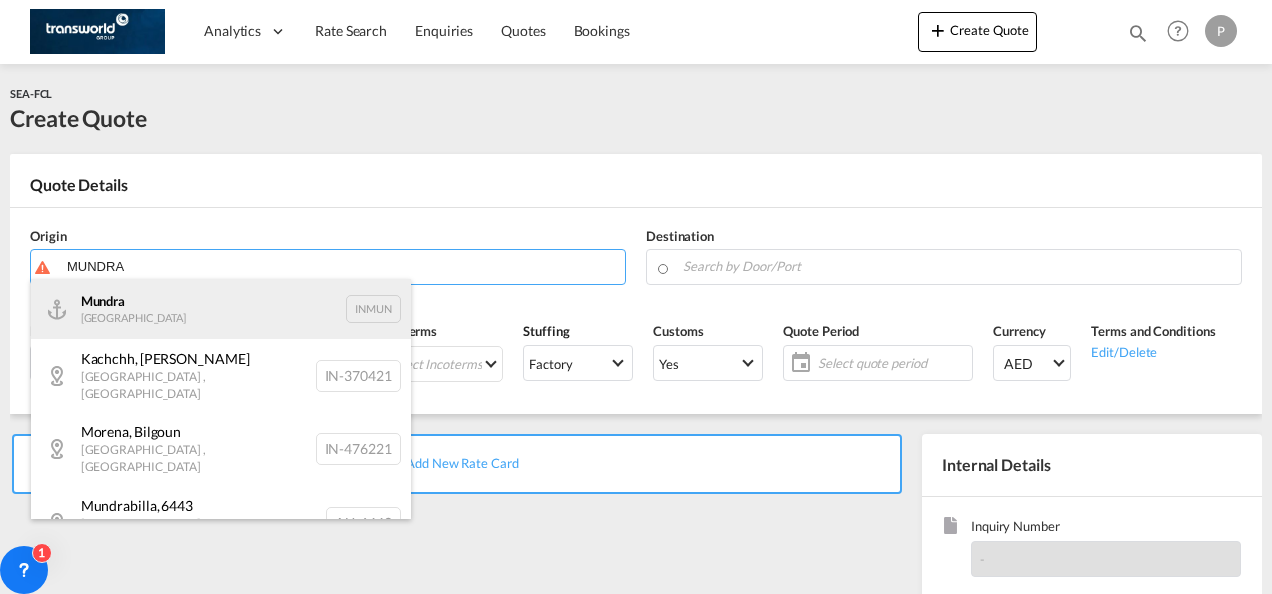 click on "Mundra India
INMUN" at bounding box center (221, 309) 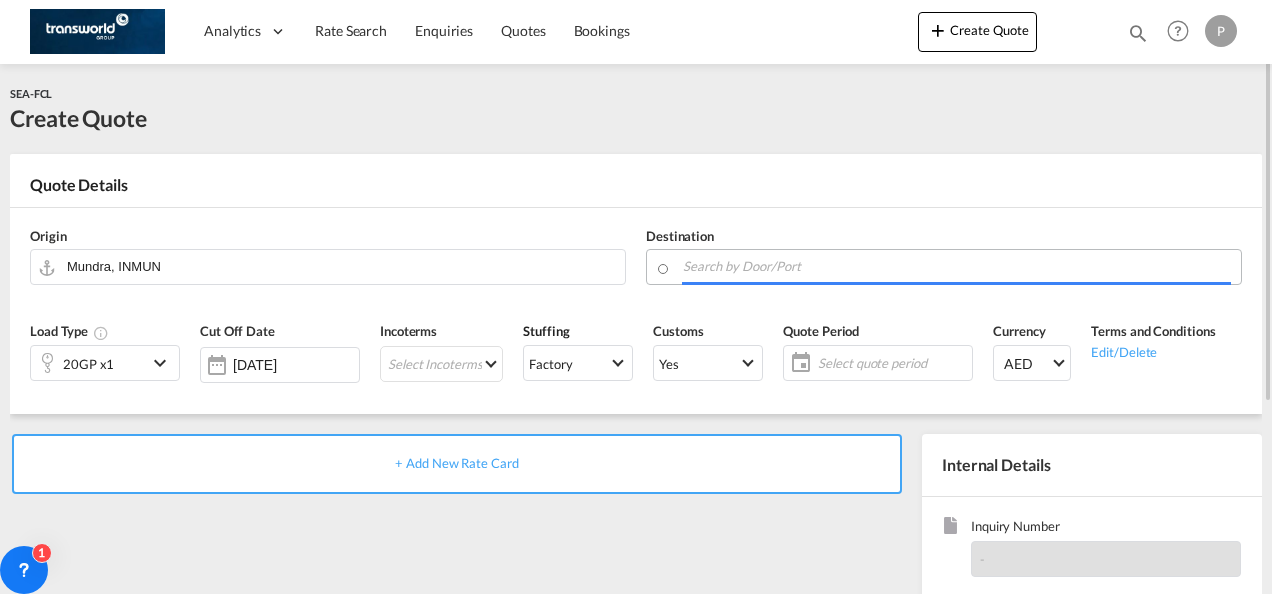 click at bounding box center (957, 266) 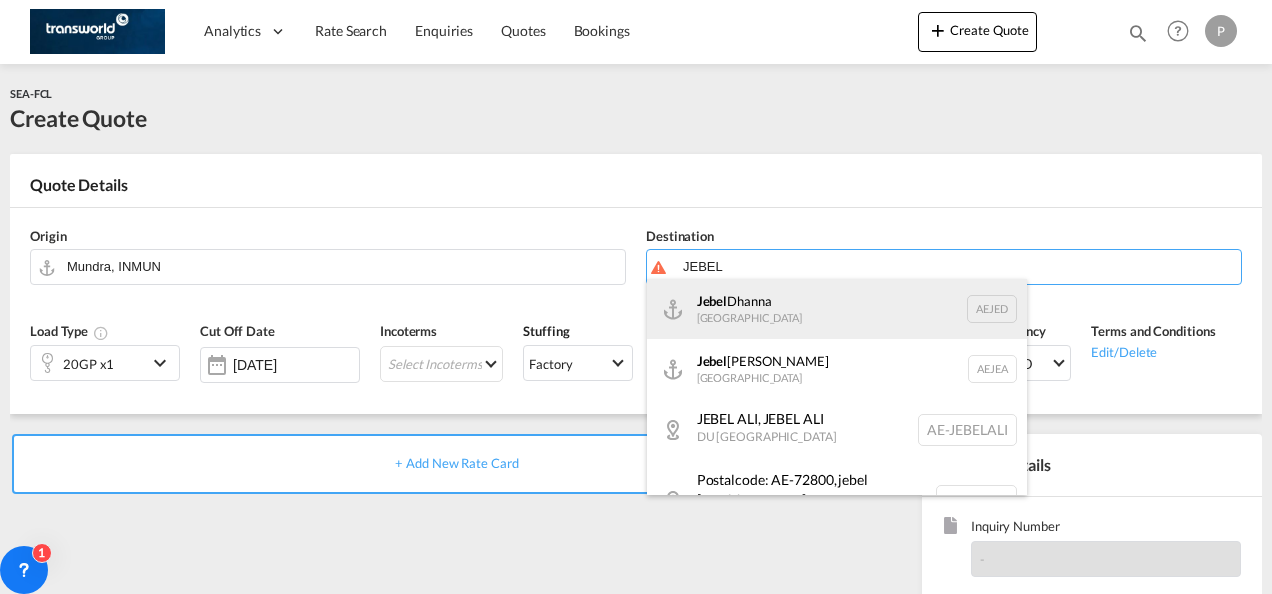 click on "Jebel  Dhanna
United Arab Emirates
AEJED" at bounding box center (837, 309) 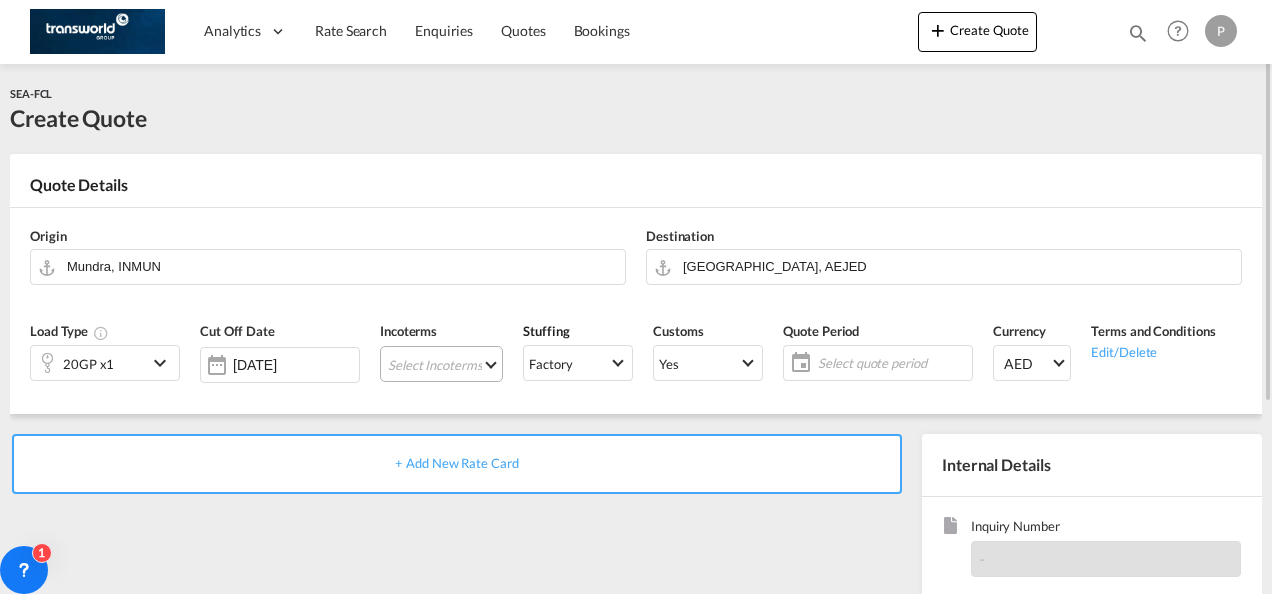 click on "Select Incoterms
CIF - import
Cost,Insurance and Freight FAS - export
Free Alongside Ship FCA - import
Free Carrier EXW - import
Ex Works CFR - export
Cost and Freight EXW - export
Ex Works CIP - import
Carriage and Insurance Paid to DPU - import
Delivery at Place Unloaded DAP - import
Delivered at Place CFR - import
Cost and Freight CPT - import
Carrier Paid to CPT - export
Carrier Paid to DPU - export
Delivery at Place Unloaded DAP - export
Delivered at Place FAS - import
Free Alongside Ship FCA - export
Free Carrier FOB - export
Free on Board CIF - export
Cost,Insurance and Freight FOB - import
Free on Board DDP - export
Delivery Duty Paid CIP - export
Carriage and Insurance Paid to" at bounding box center (441, 364) 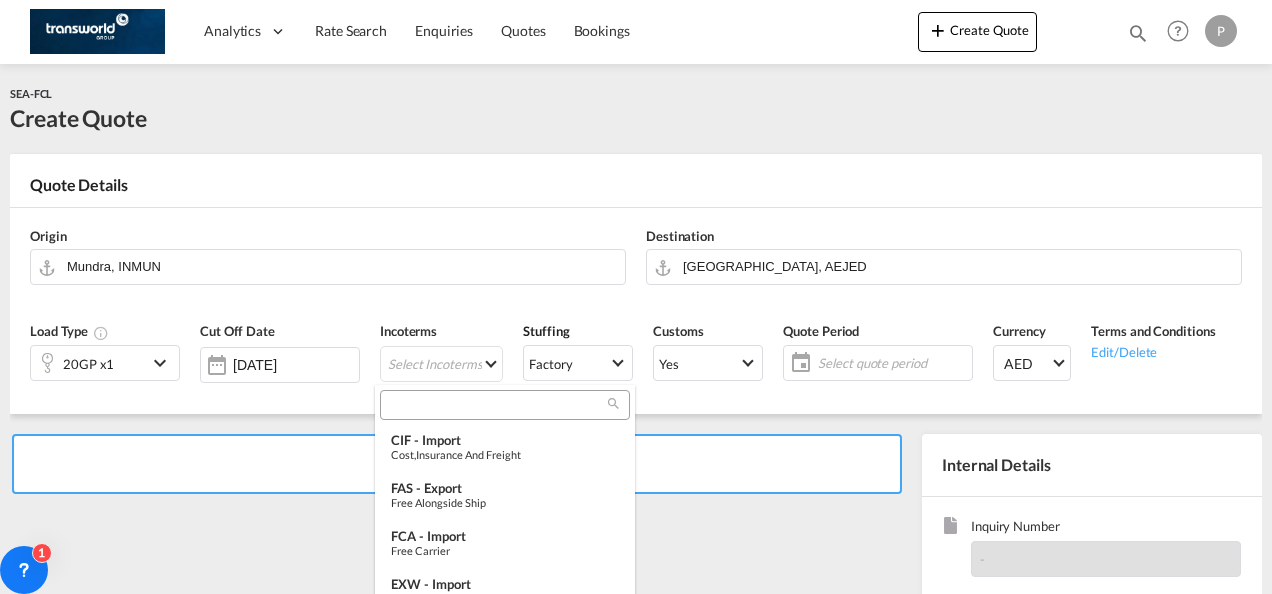 click at bounding box center [497, 405] 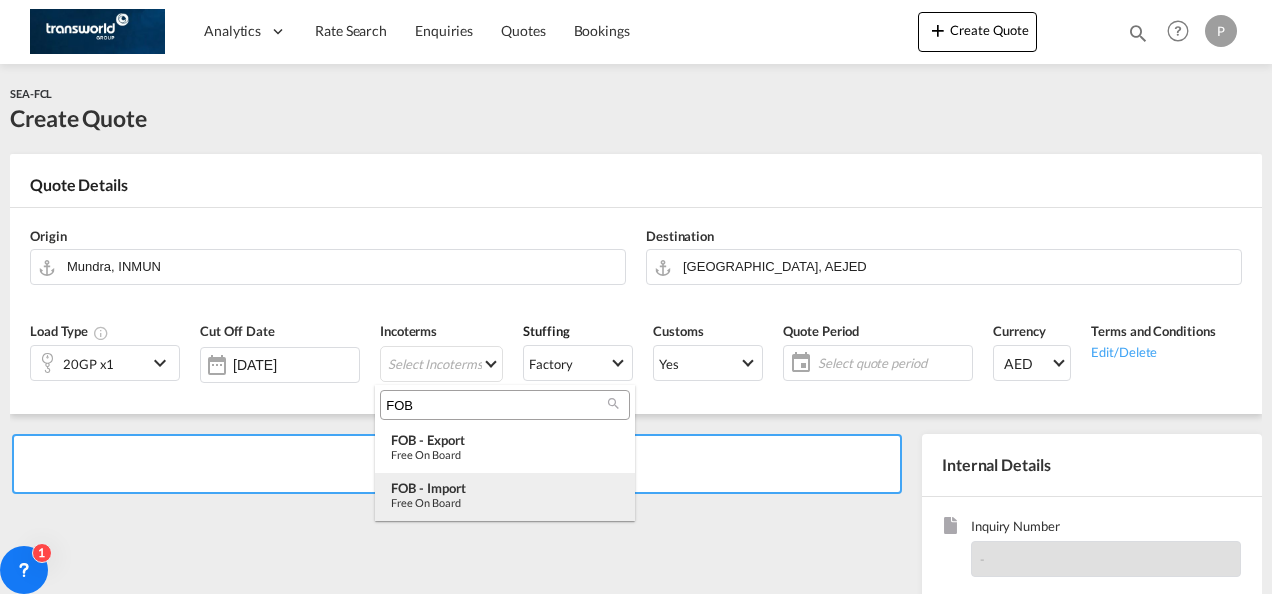 type on "FOB" 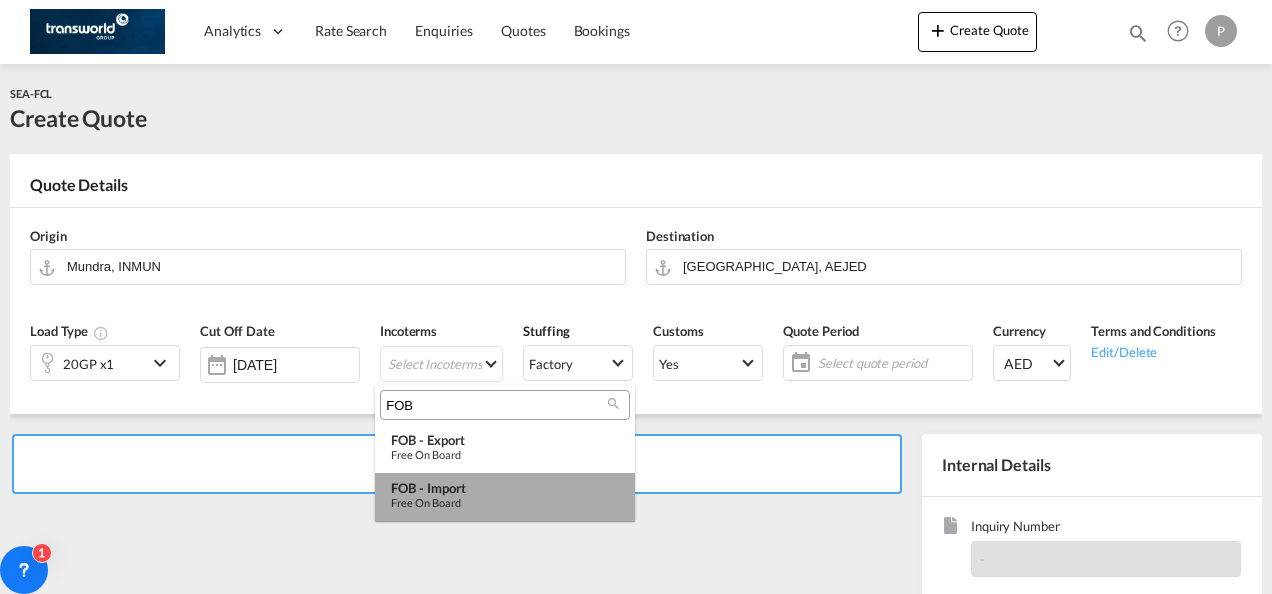 click on "Free on Board" at bounding box center (505, 502) 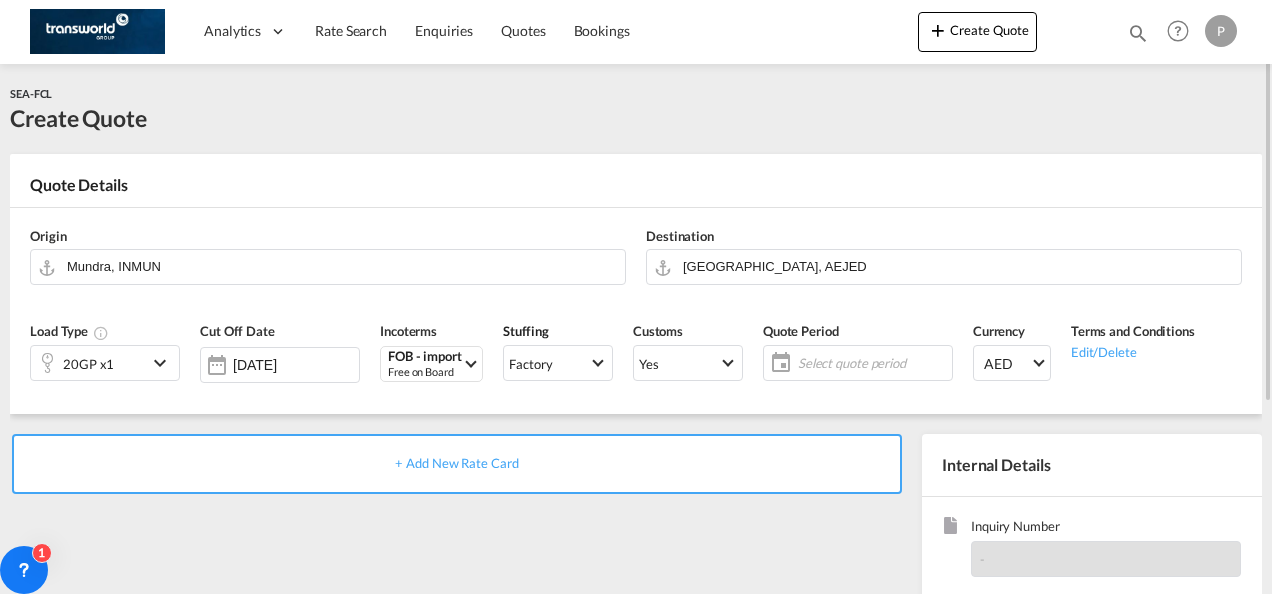 click on "Select quote period" 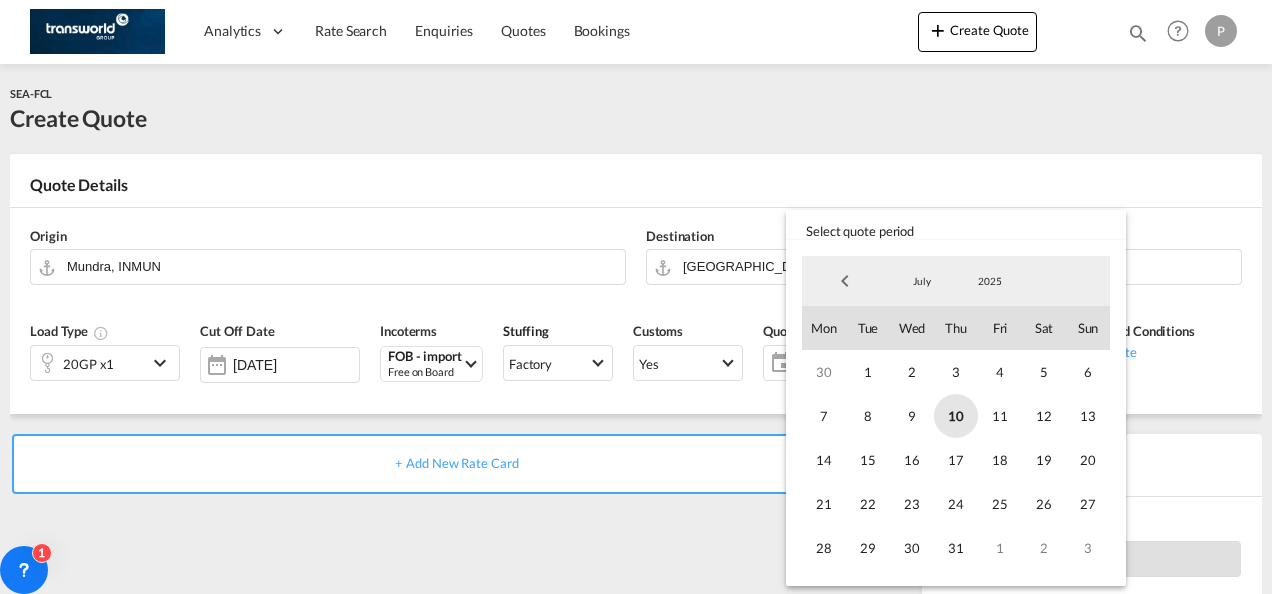 click on "10" at bounding box center [956, 416] 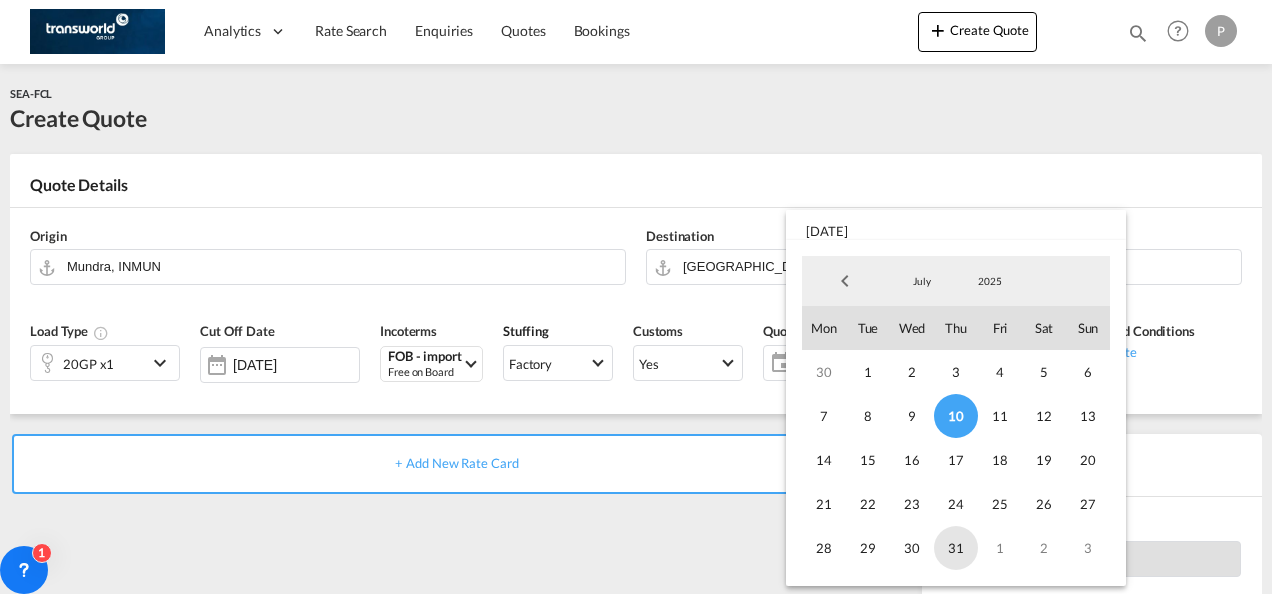 click on "31" at bounding box center (956, 548) 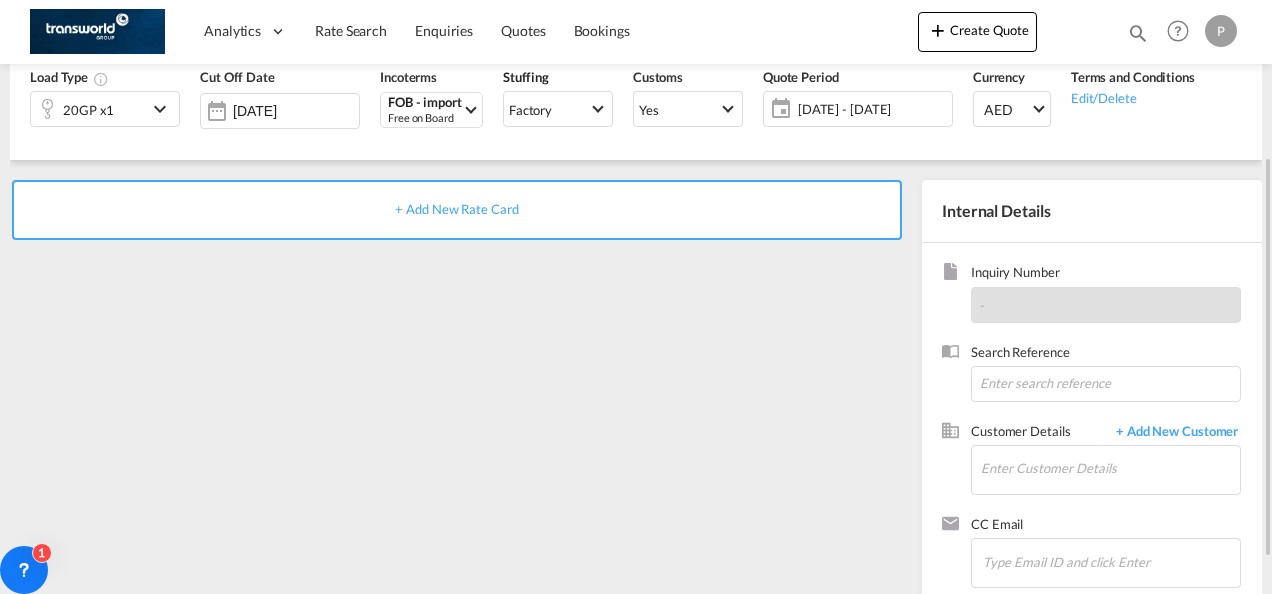 scroll, scrollTop: 258, scrollLeft: 0, axis: vertical 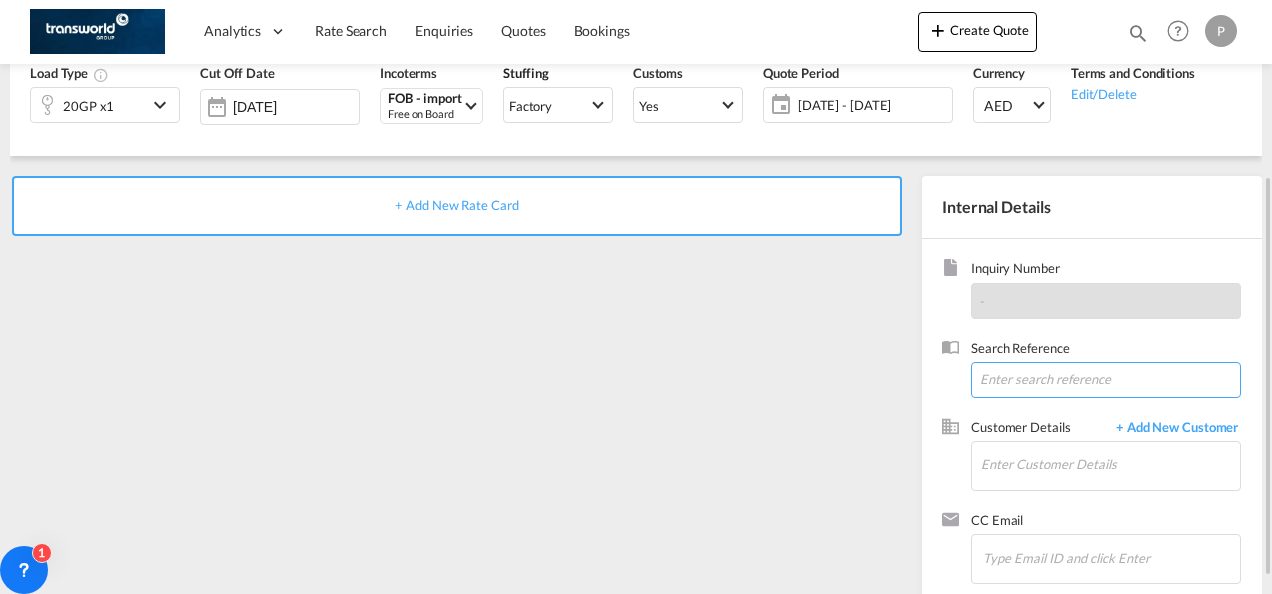 click at bounding box center [1106, 380] 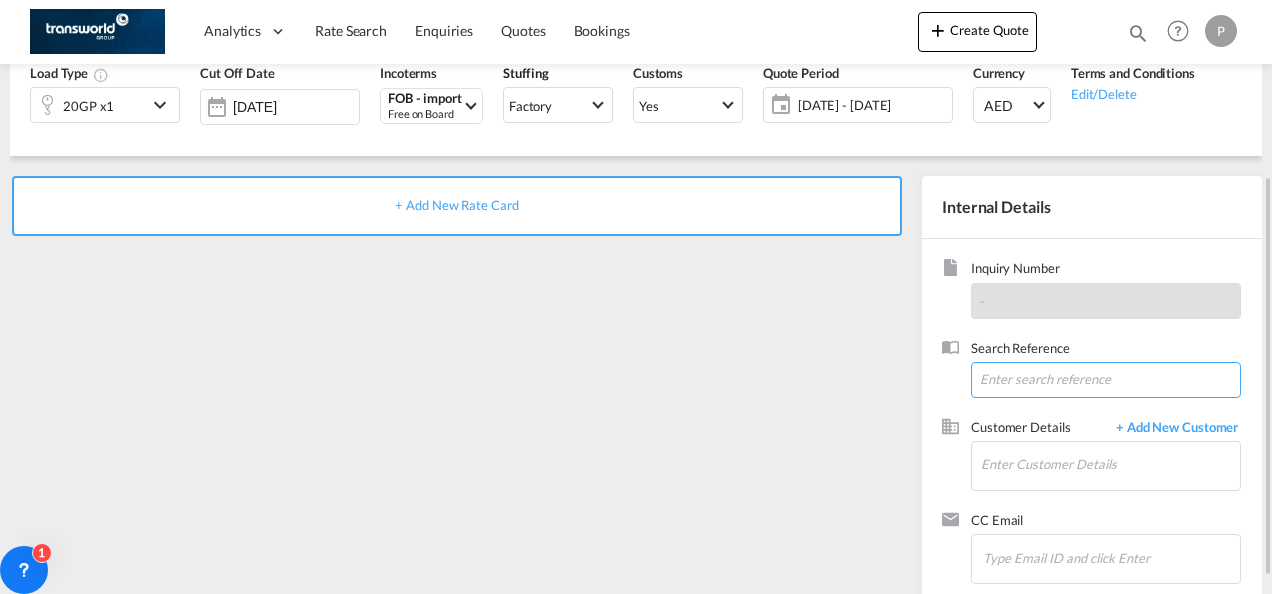 paste on "BLJU2027190" 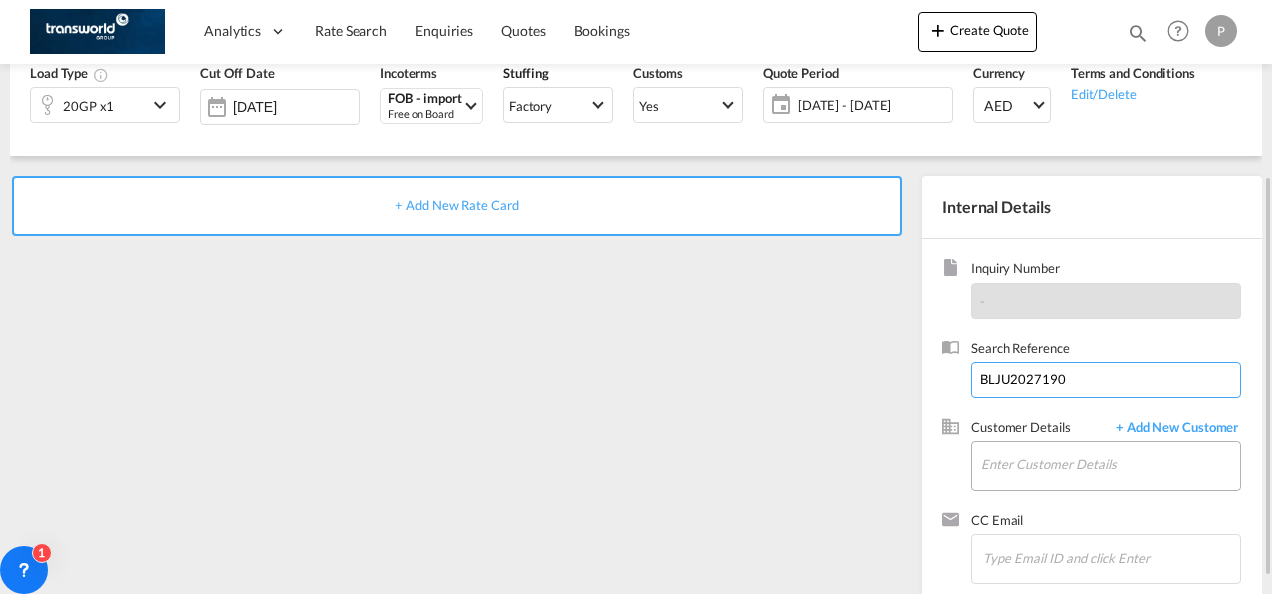 type on "BLJU2027190" 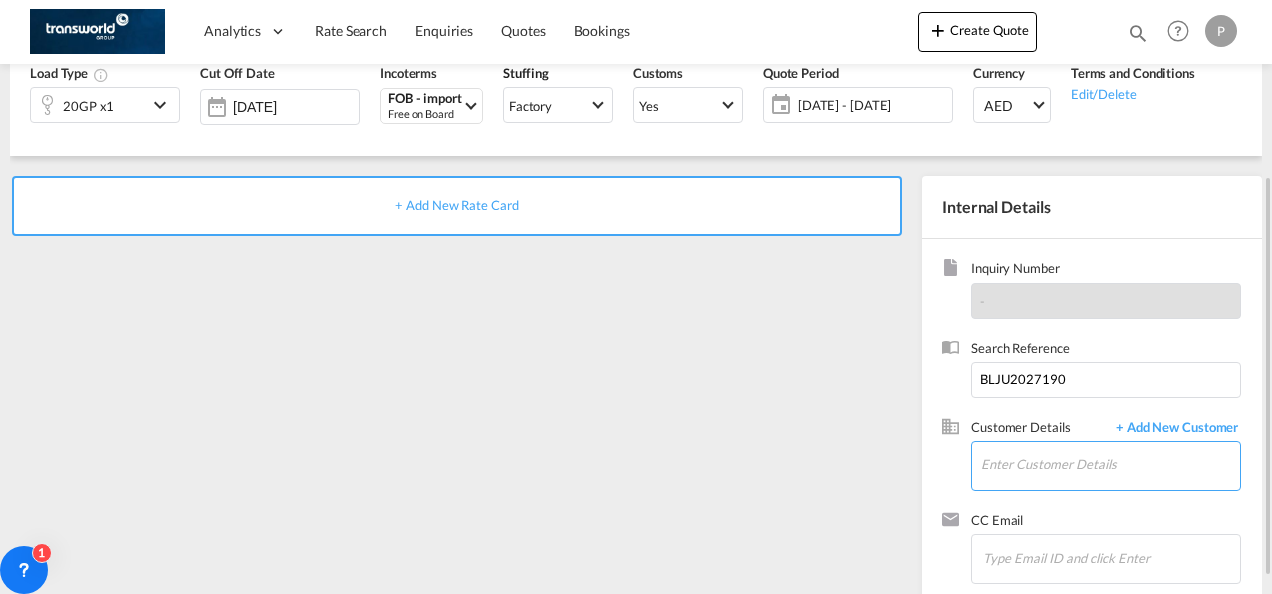 click on "Enter Customer Details" at bounding box center [1110, 464] 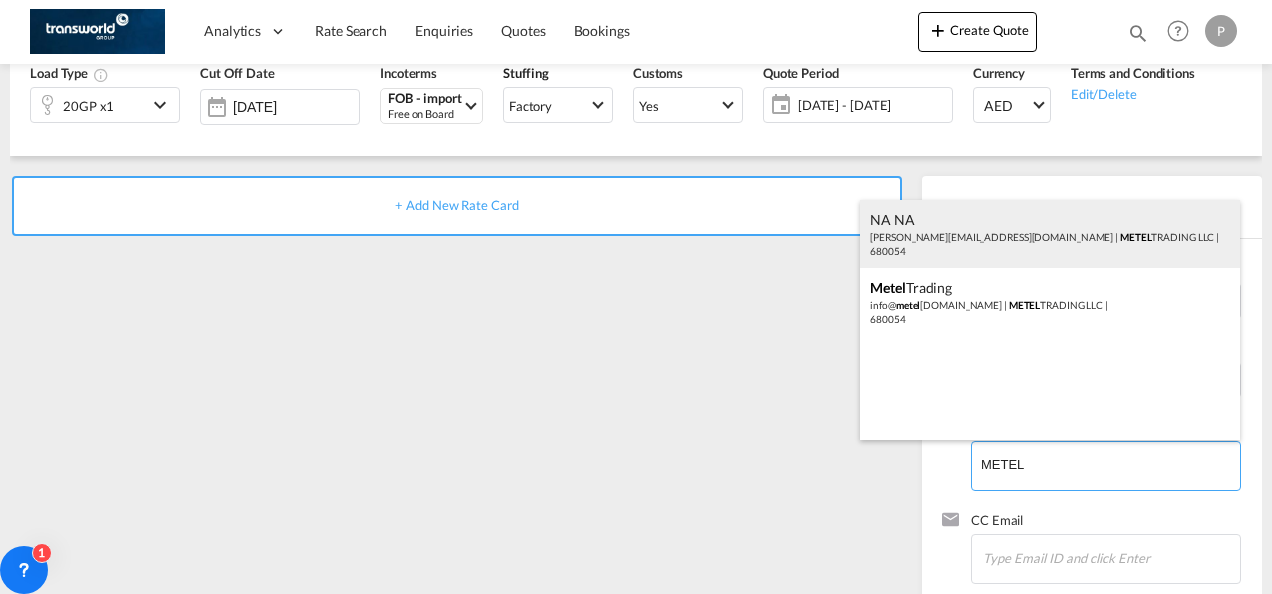 click on "NA NA nayan.bansu@transworld.com    |    METEL  TRADING LLC
|      680054" at bounding box center (1050, 234) 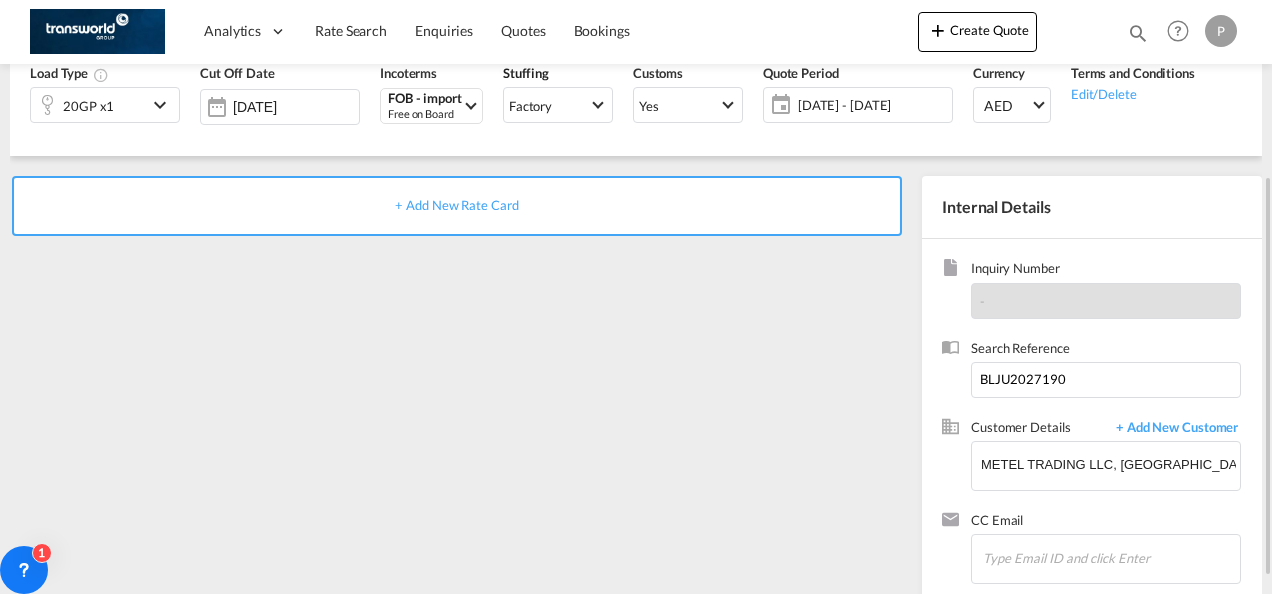 click on "+ Add New Rate Card" at bounding box center [456, 205] 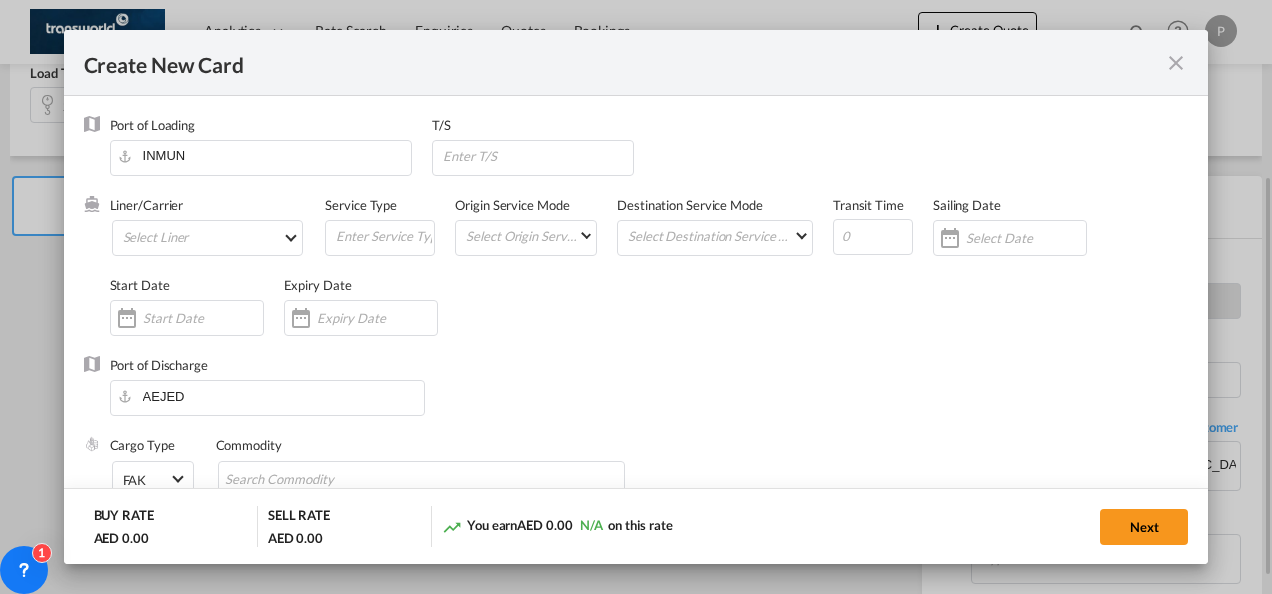 type on "Basic Ocean Freight" 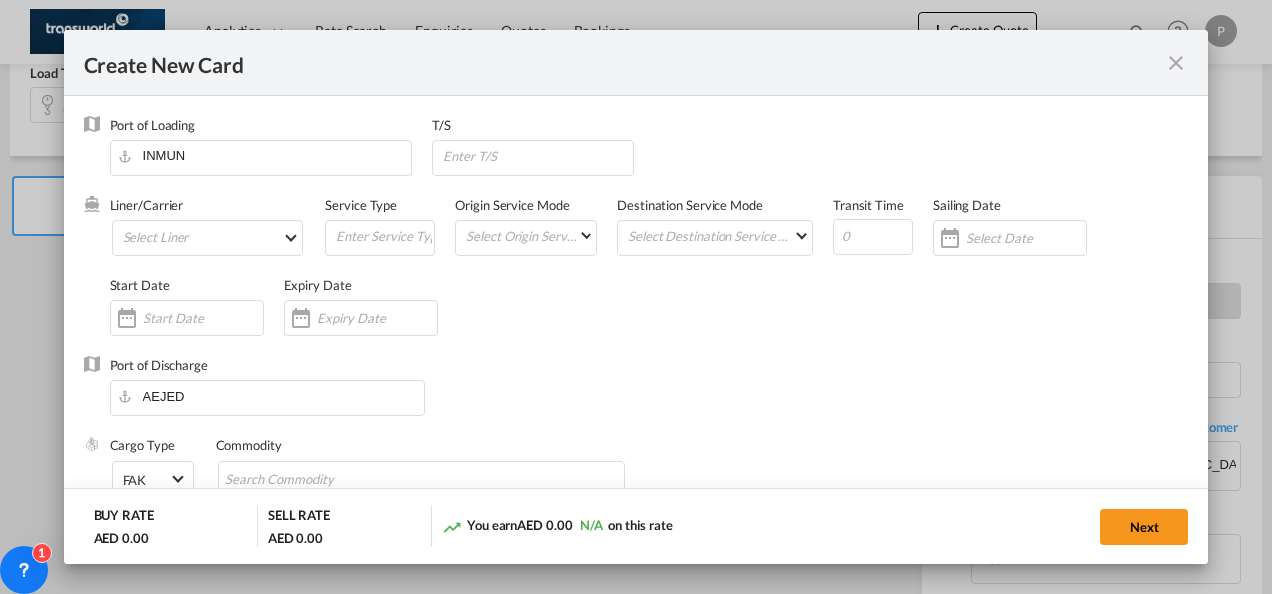 click at bounding box center [1176, 63] 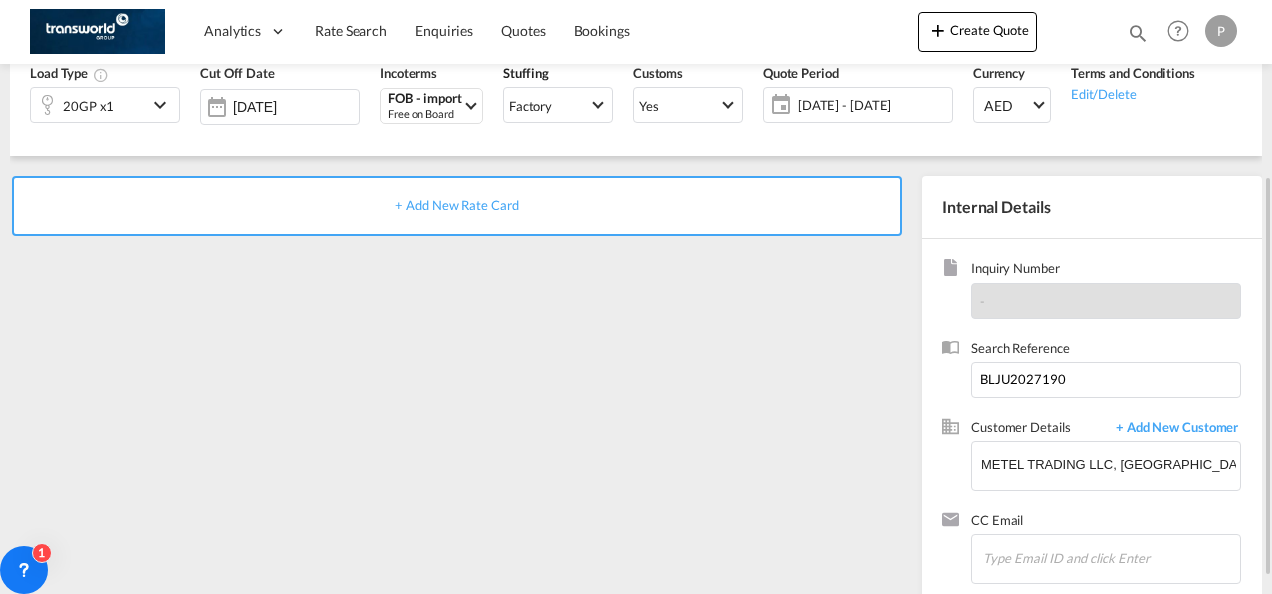 click on "+ Add New Rate Card" at bounding box center (456, 205) 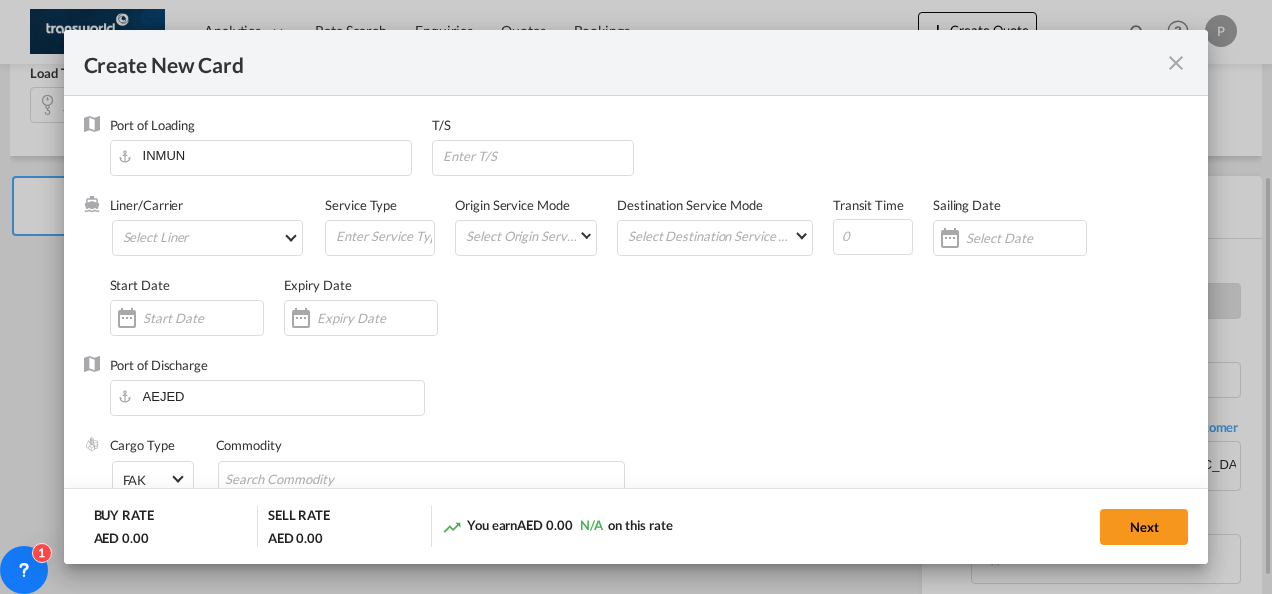 type on "Basic Ocean Freight" 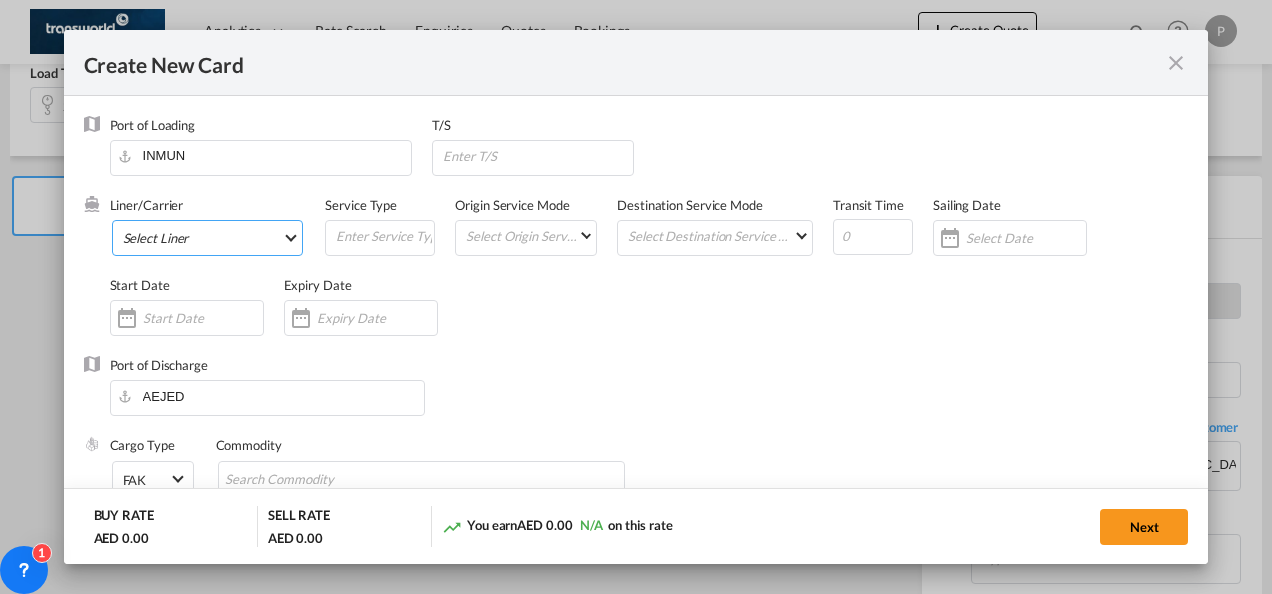 click on "Select Liner   2HM LOGISTICS D.O.O 2HM LOGISTICS D.O.O. / TDWC-CAPODISTRI 2HM LOGISTICS D.O.O. / TDWC-KOPER 2HM LOGISTICS KFT / TDWC-ANKARANSKA 3A INTERNATIONAL LOGISTICS JOINT STOCK COMPANY / T 3P LOGISTICS / TDWC - LONDON A & G INTERNATIONAL CARGO (THAILAND)  / TDWC-BANGK A A X L GLOBAL SHIPPING LINES L.L.C / TDWC-DUBAI A AND G INTERNATIONAL CARGO / TDWC-BANGKOK A J WORLDWIDE SERVICES INC / TDWC-SADDLE BRO A K ENTERPRISES / TDWC-MUMBAI A.J WORLDWIDE SERVICES LTD / TDWC-WESTDRAYTO AA AND S SHIPPING LLC / TDWC-DUBAI AA&S SHIPPING LLC / TDWC-DUBAI AAA CHINA LIMITED / TDWC-SHENZHEN AAHIL SHIPPING L.L.C / TDWC-DUBAI AAS FREIGHT EUROPE GMBH / TDWC-GERMANY AASHIANA COMMERCIAL FZE / TDWC-DUBAI AAXL GLOBAL SHIPPING LINES LLC ABBAS YOUSUF / TDWC-DUBAI ABBAS YOUSUF TRADING LLC / TDWC-DUBAI ABC EUROPEAN AIR AND SEA CARGO DISTRI / TDWC-BEOGR ABDA CARGO SERVICES DMCC / TDWC-DUBAI ABDUL MUHSEN SHIPPING LLC ABDUL MUHSEN SHIPPING LLC / TDWC-DUBAI ABRAO SHIPPING / TDWC-DUBAI ABRECO FREIGHT LLC / TDWC-DUBAI" at bounding box center (208, 238) 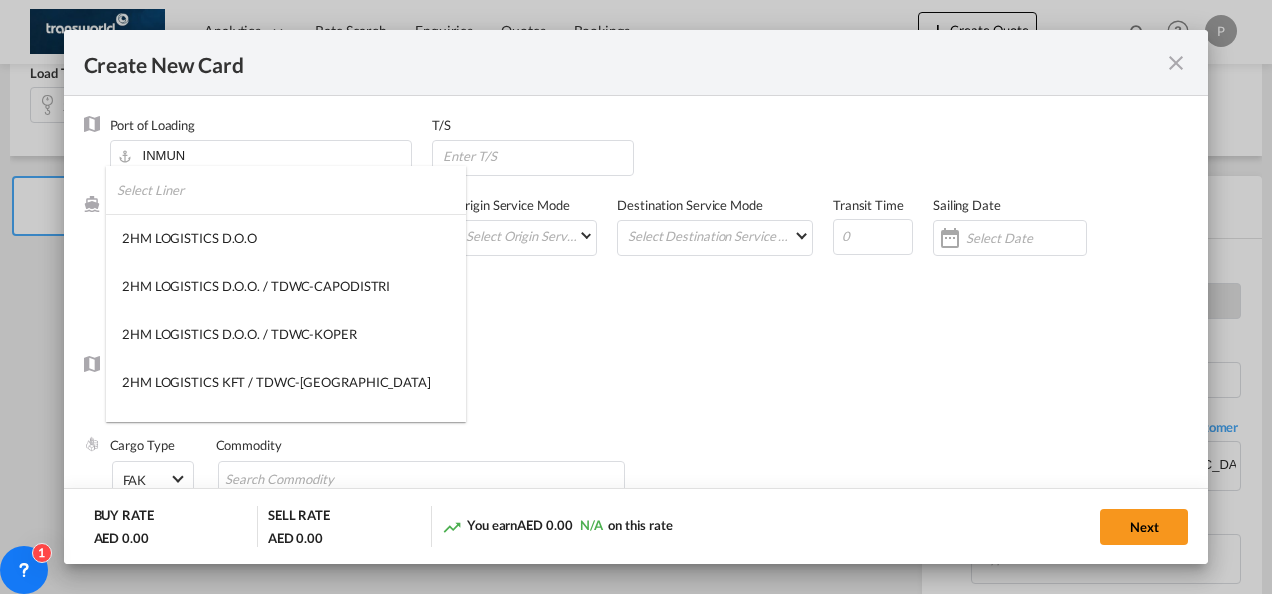click at bounding box center (291, 190) 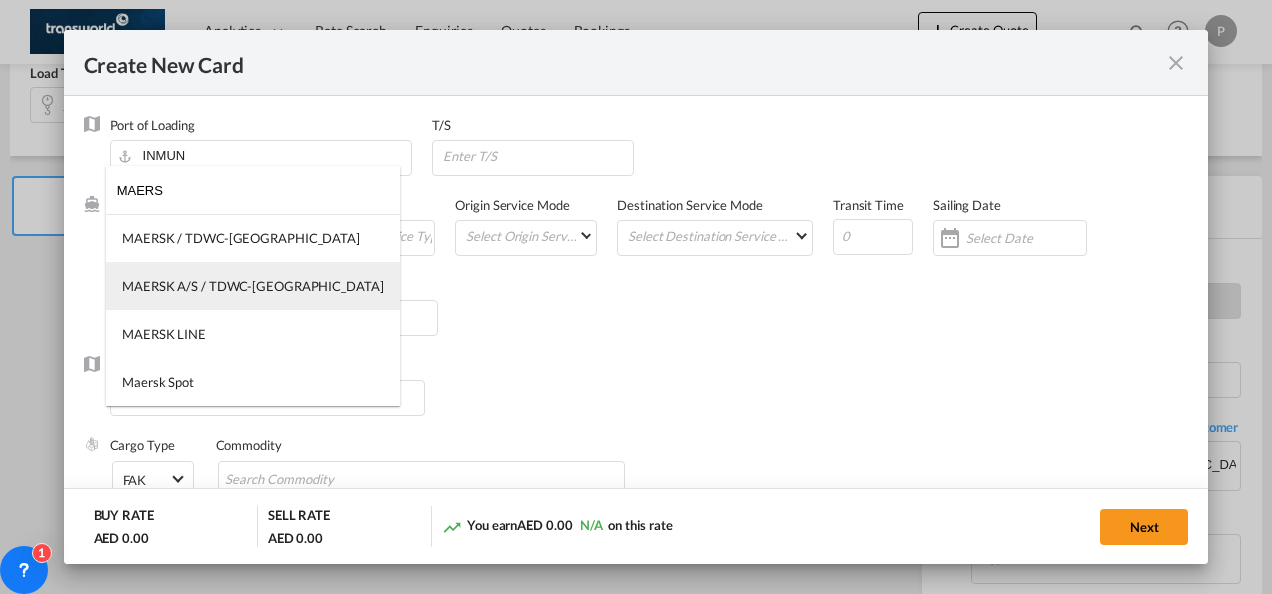 type on "MAERS" 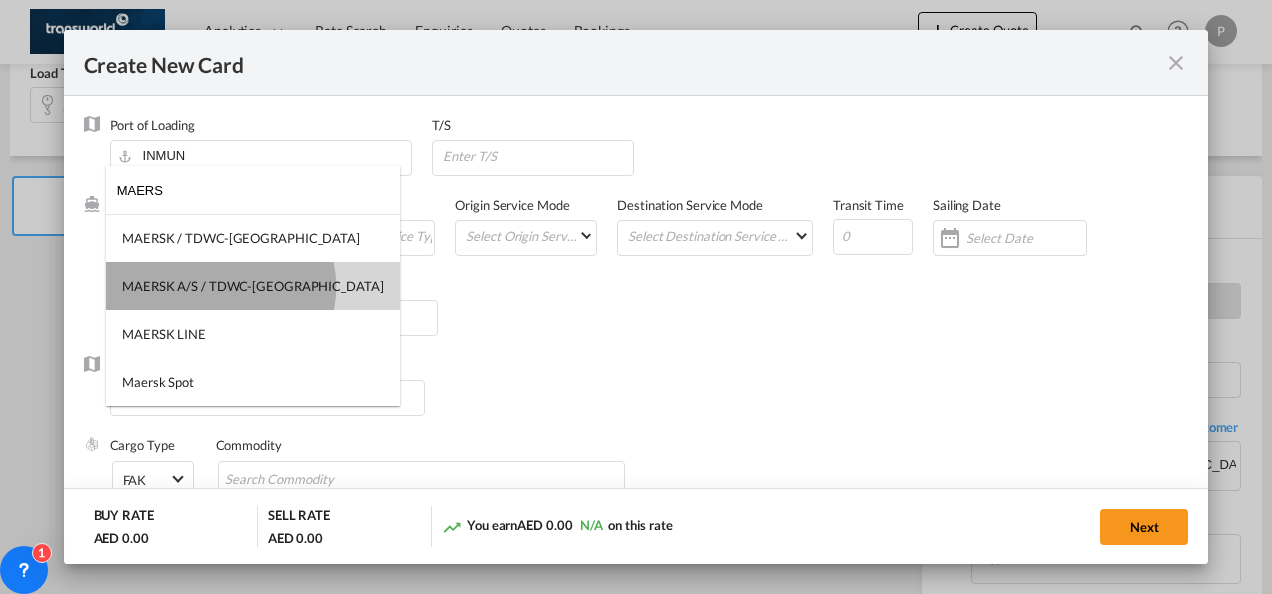 click on "MAERSK A/S / TDWC-[GEOGRAPHIC_DATA]" at bounding box center (253, 286) 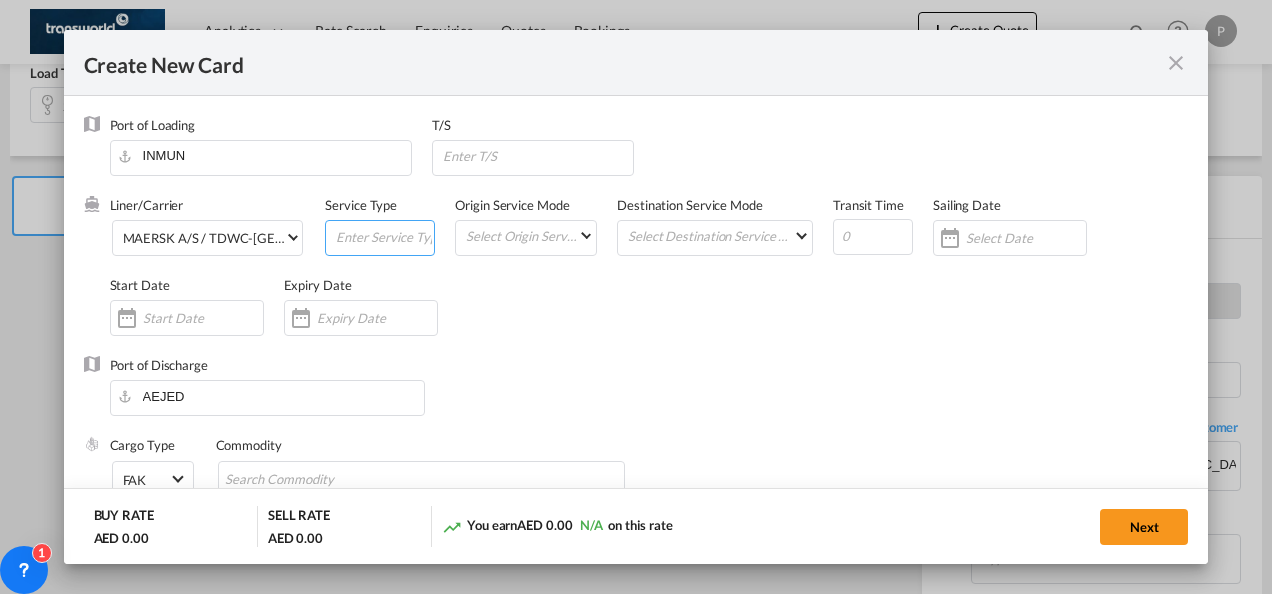 click at bounding box center (384, 236) 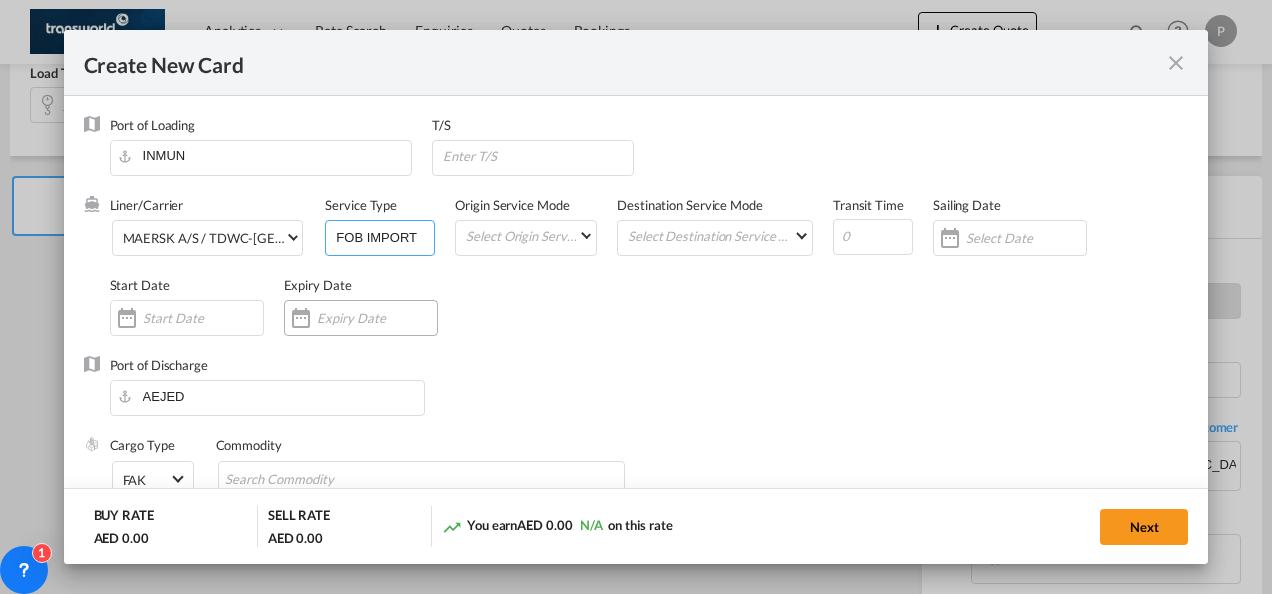 type on "FOB IMPORT" 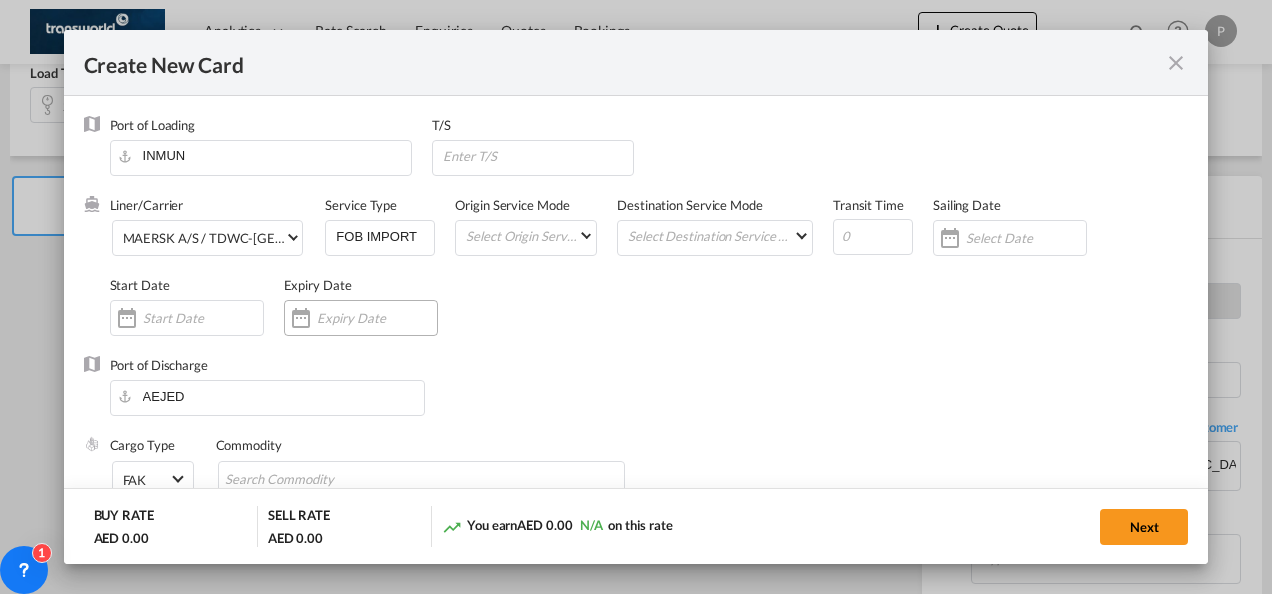 click at bounding box center (377, 318) 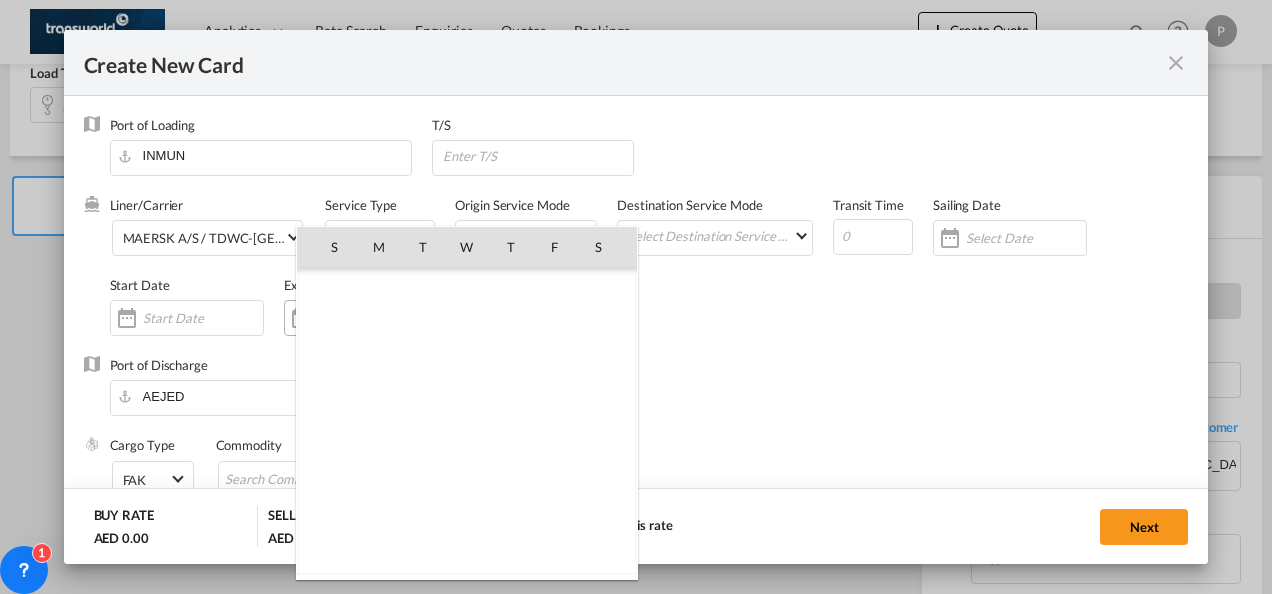scroll, scrollTop: 462690, scrollLeft: 0, axis: vertical 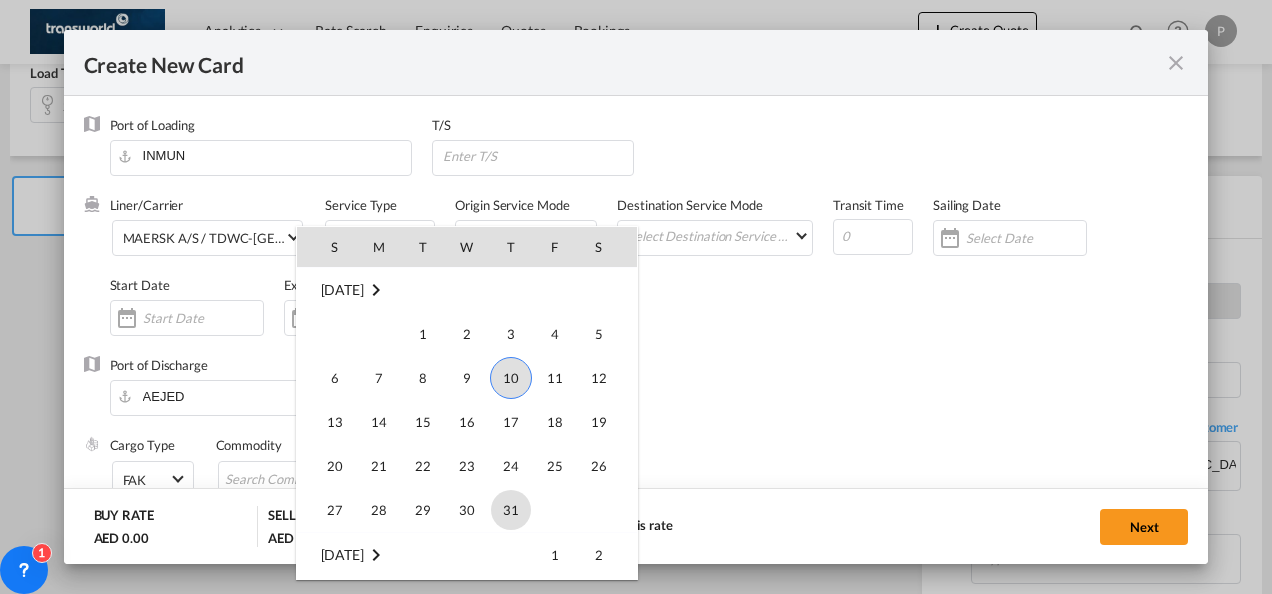 click on "31" at bounding box center [511, 510] 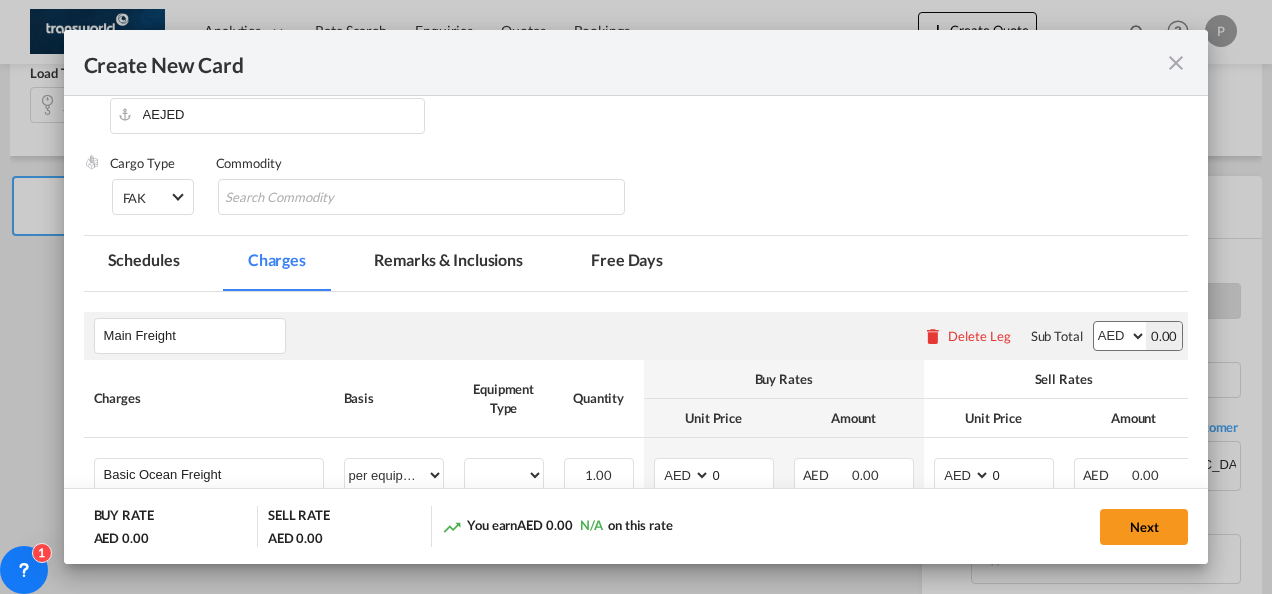 scroll, scrollTop: 290, scrollLeft: 0, axis: vertical 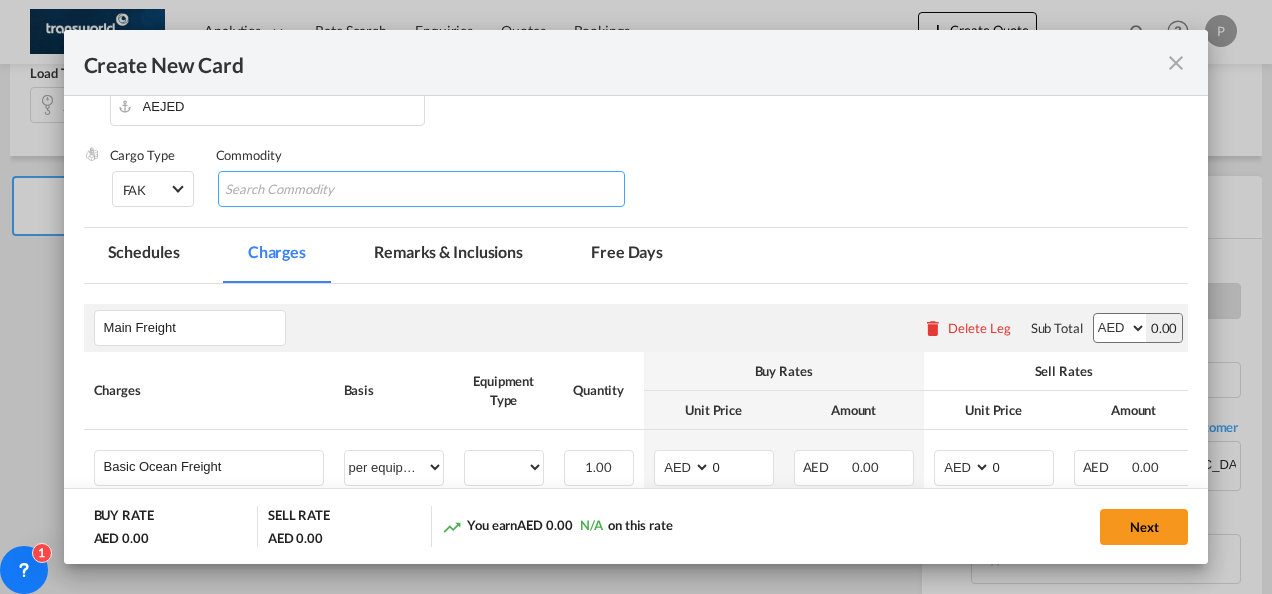 click at bounding box center [316, 190] 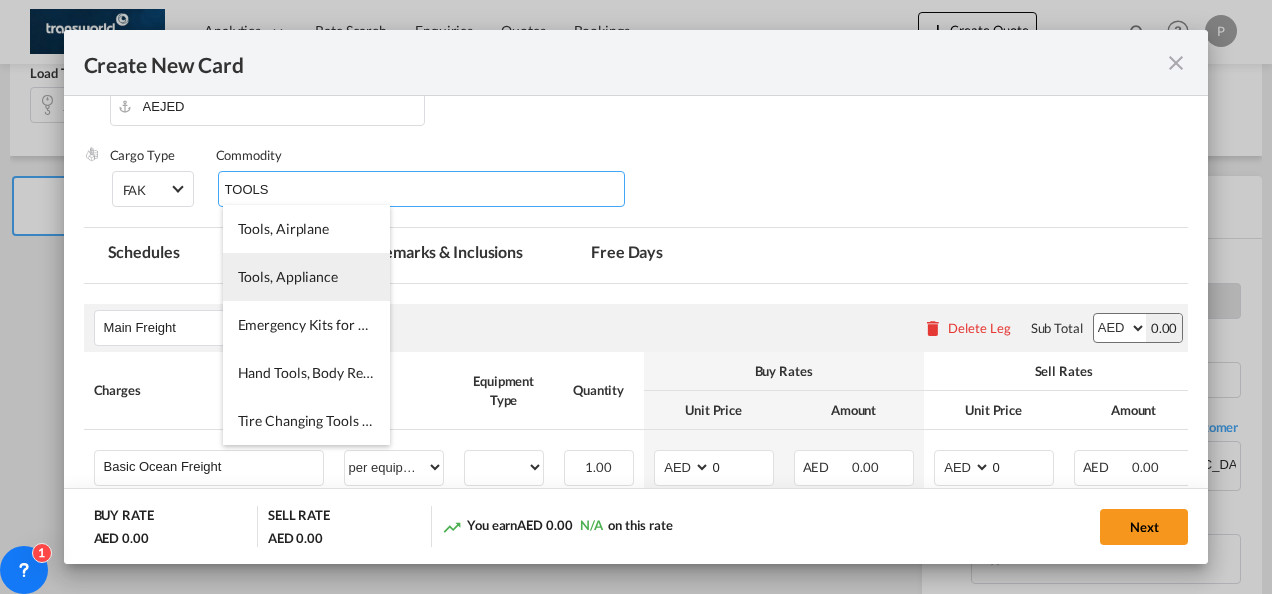 type on "TOOLS" 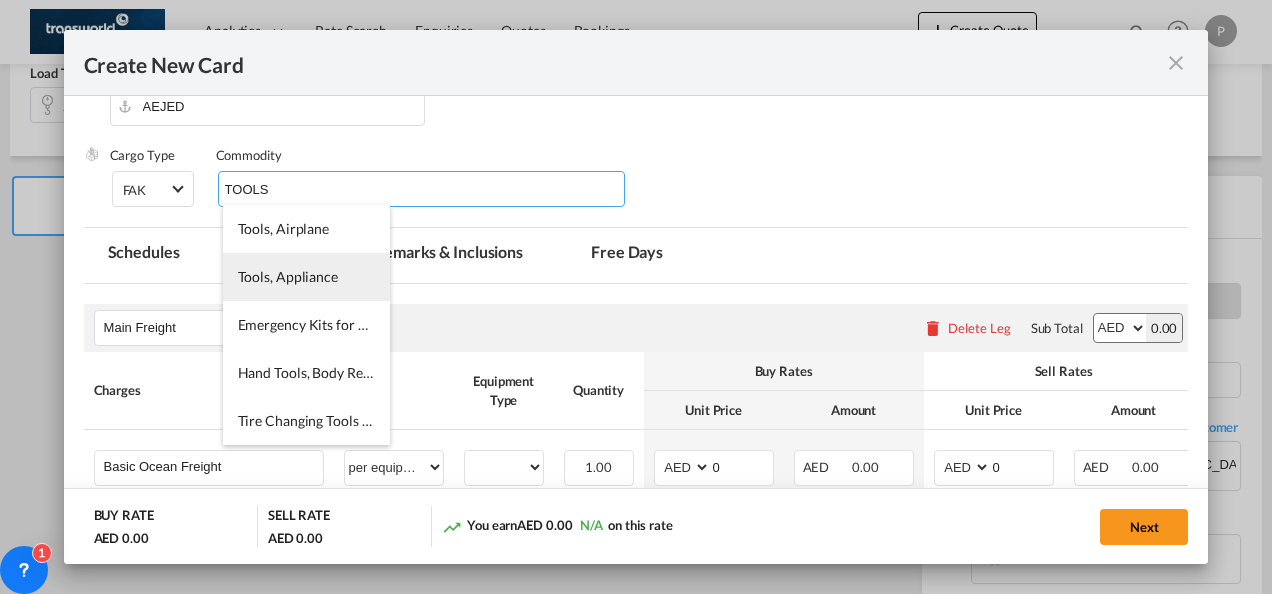 click on "Tools, Appliance" at bounding box center [288, 276] 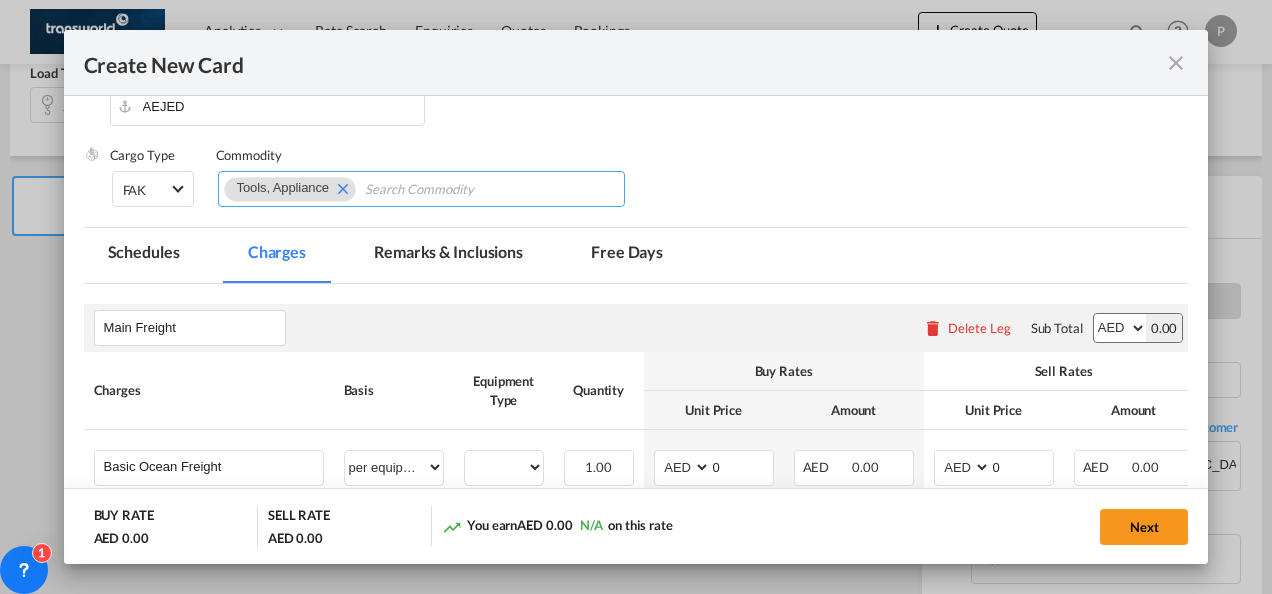 scroll, scrollTop: 474, scrollLeft: 0, axis: vertical 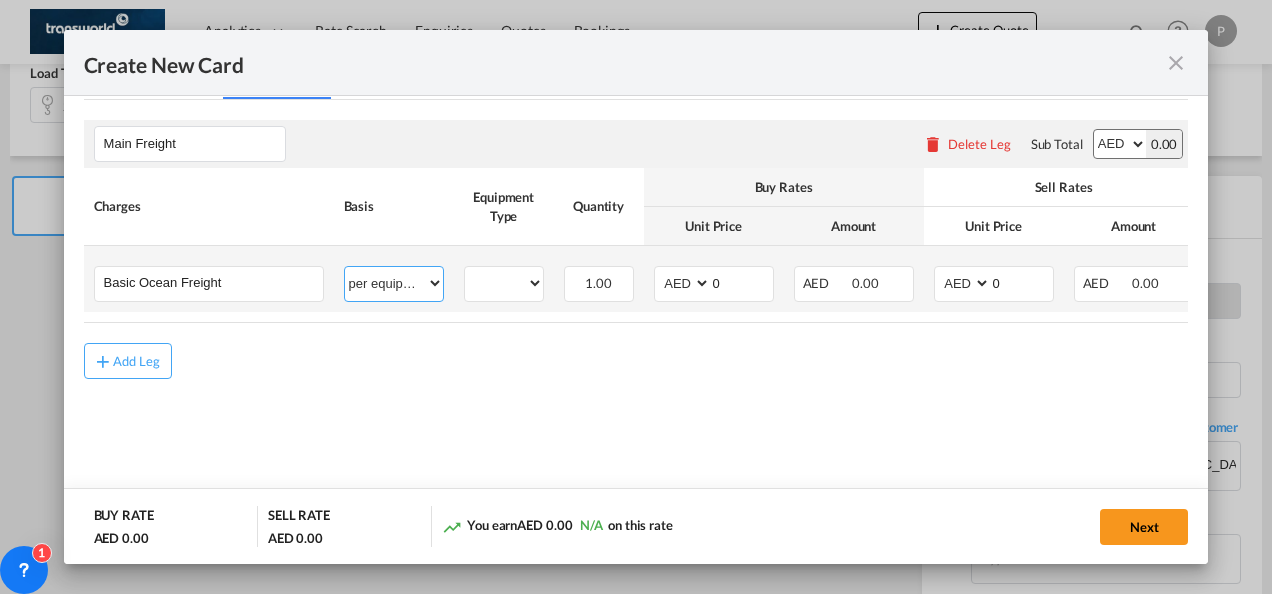 click on "per equipment
per container
per B/L
per shipping bill
per shipment
% on freight
per pallet
per carton
per vehicle
per shift
per invoice
per package
per day
per revalidation
per teu
per kg
per ton
per hour
flat
per_hbl
per belt
per_declaration
per_document
per chasis split
per clearance" at bounding box center (394, 283) 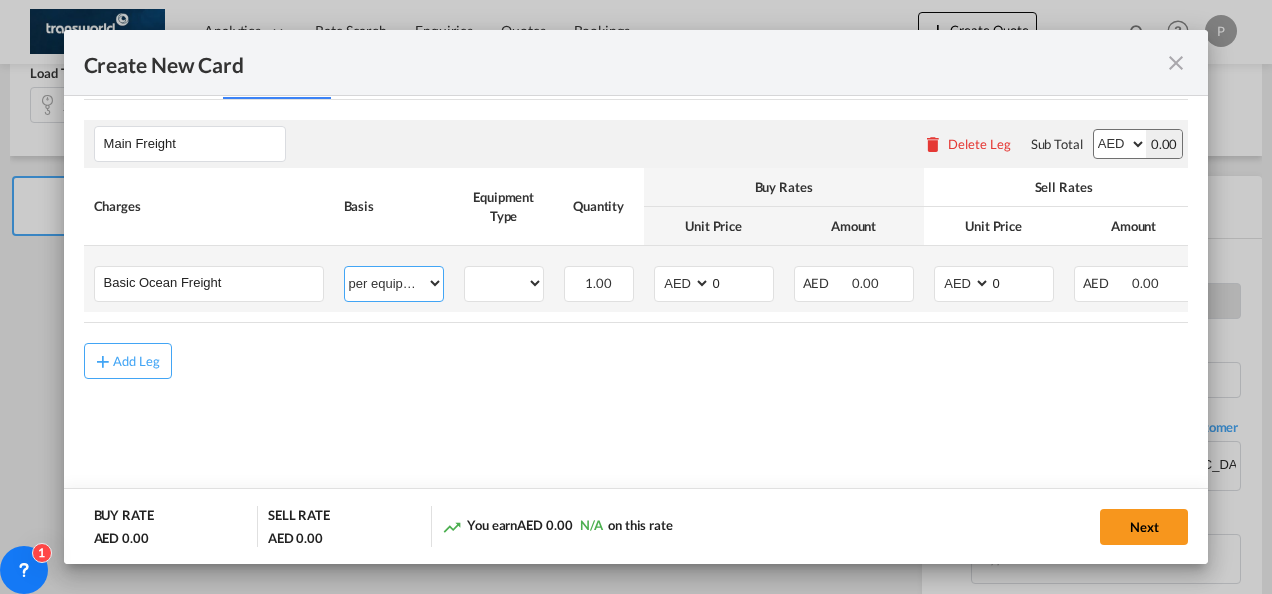 select on "per shipment" 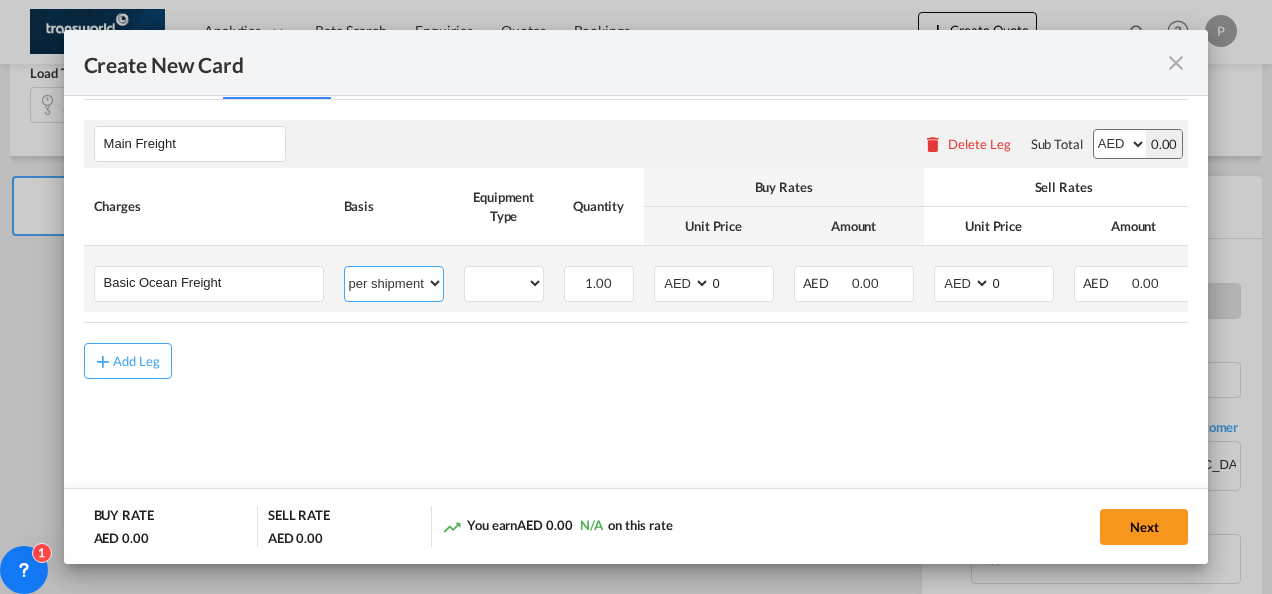 click on "per equipment
per container
per B/L
per shipping bill
per shipment
% on freight
per pallet
per carton
per vehicle
per shift
per invoice
per package
per day
per revalidation
per teu
per kg
per ton
per hour
flat
per_hbl
per belt
per_declaration
per_document
per chasis split
per clearance" at bounding box center (394, 283) 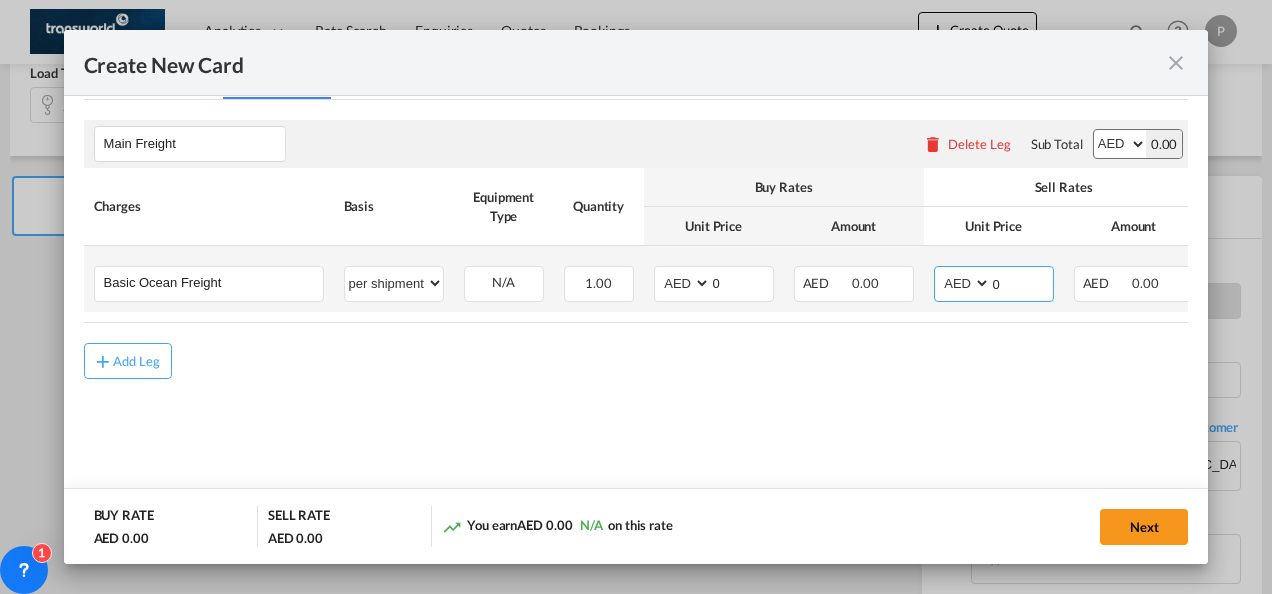 click on "0" at bounding box center (1022, 282) 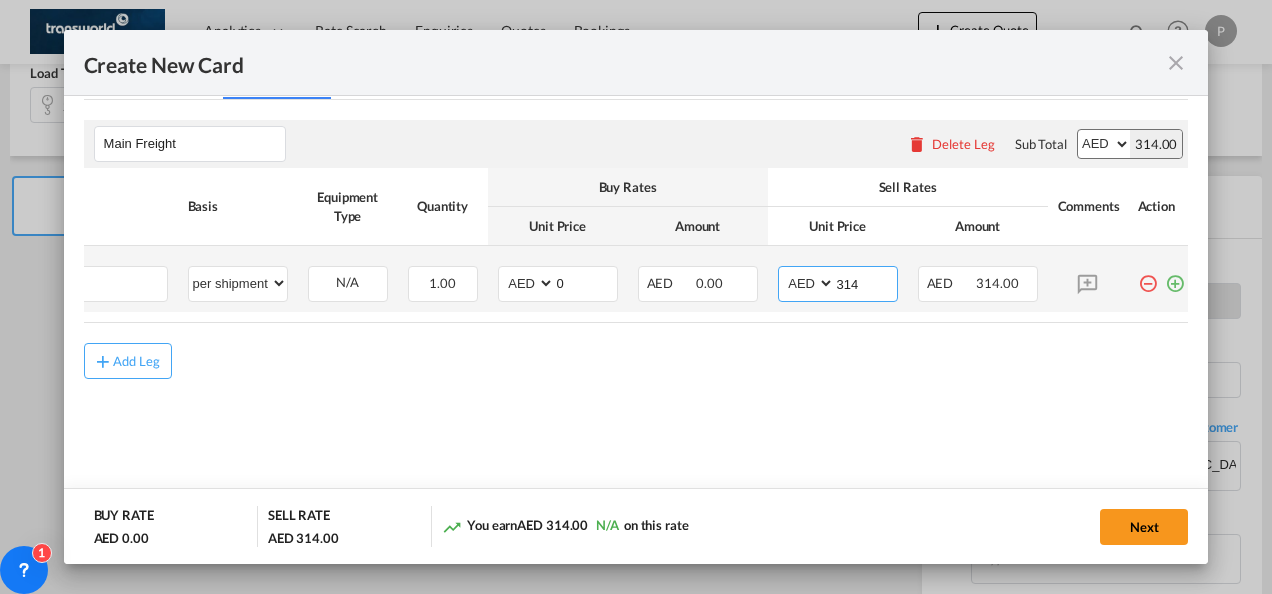scroll, scrollTop: 0, scrollLeft: 177, axis: horizontal 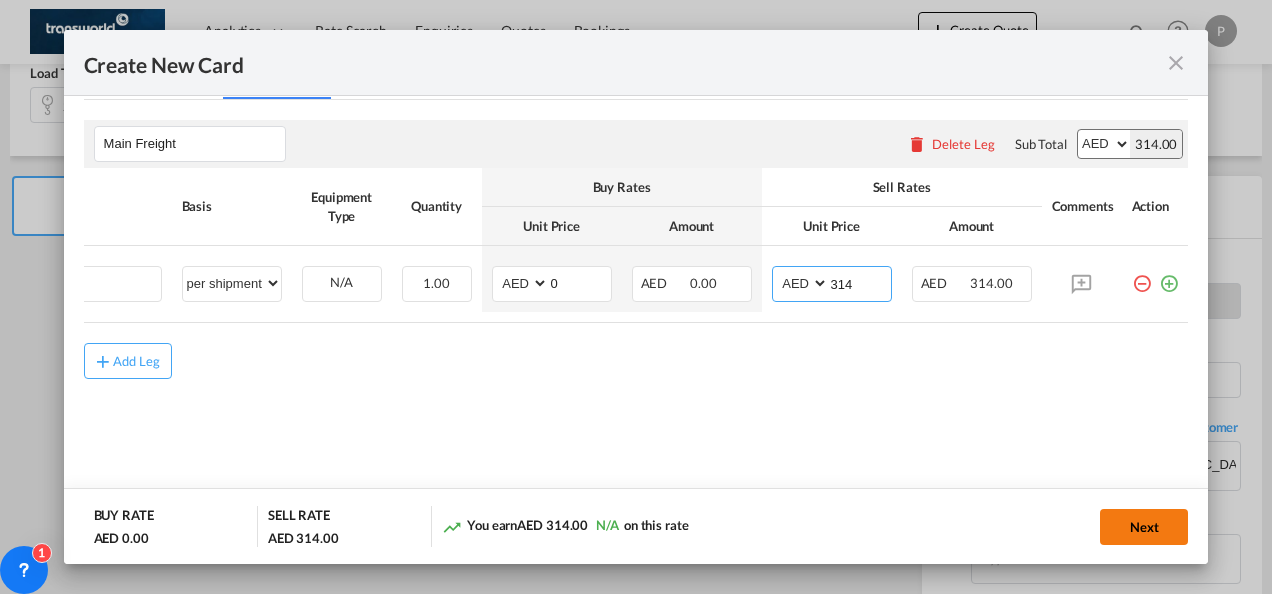 type on "314" 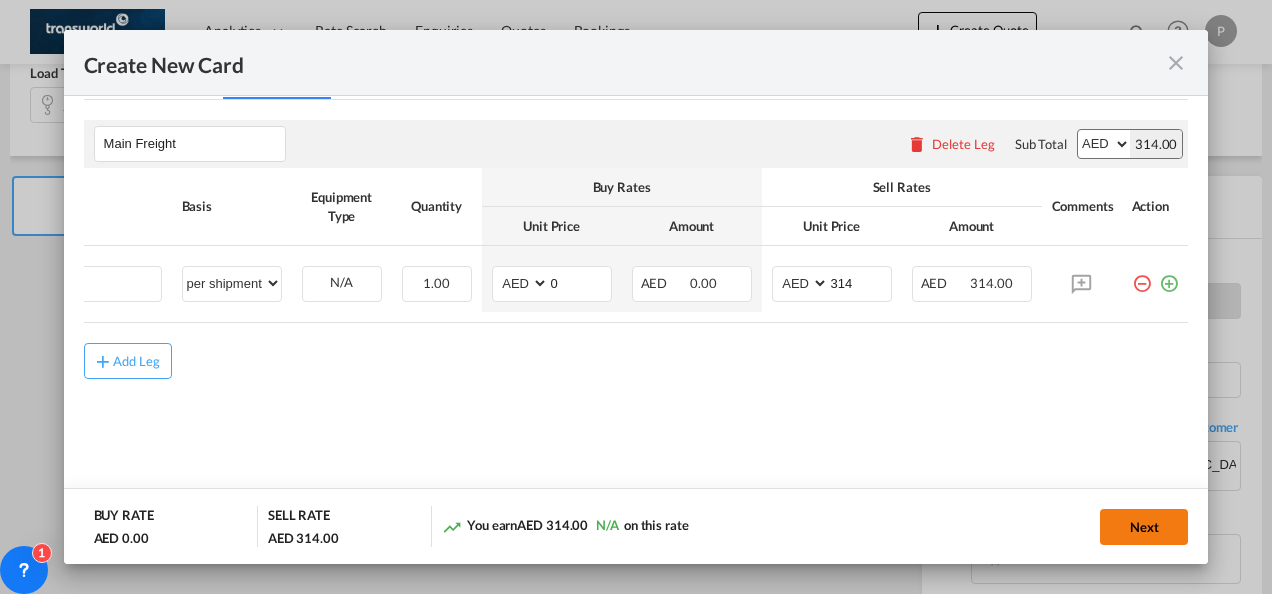 click on "Next" 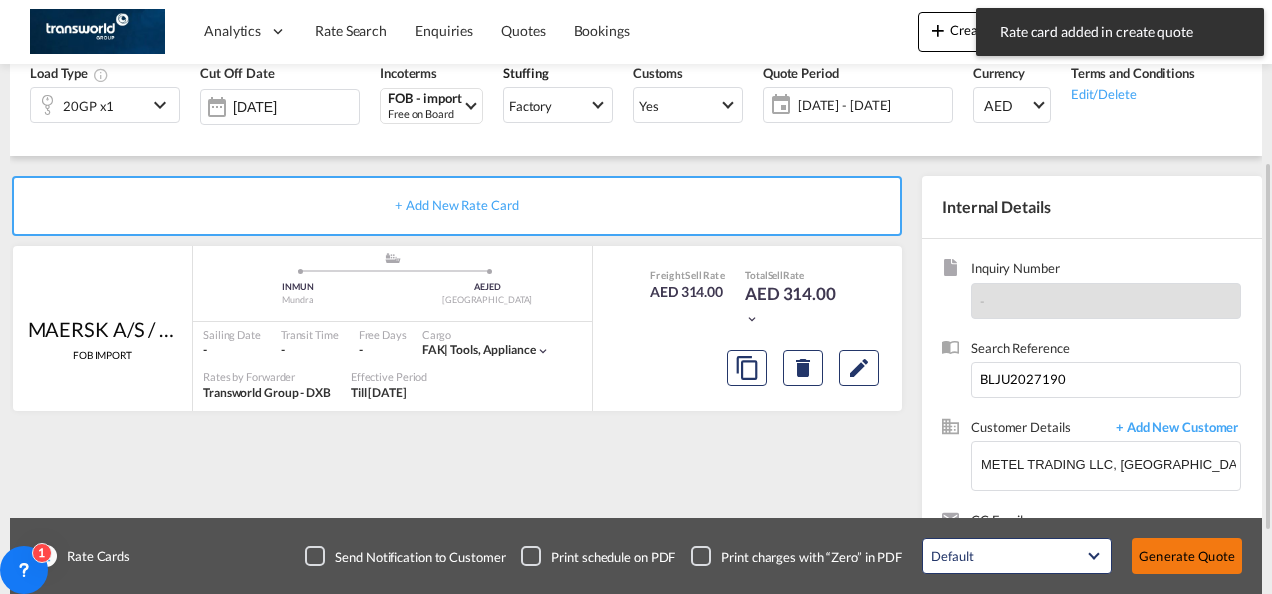 click on "Generate Quote" at bounding box center (1187, 556) 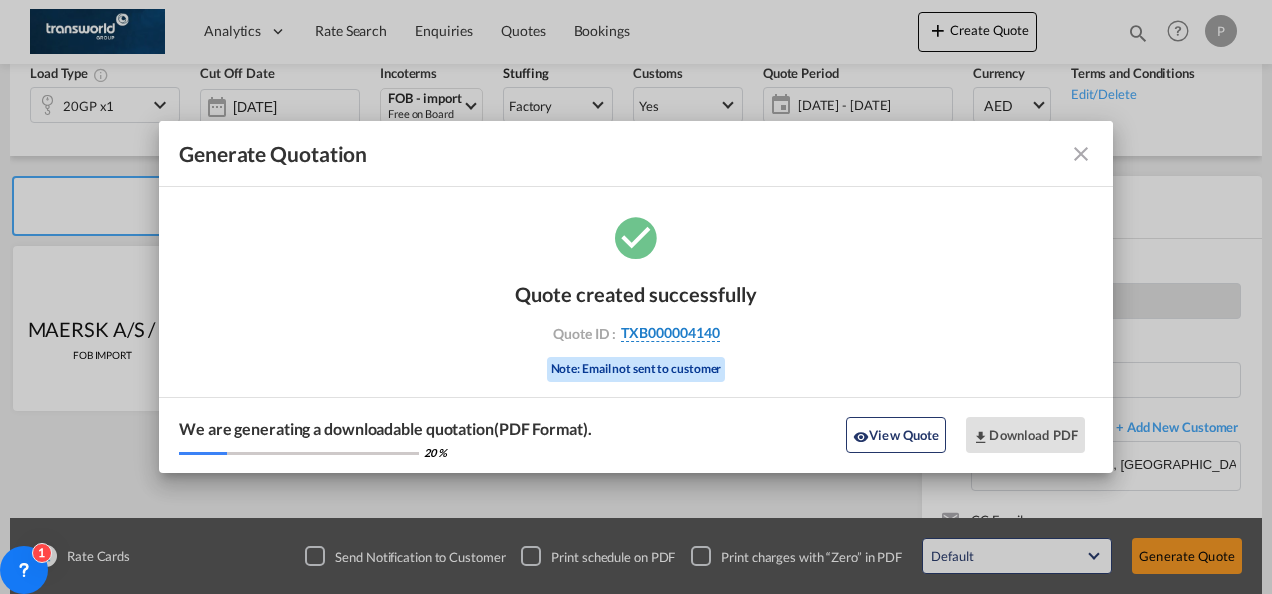 click on "TXB000004140" at bounding box center [670, 333] 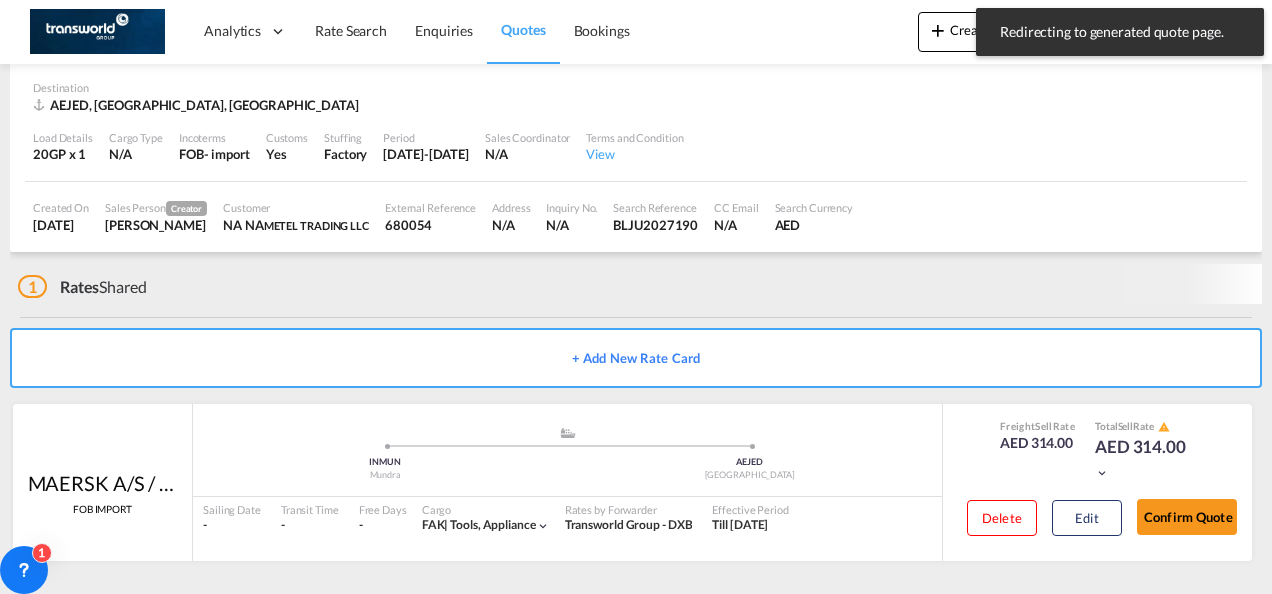 scroll, scrollTop: 124, scrollLeft: 0, axis: vertical 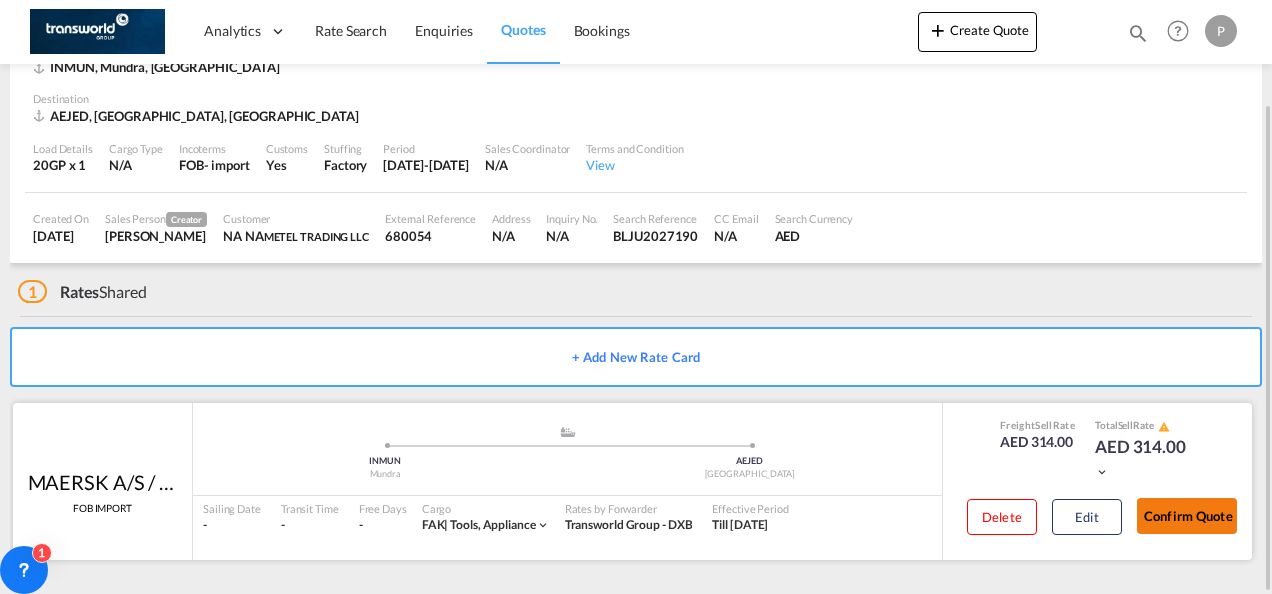 click on "Confirm Quote" at bounding box center [1187, 516] 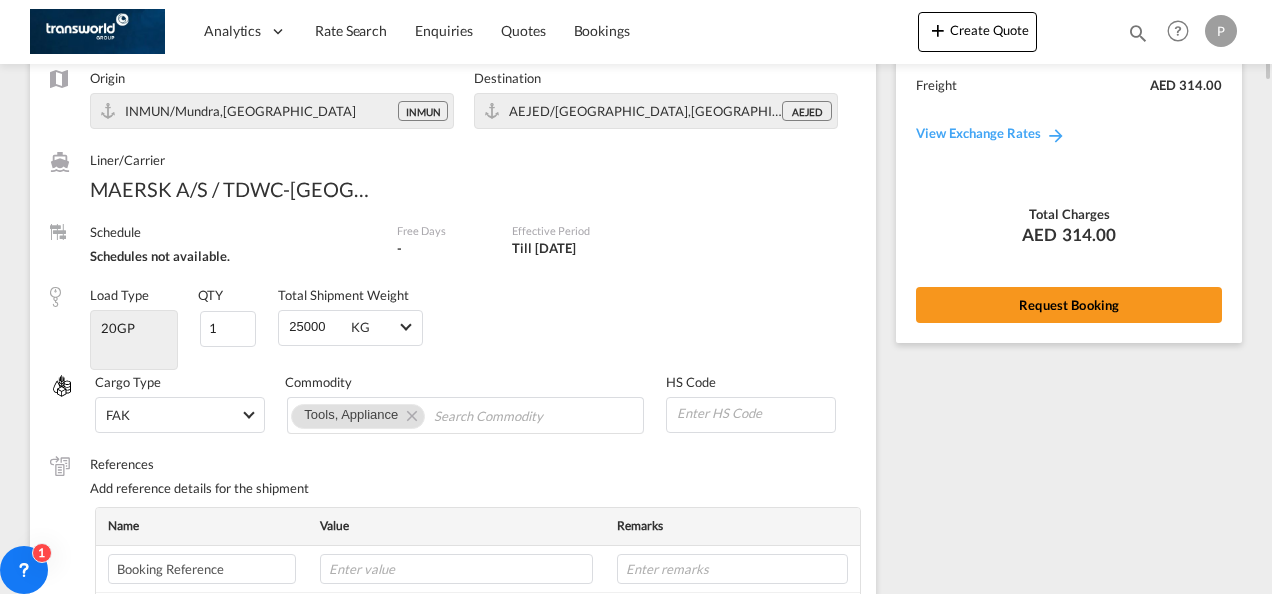 scroll, scrollTop: 0, scrollLeft: 0, axis: both 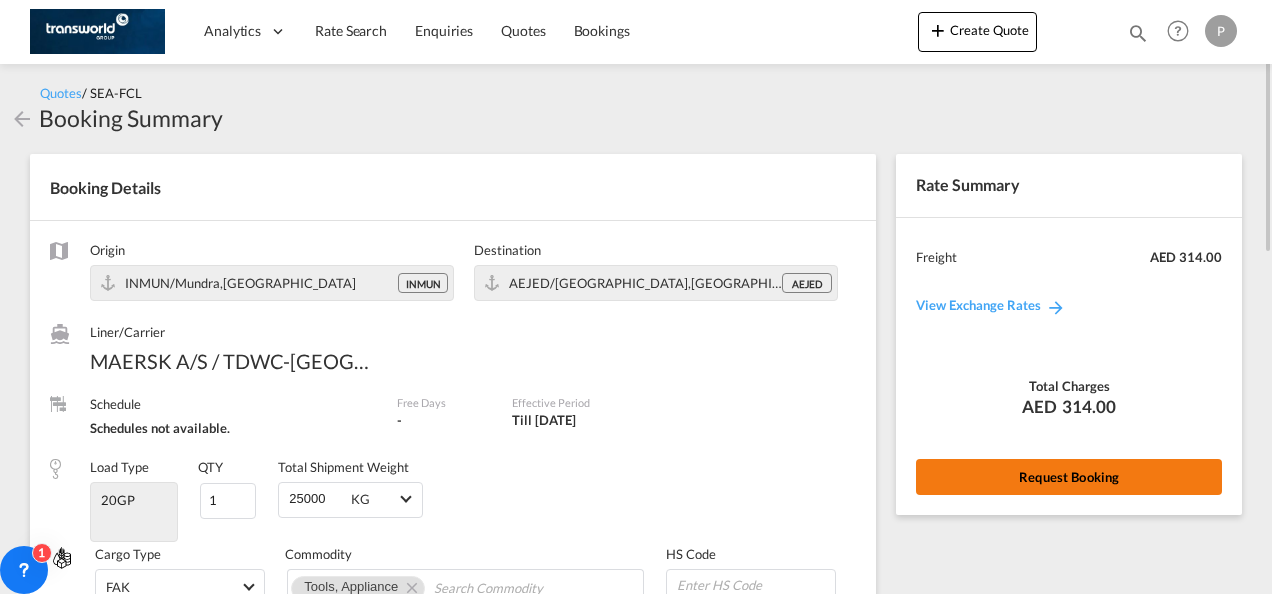 click on "Request Booking" at bounding box center [1069, 477] 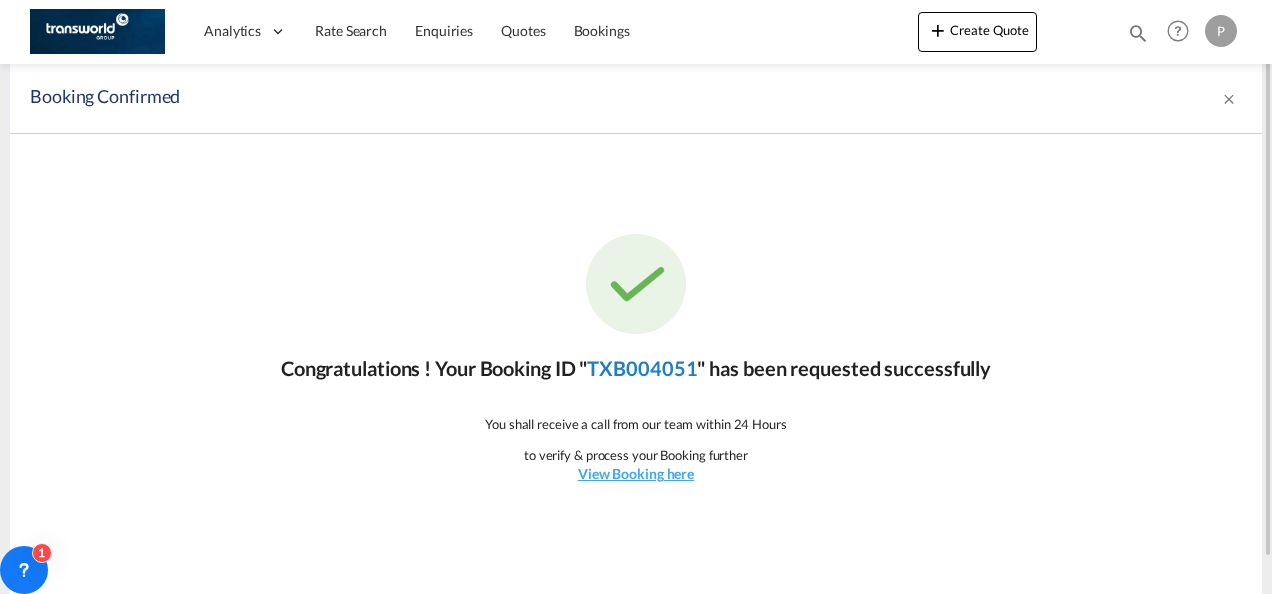 click on "TXB004051" 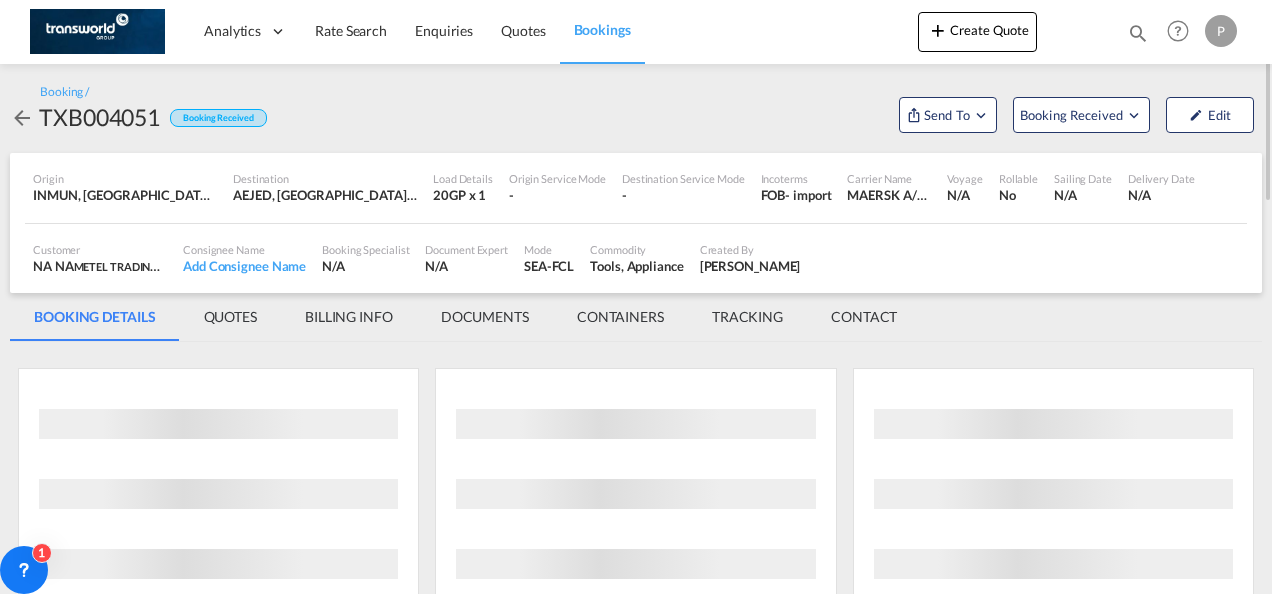 scroll, scrollTop: 0, scrollLeft: 0, axis: both 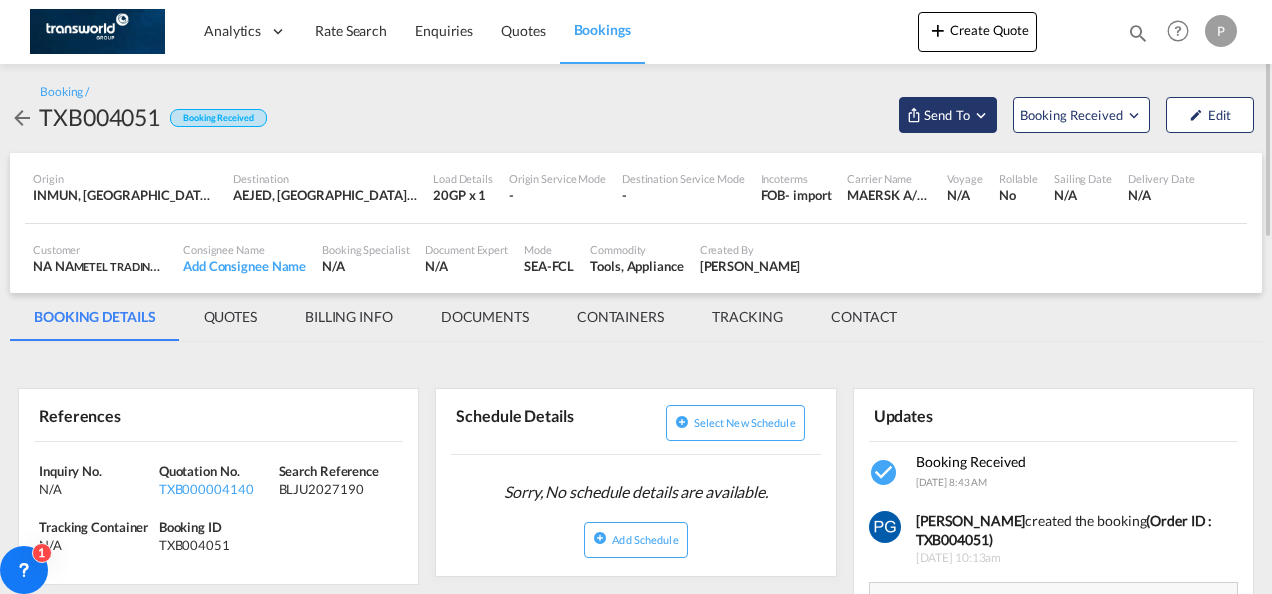 click on "Send To" at bounding box center (947, 115) 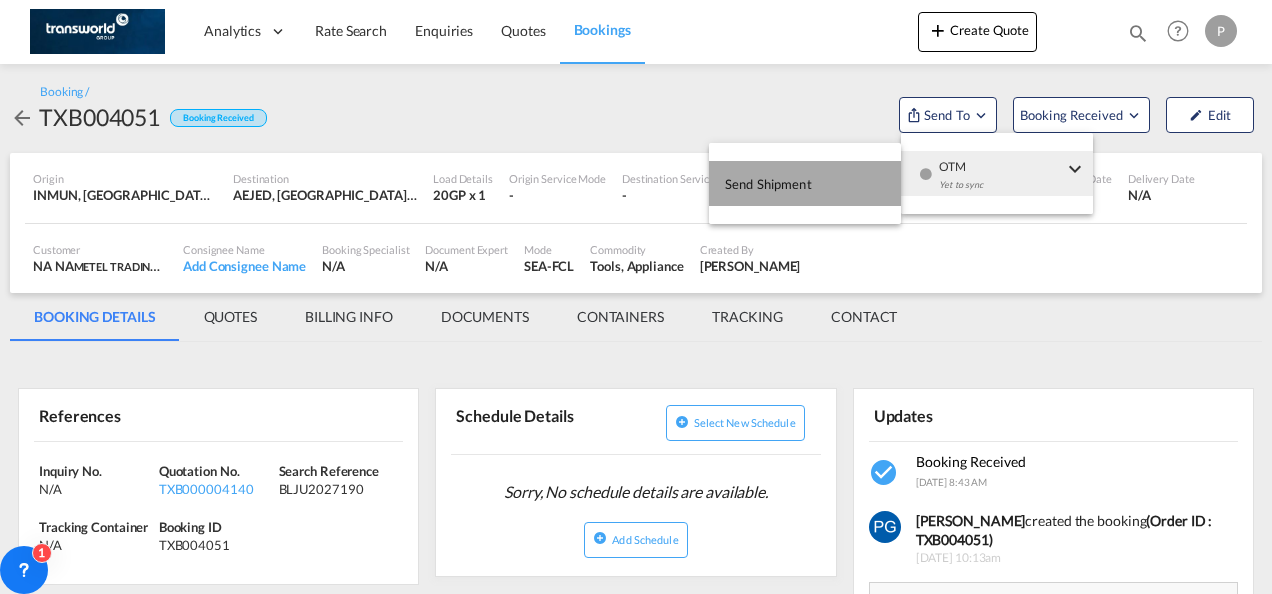 click on "Send Shipment" at bounding box center [768, 184] 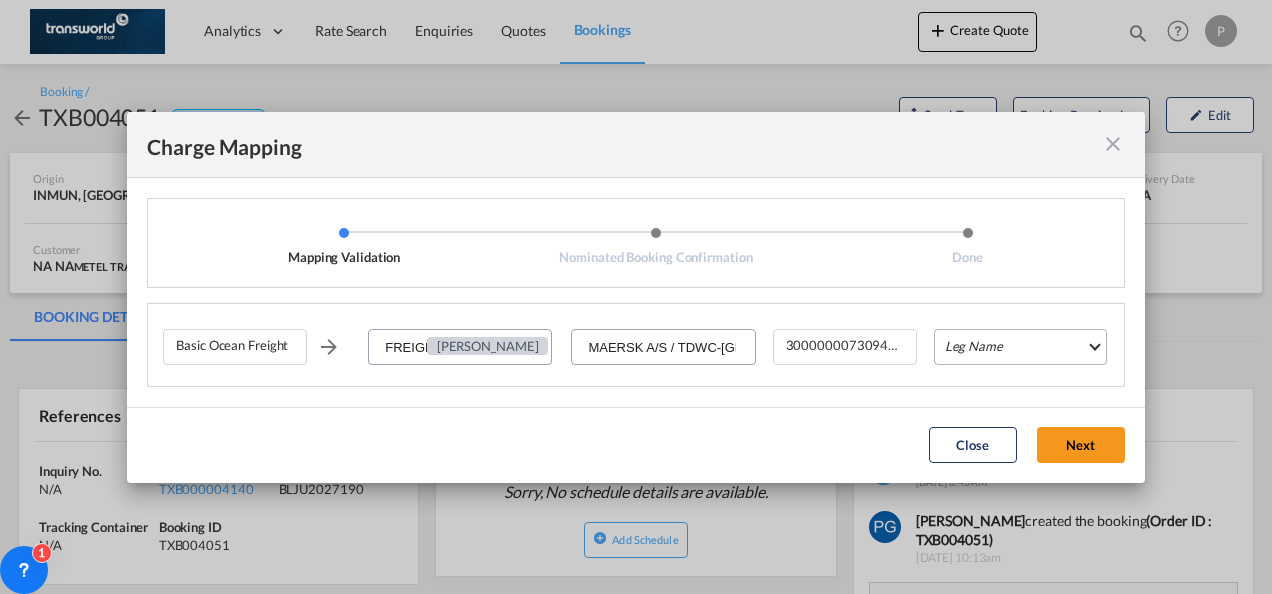 click on "Leg Name HANDLING ORIGIN VESSEL HANDLING DESTINATION OTHERS TL PICK UP CUSTOMS ORIGIN CUSTOMS DESTINATION TL DELIVERY" at bounding box center [1020, 347] 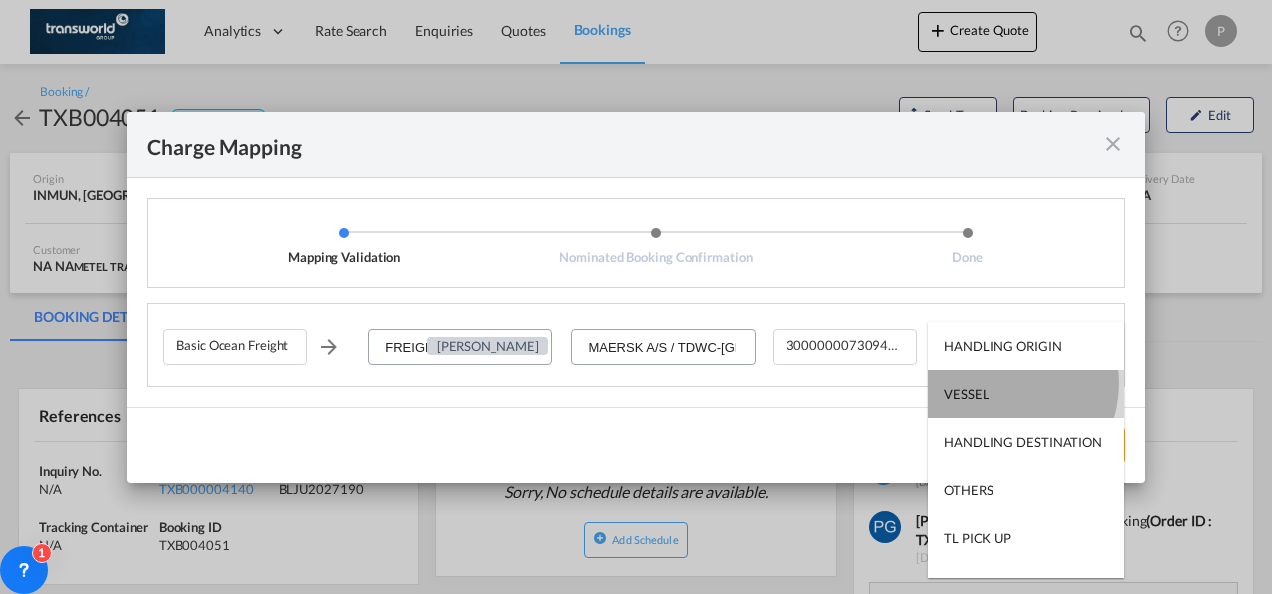click on "VESSEL" at bounding box center (1026, 394) 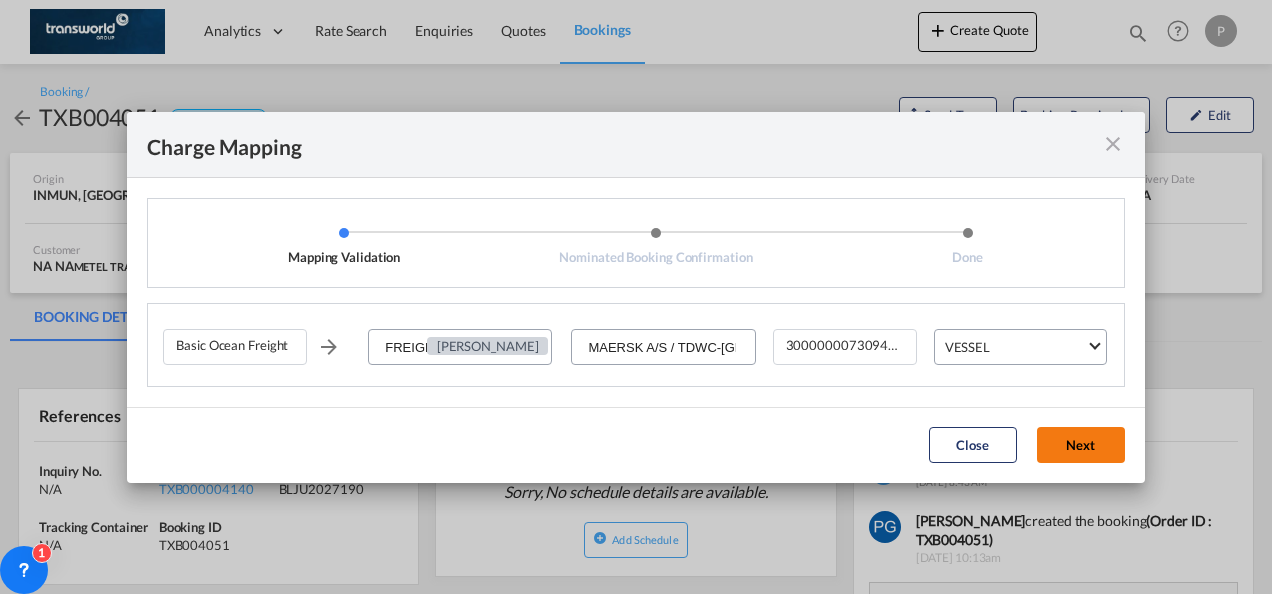 click on "Next" 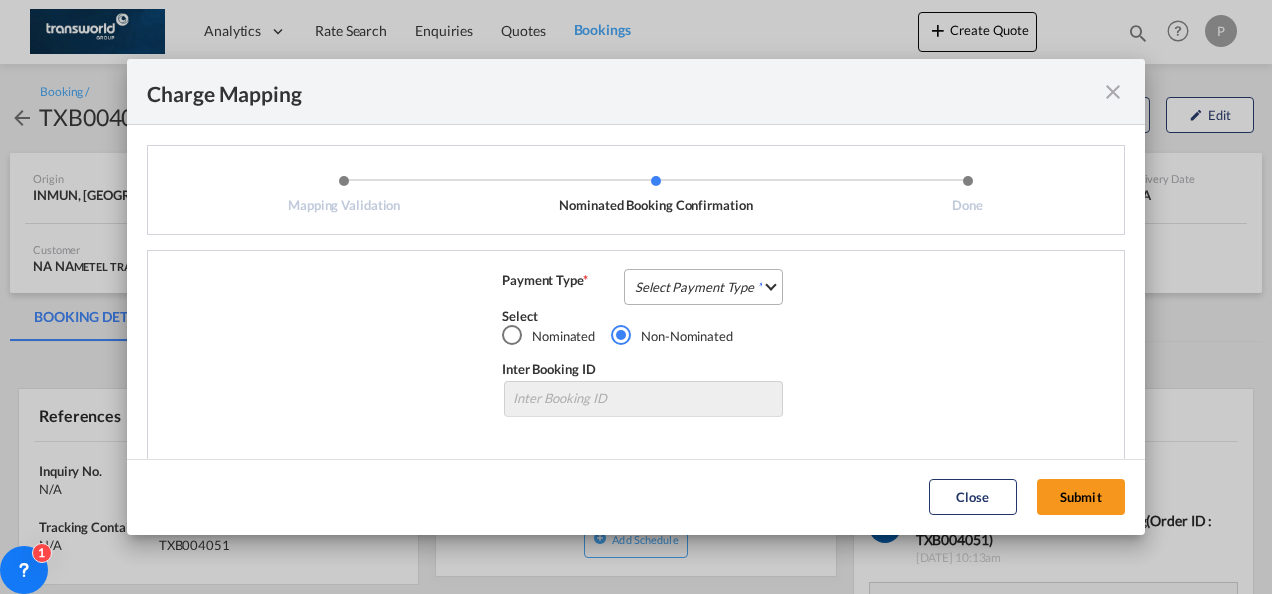 click on "Select Payment Type
COLLECT
PREPAID" at bounding box center (703, 287) 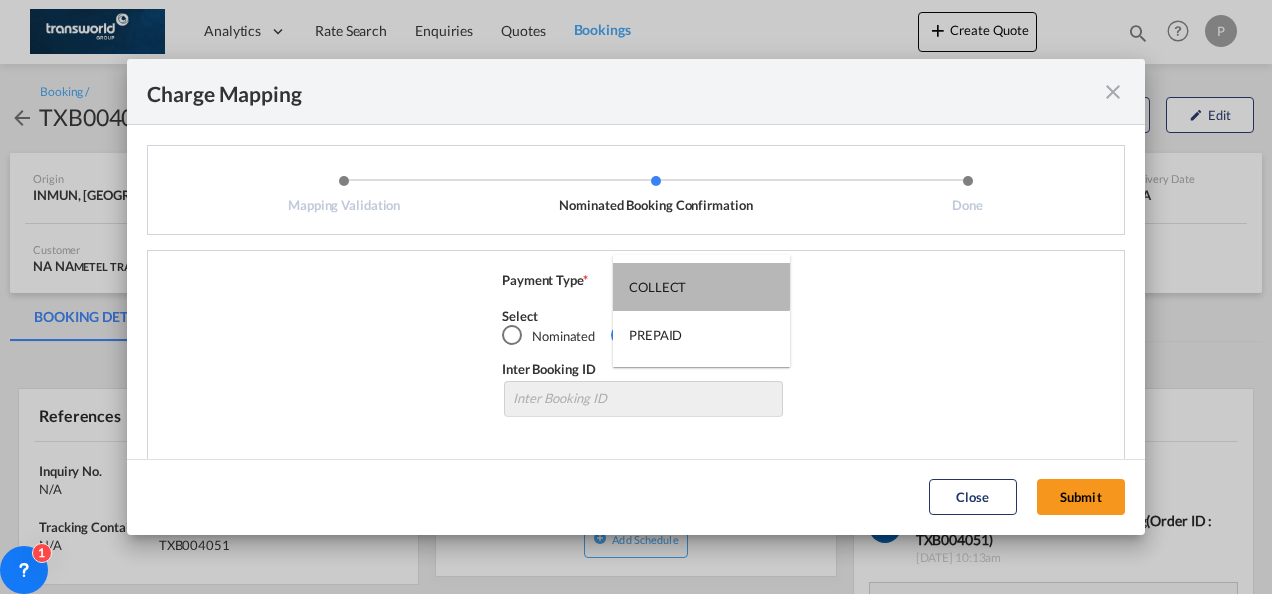 click on "COLLECT" at bounding box center [701, 287] 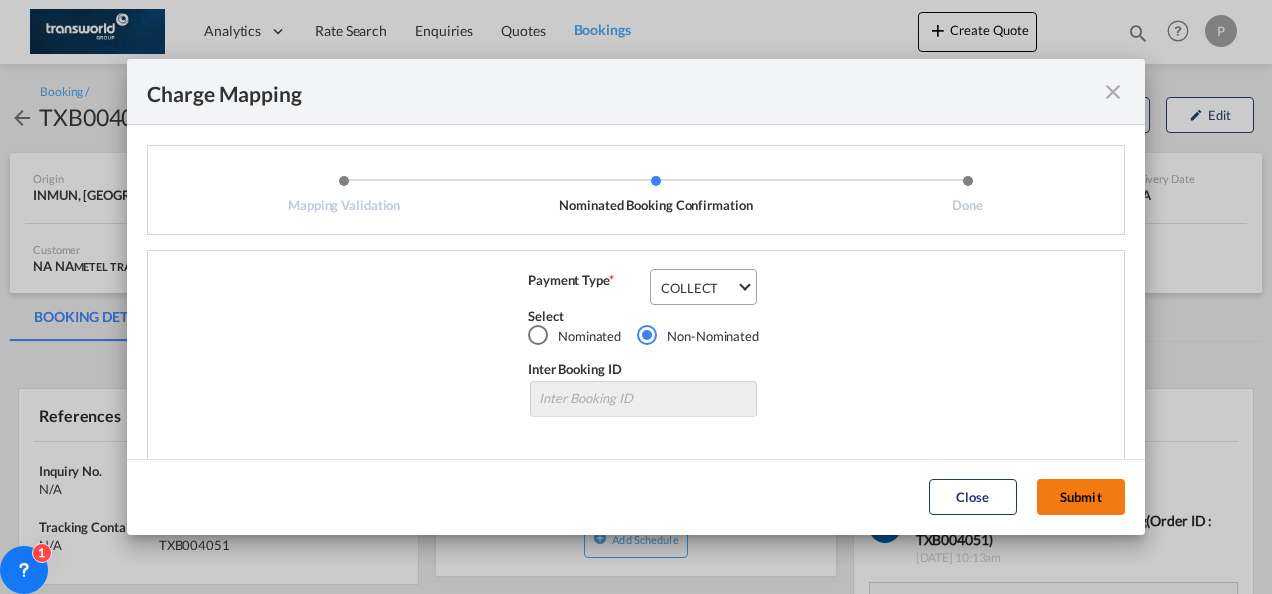 click on "Submit" 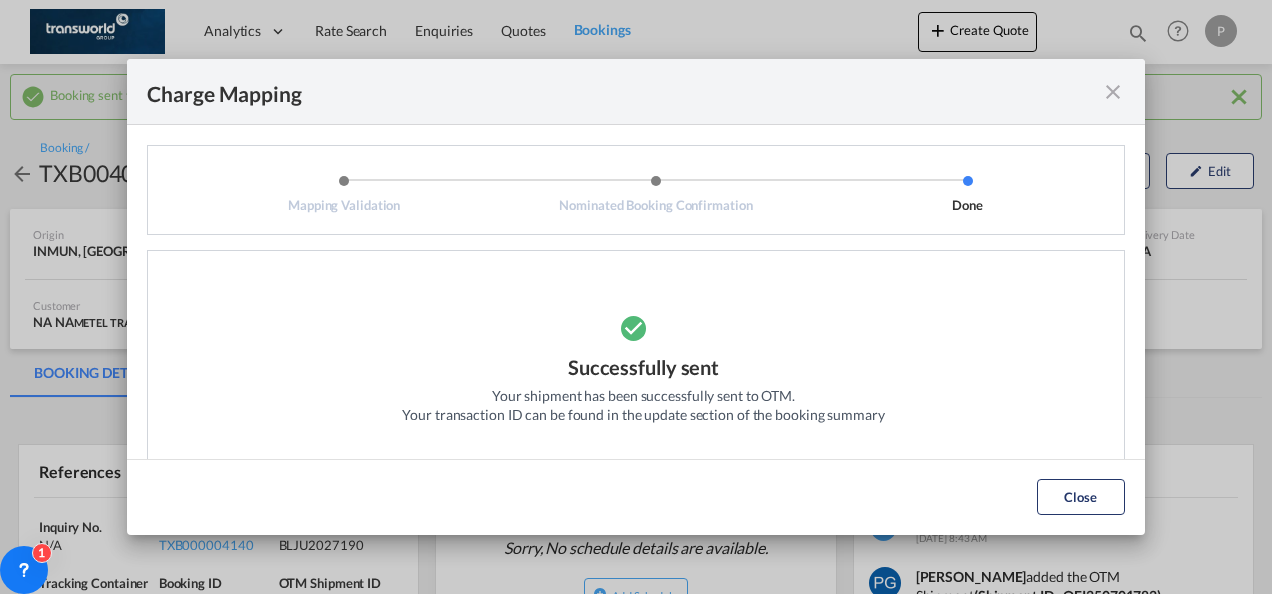 click at bounding box center [1113, 92] 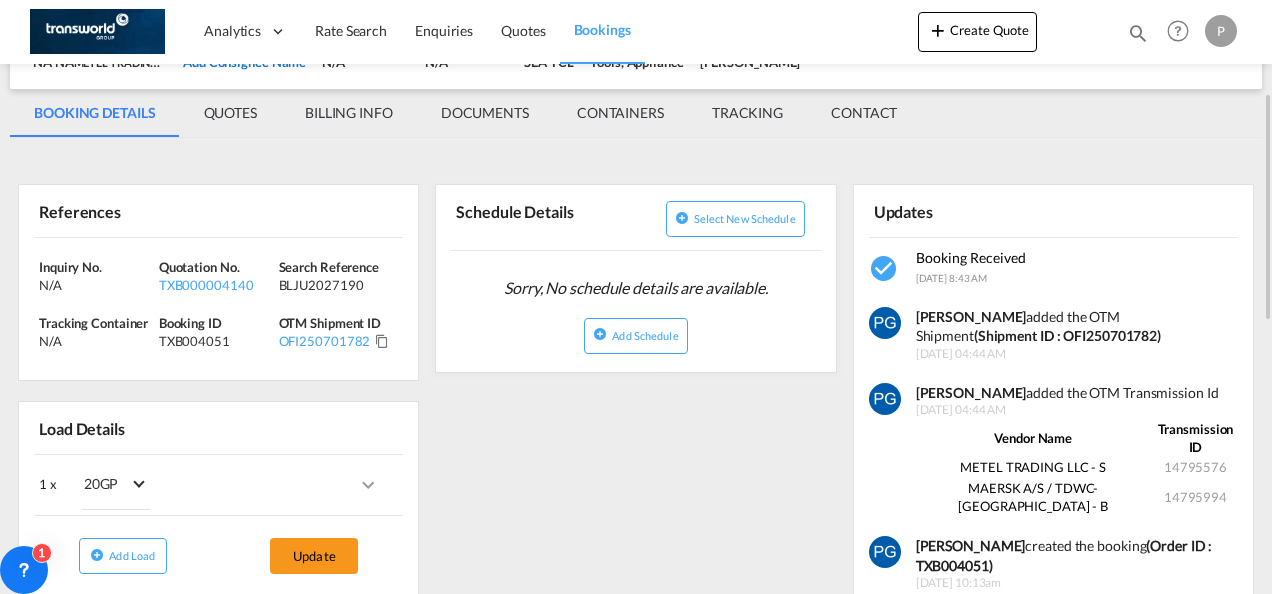 scroll, scrollTop: 262, scrollLeft: 0, axis: vertical 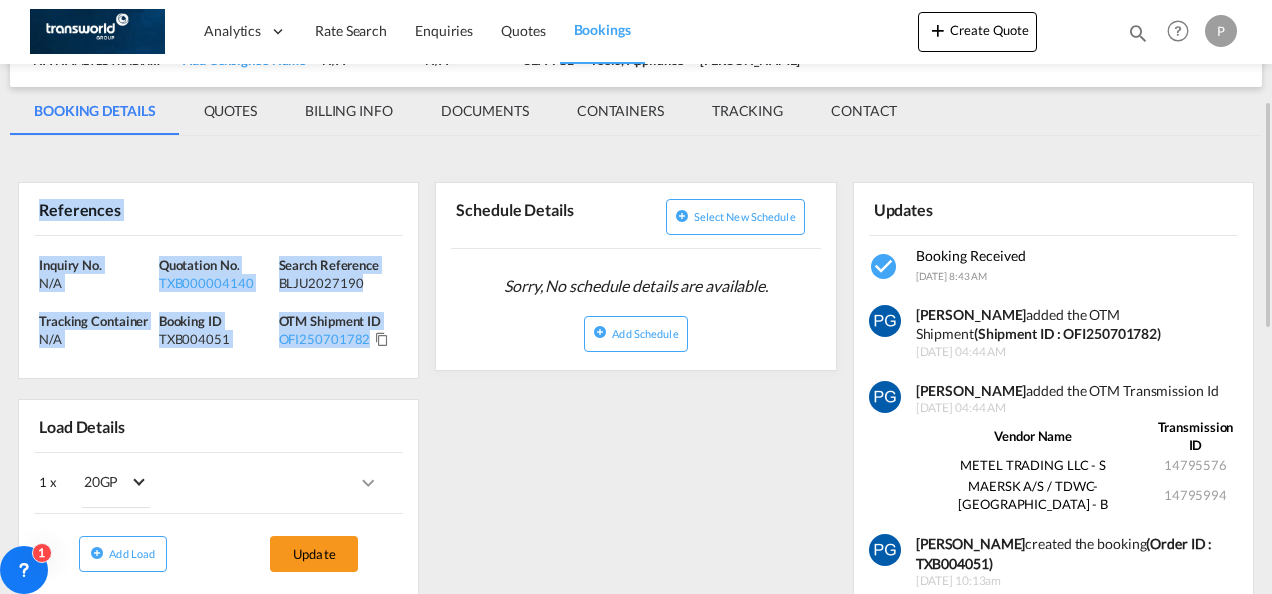 drag, startPoint x: 38, startPoint y: 210, endPoint x: 370, endPoint y: 354, distance: 361.88397 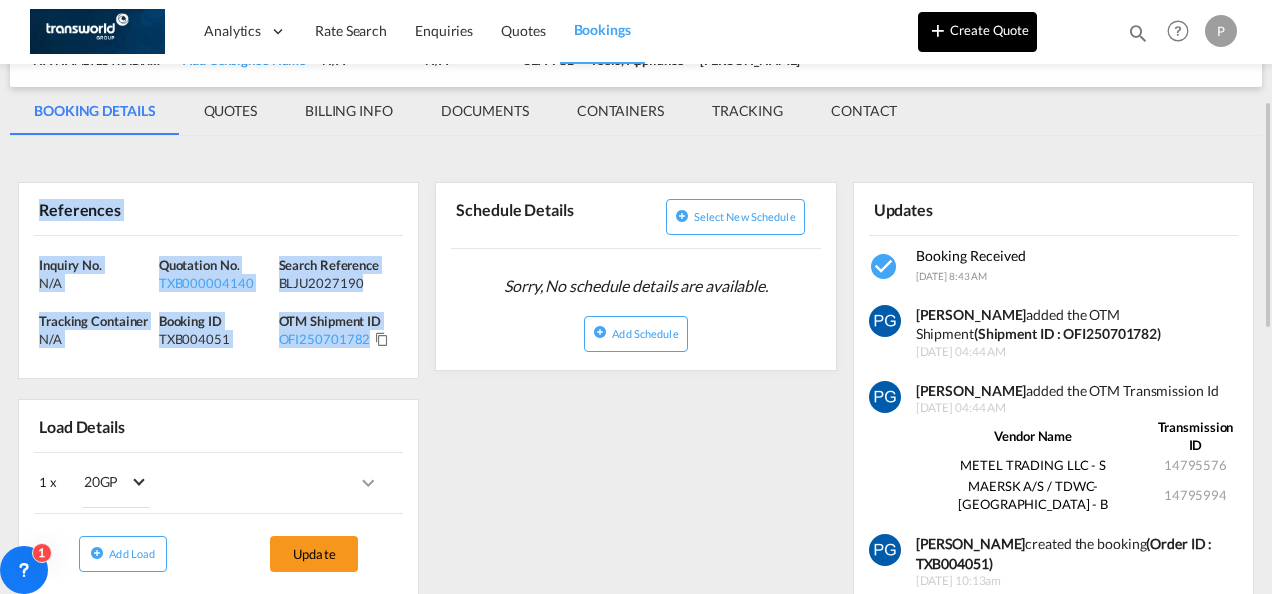 click on "Create Quote" at bounding box center [977, 32] 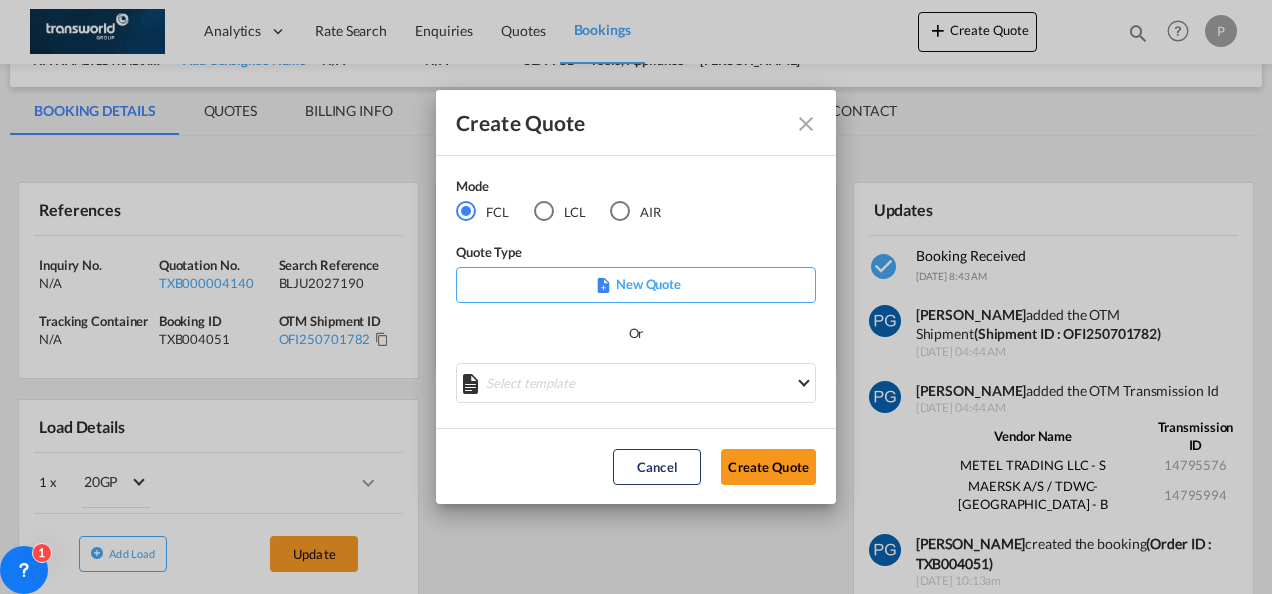 click at bounding box center [620, 211] 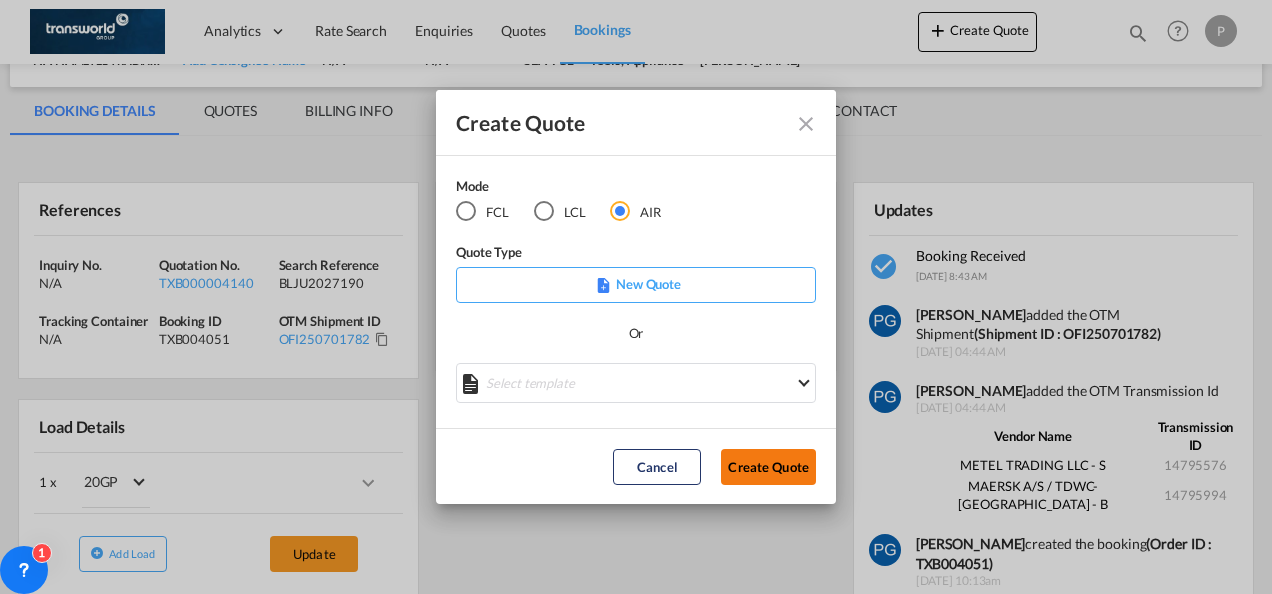 click on "Create Quote" 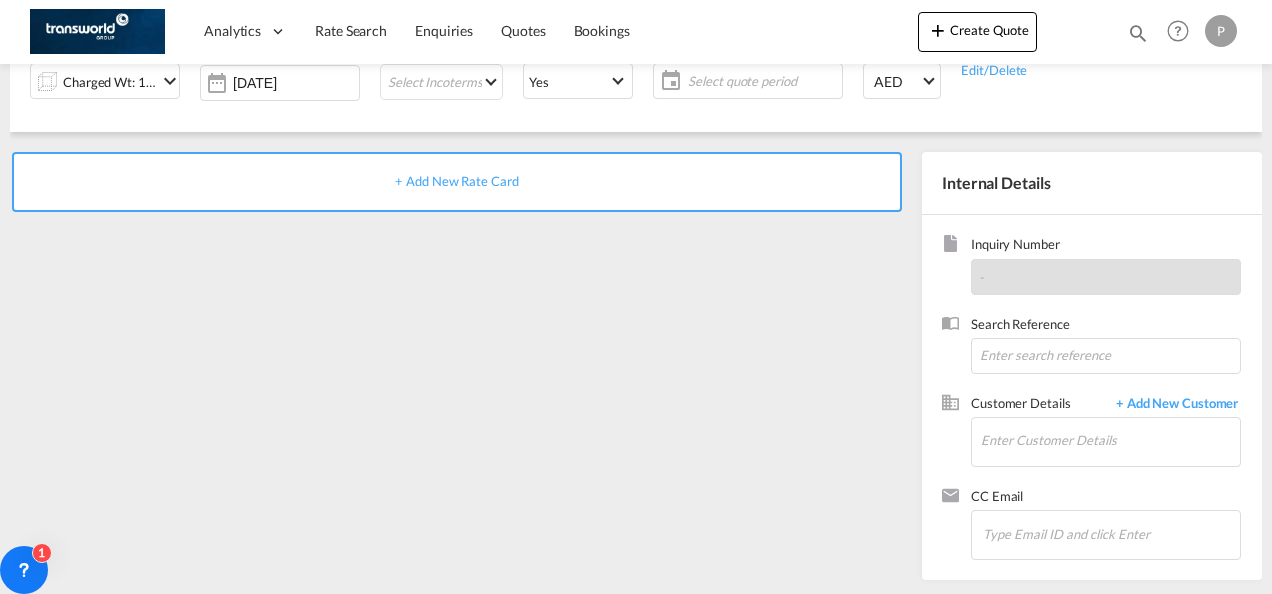 scroll, scrollTop: 0, scrollLeft: 0, axis: both 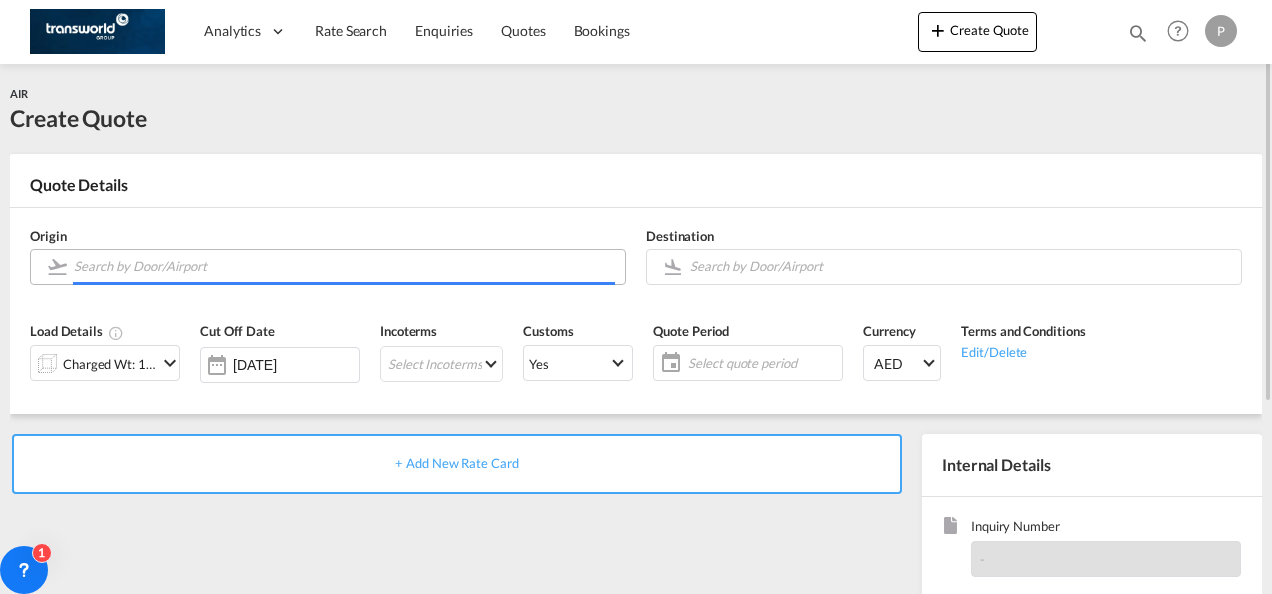 click at bounding box center [344, 266] 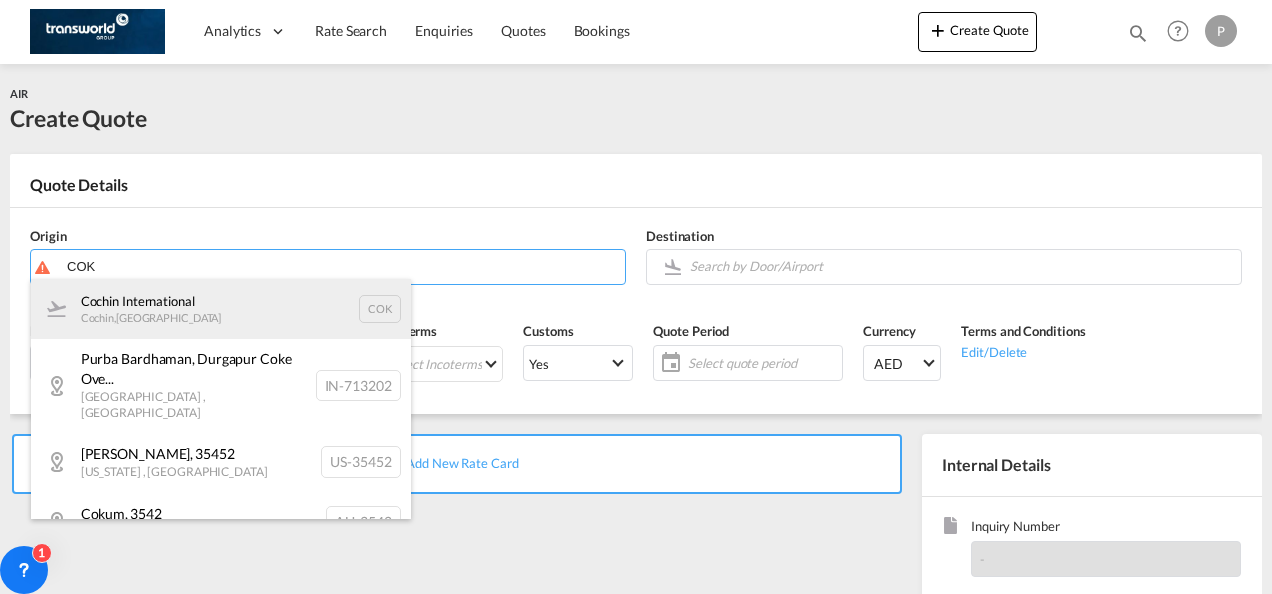 click on "Cochin International Cochin ,  [GEOGRAPHIC_DATA]
COK" at bounding box center (221, 309) 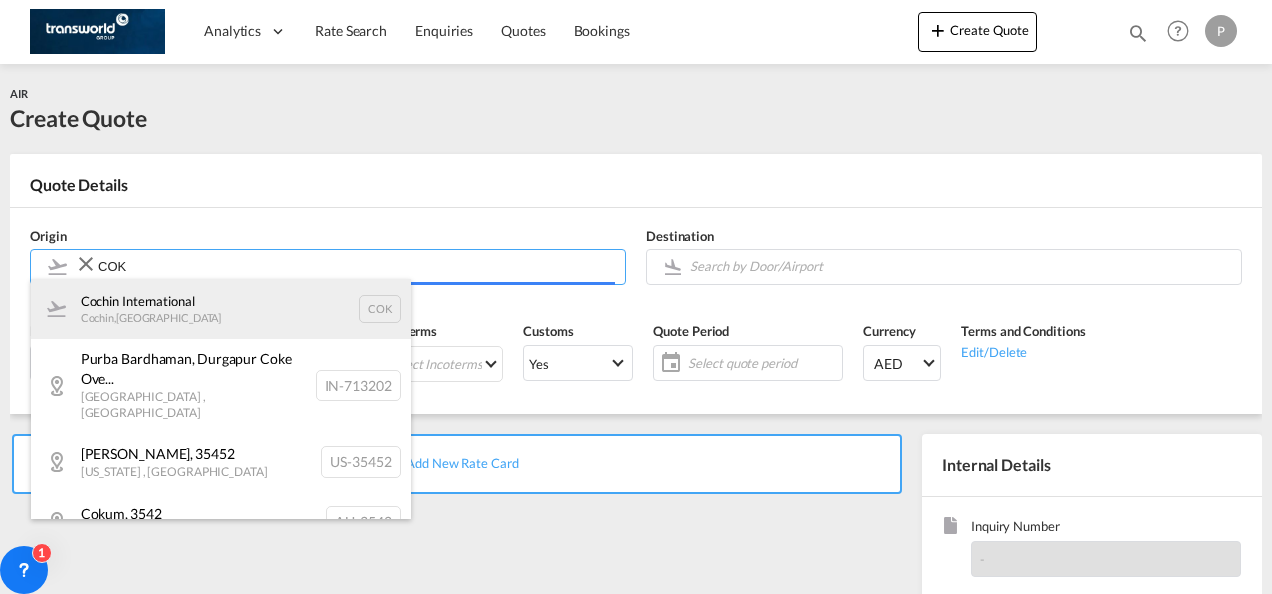 type on "Cochin International, Cochin, COK" 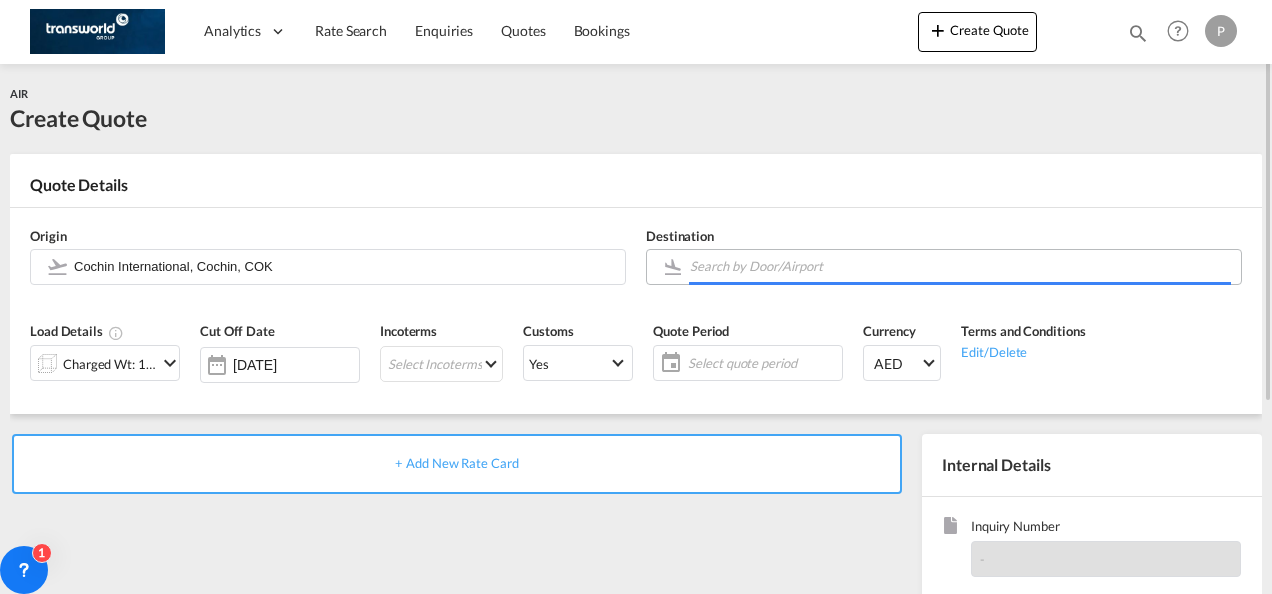 click at bounding box center (960, 266) 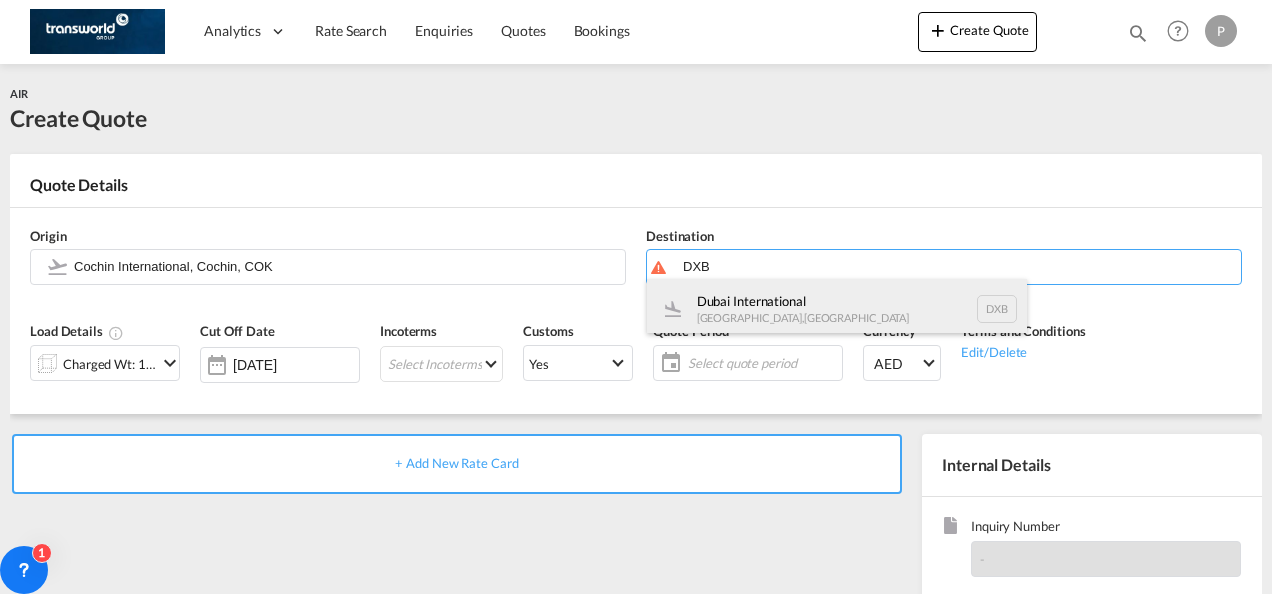 click on "Dubai International
[GEOGRAPHIC_DATA] ,  [GEOGRAPHIC_DATA]
DXB" at bounding box center (837, 309) 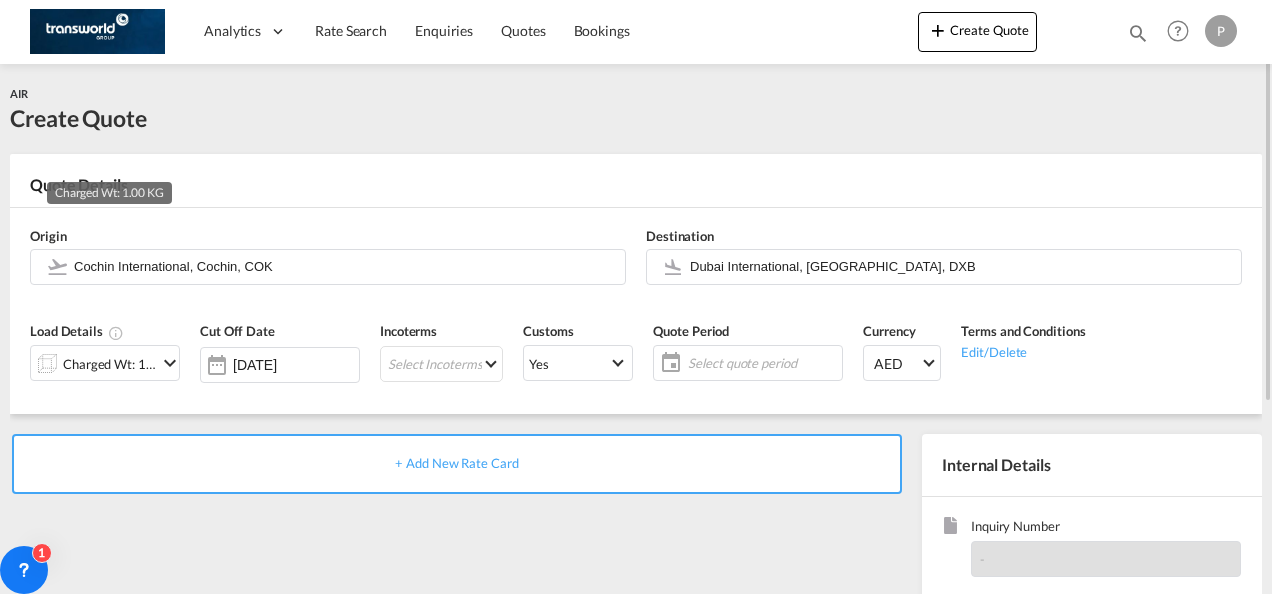 click on "Charged Wt: 1.00 KG" at bounding box center (110, 364) 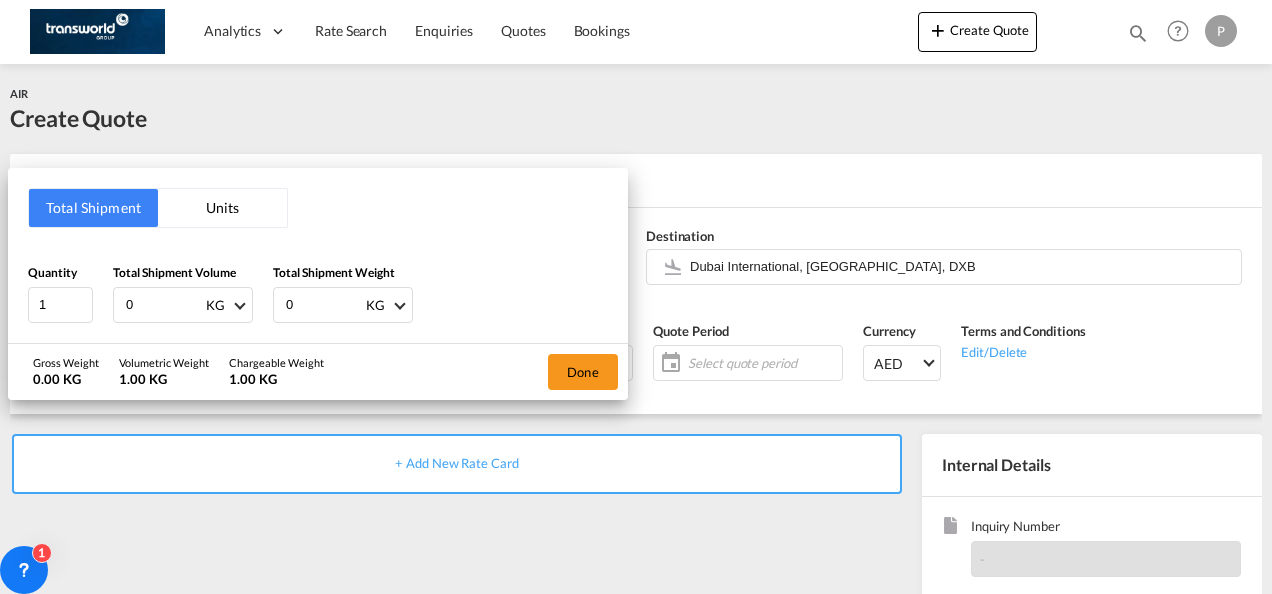 click on "0" at bounding box center [164, 305] 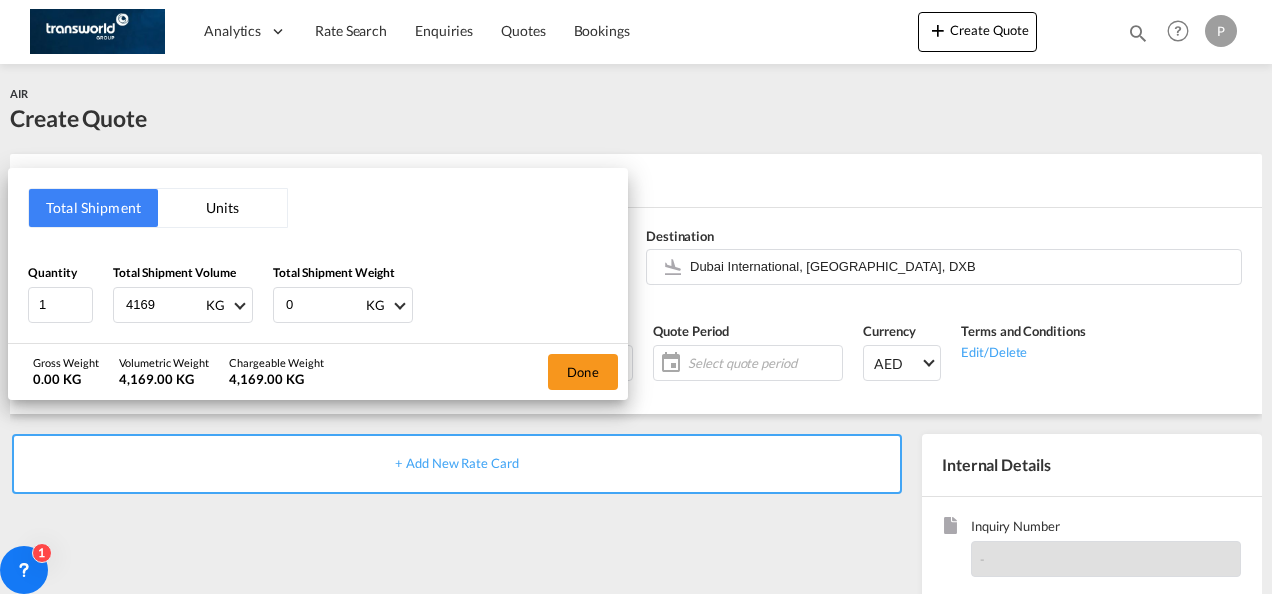 type on "4169" 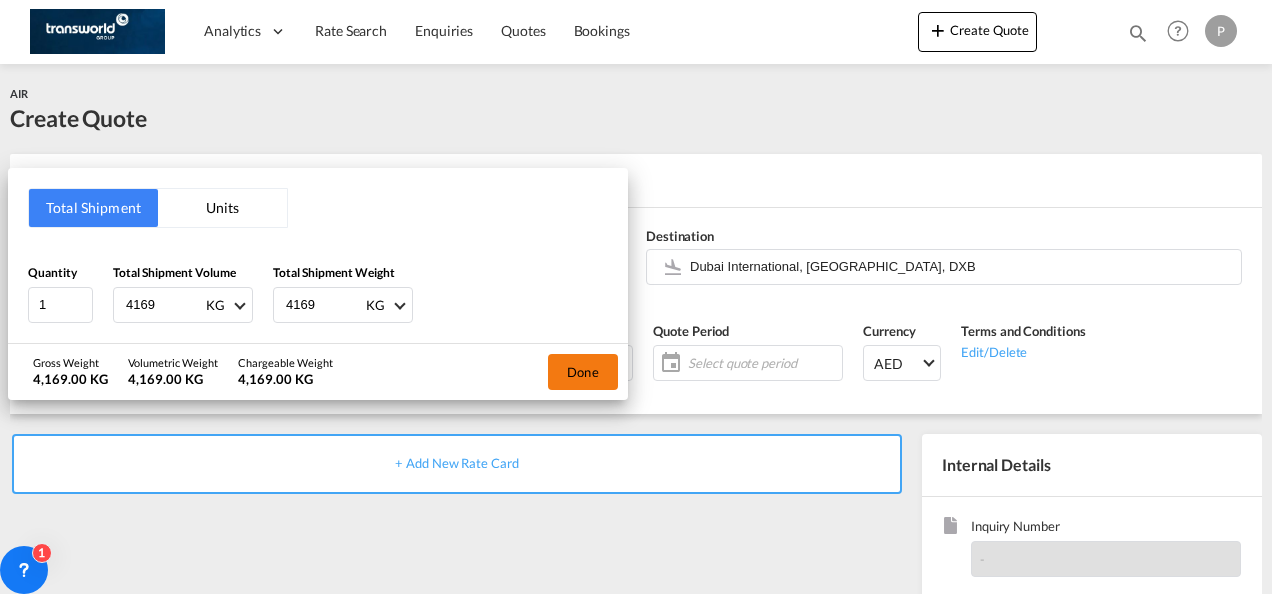 type on "4169" 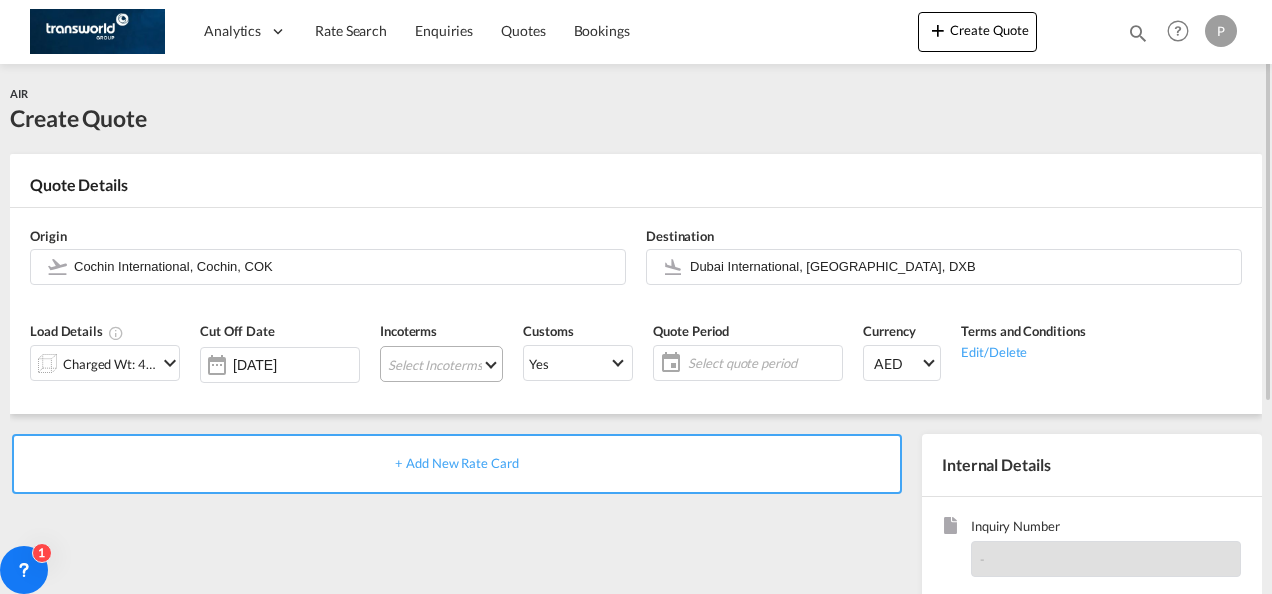 click on "Select Incoterms
CIF - import
Cost,Insurance and Freight FAS - export
Free Alongside Ship FCA - import
Free Carrier EXW - import
Ex Works CFR - export
Cost and Freight EXW - export
Ex Works CIP - import
Carriage and Insurance Paid to DPU - import
Delivery at Place Unloaded DAP - import
Delivered at Place CFR - import
Cost and Freight CPT - import
Carrier Paid to CPT - export
Carrier Paid to DPU - export
Delivery at Place Unloaded DAP - export
Delivered at Place FAS - import
Free Alongside Ship FCA - export
Free Carrier FOB - export
Free on Board CIF - export
Cost,Insurance and Freight FOB - import
Free on Board DDP - export
Delivery Duty Paid CIP - export
Carriage and Insurance Paid to" at bounding box center [441, 364] 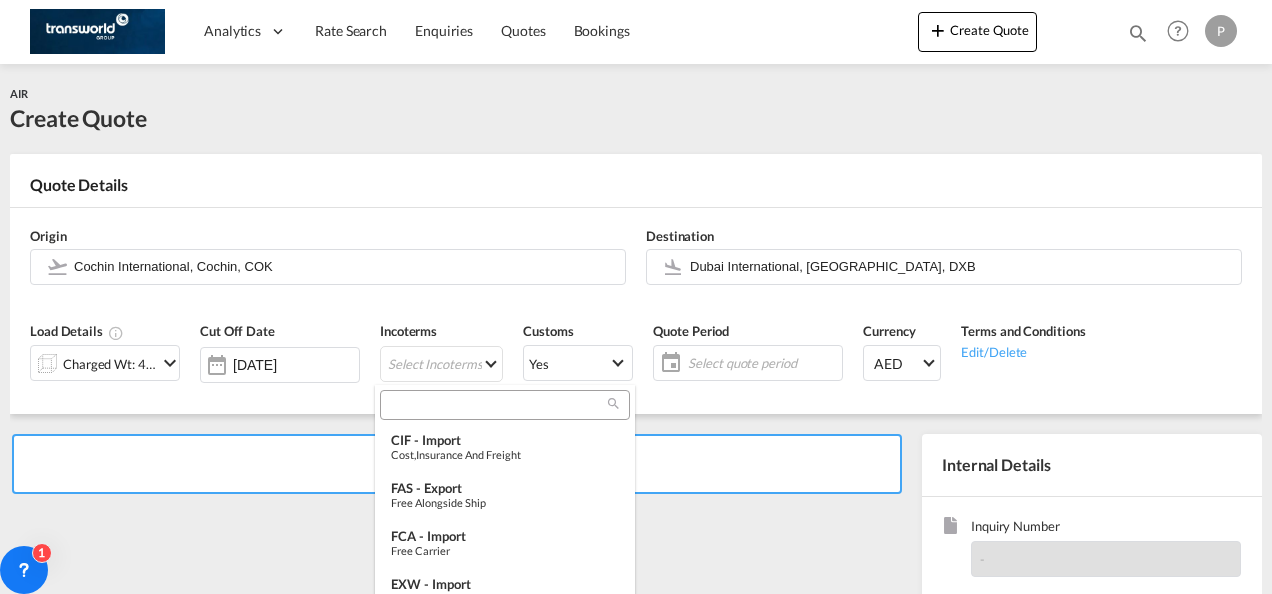 click at bounding box center [497, 405] 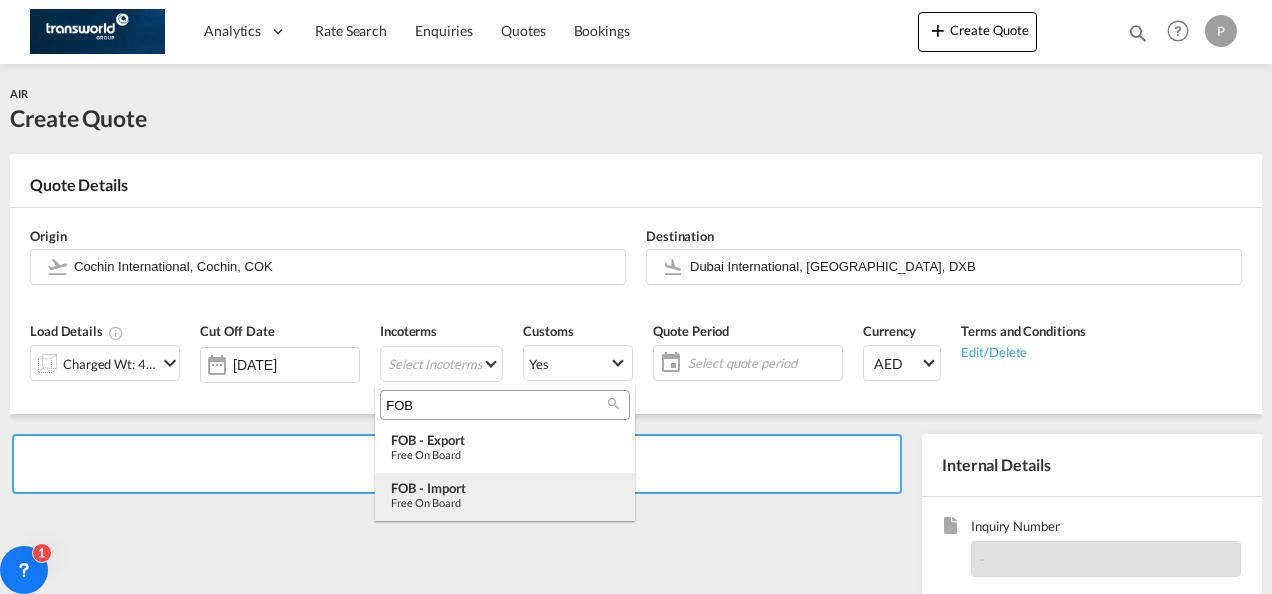 type on "FOB" 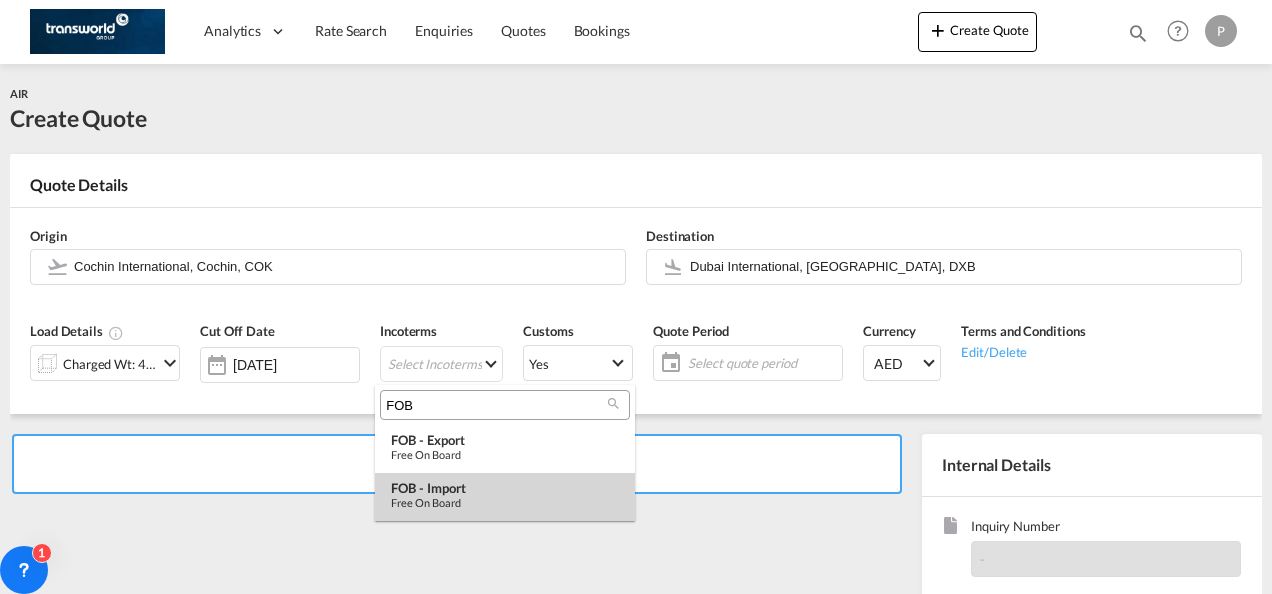 click on "Free on Board" at bounding box center (505, 502) 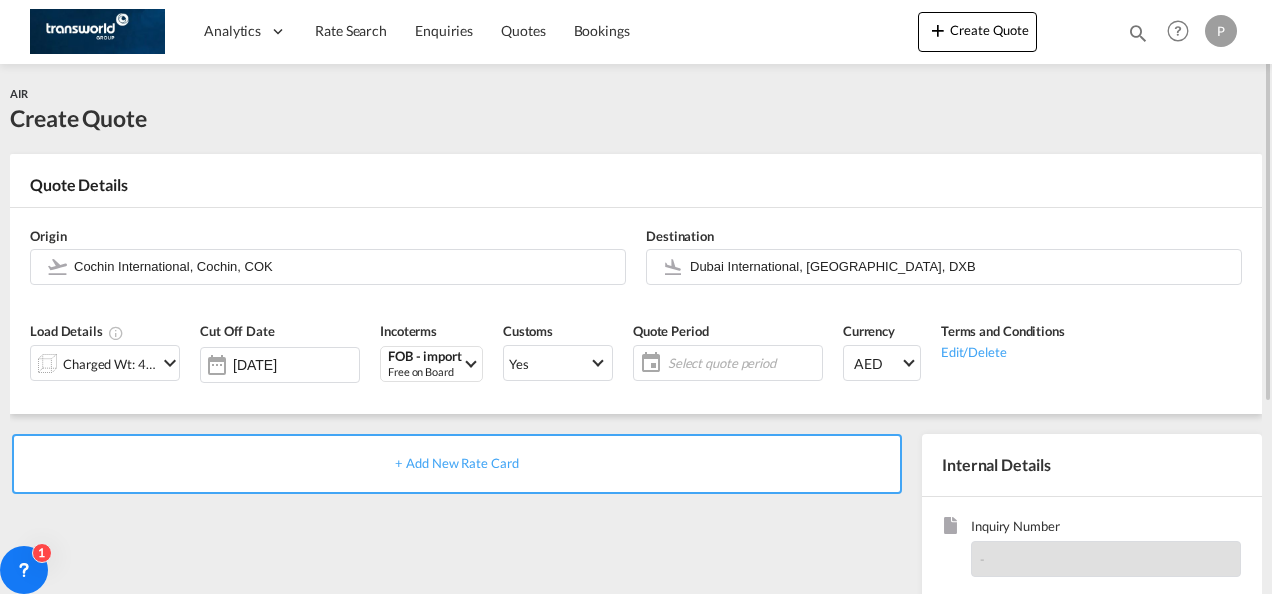 click on "Select quote period" 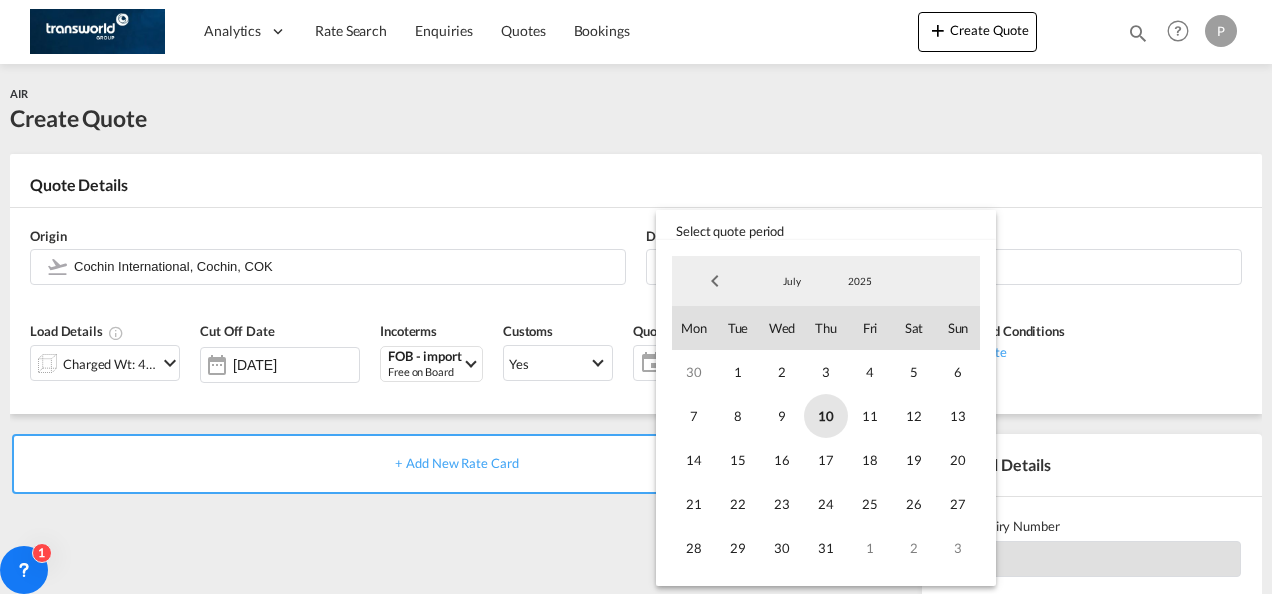 click on "10" at bounding box center (826, 416) 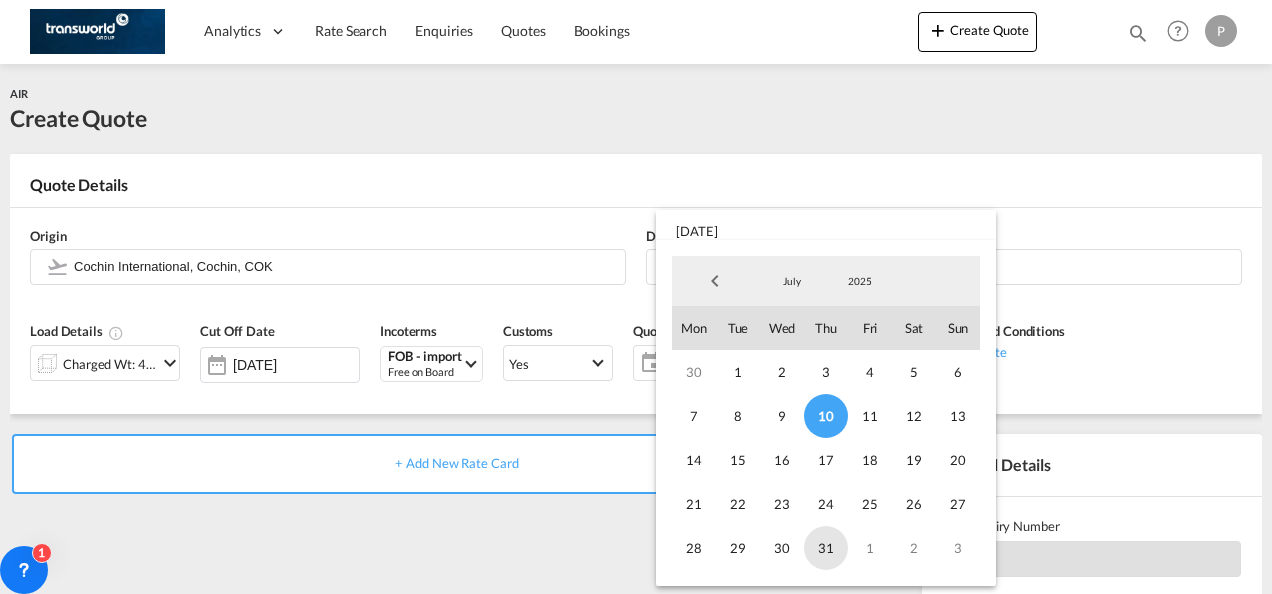 click on "31" at bounding box center [826, 548] 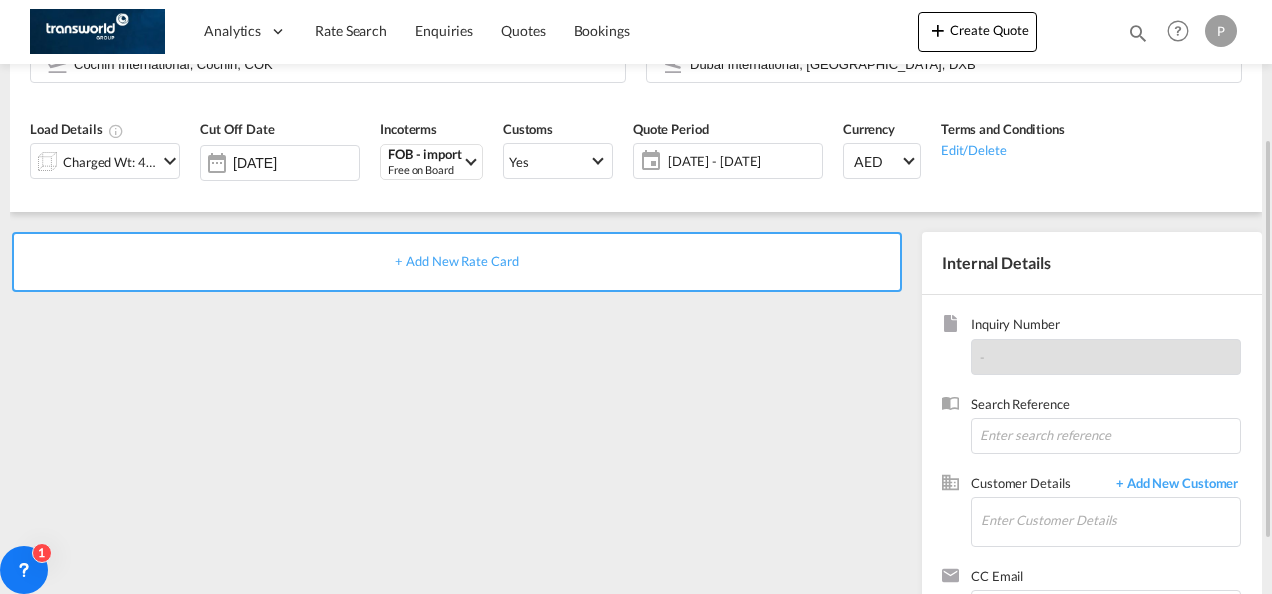 scroll, scrollTop: 203, scrollLeft: 0, axis: vertical 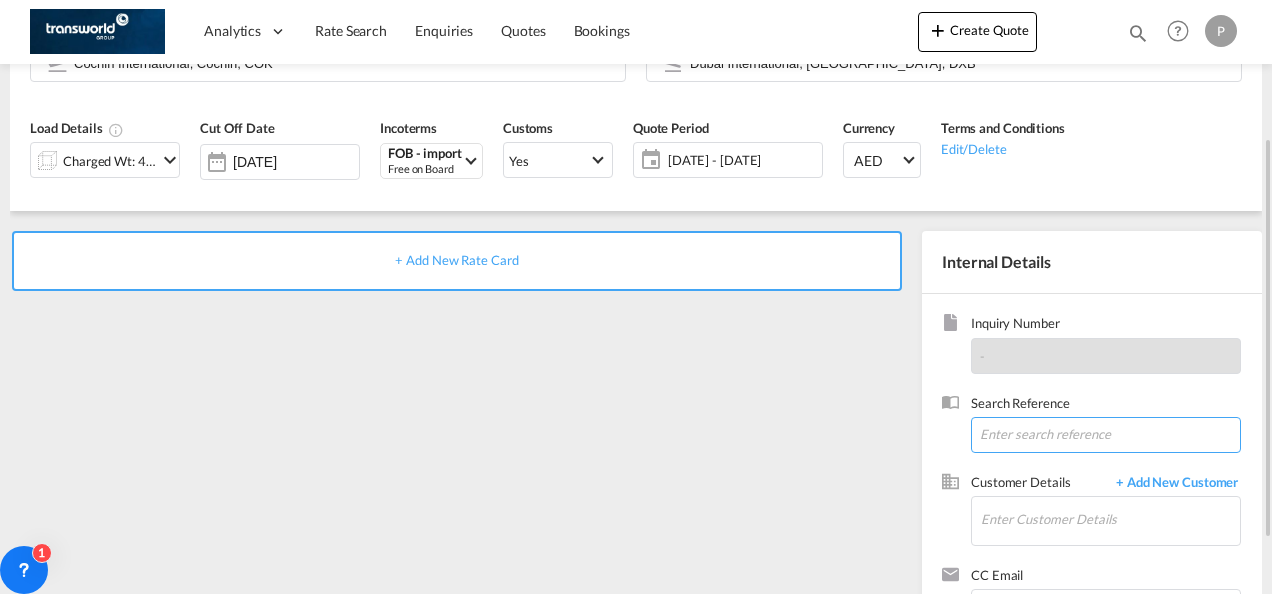 click at bounding box center [1106, 435] 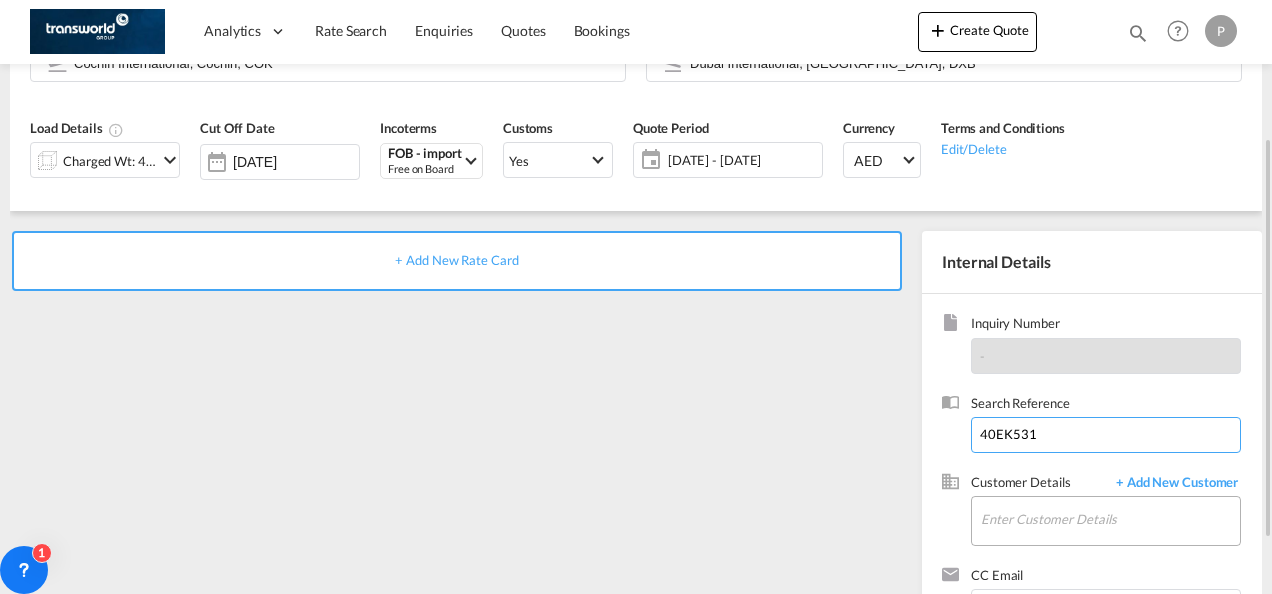 type on "40EK531" 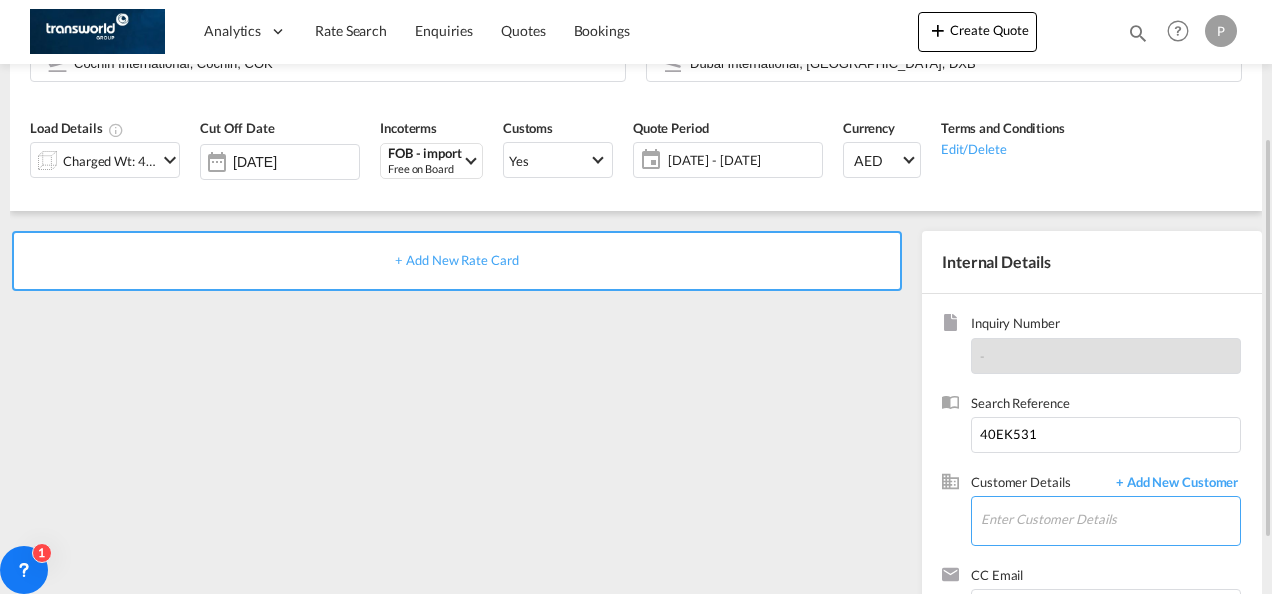 click on "Enter Customer Details" at bounding box center [1110, 519] 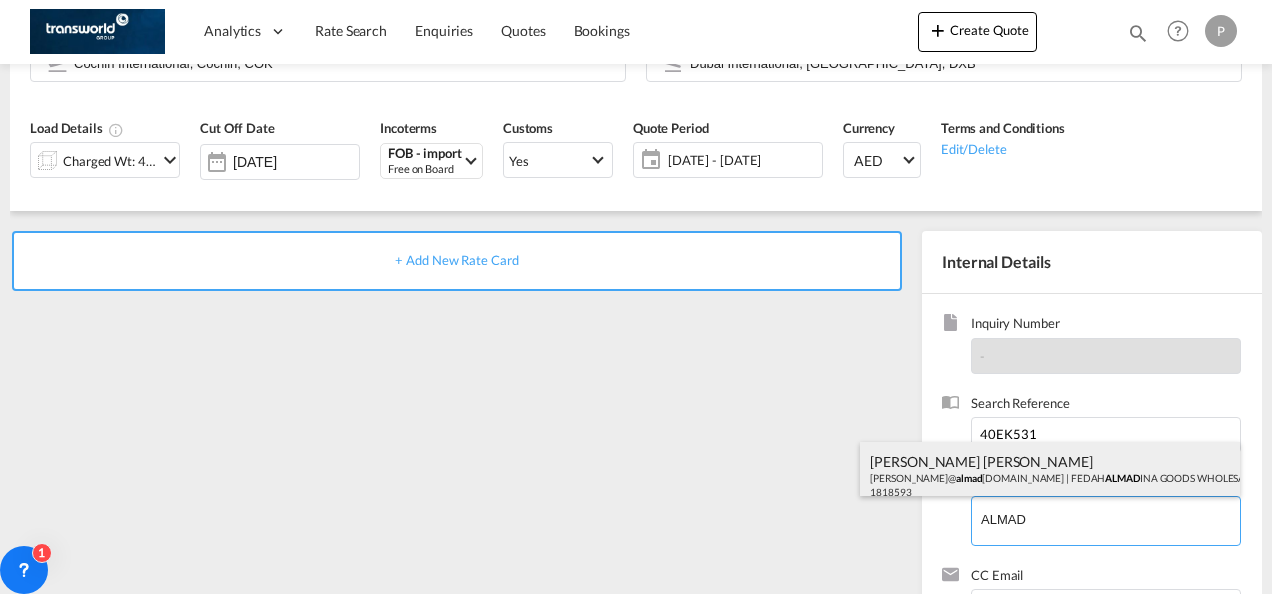 click on "Rukhsar Rukhsar Rukhsar@ almad inagroup.org    |    FEDAH  ALMAD INA GOODS WHOLESALERS CO. L.L.C
|      1818593" at bounding box center (1050, 476) 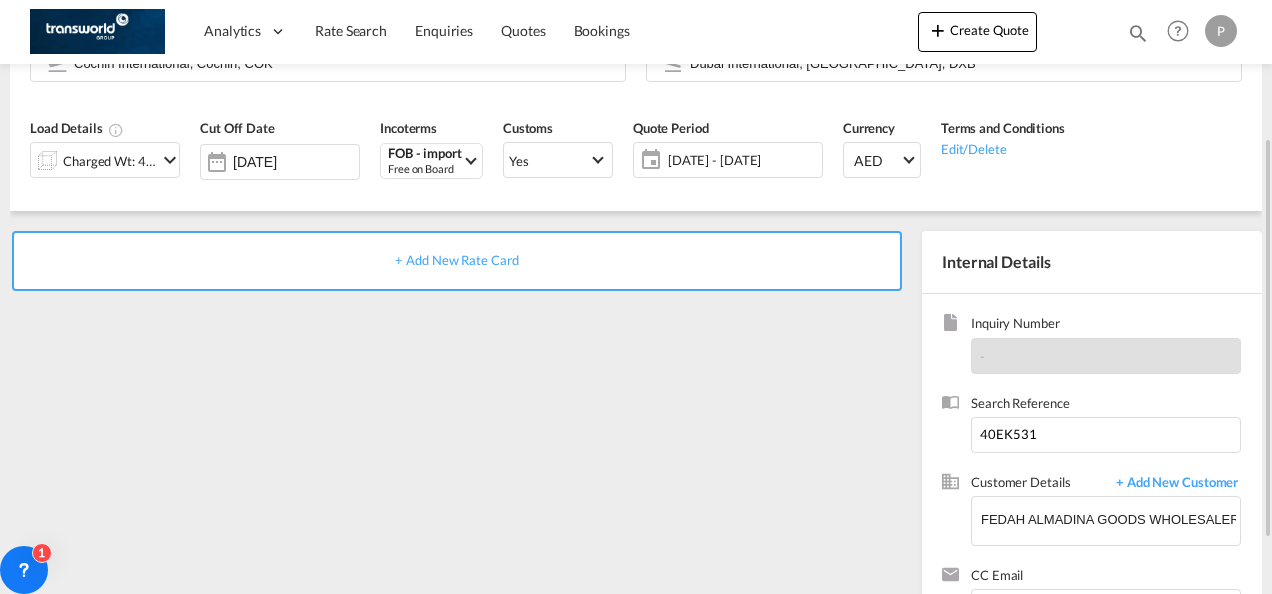 click on "+ Add New Rate Card" at bounding box center (456, 260) 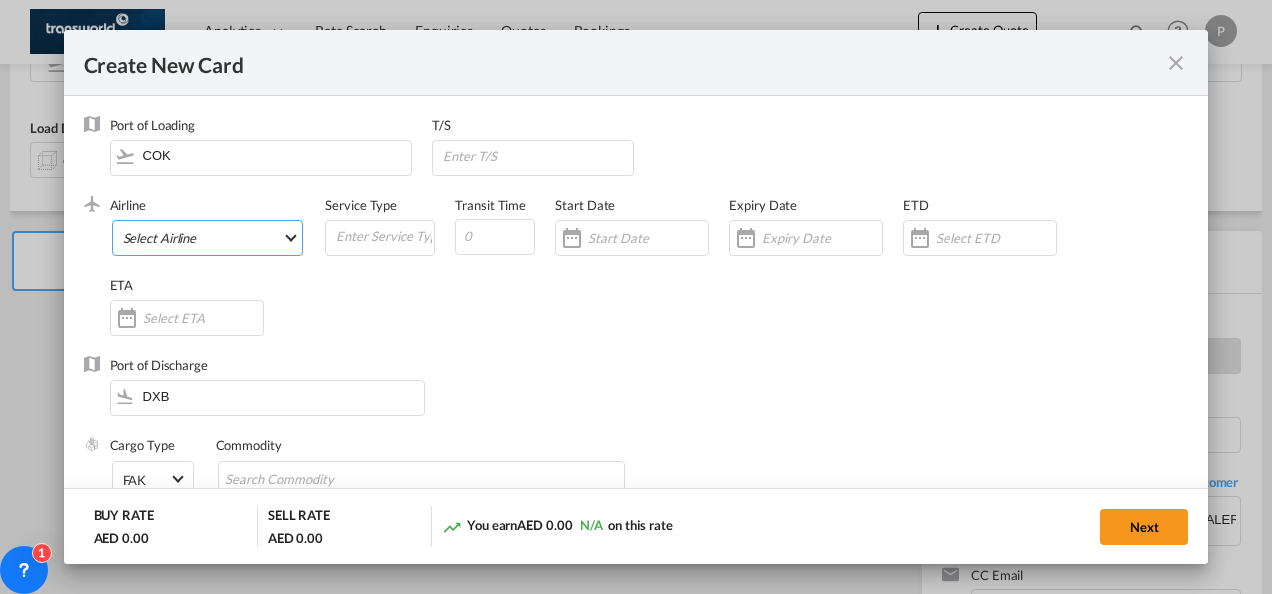 click on "Select Airline
AIR EXPRESS S.A. (1166- / -)
CMA CGM Air Cargo (1140-2C / -)
DDWL Logistics (1138-AU / -)
Fast Logistics (1150-AE / -)
NFS Airfreight (1137-NL / -)
PROAIR (1135-DE / -)
Transportdeal WW (1141-SE / -)
21 Air LLC (964-2I*-681-US / 681)
40-Mile Air, Ltd. (145-Q5* / -)
8165343 Canada Inc. dba Air Canada Rouge (164-RV / -)
9 Air Co Ltd (793-AQ-902-CN / 902)
9G Rail Limited (1101-9G* / -)
A.P.G. Distribution System (847-A1 / -)
AB AVIATION (821-Y6 / -)
ABC Aerolineas S.A. de C.V. (935-4O*-837-MX / 837)
ABSA  -  Aerolinhas Brasileiras S.A dba LATAM Cargo [GEOGRAPHIC_DATA] (95-M3-549-BR / 549)
ABX Air, Inc. (32-GB-832-US / 832)
AccesRail and Partner Railways (772-9B* / -)
ACE Belgium Freighters S.A. (222-X7-744-BE / 744)
ACP fly (1147-PA / -)
ACT Havayollari A.S. (624-9T*-556-TR / 556)
Adria Airways (JP / -)
Advanced Air, LLC (1055-AN / -)
Aegean Airlines (575-A3-390-GR / 390)
[PERSON_NAME], LLC dba Aloha Air Cargo (427-KH-687-US / 687)
Aer Lingus Limited (369-EI-53-IE / 53)" at bounding box center (208, 238) 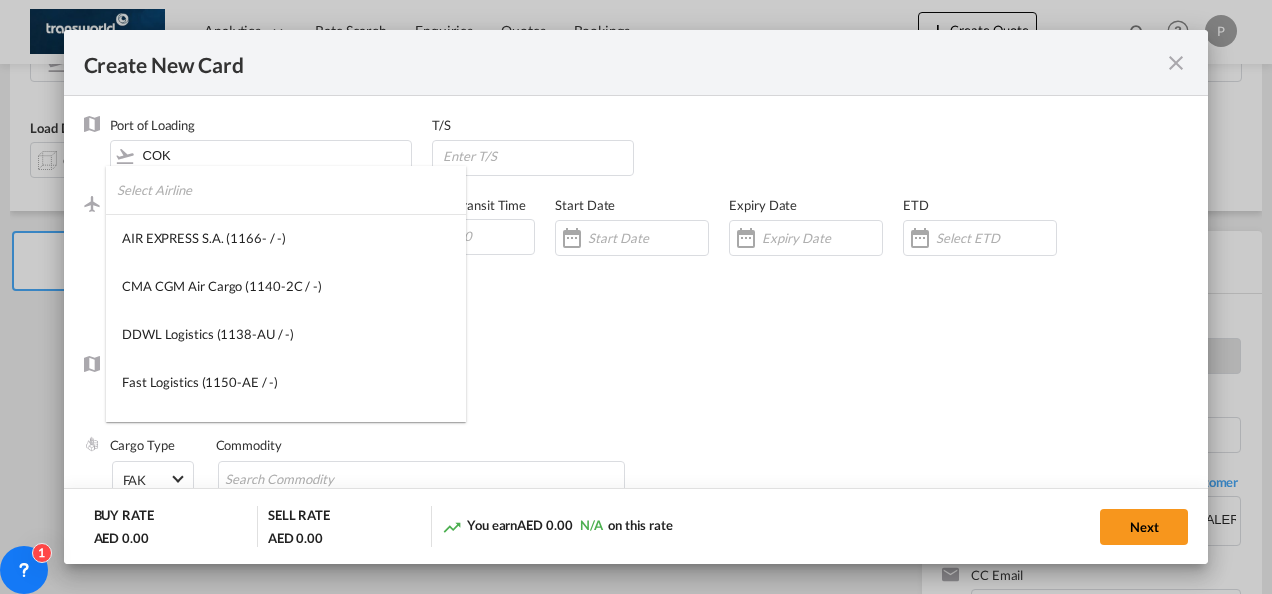 click at bounding box center (291, 190) 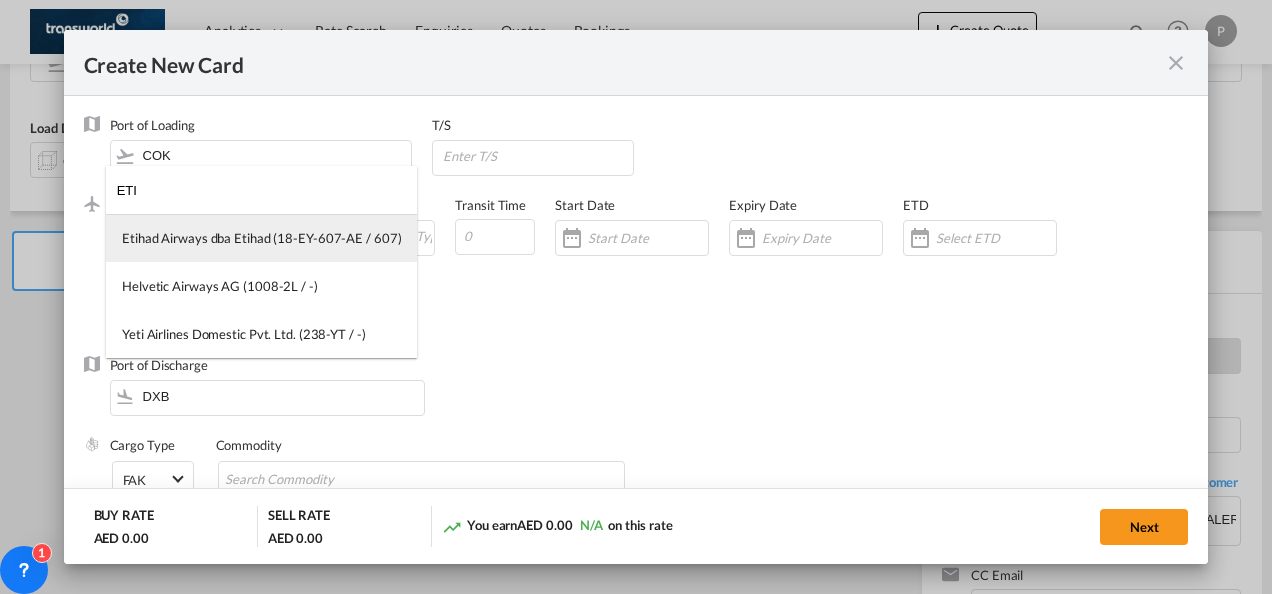 type on "ETI" 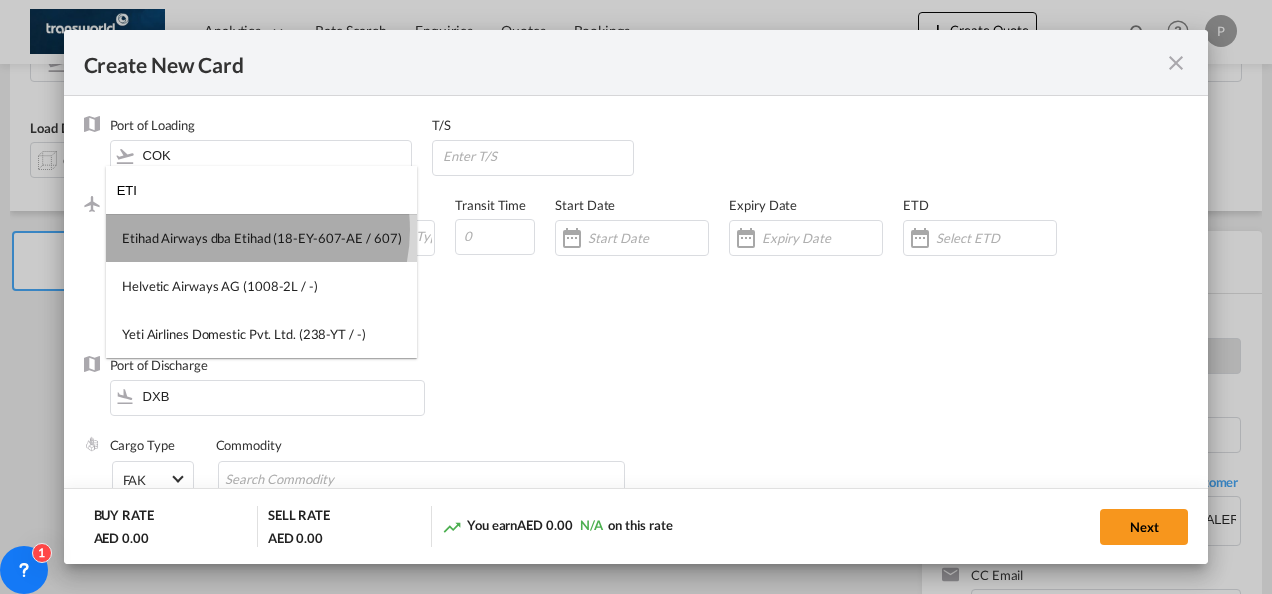 click on "Etihad Airways dba Etihad (18-EY-607-AE / 607)" at bounding box center [261, 238] 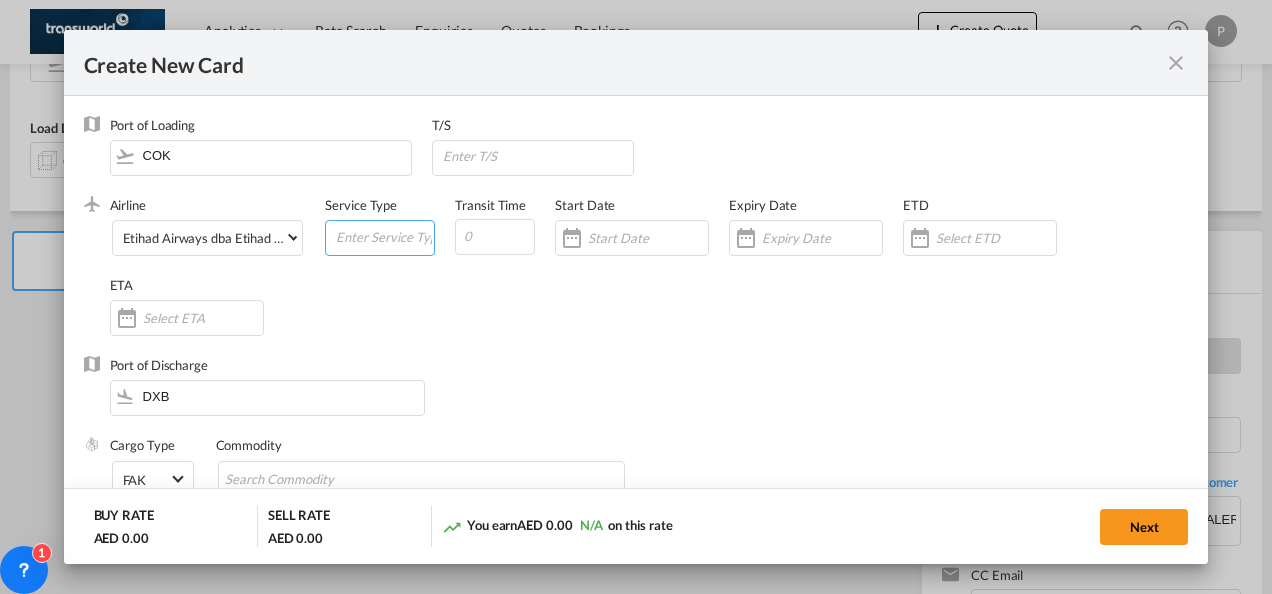 click at bounding box center [384, 236] 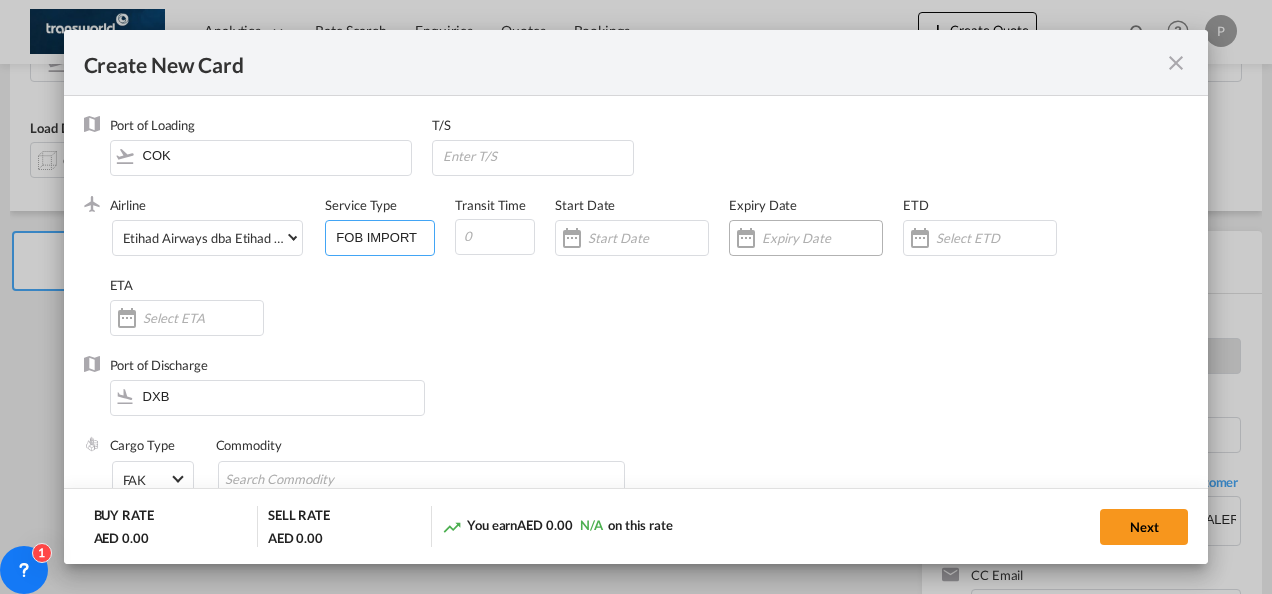 type on "FOB IMPORT" 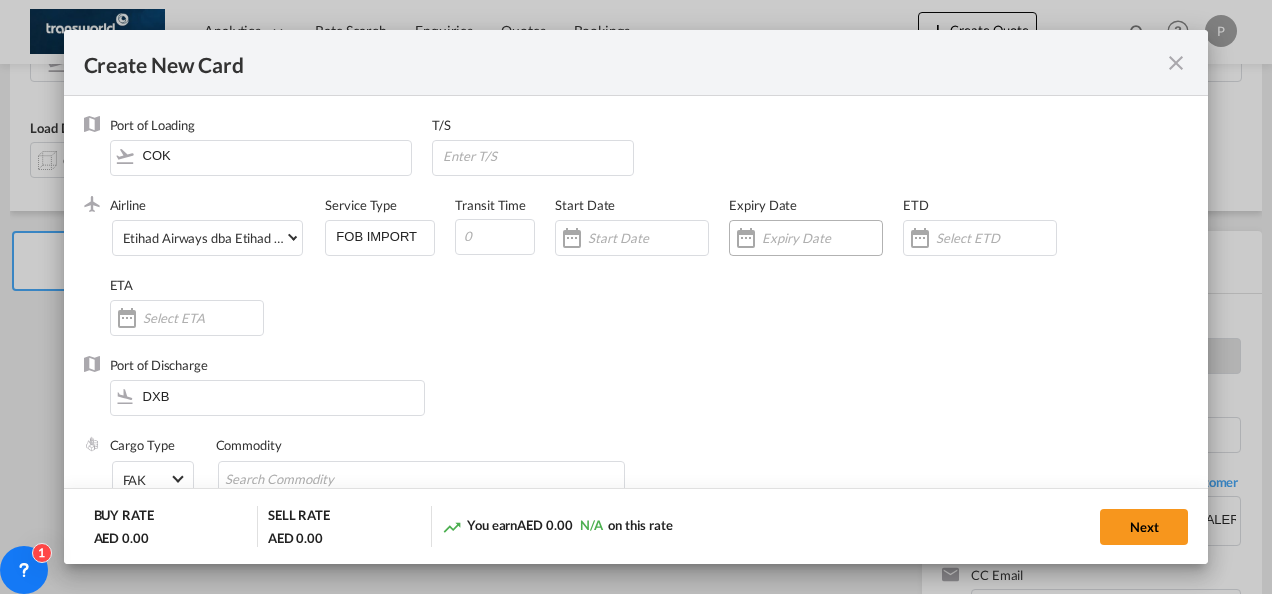 click at bounding box center [822, 238] 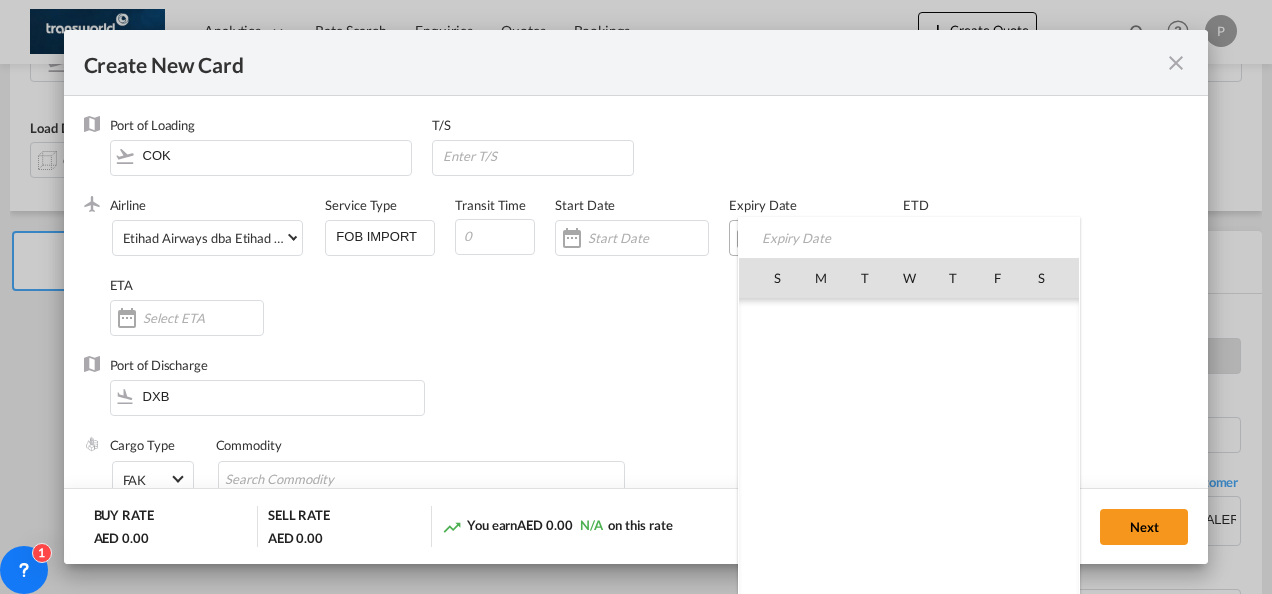 scroll, scrollTop: 462690, scrollLeft: 0, axis: vertical 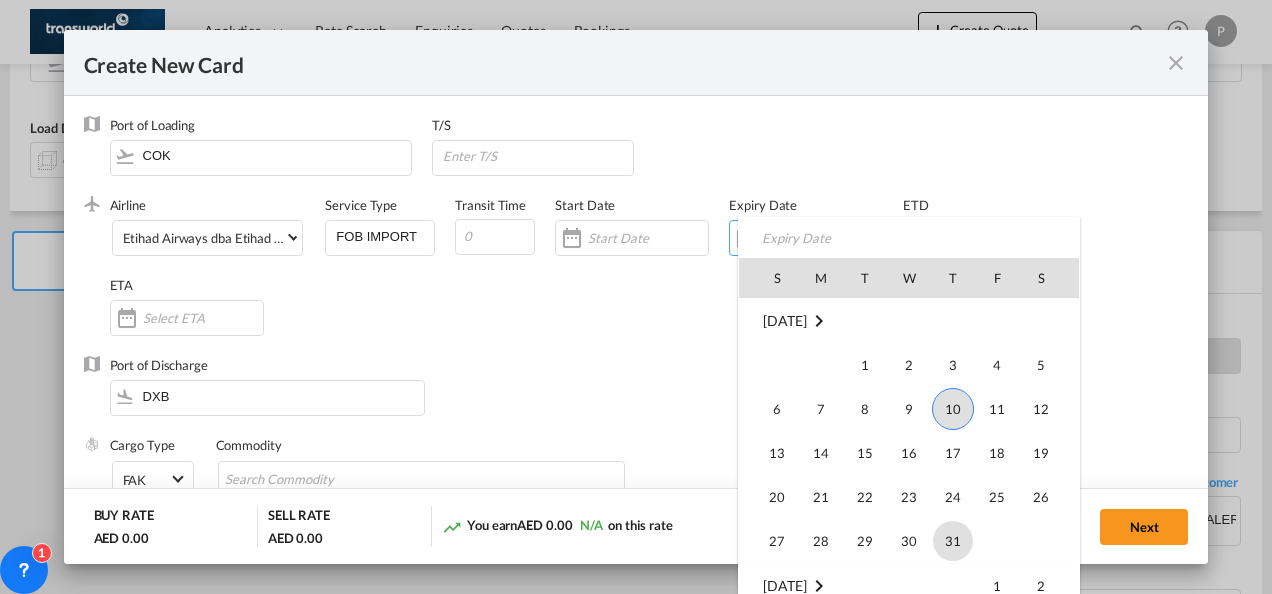 click on "31" at bounding box center [953, 541] 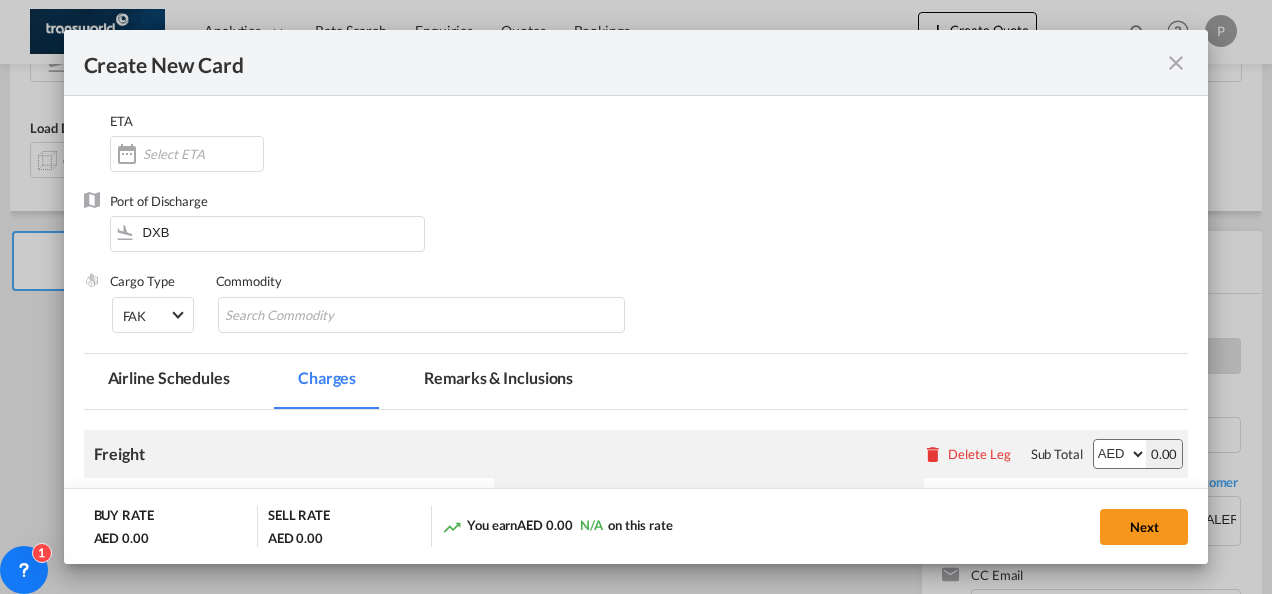 scroll, scrollTop: 165, scrollLeft: 0, axis: vertical 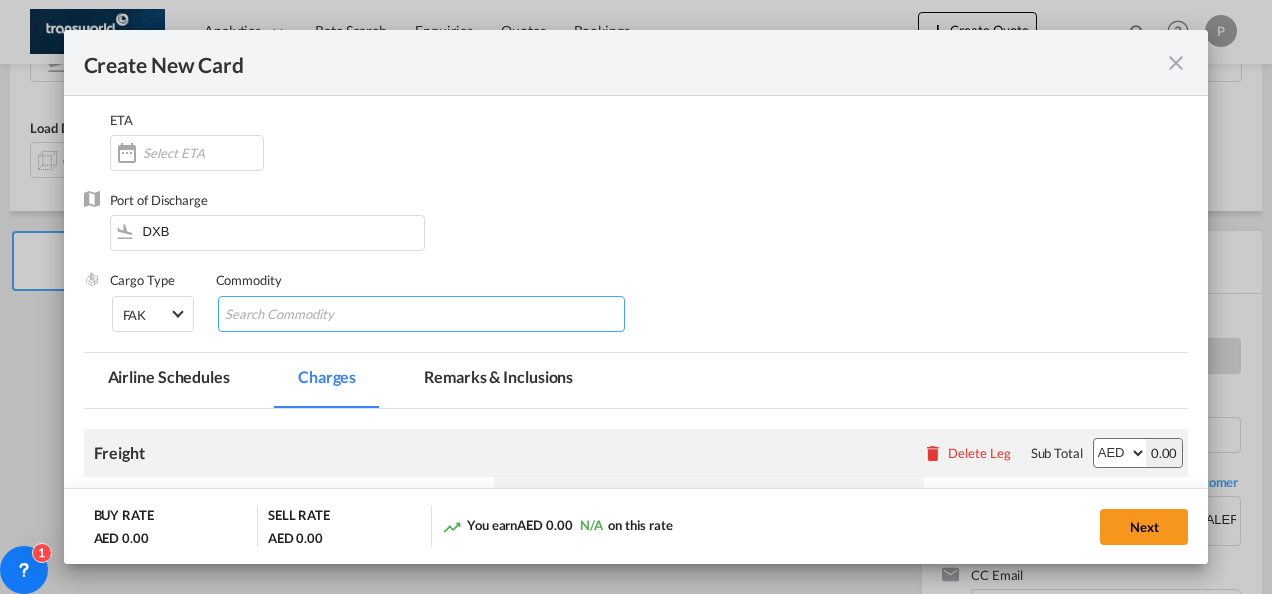 click at bounding box center [316, 315] 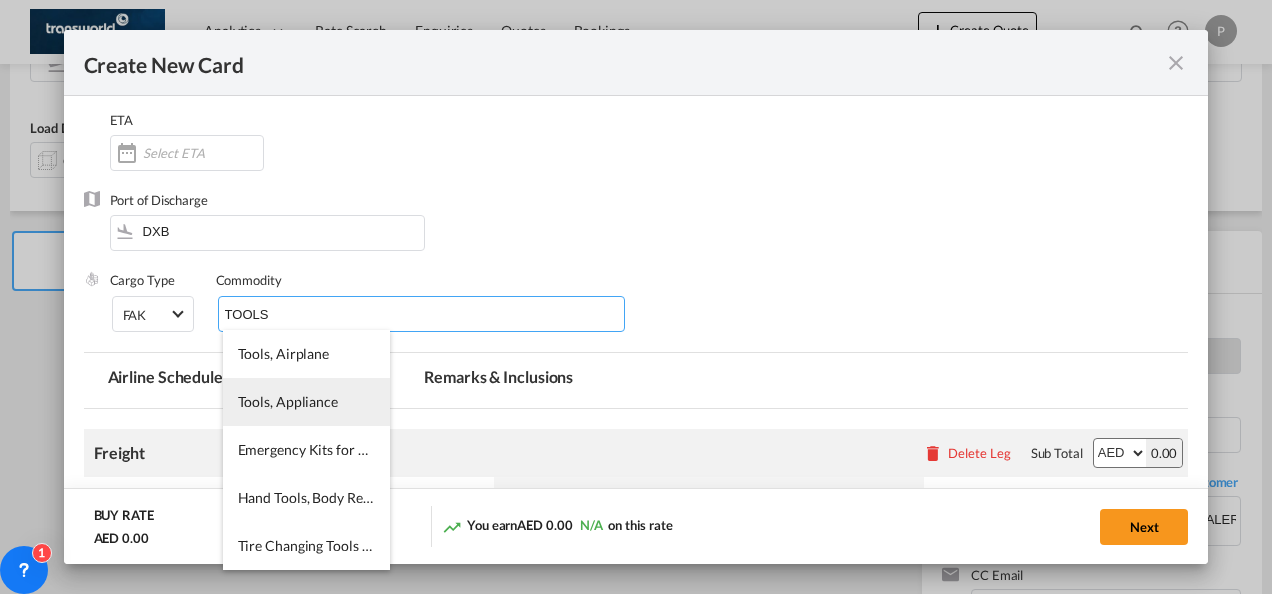 type on "TOOLS" 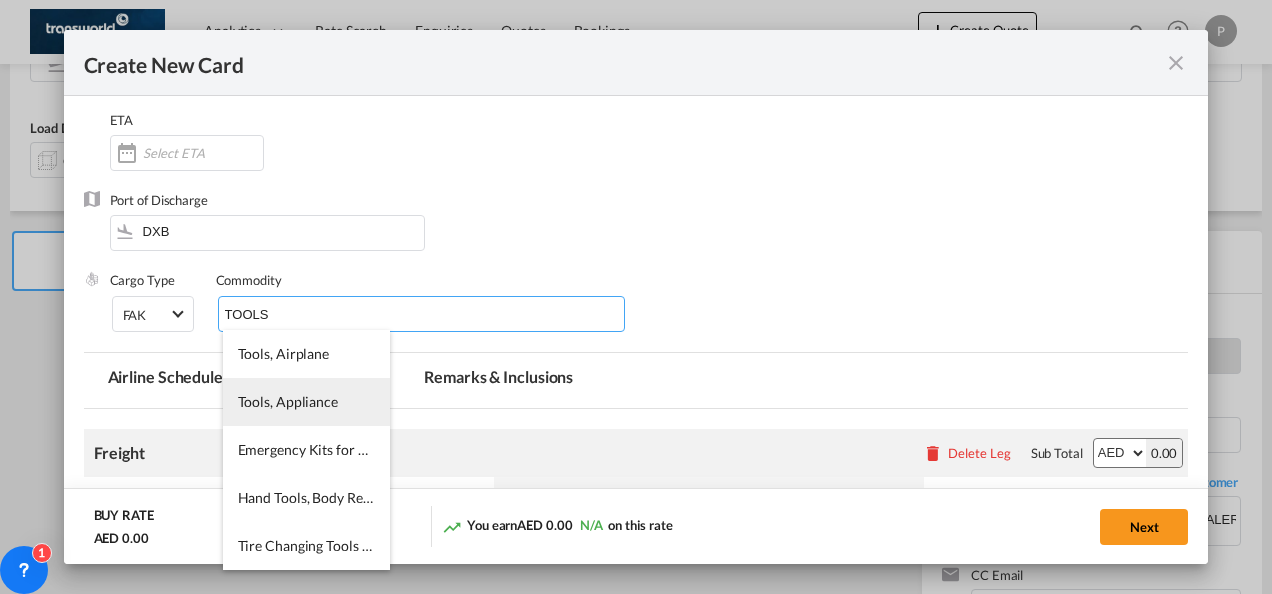 click on "Tools, Appliance" at bounding box center (306, 402) 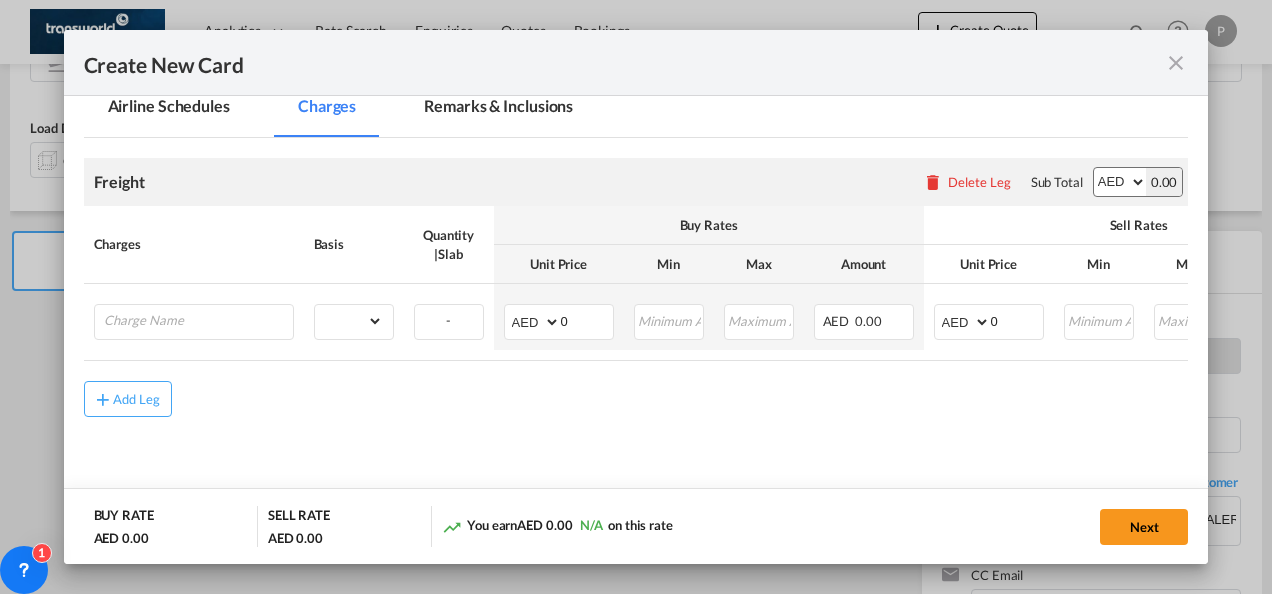 scroll, scrollTop: 451, scrollLeft: 0, axis: vertical 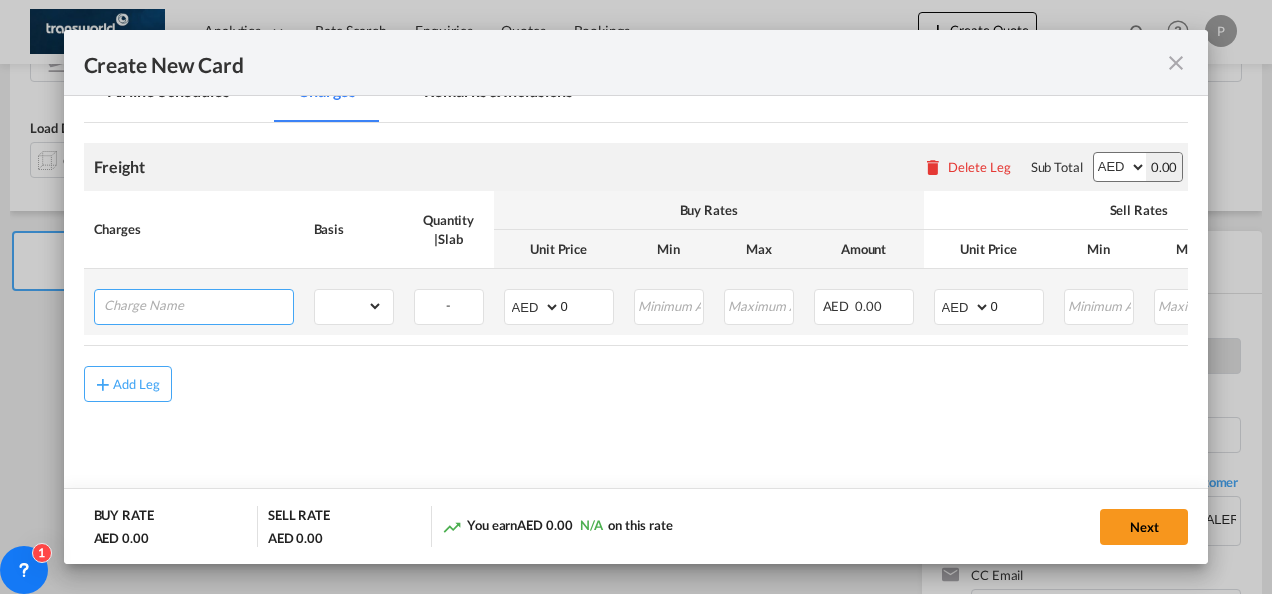 click at bounding box center (198, 305) 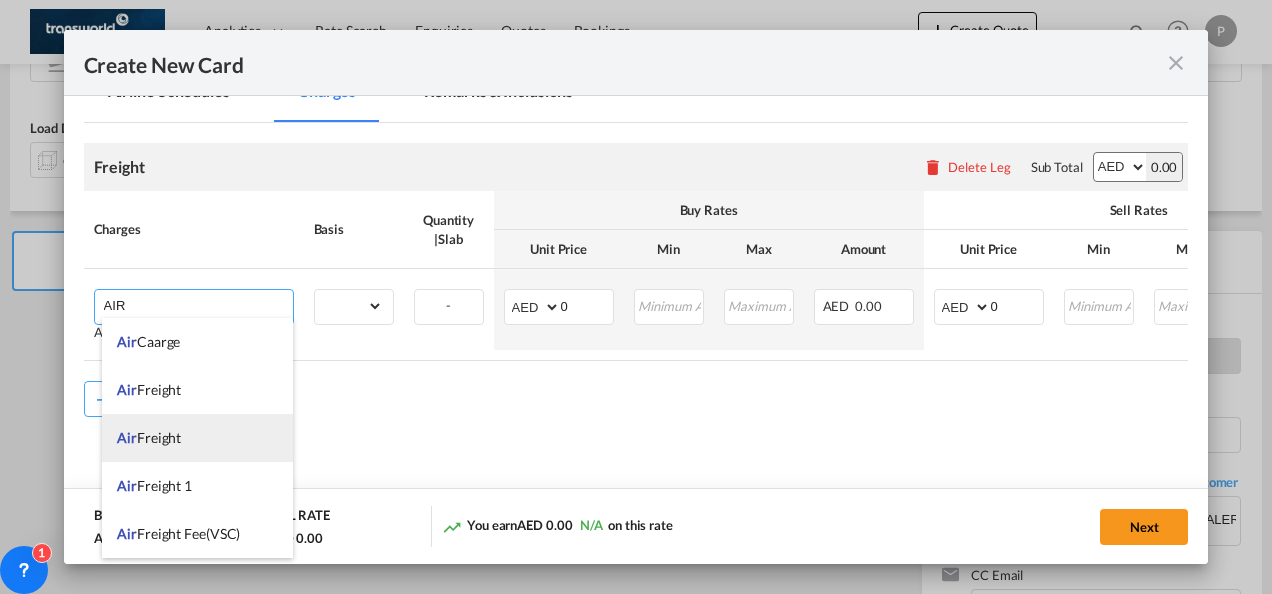 click on "Air  Freight" at bounding box center [149, 437] 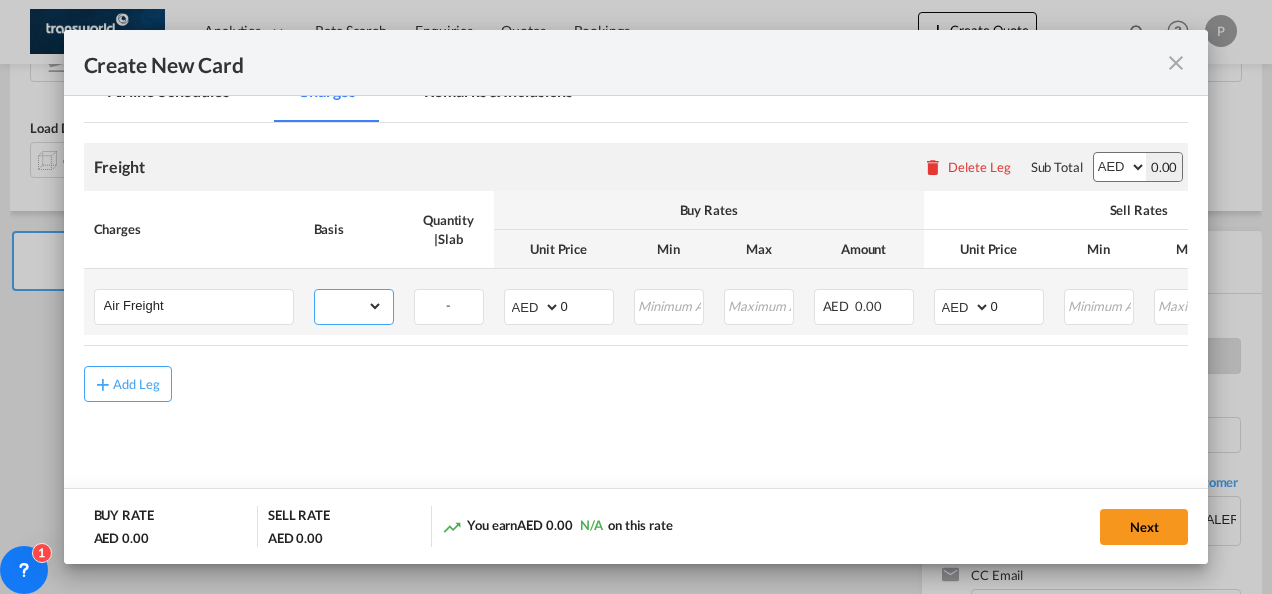 click on "gross_weight
volumetric_weight
per_shipment
per_bl
per_km
% on air freight
per_hawb
per_kg
per_pallet
per_carton
flat
chargeable_weight
per_ton
per_cbm
per_hbl
per_w/m
per_awb
per_sbl
per shipping bill
per_quintal
per_lbs
per_vehicle
per_shift
per_invoice
per_package
per_day
per_revalidation
per_declaration
per_document
per clearance" at bounding box center (349, 306) 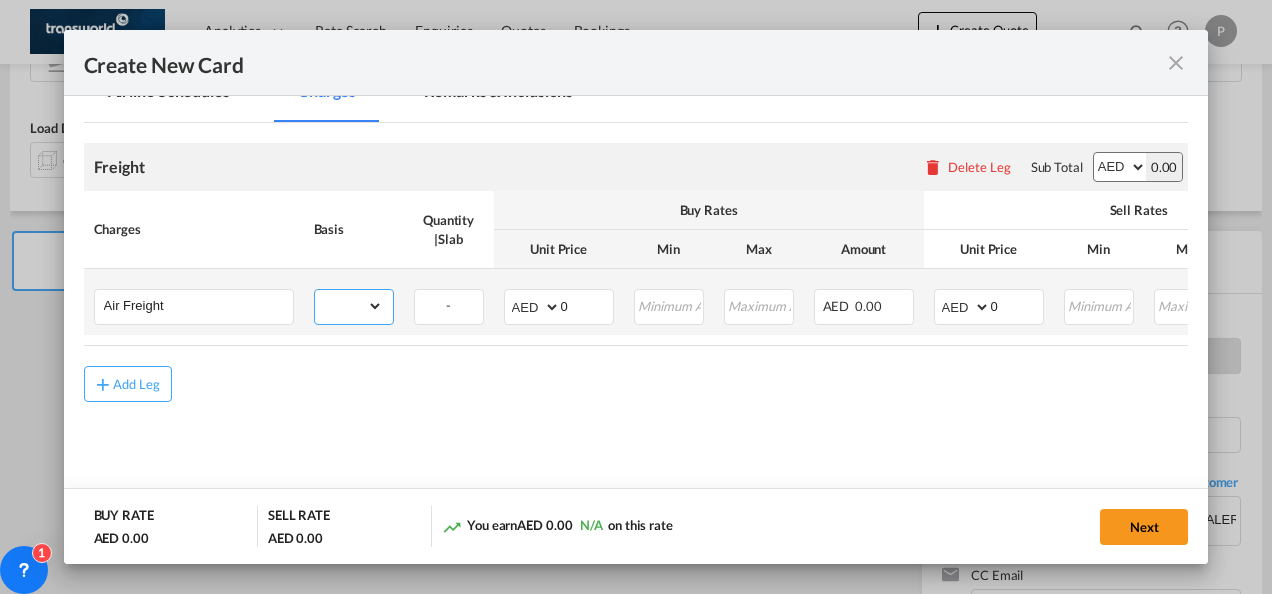 select on "per_shipment" 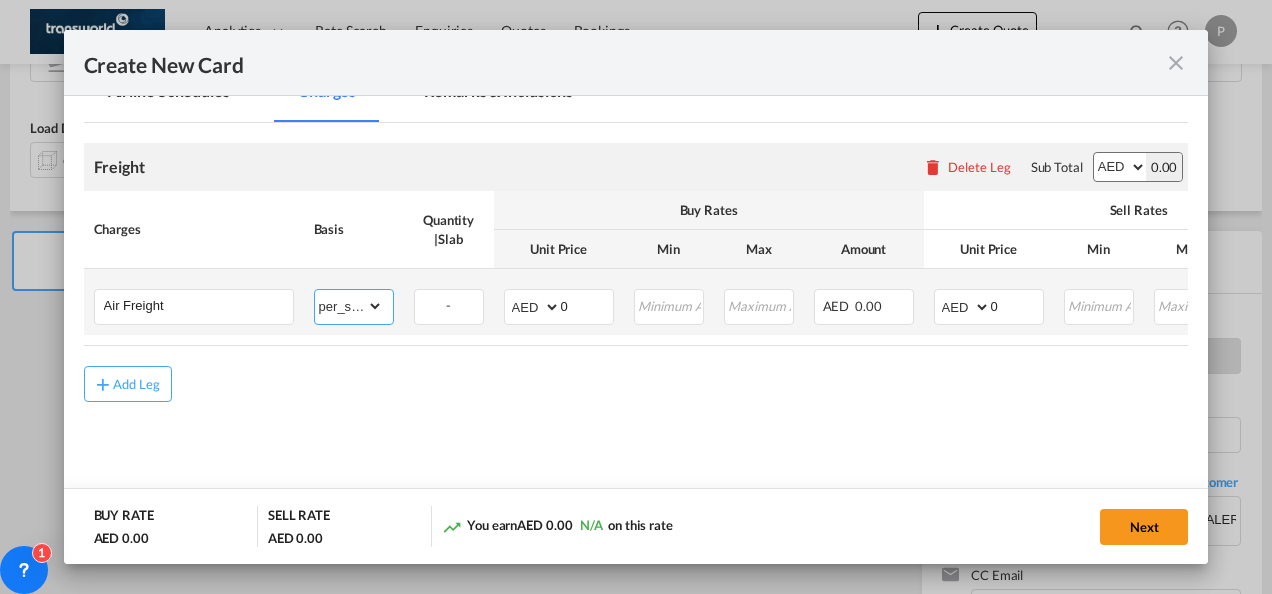 click on "gross_weight
volumetric_weight
per_shipment
per_bl
per_km
% on air freight
per_hawb
per_kg
per_pallet
per_carton
flat
chargeable_weight
per_ton
per_cbm
per_hbl
per_w/m
per_awb
per_sbl
per shipping bill
per_quintal
per_lbs
per_vehicle
per_shift
per_invoice
per_package
per_day
per_revalidation
per_declaration
per_document
per clearance" at bounding box center (349, 306) 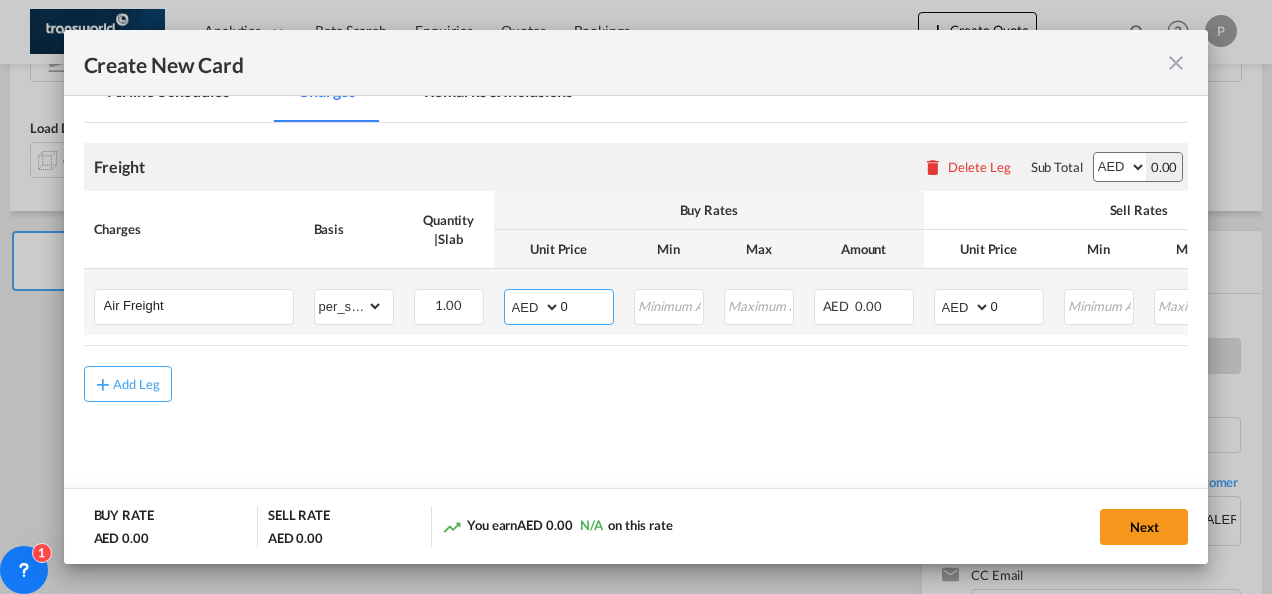click on "AED AFN ALL AMD ANG AOA ARS AUD AWG AZN BAM BBD BDT BGN BHD BIF BMD BND [PERSON_NAME] BRL BSD BTN BWP BYN BZD CAD CDF CHF CLP CNY COP CRC CUC CUP CVE CZK DJF DKK DOP DZD EGP ERN ETB EUR FJD FKP FOK GBP GEL GGP GHS GIP GMD GNF GTQ GYD HKD HNL HRK HTG HUF IDR ILS IMP INR IQD IRR ISK JMD JOD JPY KES KGS KHR KID KMF KRW KWD KYD KZT LAK LBP LKR LRD LSL LYD MAD MDL MGA MKD MMK MNT MOP MRU MUR MVR MWK MXN MYR MZN NAD NGN NIO NOK NPR NZD OMR PAB PEN PGK PHP PKR PLN PYG QAR [PERSON_NAME] RSD RUB RWF SAR SBD SCR SDG SEK SGD SHP SLL SOS SRD SSP STN SYP SZL THB TJS TMT TND TOP TRY TTD TVD TWD TZS UAH UGX USD UYU UZS VES VND VUV WST XAF XCD XDR XOF XPF YER ZAR ZMW" at bounding box center [534, 307] 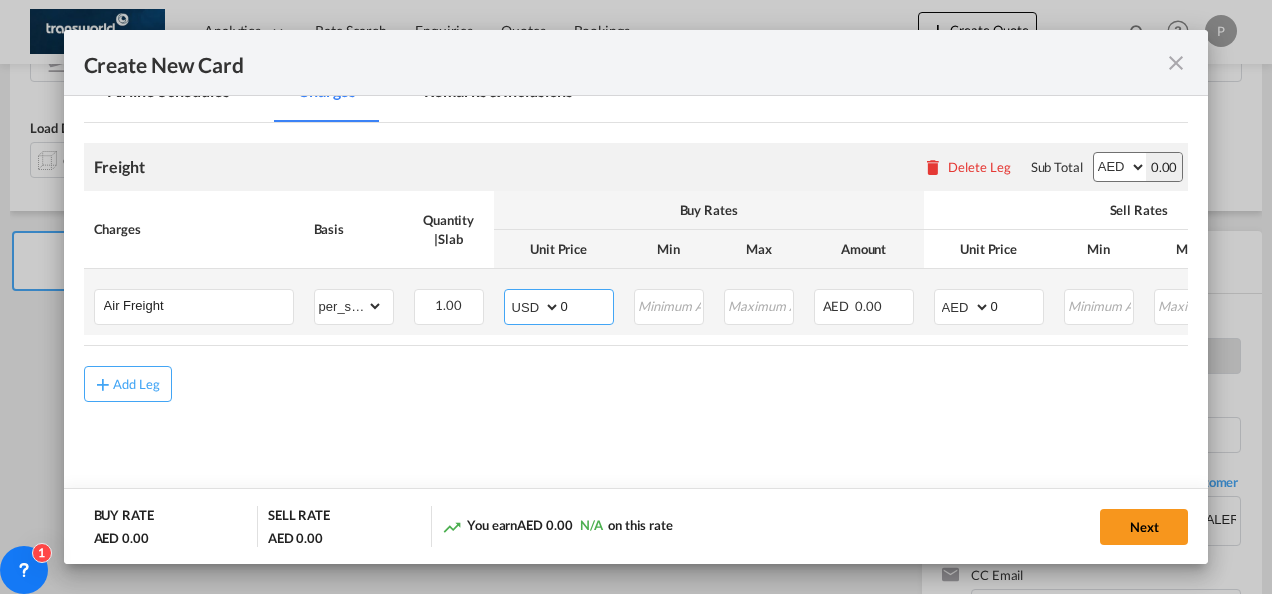 click on "AED AFN ALL AMD ANG AOA ARS AUD AWG AZN BAM BBD BDT BGN BHD BIF BMD BND [PERSON_NAME] BRL BSD BTN BWP BYN BZD CAD CDF CHF CLP CNY COP CRC CUC CUP CVE CZK DJF DKK DOP DZD EGP ERN ETB EUR FJD FKP FOK GBP GEL GGP GHS GIP GMD GNF GTQ GYD HKD HNL HRK HTG HUF IDR ILS IMP INR IQD IRR ISK JMD JOD JPY KES KGS KHR KID KMF KRW KWD KYD KZT LAK LBP LKR LRD LSL LYD MAD MDL MGA MKD MMK MNT MOP MRU MUR MVR MWK MXN MYR MZN NAD NGN NIO NOK NPR NZD OMR PAB PEN PGK PHP PKR PLN PYG QAR [PERSON_NAME] RSD RUB RWF SAR SBD SCR SDG SEK SGD SHP SLL SOS SRD SSP STN SYP SZL THB TJS TMT TND TOP TRY TTD TVD TWD TZS UAH UGX USD UYU UZS VES VND VUV WST XAF XCD XDR XOF XPF YER ZAR ZMW" at bounding box center (534, 307) 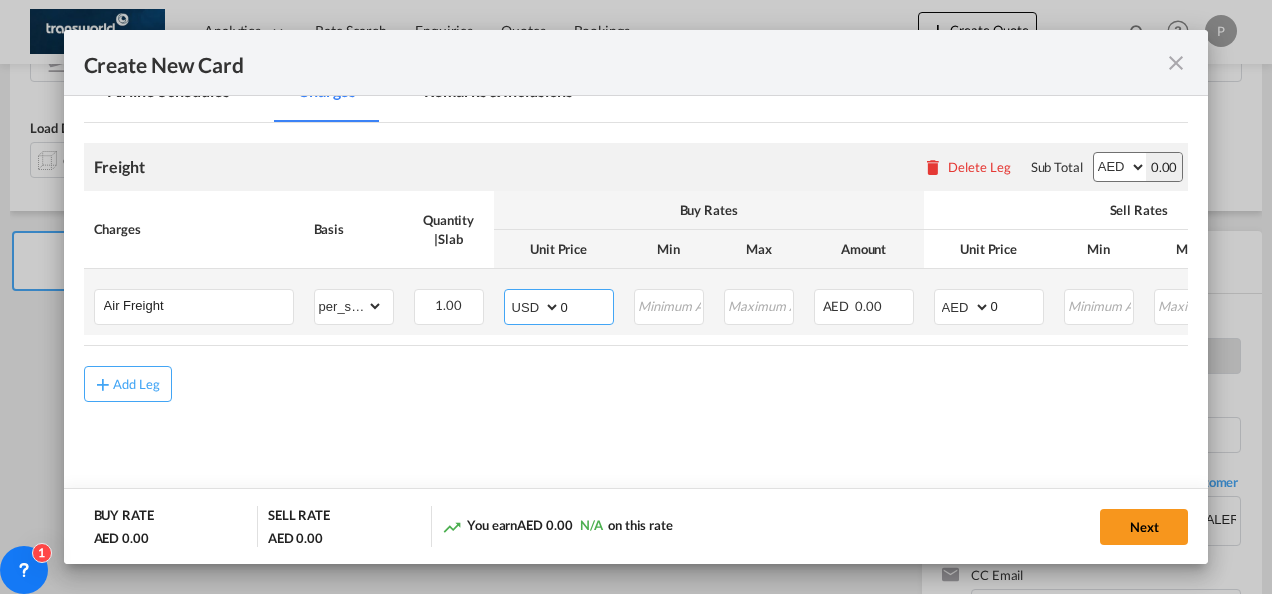 click on "0" at bounding box center [587, 305] 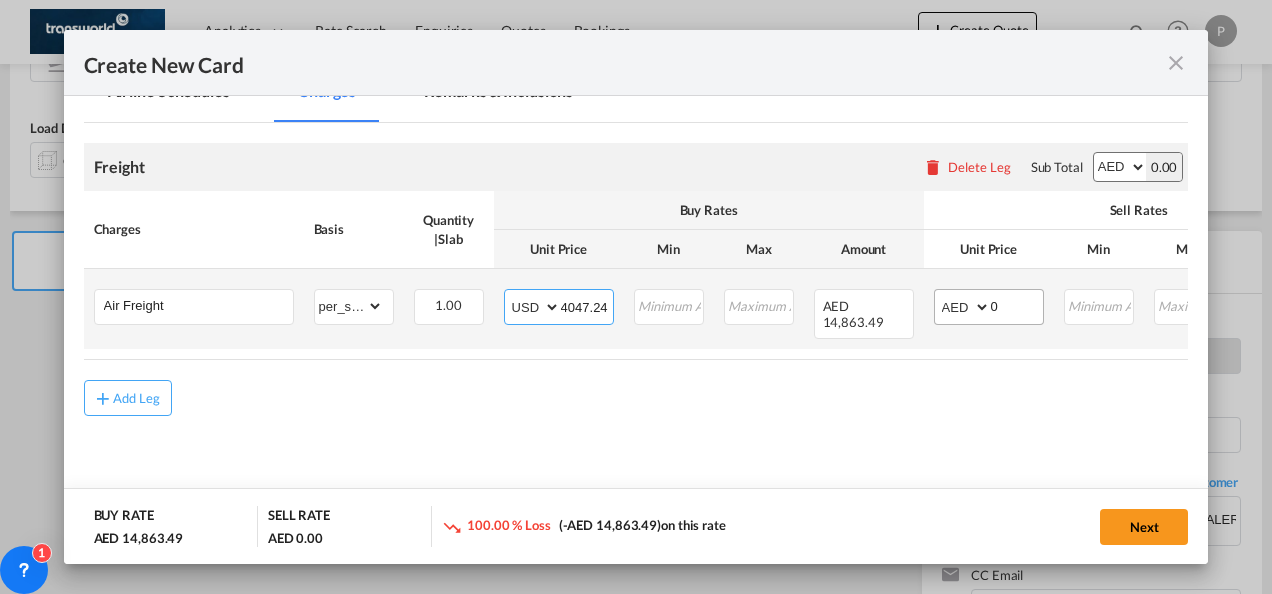 type on "4047.24" 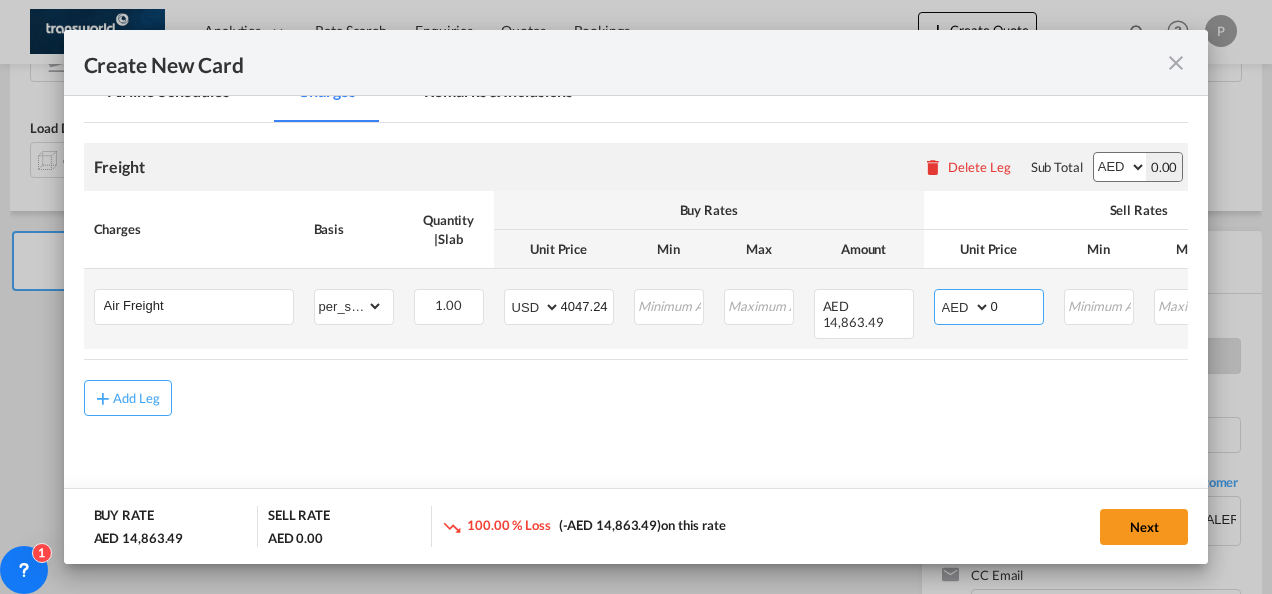 click on "AED AFN ALL AMD ANG AOA ARS AUD AWG AZN BAM BBD BDT BGN BHD BIF BMD BND [PERSON_NAME] BRL BSD BTN BWP BYN BZD CAD CDF CHF CLP CNY COP CRC CUC CUP CVE CZK DJF DKK DOP DZD EGP ERN ETB EUR FJD FKP FOK GBP GEL GGP GHS GIP GMD GNF GTQ GYD HKD HNL HRK HTG HUF IDR ILS IMP INR IQD IRR ISK JMD JOD JPY KES KGS KHR KID KMF KRW KWD KYD KZT LAK LBP LKR LRD LSL LYD MAD MDL MGA MKD MMK MNT MOP MRU MUR MVR MWK MXN MYR MZN NAD NGN NIO NOK NPR NZD OMR PAB PEN PGK PHP PKR PLN PYG QAR [PERSON_NAME] RSD RUB RWF SAR SBD SCR SDG SEK SGD SHP SLL SOS SRD SSP STN SYP SZL THB TJS TMT TND TOP TRY TTD TVD TWD TZS UAH UGX USD UYU UZS VES VND VUV WST XAF XCD XDR XOF XPF YER ZAR ZMW" at bounding box center [964, 307] 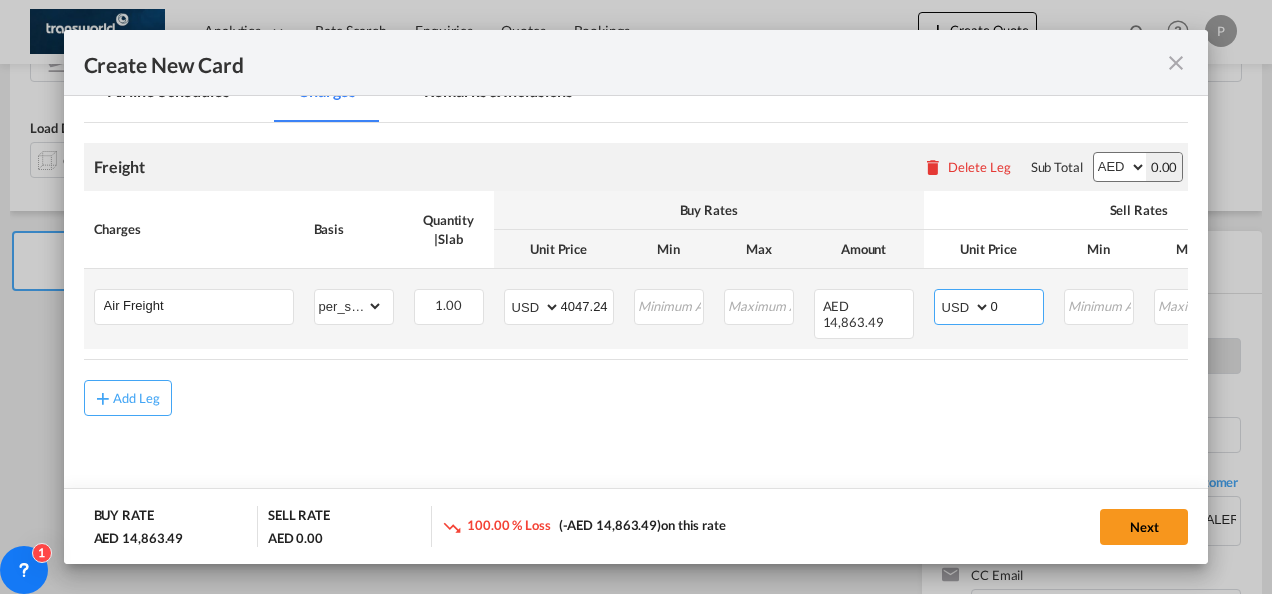 click on "AED AFN ALL AMD ANG AOA ARS AUD AWG AZN BAM BBD BDT BGN BHD BIF BMD BND [PERSON_NAME] BRL BSD BTN BWP BYN BZD CAD CDF CHF CLP CNY COP CRC CUC CUP CVE CZK DJF DKK DOP DZD EGP ERN ETB EUR FJD FKP FOK GBP GEL GGP GHS GIP GMD GNF GTQ GYD HKD HNL HRK HTG HUF IDR ILS IMP INR IQD IRR ISK JMD JOD JPY KES KGS KHR KID KMF KRW KWD KYD KZT LAK LBP LKR LRD LSL LYD MAD MDL MGA MKD MMK MNT MOP MRU MUR MVR MWK MXN MYR MZN NAD NGN NIO NOK NPR NZD OMR PAB PEN PGK PHP PKR PLN PYG QAR [PERSON_NAME] RSD RUB RWF SAR SBD SCR SDG SEK SGD SHP SLL SOS SRD SSP STN SYP SZL THB TJS TMT TND TOP TRY TTD TVD TWD TZS UAH UGX USD UYU UZS VES VND VUV WST XAF XCD XDR XOF XPF YER ZAR ZMW" at bounding box center (964, 307) 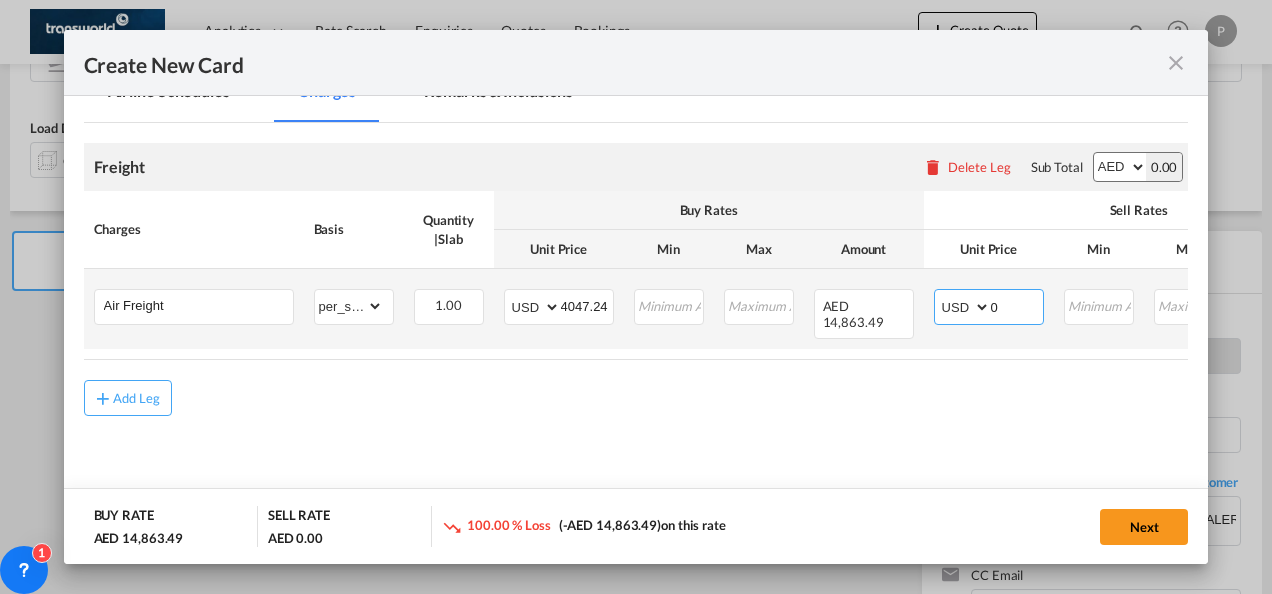 click on "0" at bounding box center (1017, 305) 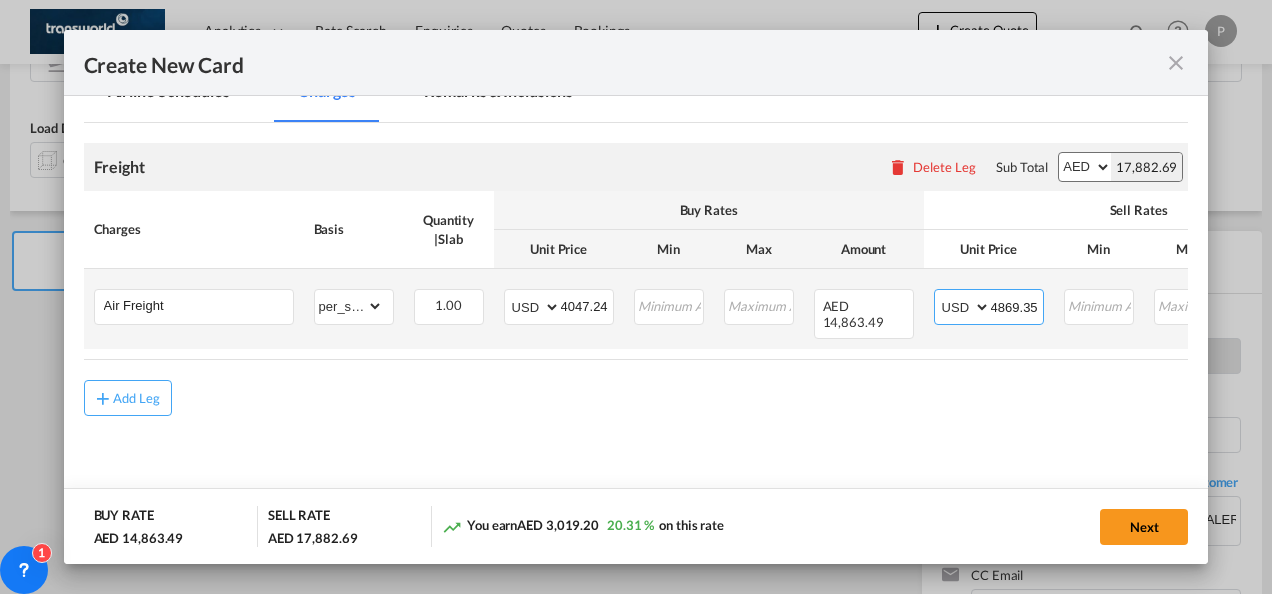 type on "4869.35" 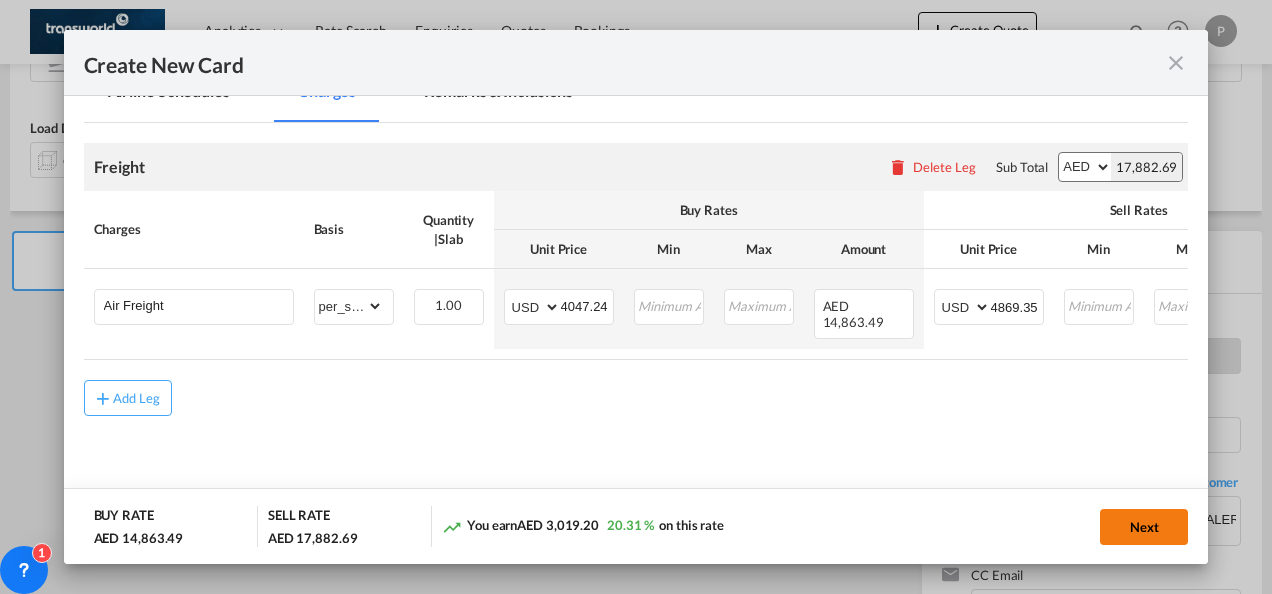 click on "Next" 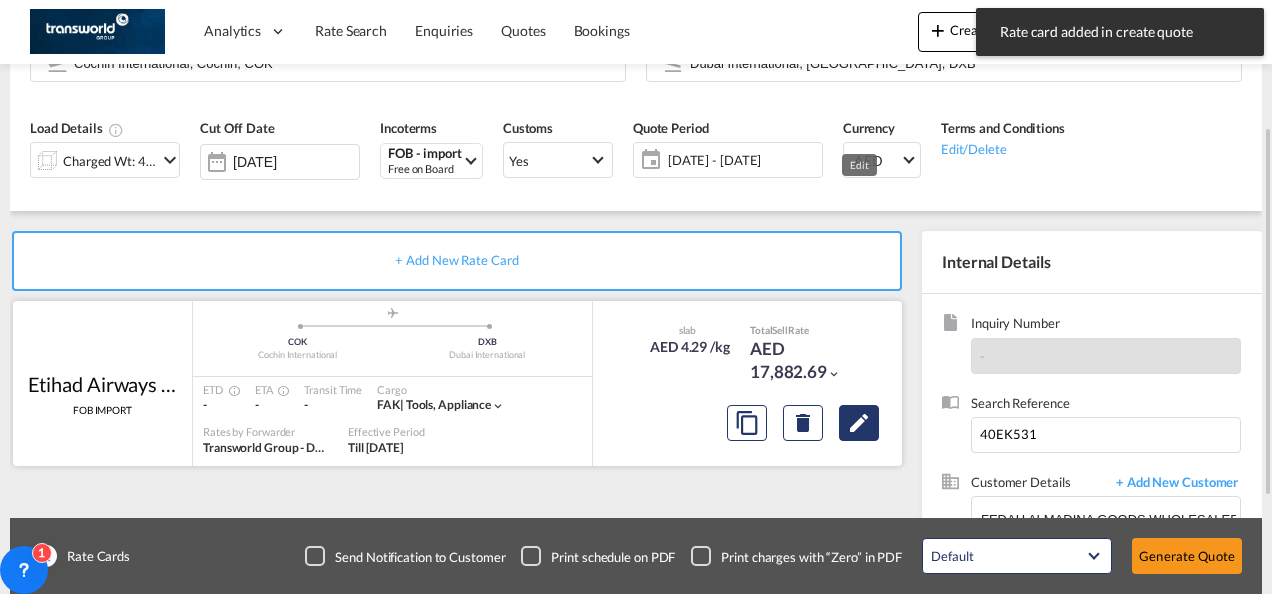 click at bounding box center [859, 423] 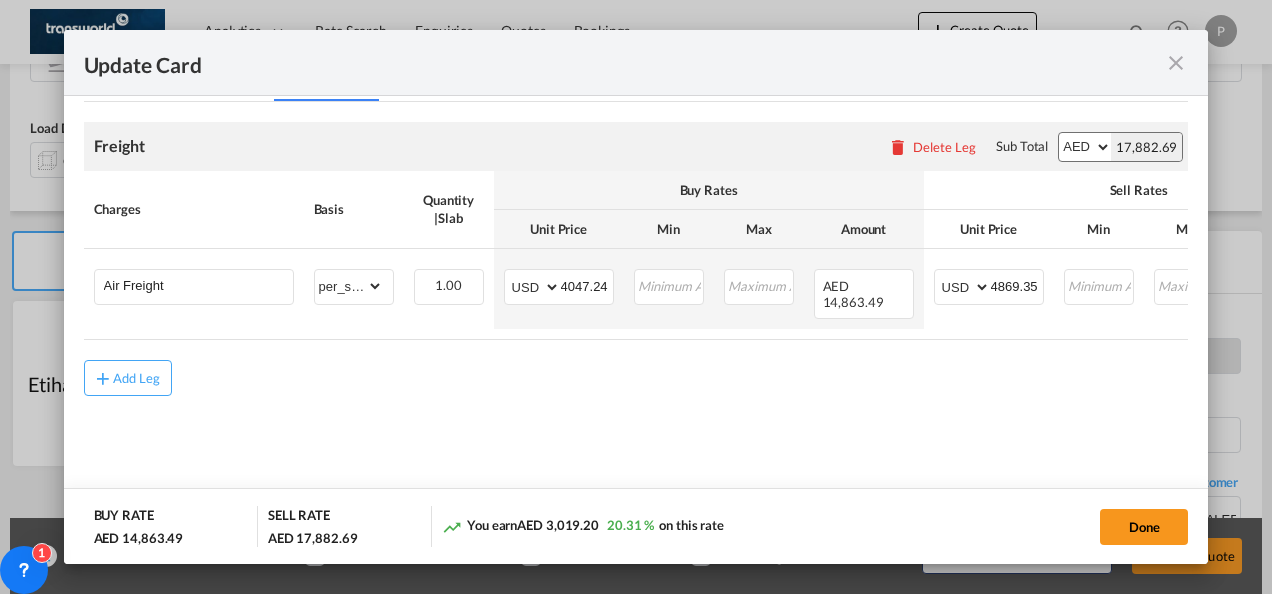 scroll, scrollTop: 510, scrollLeft: 0, axis: vertical 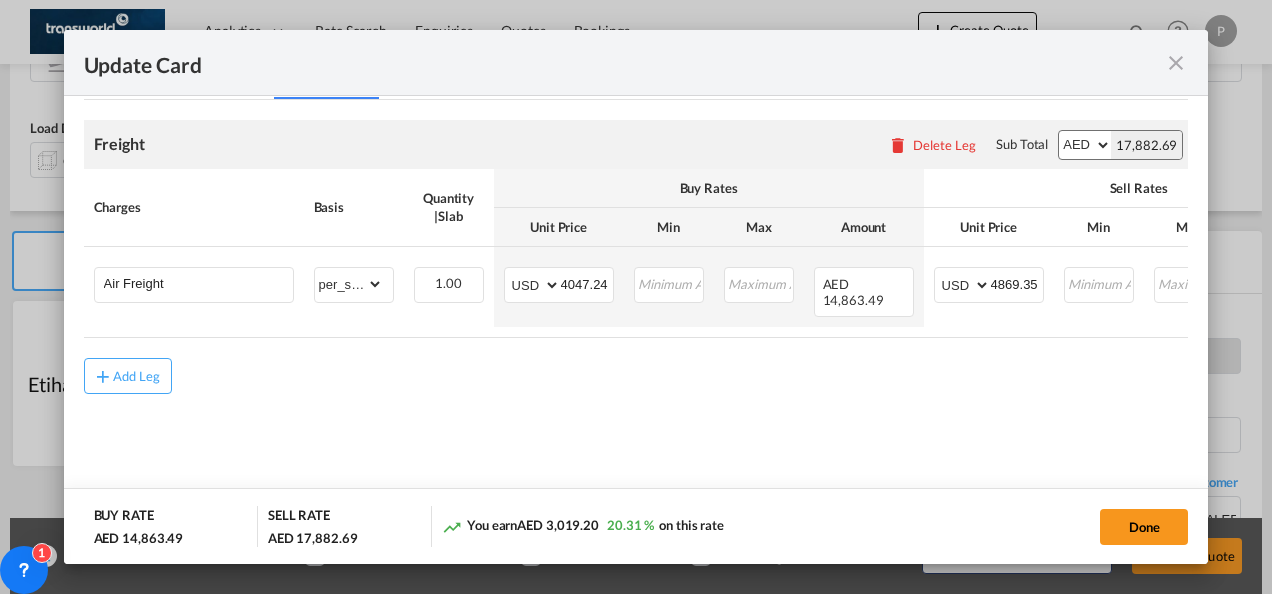 type 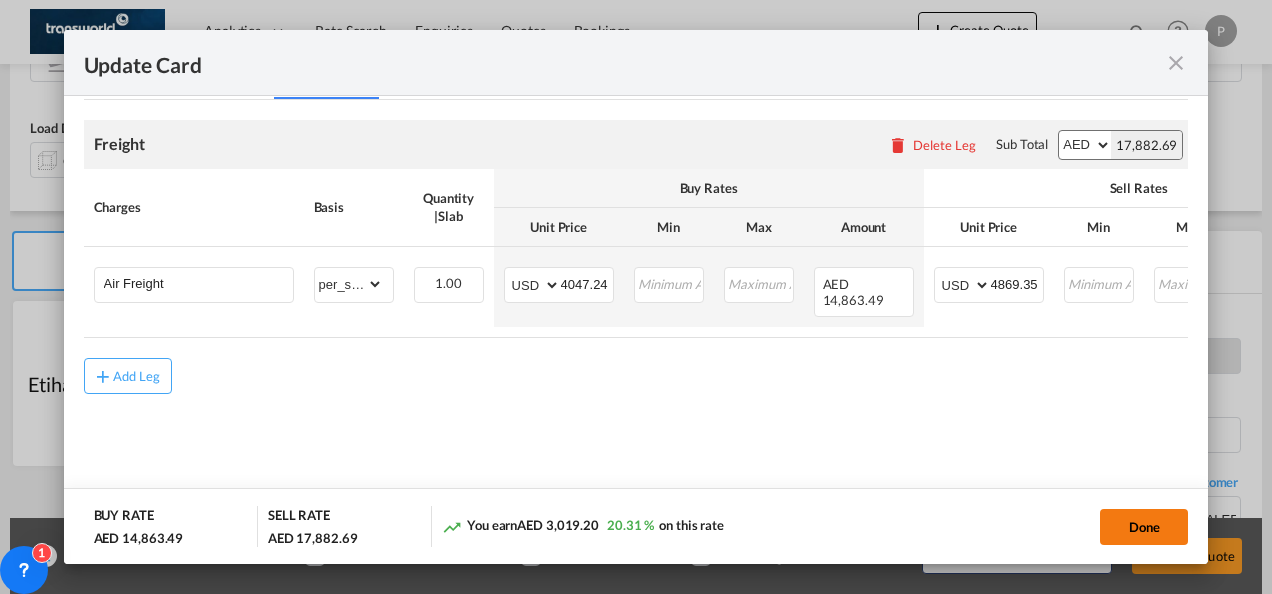 click on "Done" 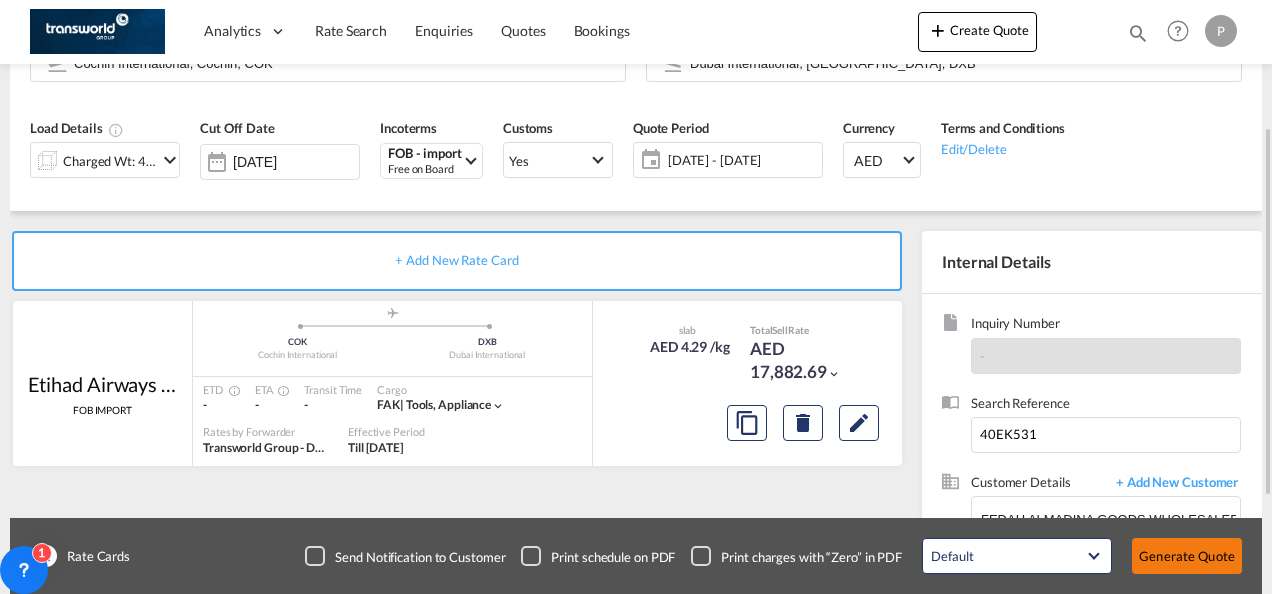 click on "Generate Quote" at bounding box center [1187, 556] 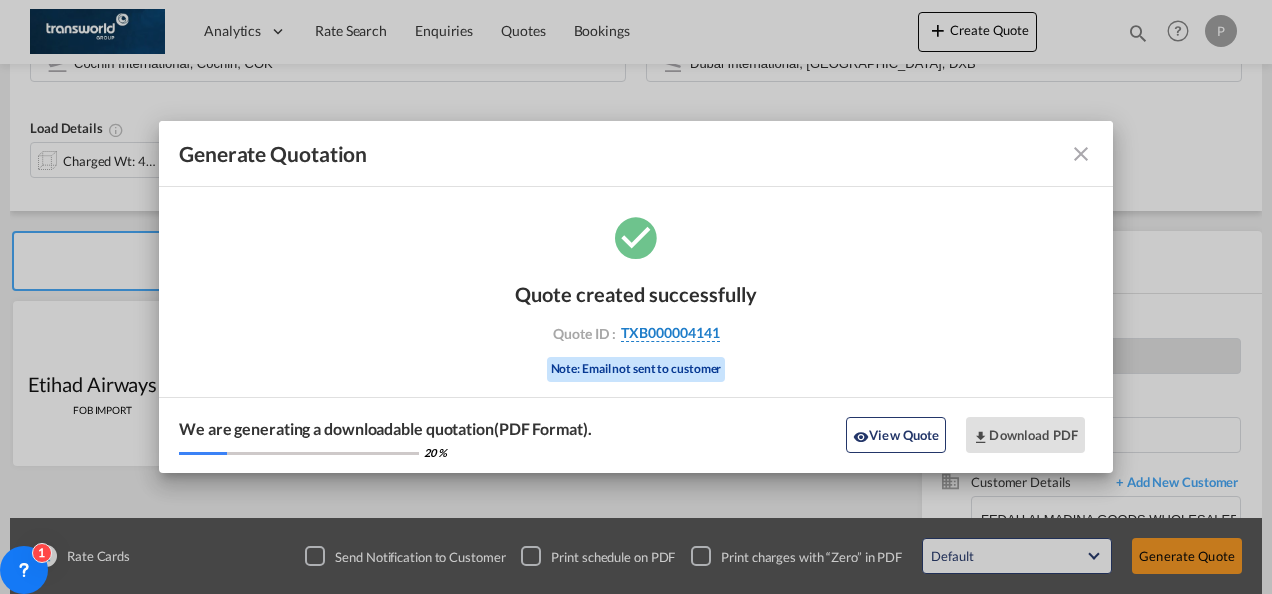 click on "TXB000004141" at bounding box center [670, 333] 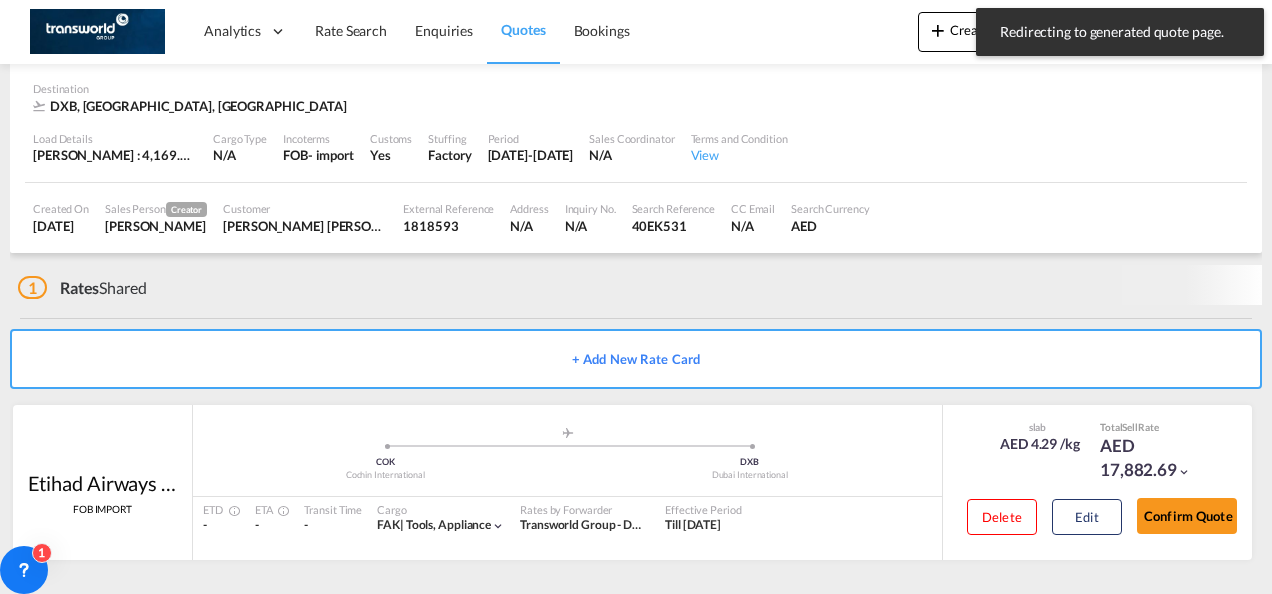 scroll, scrollTop: 122, scrollLeft: 0, axis: vertical 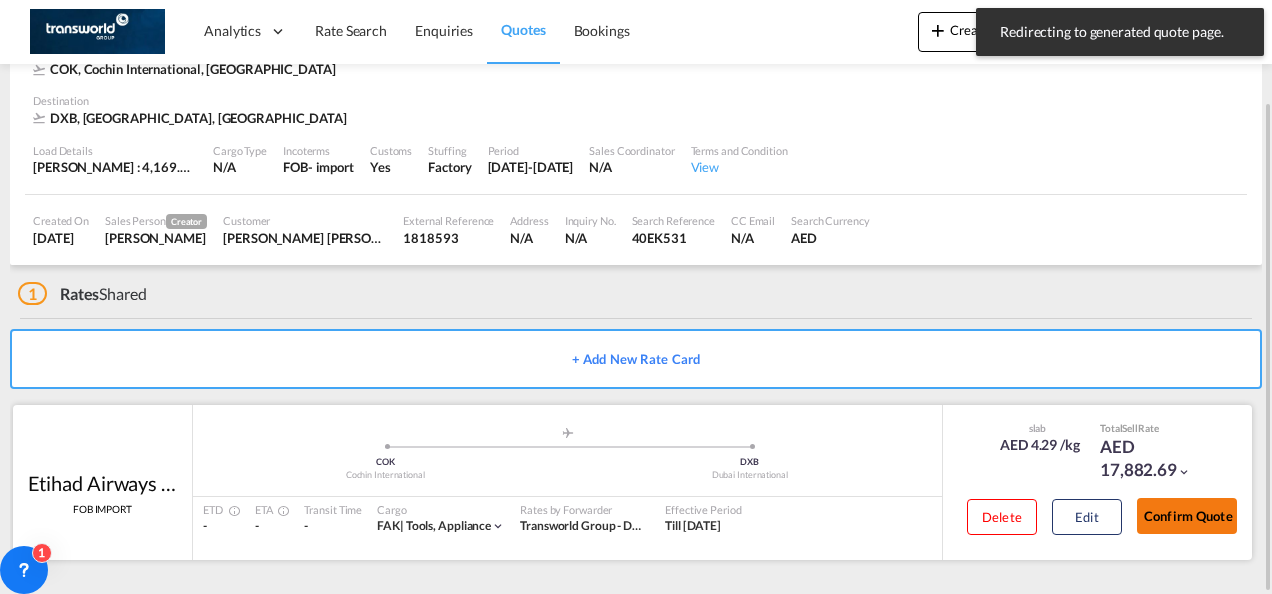 click on "Confirm Quote" at bounding box center (1187, 516) 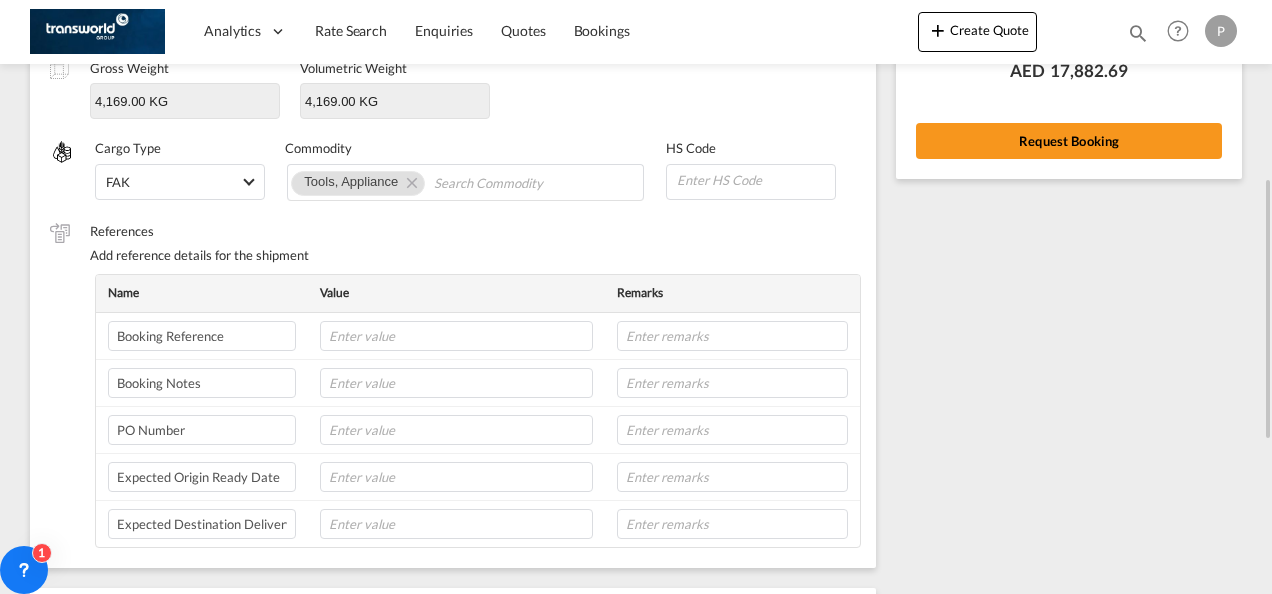 scroll, scrollTop: 319, scrollLeft: 0, axis: vertical 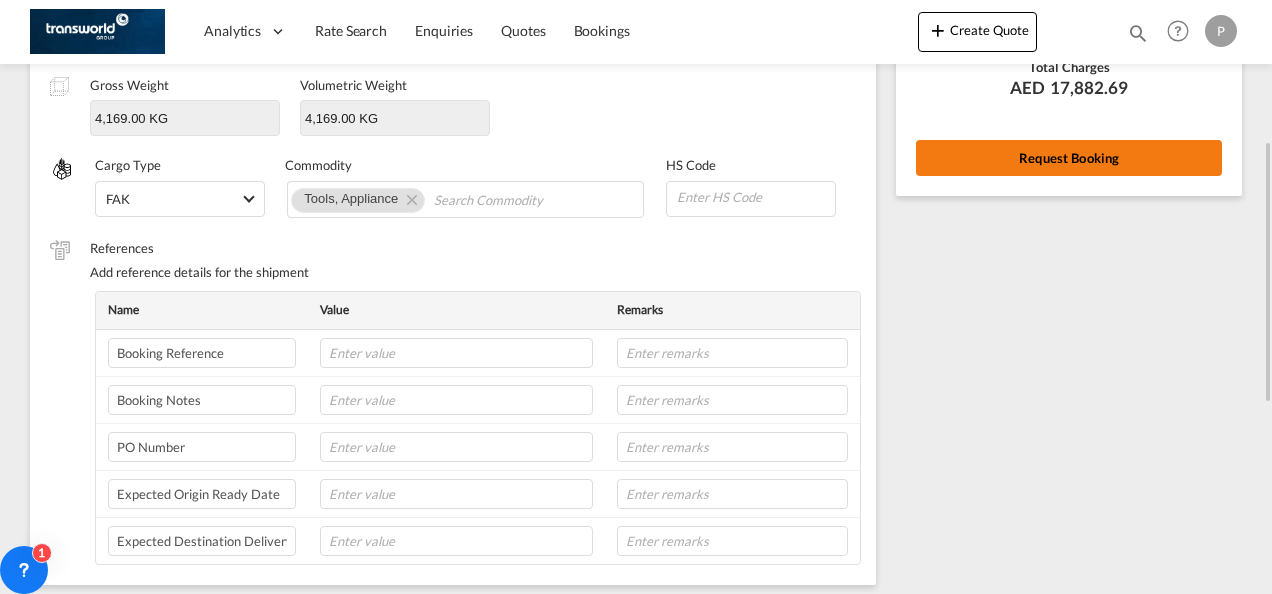 click on "Request Booking" at bounding box center (1069, 158) 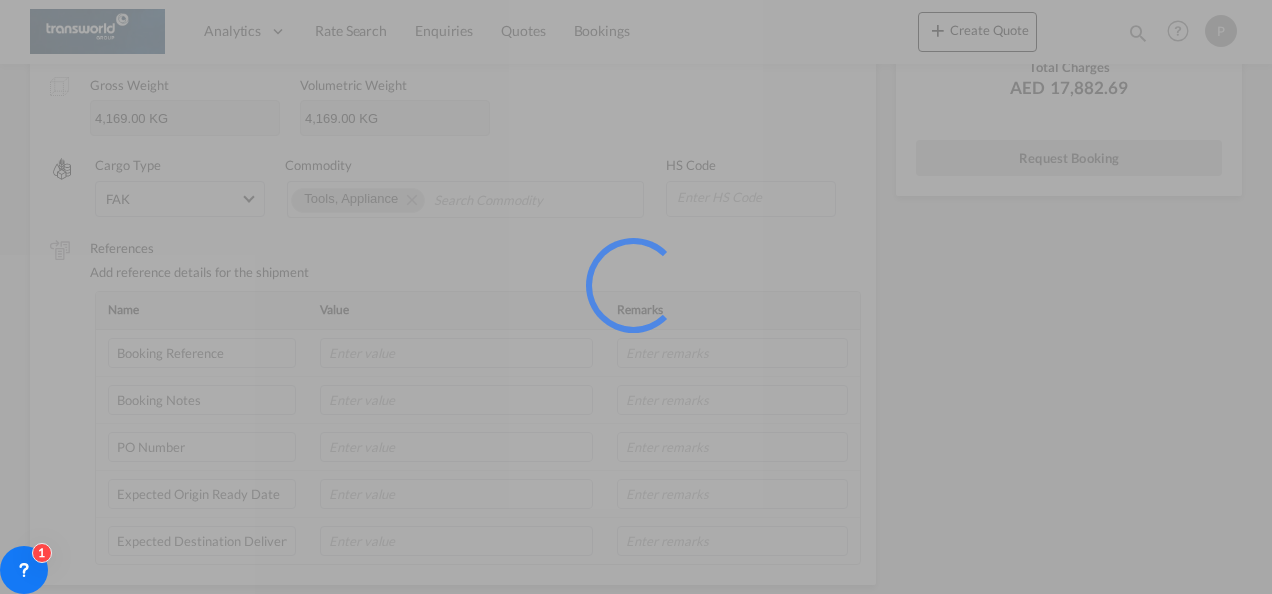 scroll, scrollTop: 37, scrollLeft: 0, axis: vertical 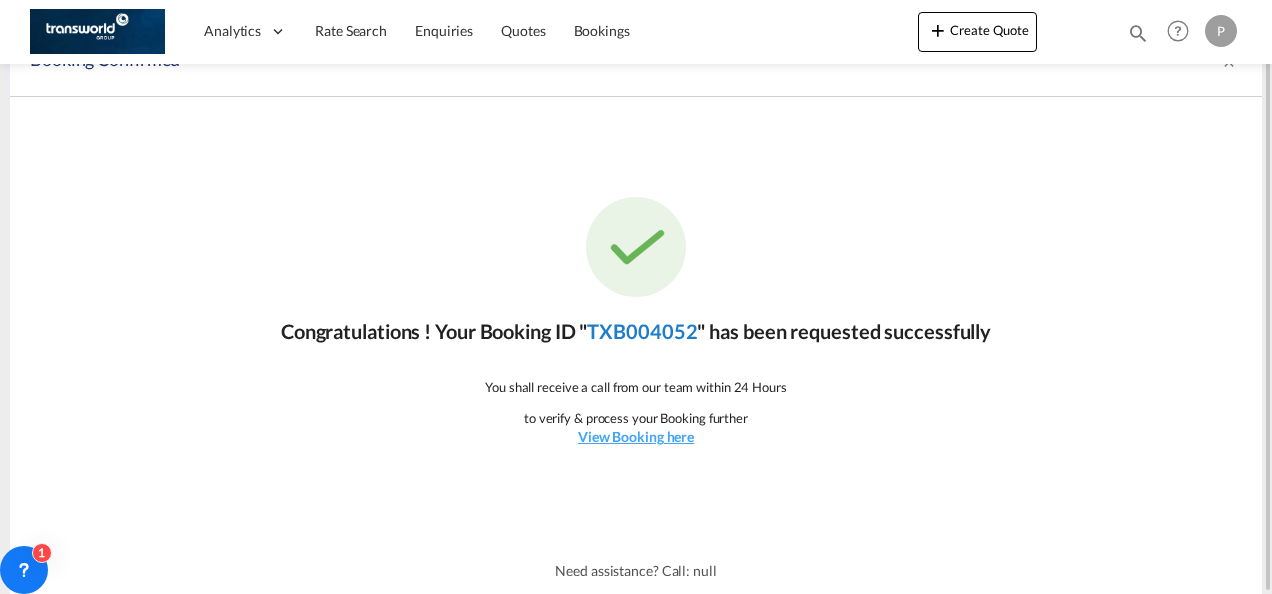 click on "TXB004052" 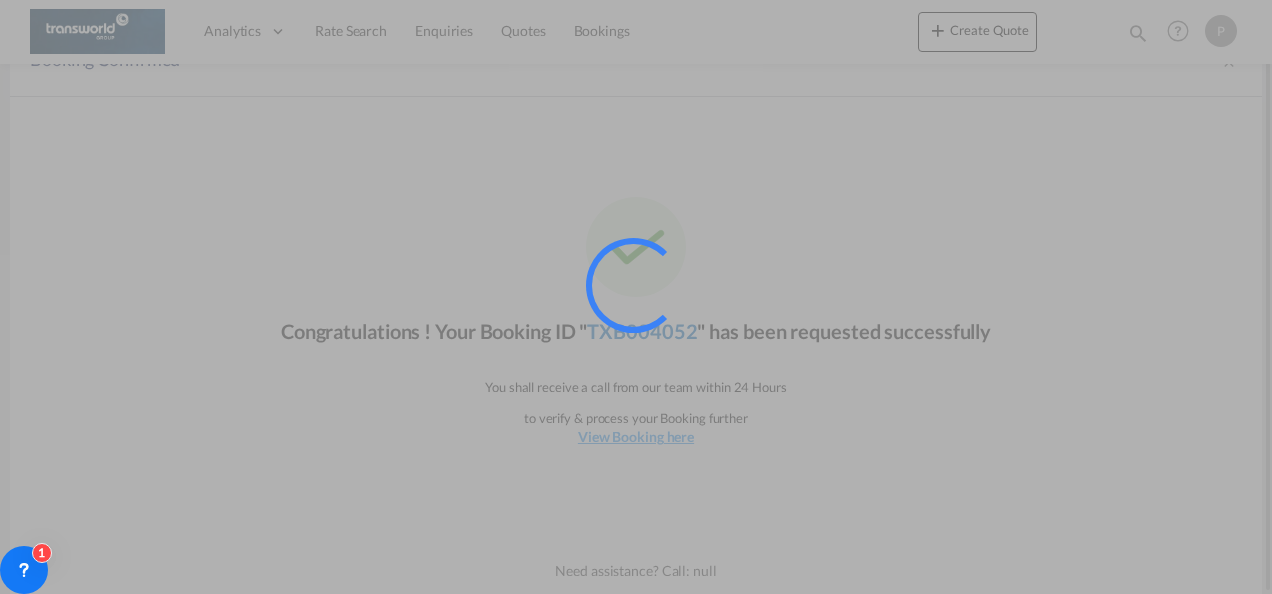 scroll, scrollTop: 1176, scrollLeft: 0, axis: vertical 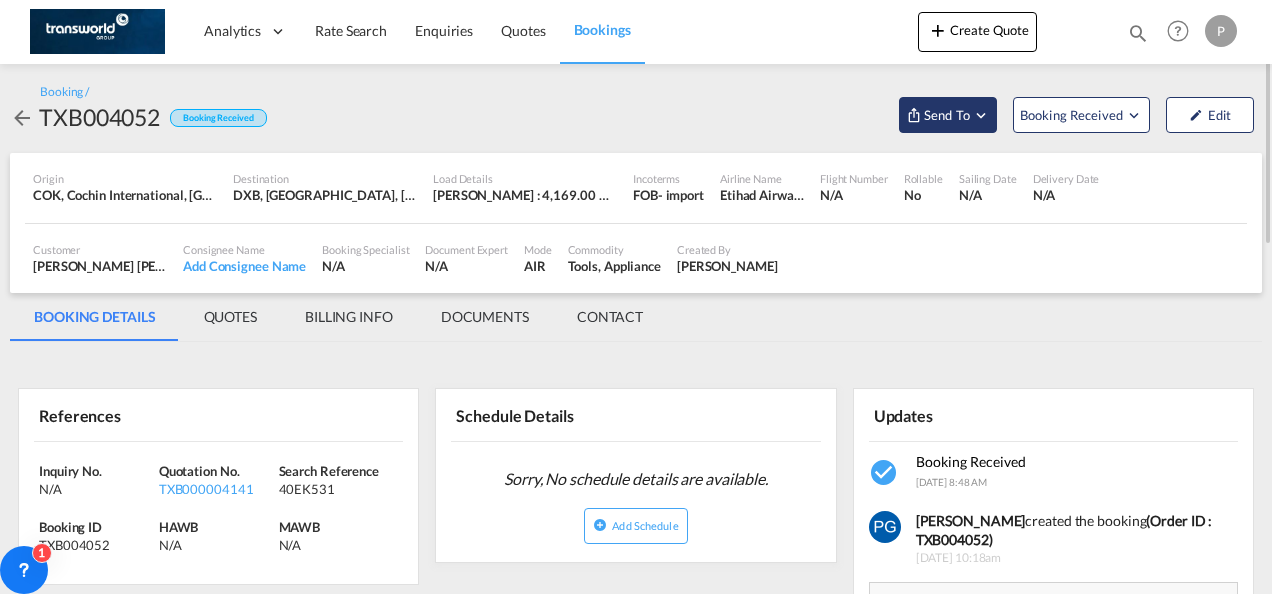 click on "Send To" at bounding box center [947, 115] 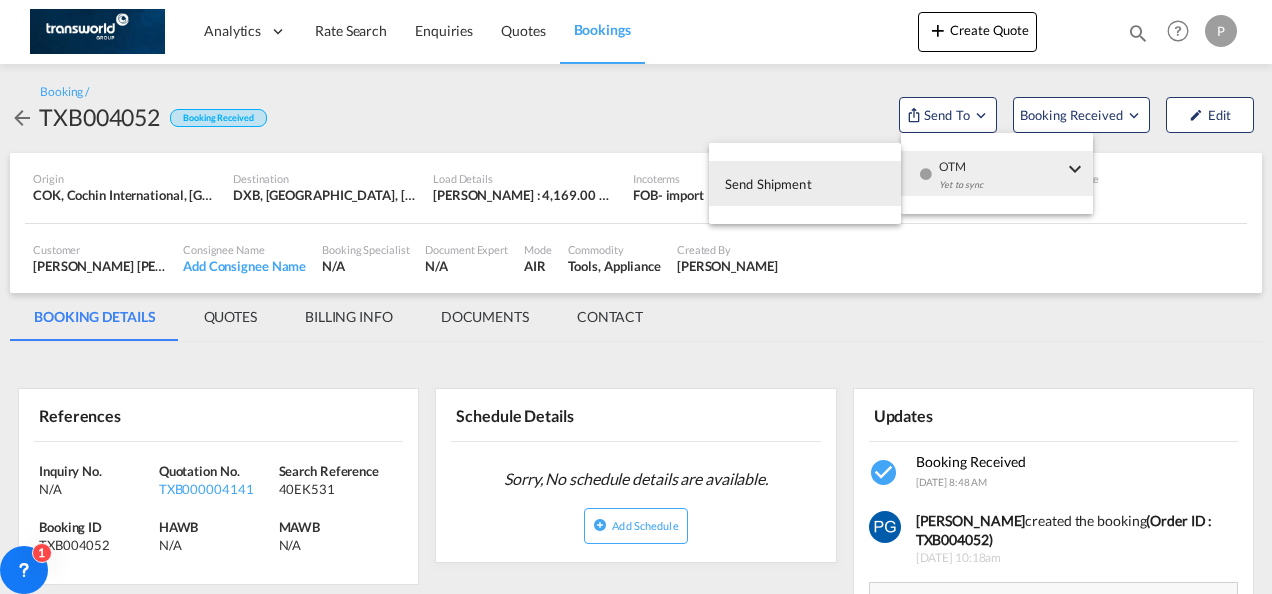click on "Send Shipment" at bounding box center (768, 184) 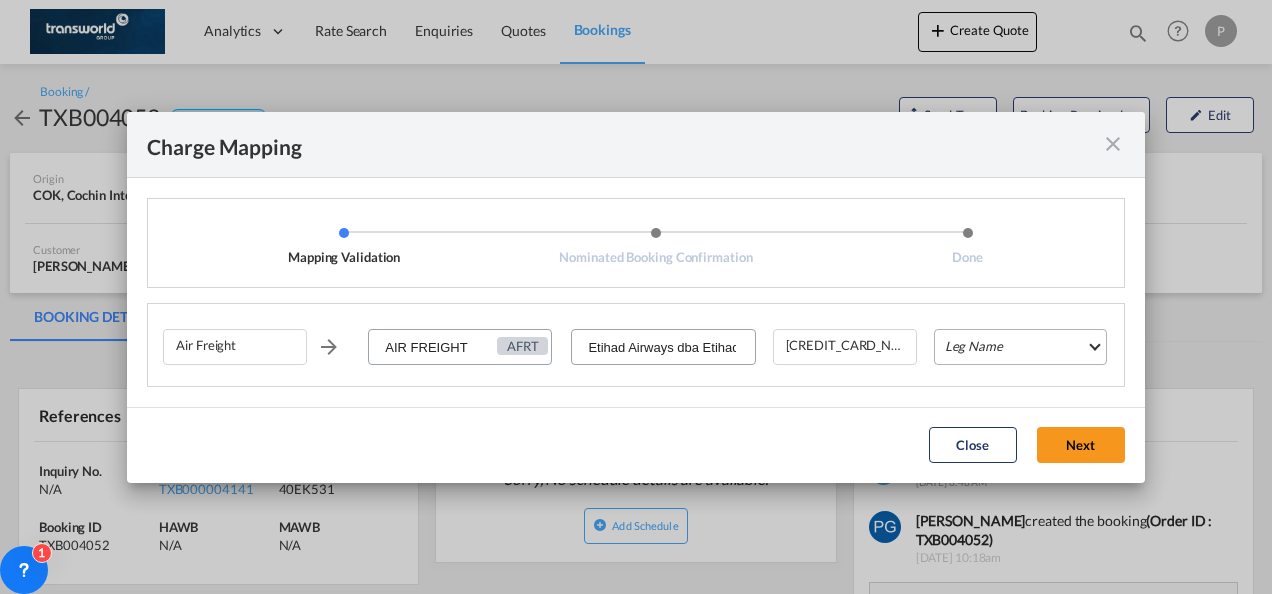 click on "Leg Name HANDLING ORIGIN HANDLING DESTINATION OTHERS TL PICK UP CUSTOMS ORIGIN AIR CUSTOMS DESTINATION TL DELIVERY" at bounding box center (1020, 347) 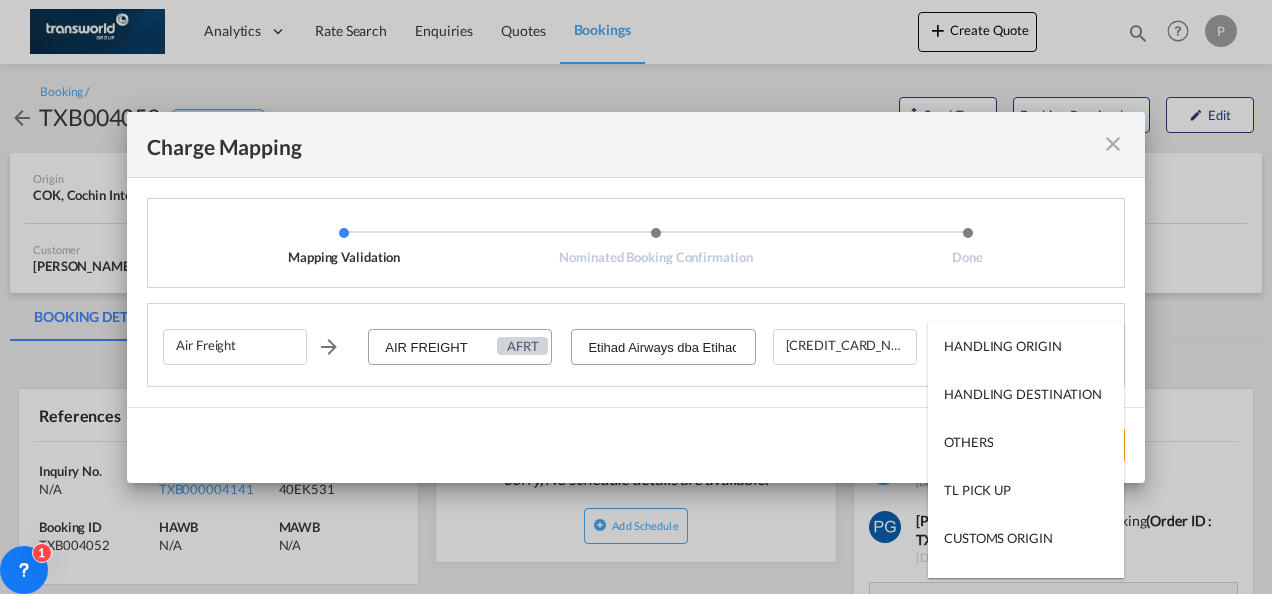 scroll, scrollTop: 128, scrollLeft: 0, axis: vertical 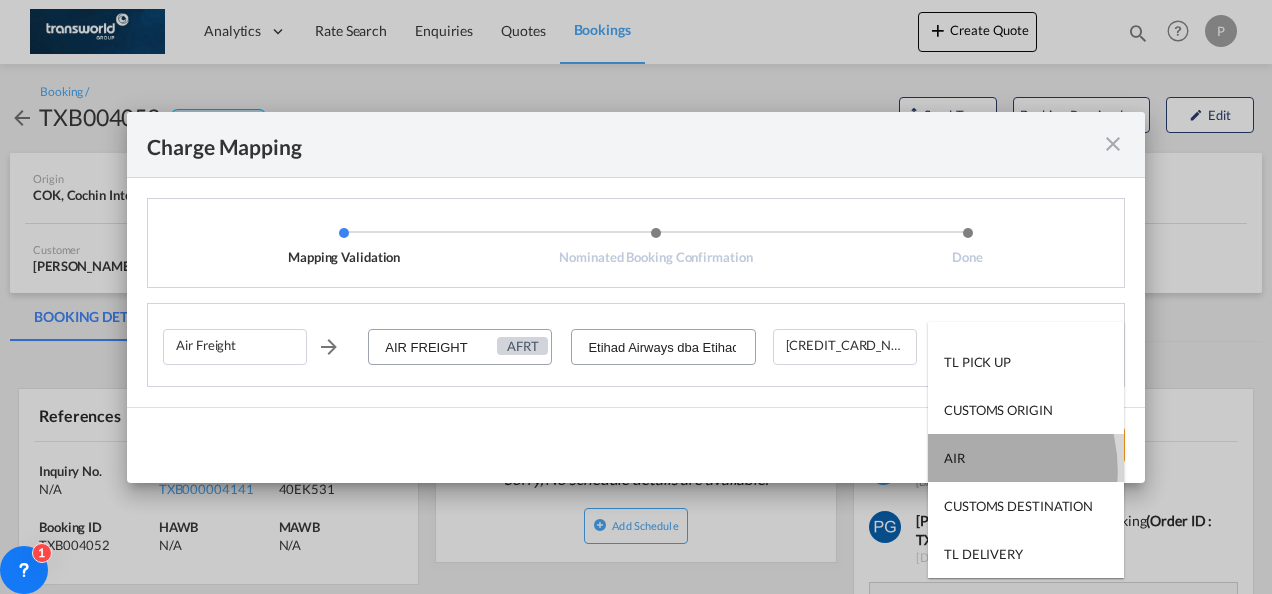 click on "AIR" at bounding box center [1026, 458] 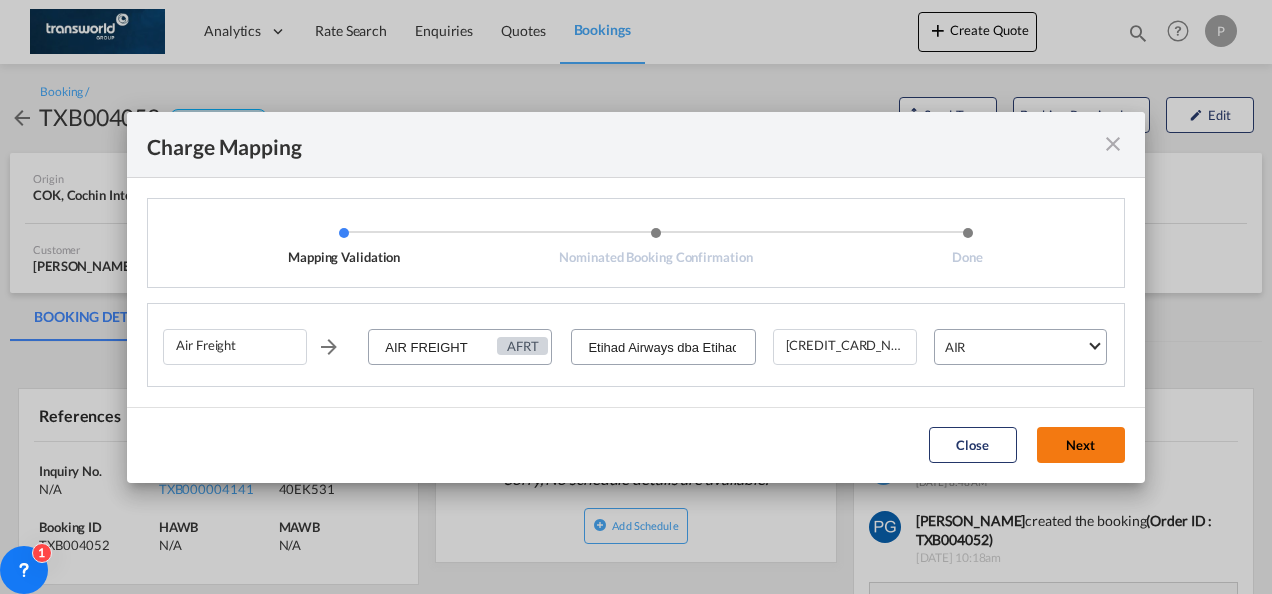 click on "Next" 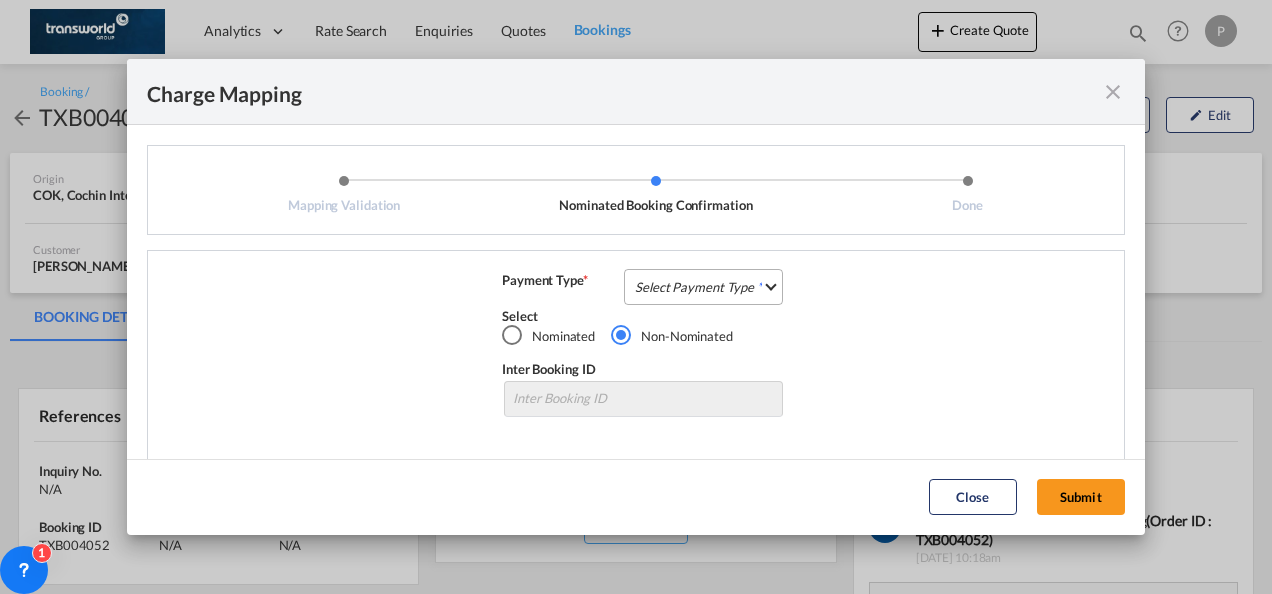 click on "Select Payment Type
COLLECT
PREPAID" at bounding box center [703, 287] 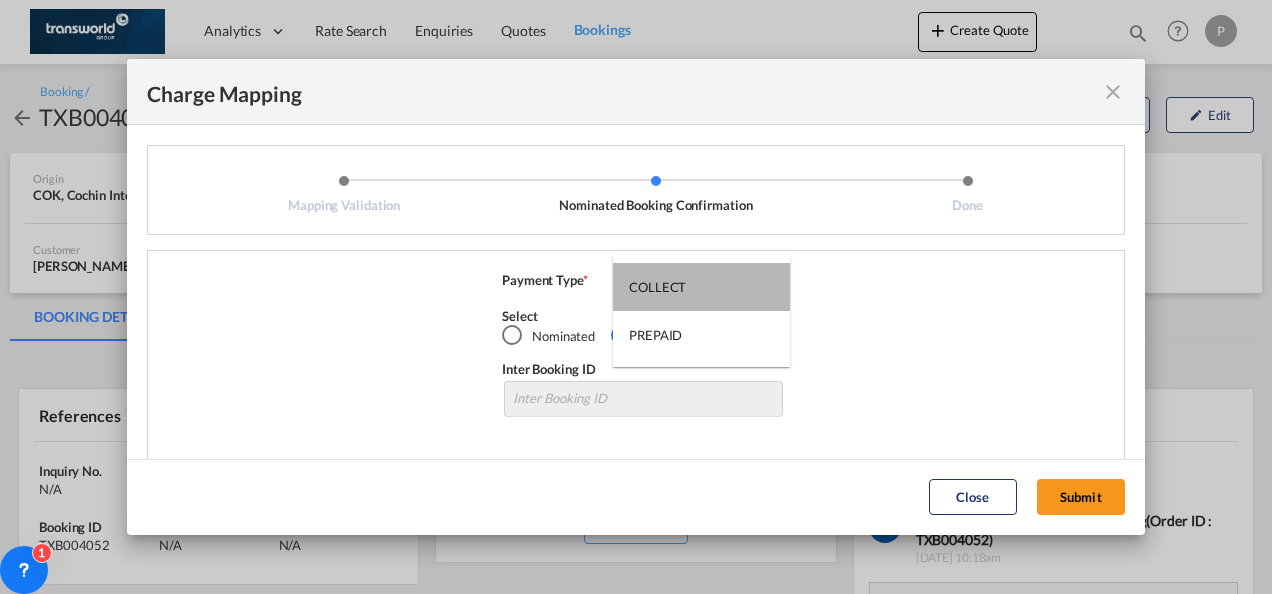 click on "COLLECT" at bounding box center [701, 287] 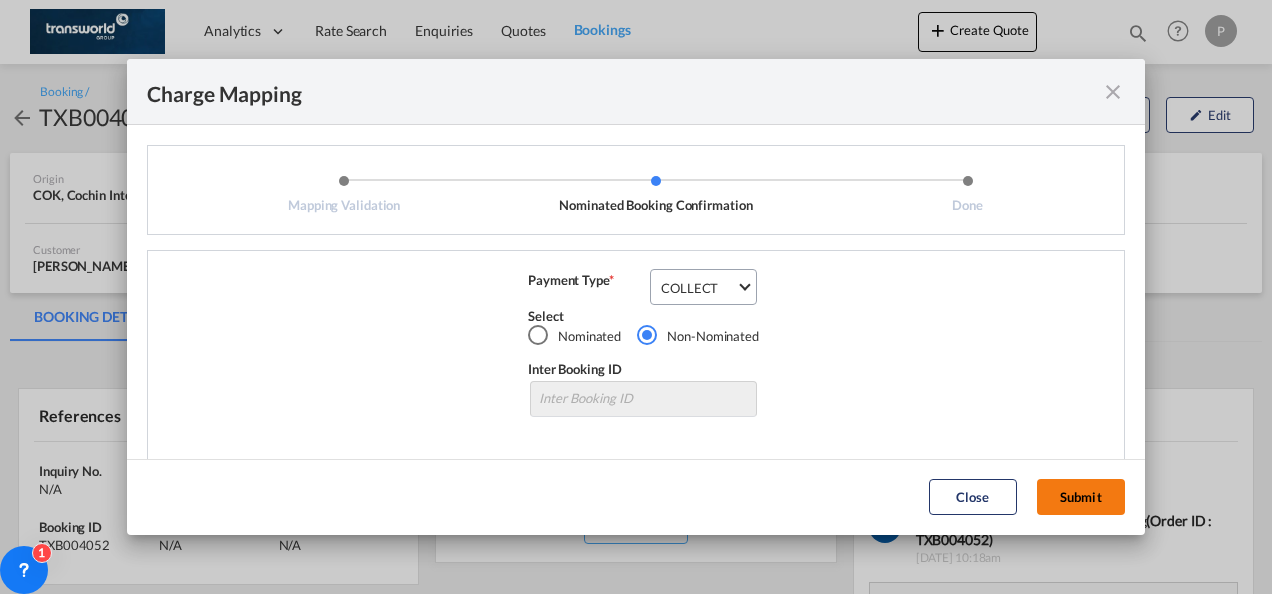 click on "Submit" 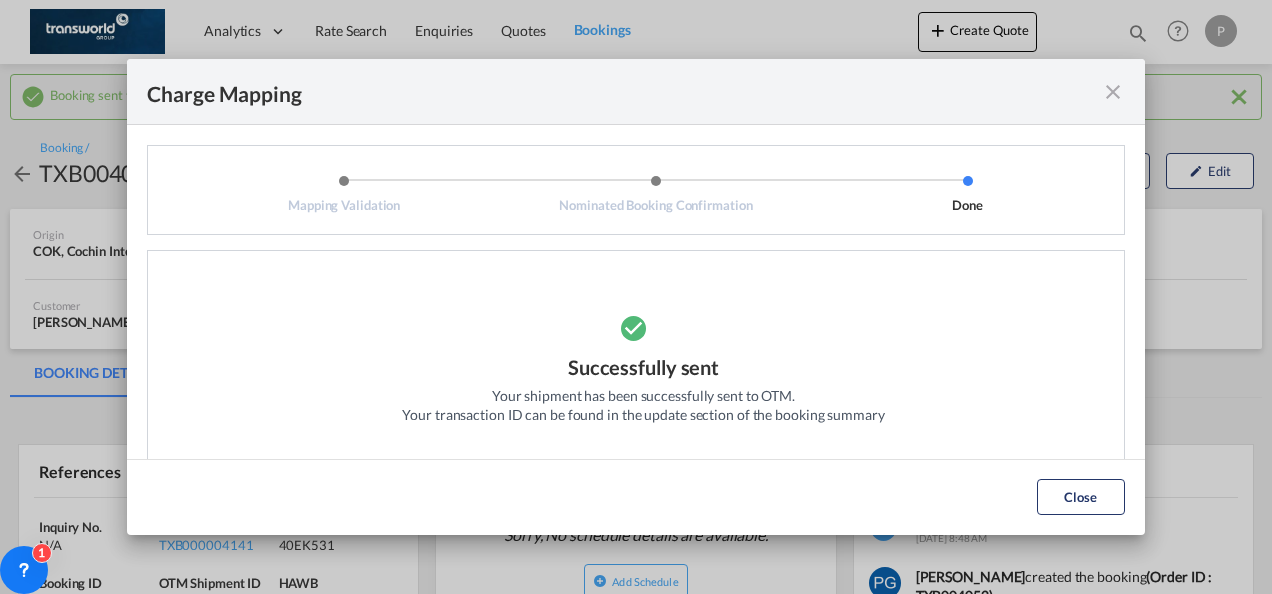 click at bounding box center (1113, 92) 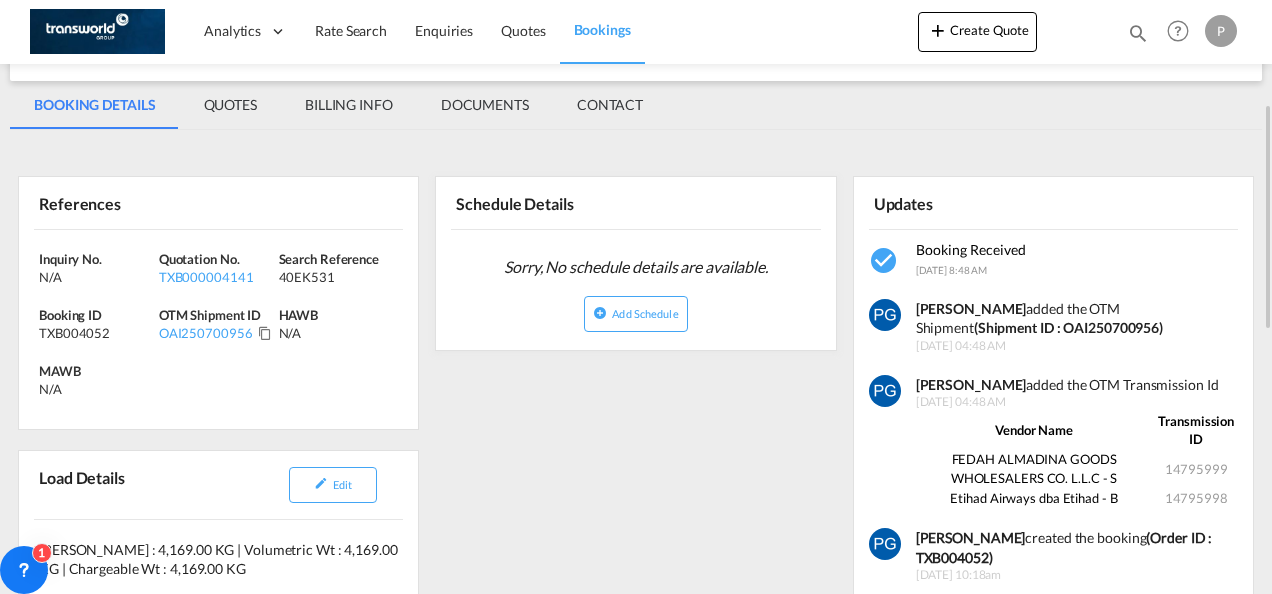scroll, scrollTop: 269, scrollLeft: 0, axis: vertical 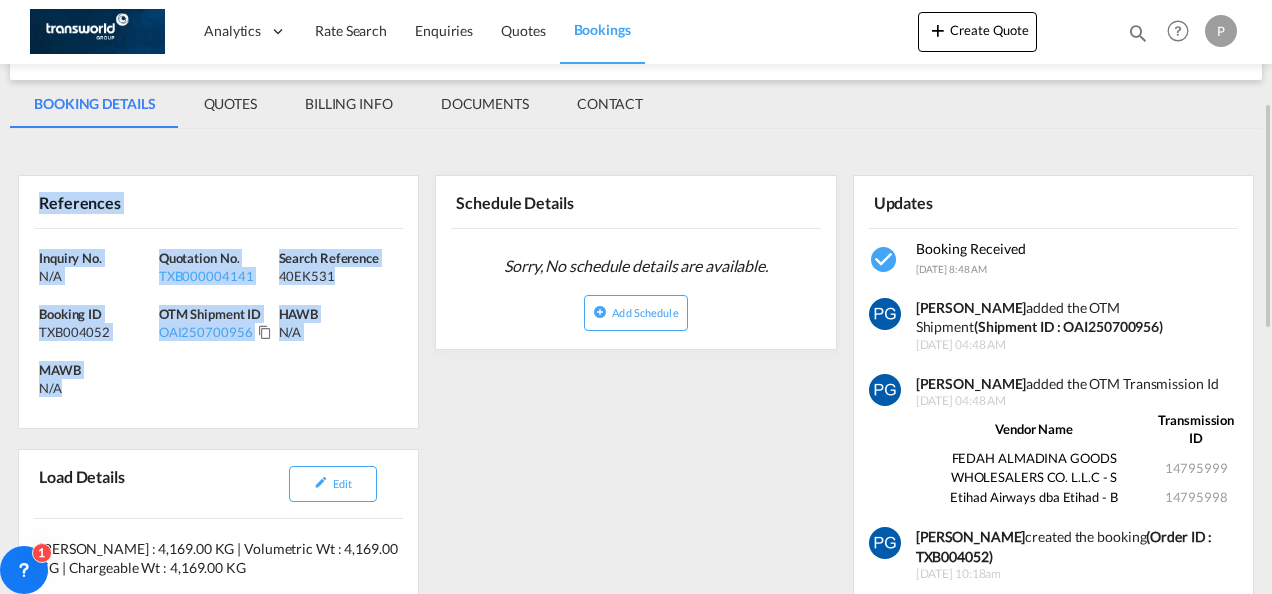 drag, startPoint x: 38, startPoint y: 199, endPoint x: 80, endPoint y: 383, distance: 188.73262 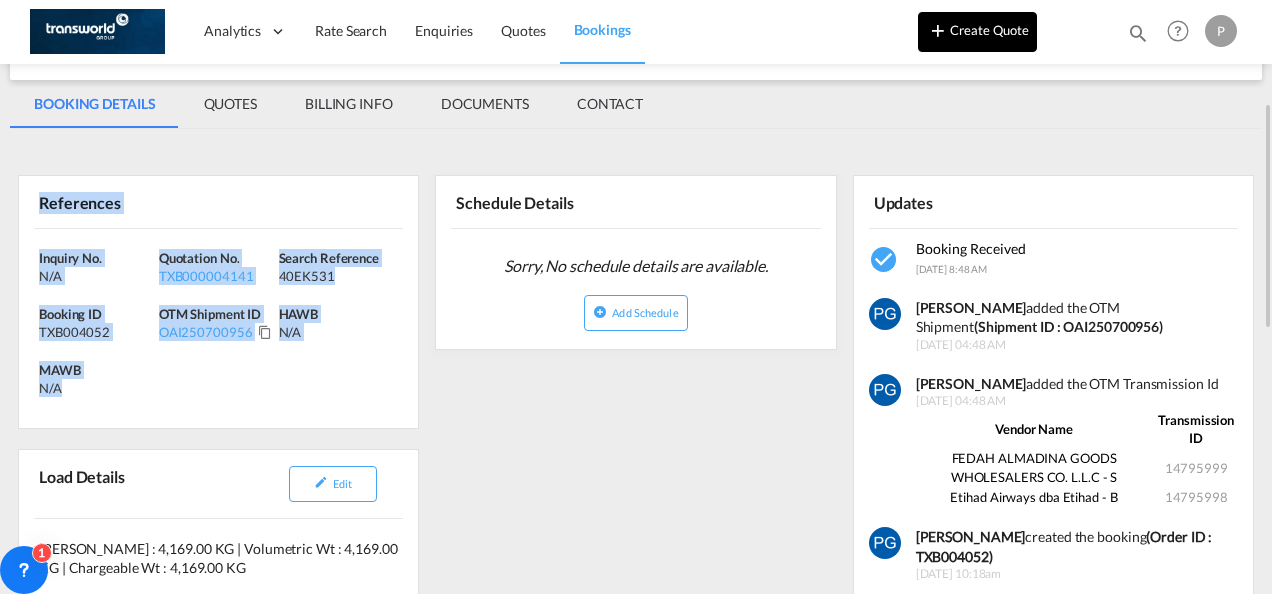 click on "Create Quote" at bounding box center [977, 32] 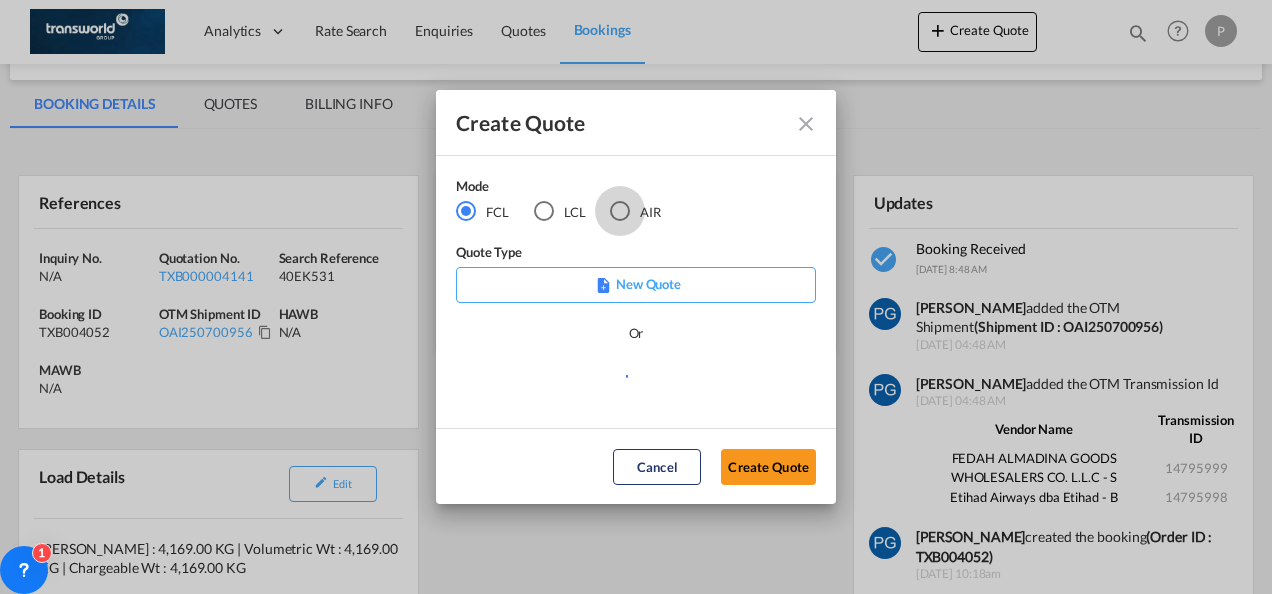 click at bounding box center (620, 211) 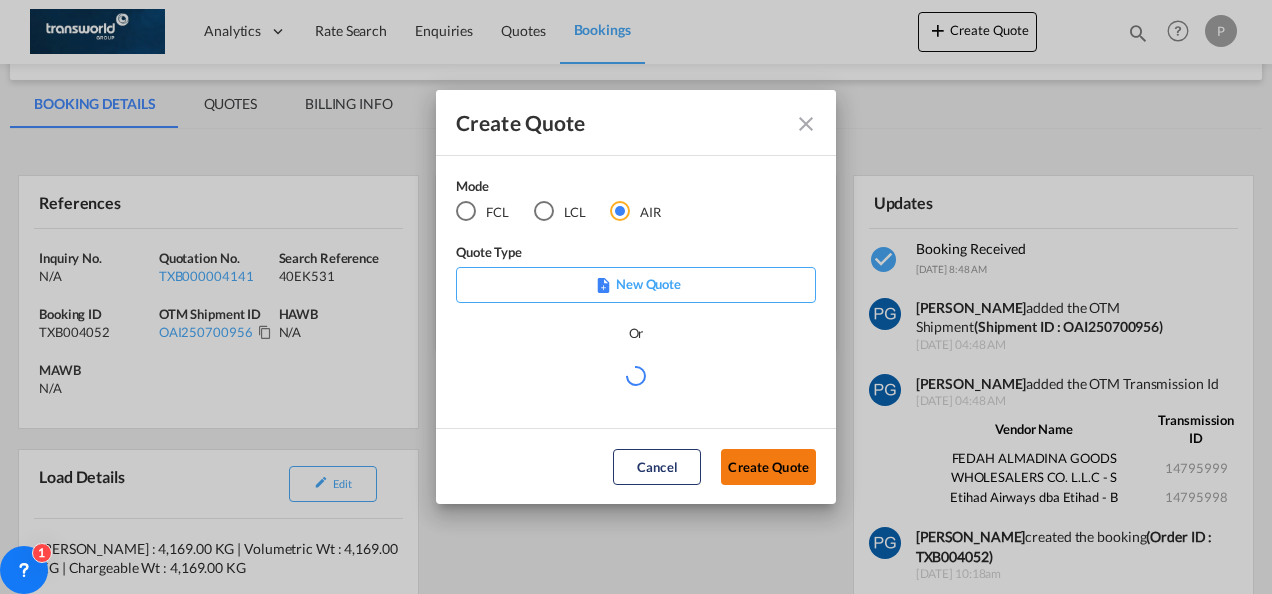 click on "Create Quote" 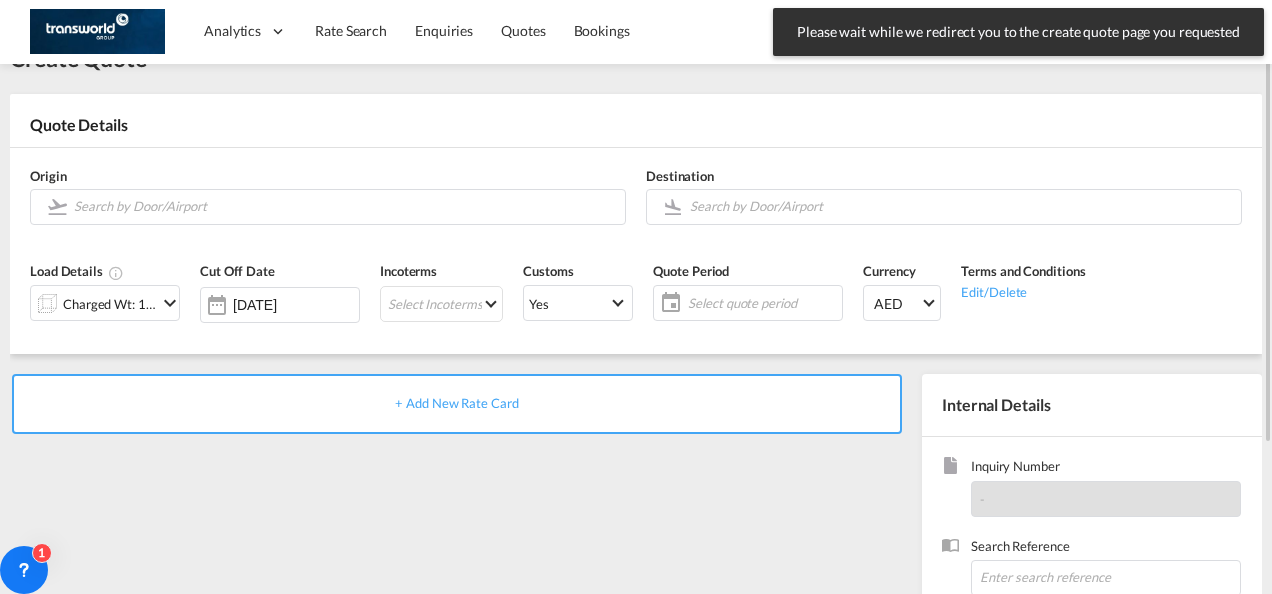 scroll, scrollTop: 0, scrollLeft: 0, axis: both 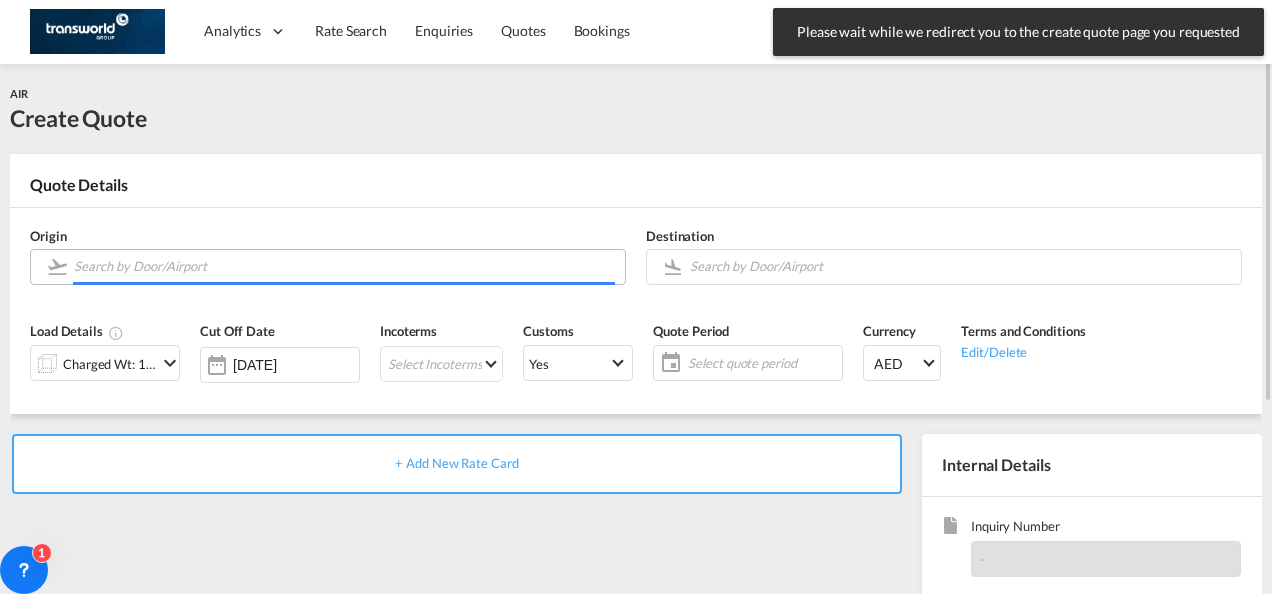 click at bounding box center [344, 266] 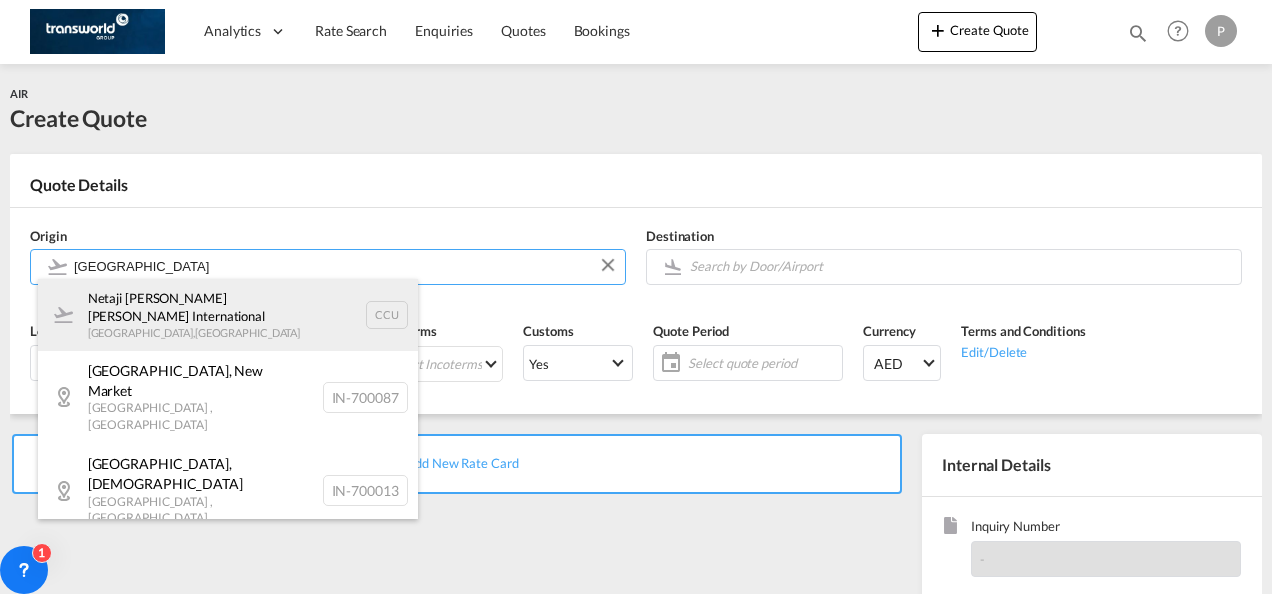 click on "Netaji Subhash Chandra Bose International Kolkata ,  India
CCU" at bounding box center (228, 315) 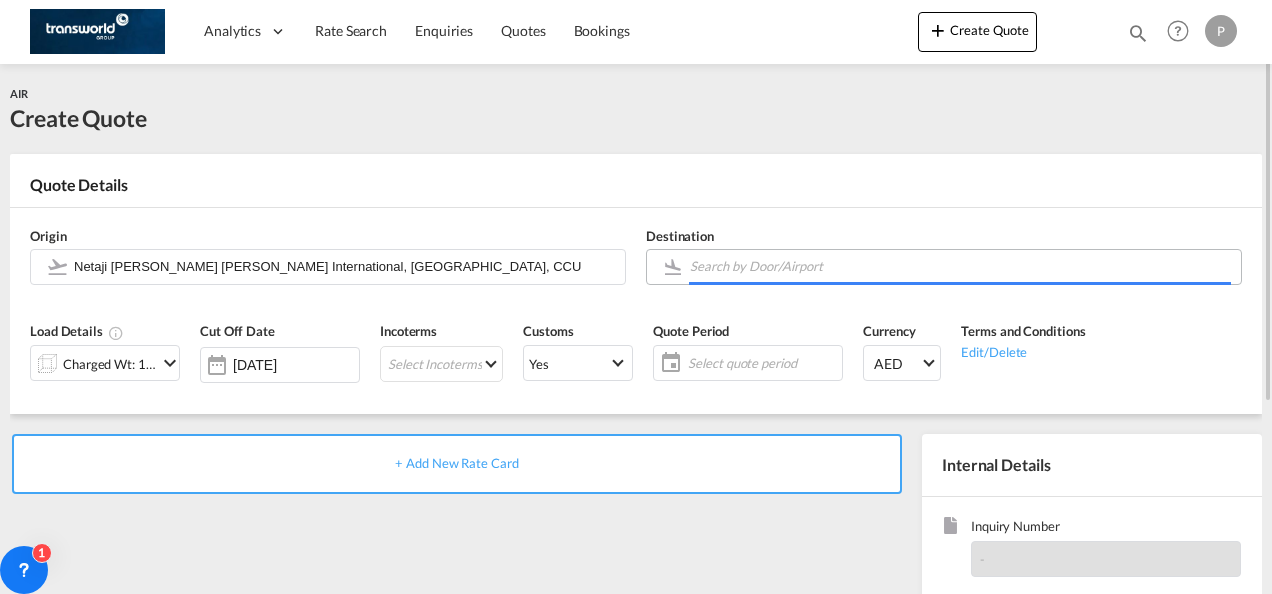click at bounding box center (960, 266) 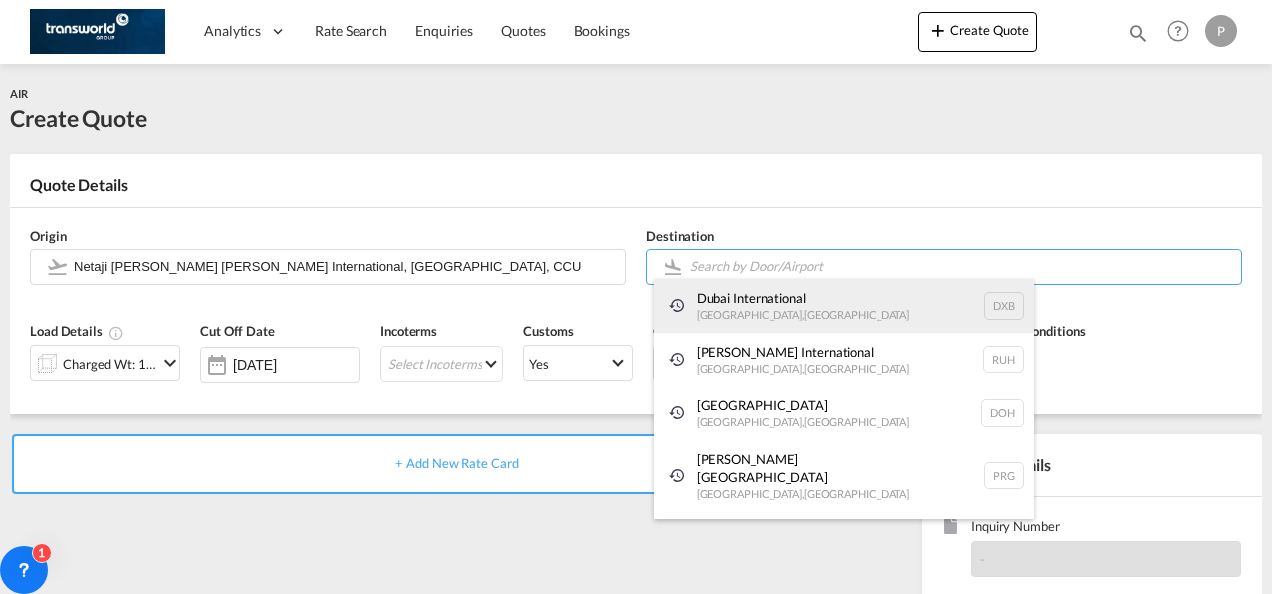 click on "Dubai International
[GEOGRAPHIC_DATA] ,  [GEOGRAPHIC_DATA]
DXB" at bounding box center [844, 306] 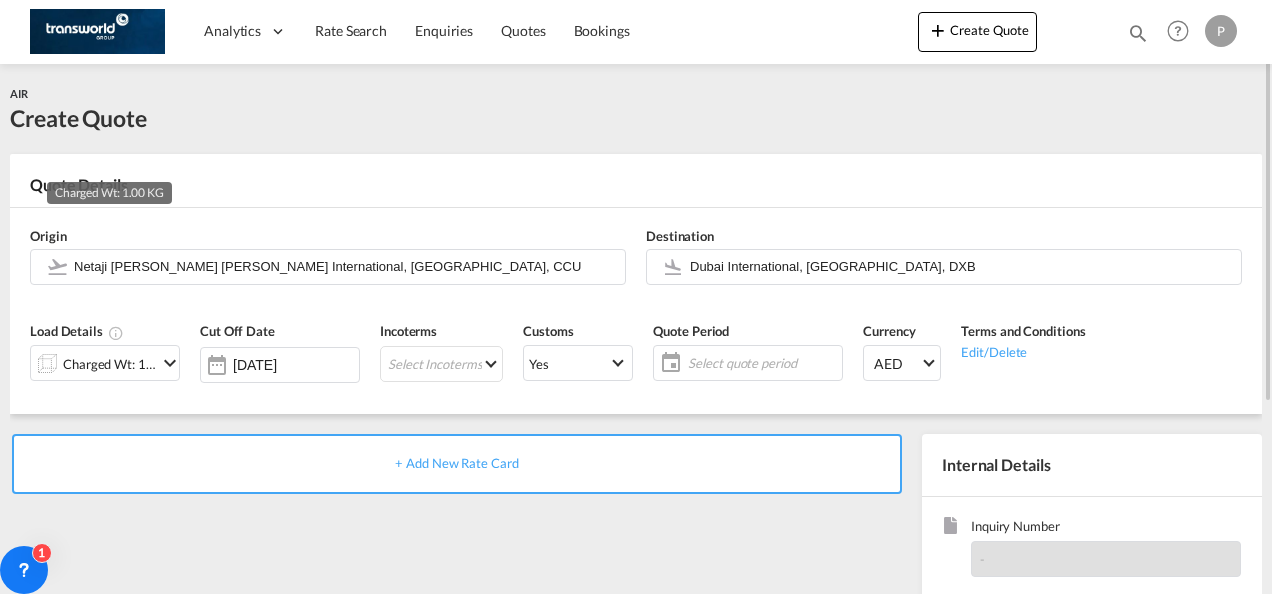click on "Charged Wt: 1.00 KG" at bounding box center [110, 364] 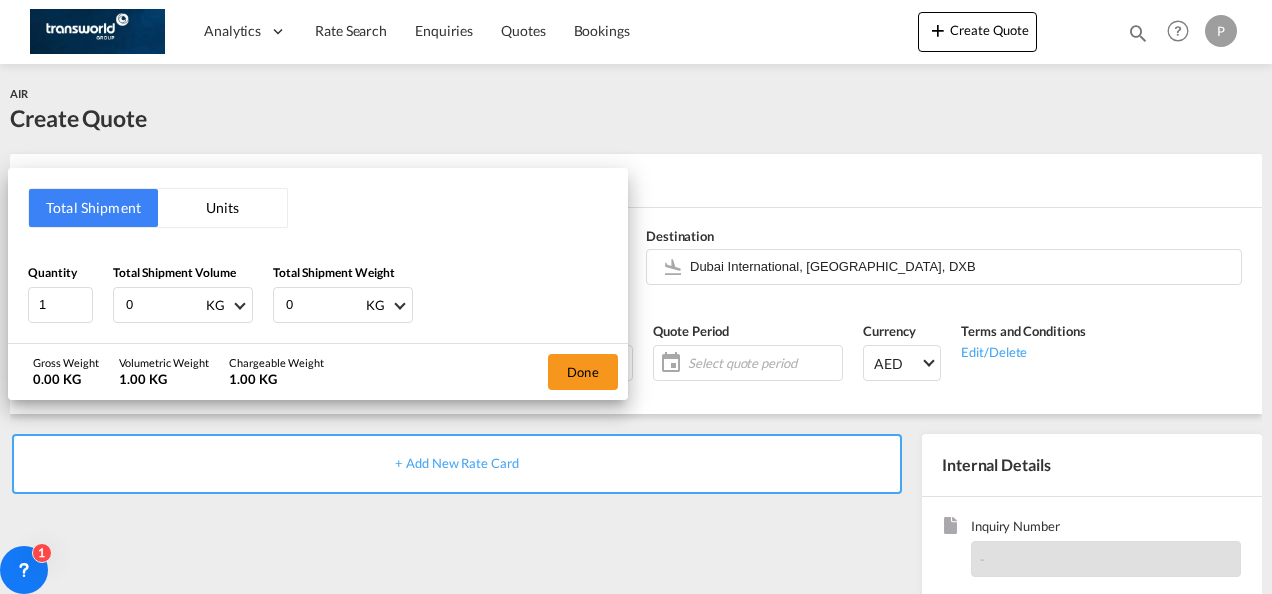 click on "0" at bounding box center [164, 305] 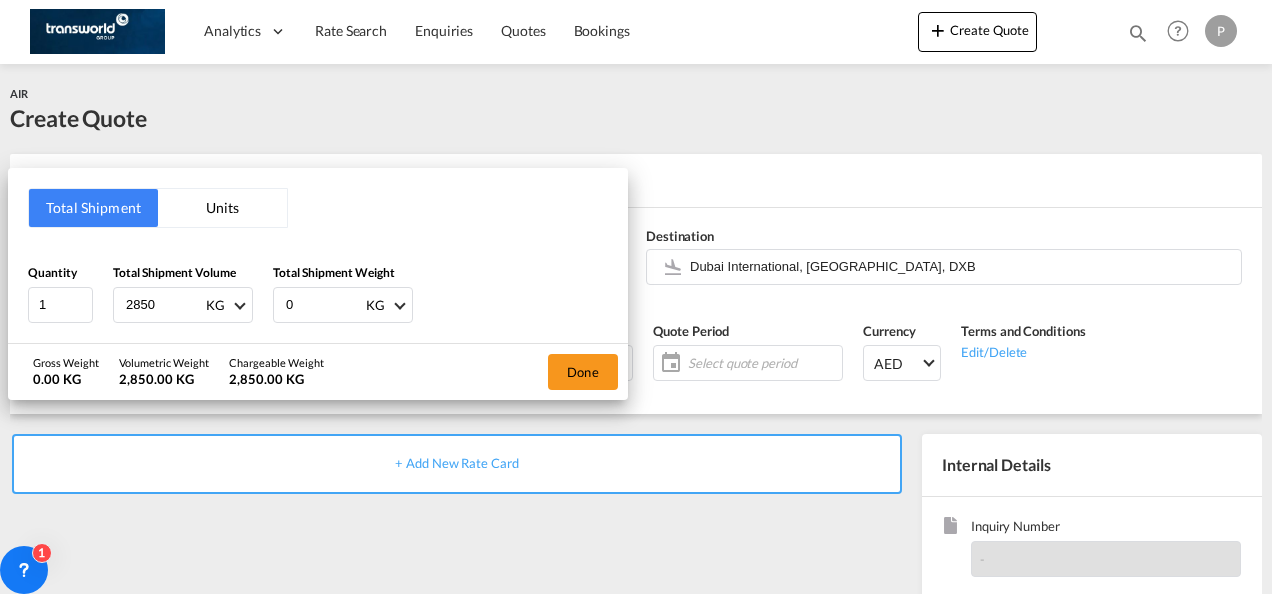 type on "2850" 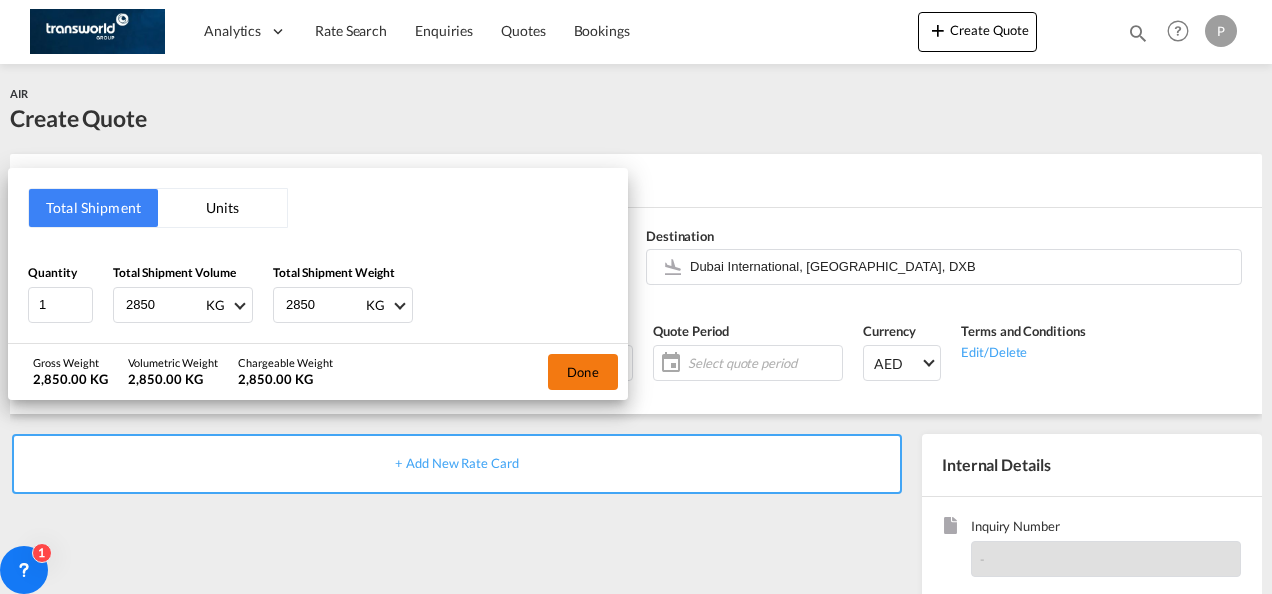 type on "2850" 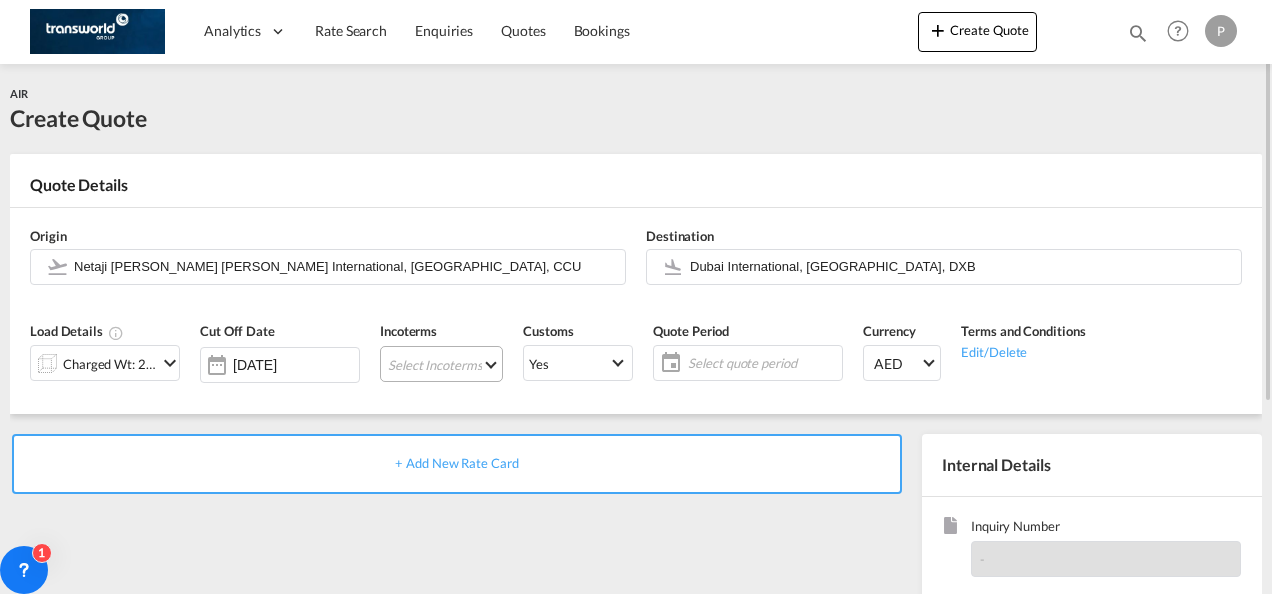 click on "Select Incoterms
CIF - import
Cost,Insurance and Freight FAS - export
Free Alongside Ship FCA - import
Free Carrier EXW - import
Ex Works CFR - export
Cost and Freight EXW - export
Ex Works CIP - import
Carriage and Insurance Paid to DPU - import
Delivery at Place Unloaded DAP - import
Delivered at Place CFR - import
Cost and Freight CPT - import
Carrier Paid to CPT - export
Carrier Paid to DPU - export
Delivery at Place Unloaded DAP - export
Delivered at Place FAS - import
Free Alongside Ship FCA - export
Free Carrier FOB - export
Free on Board CIF - export
Cost,Insurance and Freight FOB - import
Free on Board DDP - export
Delivery Duty Paid CIP - export
Carriage and Insurance Paid to" at bounding box center [441, 364] 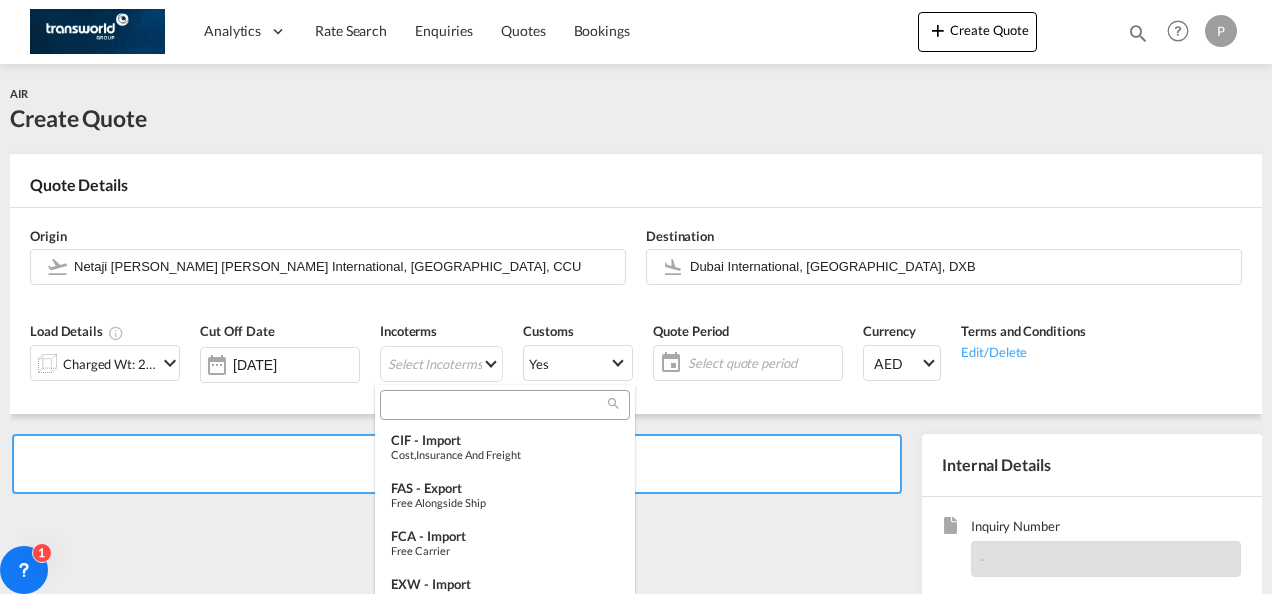 click at bounding box center [497, 405] 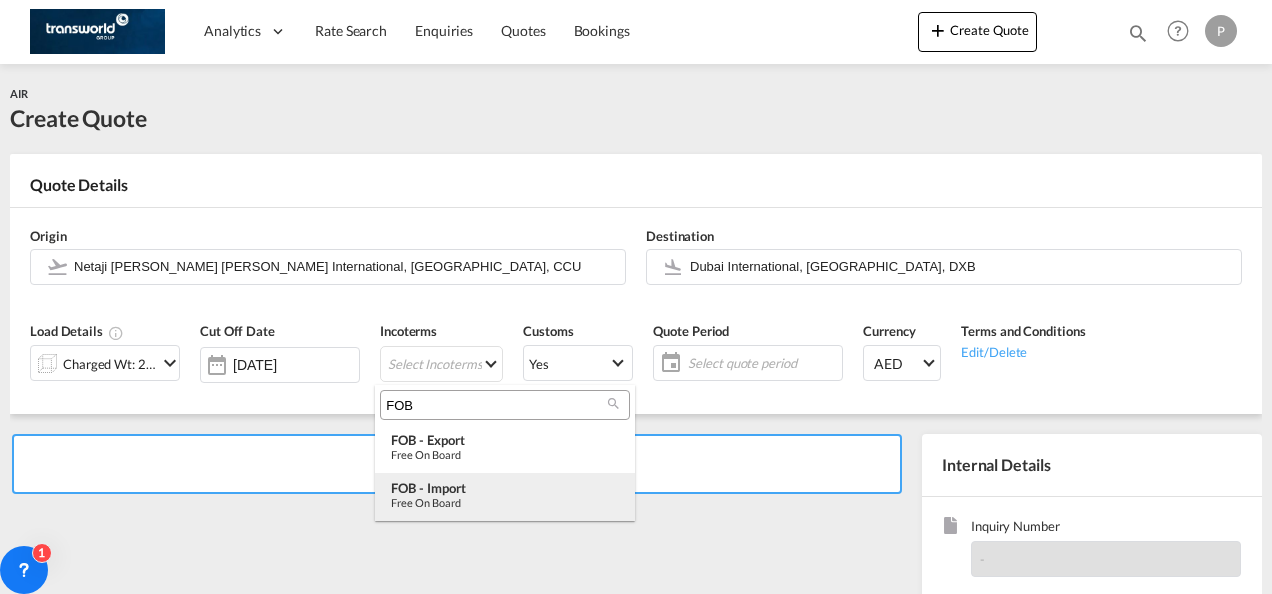 type on "FOB" 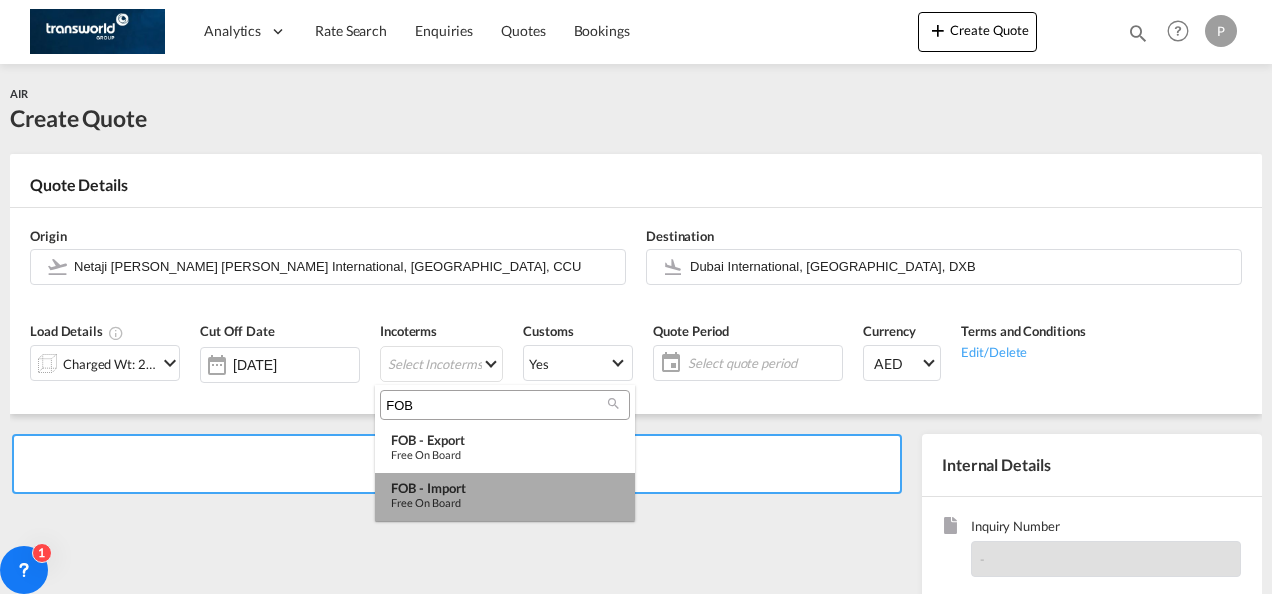 click on "FOB - import" at bounding box center [505, 488] 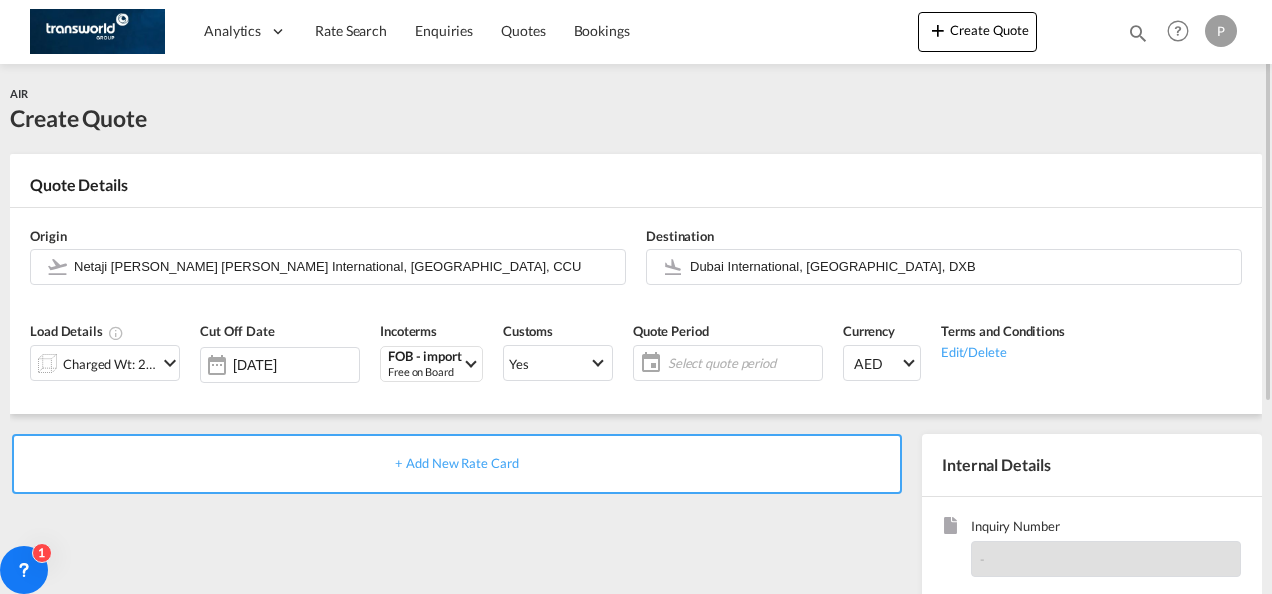 click on "Select quote period" 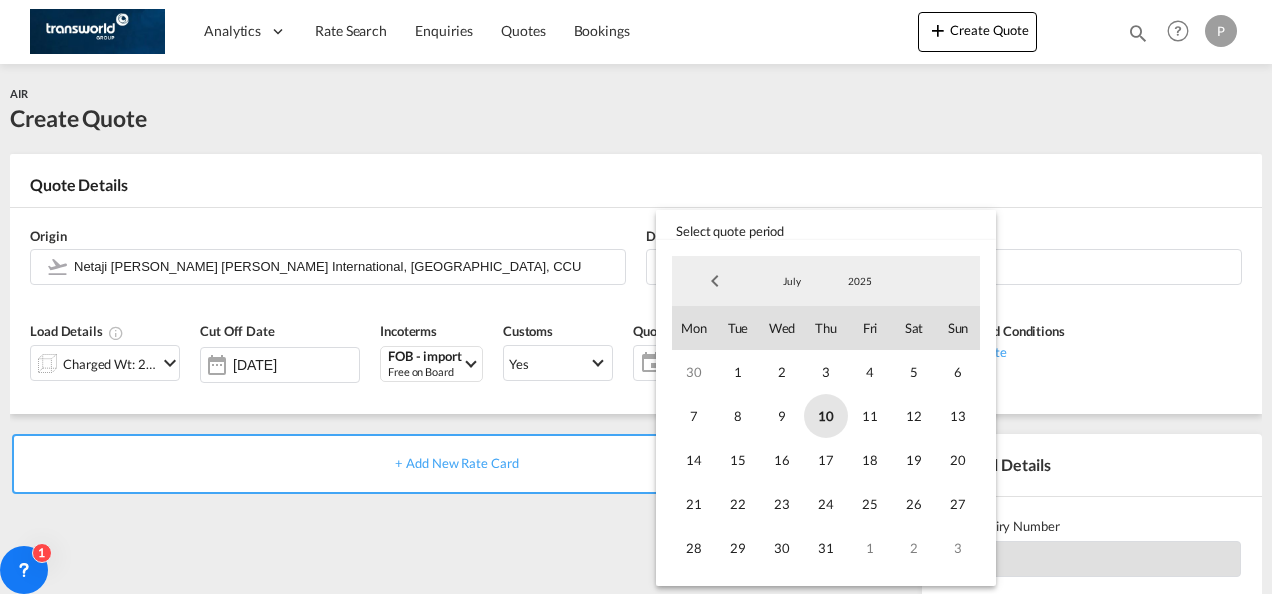 click on "10" at bounding box center (826, 416) 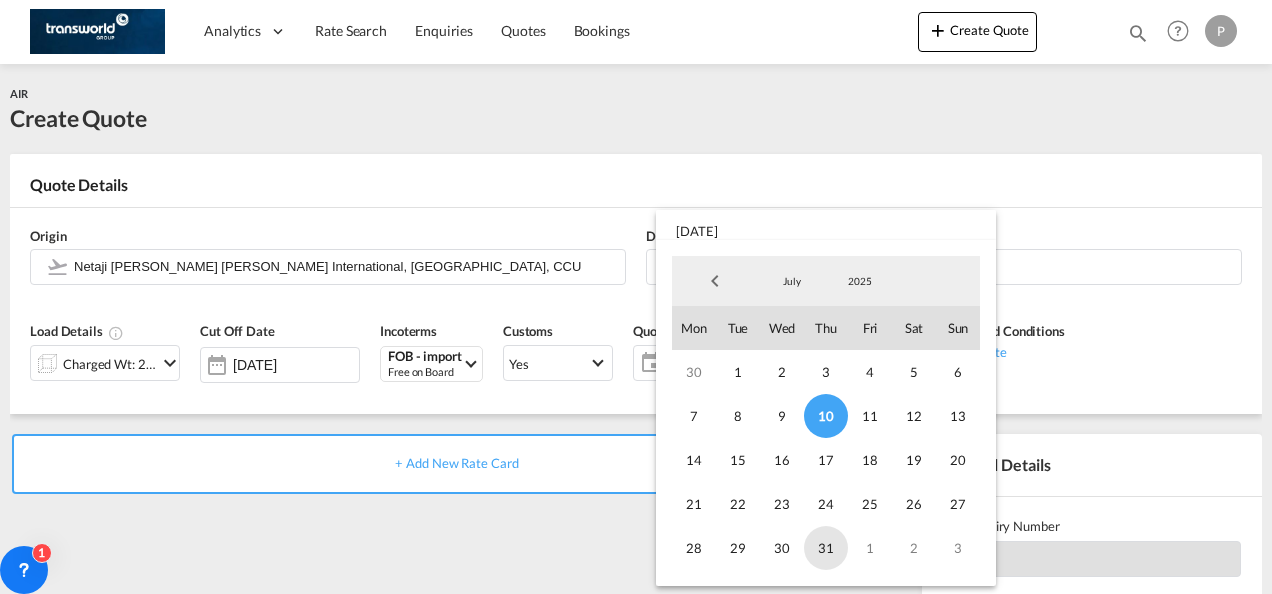 click on "31" at bounding box center (826, 548) 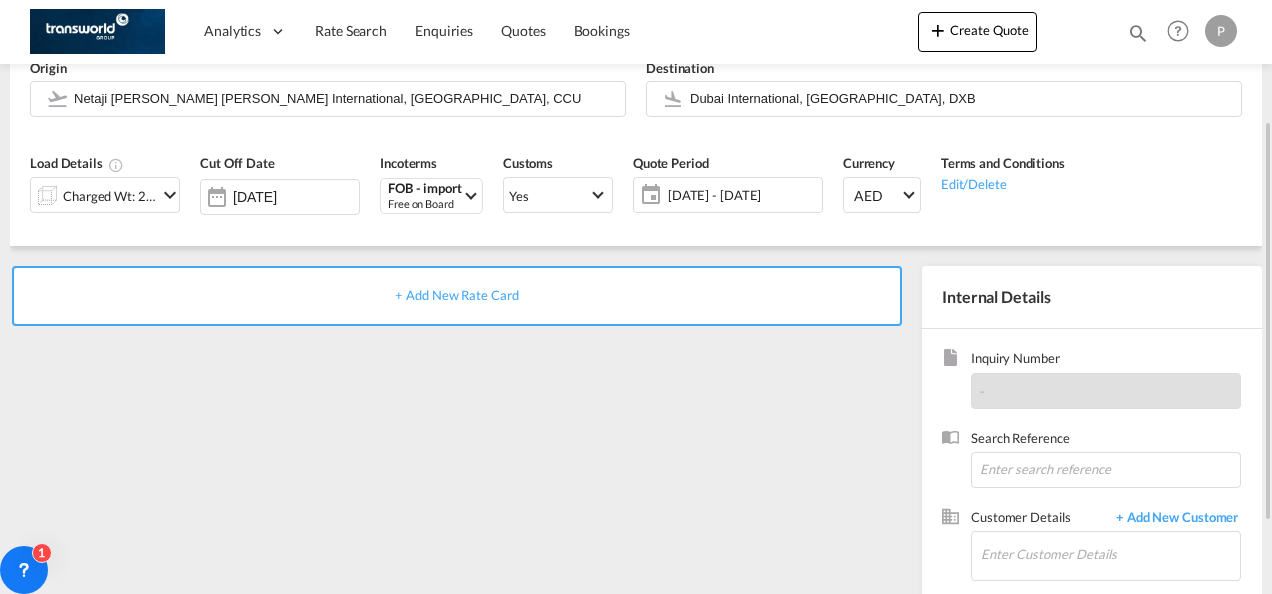 scroll, scrollTop: 172, scrollLeft: 0, axis: vertical 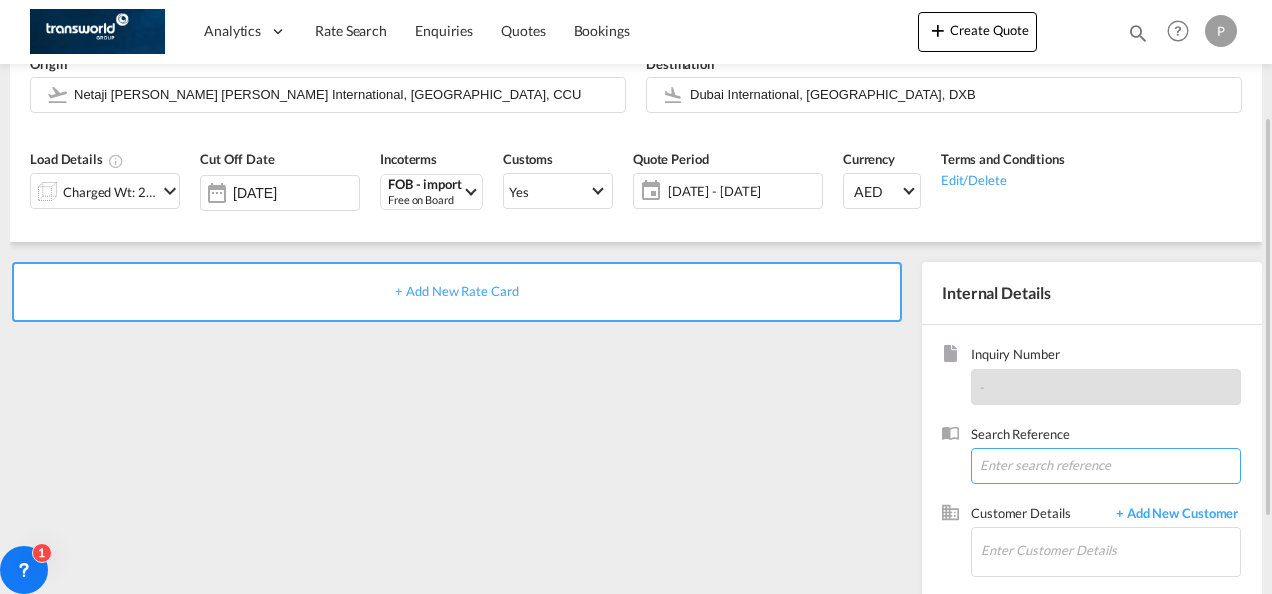 click at bounding box center (1106, 466) 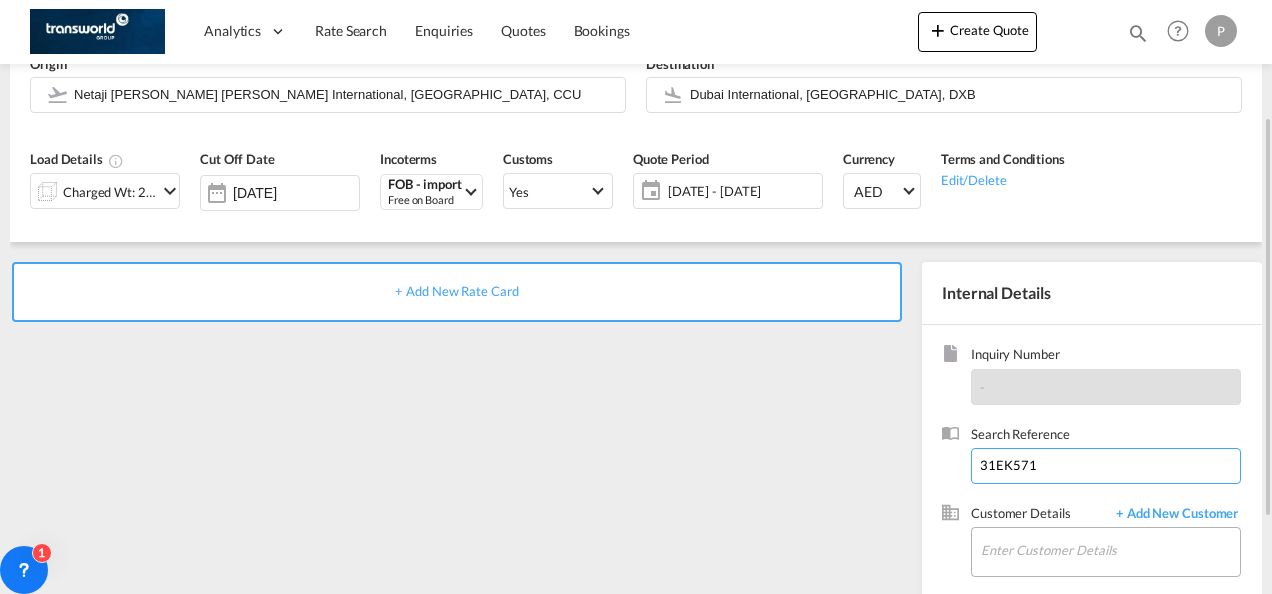 type on "31EK571" 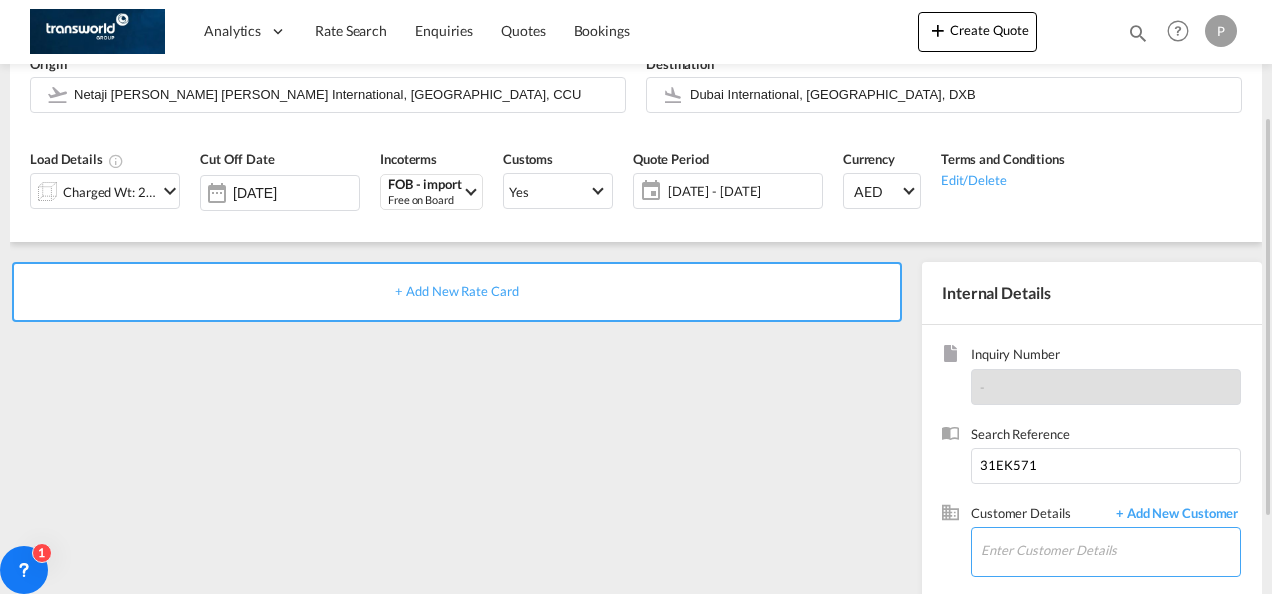 click at bounding box center [1110, 553] 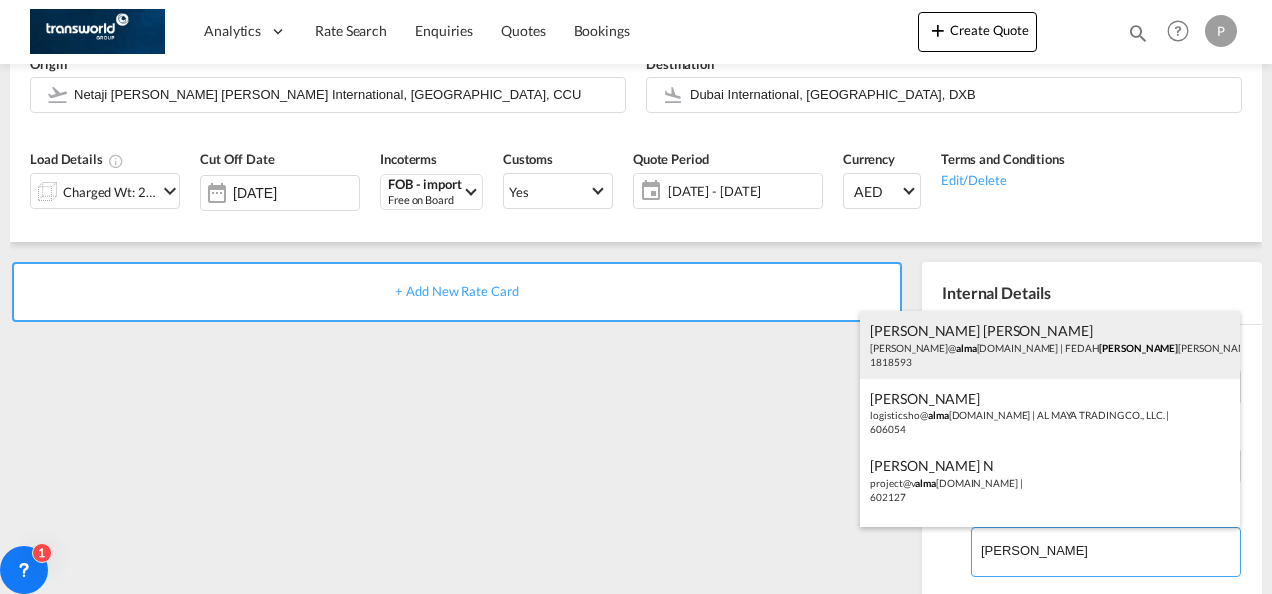 click on "[PERSON_NAME] [PERSON_NAME] [PERSON_NAME]@ [PERSON_NAME] [DOMAIN_NAME]    |    FEDAH  [PERSON_NAME] GOODS WHOLESALERS CO. L.L.C
|      1818593" at bounding box center [1050, 345] 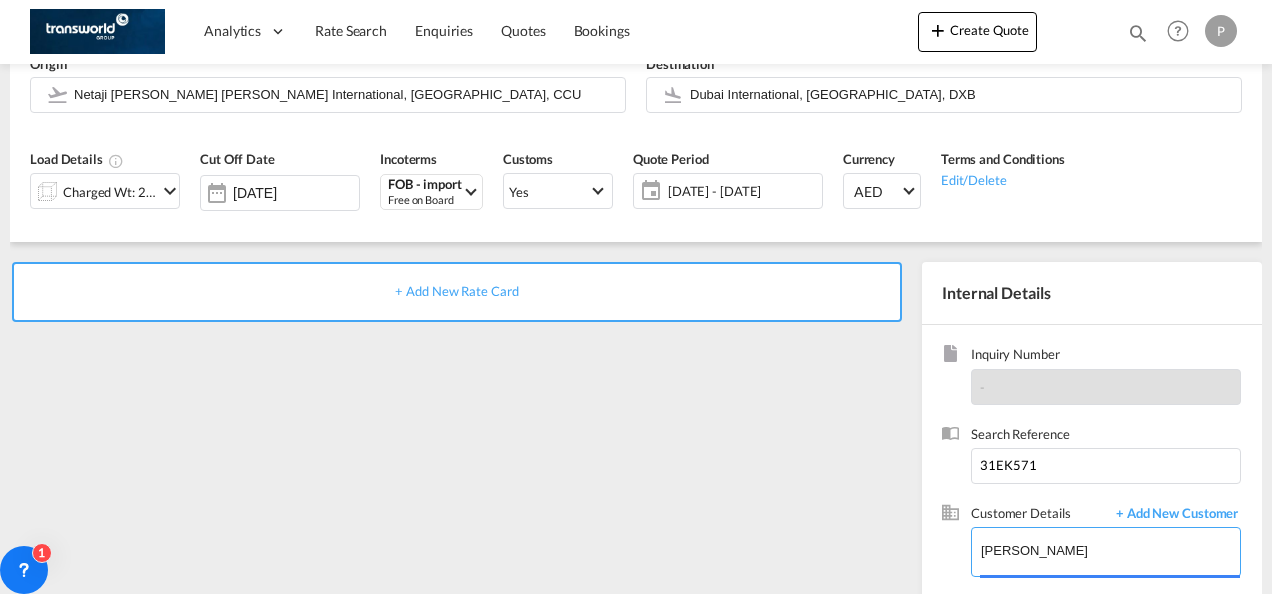 type on "FEDAH ALMADINA GOODS WHOLESALERS CO. L.L.C, [PERSON_NAME] [PERSON_NAME], [PERSON_NAME][EMAIL_ADDRESS][DOMAIN_NAME]" 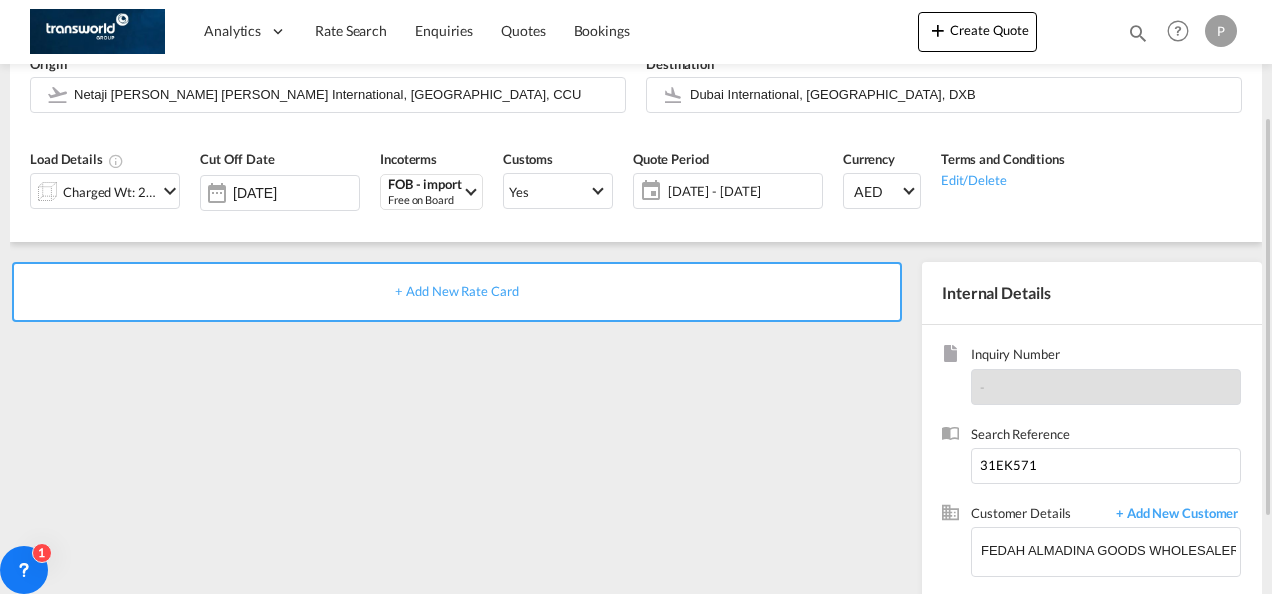 click on "+ Add New Rate Card" at bounding box center [456, 291] 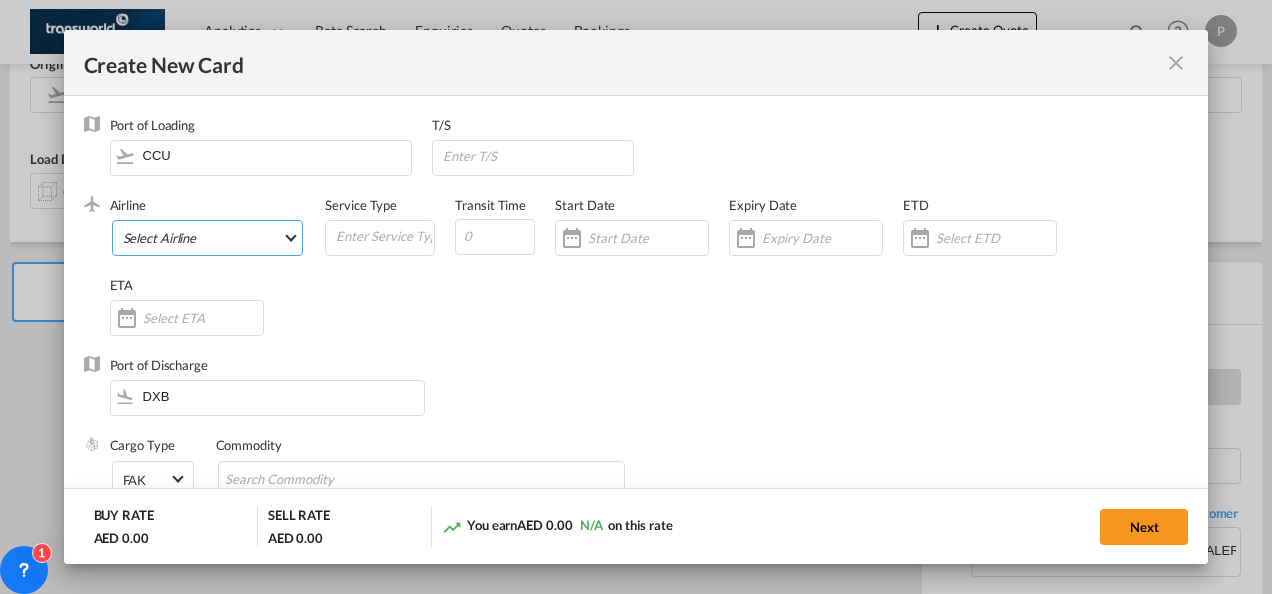 click on "Select Airline
AIR EXPRESS S.A. (1166- / -)
CMA CGM Air Cargo (1140-2C / -)
DDWL Logistics (1138-AU / -)
Fast Logistics (1150-AE / -)
NFS Airfreight (1137-NL / -)
PROAIR (1135-DE / -)
Transportdeal WW (1141-SE / -)
21 Air LLC (964-2I*-681-US / 681)
40-Mile Air, Ltd. (145-Q5* / -)
8165343 Canada Inc. dba Air Canada Rouge (164-RV / -)
9 Air Co Ltd (793-AQ-902-CN / 902)
9G Rail Limited (1101-9G* / -)
A.P.G. Distribution System (847-A1 / -)
AB AVIATION (821-Y6 / -)
ABC Aerolineas S.A. de C.V. (935-4O*-837-MX / 837)
ABSA  -  Aerolinhas Brasileiras S.A dba LATAM Cargo [GEOGRAPHIC_DATA] (95-M3-549-BR / 549)
ABX Air, Inc. (32-GB-832-US / 832)
AccesRail and Partner Railways (772-9B* / -)
ACE Belgium Freighters S.A. (222-X7-744-BE / 744)
ACP fly (1147-PA / -)
ACT Havayollari A.S. (624-9T*-556-TR / 556)
Adria Airways (JP / -)
Advanced Air, LLC (1055-AN / -)
Aegean Airlines (575-A3-390-GR / 390)
[PERSON_NAME], LLC dba Aloha Air Cargo (427-KH-687-US / 687)
Aer Lingus Limited (369-EI-53-IE / 53)" at bounding box center [208, 238] 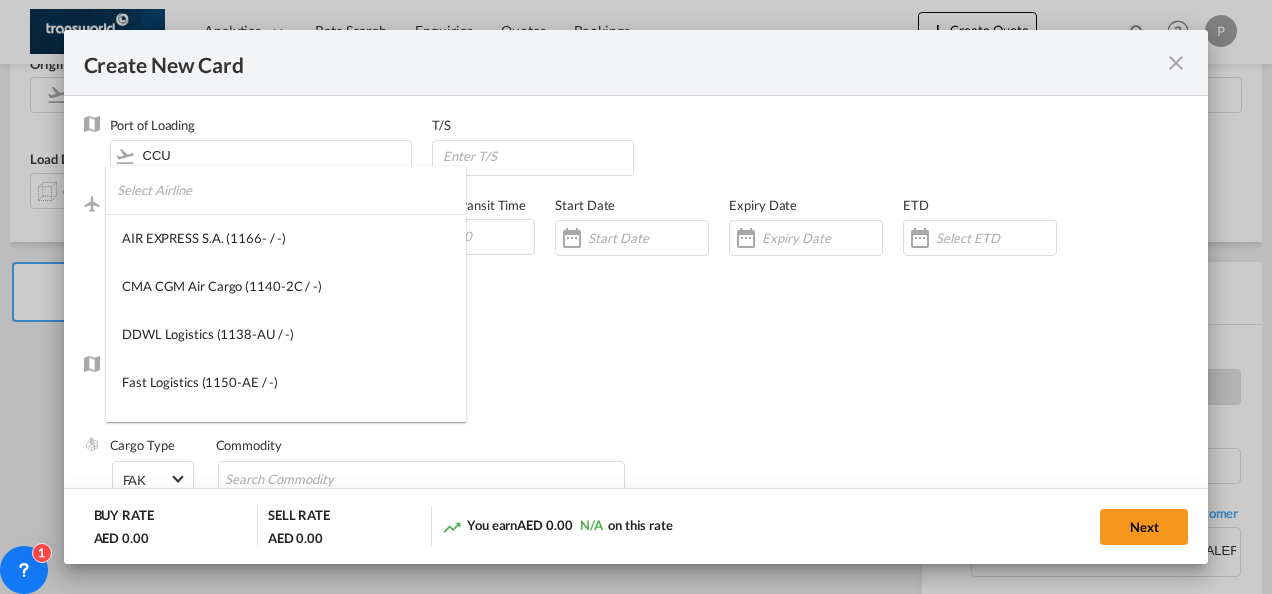 click at bounding box center (291, 190) 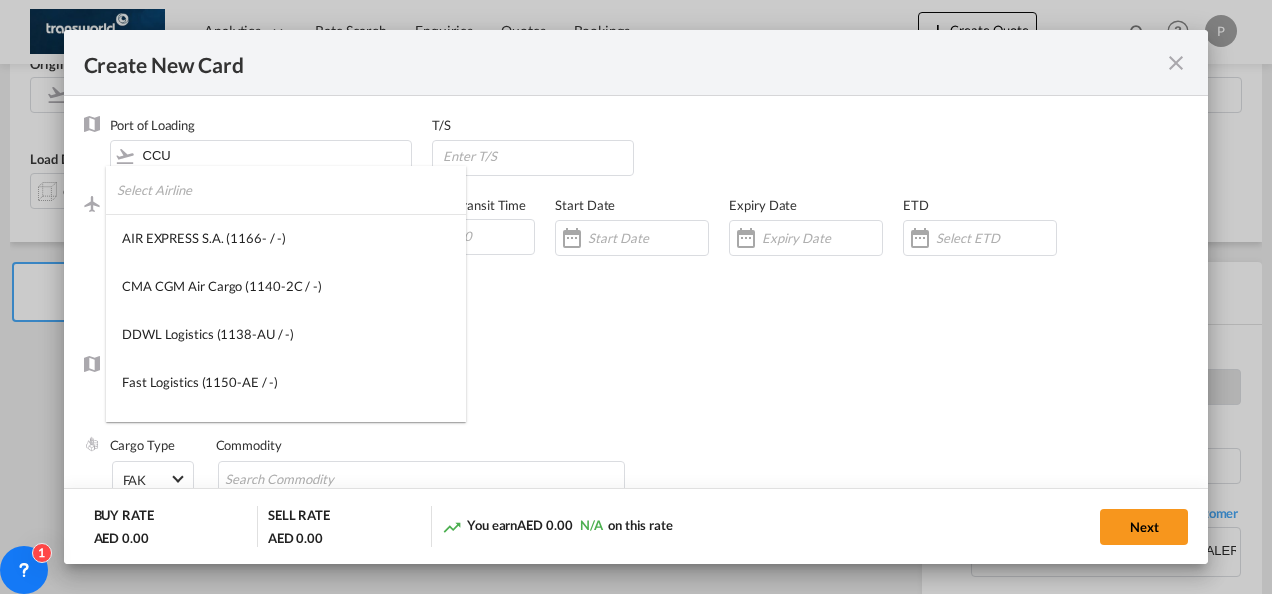 type on "W" 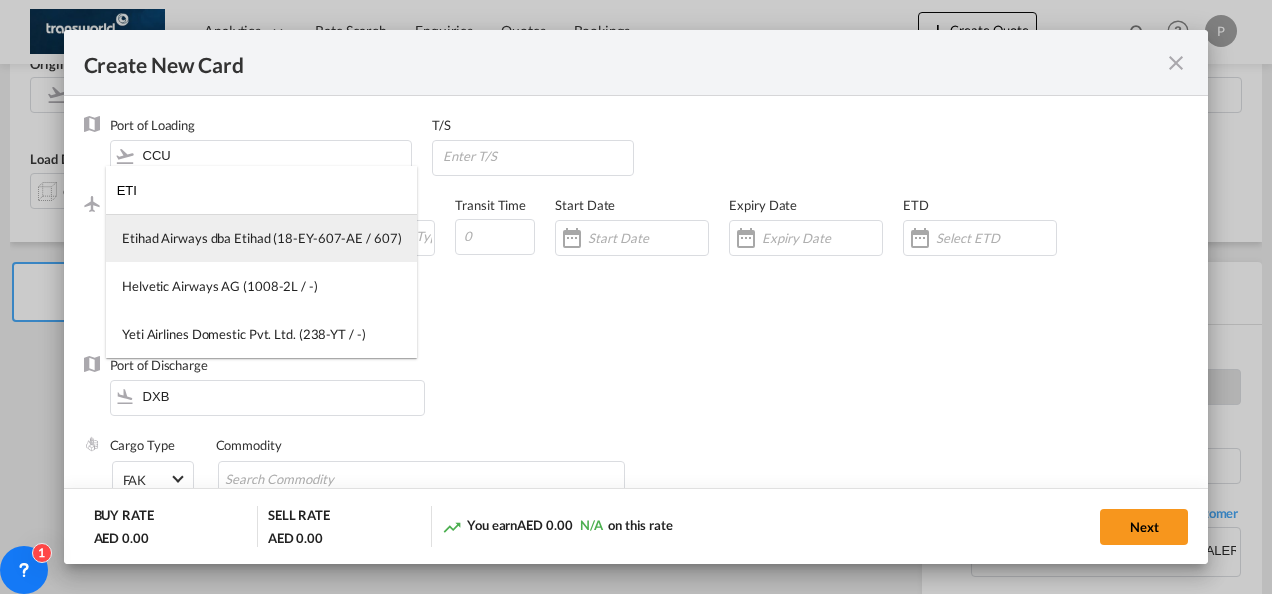 type on "ETI" 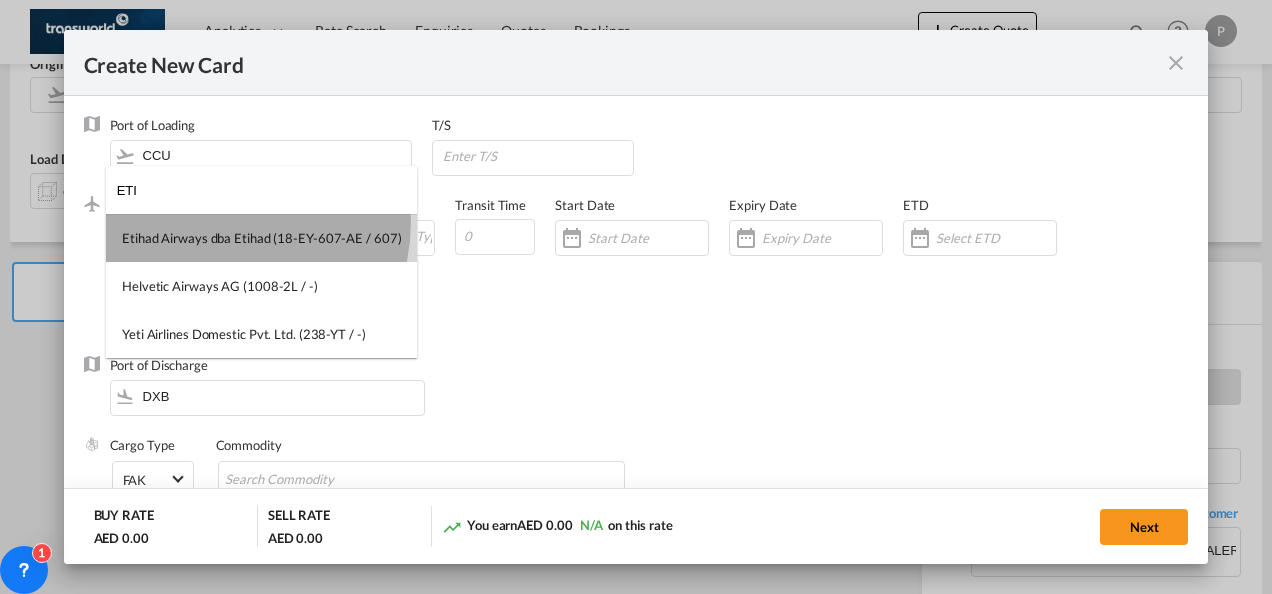 click on "Etihad Airways dba Etihad (18-EY-607-AE / 607)" at bounding box center [261, 238] 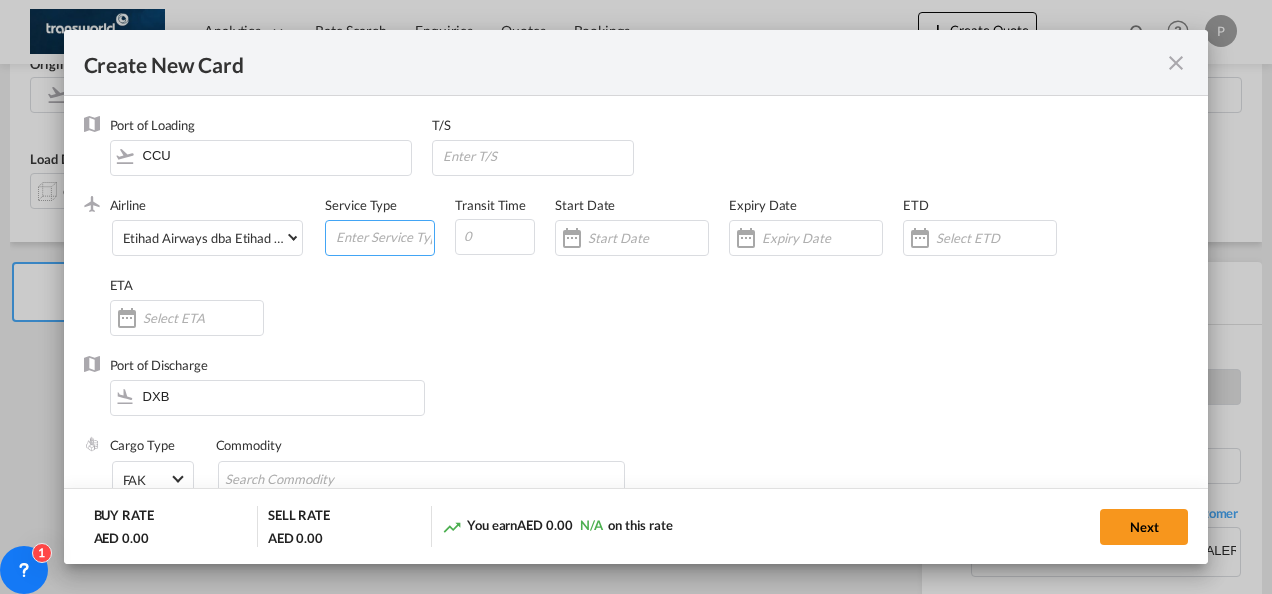 click at bounding box center [384, 236] 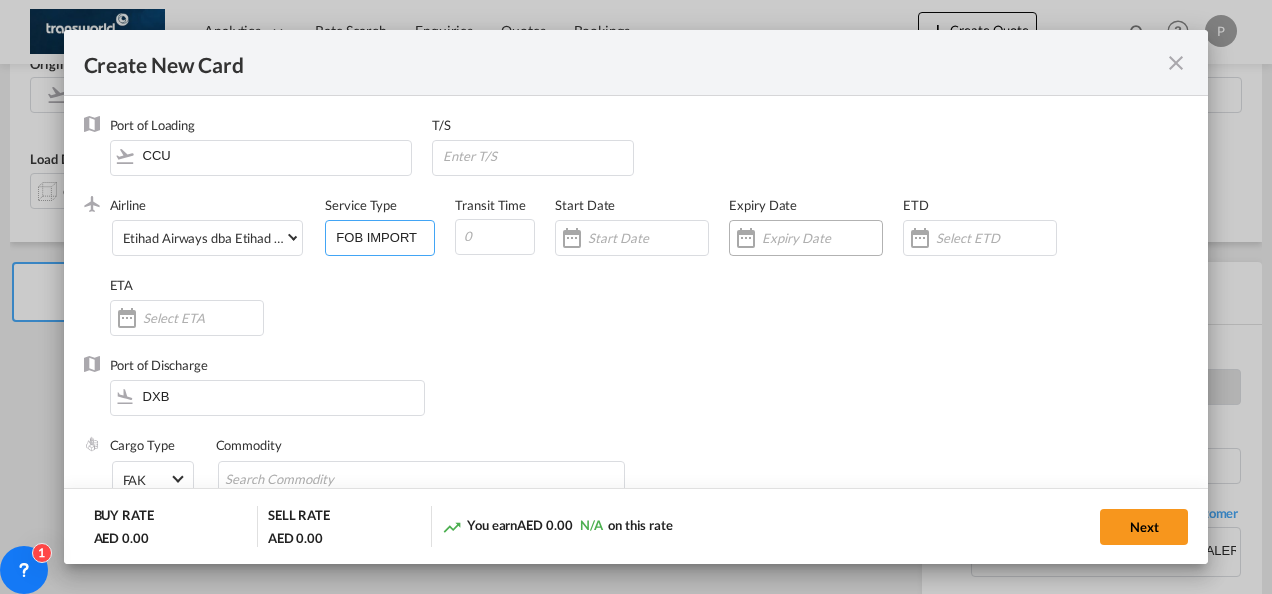 type on "FOB IMPORT" 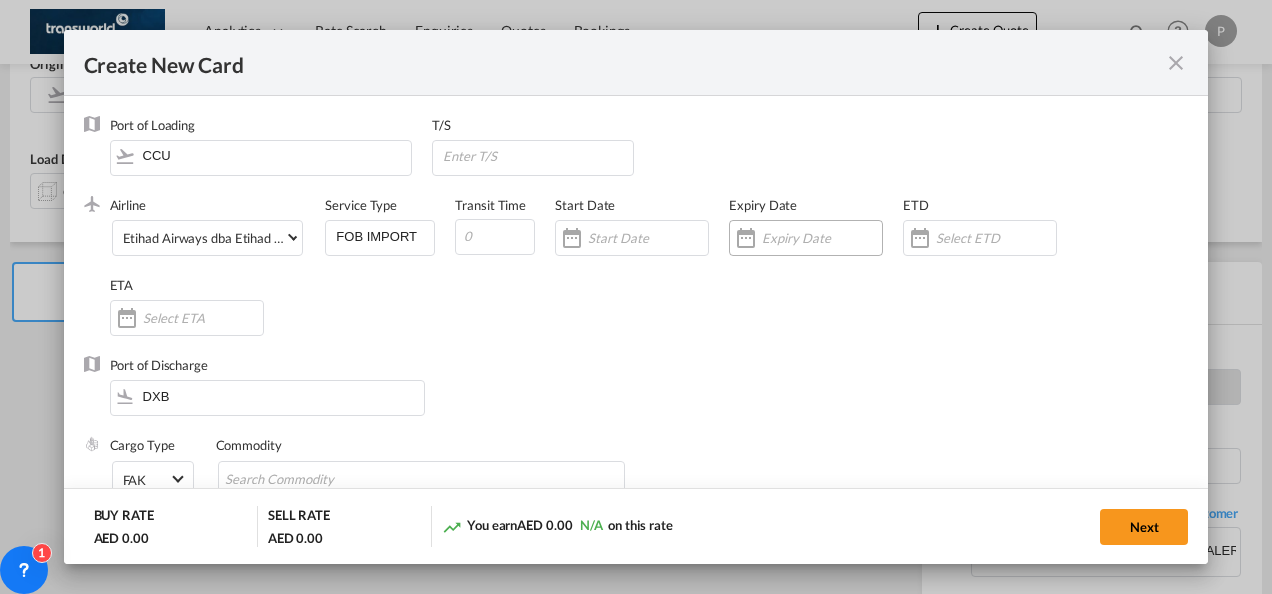 click at bounding box center [822, 238] 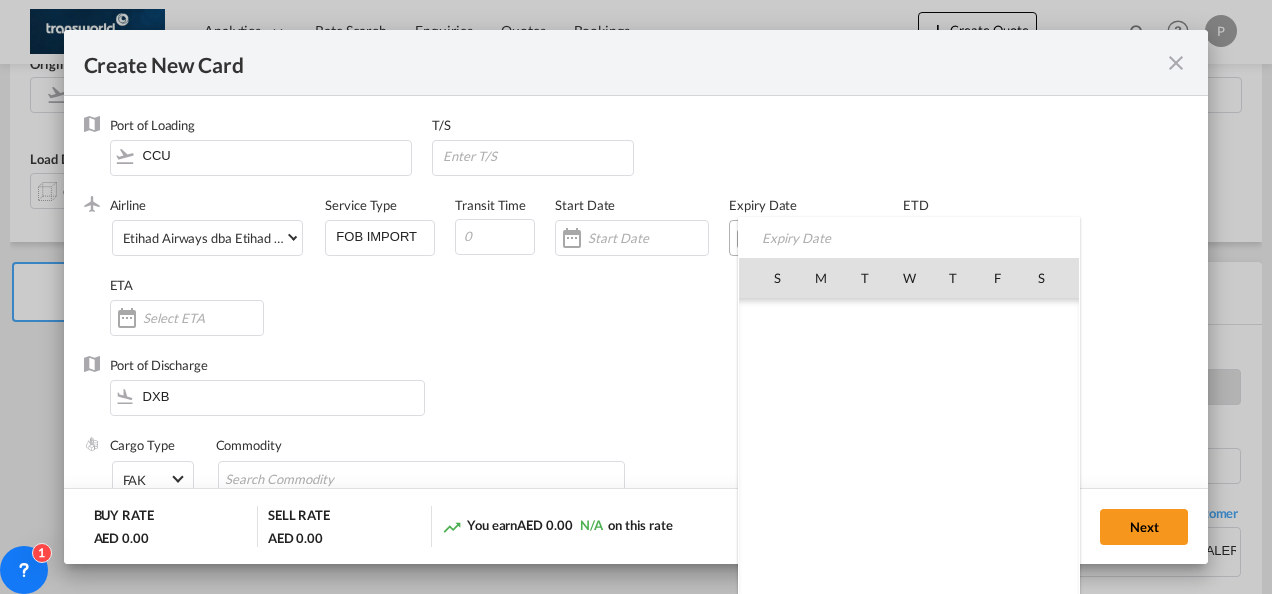 scroll, scrollTop: 462690, scrollLeft: 0, axis: vertical 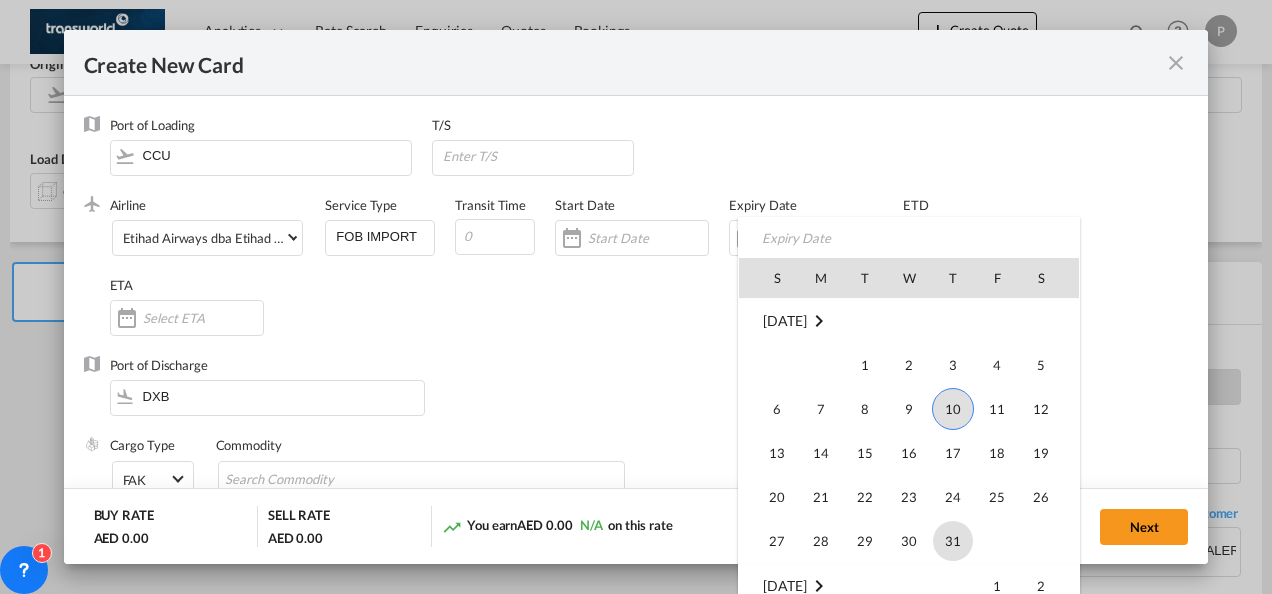 click on "31" at bounding box center (953, 541) 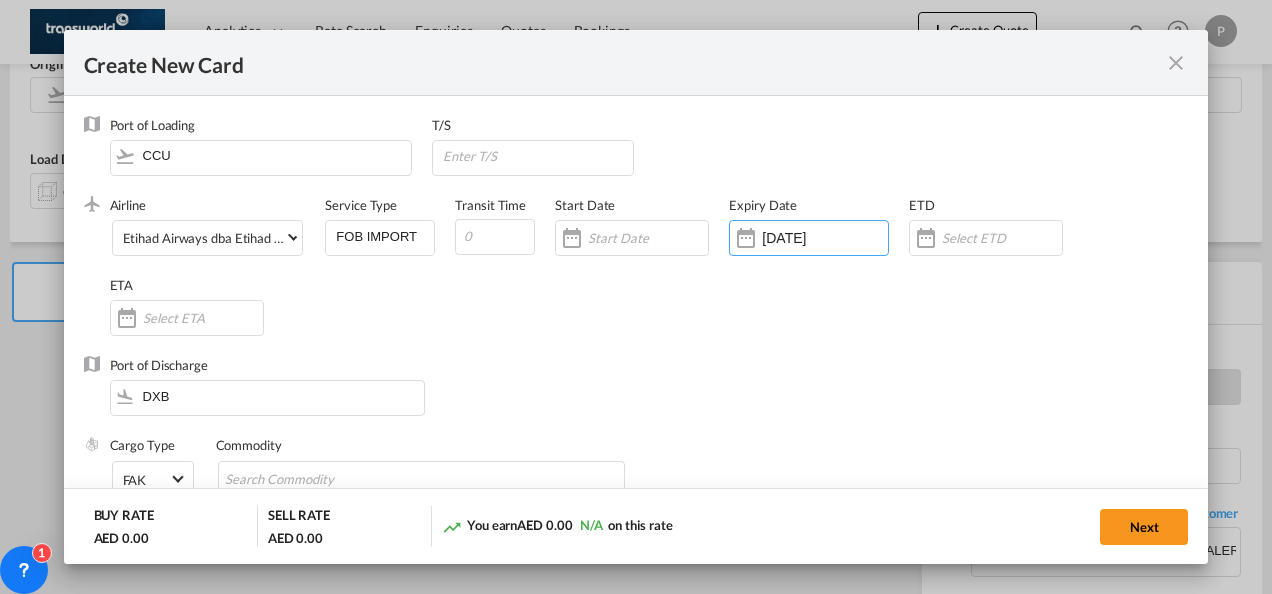 scroll, scrollTop: 98, scrollLeft: 0, axis: vertical 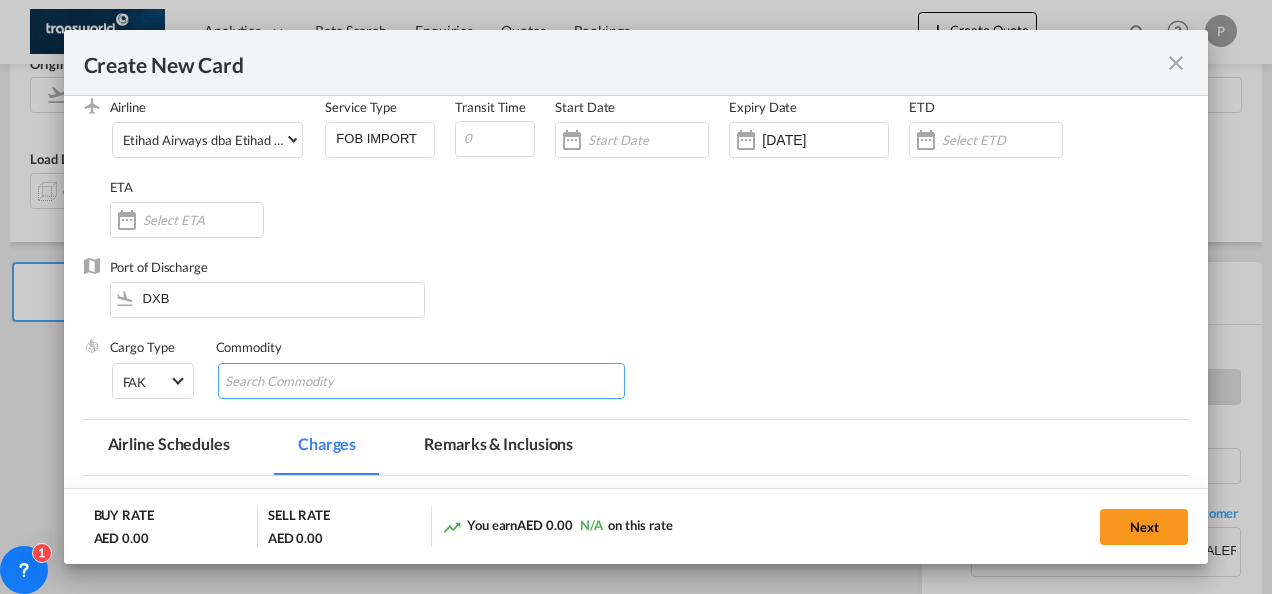 click at bounding box center (316, 382) 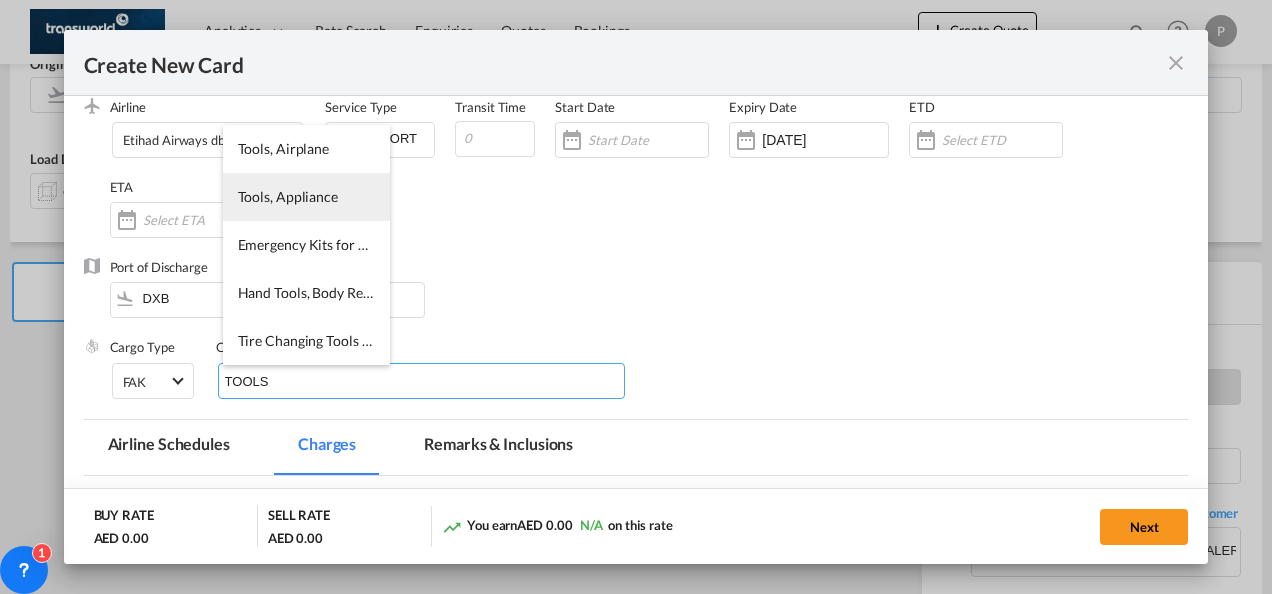 type on "TOOLS" 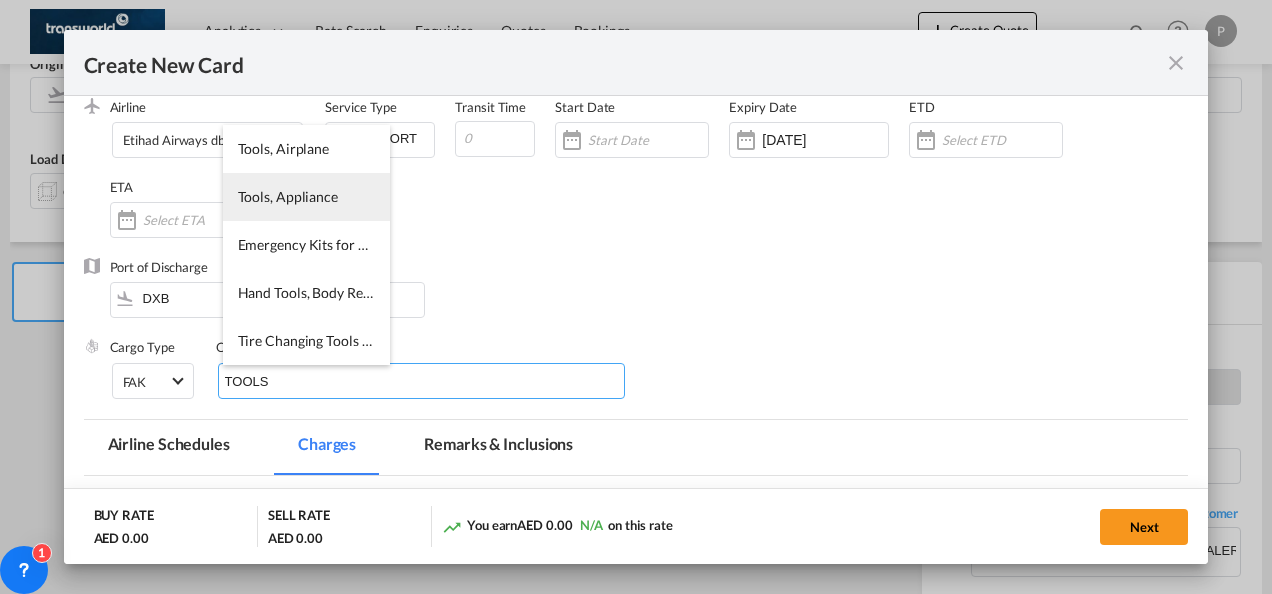 click on "Tools, Appliance" at bounding box center (288, 196) 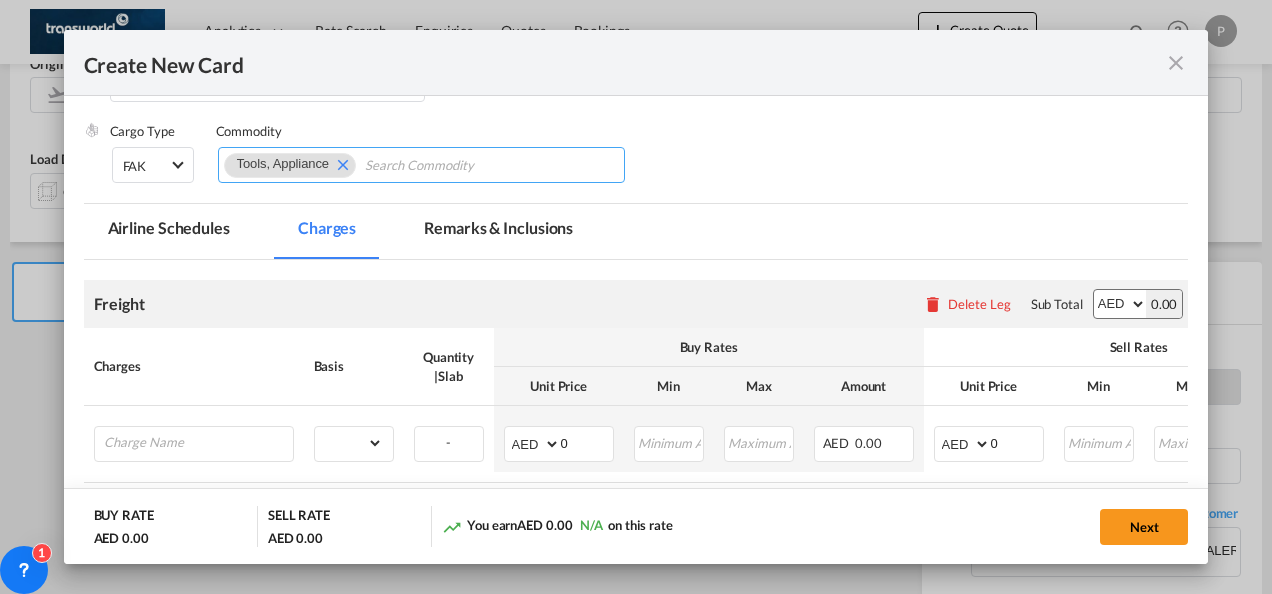 scroll, scrollTop: 322, scrollLeft: 0, axis: vertical 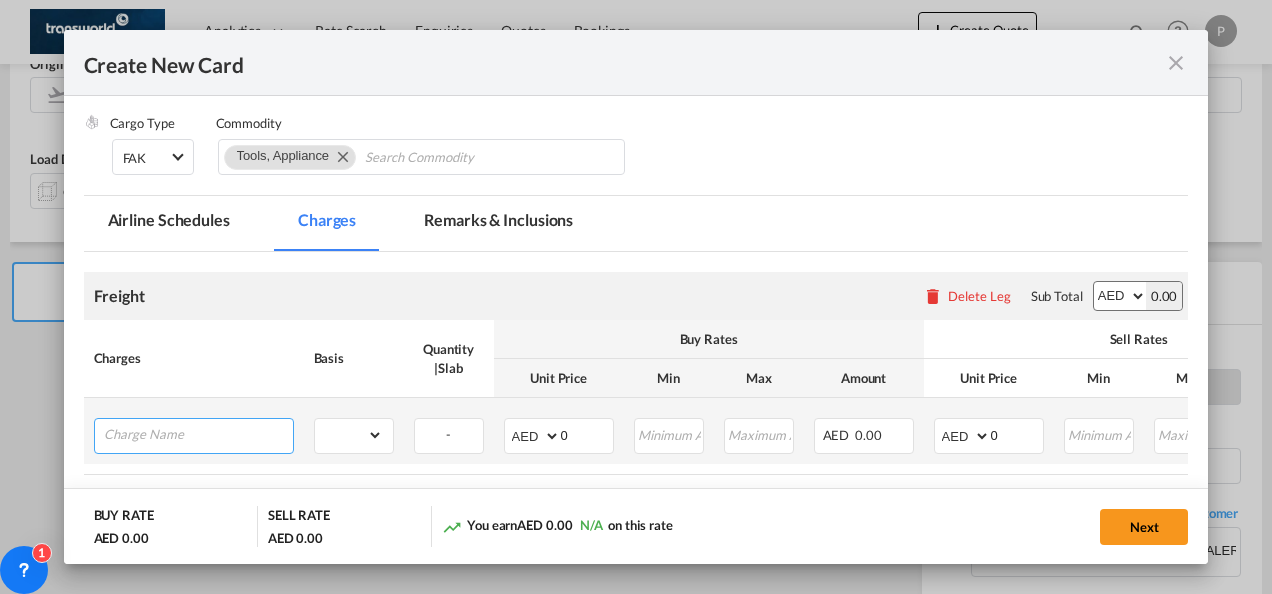 click at bounding box center [198, 434] 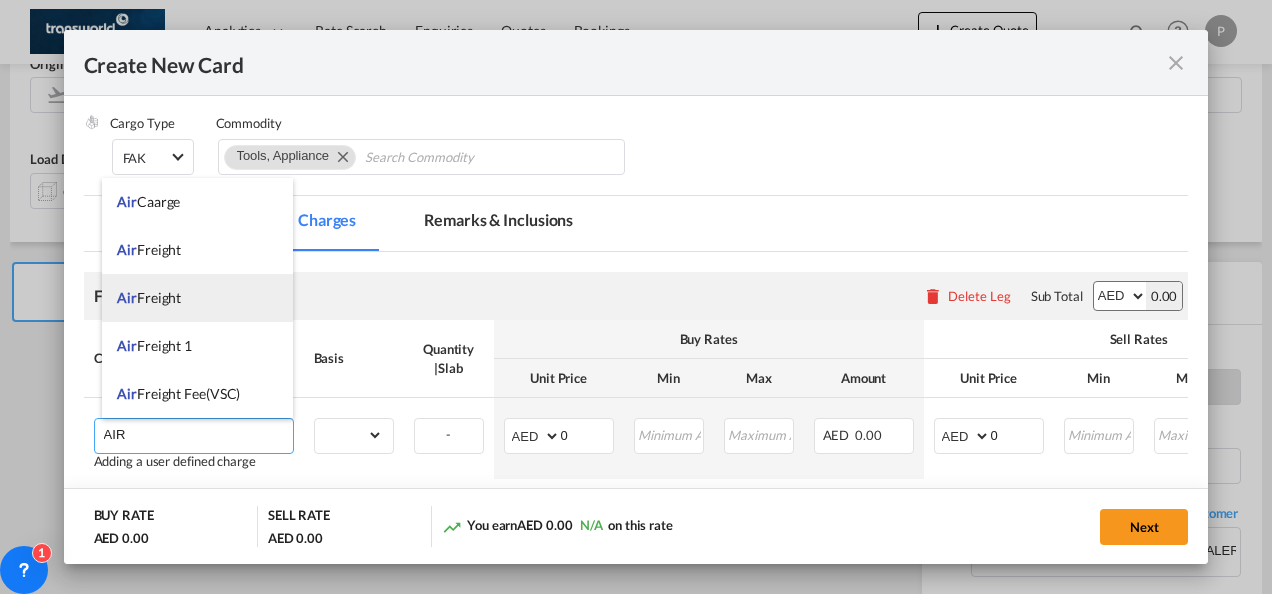 click on "Air  Freight" at bounding box center (197, 298) 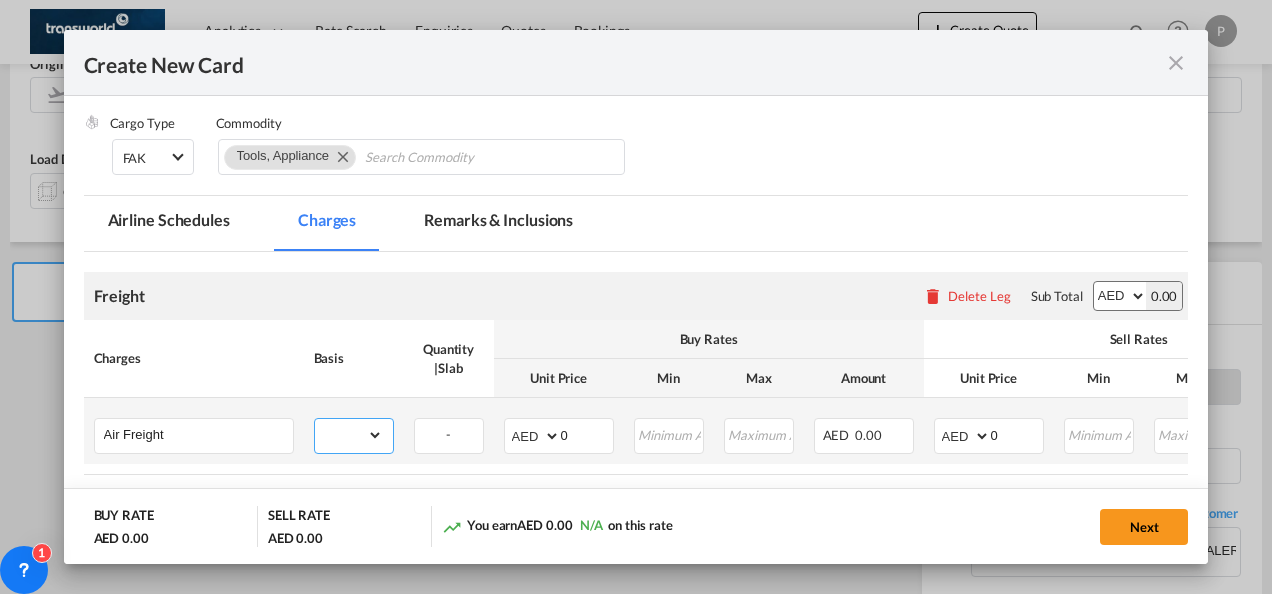 click on "gross_weight
volumetric_weight
per_shipment
per_bl
per_km
% on air freight
per_hawb
per_kg
per_pallet
per_carton
flat
chargeable_weight
per_ton
per_cbm
per_hbl
per_w/m
per_awb
per_sbl
per shipping bill
per_quintal
per_lbs
per_vehicle
per_shift
per_invoice
per_package
per_day
per_revalidation
per_declaration
per_document
per clearance" at bounding box center (349, 435) 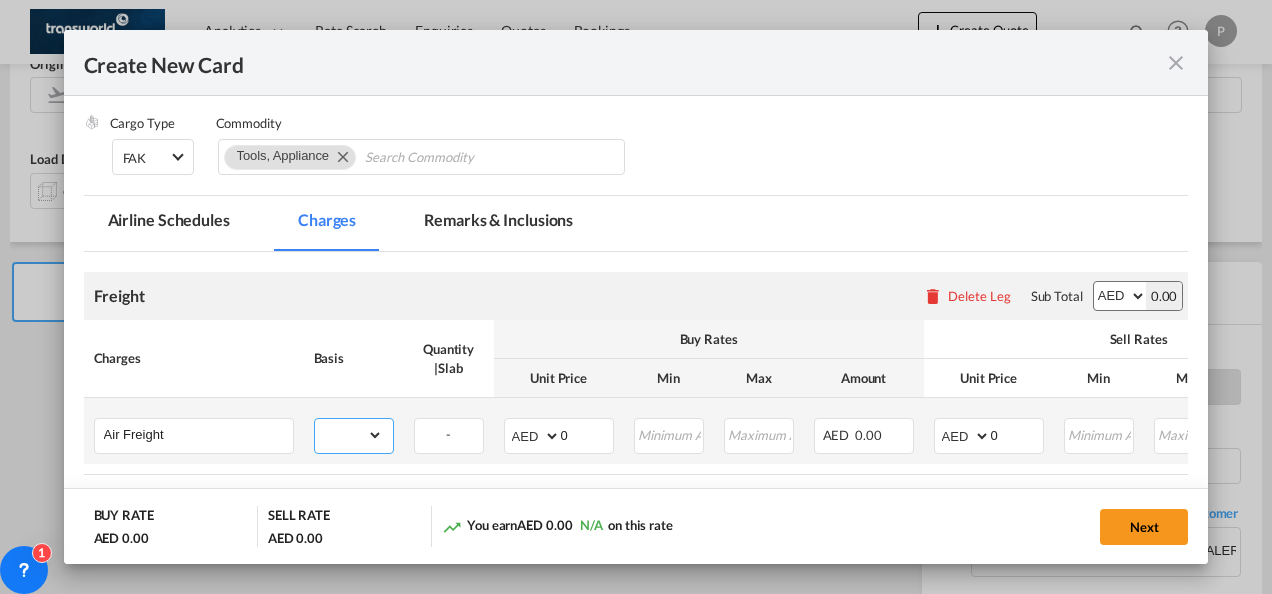 select on "per_shipment" 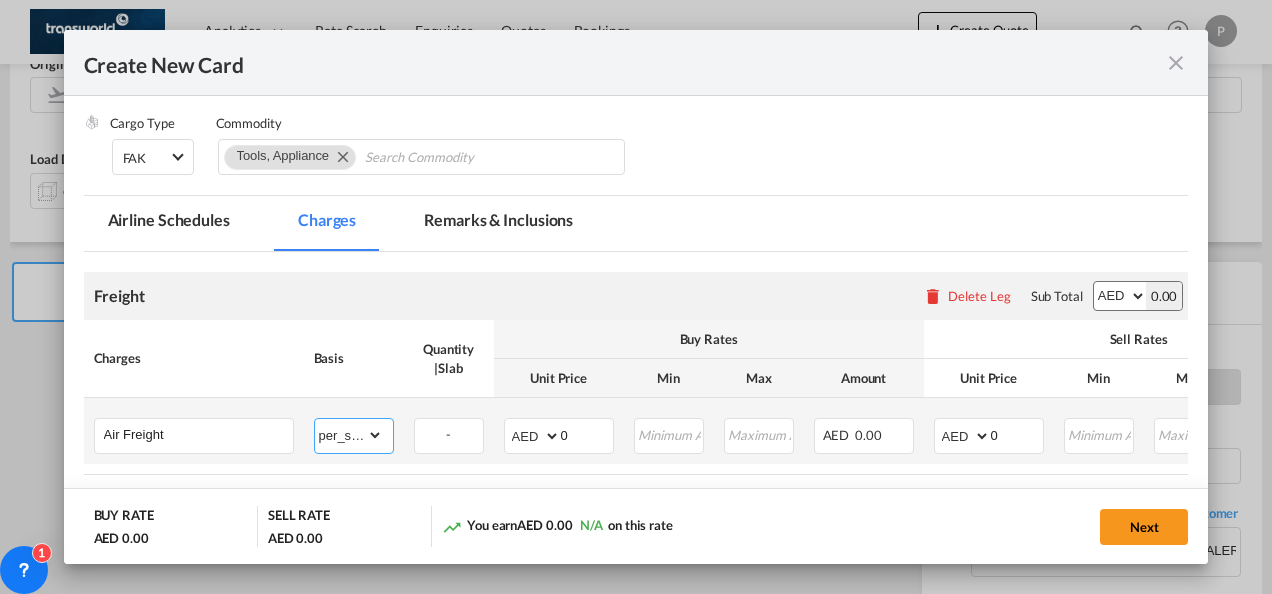 click on "gross_weight
volumetric_weight
per_shipment
per_bl
per_km
% on air freight
per_hawb
per_kg
per_pallet
per_carton
flat
chargeable_weight
per_ton
per_cbm
per_hbl
per_w/m
per_awb
per_sbl
per shipping bill
per_quintal
per_lbs
per_vehicle
per_shift
per_invoice
per_package
per_day
per_revalidation
per_declaration
per_document
per clearance" at bounding box center [349, 435] 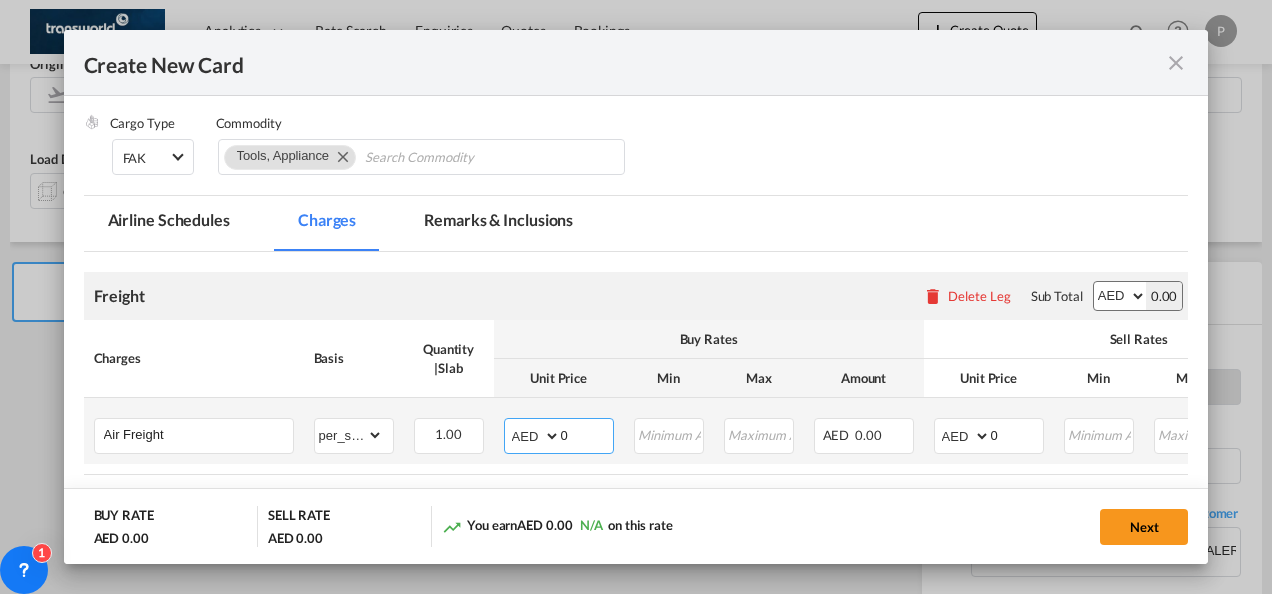 click on "AED AFN ALL AMD ANG AOA ARS AUD AWG AZN BAM BBD BDT BGN BHD BIF BMD BND [PERSON_NAME] BRL BSD BTN BWP BYN BZD CAD CDF CHF CLP CNY COP CRC CUC CUP CVE CZK DJF DKK DOP DZD EGP ERN ETB EUR FJD FKP FOK GBP GEL GGP GHS GIP GMD GNF GTQ GYD HKD HNL HRK HTG HUF IDR ILS IMP INR IQD IRR ISK JMD JOD JPY KES KGS KHR KID KMF KRW KWD KYD KZT LAK LBP LKR LRD LSL LYD MAD MDL MGA MKD MMK MNT MOP MRU MUR MVR MWK MXN MYR MZN NAD NGN NIO NOK NPR NZD OMR PAB PEN PGK PHP PKR PLN PYG QAR [PERSON_NAME] RSD RUB RWF SAR SBD SCR SDG SEK SGD SHP SLL SOS SRD SSP STN SYP SZL THB TJS TMT TND TOP TRY TTD TVD TWD TZS UAH UGX USD UYU UZS VES VND VUV WST XAF XCD XDR XOF XPF YER ZAR ZMW" at bounding box center [534, 436] 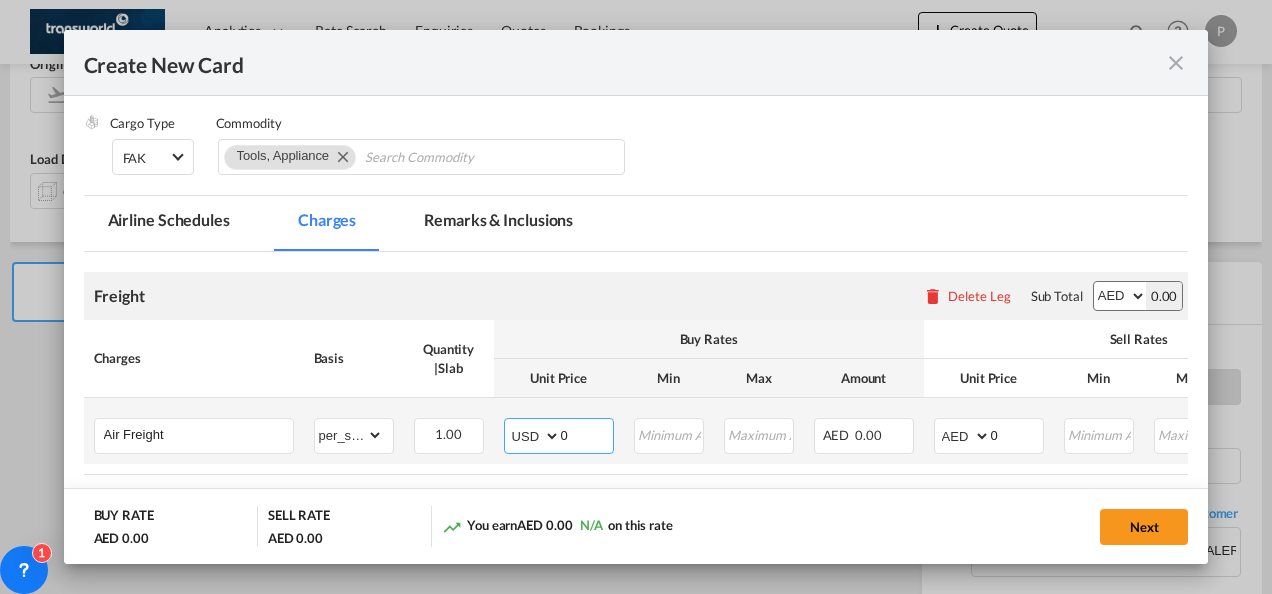 click on "AED AFN ALL AMD ANG AOA ARS AUD AWG AZN BAM BBD BDT BGN BHD BIF BMD BND [PERSON_NAME] BRL BSD BTN BWP BYN BZD CAD CDF CHF CLP CNY COP CRC CUC CUP CVE CZK DJF DKK DOP DZD EGP ERN ETB EUR FJD FKP FOK GBP GEL GGP GHS GIP GMD GNF GTQ GYD HKD HNL HRK HTG HUF IDR ILS IMP INR IQD IRR ISK JMD JOD JPY KES KGS KHR KID KMF KRW KWD KYD KZT LAK LBP LKR LRD LSL LYD MAD MDL MGA MKD MMK MNT MOP MRU MUR MVR MWK MXN MYR MZN NAD NGN NIO NOK NPR NZD OMR PAB PEN PGK PHP PKR PLN PYG QAR [PERSON_NAME] RSD RUB RWF SAR SBD SCR SDG SEK SGD SHP SLL SOS SRD SSP STN SYP SZL THB TJS TMT TND TOP TRY TTD TVD TWD TZS UAH UGX USD UYU UZS VES VND VUV WST XAF XCD XDR XOF XPF YER ZAR ZMW" at bounding box center [534, 436] 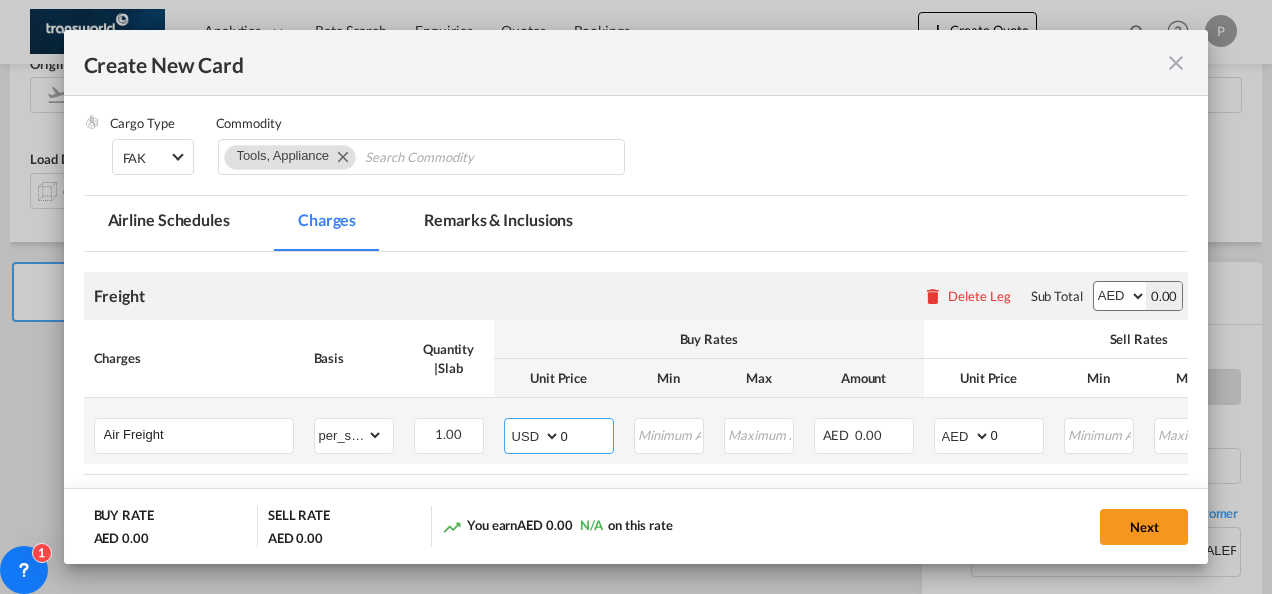 click on "0" at bounding box center [587, 434] 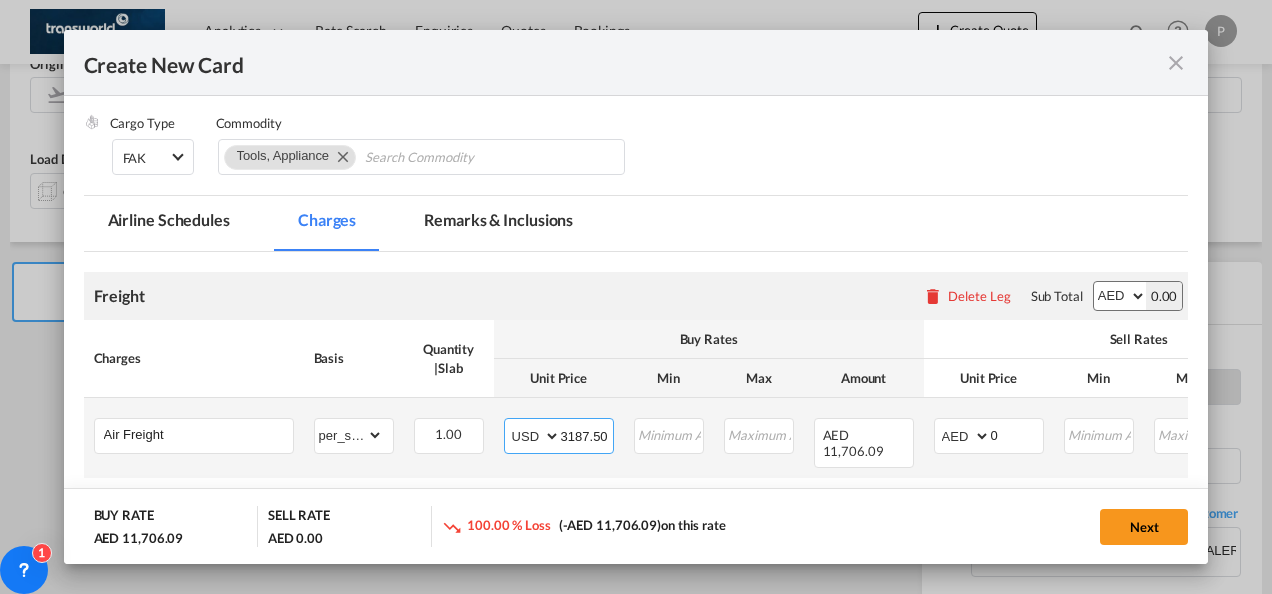 type on "3187.50" 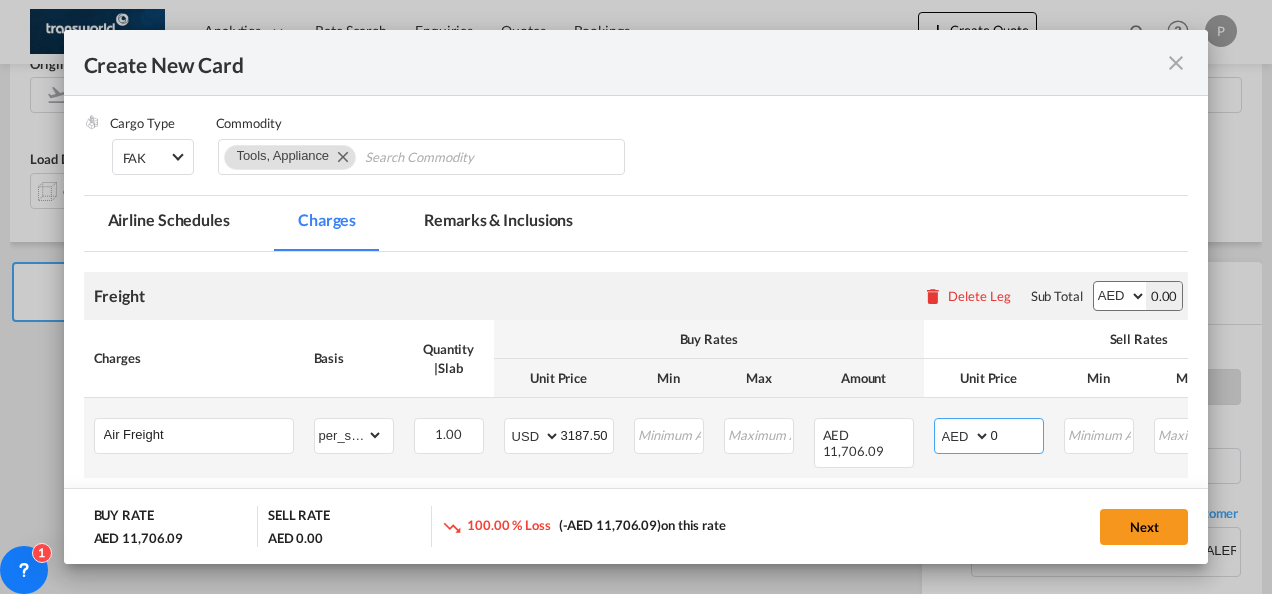 click on "AED AFN ALL AMD ANG AOA ARS AUD AWG AZN BAM BBD BDT BGN BHD BIF BMD BND [PERSON_NAME] BRL BSD BTN BWP BYN BZD CAD CDF CHF CLP CNY COP CRC CUC CUP CVE CZK DJF DKK DOP DZD EGP ERN ETB EUR FJD FKP FOK GBP GEL GGP GHS GIP GMD GNF GTQ GYD HKD HNL HRK HTG HUF IDR ILS IMP INR IQD IRR ISK JMD JOD JPY KES KGS KHR KID KMF KRW KWD KYD KZT LAK LBP LKR LRD LSL LYD MAD MDL MGA MKD MMK MNT MOP MRU MUR MVR MWK MXN MYR MZN NAD NGN NIO NOK NPR NZD OMR PAB PEN PGK PHP PKR PLN PYG QAR [PERSON_NAME] RSD RUB RWF SAR SBD SCR SDG SEK SGD SHP SLL SOS SRD SSP STN SYP SZL THB TJS TMT TND TOP TRY TTD TVD TWD TZS UAH UGX USD UYU UZS VES VND VUV WST XAF XCD XDR XOF XPF YER ZAR ZMW" at bounding box center (964, 436) 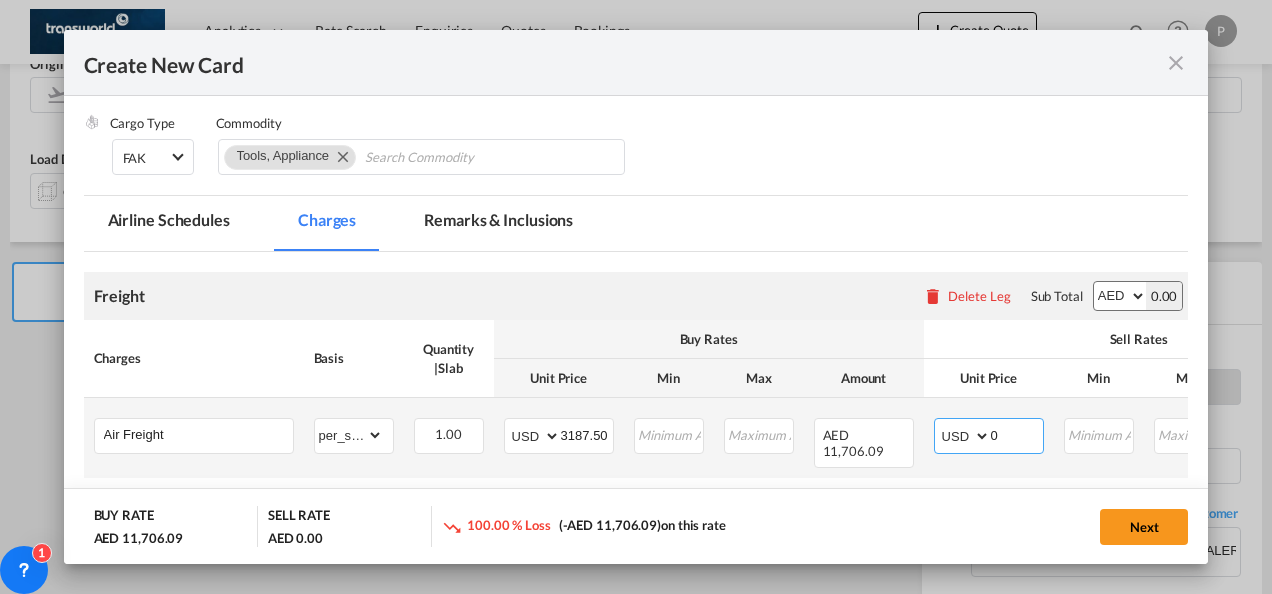 click on "AED AFN ALL AMD ANG AOA ARS AUD AWG AZN BAM BBD BDT BGN BHD BIF BMD BND [PERSON_NAME] BRL BSD BTN BWP BYN BZD CAD CDF CHF CLP CNY COP CRC CUC CUP CVE CZK DJF DKK DOP DZD EGP ERN ETB EUR FJD FKP FOK GBP GEL GGP GHS GIP GMD GNF GTQ GYD HKD HNL HRK HTG HUF IDR ILS IMP INR IQD IRR ISK JMD JOD JPY KES KGS KHR KID KMF KRW KWD KYD KZT LAK LBP LKR LRD LSL LYD MAD MDL MGA MKD MMK MNT MOP MRU MUR MVR MWK MXN MYR MZN NAD NGN NIO NOK NPR NZD OMR PAB PEN PGK PHP PKR PLN PYG QAR [PERSON_NAME] RSD RUB RWF SAR SBD SCR SDG SEK SGD SHP SLL SOS SRD SSP STN SYP SZL THB TJS TMT TND TOP TRY TTD TVD TWD TZS UAH UGX USD UYU UZS VES VND VUV WST XAF XCD XDR XOF XPF YER ZAR ZMW" at bounding box center [964, 436] 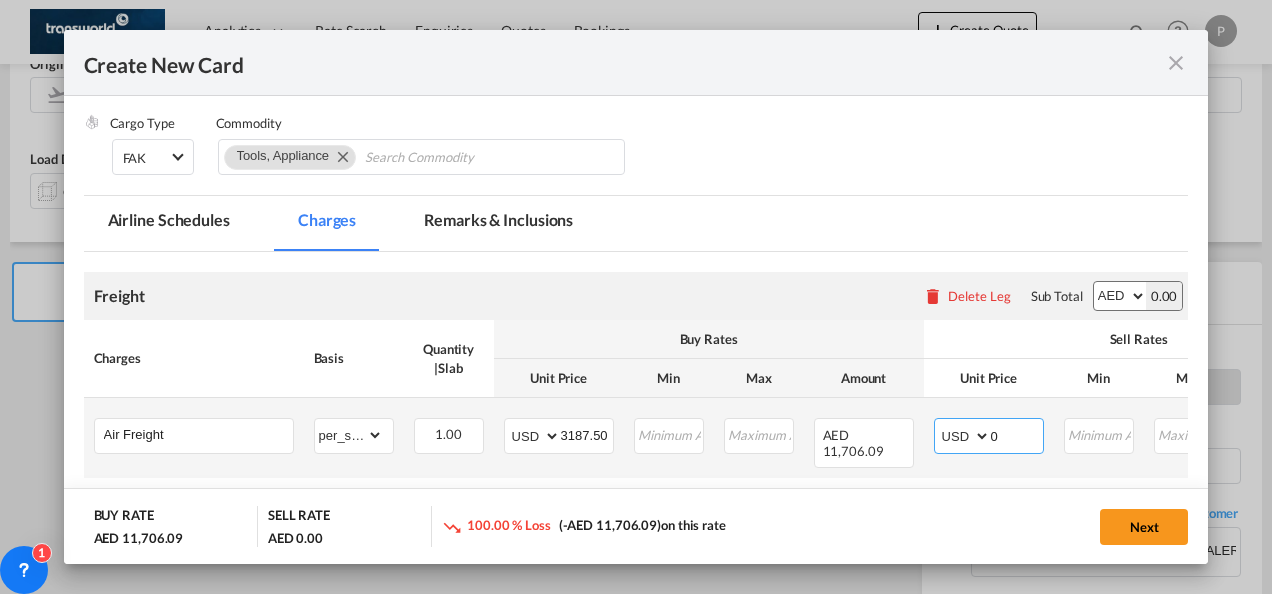 click on "0" at bounding box center (1017, 434) 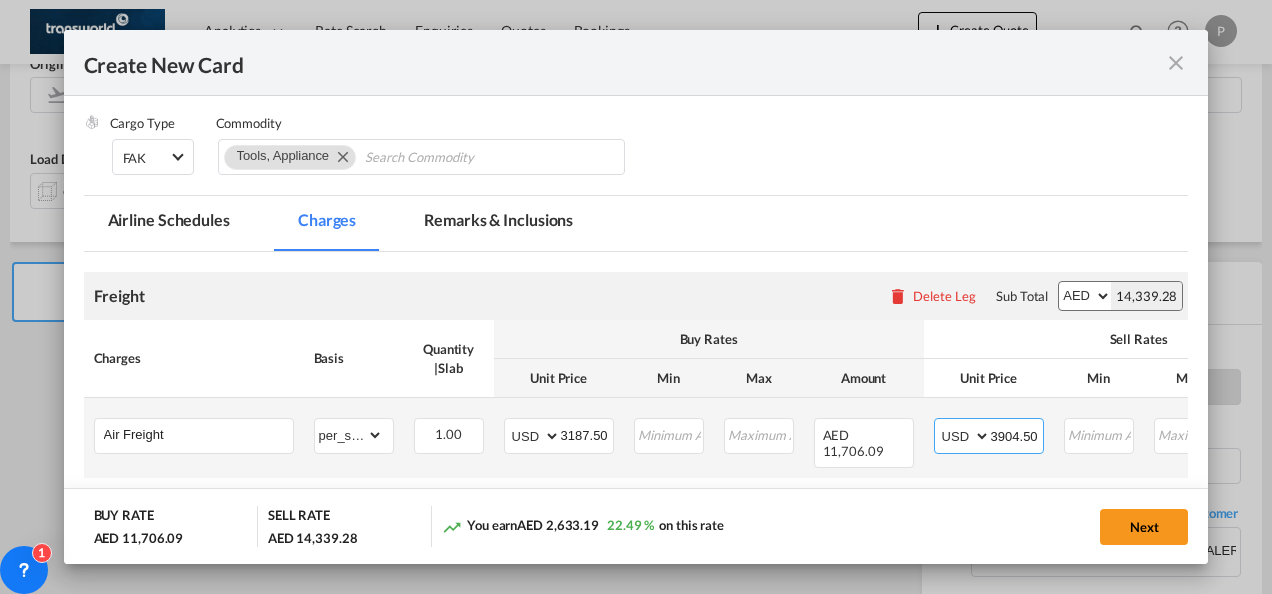 type on "3904.50" 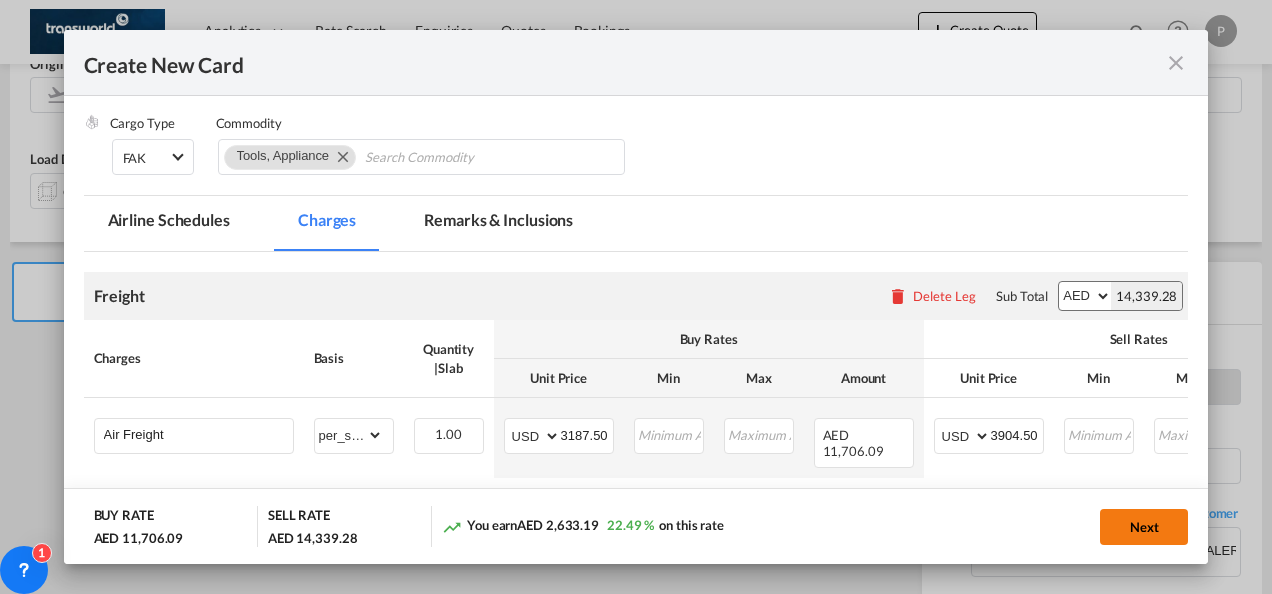 click on "Next" 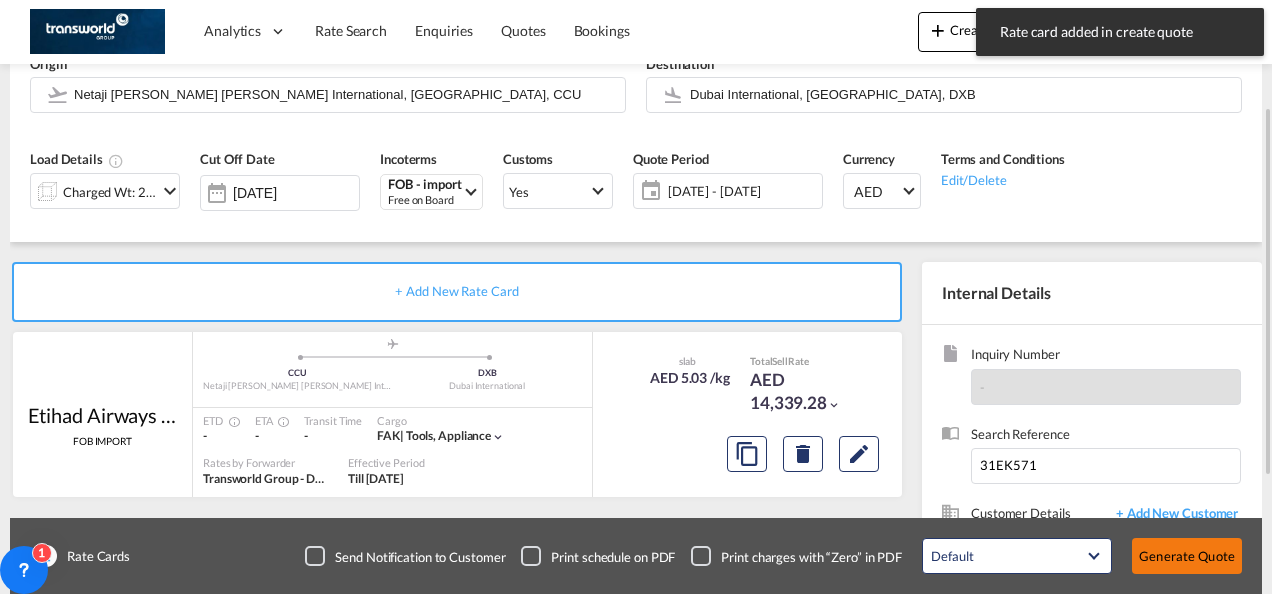 click on "Generate Quote" at bounding box center (1187, 556) 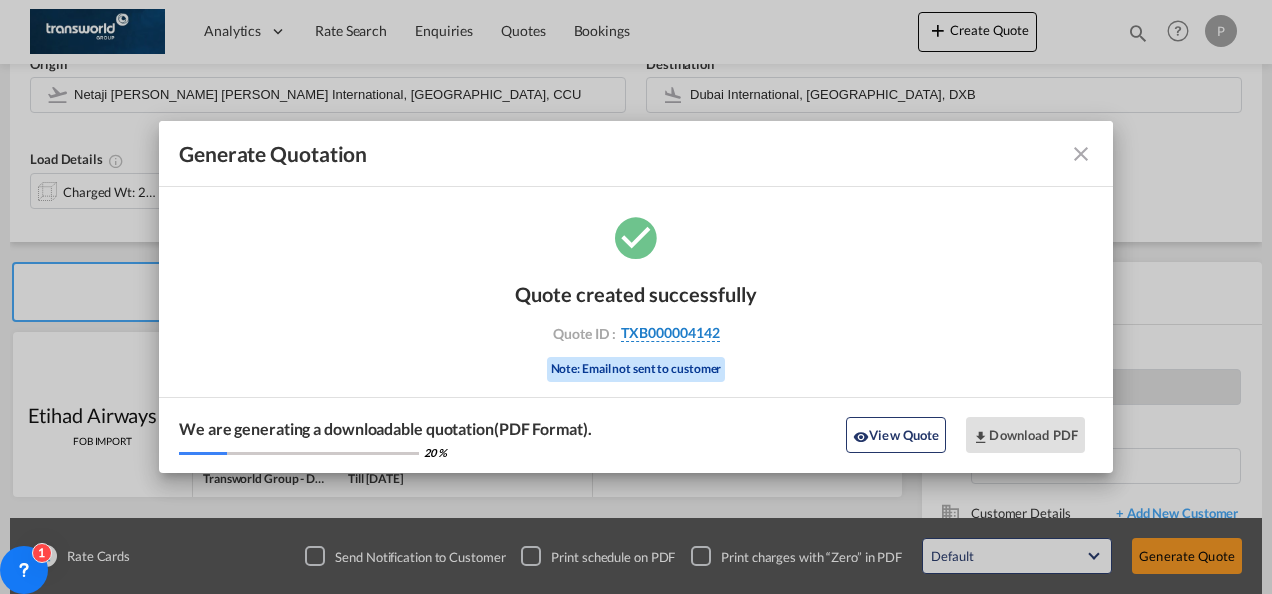 click on "TXB000004142" at bounding box center [670, 333] 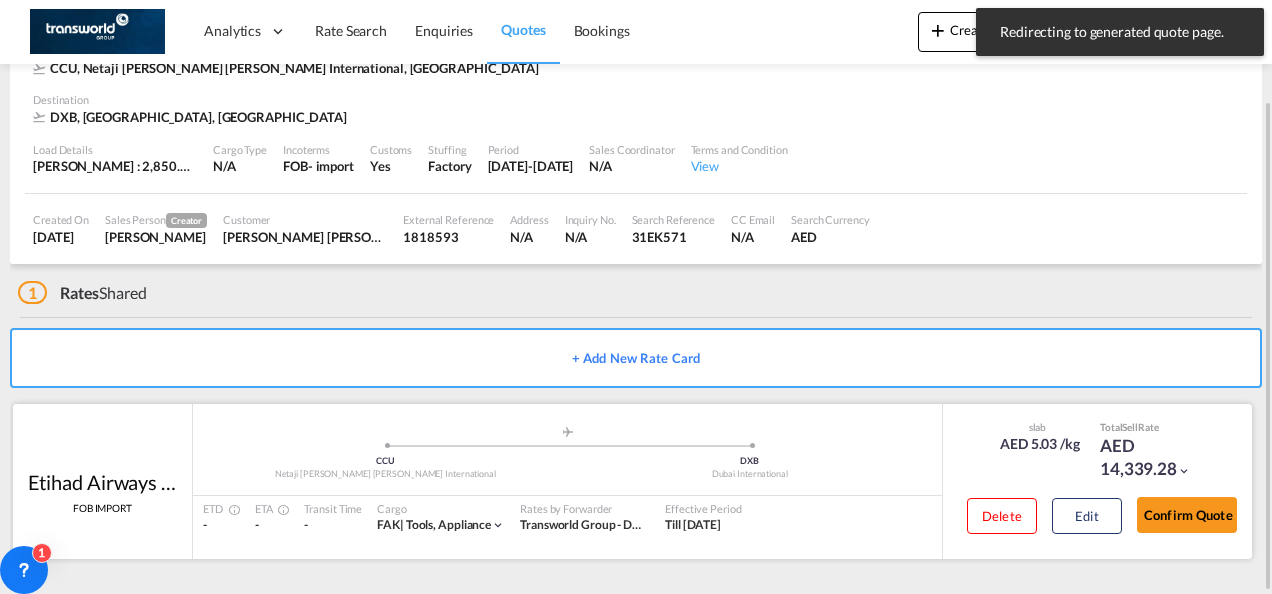 scroll, scrollTop: 122, scrollLeft: 0, axis: vertical 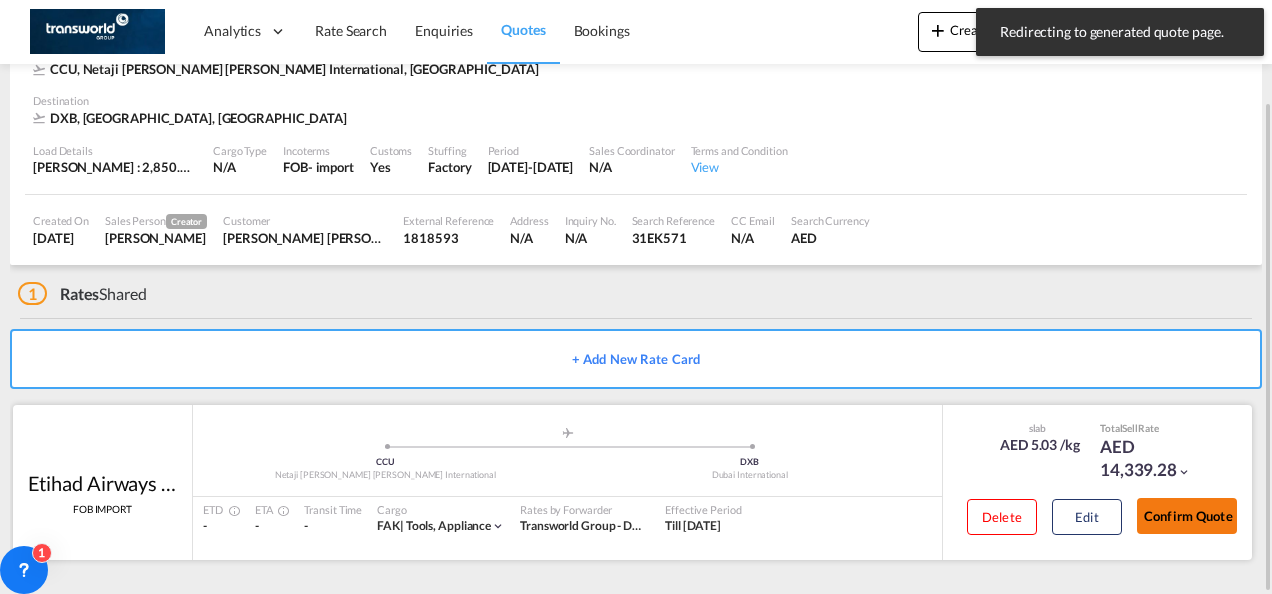 click on "Confirm Quote" at bounding box center [1187, 516] 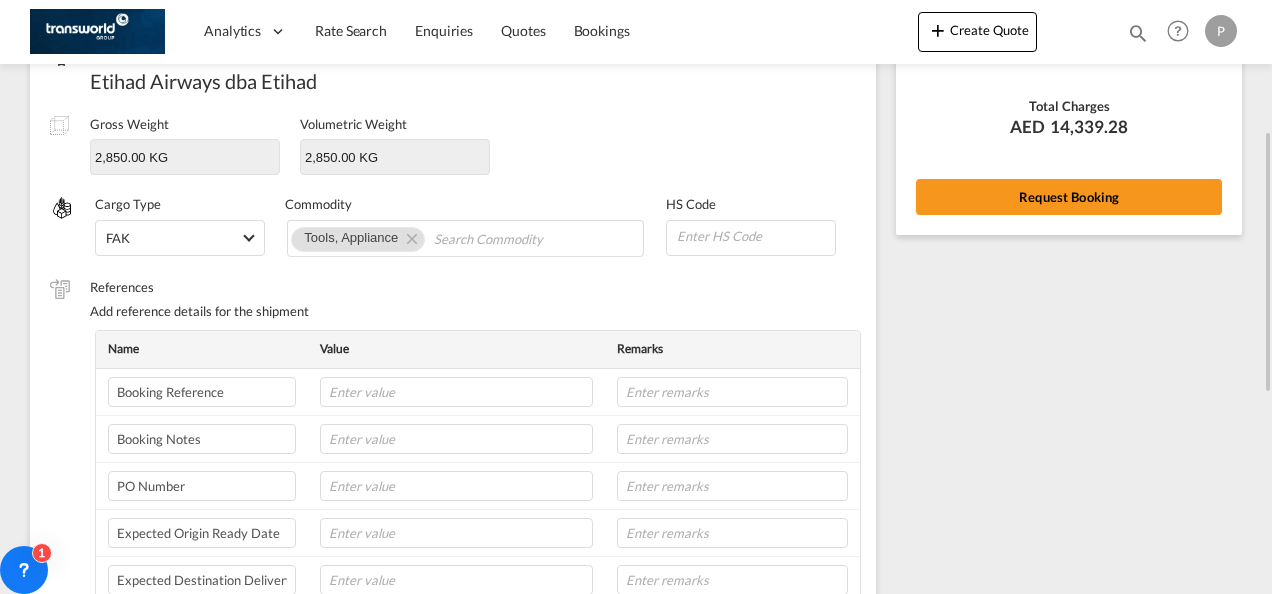 scroll, scrollTop: 274, scrollLeft: 0, axis: vertical 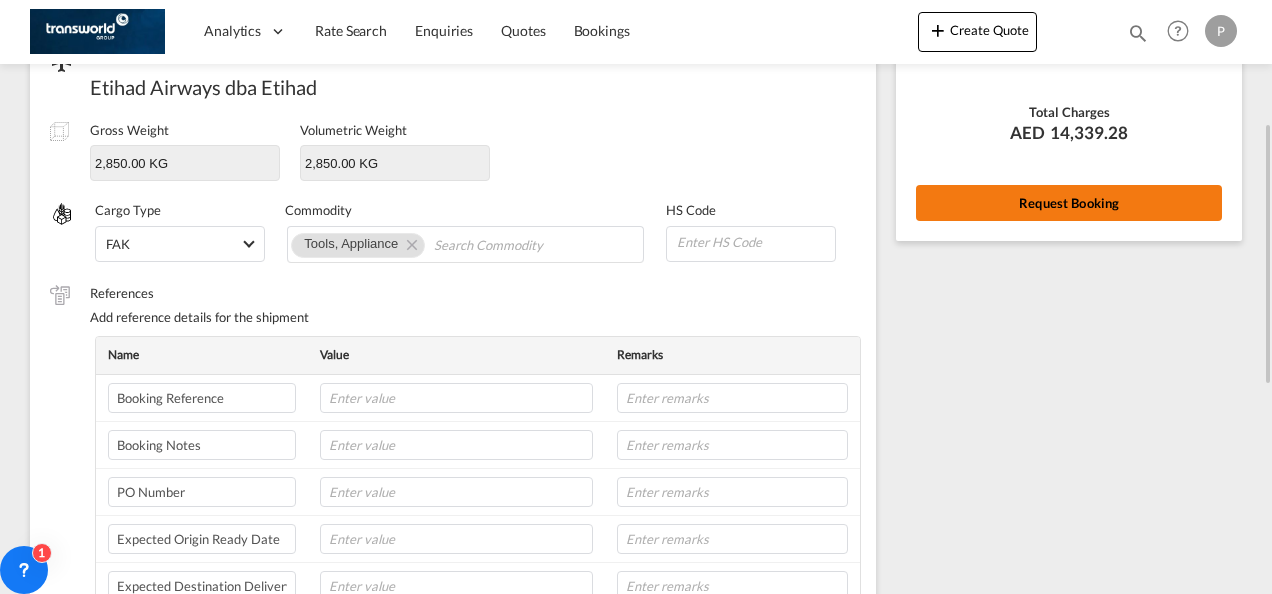 click on "Request Booking" at bounding box center (1069, 203) 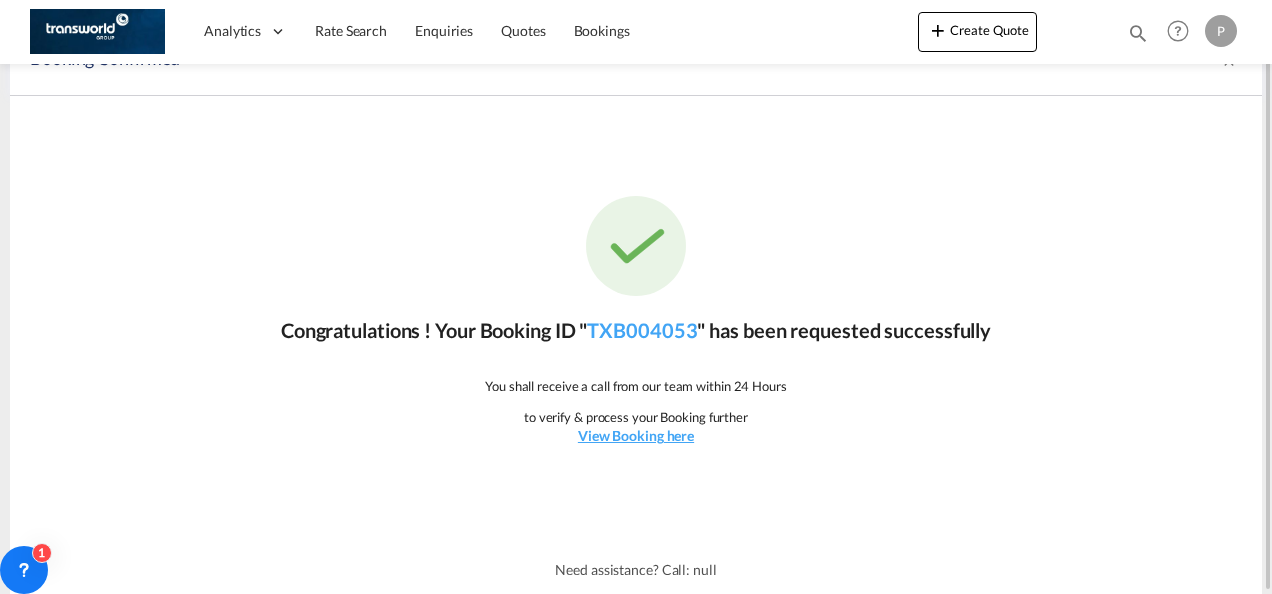 scroll, scrollTop: 37, scrollLeft: 0, axis: vertical 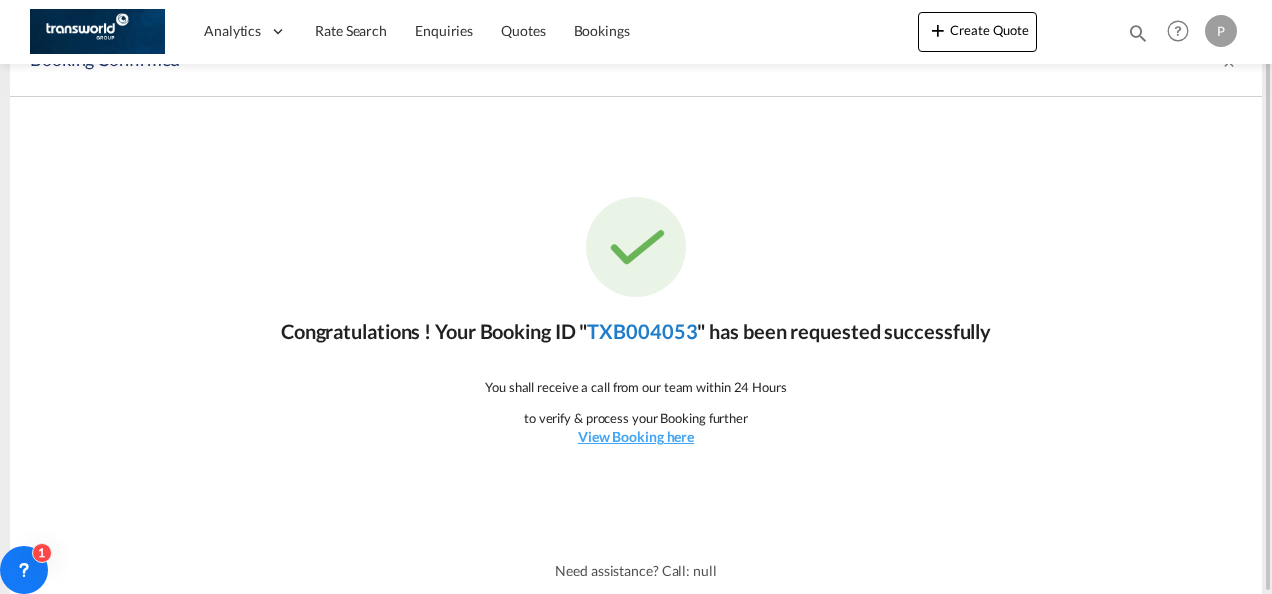 click on "TXB004053" 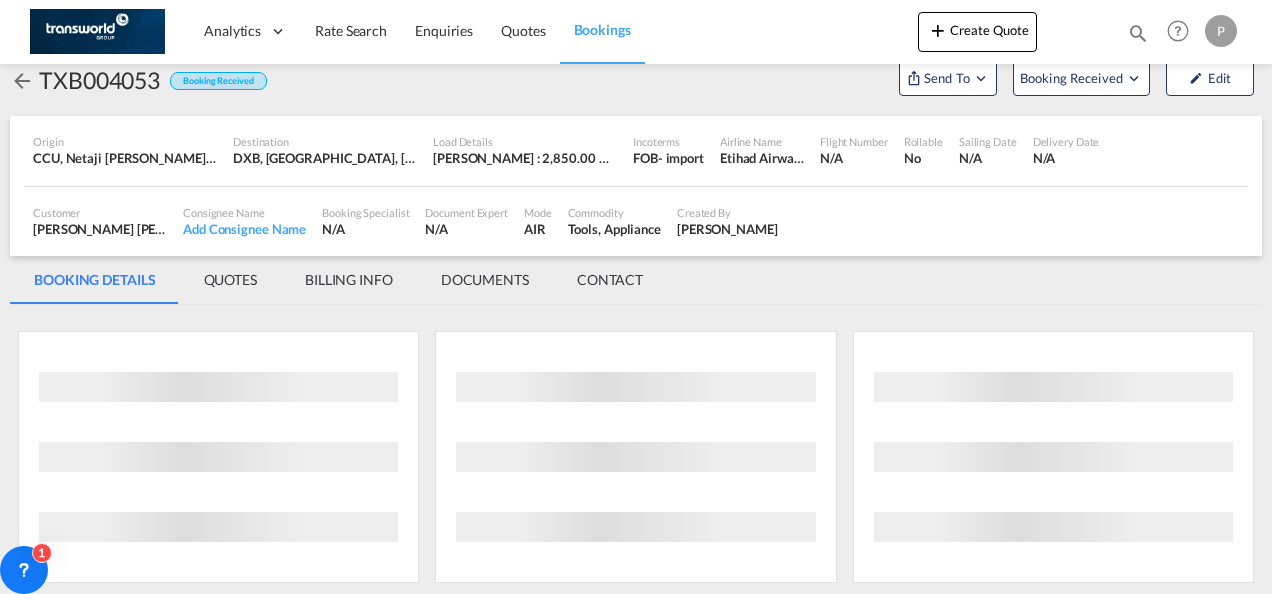 scroll, scrollTop: 1176, scrollLeft: 0, axis: vertical 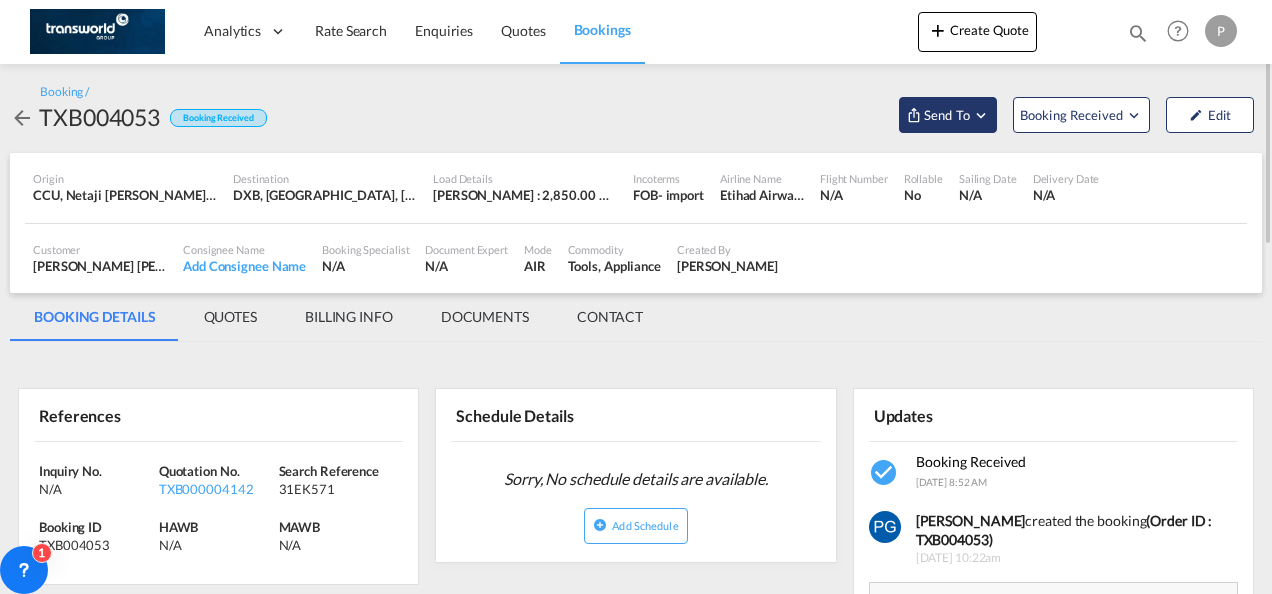 click on "Send To" at bounding box center [947, 115] 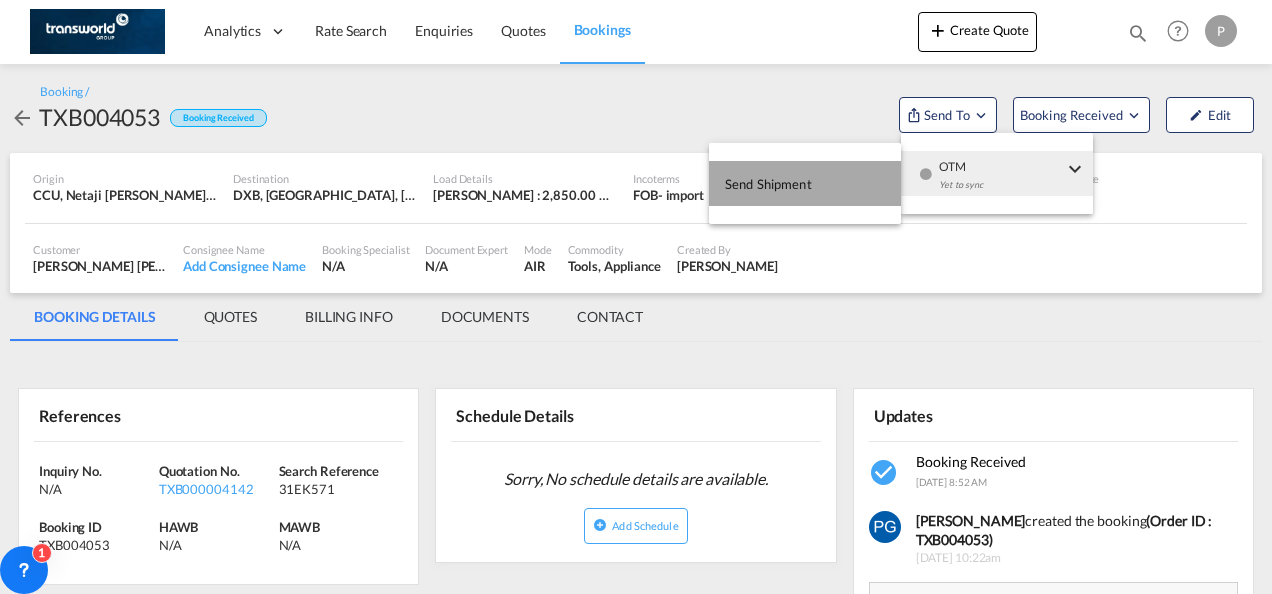 click on "Send Shipment" at bounding box center [805, 183] 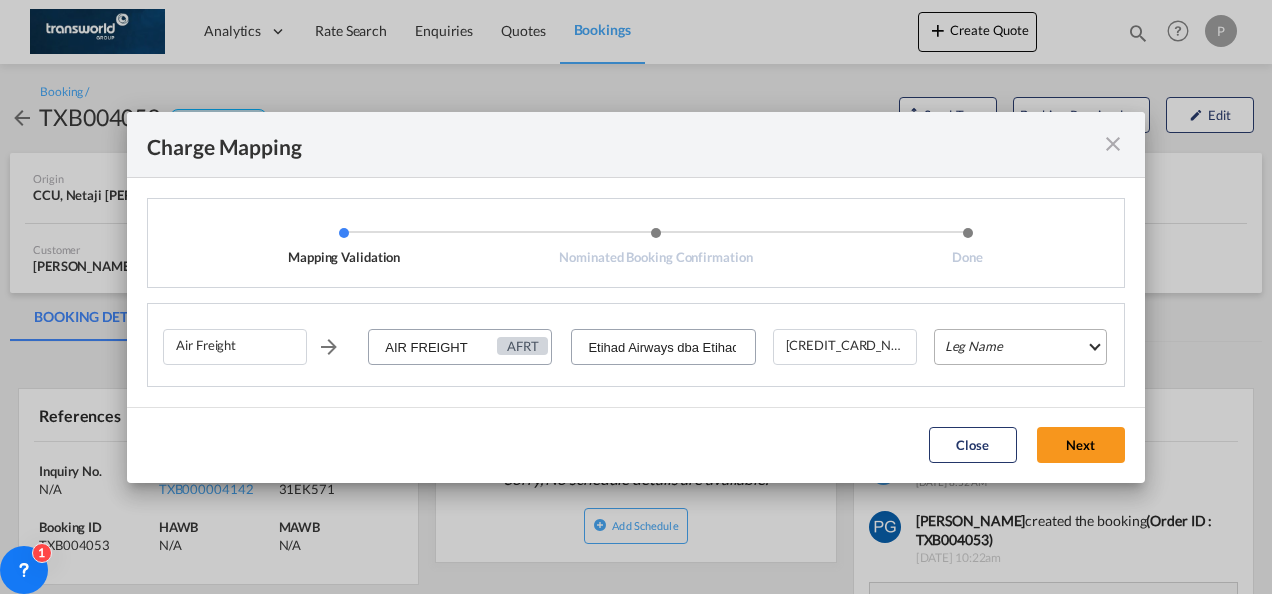 click on "Leg Name HANDLING ORIGIN HANDLING DESTINATION OTHERS TL PICK UP CUSTOMS ORIGIN AIR CUSTOMS DESTINATION TL DELIVERY" at bounding box center (1020, 347) 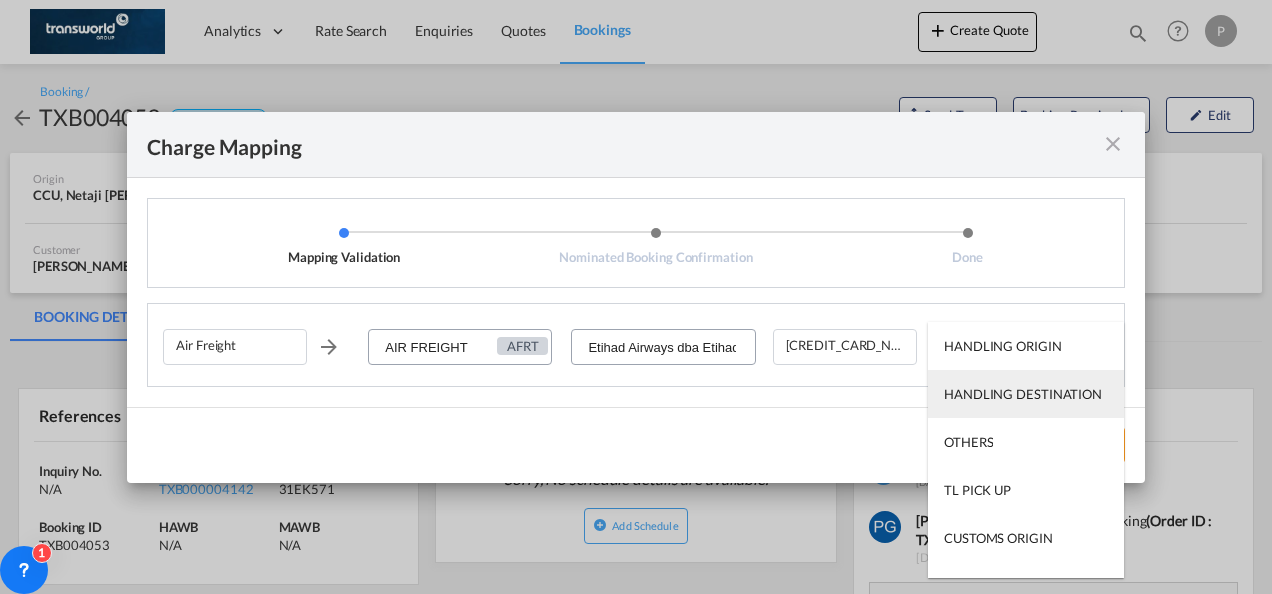 scroll, scrollTop: 128, scrollLeft: 0, axis: vertical 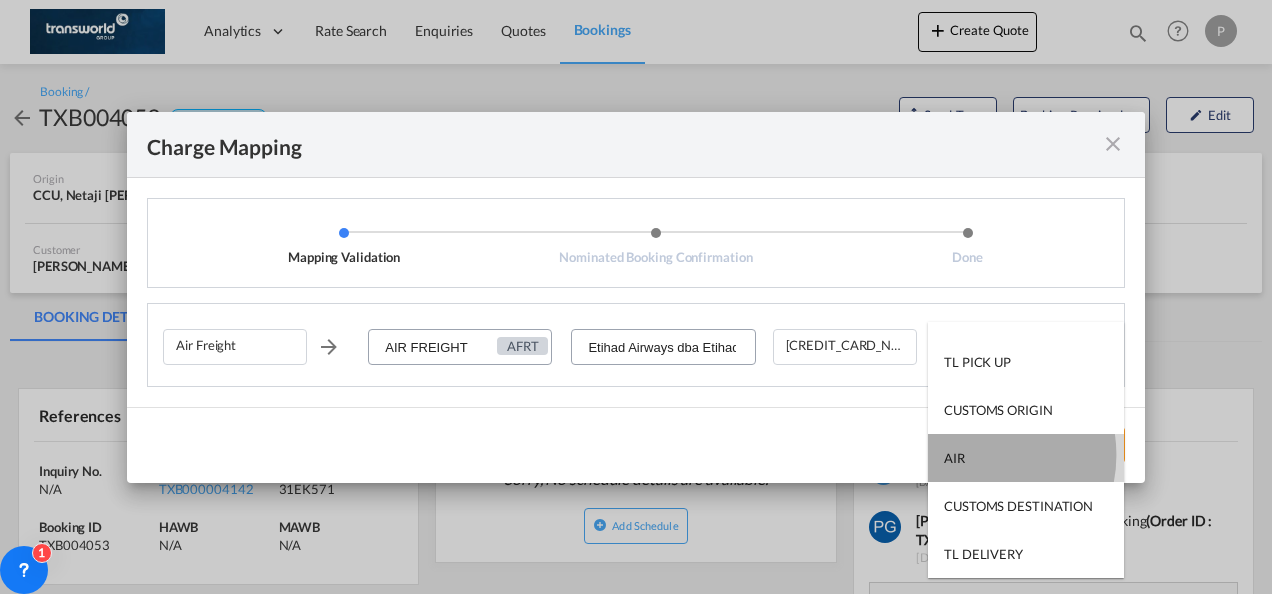 click on "AIR" at bounding box center (1026, 458) 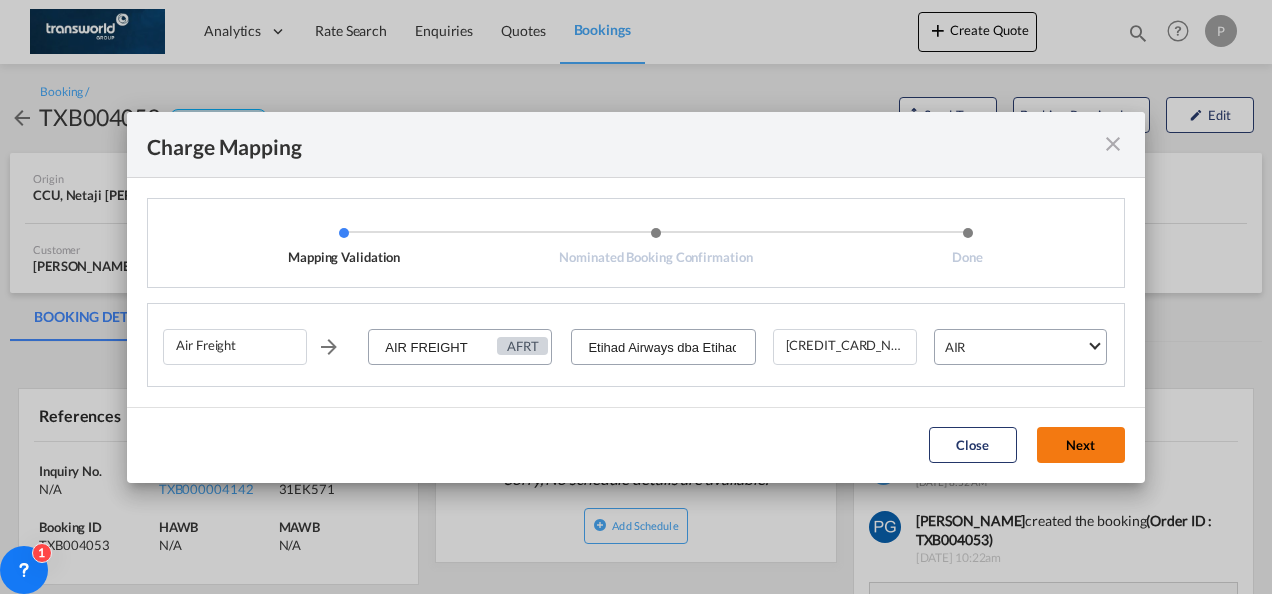 click on "Next" 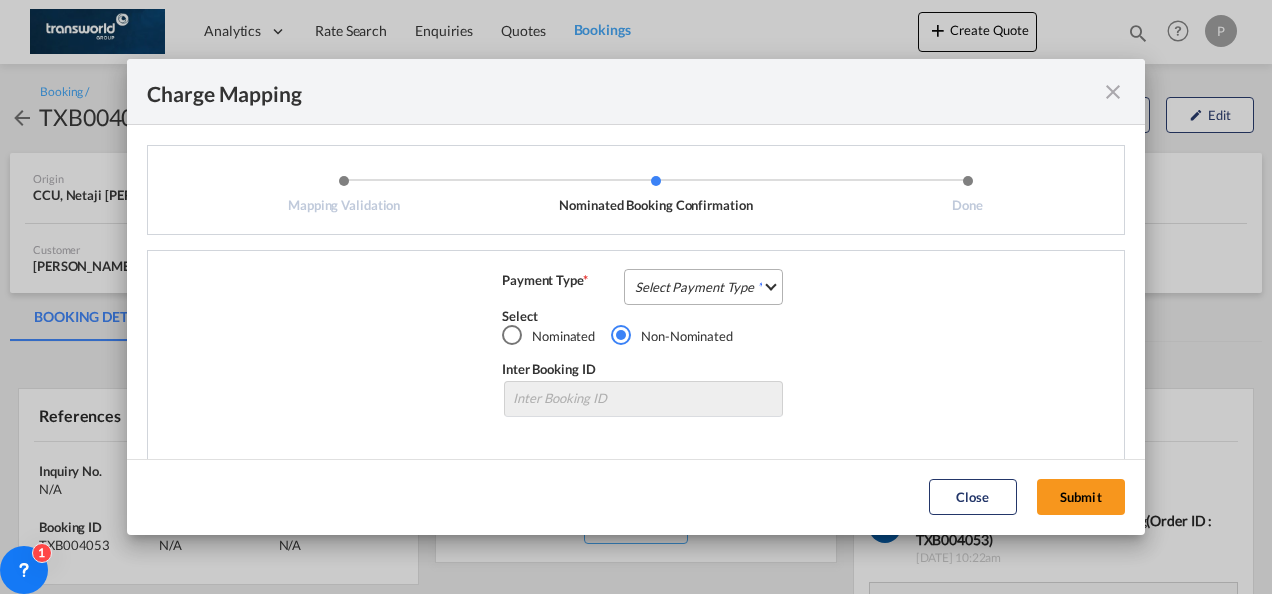 click on "Select Payment Type
COLLECT
PREPAID" at bounding box center [703, 287] 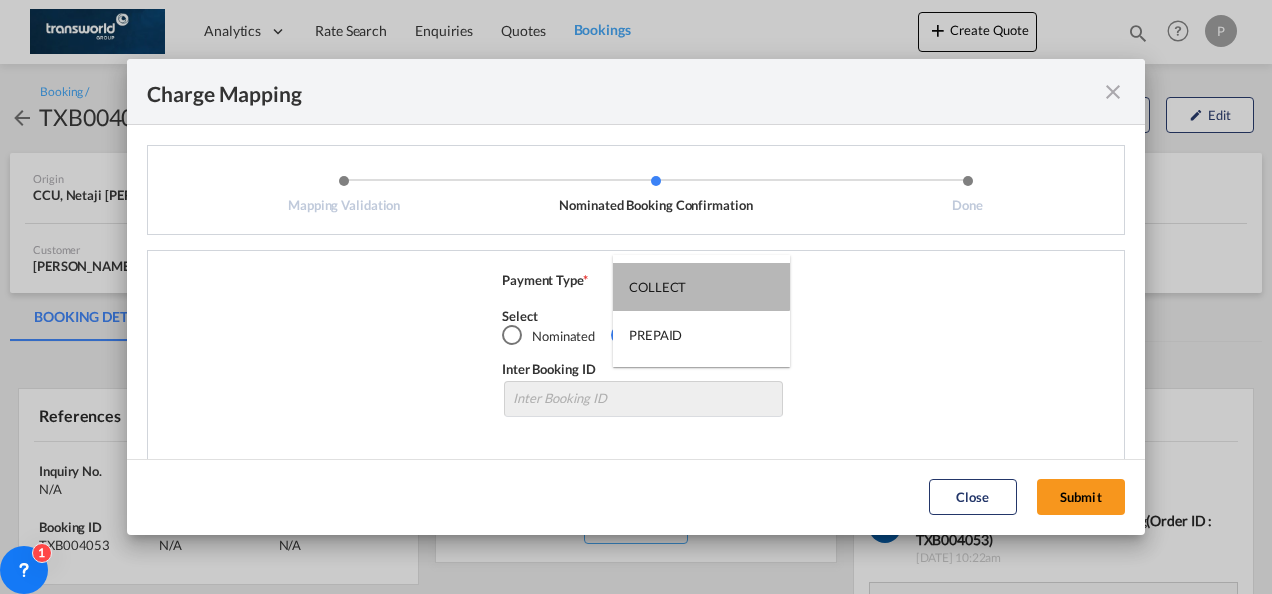 click on "COLLECT" at bounding box center (701, 287) 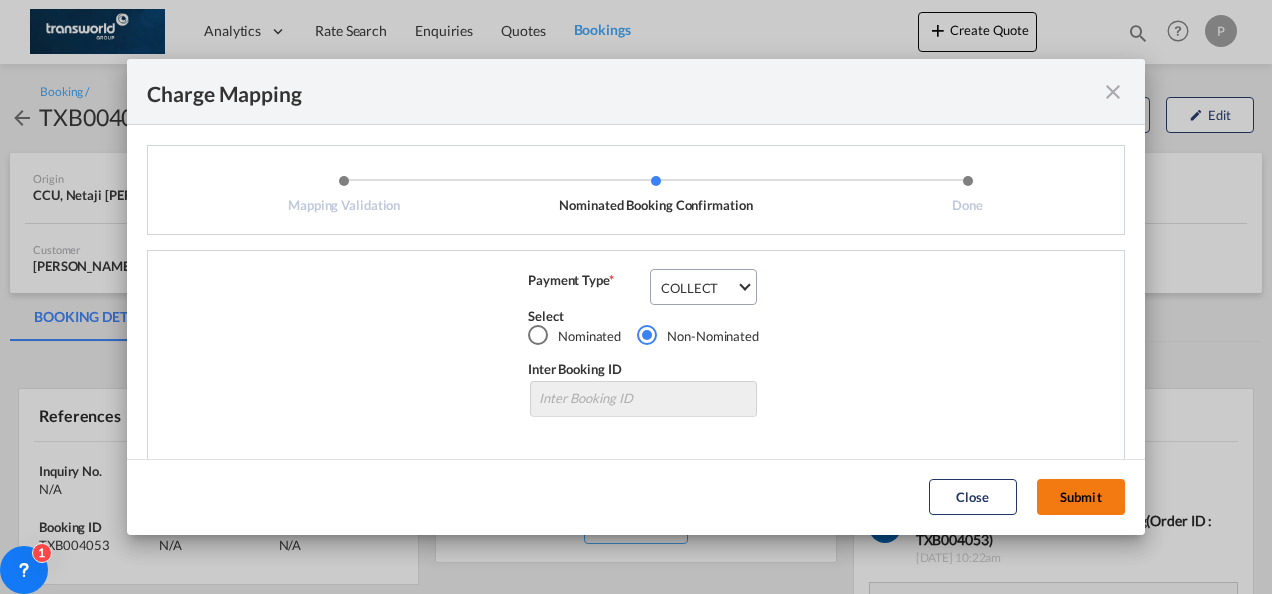 click on "Submit" 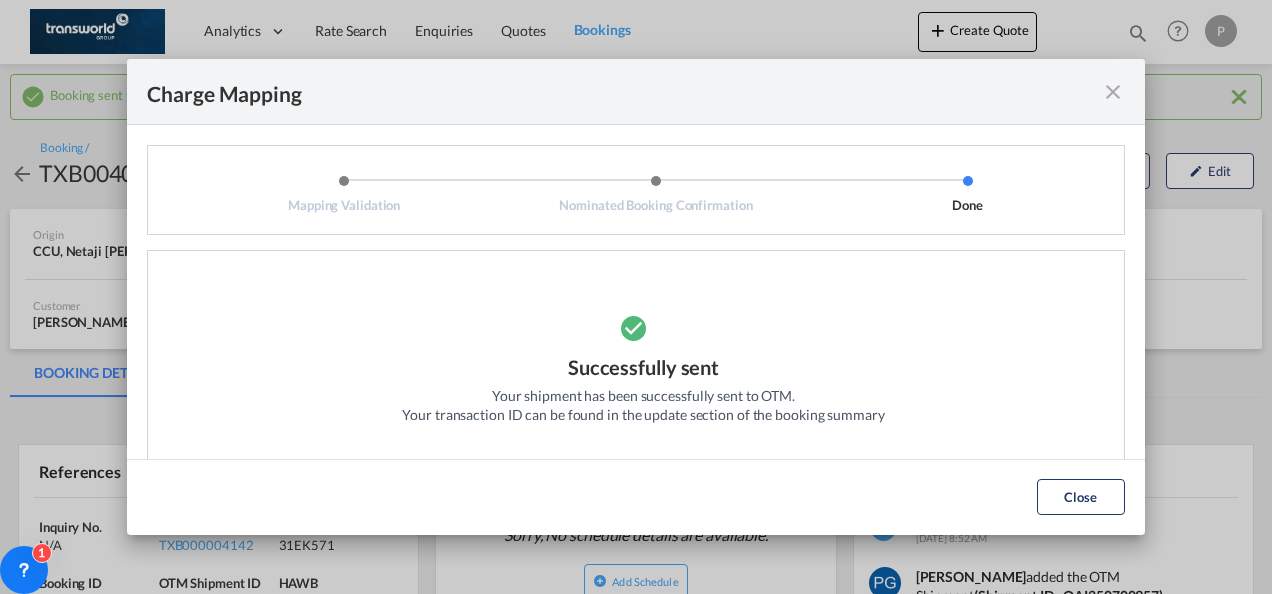 click at bounding box center (1113, 92) 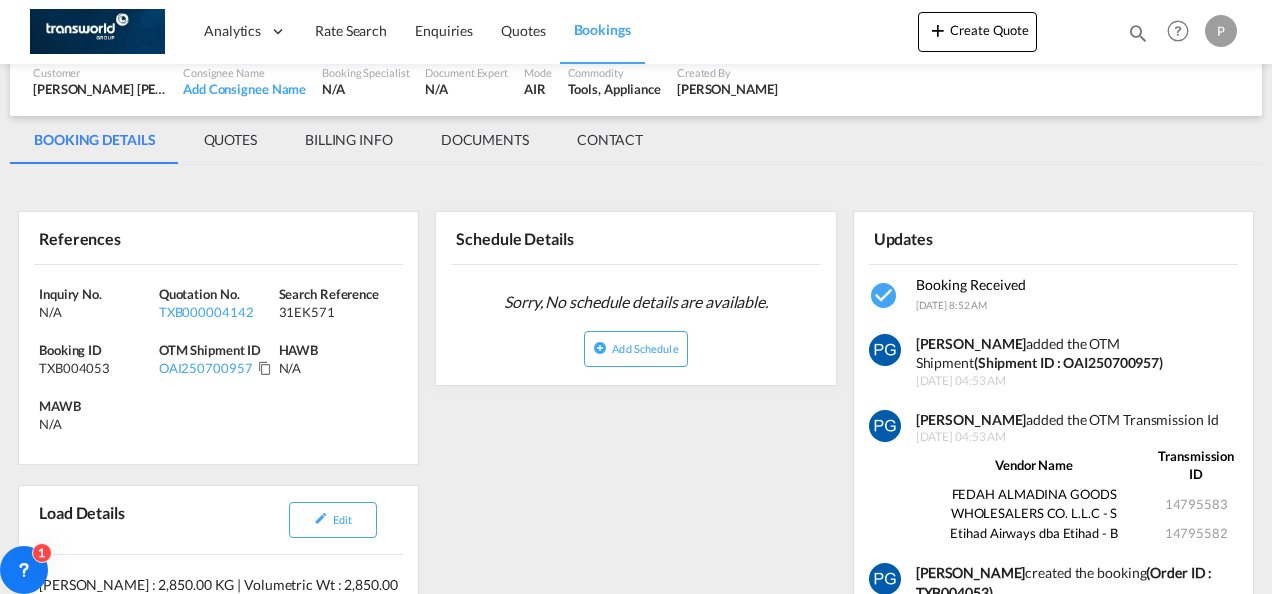 scroll, scrollTop: 234, scrollLeft: 0, axis: vertical 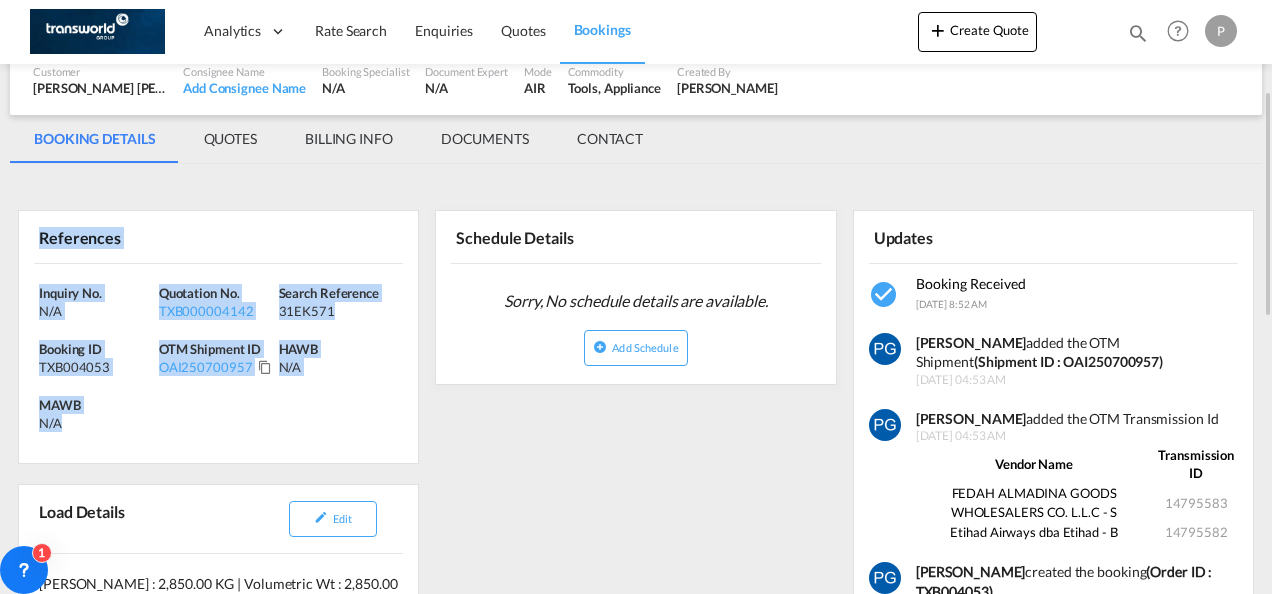 drag, startPoint x: 39, startPoint y: 232, endPoint x: 103, endPoint y: 414, distance: 192.92485 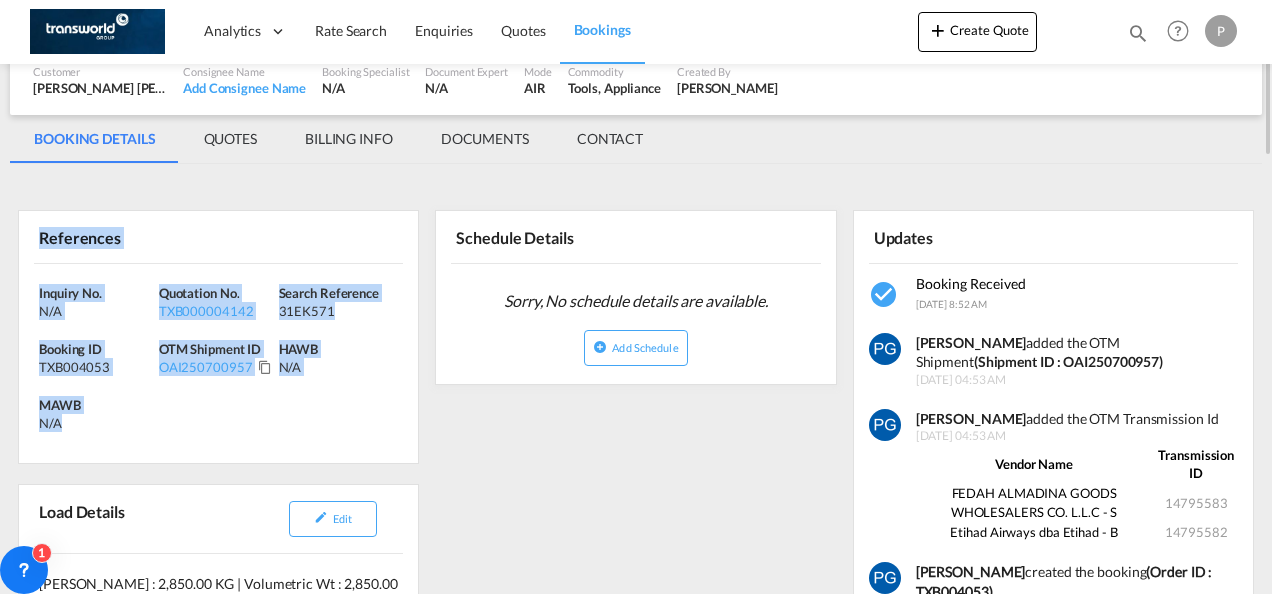 scroll, scrollTop: 0, scrollLeft: 0, axis: both 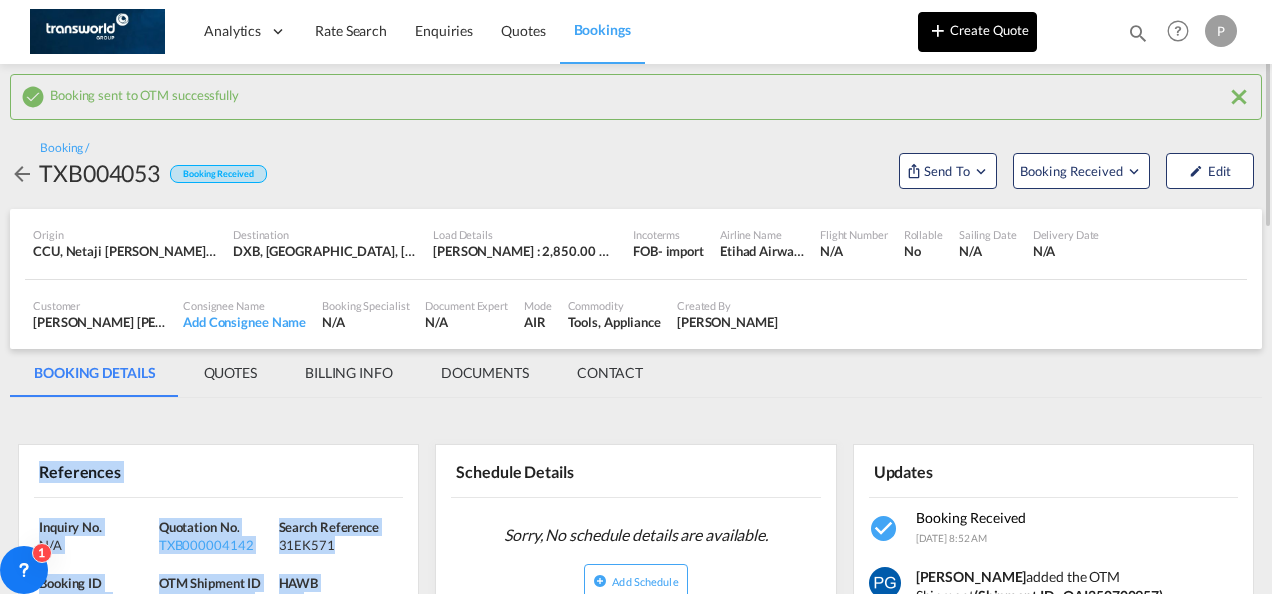 click on "Create Quote" at bounding box center [977, 32] 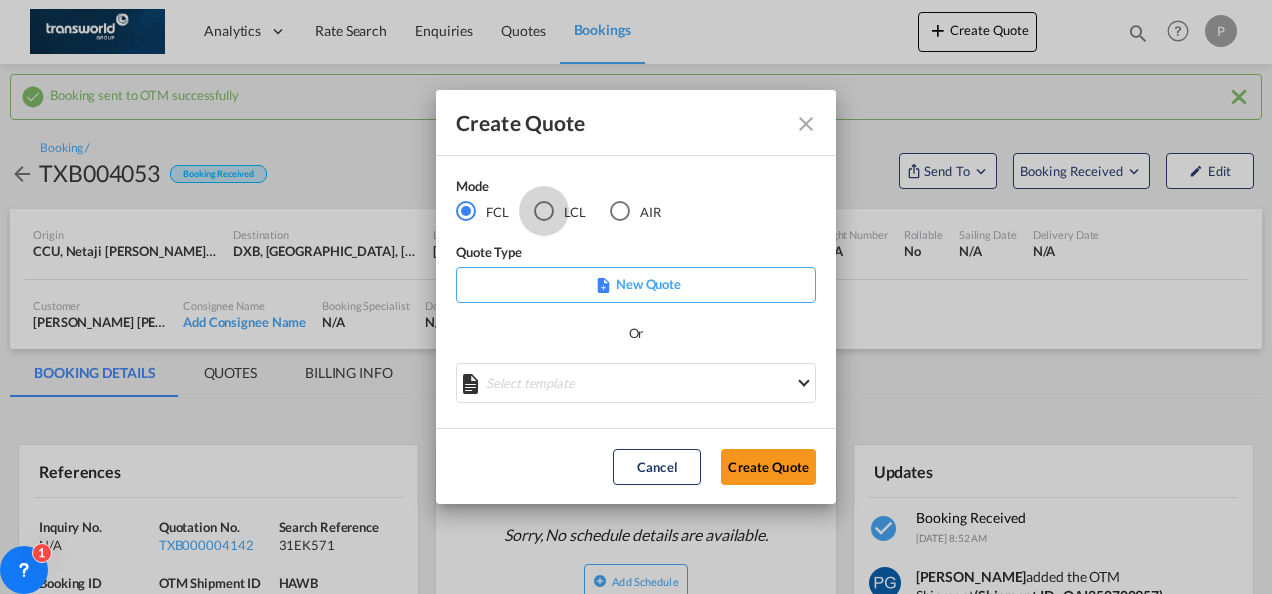 click at bounding box center [544, 211] 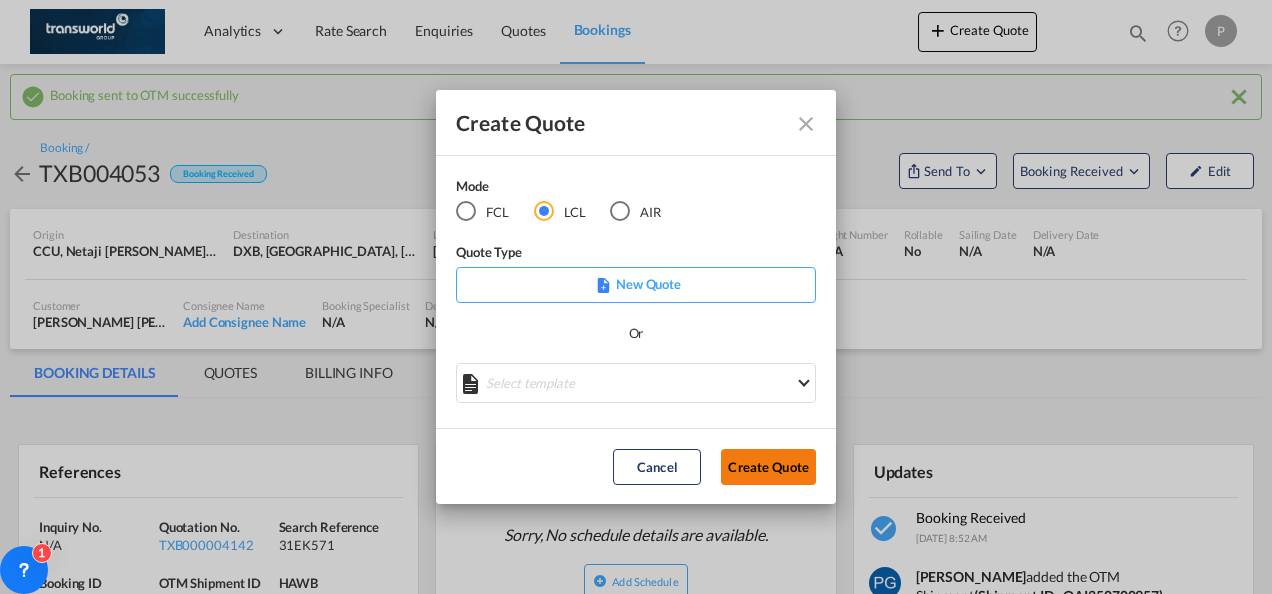 click on "Create Quote" 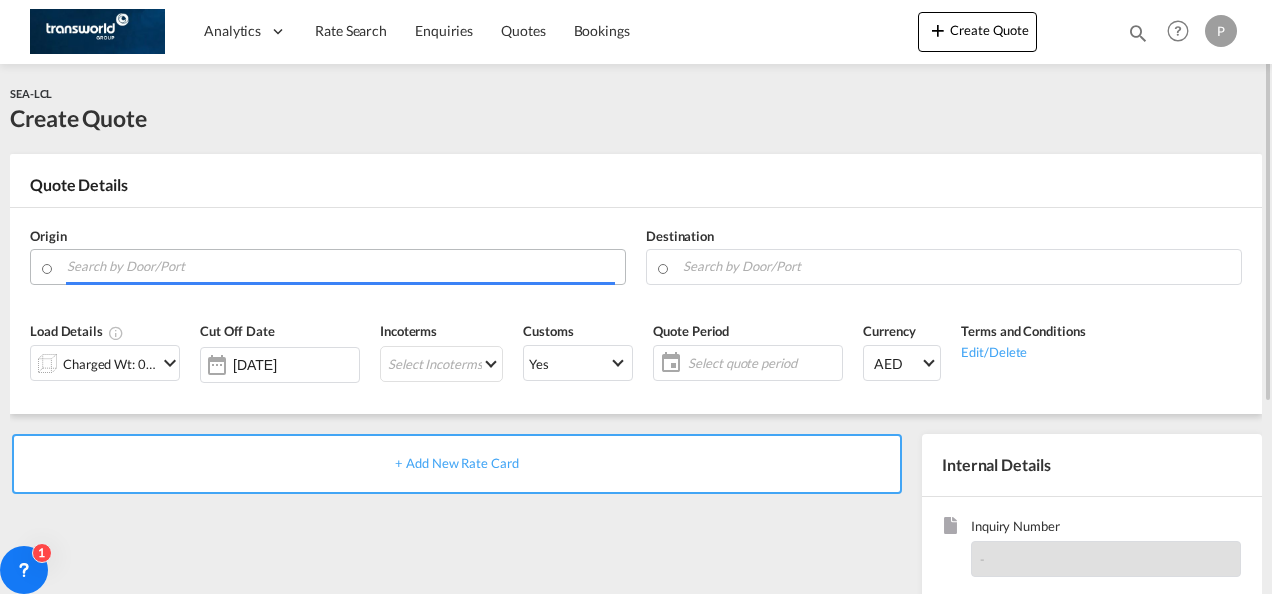 click at bounding box center (341, 266) 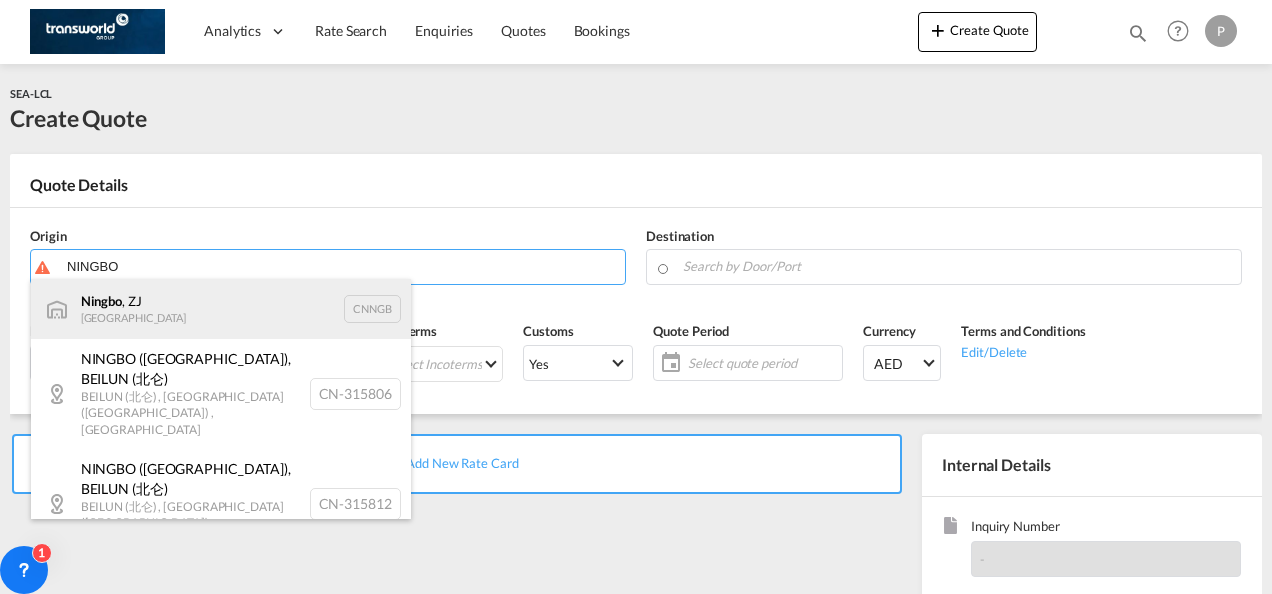 click on "Ningbo , ZJ China
CNNGB" at bounding box center (221, 309) 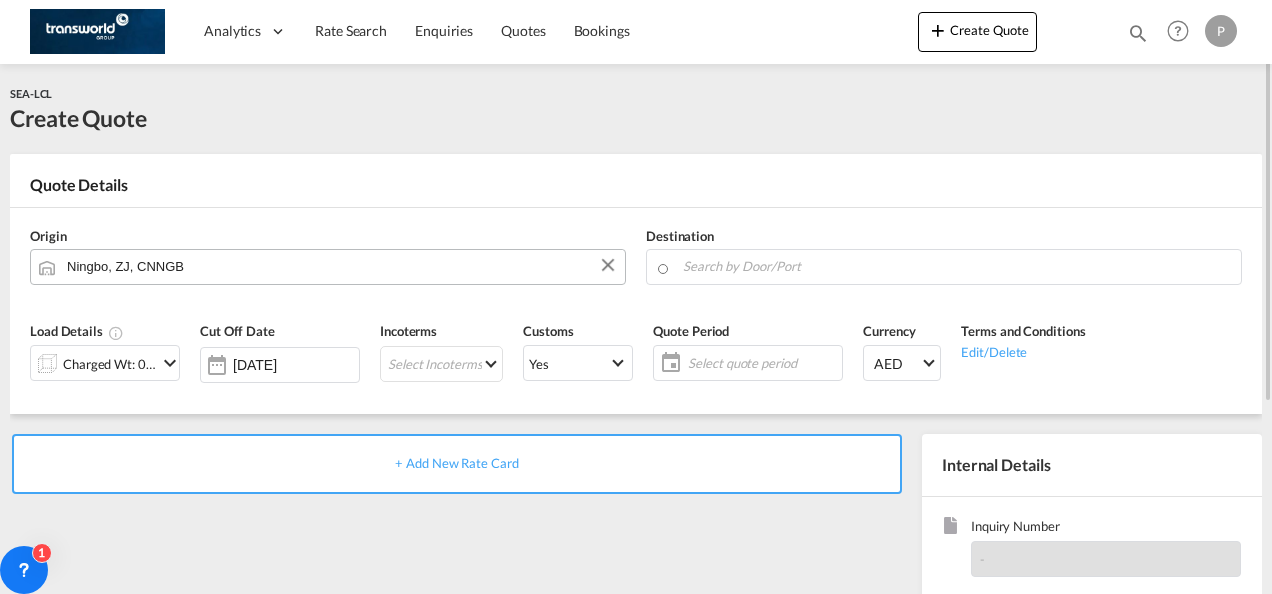 click on "Ningbo, ZJ, CNNGB" at bounding box center [341, 266] 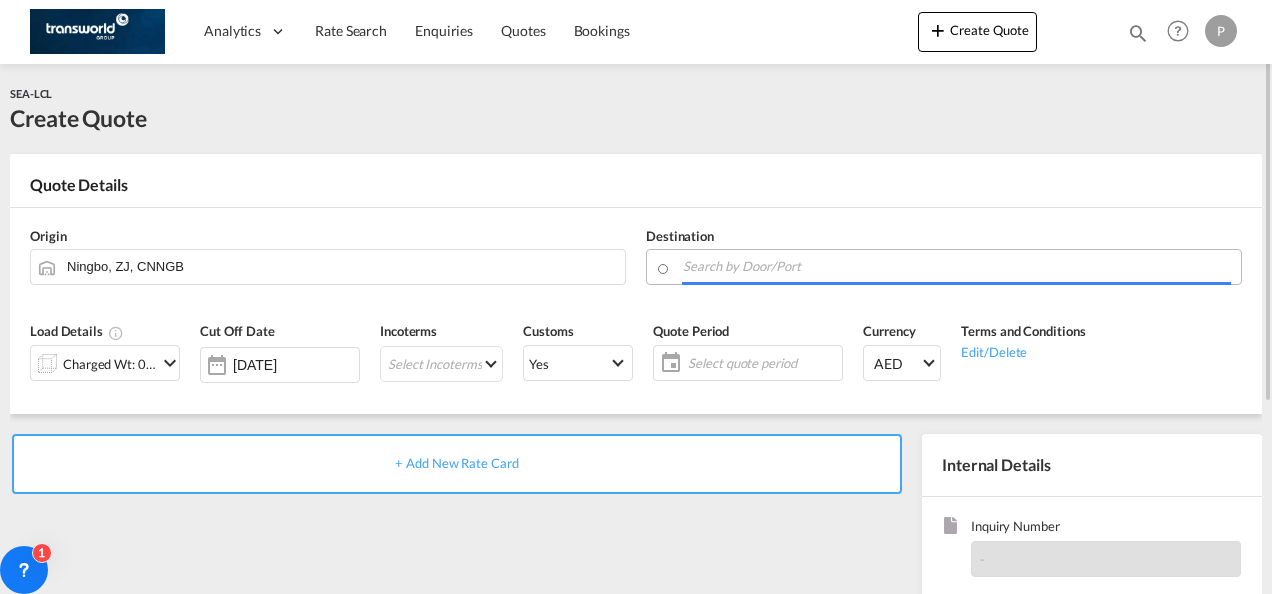 click at bounding box center [957, 266] 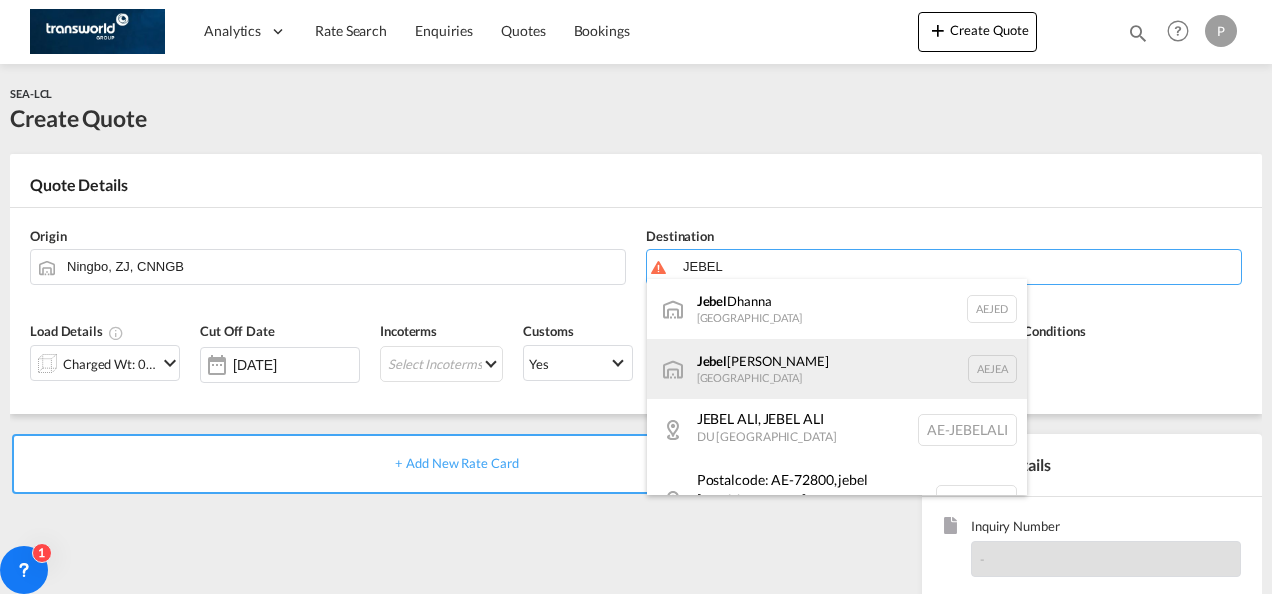 click on "Jebel  Ali
United Arab Emirates
AEJEA" at bounding box center (837, 369) 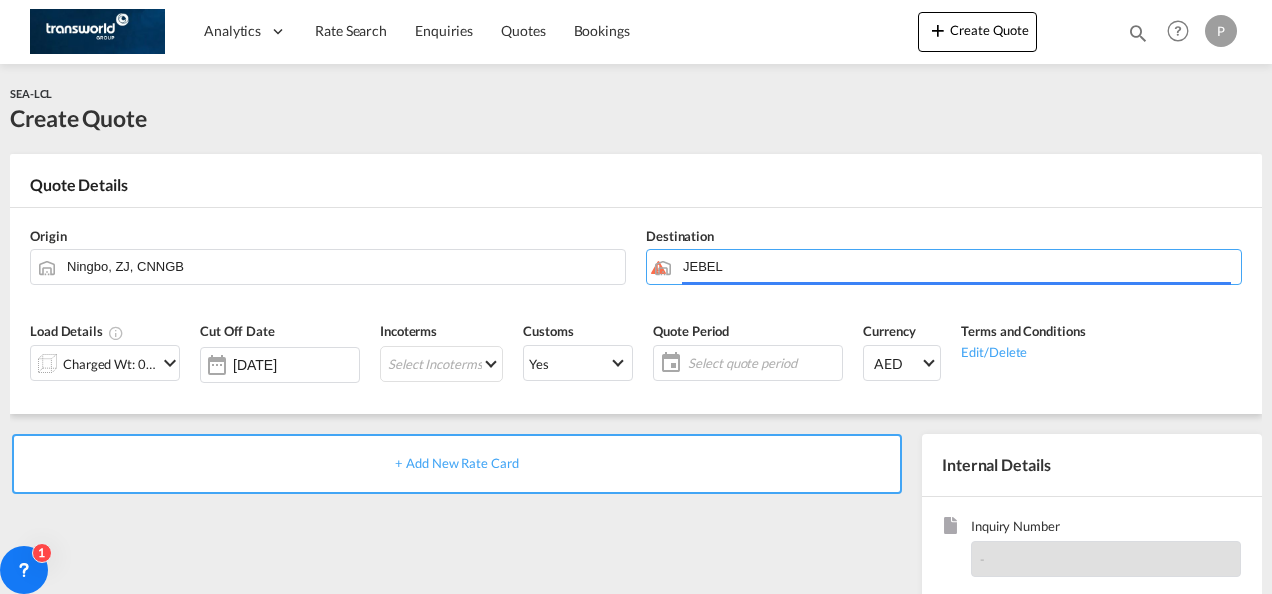 type on "[GEOGRAPHIC_DATA], [GEOGRAPHIC_DATA]" 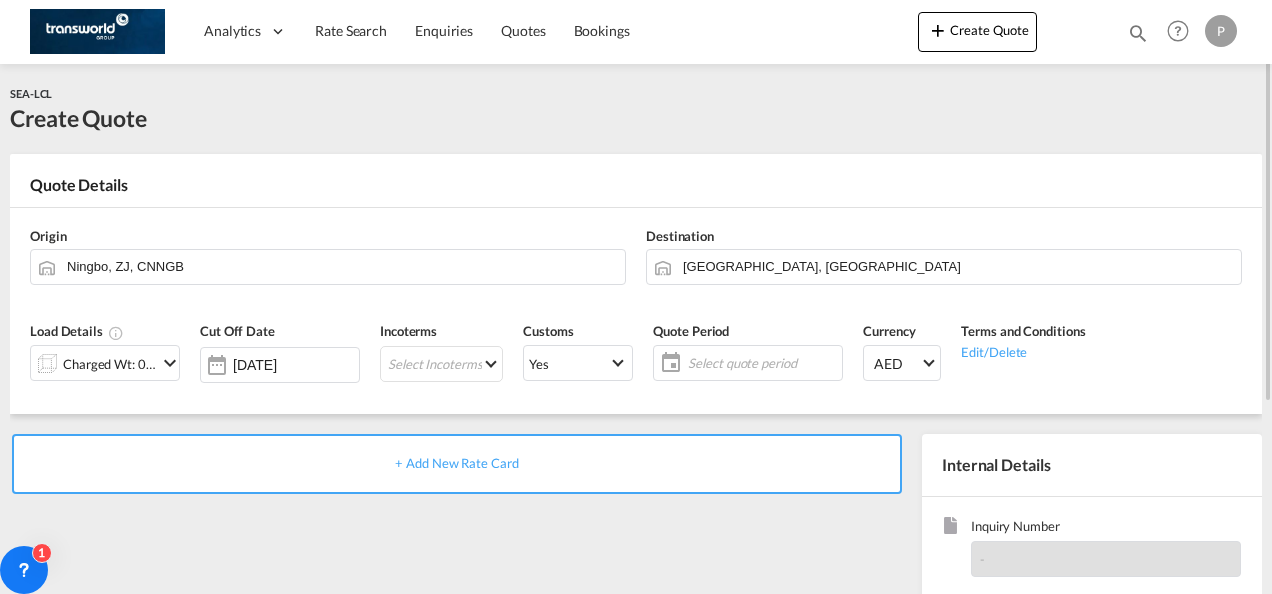 click at bounding box center [170, 363] 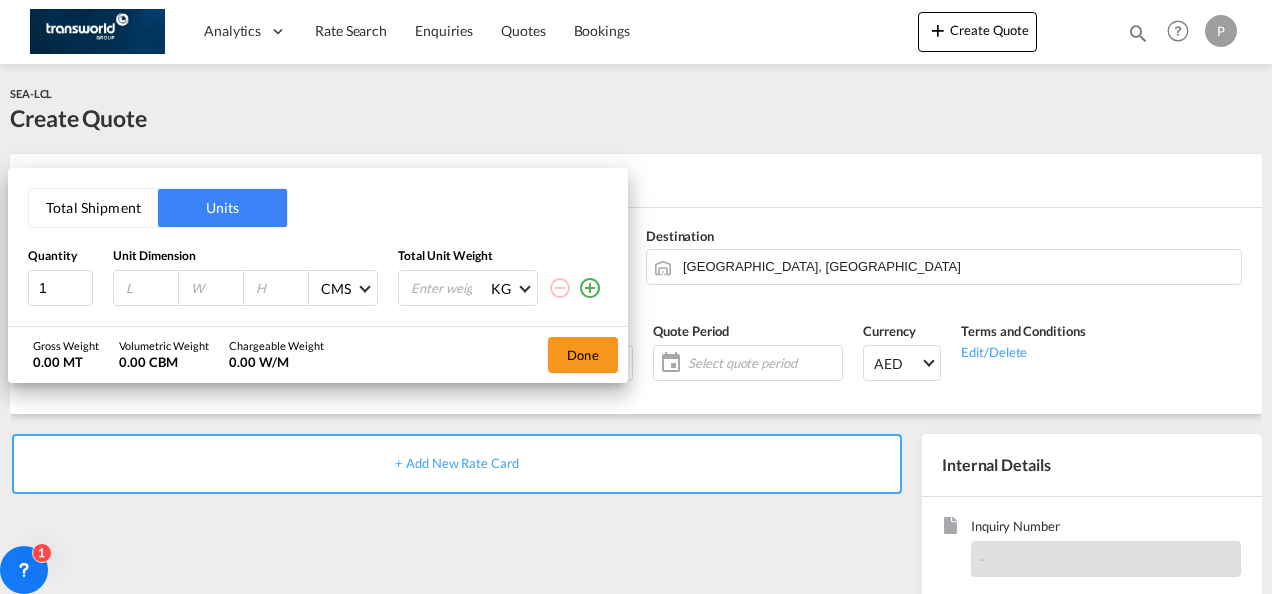 click on "Total Shipment" at bounding box center [93, 208] 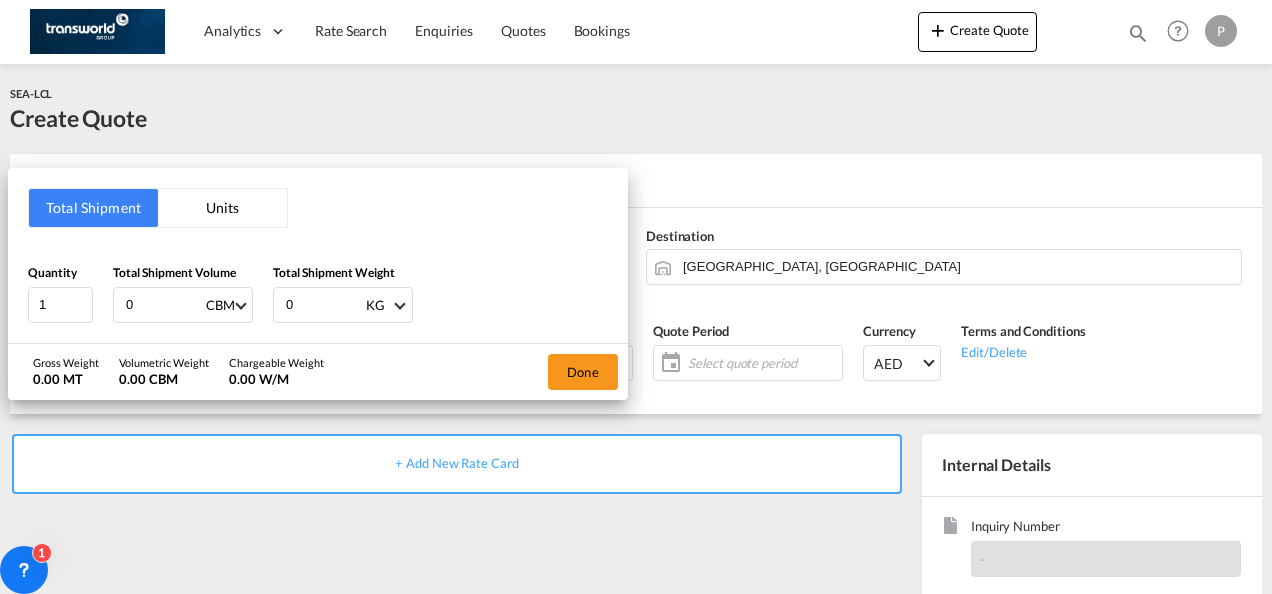 click on "0" at bounding box center (164, 305) 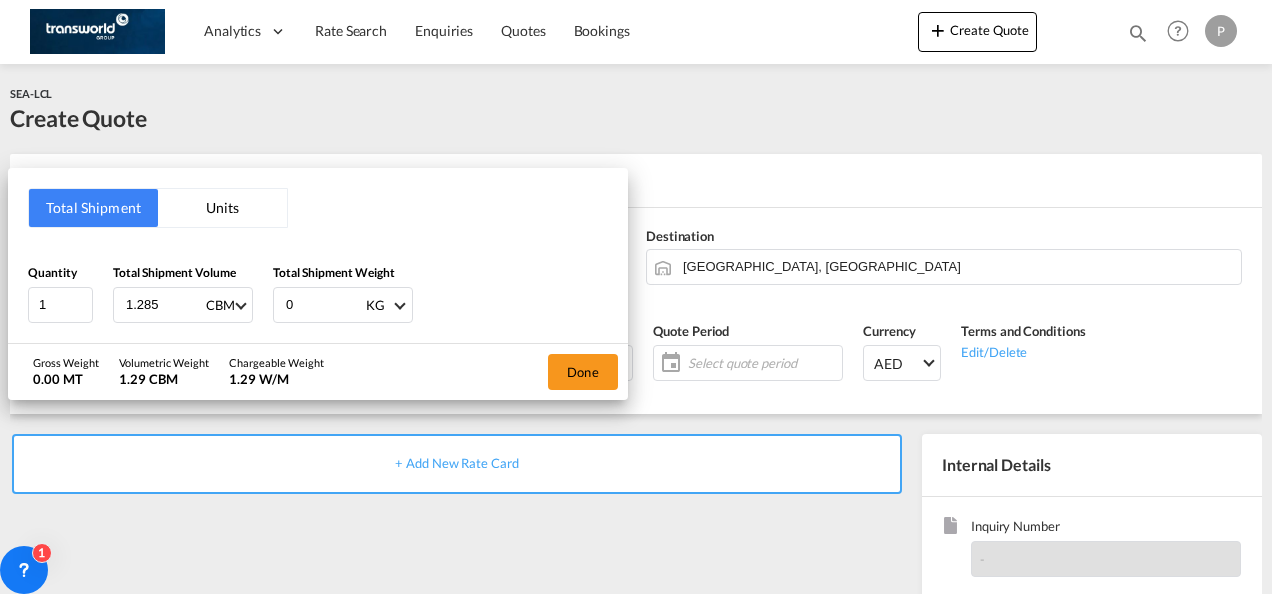 type on "1.285" 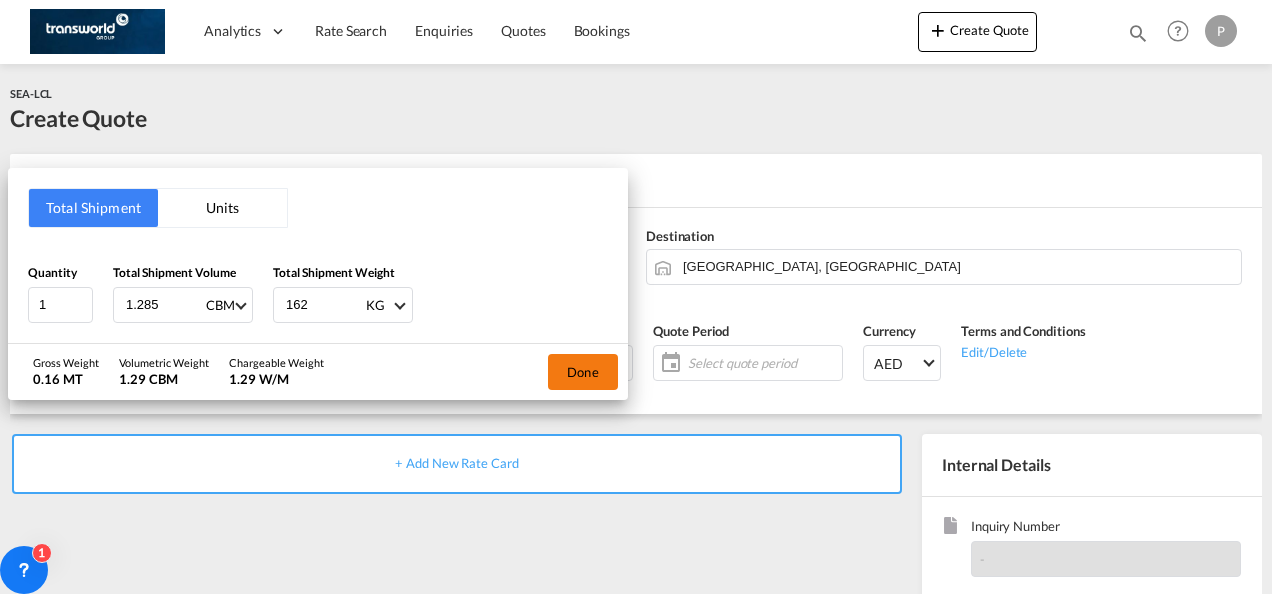 type on "162" 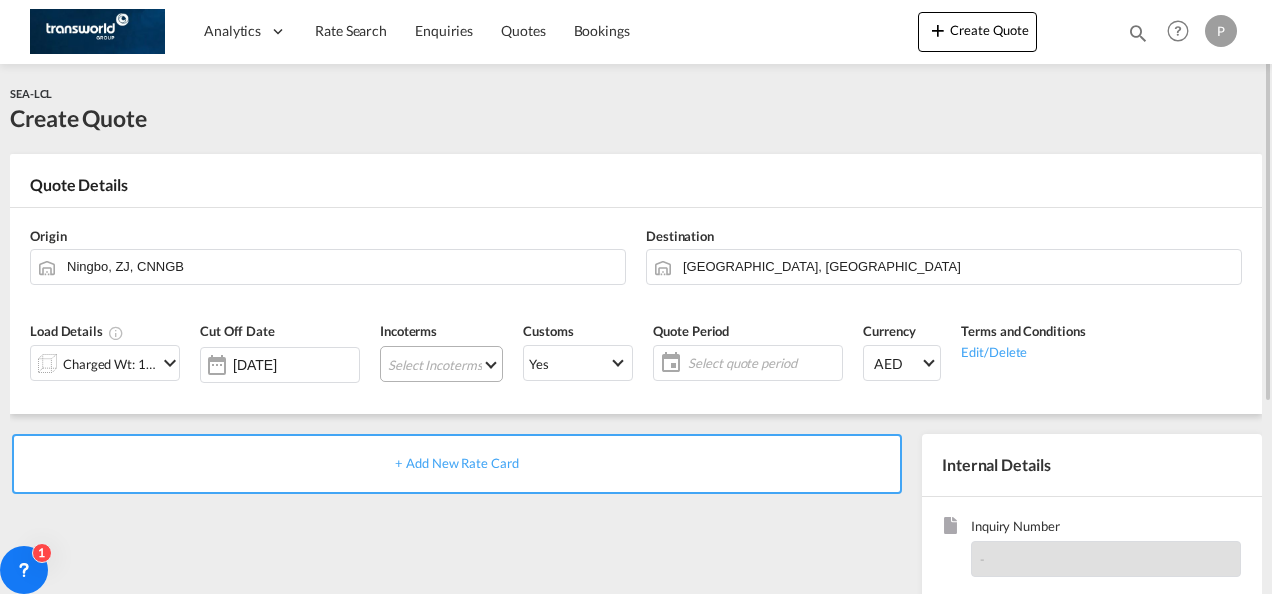 click on "Select Incoterms
CIF - import
Cost,Insurance and Freight FAS - export
Free Alongside Ship FCA - import
Free Carrier EXW - import
Ex Works CFR - export
Cost and Freight EXW - export
Ex Works CIP - import
Carriage and Insurance Paid to DPU - import
Delivery at Place Unloaded DAP - import
Delivered at Place CFR - import
Cost and Freight CPT - import
Carrier Paid to CPT - export
Carrier Paid to DPU - export
Delivery at Place Unloaded DAP - export
Delivered at Place FAS - import
Free Alongside Ship FCA - export
Free Carrier FOB - export
Free on Board CIF - export
Cost,Insurance and Freight FOB - import
Free on Board DDP - export
Delivery Duty Paid CIP - export
Carriage and Insurance Paid to" at bounding box center (441, 364) 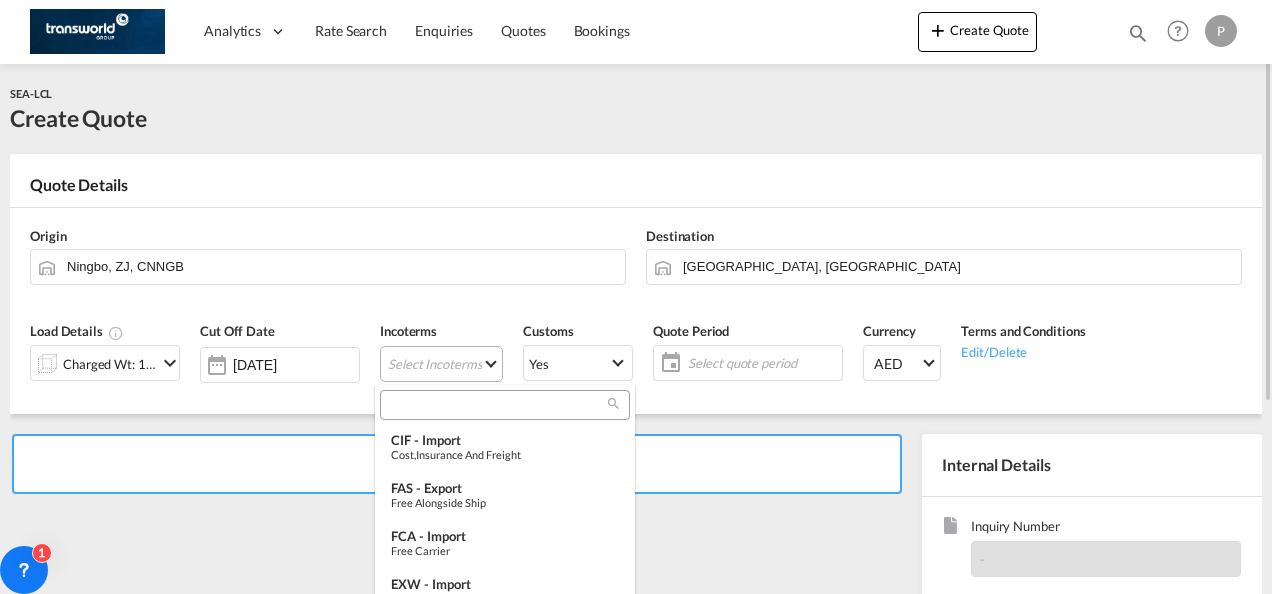 type on "[object Object]" 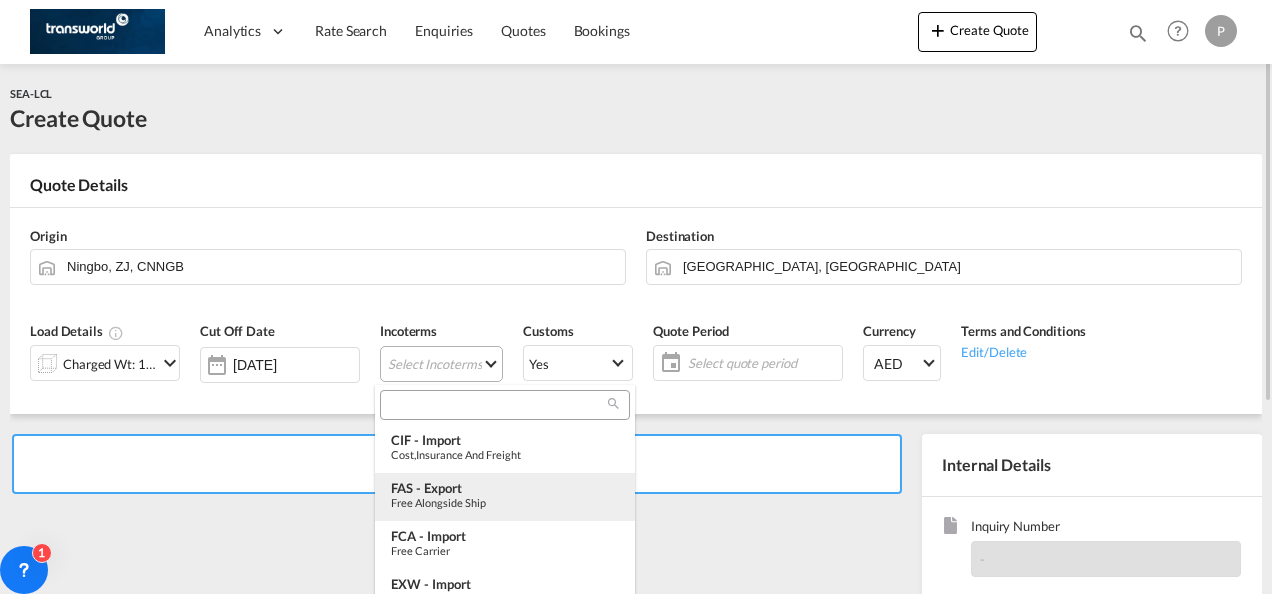 type on "[object Object]" 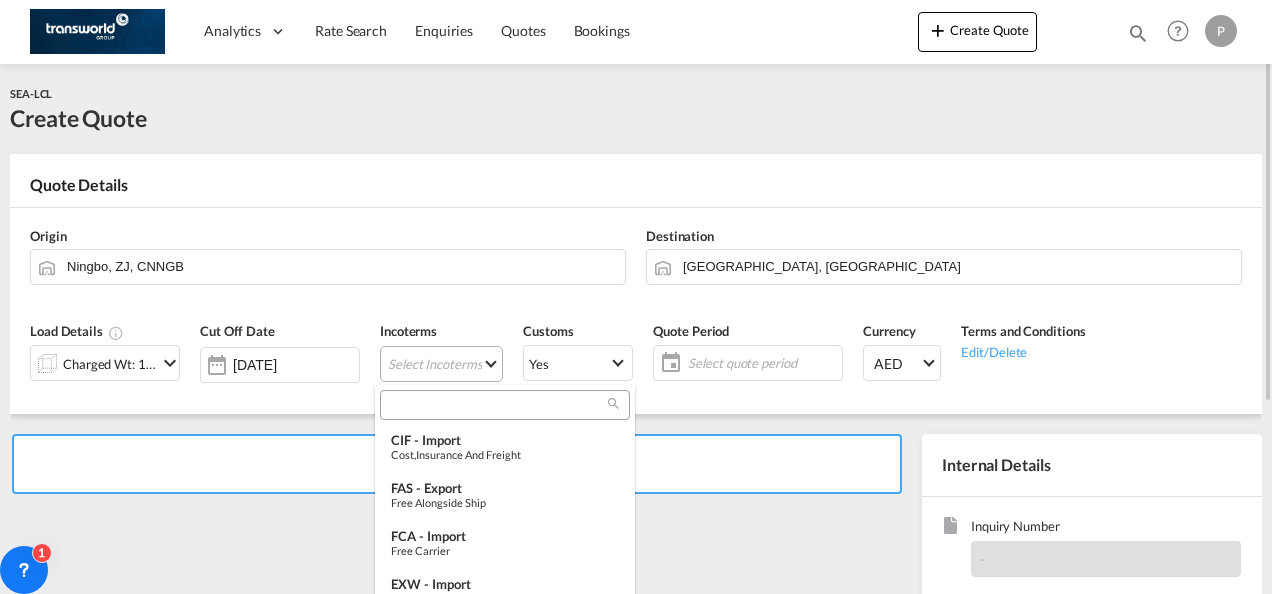type on "[object Object]" 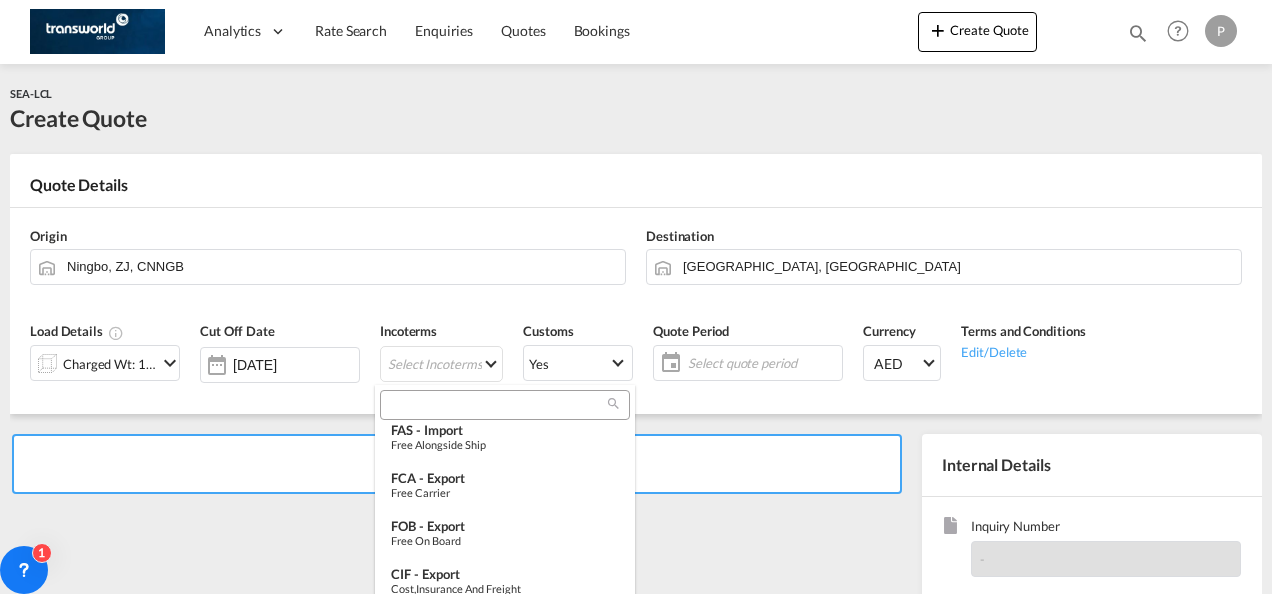 click at bounding box center [497, 405] 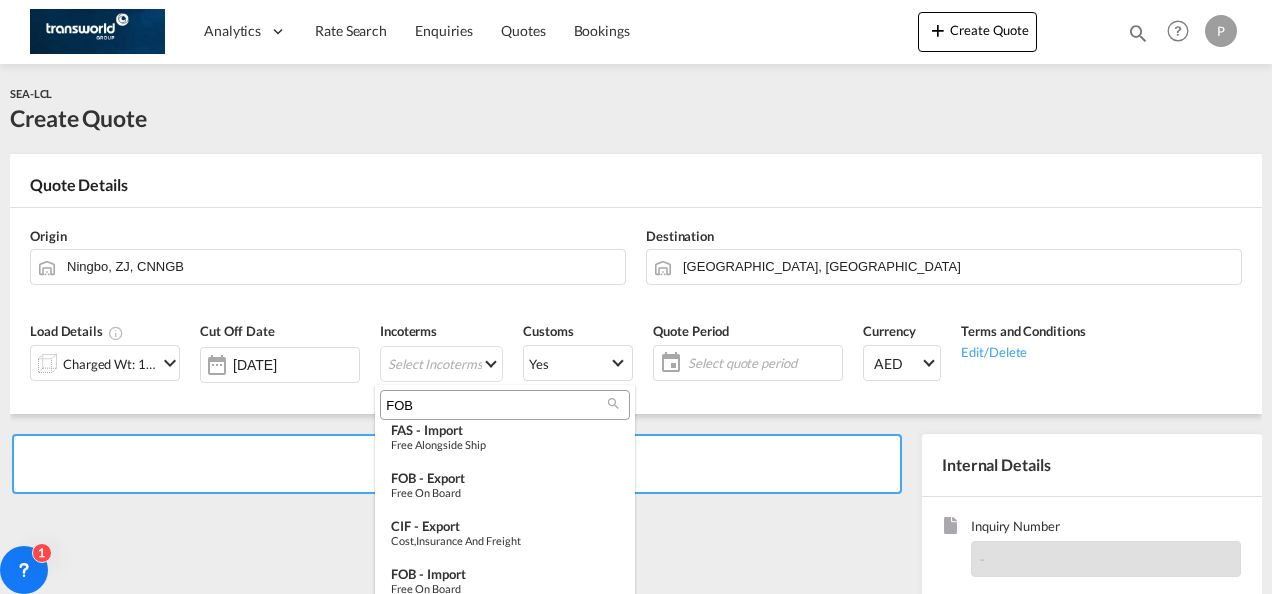 scroll, scrollTop: 0, scrollLeft: 0, axis: both 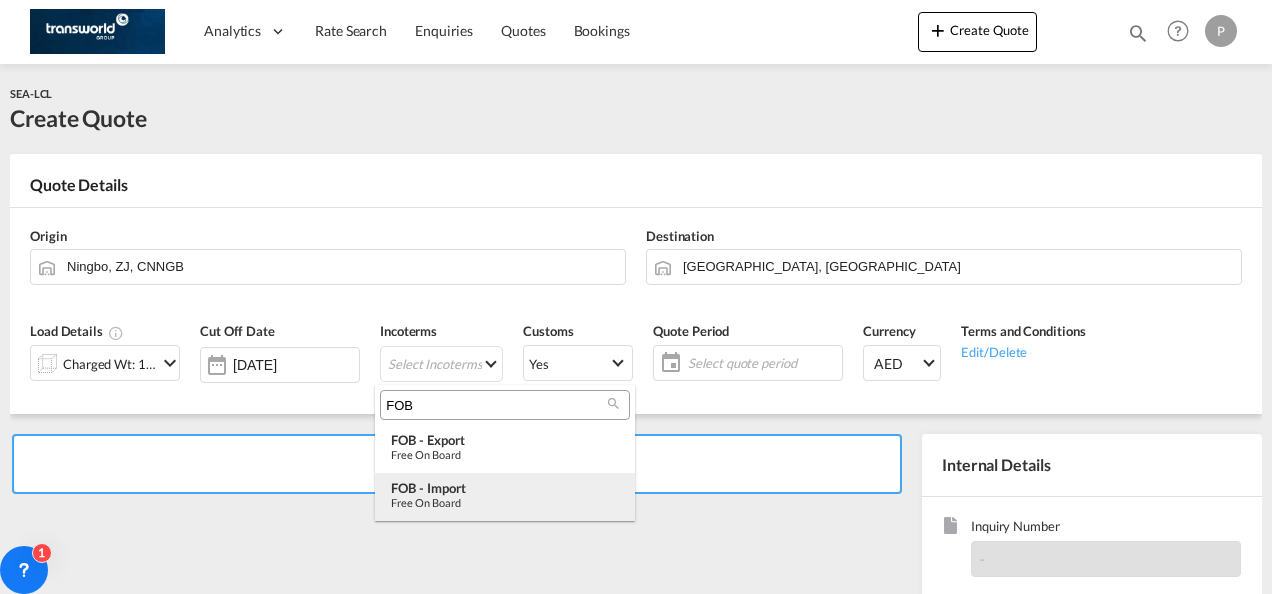 type on "FOB" 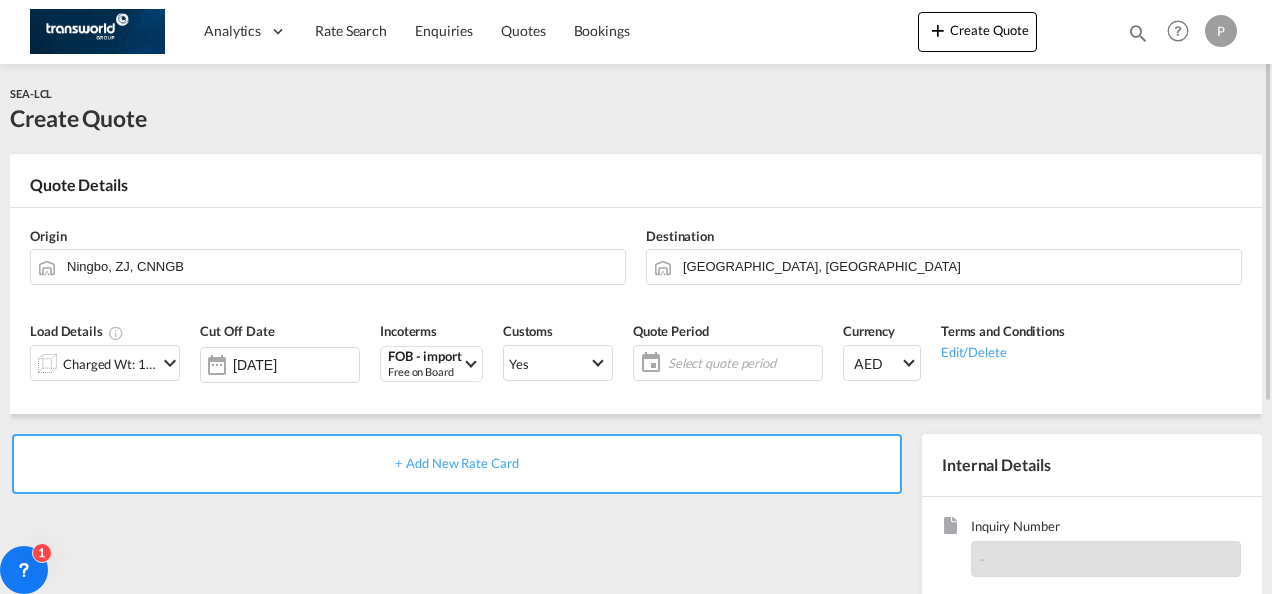 click on "Select quote period" 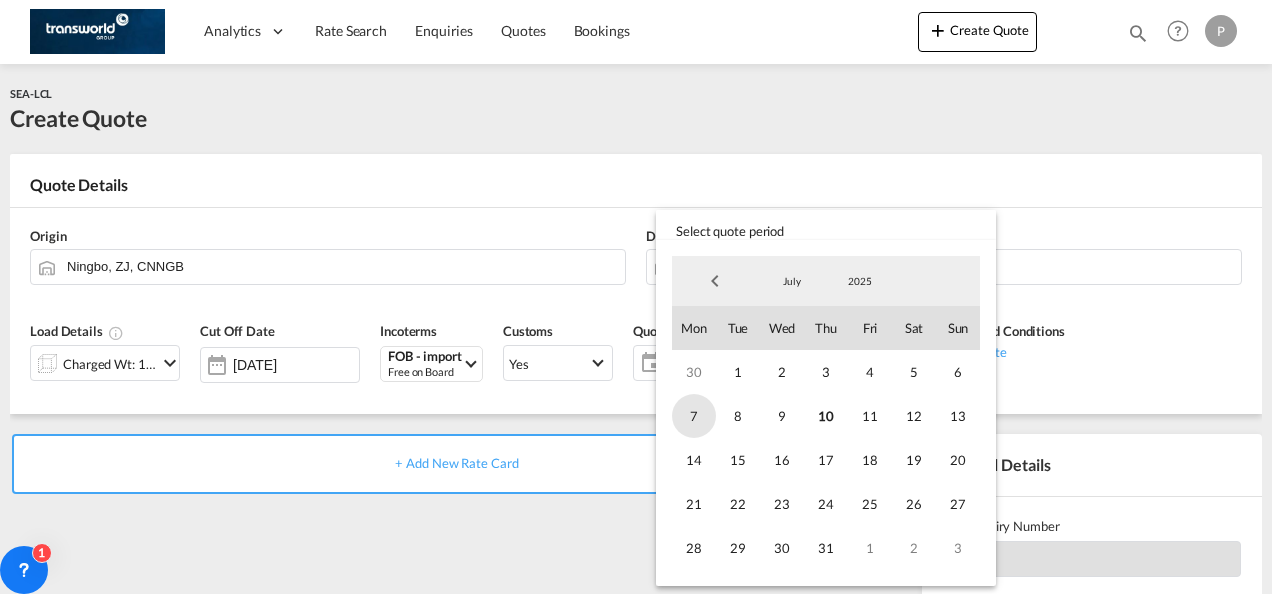 click on "7" at bounding box center [694, 416] 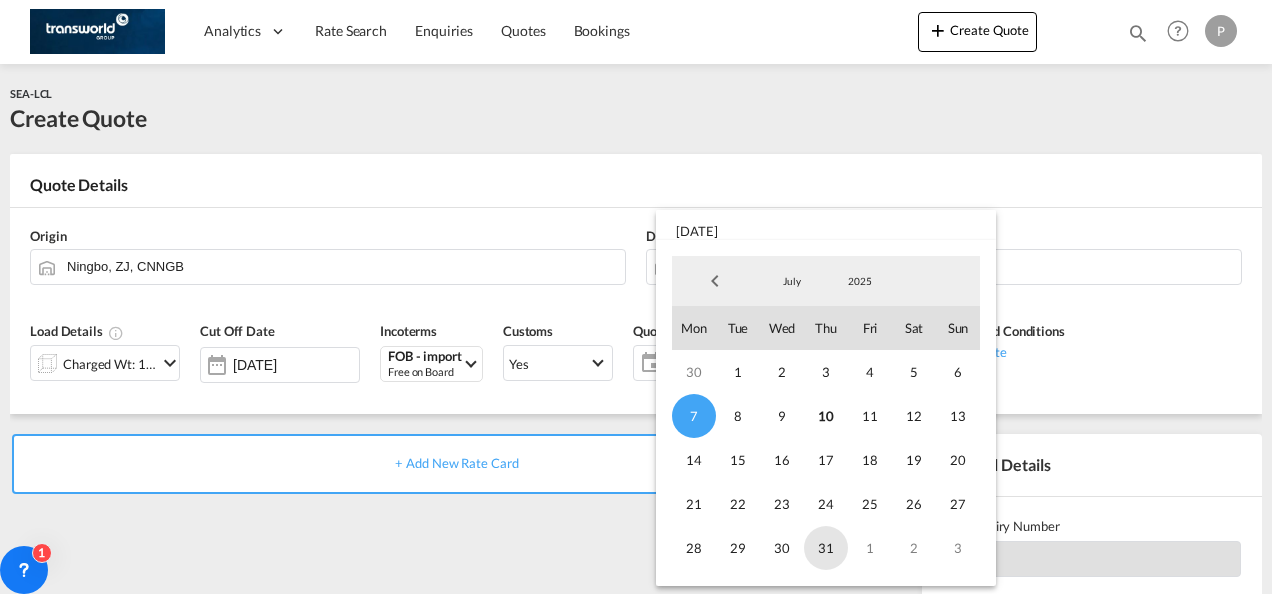 click on "31" at bounding box center [826, 548] 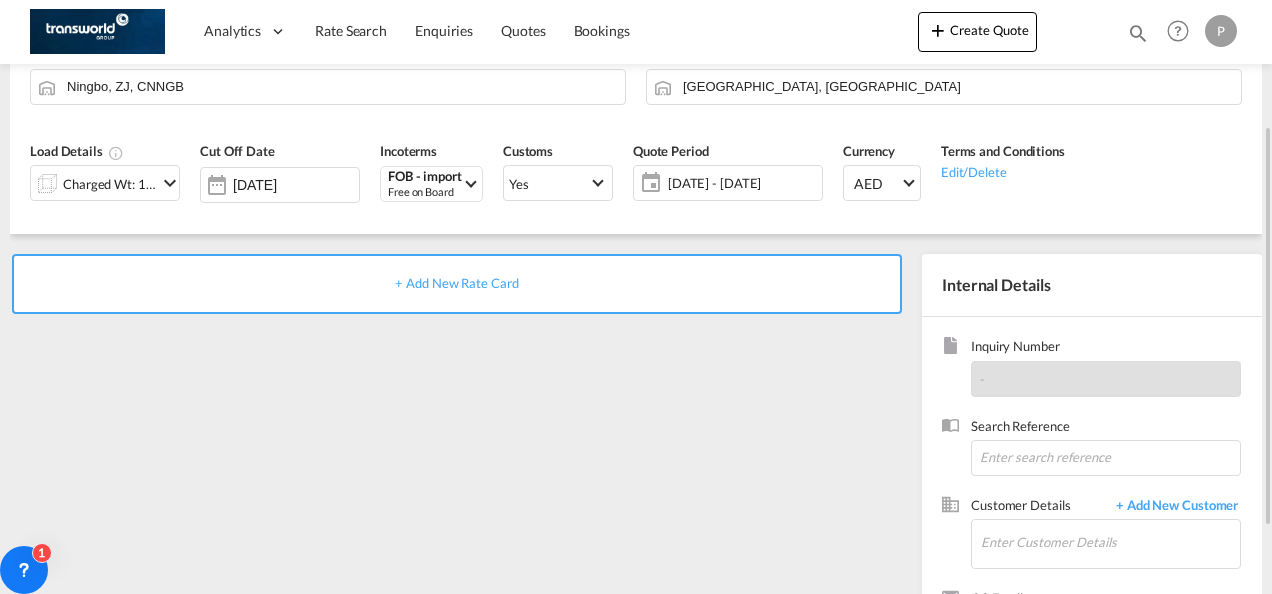 scroll, scrollTop: 183, scrollLeft: 0, axis: vertical 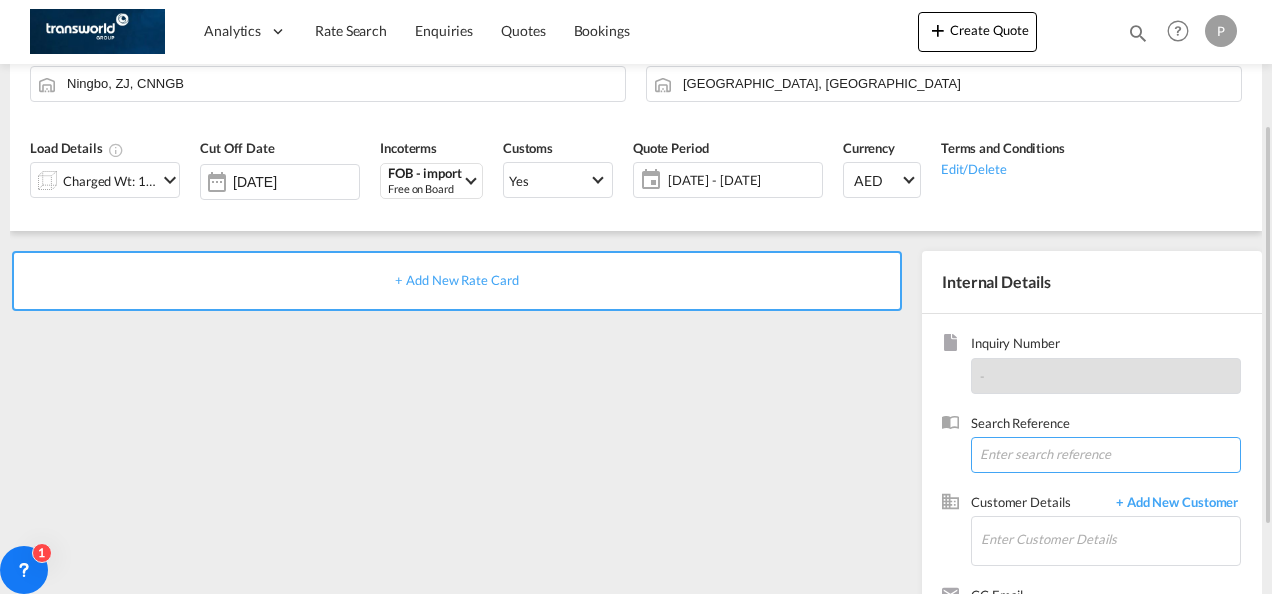 click at bounding box center (1106, 455) 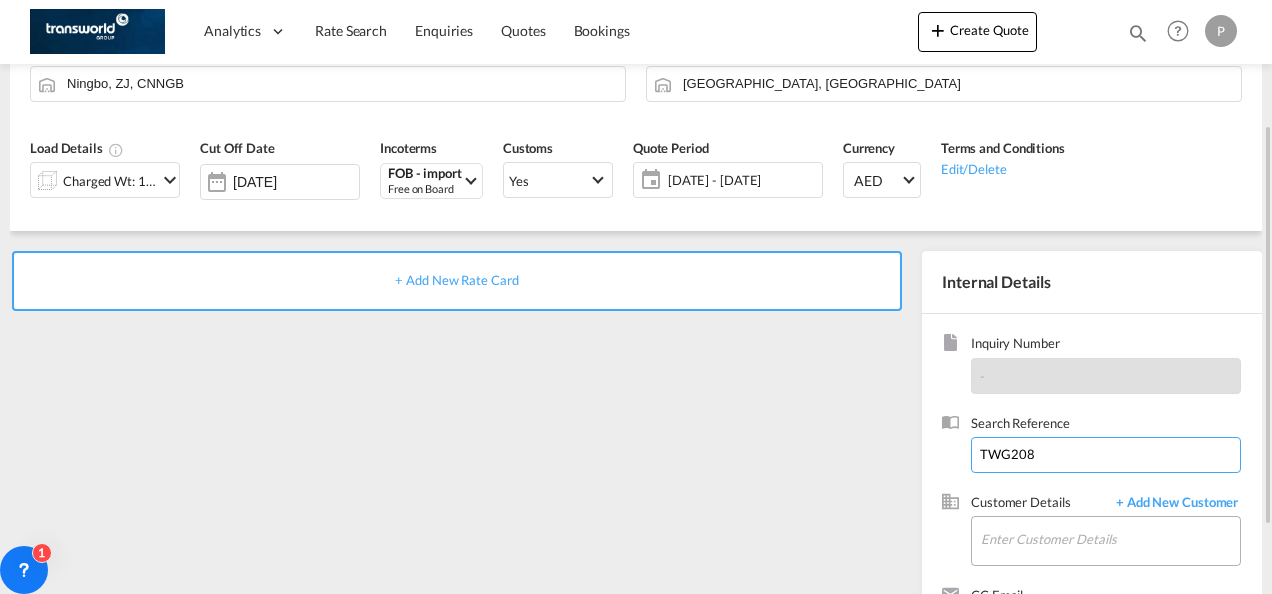 type on "TWG208" 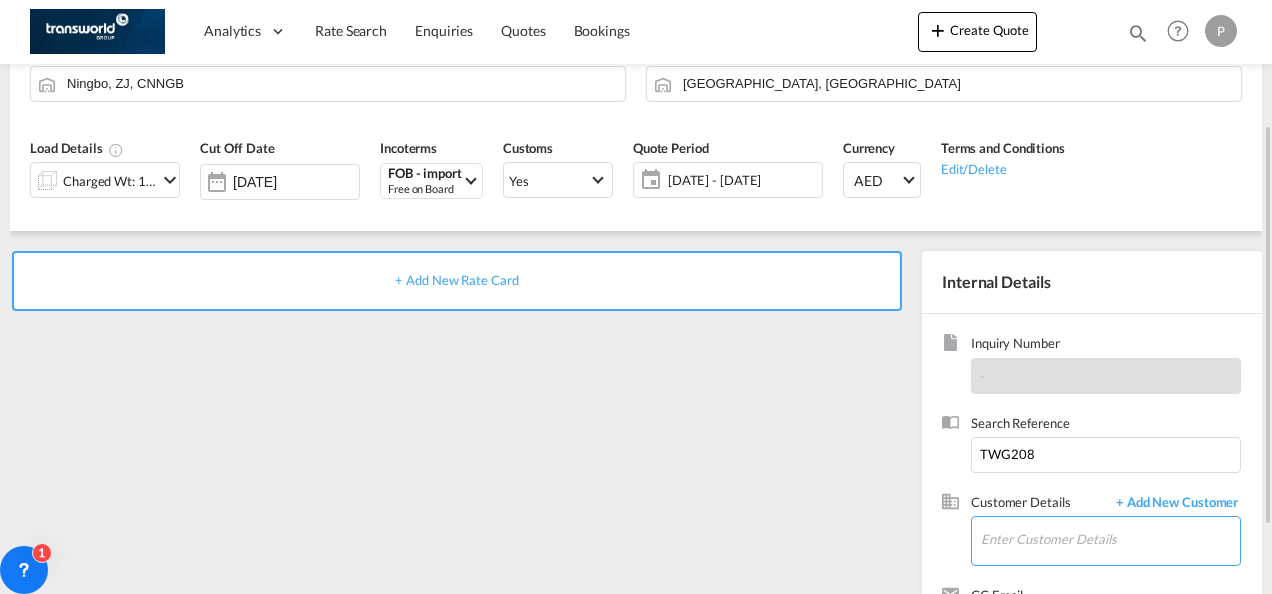 click on "Enter Customer Details" at bounding box center (1110, 539) 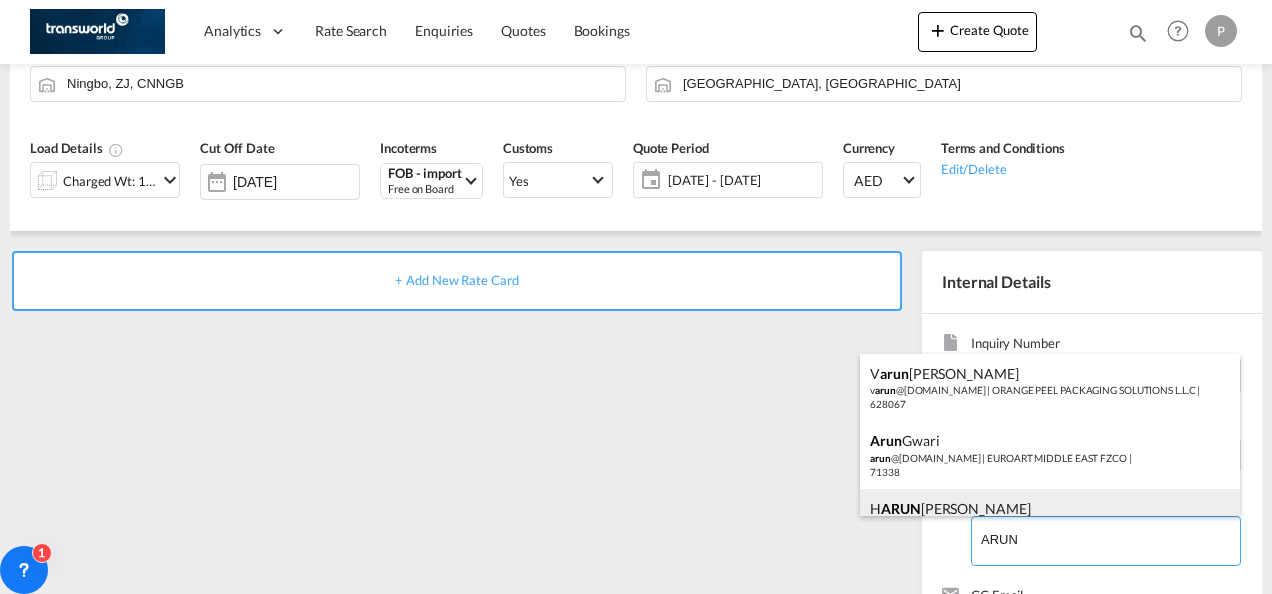scroll, scrollTop: 0, scrollLeft: 0, axis: both 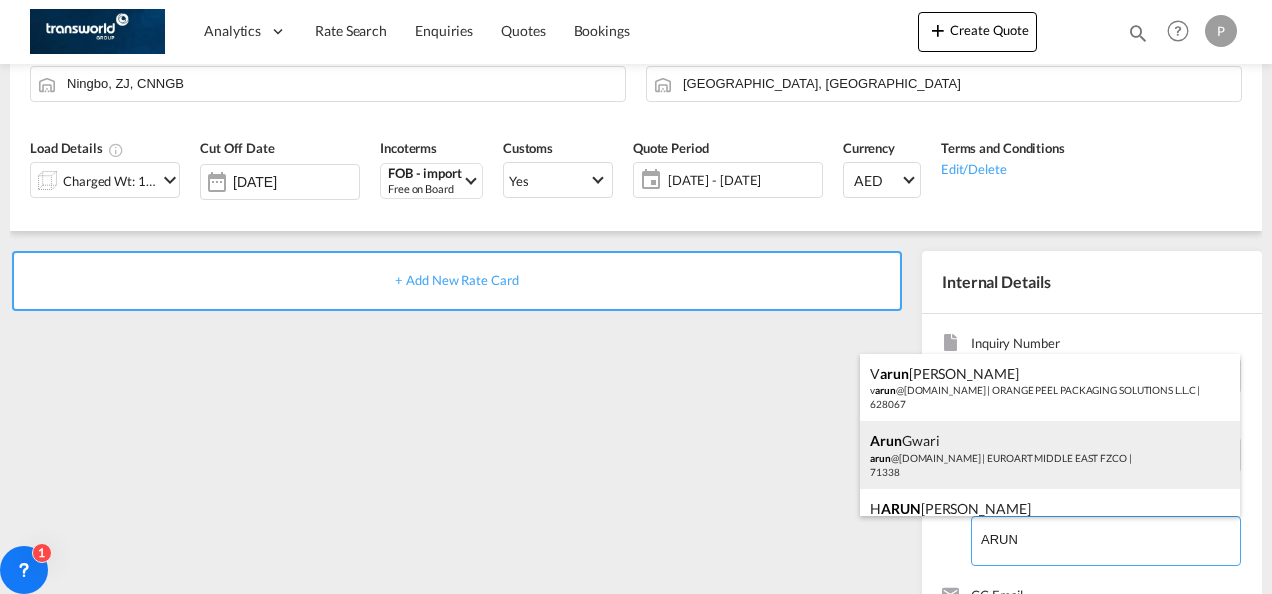 click on "Arun  Gwari arun @euro-art.co.uk    |    EUROART MIDDLE EAST FZCO
|      71338" at bounding box center (1050, 455) 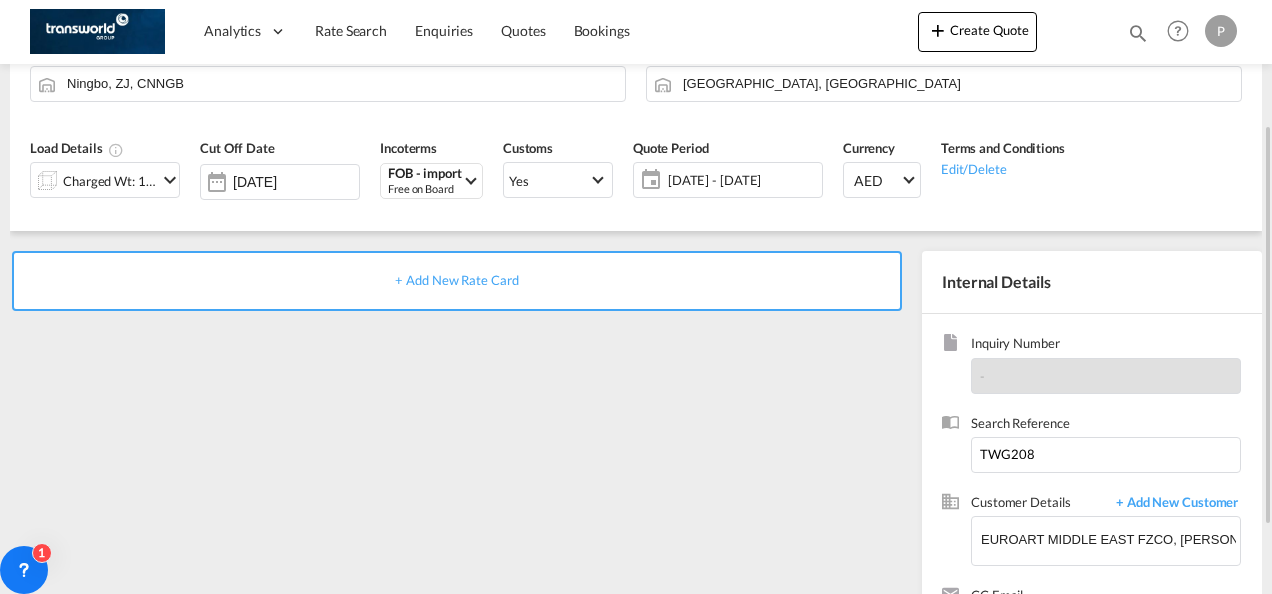 click on "+ Add New Rate Card" at bounding box center (456, 280) 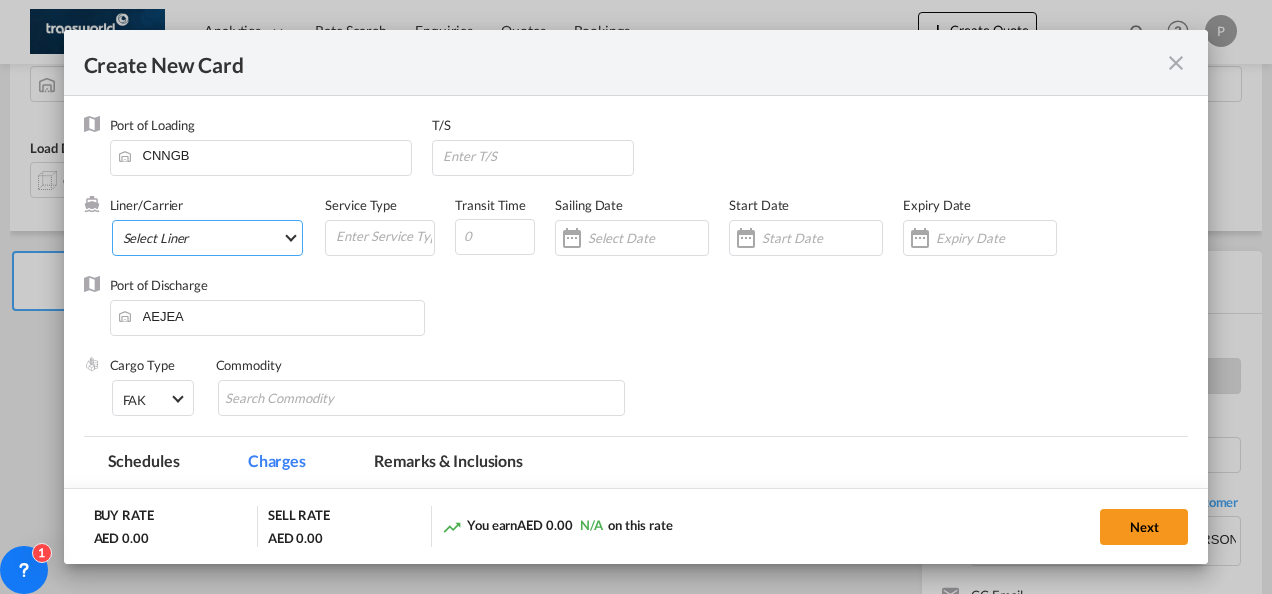 click on "Select Liner   2HM LOGISTICS D.O.O 2HM LOGISTICS D.O.O. / TDWC-CAPODISTRI 2HM LOGISTICS D.O.O. / TDWC-KOPER 2HM LOGISTICS KFT / TDWC-ANKARANSKA 3A INTERNATIONAL LOGISTICS JOINT STOCK COMPANY / T 3P LOGISTICS / TDWC - LONDON A & G INTERNATIONAL CARGO (THAILAND)  / TDWC-BANGK A A X L GLOBAL SHIPPING LINES L.L.C / TDWC-DUBAI A AND G INTERNATIONAL CARGO / TDWC-BANGKOK A J WORLDWIDE SERVICES INC / TDWC-SADDLE BRO A K ENTERPRISES / TDWC-MUMBAI A.J WORLDWIDE SERVICES LTD / TDWC-WESTDRAYTO AA AND S SHIPPING LLC / TDWC-DUBAI AA&S SHIPPING LLC / TDWC-DUBAI AAA CHINA LIMITED / TDWC-SHENZHEN AAHIL SHIPPING L.L.C / TDWC-DUBAI AAS FREIGHT EUROPE GMBH / TDWC-GERMANY AASHIANA COMMERCIAL FZE / TDWC-DUBAI AAXL GLOBAL SHIPPING LINES LLC ABBAS YOUSUF / TDWC-DUBAI ABBAS YOUSUF TRADING LLC / TDWC-DUBAI ABC EUROPEAN AIR AND SEA CARGO DISTRI / TDWC-BEOGR ABDA CARGO SERVICES DMCC / TDWC-DUBAI ABDUL MUHSEN SHIPPING LLC ABDUL MUHSEN SHIPPING LLC / TDWC-DUBAI ABRAO SHIPPING / TDWC-DUBAI ABRECO FREIGHT LLC / TDWC-DUBAI" at bounding box center [208, 238] 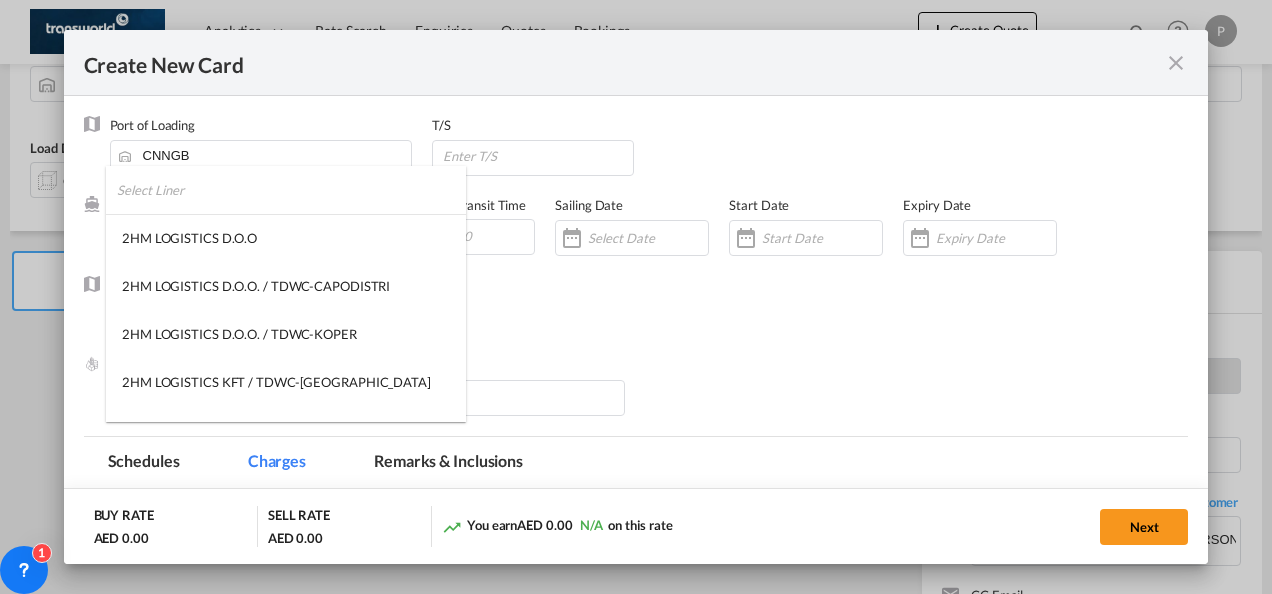 click at bounding box center [291, 190] 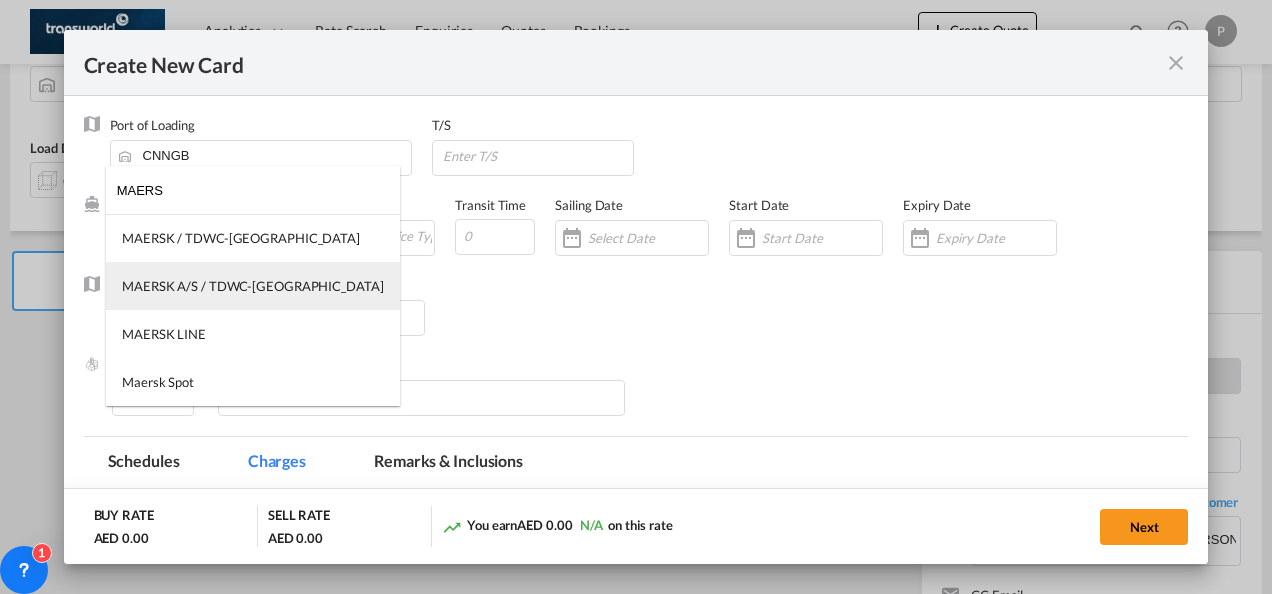 type on "MAERS" 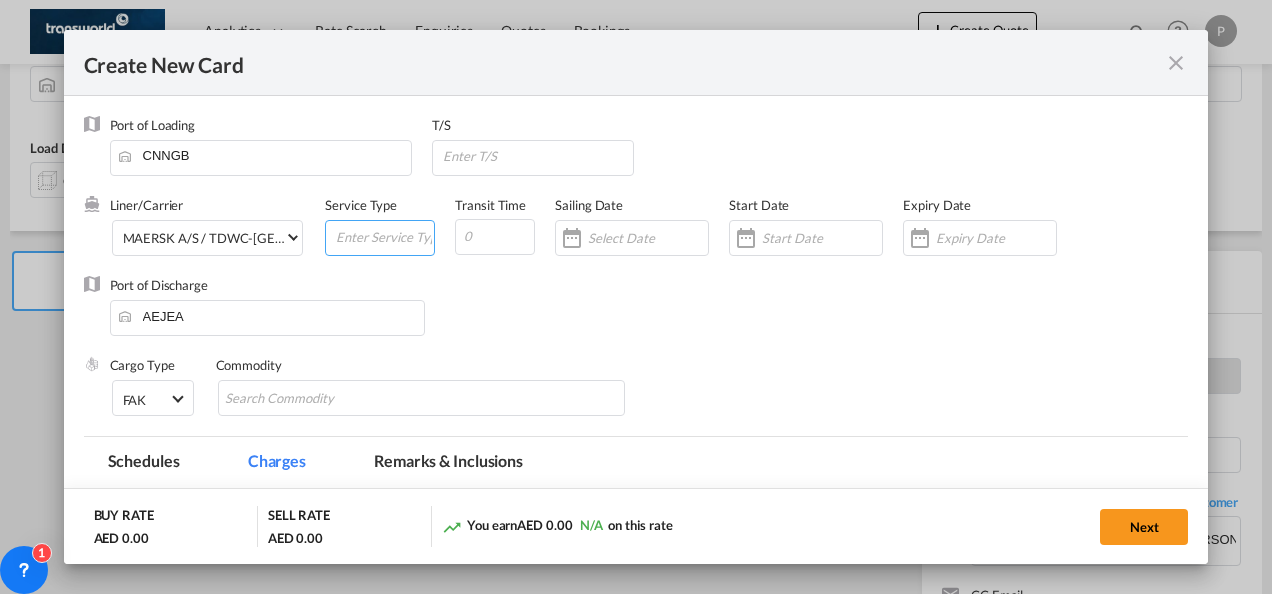 click at bounding box center (384, 236) 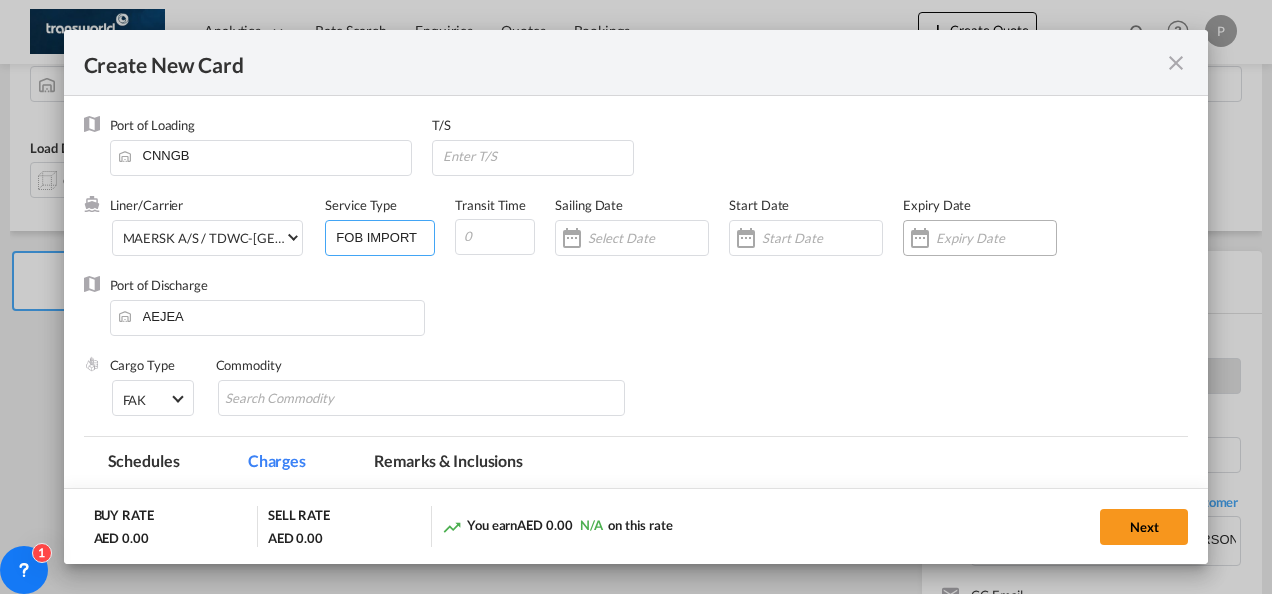 type on "FOB IMPORT" 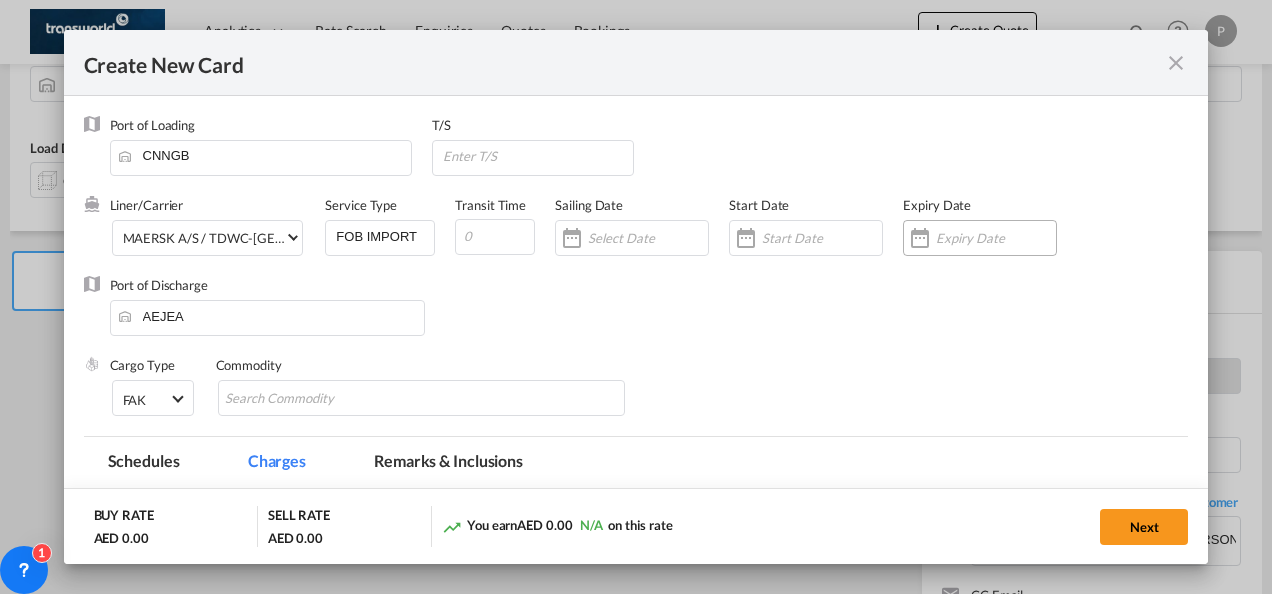 click at bounding box center (980, 238) 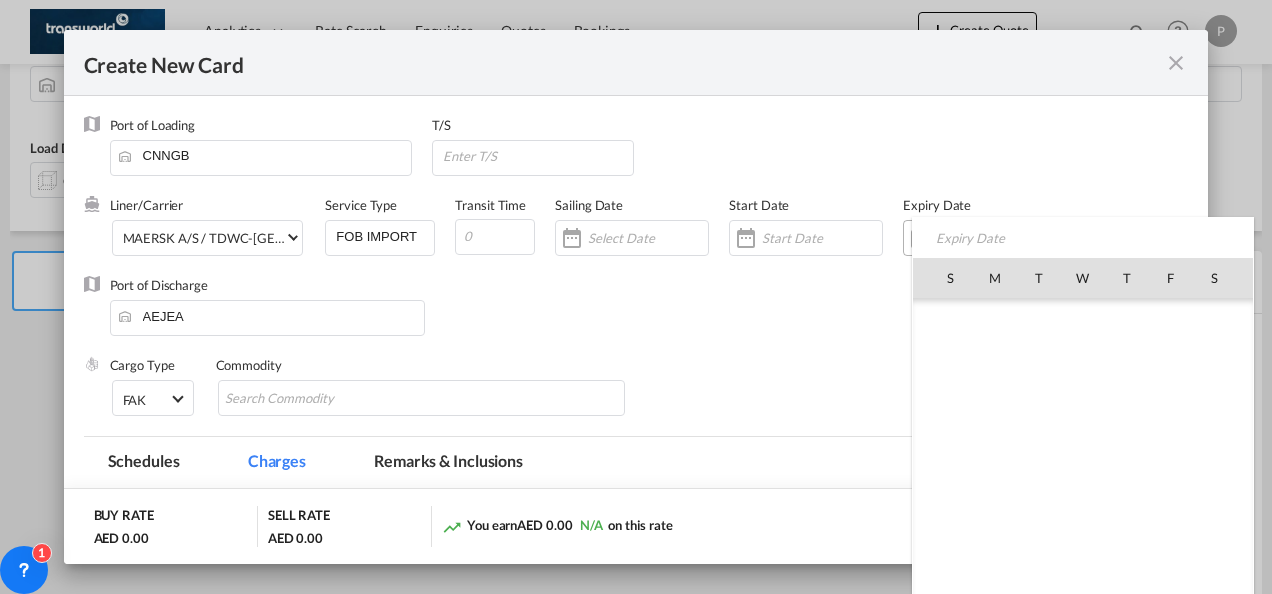 scroll, scrollTop: 462690, scrollLeft: 0, axis: vertical 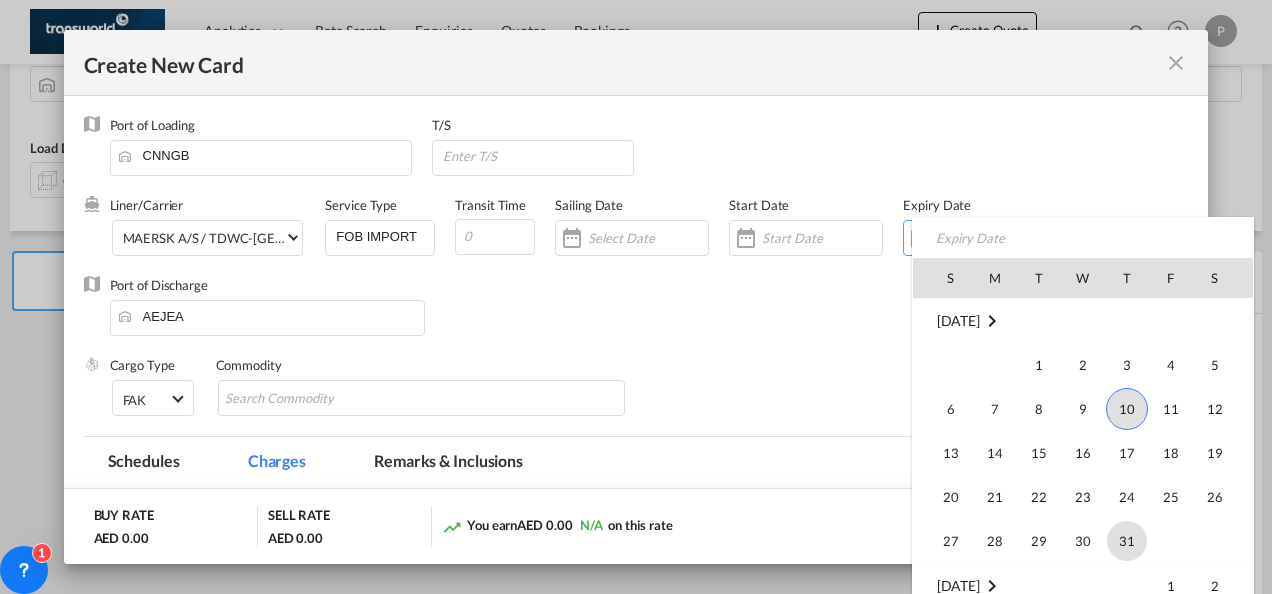 click on "31" at bounding box center [1127, 541] 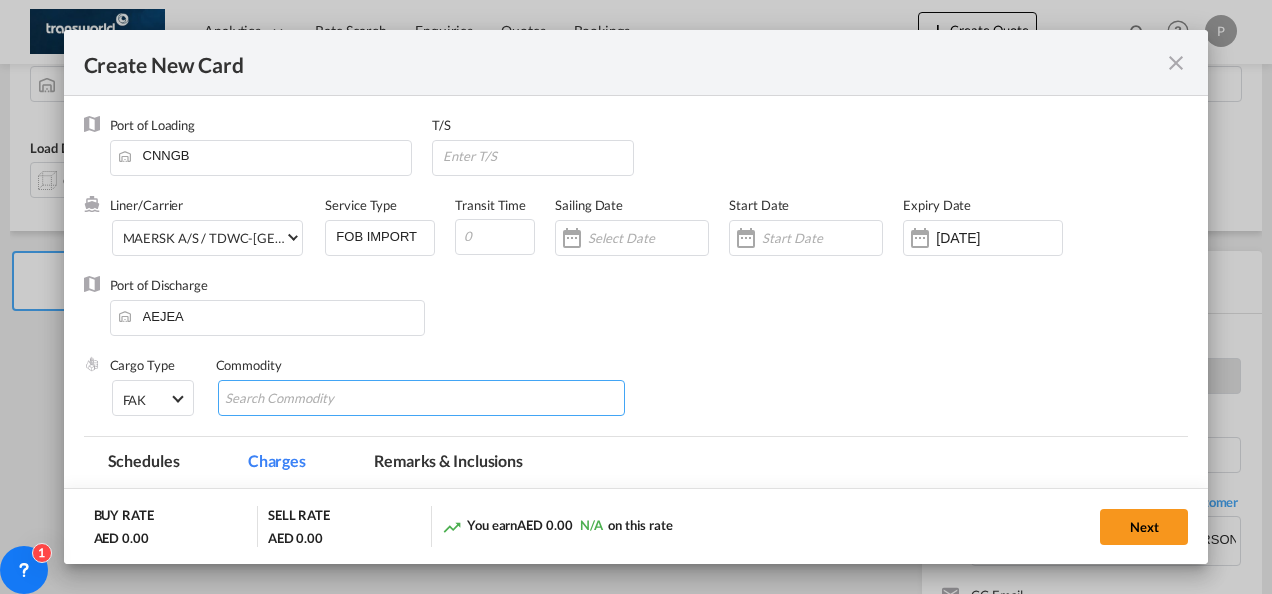 click at bounding box center (316, 399) 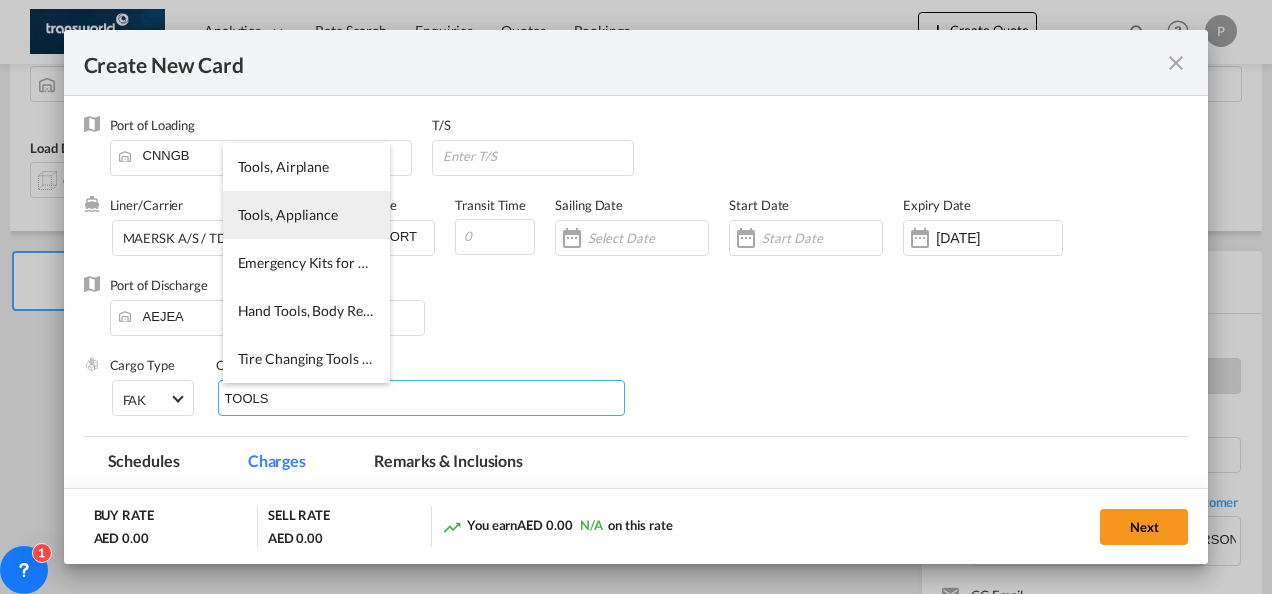 type on "TOOLS" 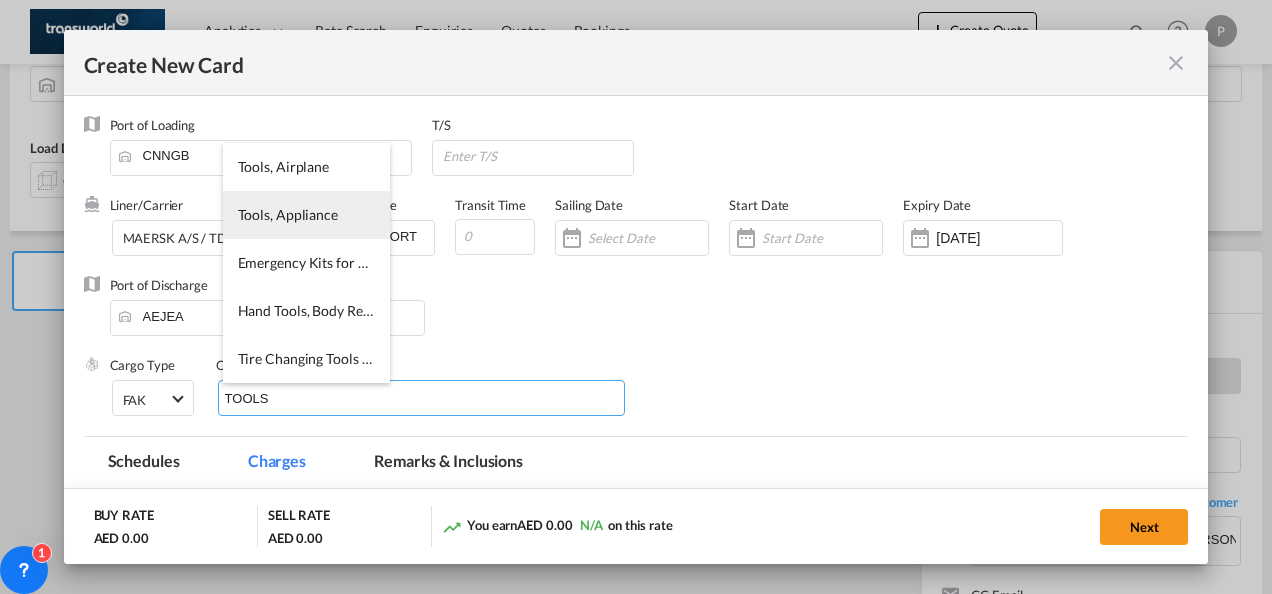 click on "Tools, Appliance" at bounding box center (288, 214) 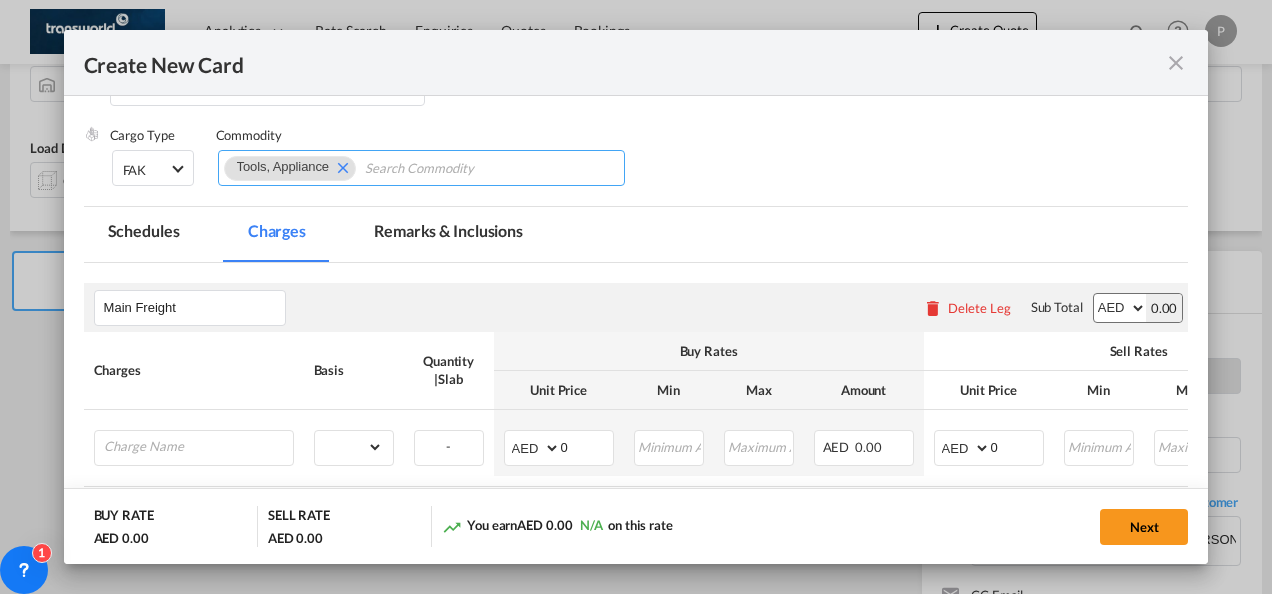 scroll, scrollTop: 234, scrollLeft: 0, axis: vertical 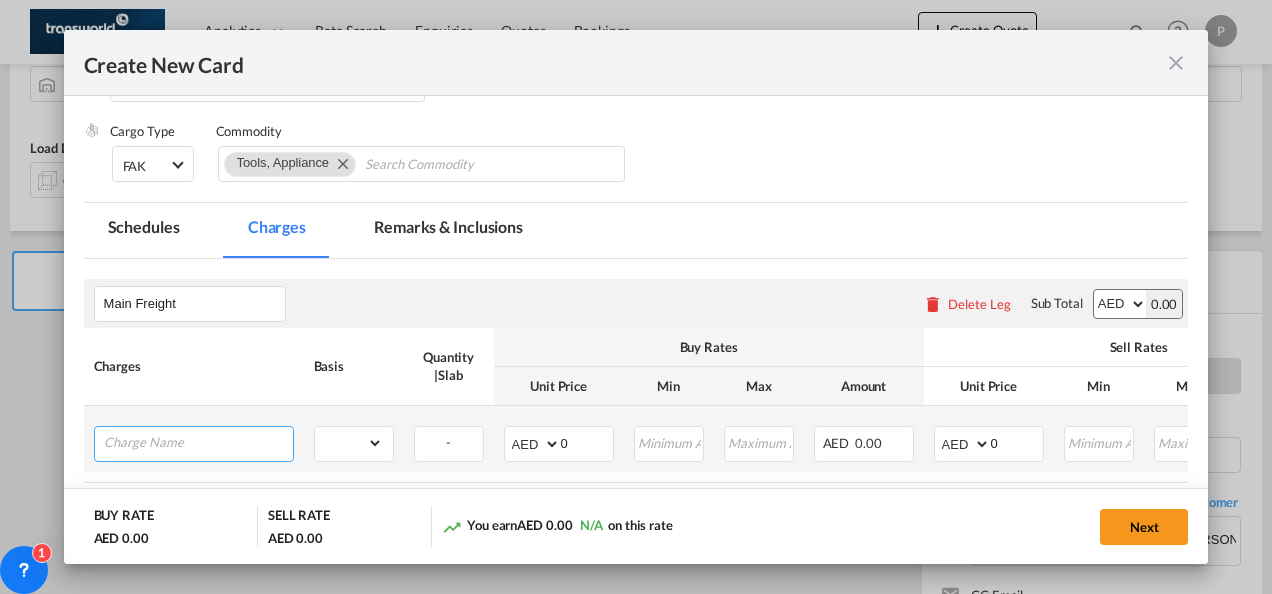 click at bounding box center (198, 442) 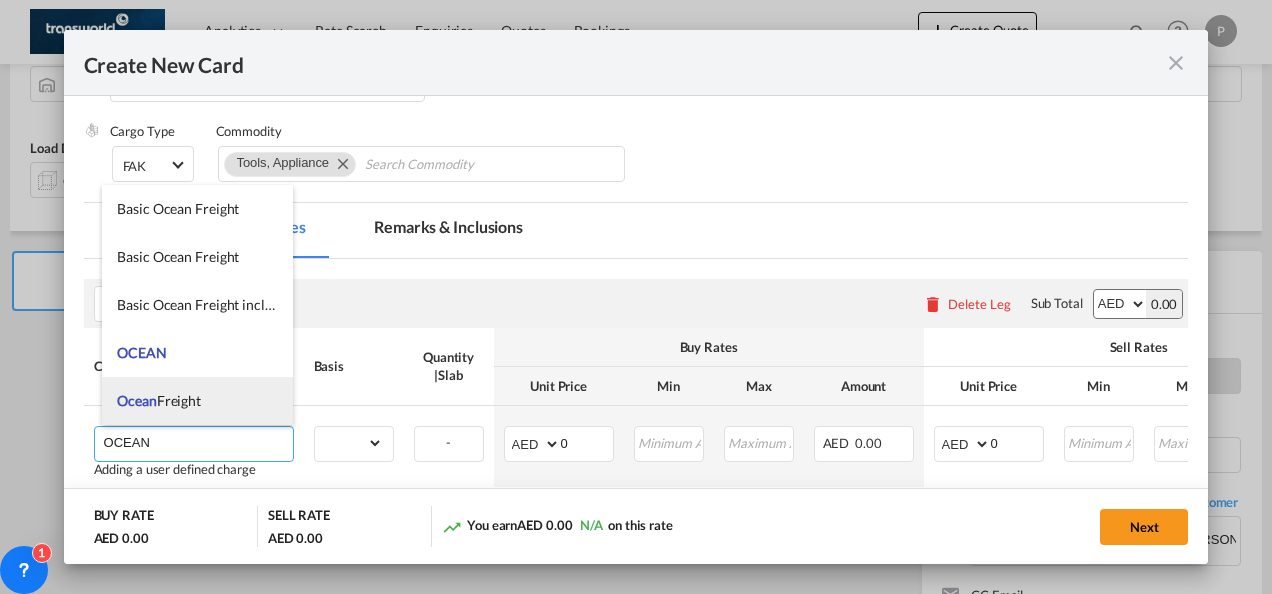 click on "Ocean  Freight" at bounding box center [197, 401] 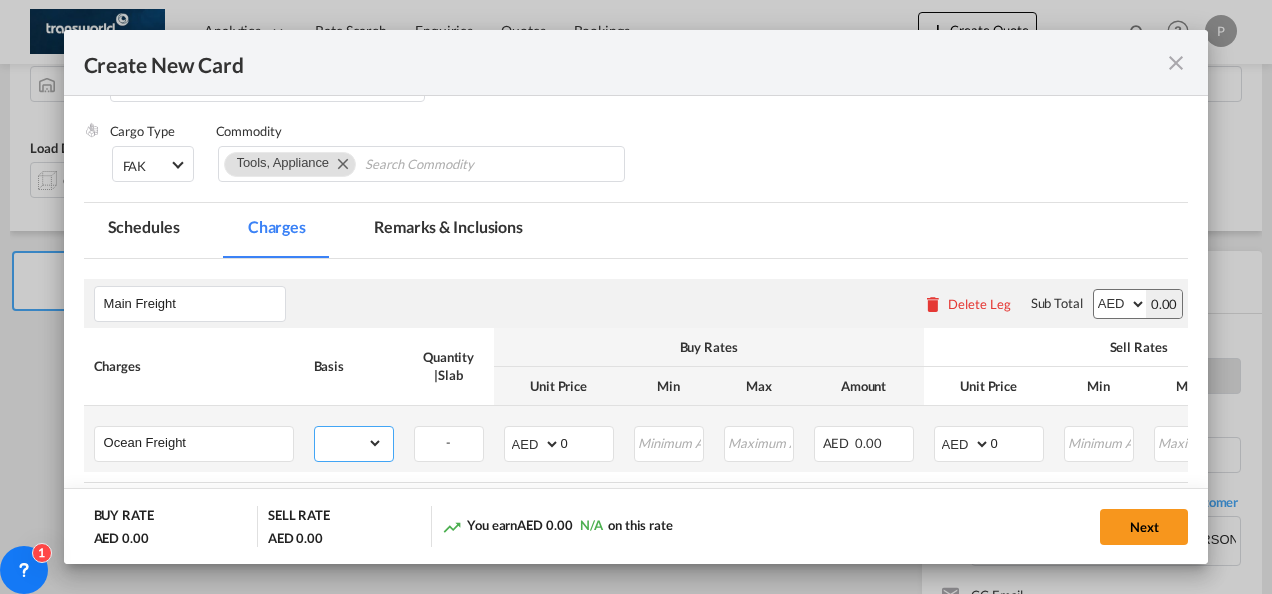 click on "gross_weight
volumetric_weight
per_shipment
per_bl
per_km
per_hawb
per_kg
flat
per_ton
per_cbm
per_hbl
per_w/m
per_awb
per_sbl
per_quintal
per_doc
N/A
per shipping bill
% on freight
per_lbs
per_pallet
per_carton
per_vehicle
per_shift
per_invoice
per_package
per_cft
per_day
per_revalidation
per_declaration
per_document
per clearance" at bounding box center [349, 443] 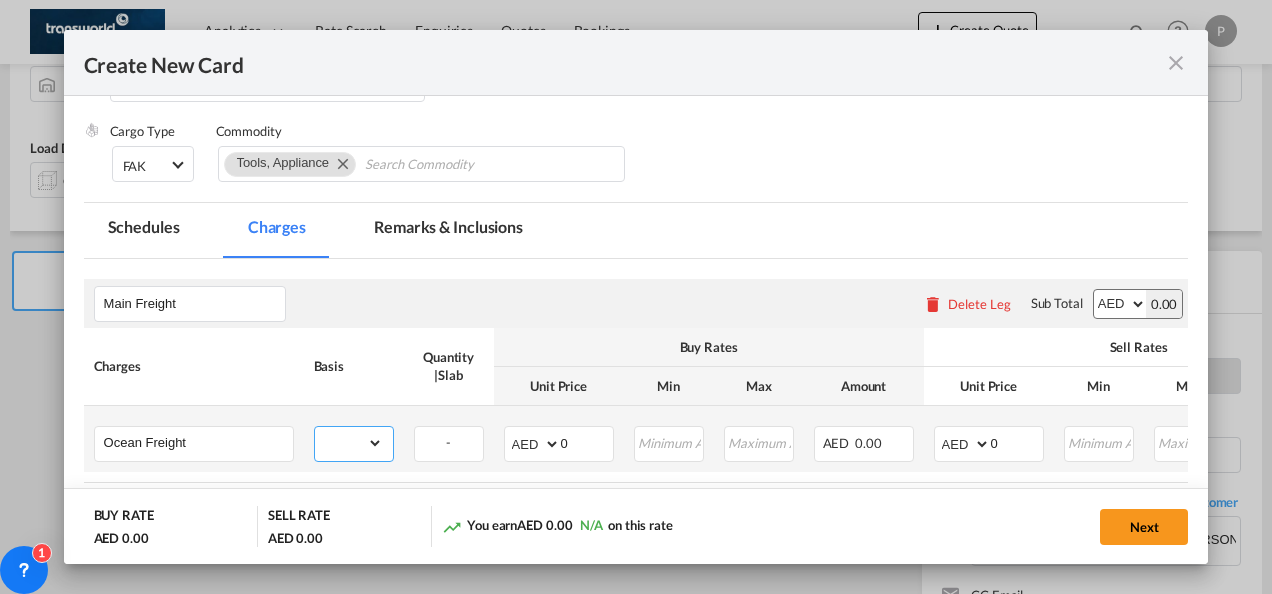select on "per_shipment" 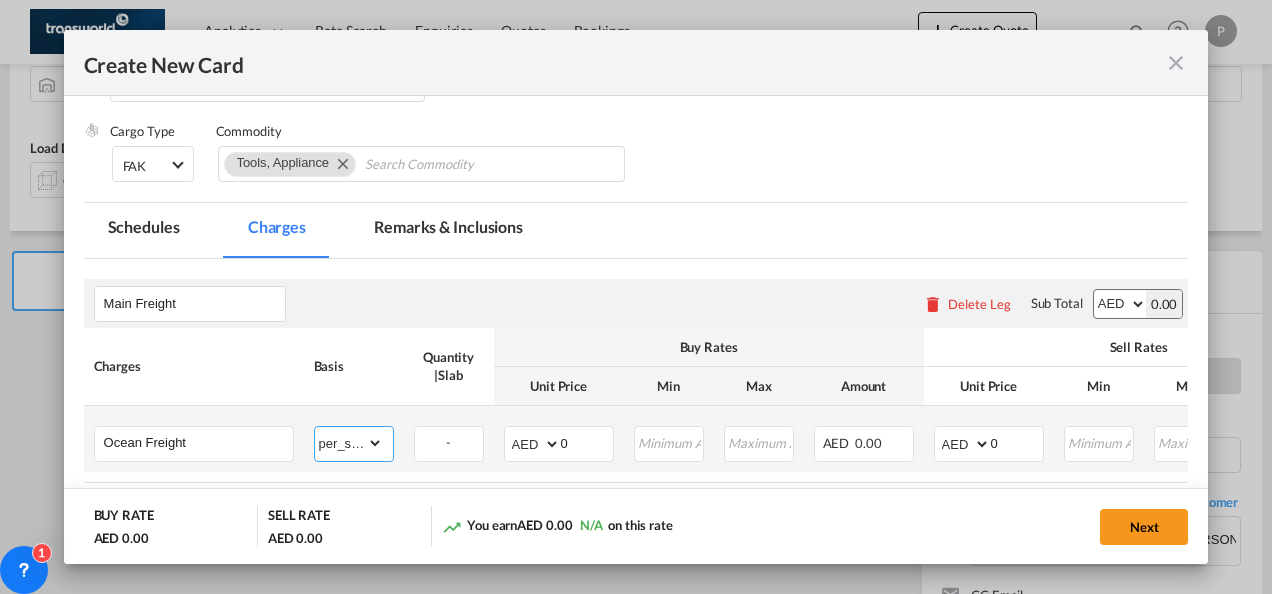 click on "gross_weight
volumetric_weight
per_shipment
per_bl
per_km
per_hawb
per_kg
flat
per_ton
per_cbm
per_hbl
per_w/m
per_awb
per_sbl
per_quintal
per_doc
N/A
per shipping bill
% on freight
per_lbs
per_pallet
per_carton
per_vehicle
per_shift
per_invoice
per_package
per_cft
per_day
per_revalidation
per_declaration
per_document
per clearance" at bounding box center (349, 443) 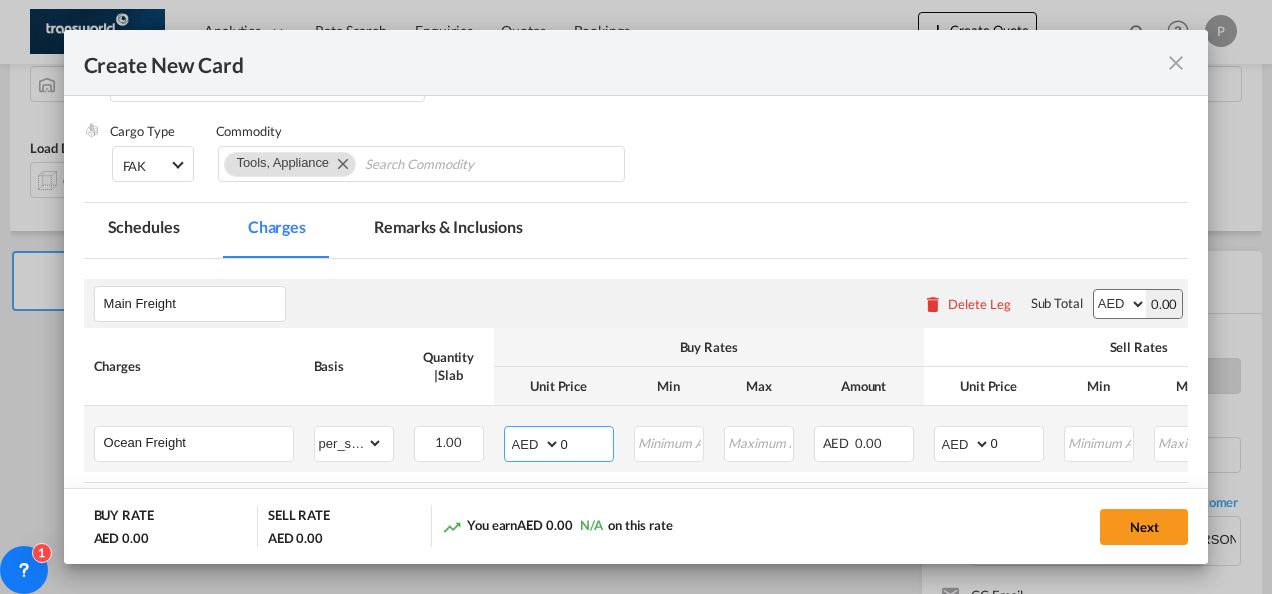 click on "0" at bounding box center [587, 442] 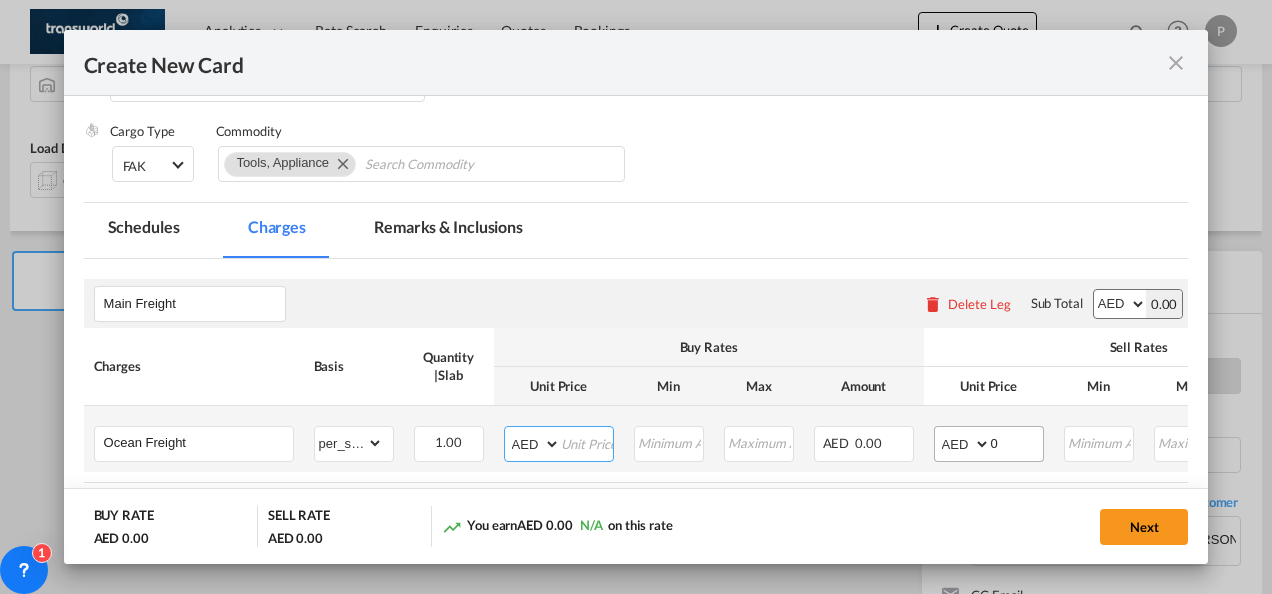 type 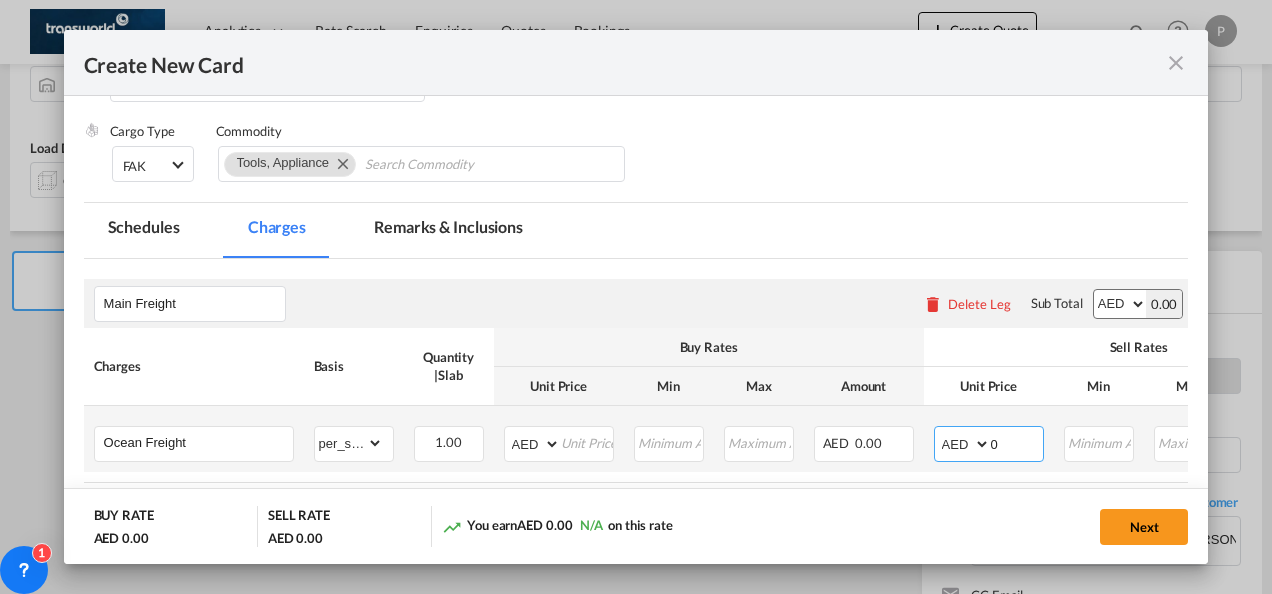 click on "0" at bounding box center [1017, 442] 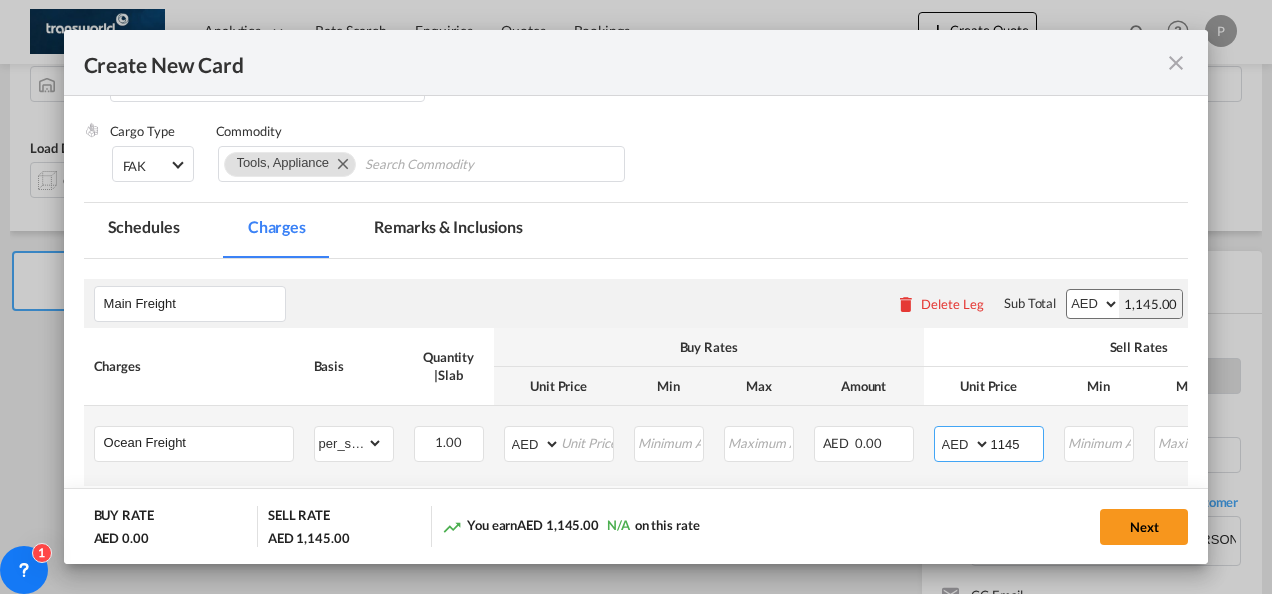 type on "1145" 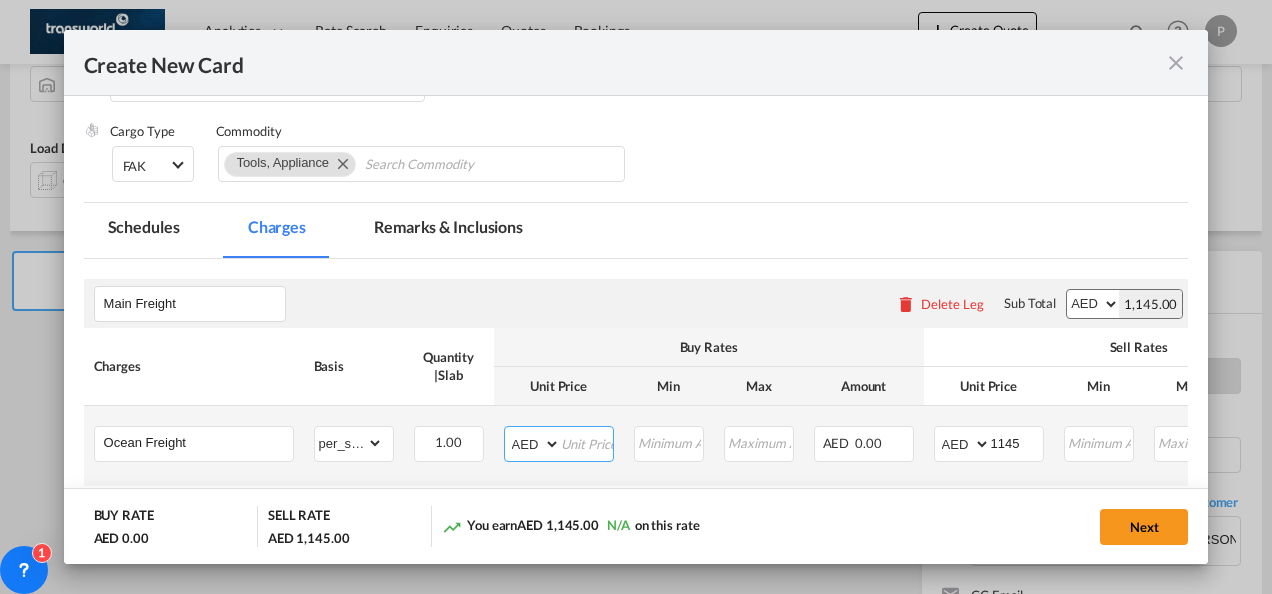 click at bounding box center (587, 442) 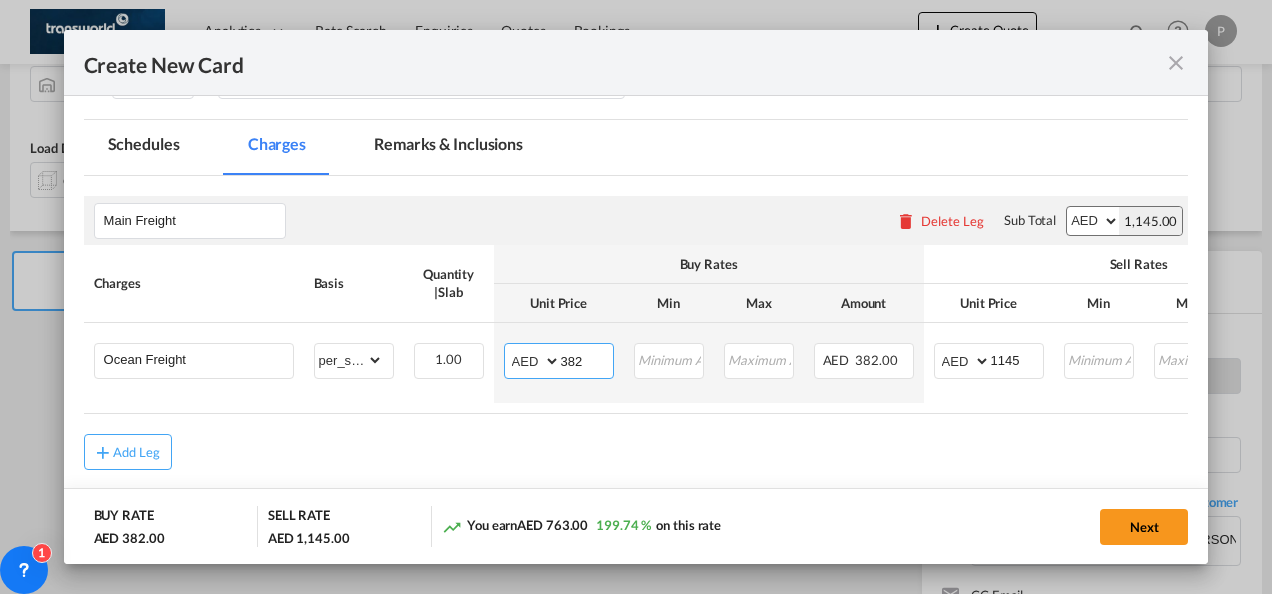 scroll, scrollTop: 324, scrollLeft: 0, axis: vertical 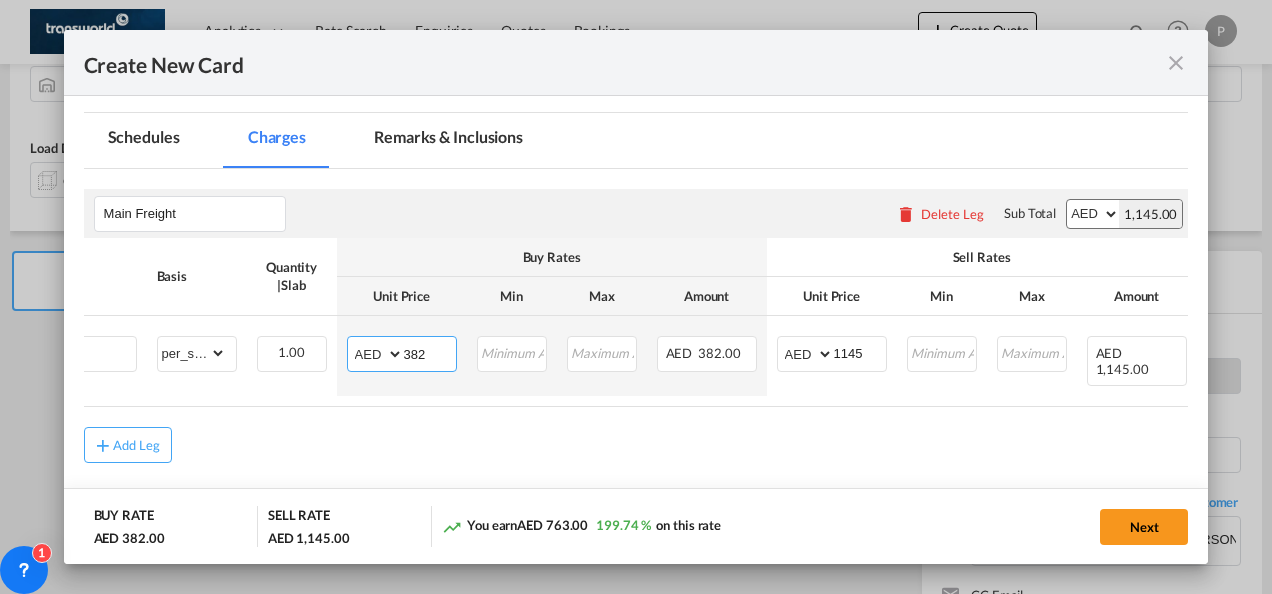 type on "382" 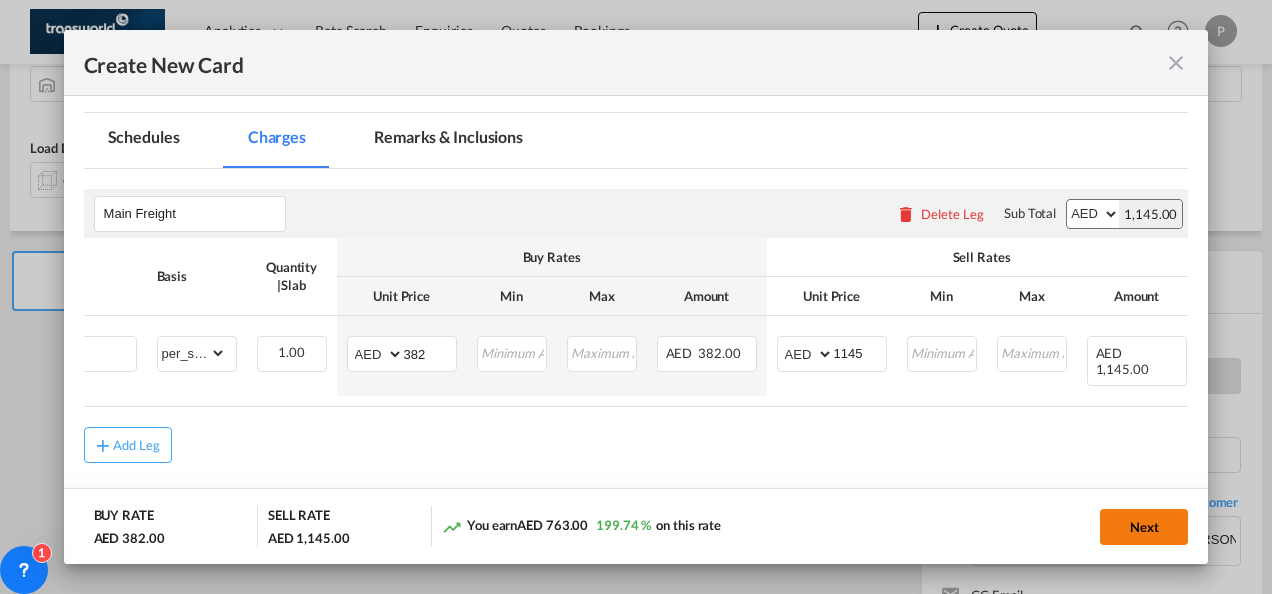 click on "Next" 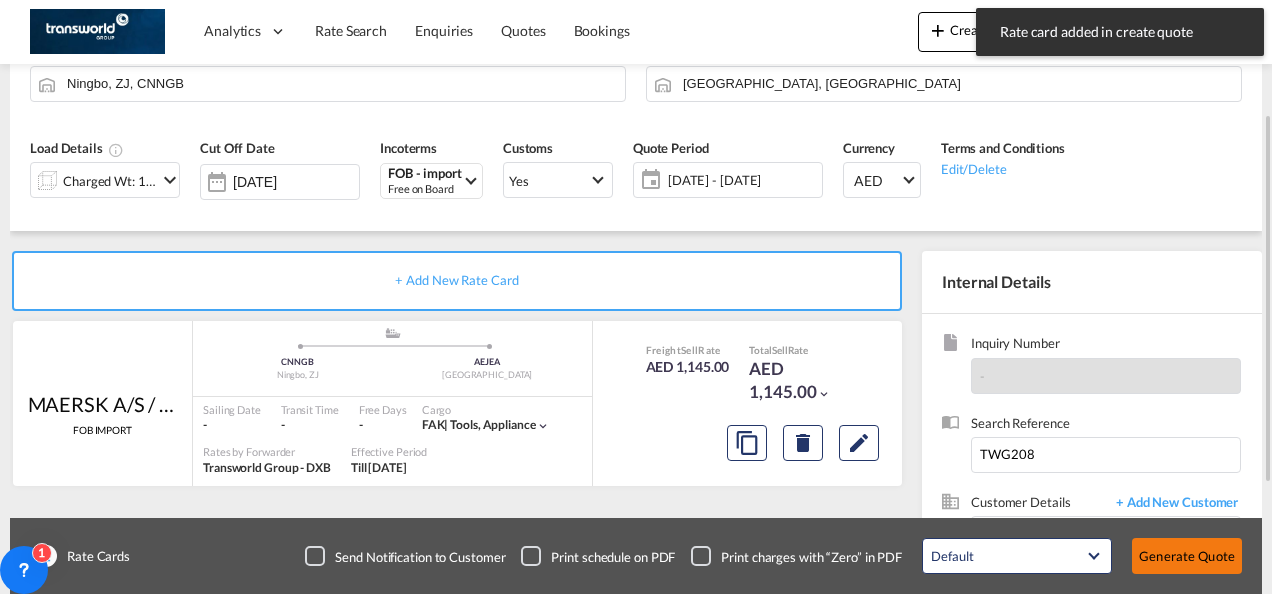 click on "Generate Quote" at bounding box center (1187, 556) 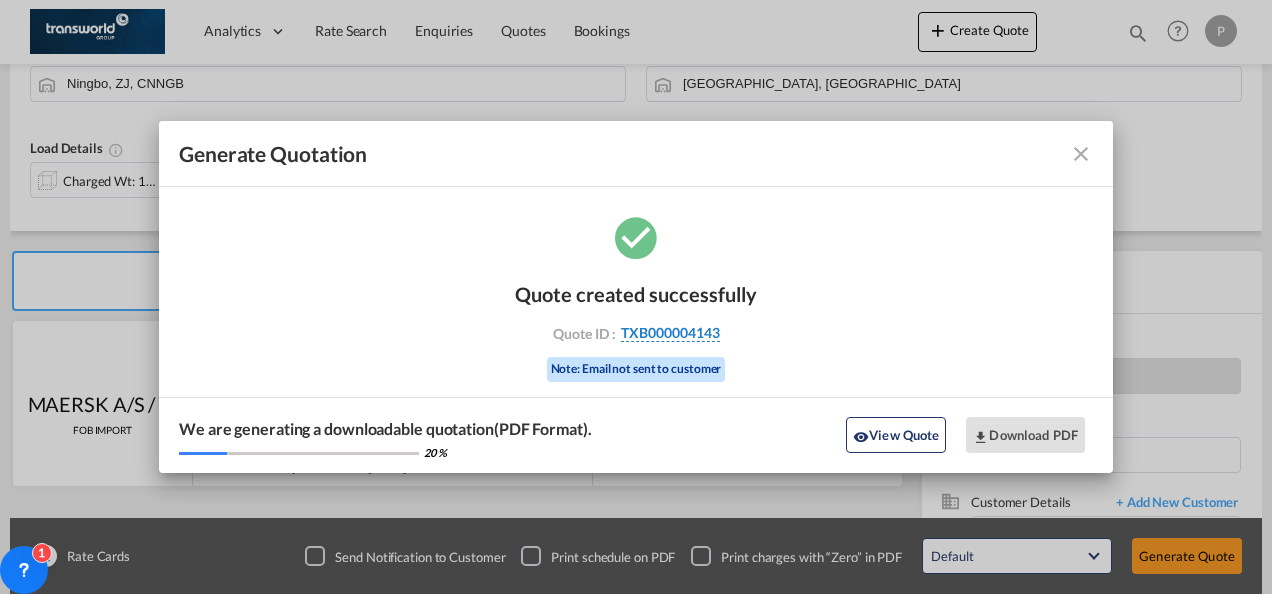 click on "TXB000004143" at bounding box center (670, 333) 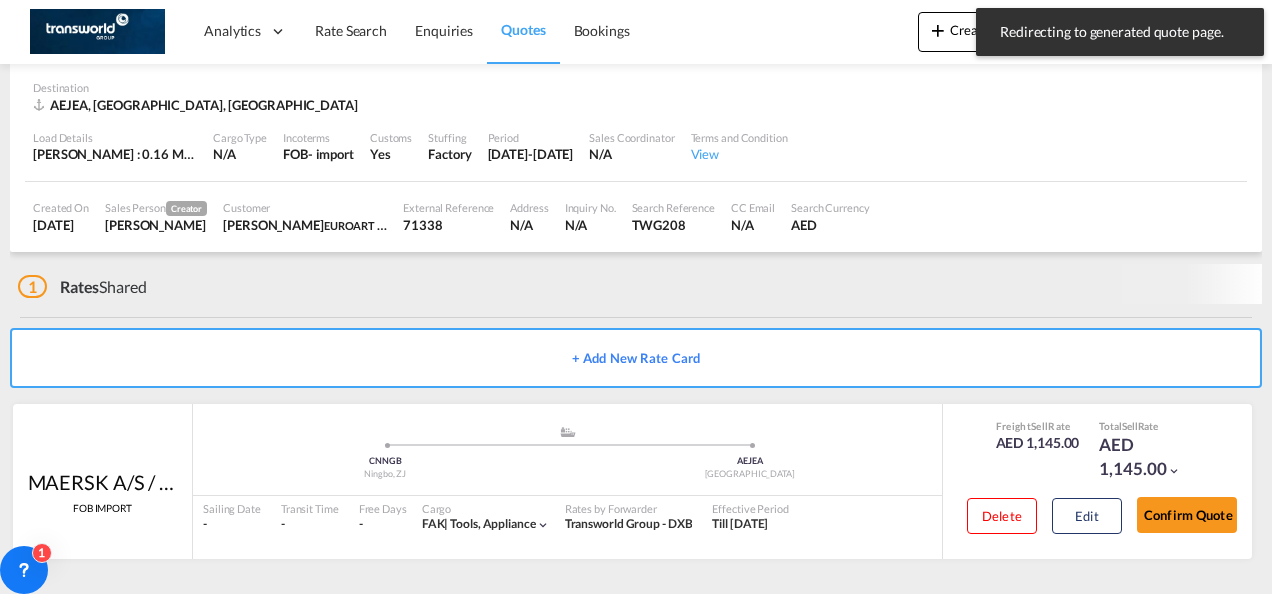 scroll, scrollTop: 134, scrollLeft: 0, axis: vertical 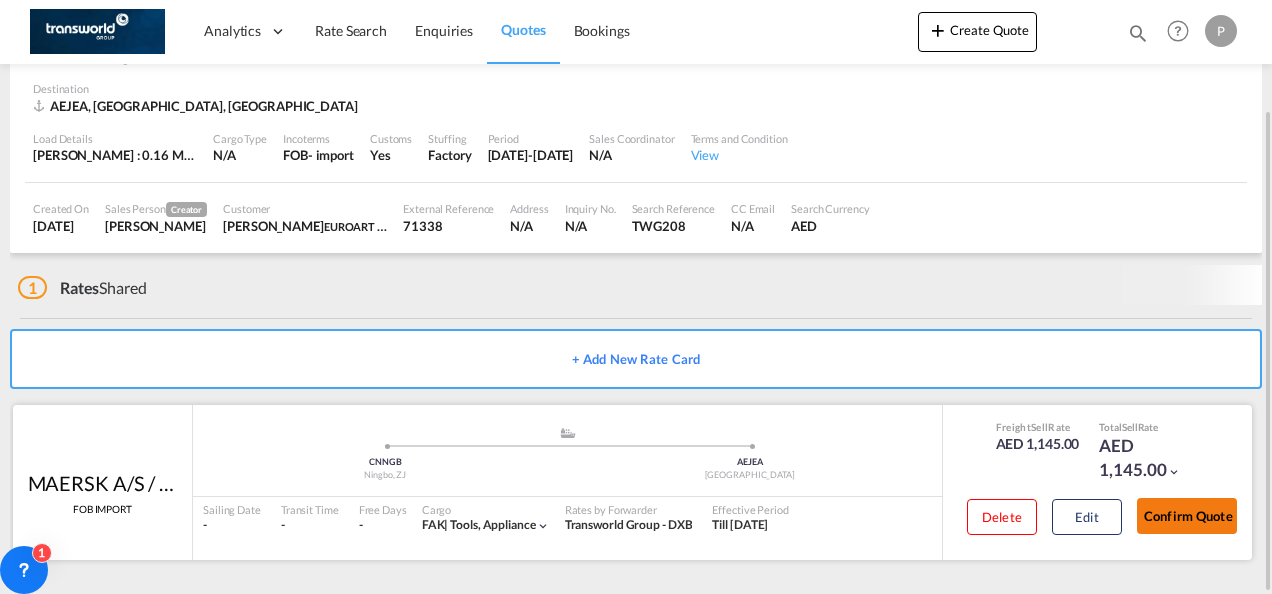 click on "Confirm Quote" at bounding box center [1187, 516] 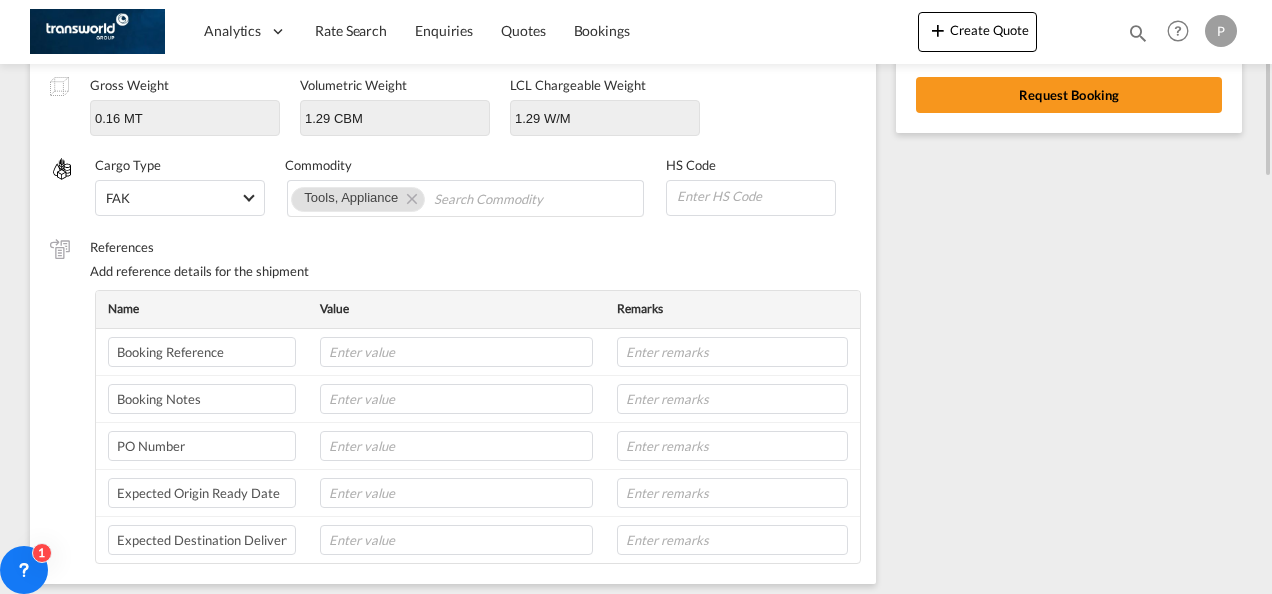 scroll, scrollTop: 77, scrollLeft: 0, axis: vertical 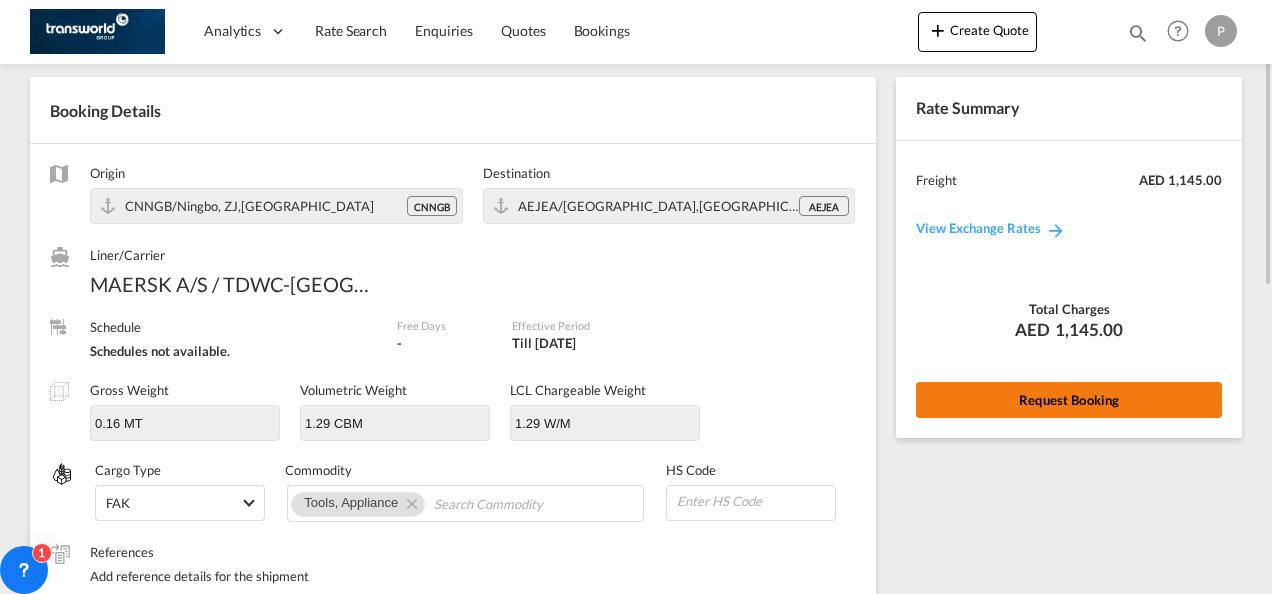 click on "Request Booking" at bounding box center [1069, 400] 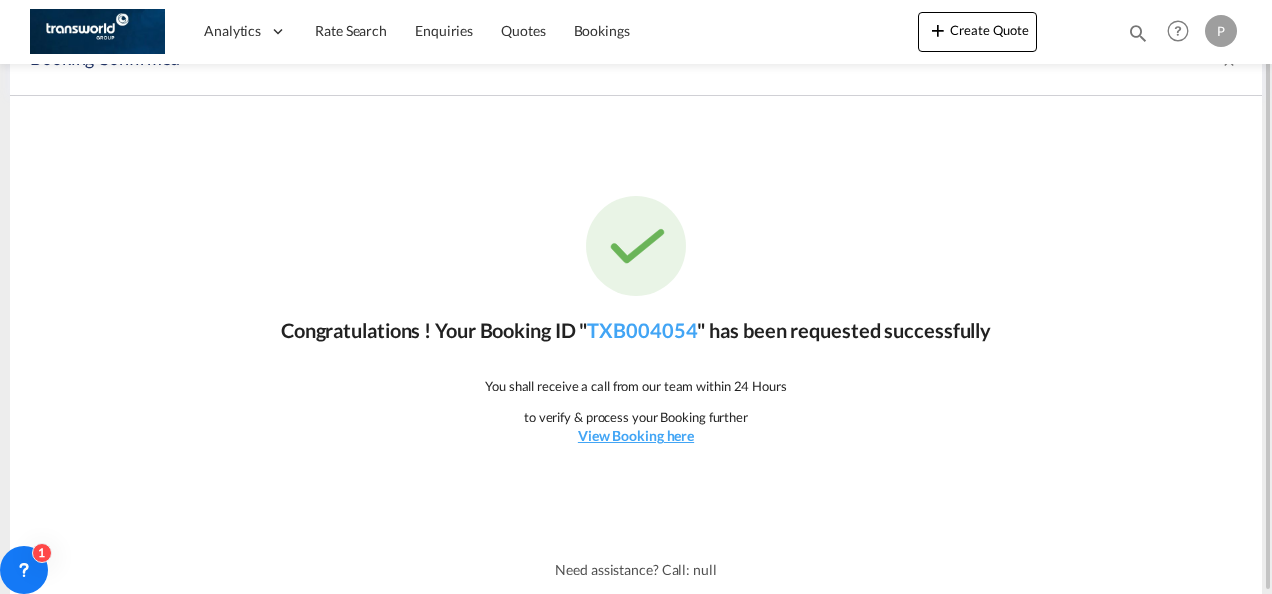 scroll, scrollTop: 37, scrollLeft: 0, axis: vertical 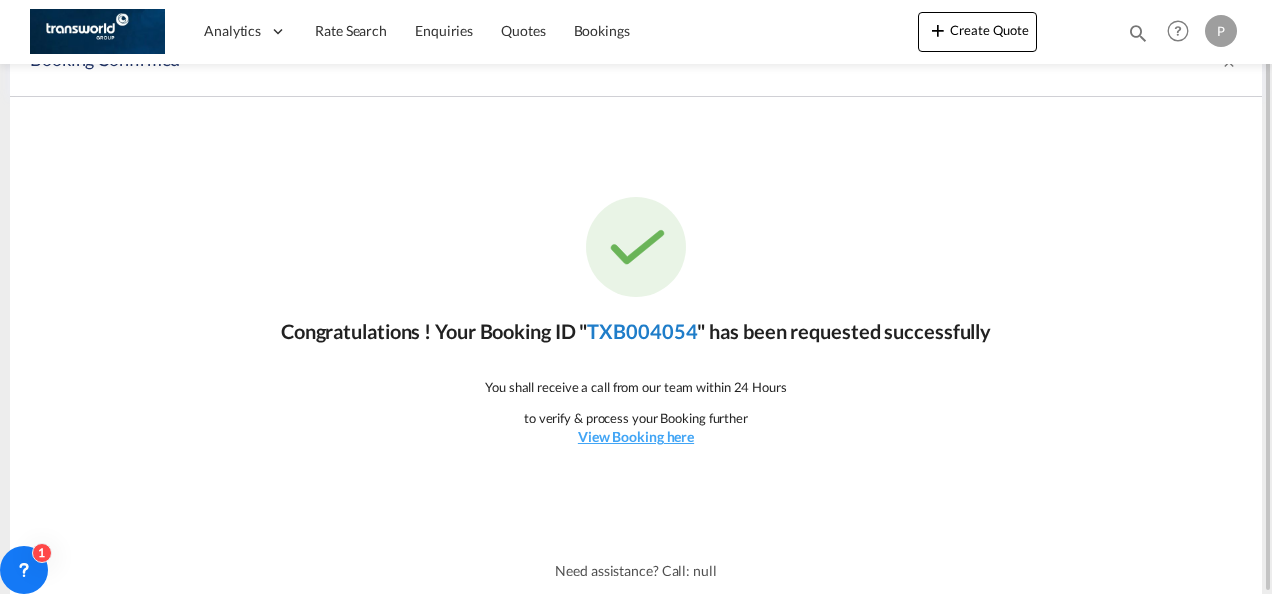 click on "TXB004054" 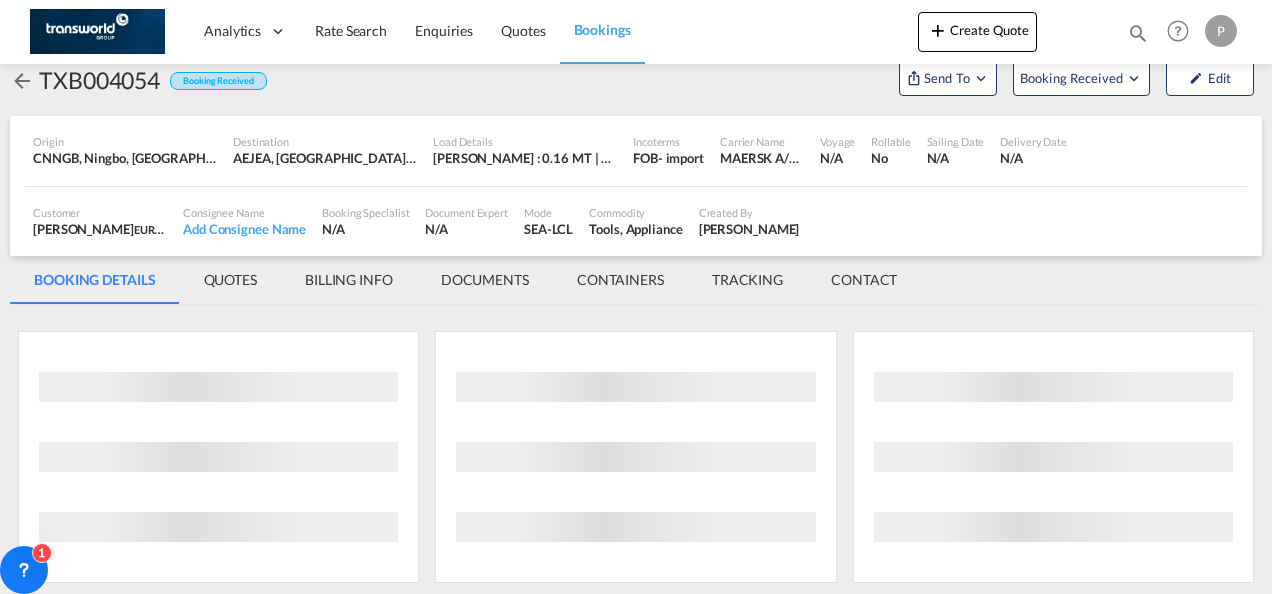 scroll, scrollTop: 1176, scrollLeft: 0, axis: vertical 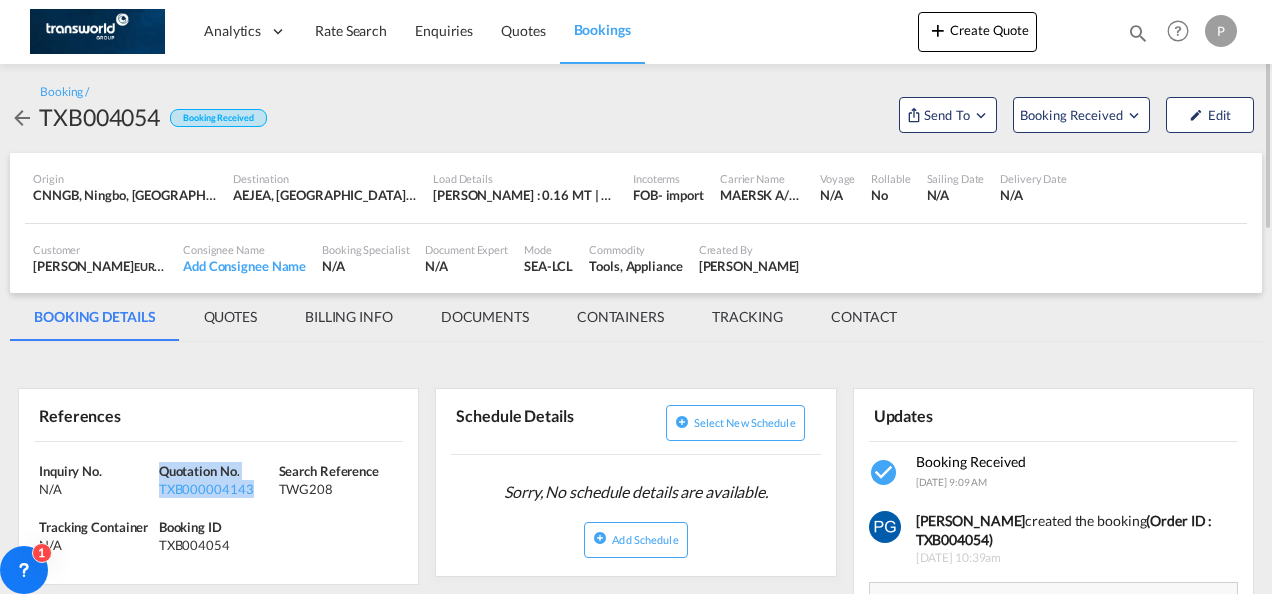 drag, startPoint x: 256, startPoint y: 486, endPoint x: 160, endPoint y: 464, distance: 98.48858 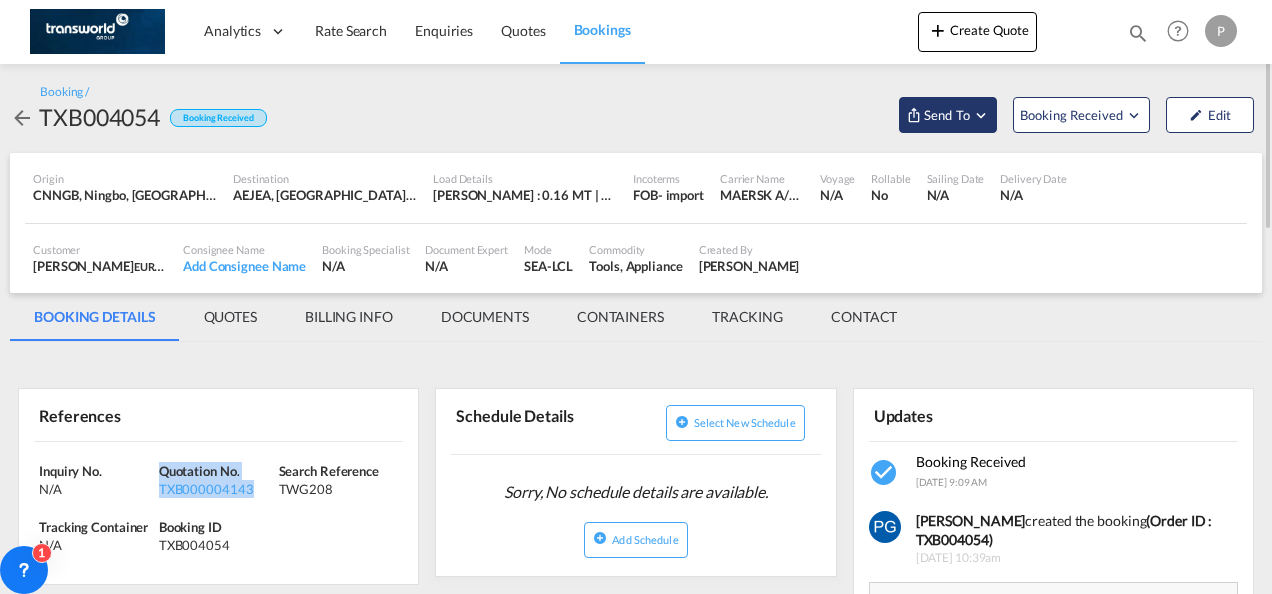 click on "Send To" at bounding box center [948, 115] 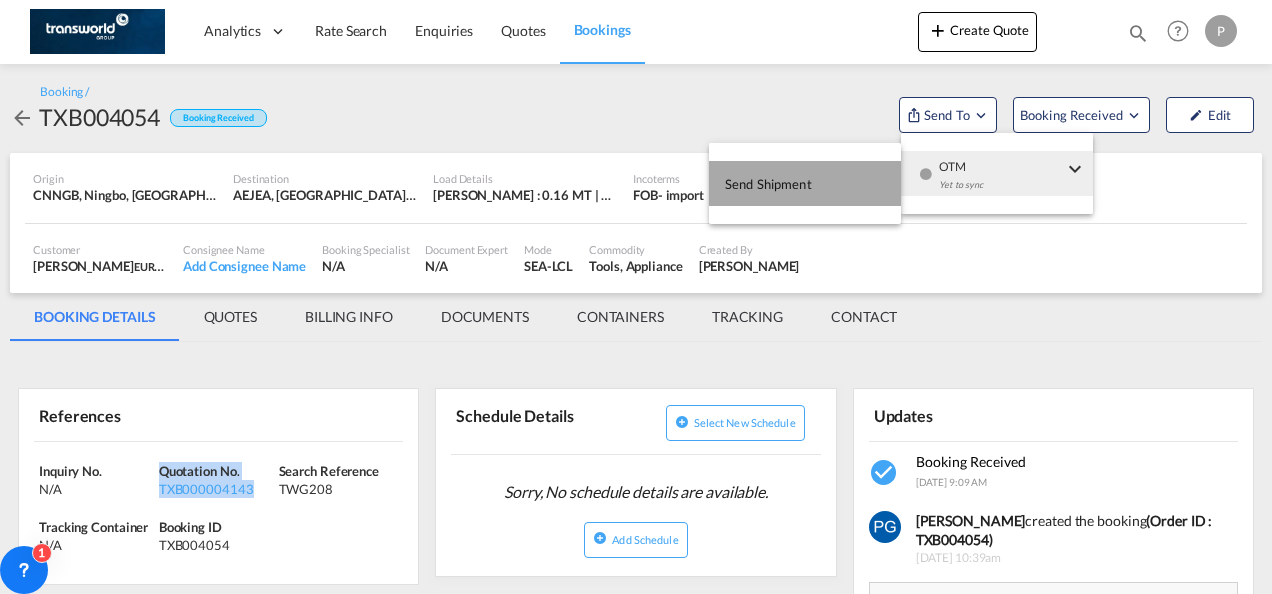 click on "Send Shipment" at bounding box center (805, 183) 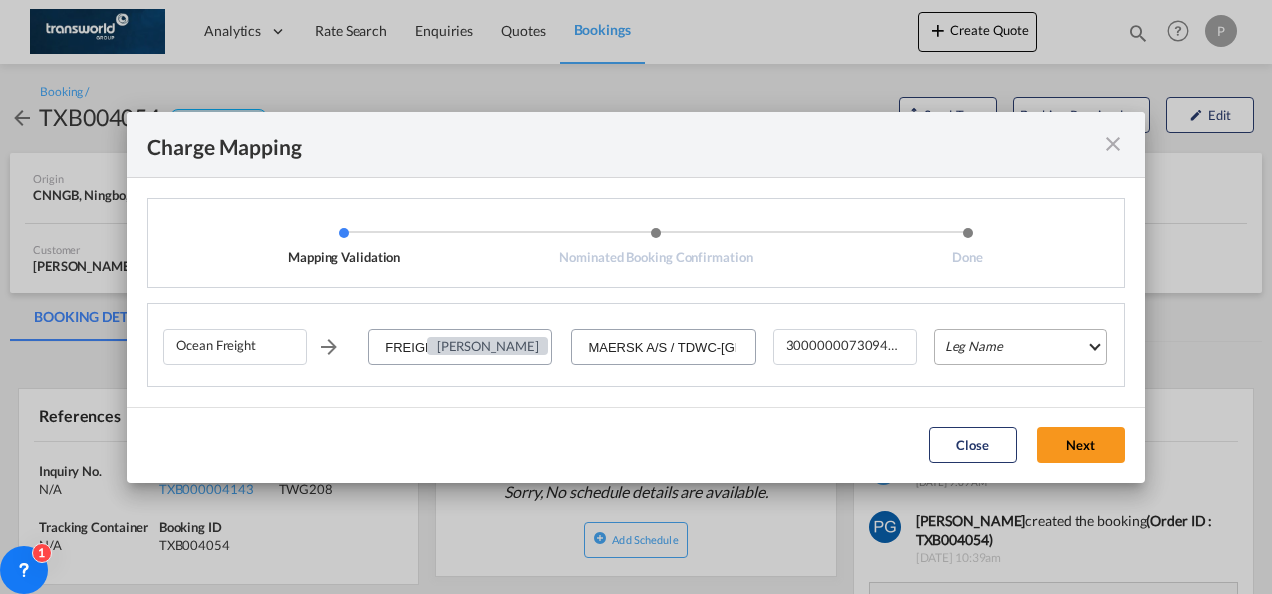 click on "Leg Name HANDLING ORIGIN VESSEL HANDLING DESTINATION OTHERS TL PICK UP CUSTOMS ORIGIN CUSTOMS DESTINATION TL DELIVERY" at bounding box center [1020, 347] 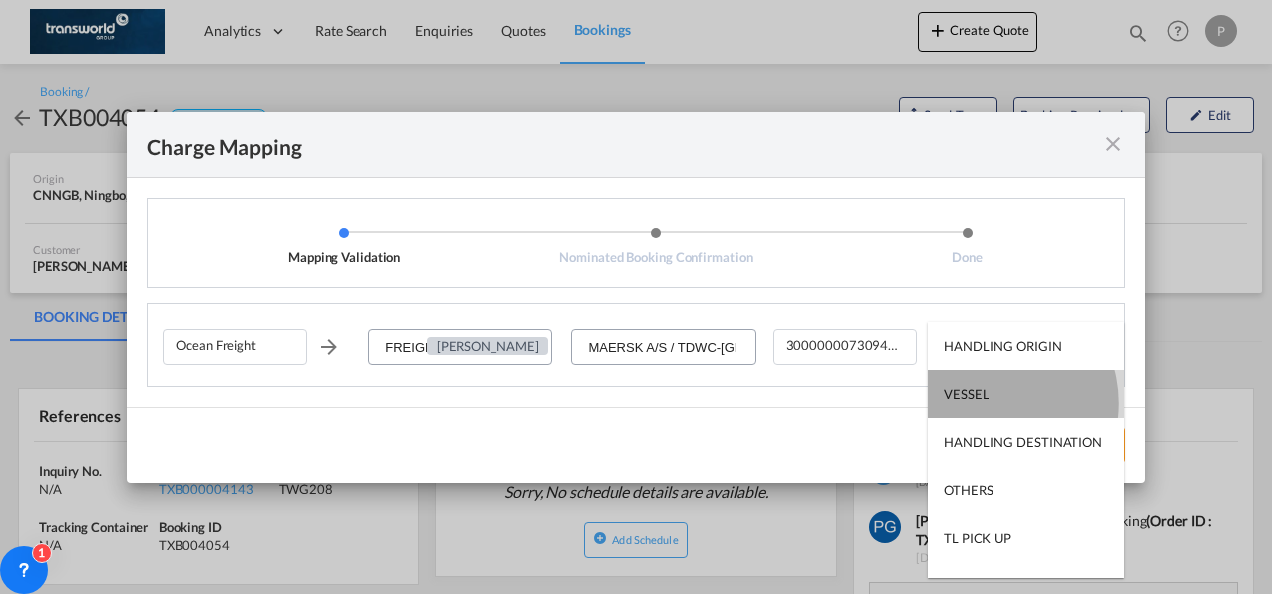 click on "VESSEL" at bounding box center (1026, 394) 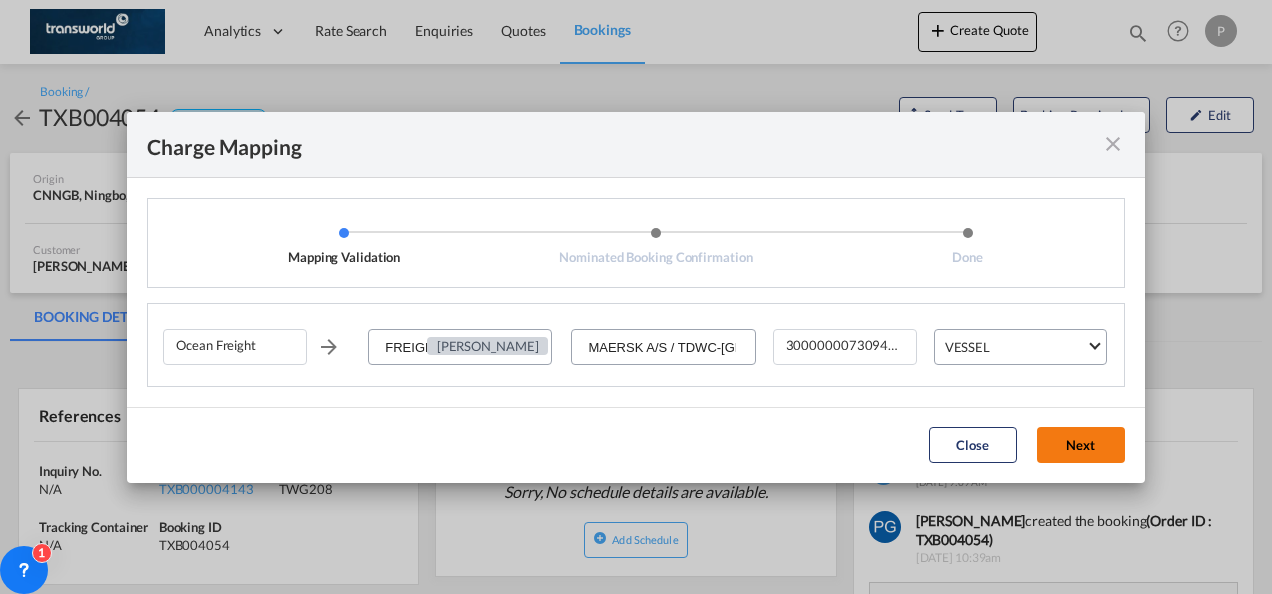 click on "Next" 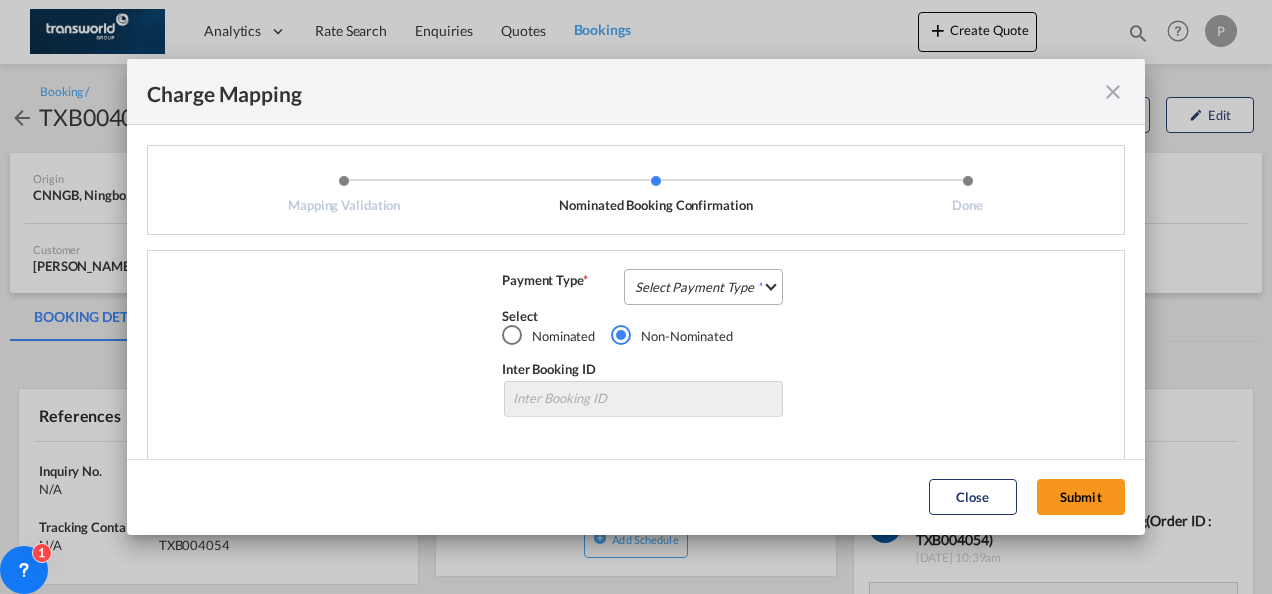 click on "Select Payment Type
COLLECT
PREPAID" at bounding box center [703, 287] 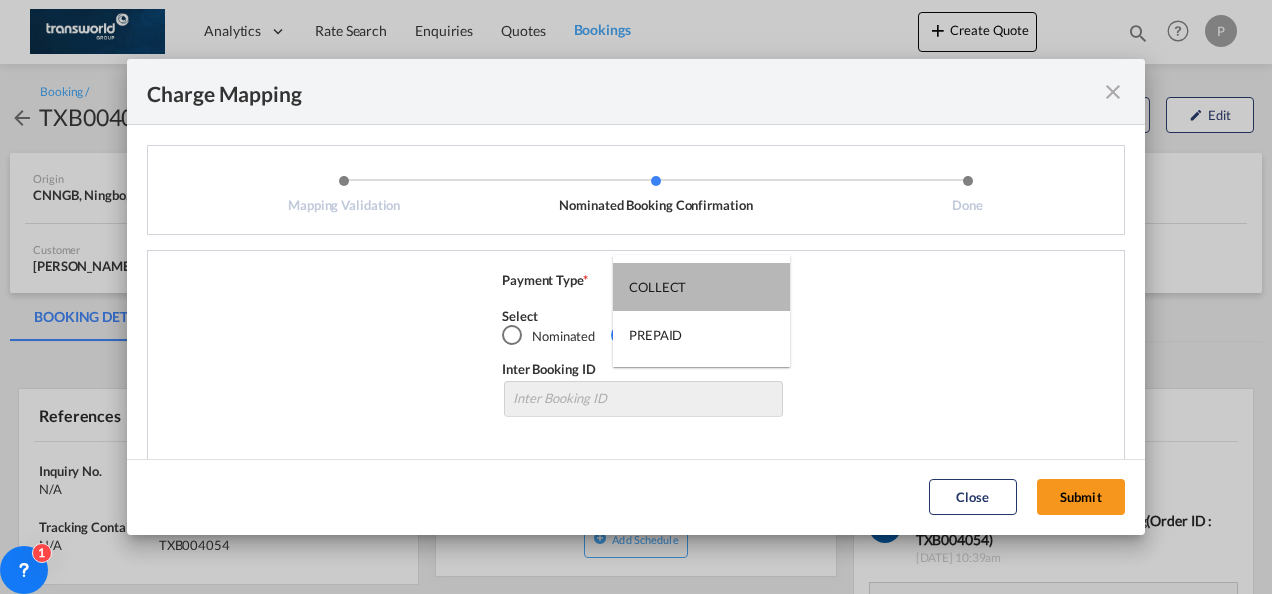 click on "COLLECT" at bounding box center [701, 287] 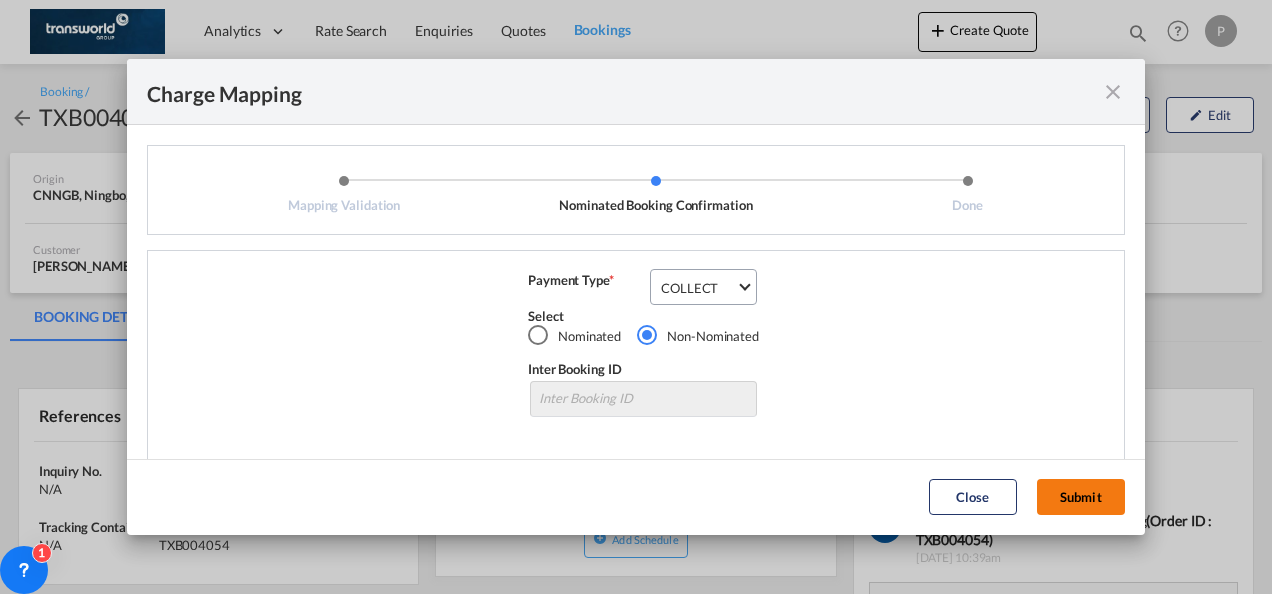 click on "Submit" 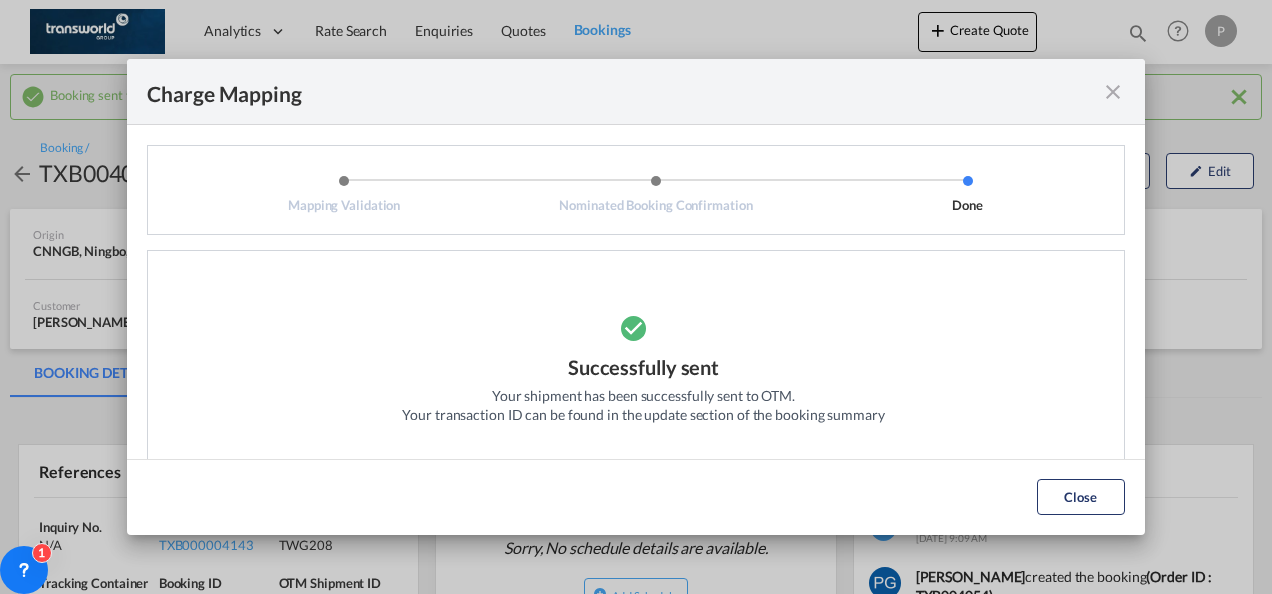 click at bounding box center [1113, 92] 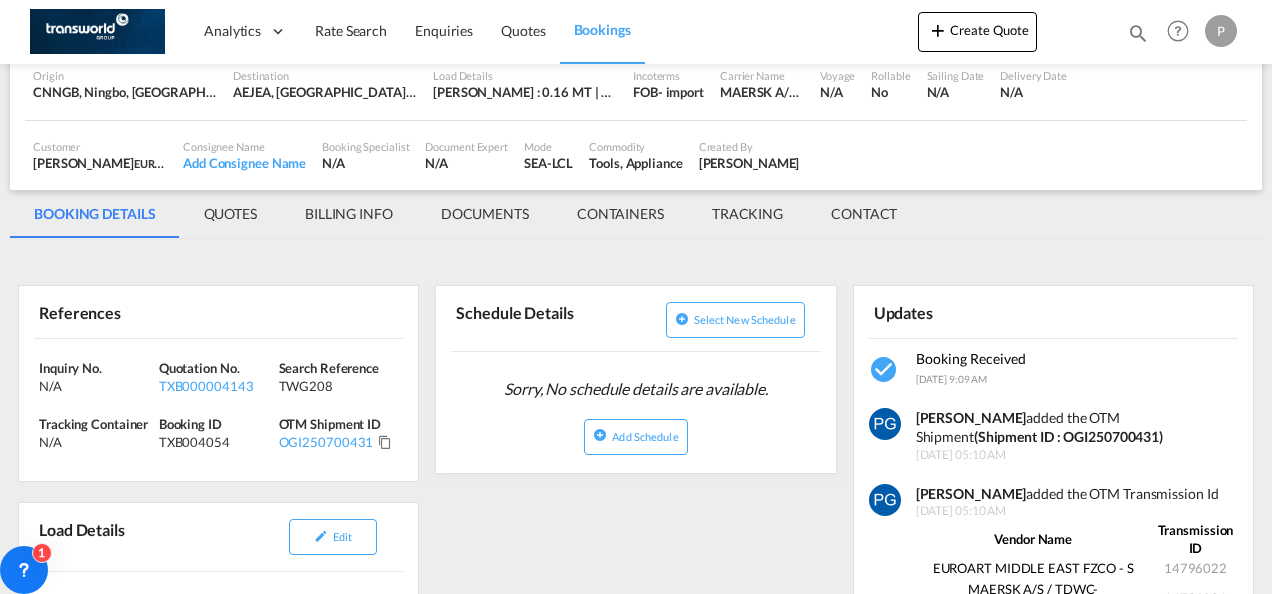 scroll, scrollTop: 161, scrollLeft: 0, axis: vertical 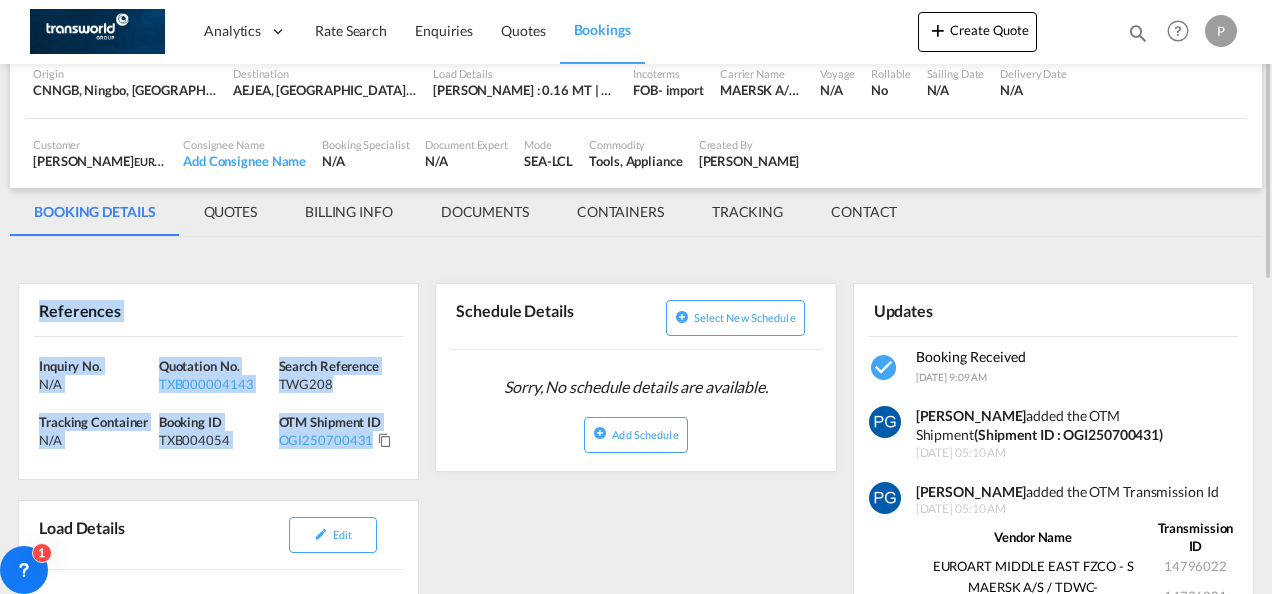 drag, startPoint x: 38, startPoint y: 311, endPoint x: 372, endPoint y: 444, distance: 359.5066 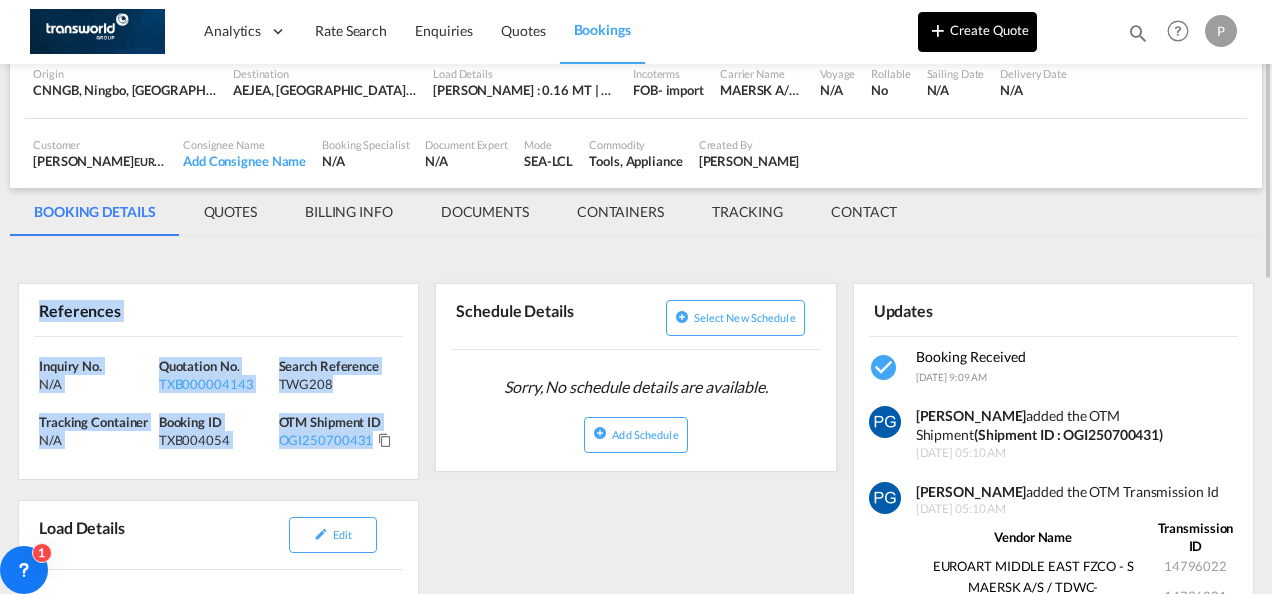 click on "Create Quote" at bounding box center [977, 32] 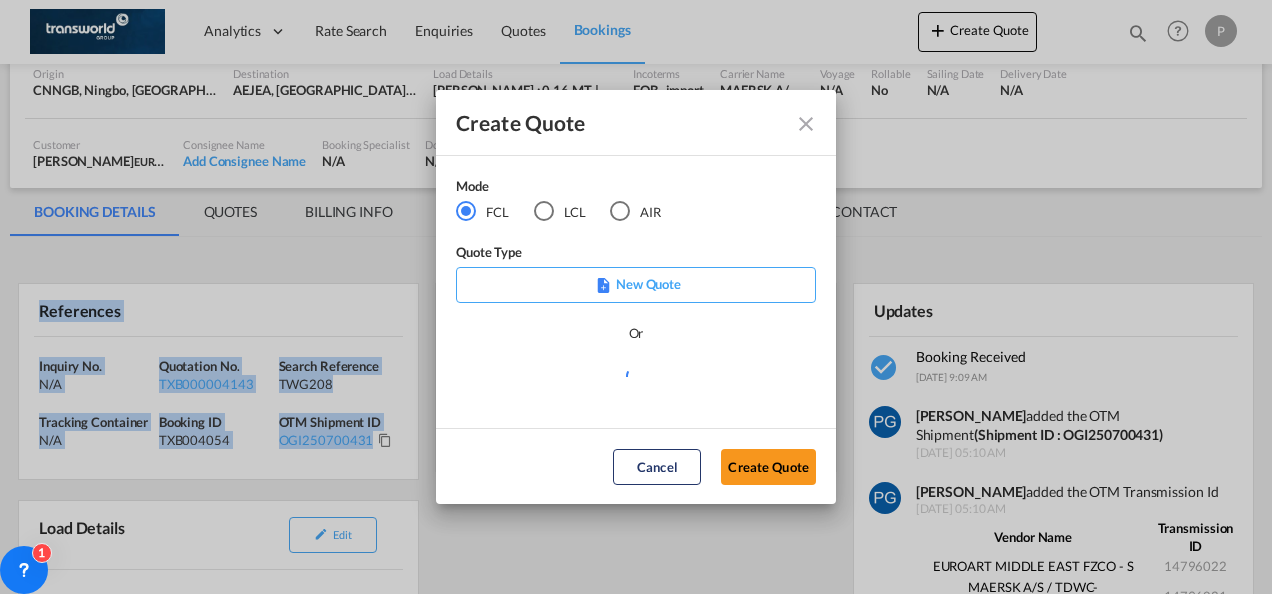 type 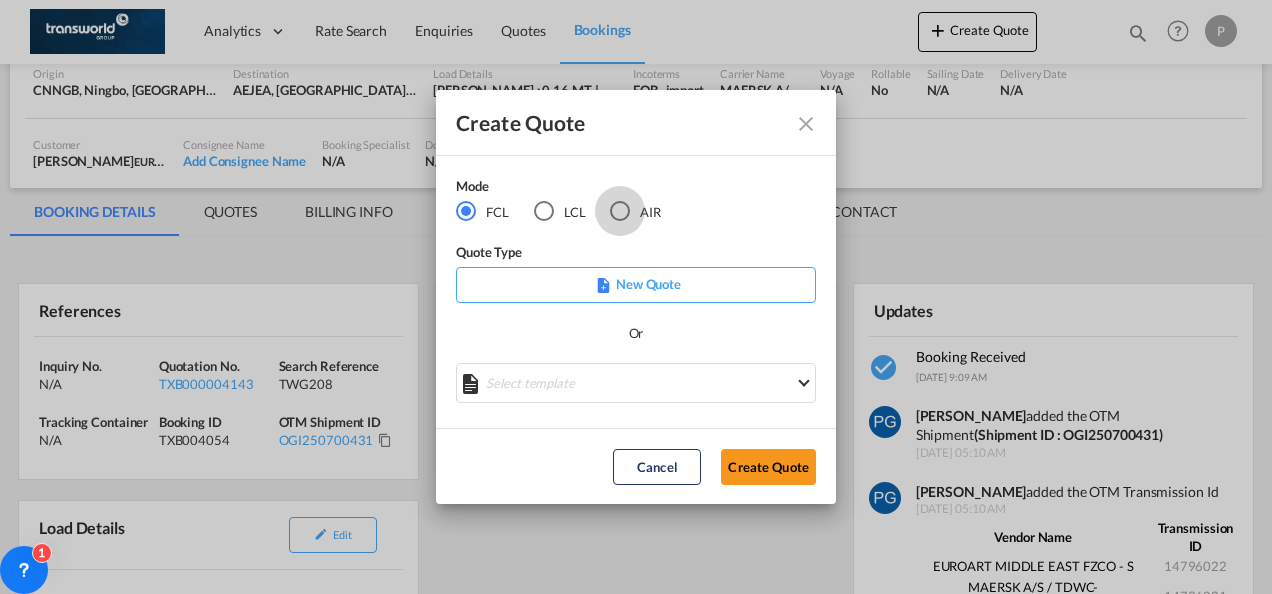 click at bounding box center [620, 211] 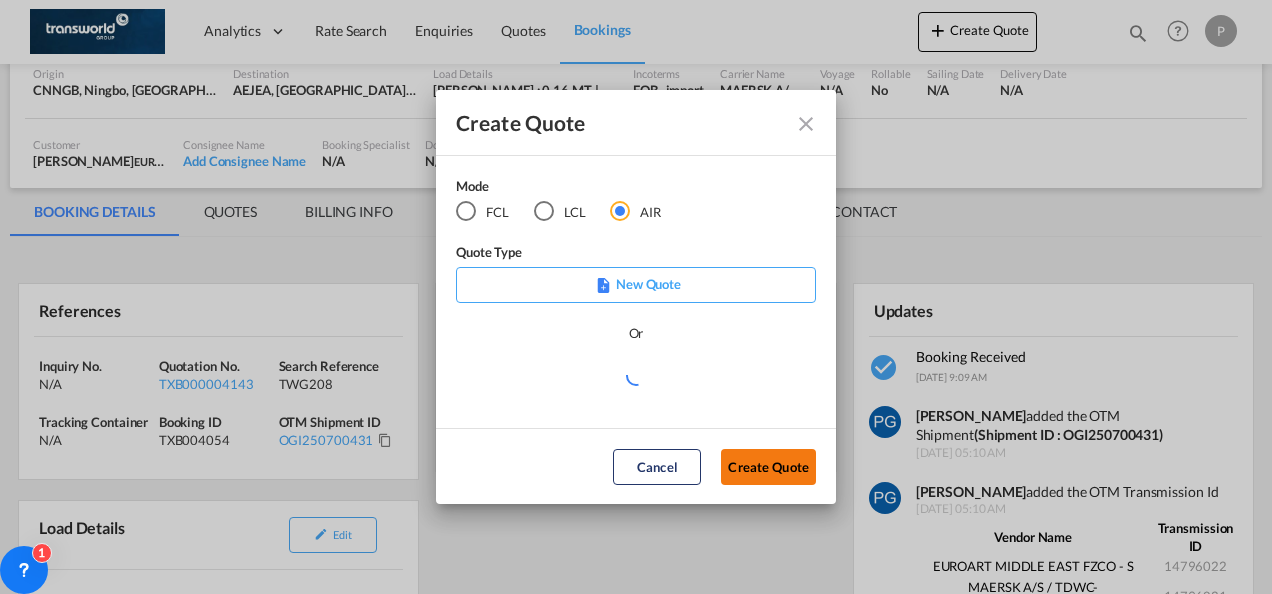 click on "Create Quote" 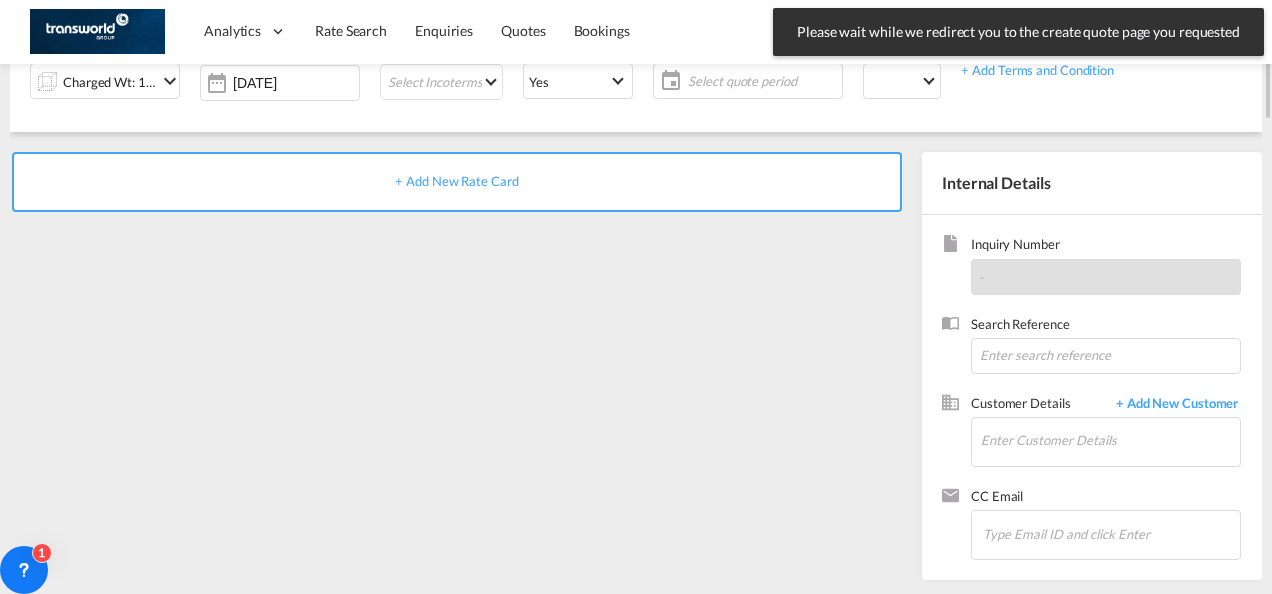 scroll, scrollTop: 0, scrollLeft: 0, axis: both 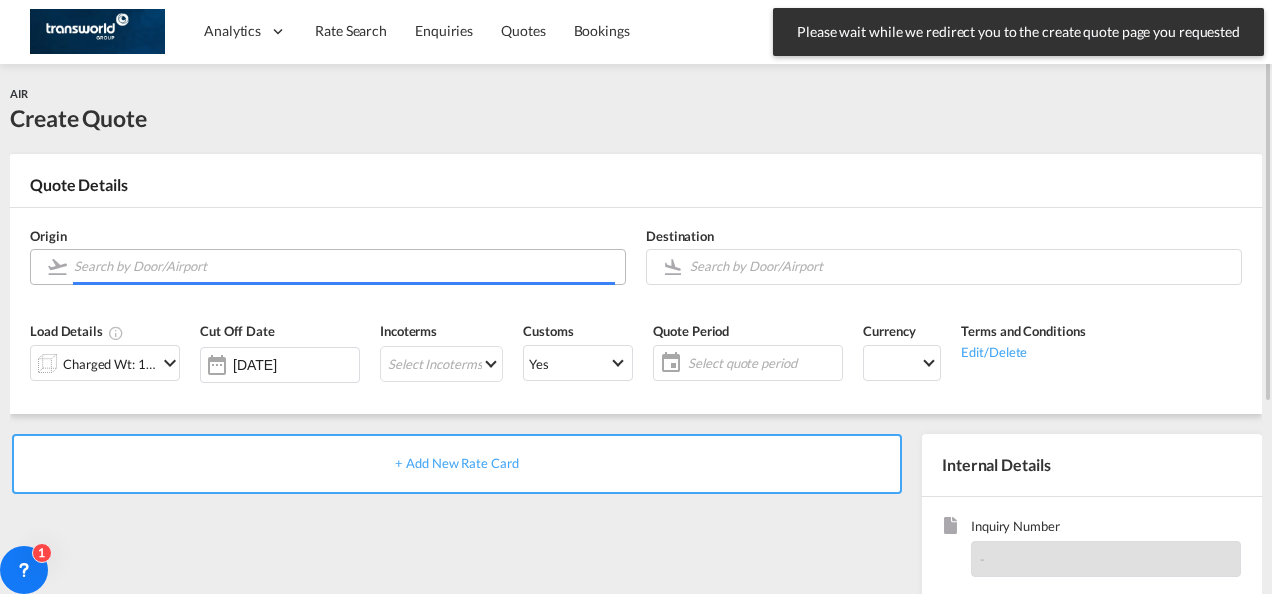 click at bounding box center [344, 266] 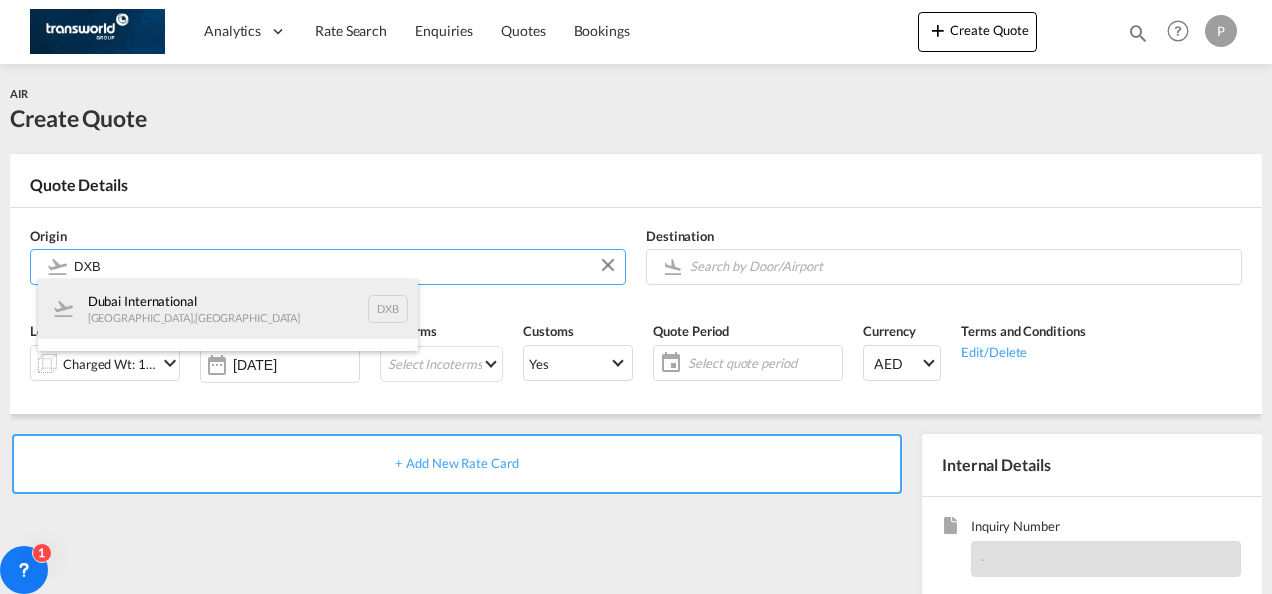 click on "Dubai International Dubai ,  United Arab Emirates
DXB" at bounding box center (228, 309) 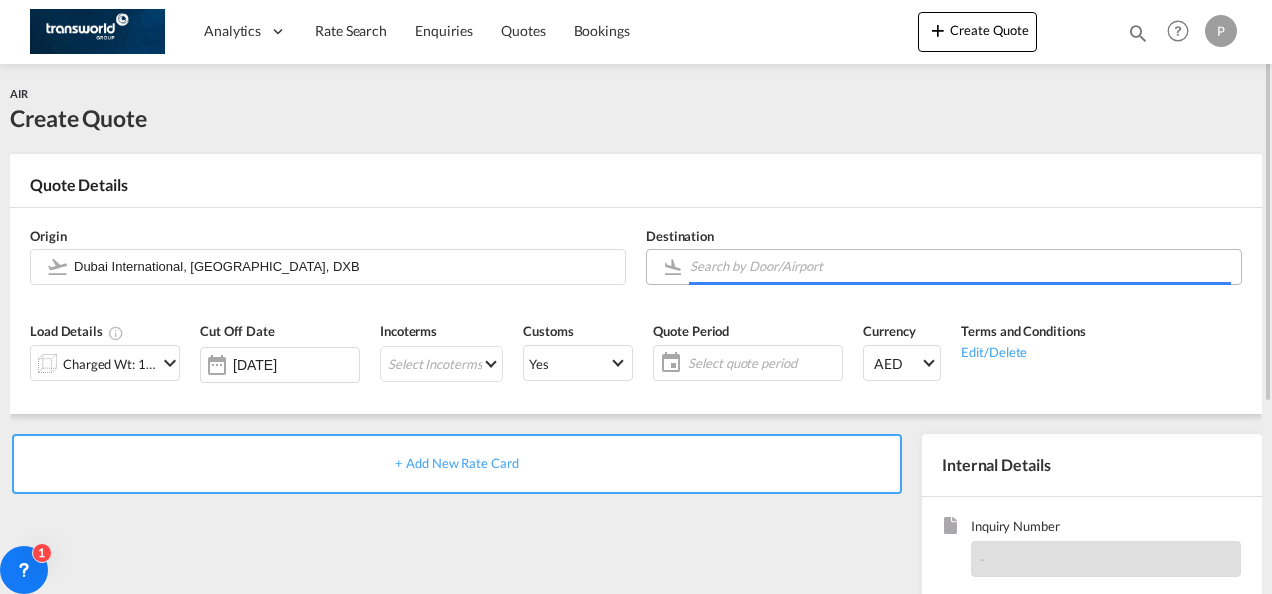 click at bounding box center (960, 266) 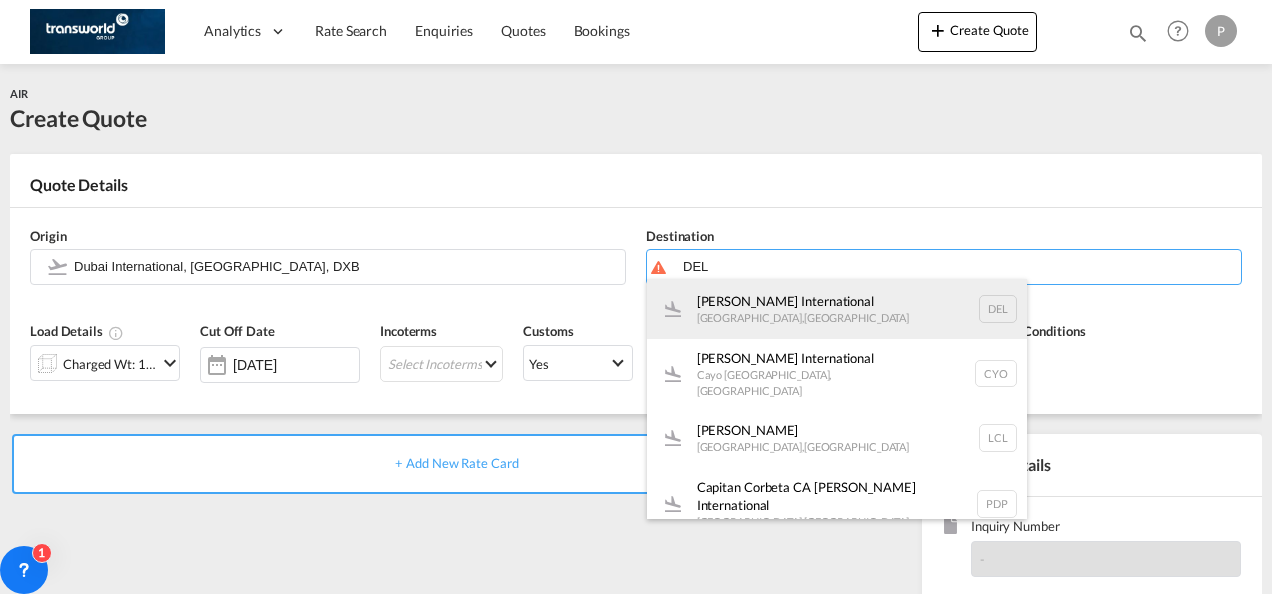 click on "Indira Gandhi International
New Delhi ,  India
DEL" at bounding box center (837, 309) 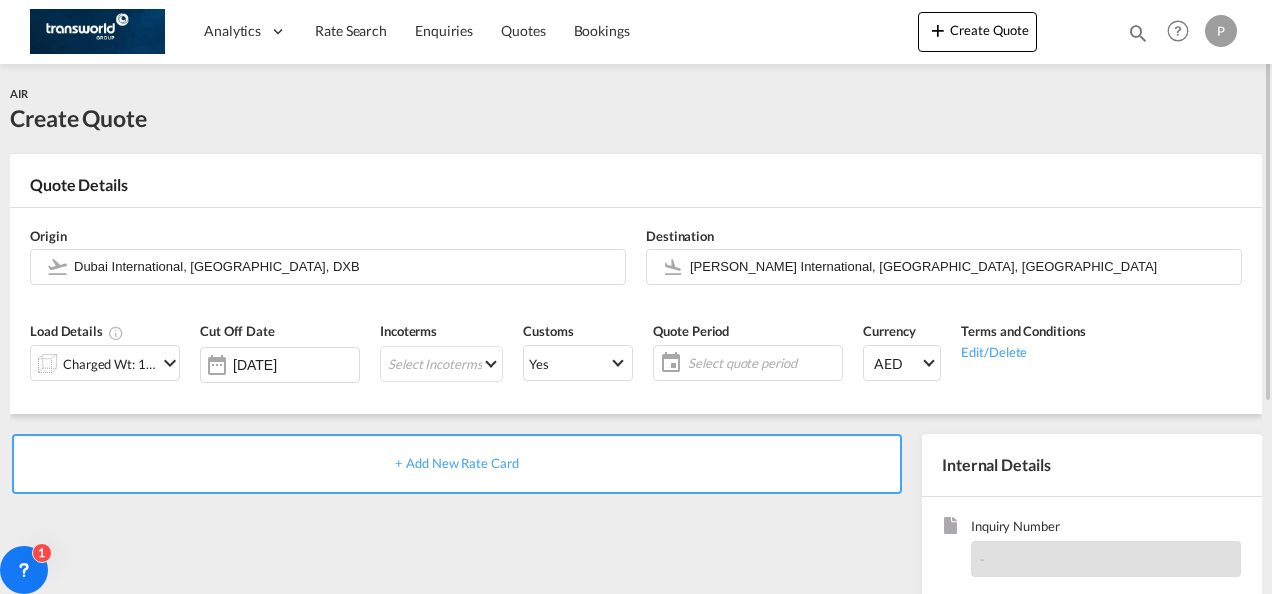 click at bounding box center (170, 363) 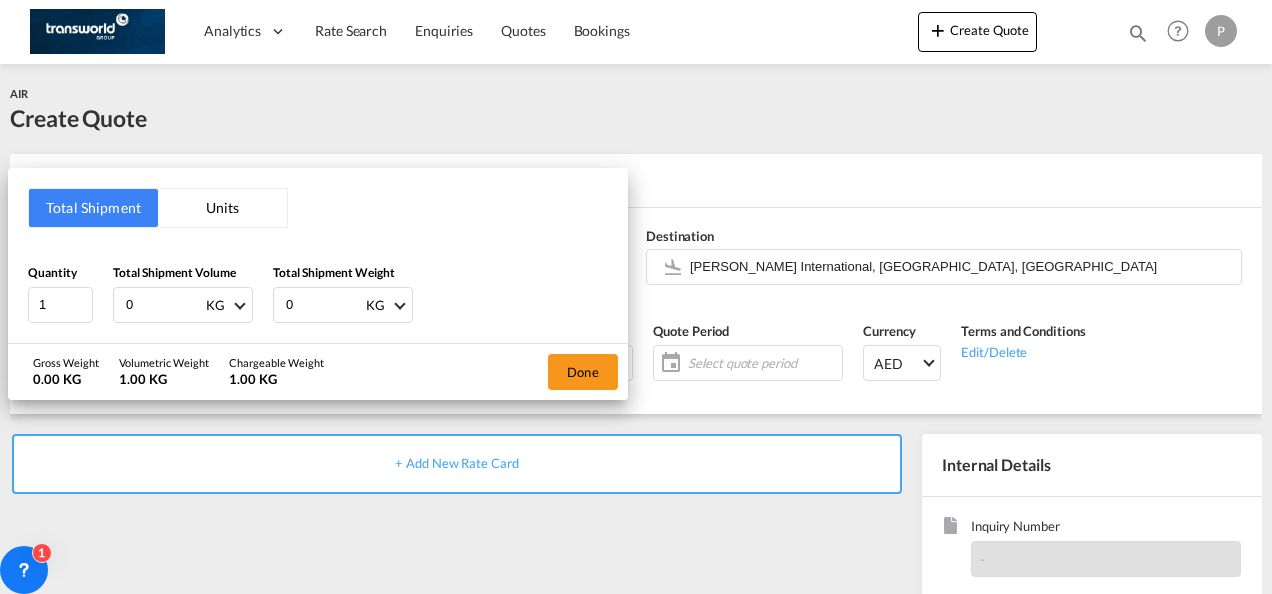click on "0" at bounding box center [164, 305] 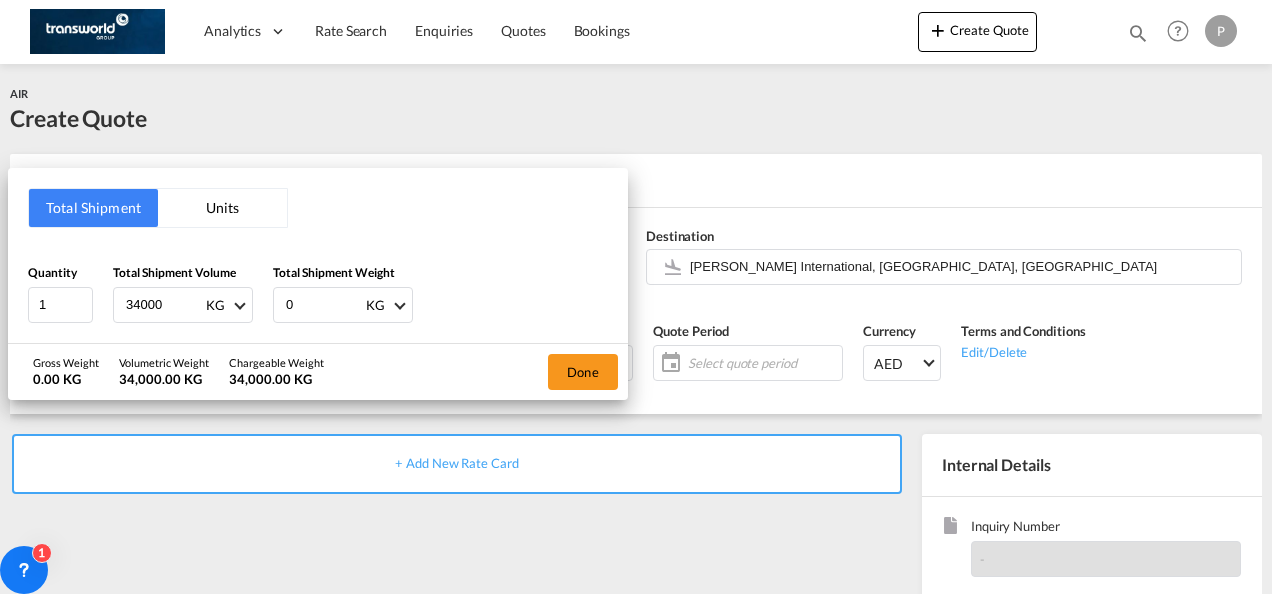 type on "34000" 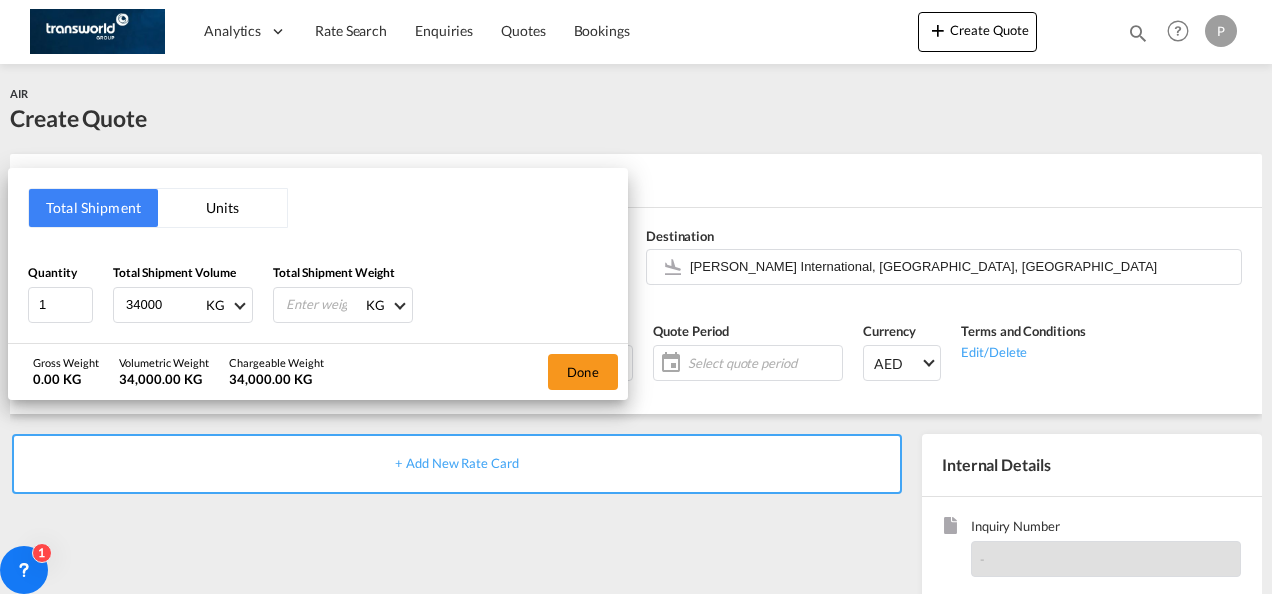 type 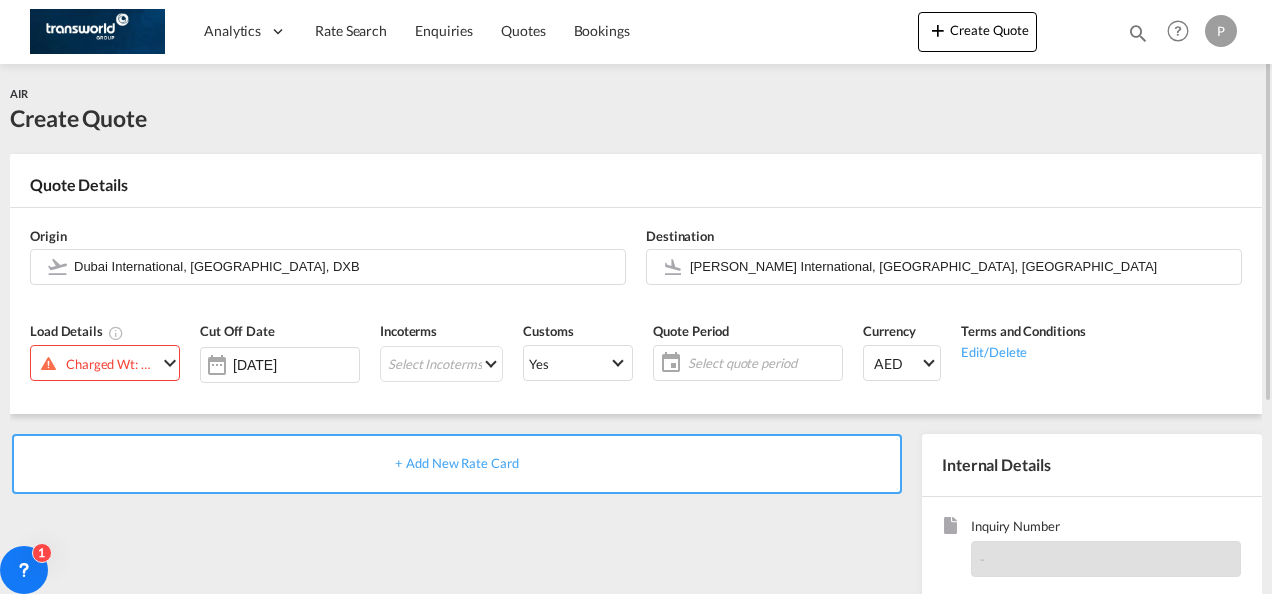 click at bounding box center [170, 363] 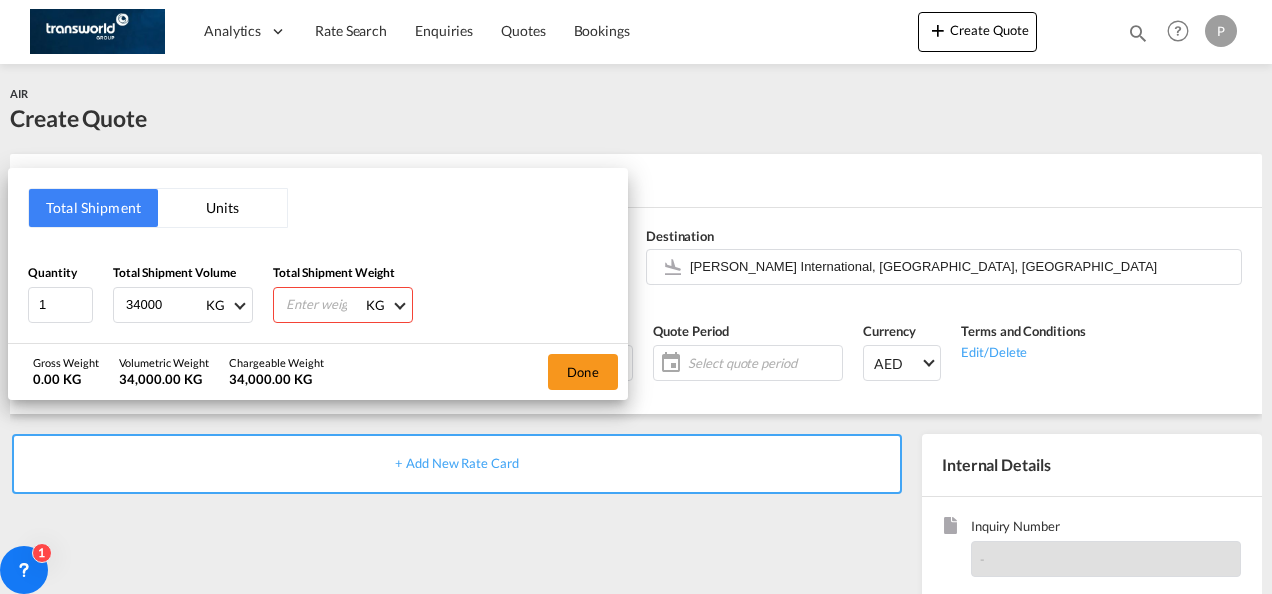 click on "34000" at bounding box center [164, 305] 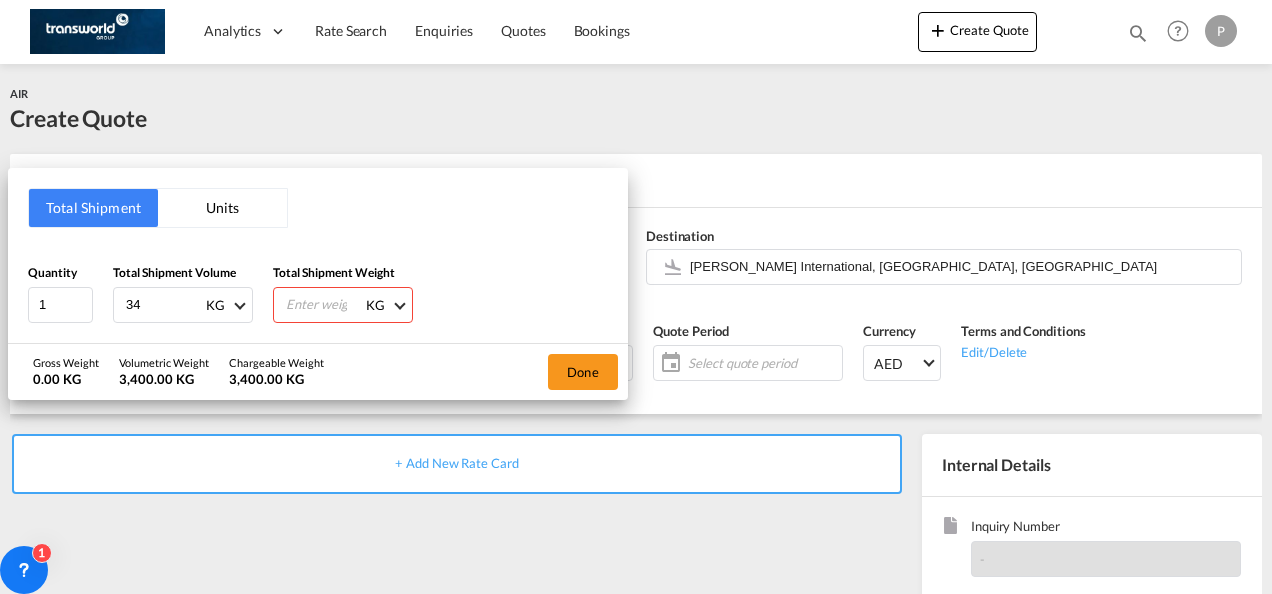 type on "3" 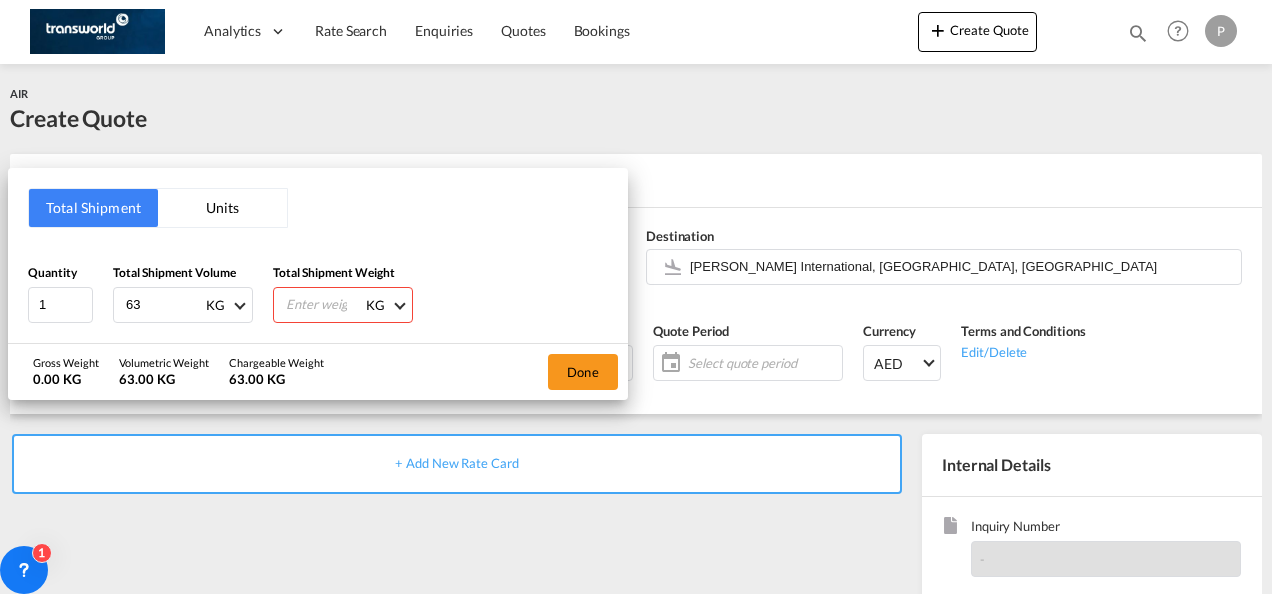 type on "63" 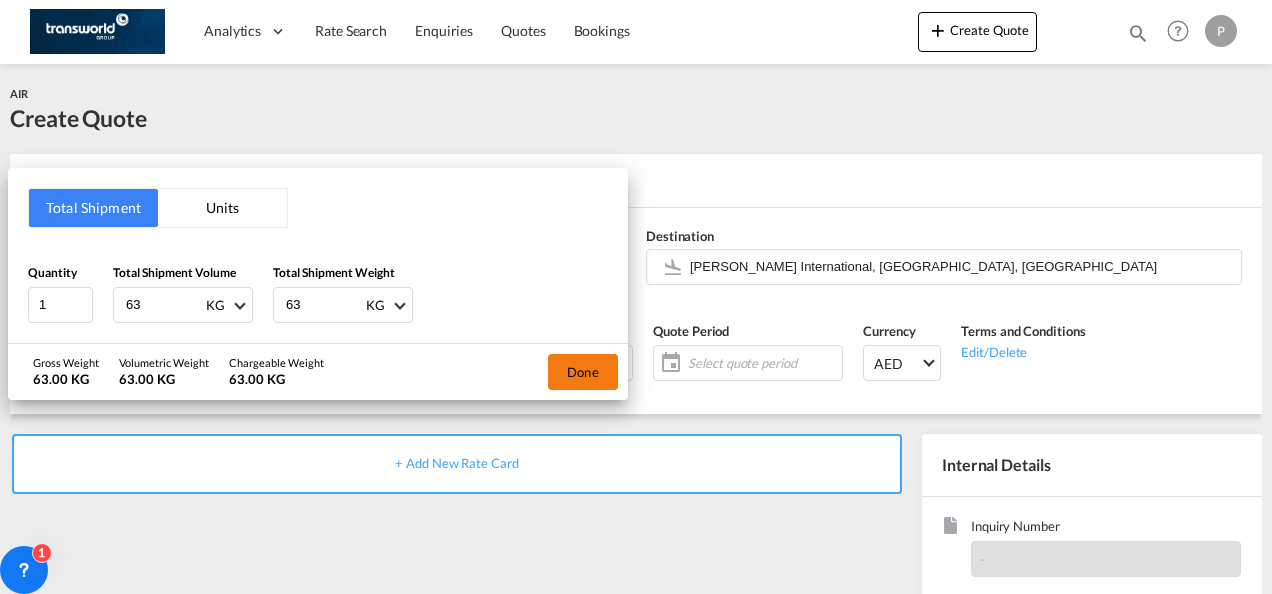 type on "63" 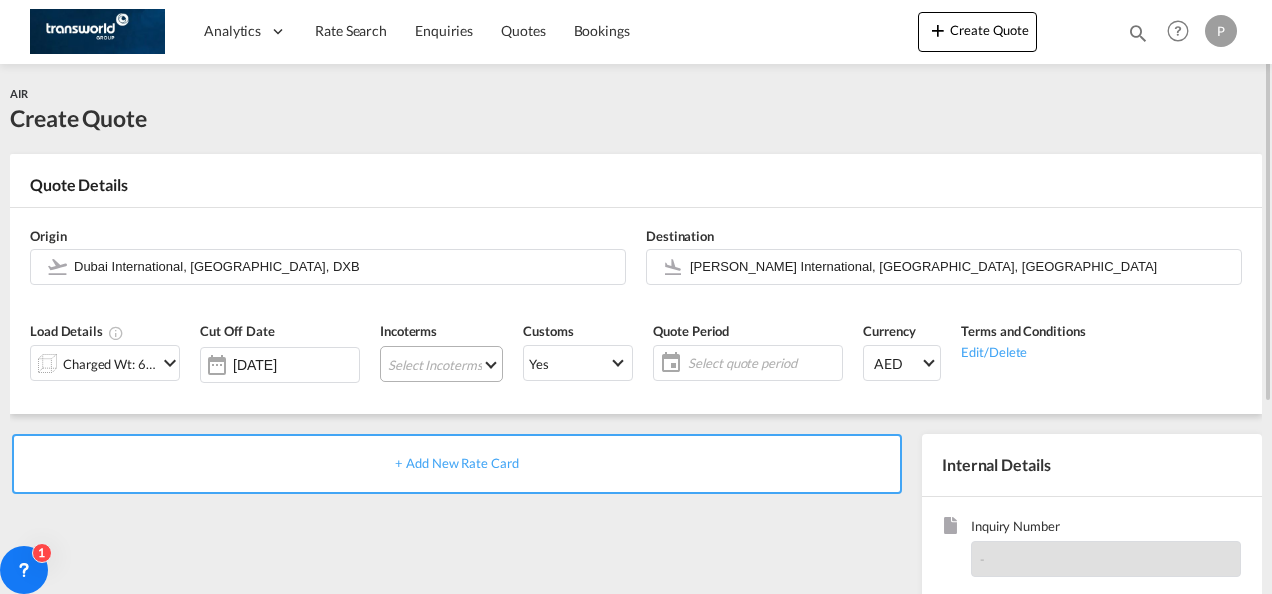 click on "Select Incoterms
CIF - import
Cost,Insurance and Freight FAS - export
Free Alongside Ship FCA - import
Free Carrier EXW - import
Ex Works CFR - export
Cost and Freight EXW - export
Ex Works CIP - import
Carriage and Insurance Paid to DPU - import
Delivery at Place Unloaded DAP - import
Delivered at Place CFR - import
Cost and Freight CPT - import
Carrier Paid to CPT - export
Carrier Paid to DPU - export
Delivery at Place Unloaded DAP - export
Delivered at Place FAS - import
Free Alongside Ship FCA - export
Free Carrier FOB - export
Free on Board CIF - export
Cost,Insurance and Freight FOB - import
Free on Board DDP - export
Delivery Duty Paid CIP - export
Carriage and Insurance Paid to" at bounding box center [441, 364] 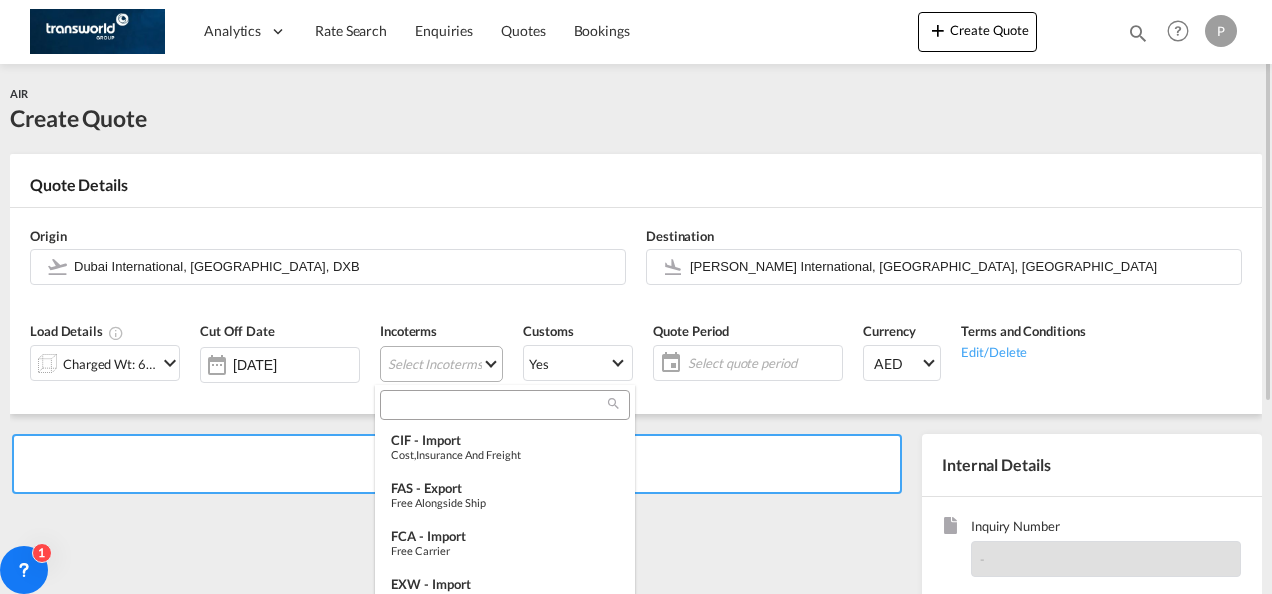 type on "[object Object]" 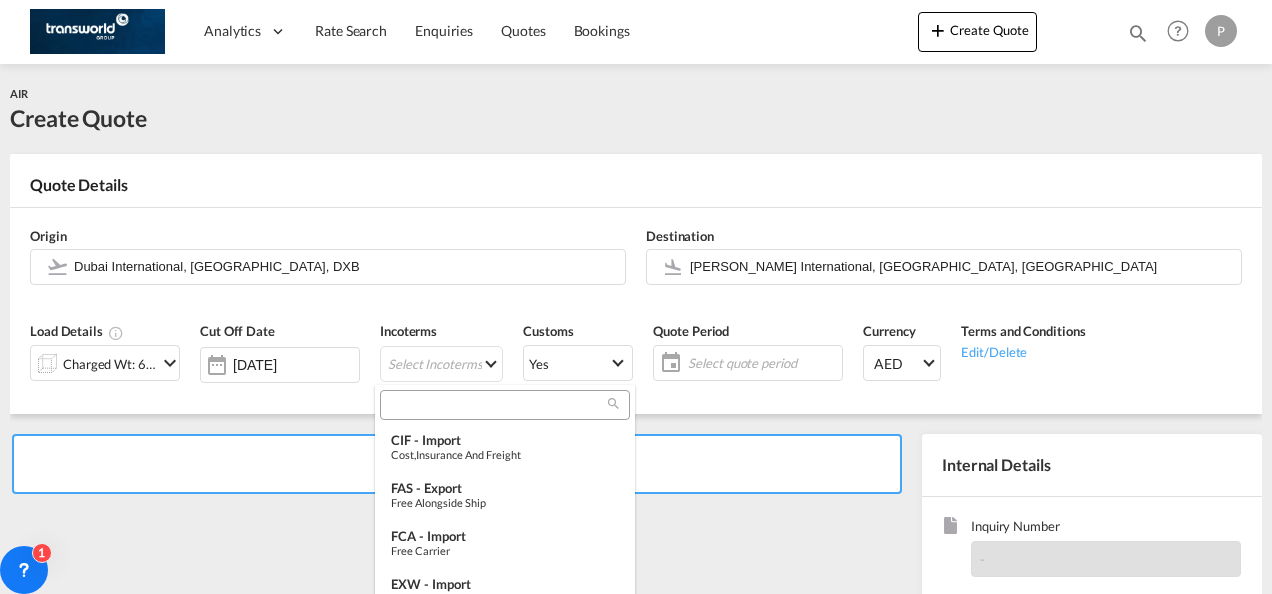 click at bounding box center [497, 405] 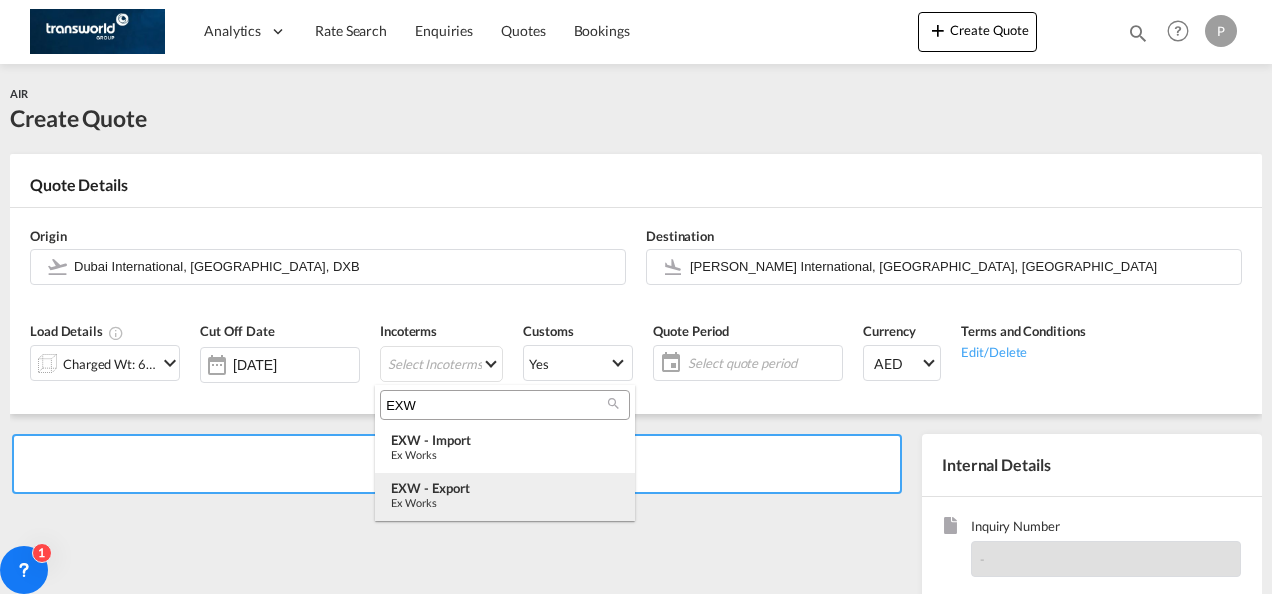 type on "EXW" 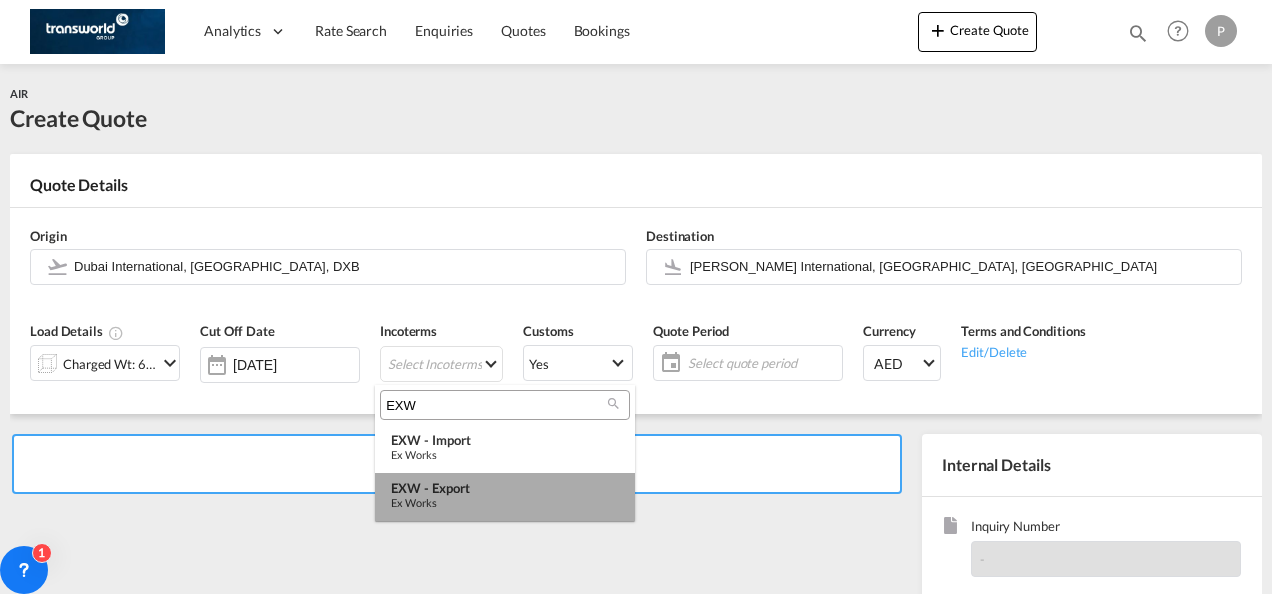 click on "EXW - export" at bounding box center [505, 488] 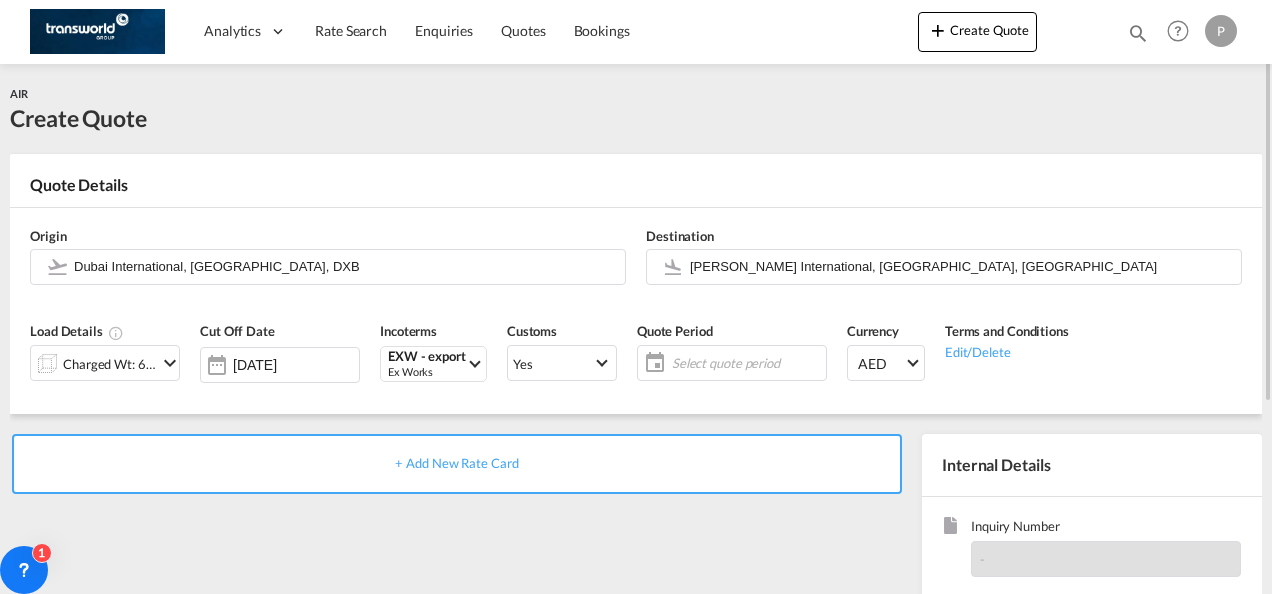 click on "Select quote period" 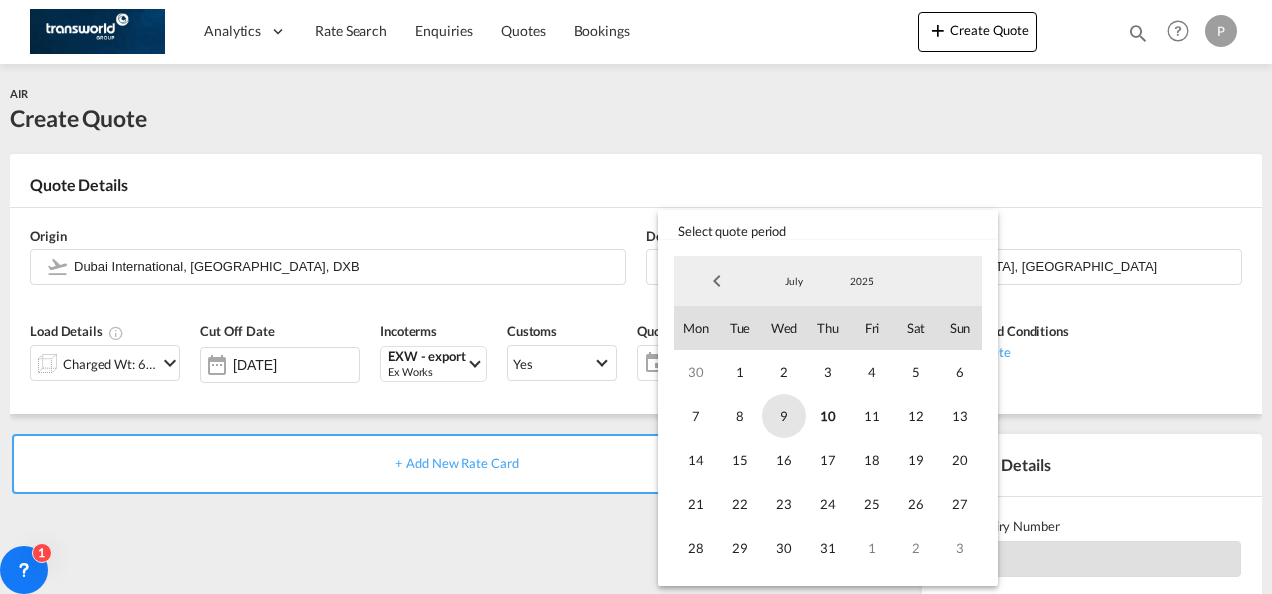 click on "9" at bounding box center (784, 416) 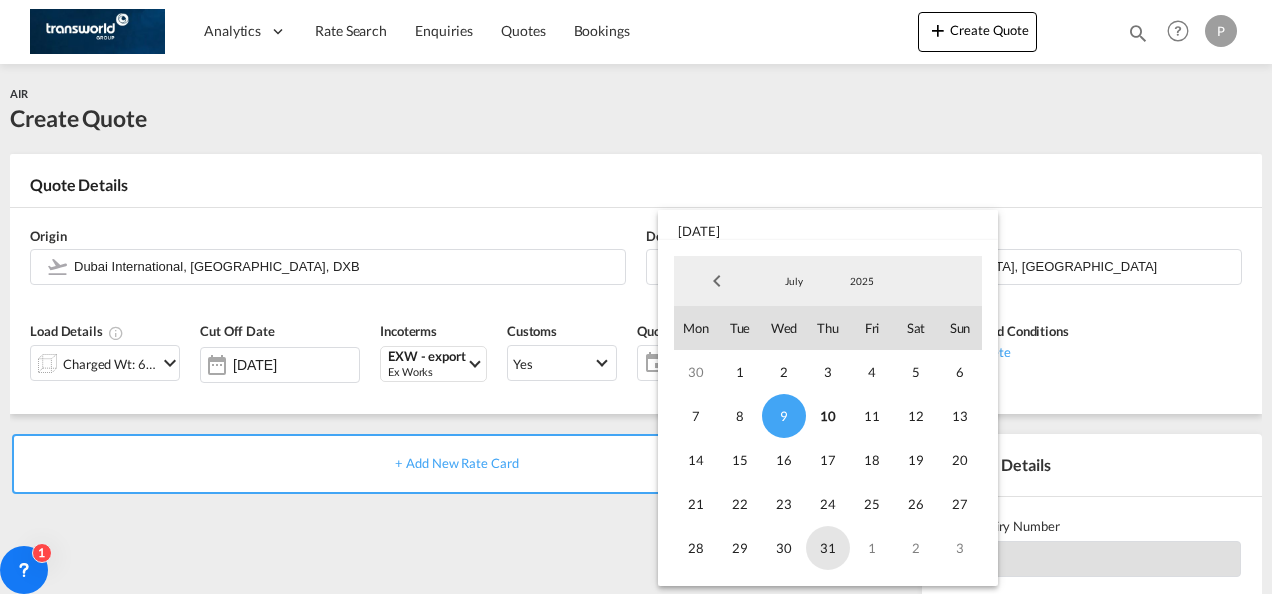 click on "31" at bounding box center [828, 548] 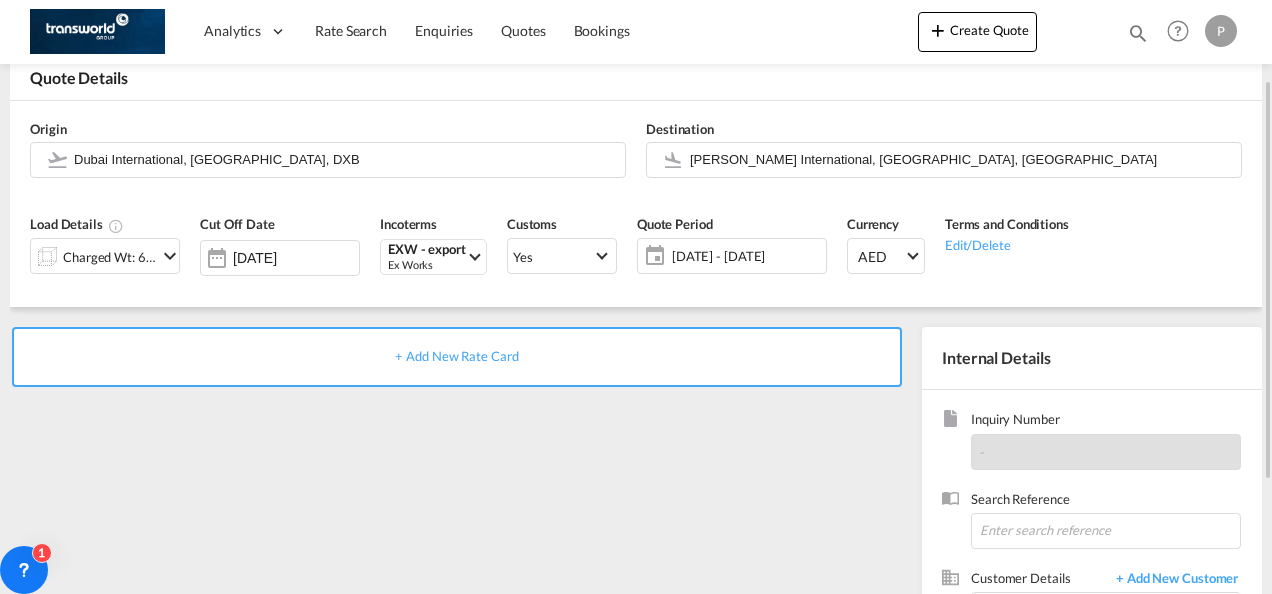 scroll, scrollTop: 110, scrollLeft: 0, axis: vertical 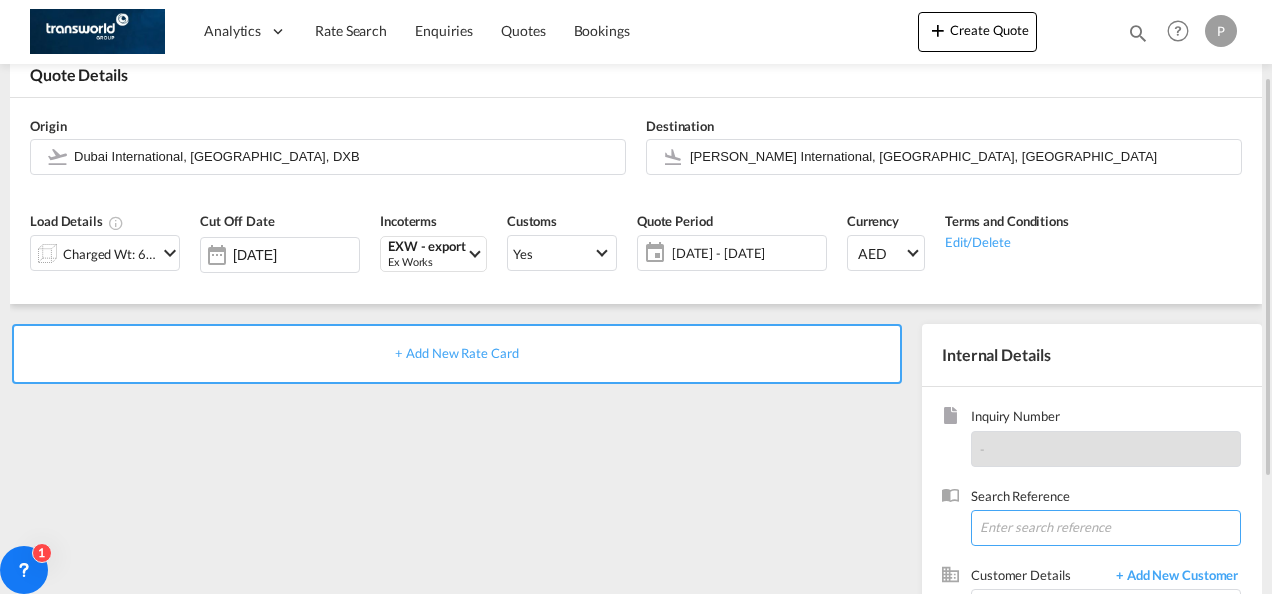 click at bounding box center [1106, 528] 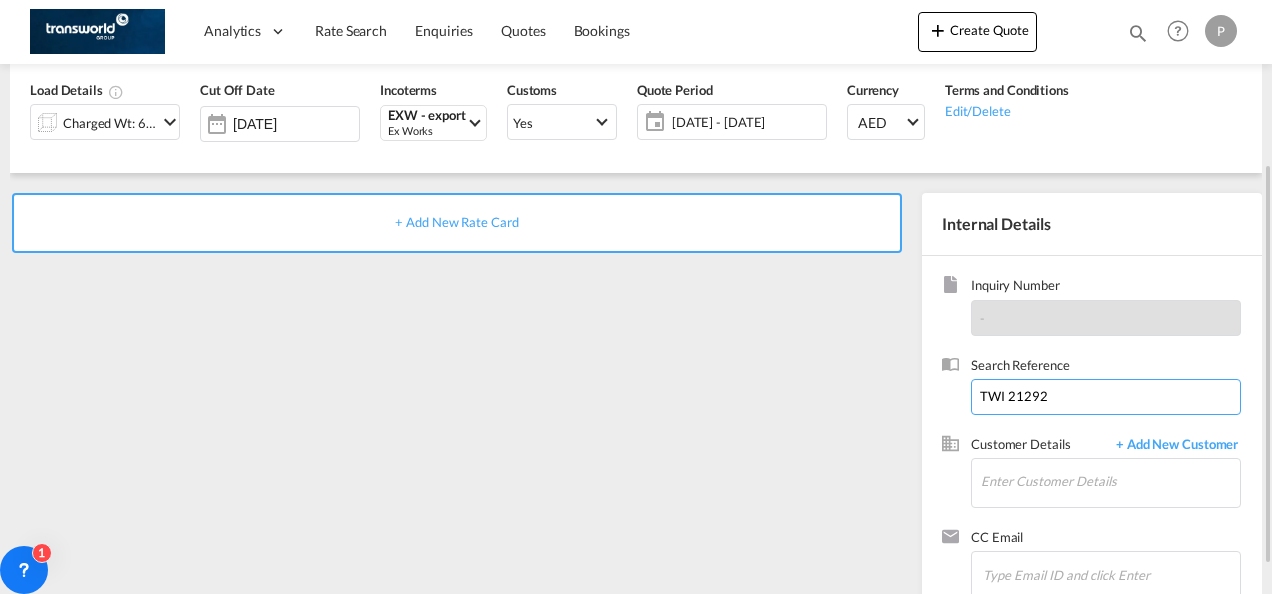 scroll, scrollTop: 242, scrollLeft: 0, axis: vertical 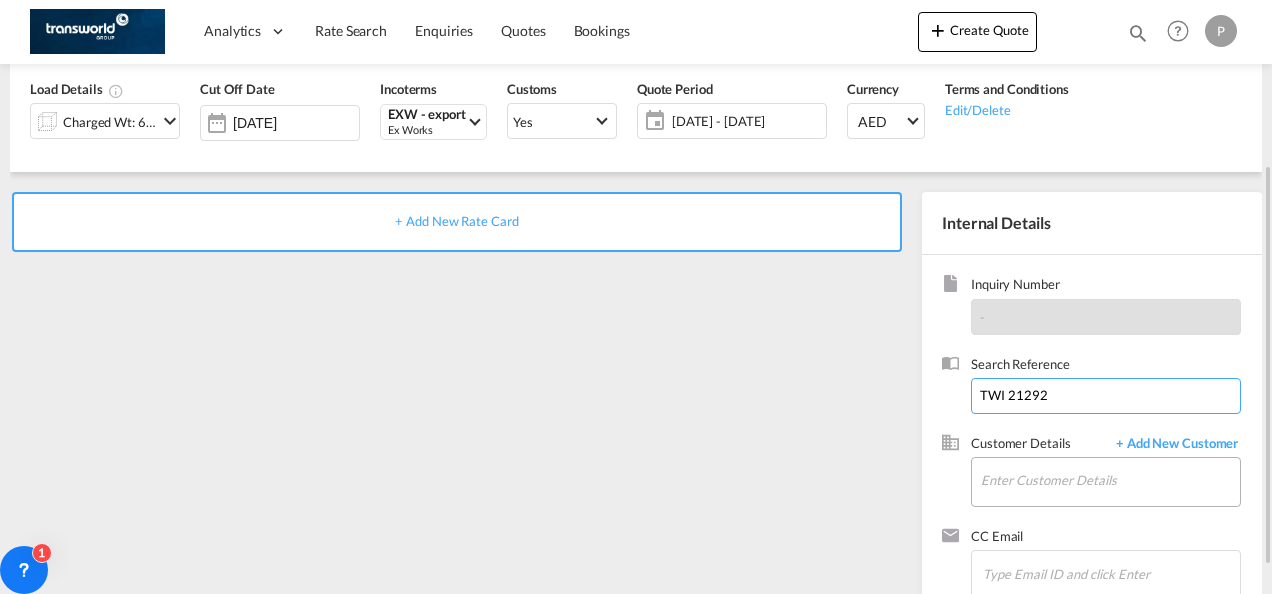 type on "TWI 21292" 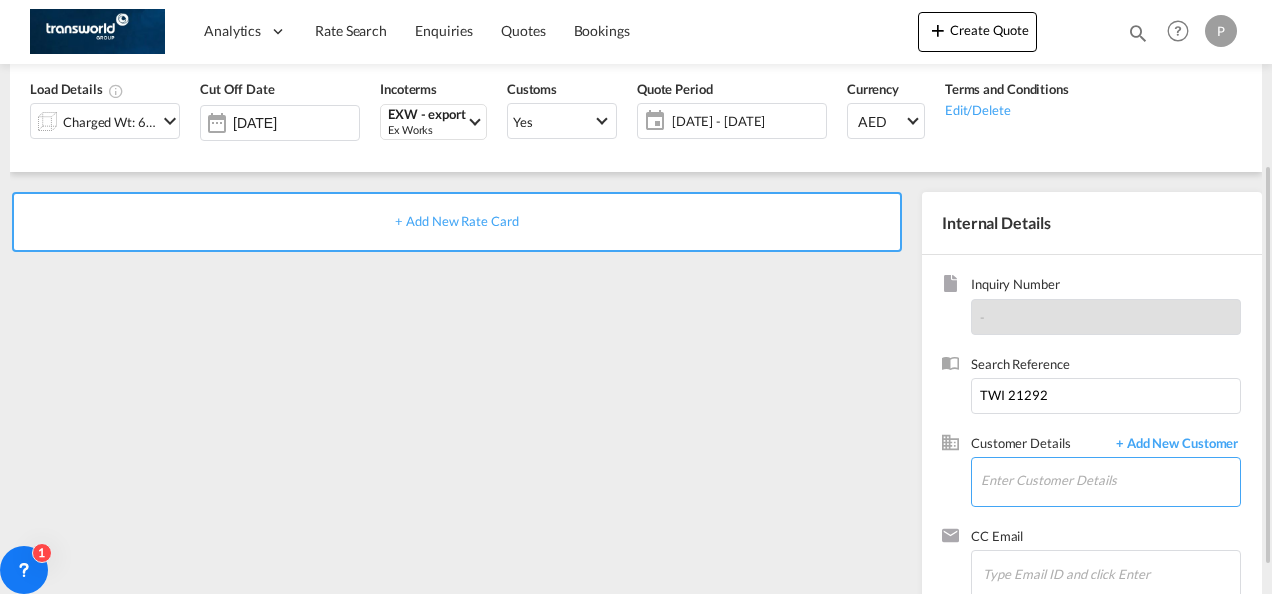 click on "Enter Customer Details" at bounding box center (1110, 480) 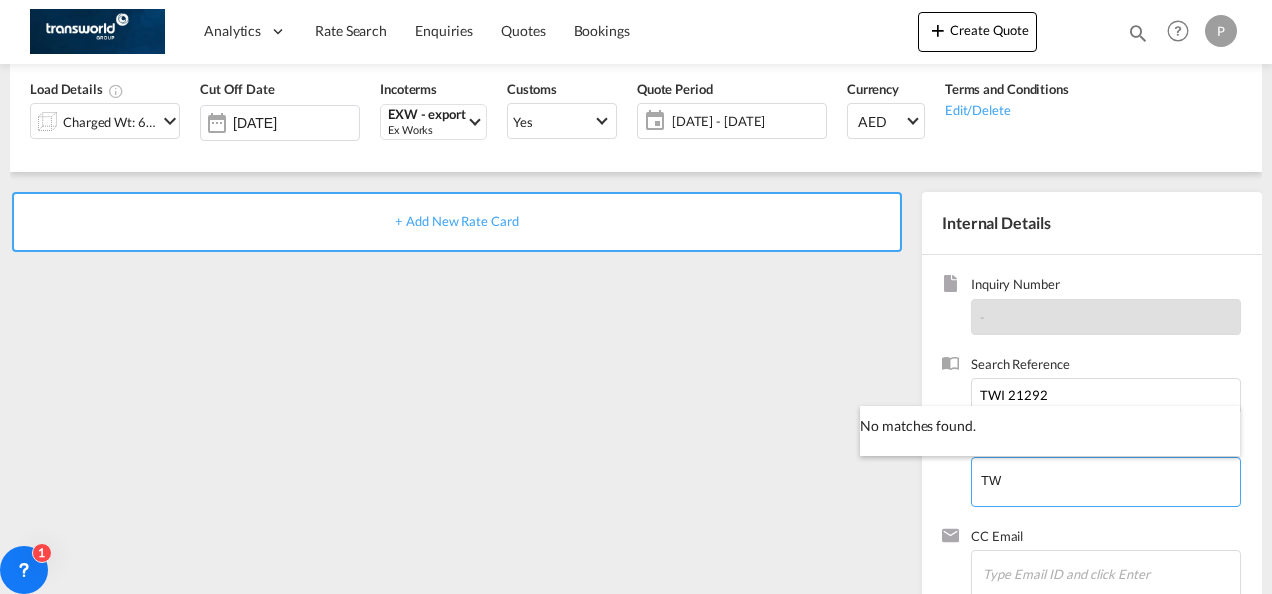 type on "T" 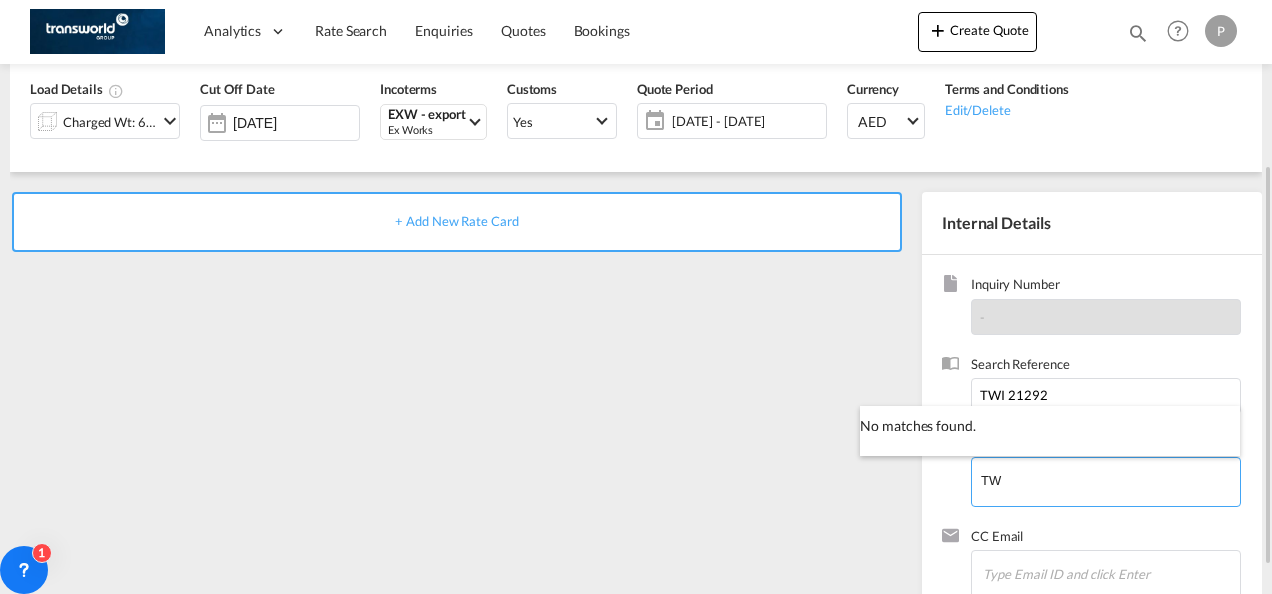 type on "T" 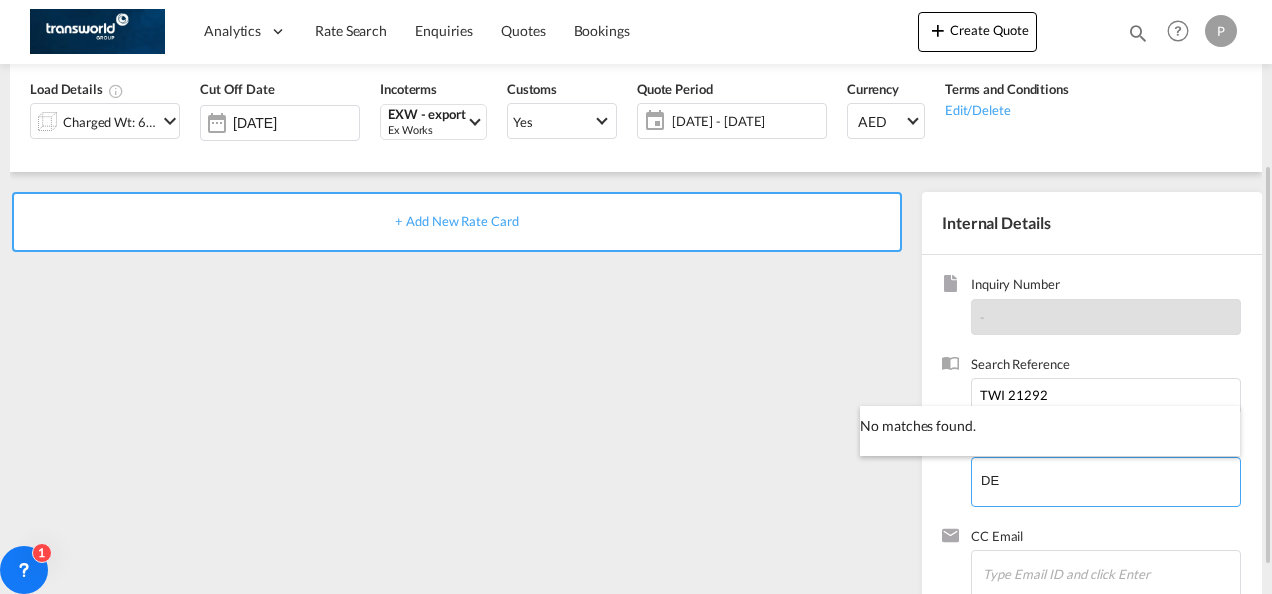 type on "D" 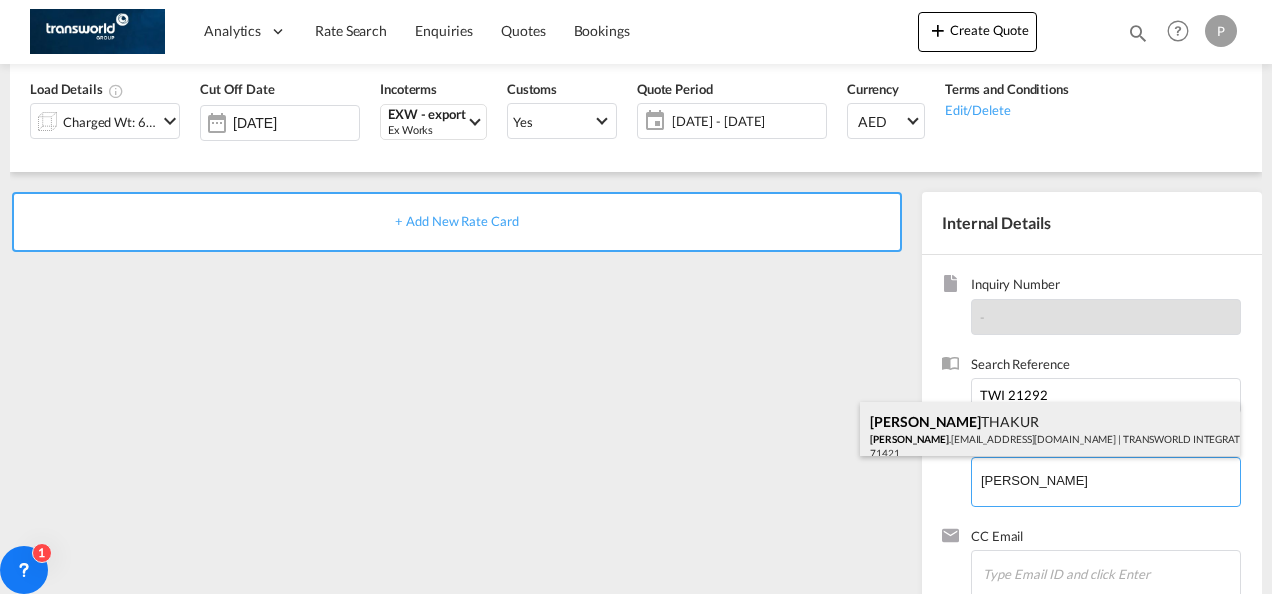 click on "MAHENDRA  THAKUR mahendra .thakur@transworld.com    |    TRANSWORLD INTEGRATED LOGISTEK PRIVATE LIMITED
|      71421" at bounding box center (1050, 436) 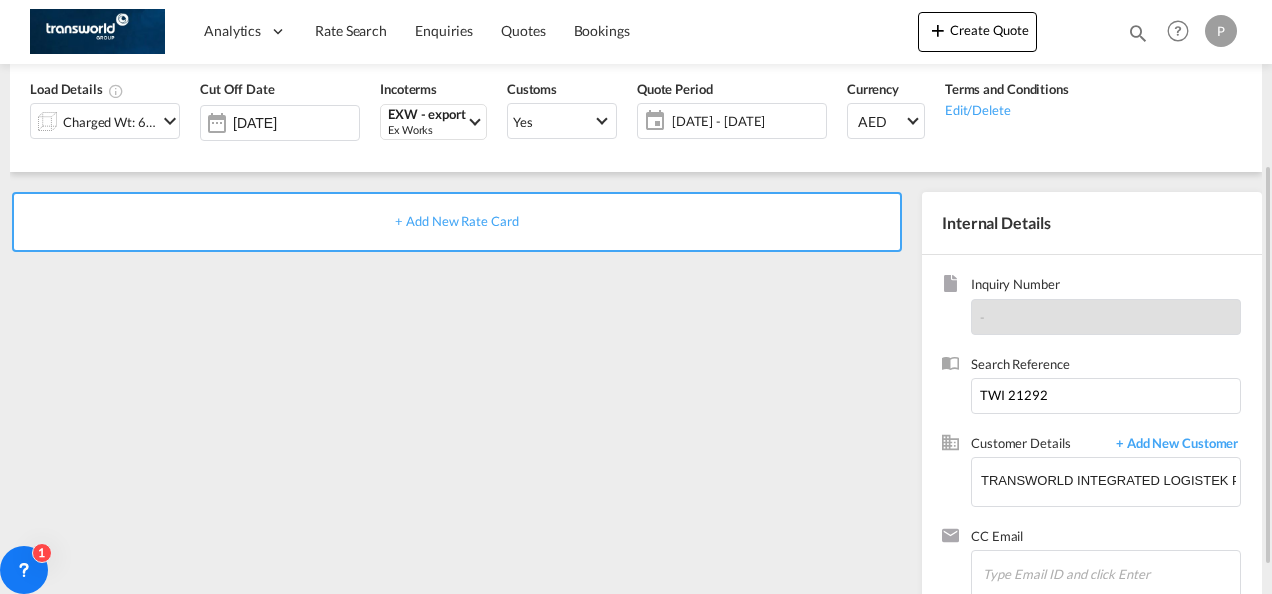 click on "+ Add New Rate Card" at bounding box center [457, 222] 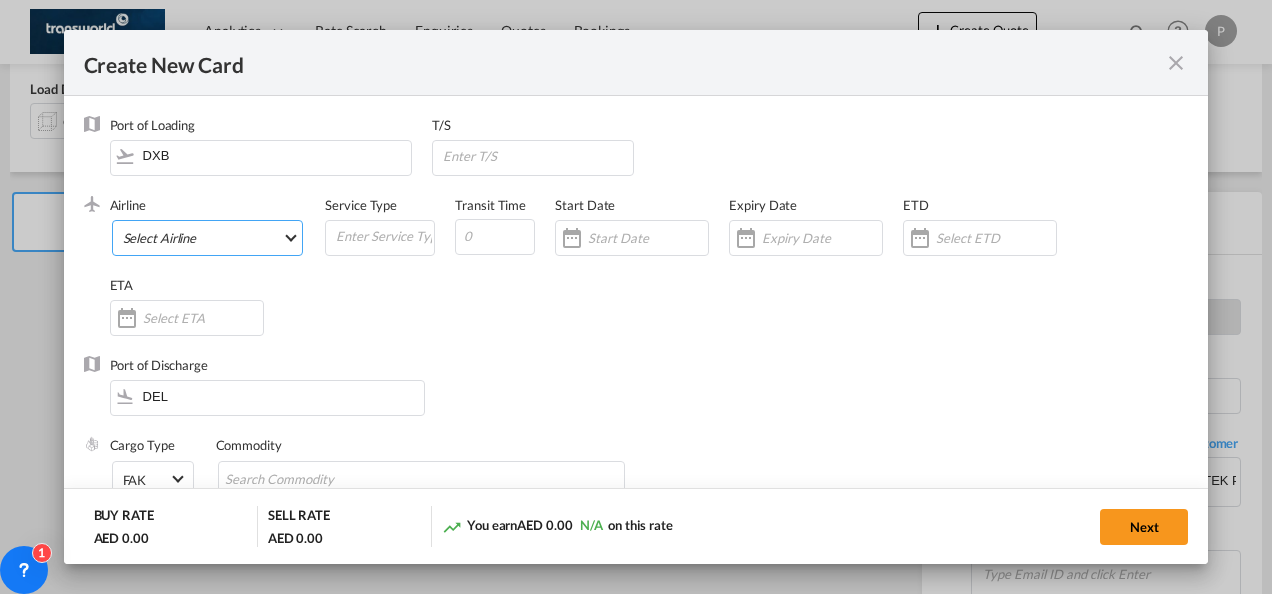 click on "Select Airline
AIR EXPRESS S.A. (1166- / -)
CMA CGM Air Cargo (1140-2C / -)
DDWL Logistics (1138-AU / -)
Fast Logistics (1150-AE / -)
NFS Airfreight (1137-NL / -)
PROAIR (1135-DE / -)
Transportdeal WW (1141-SE / -)
21 Air LLC (964-2I*-681-US / 681)
40-Mile Air, Ltd. (145-Q5* / -)
8165343 Canada Inc. dba Air Canada Rouge (164-RV / -)
9 Air Co Ltd (793-AQ-902-CN / 902)
9G Rail Limited (1101-9G* / -)
A.P.G. Distribution System (847-A1 / -)
AB AVIATION (821-Y6 / -)
ABC Aerolineas S.A. de C.V. (935-4O*-837-MX / 837)
ABSA  -  Aerolinhas Brasileiras S.A dba LATAM Cargo [GEOGRAPHIC_DATA] (95-M3-549-BR / 549)
ABX Air, Inc. (32-GB-832-US / 832)
AccesRail and Partner Railways (772-9B* / -)
ACE Belgium Freighters S.A. (222-X7-744-BE / 744)
ACP fly (1147-PA / -)
ACT Havayollari A.S. (624-9T*-556-TR / 556)
Adria Airways (JP / -)
Advanced Air, LLC (1055-AN / -)
Aegean Airlines (575-A3-390-GR / 390)
[PERSON_NAME], LLC dba Aloha Air Cargo (427-KH-687-US / 687)
Aer Lingus Limited (369-EI-53-IE / 53)" at bounding box center [208, 238] 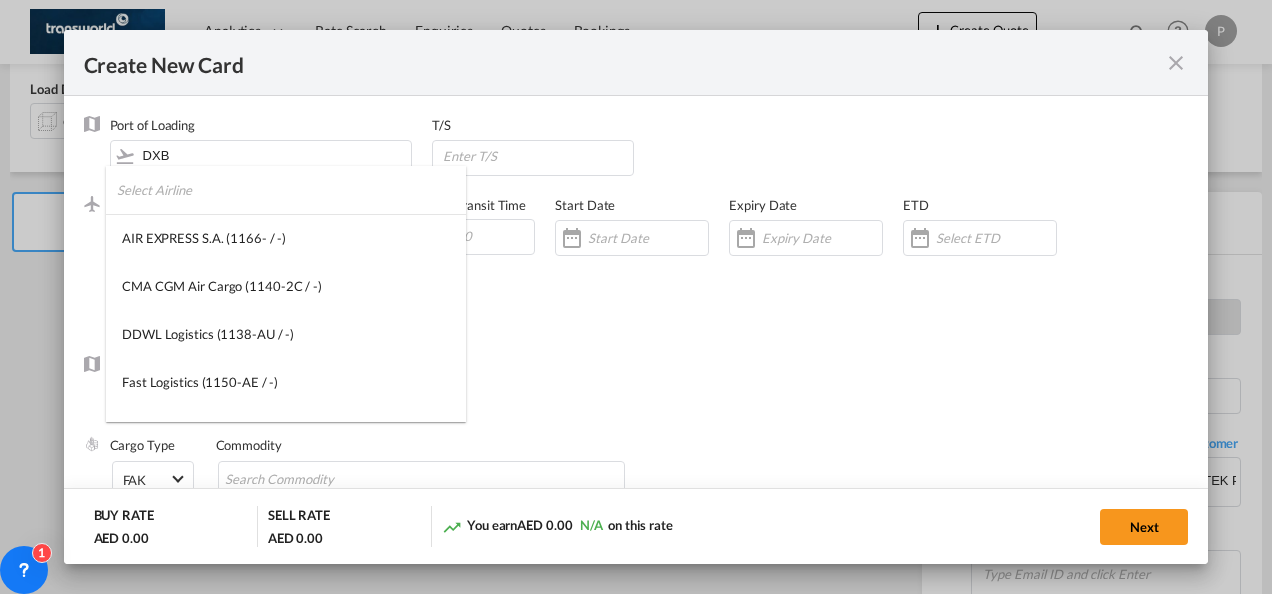 click at bounding box center (291, 190) 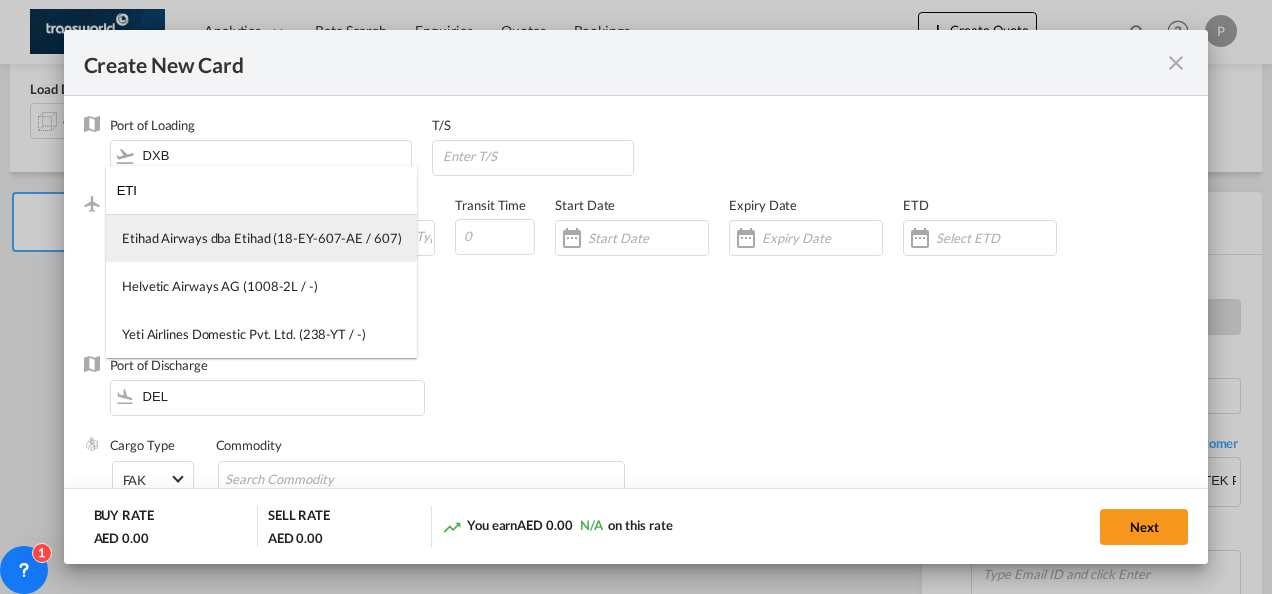 type on "ETI" 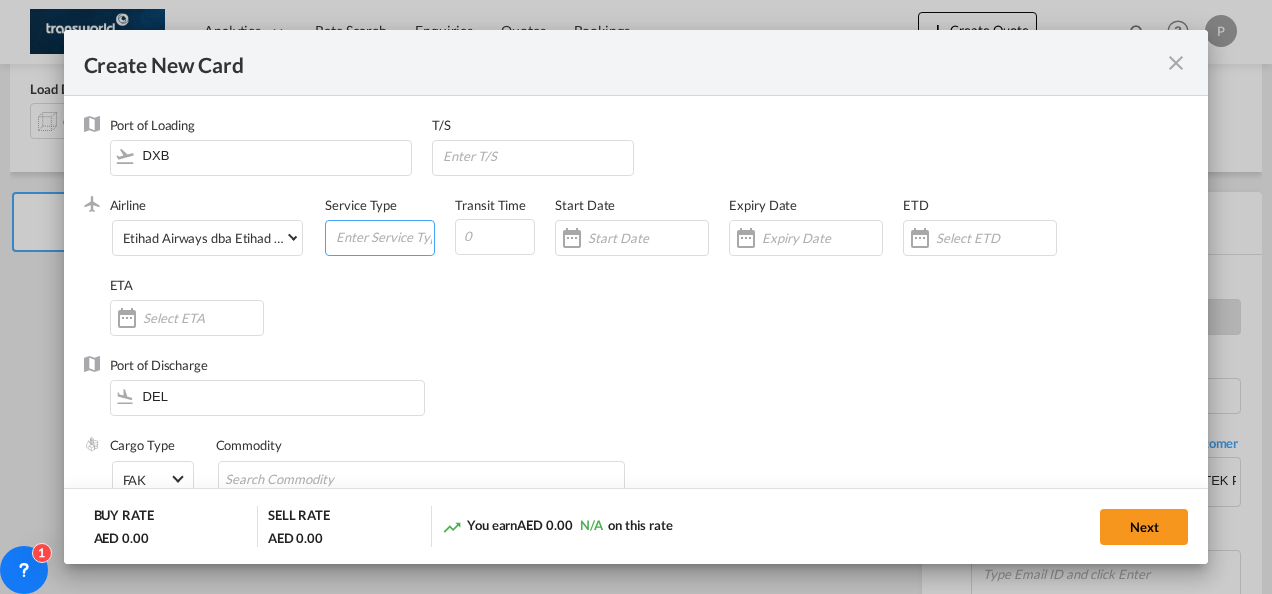 click at bounding box center (384, 236) 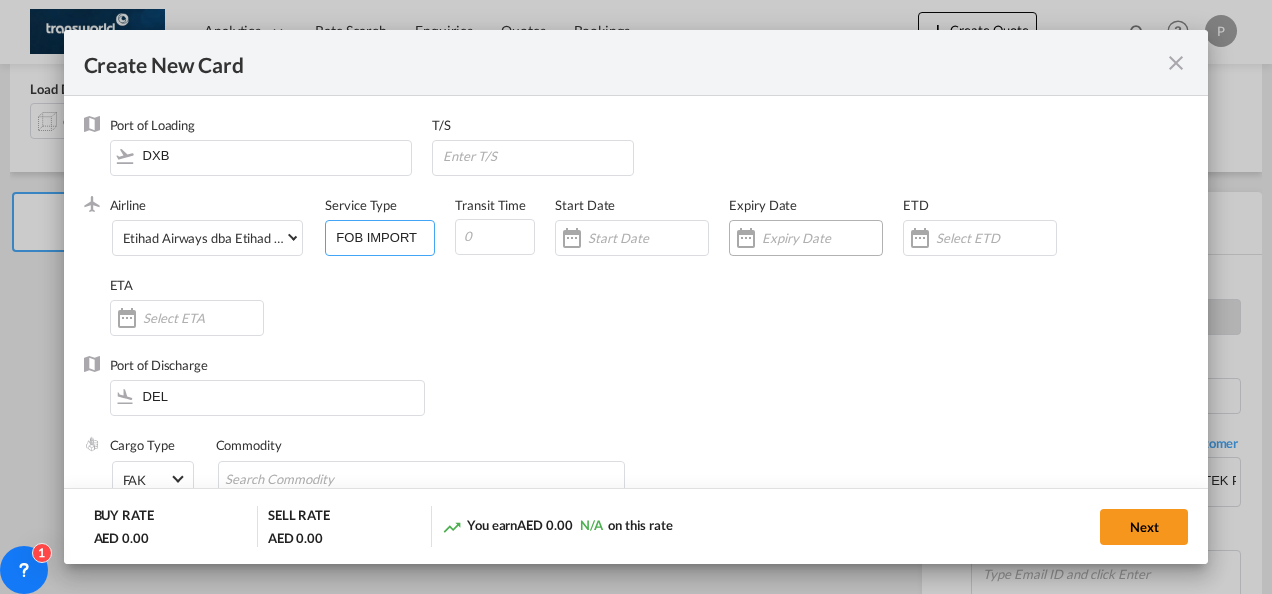 type on "FOB IMPORT" 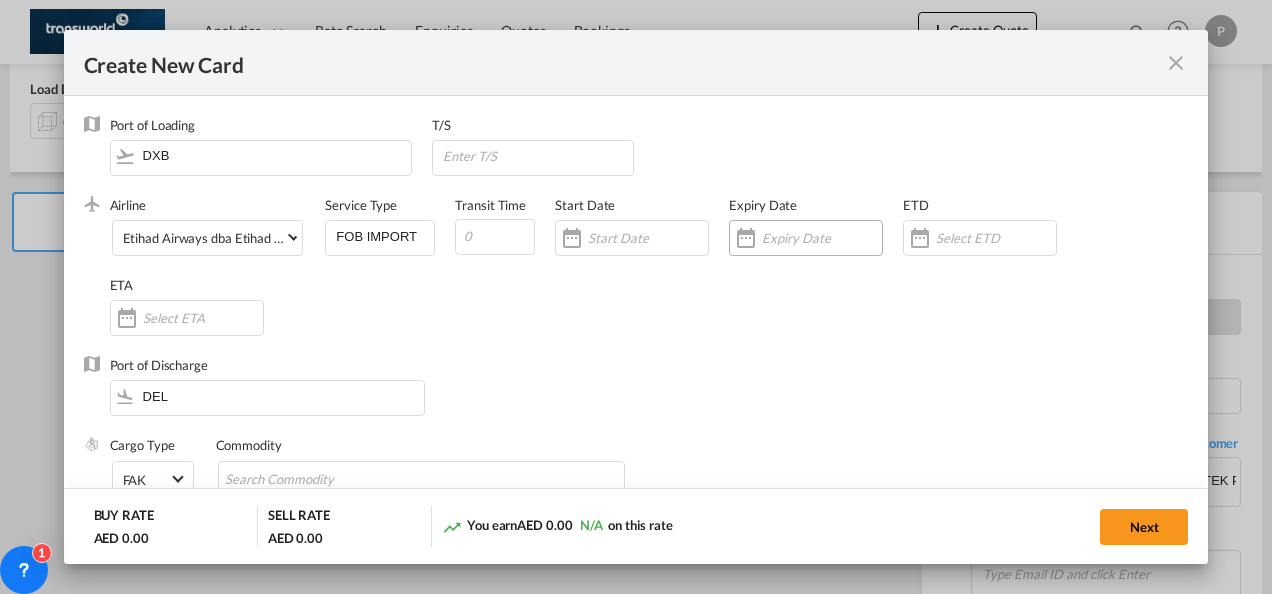 click at bounding box center (822, 238) 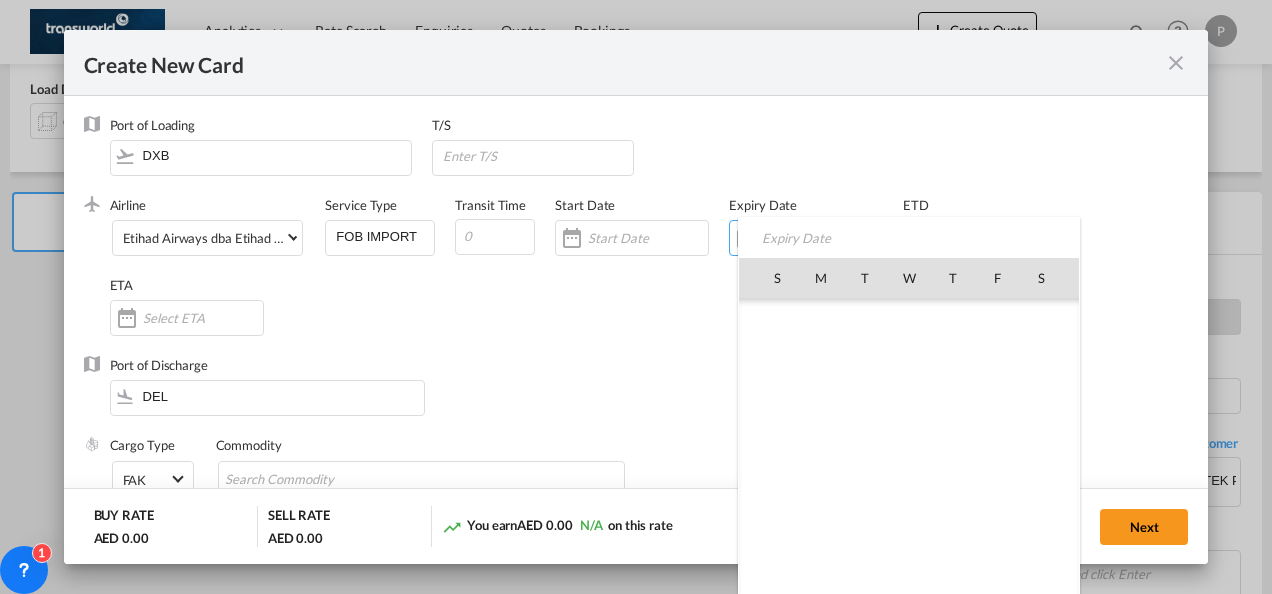 scroll, scrollTop: 462690, scrollLeft: 0, axis: vertical 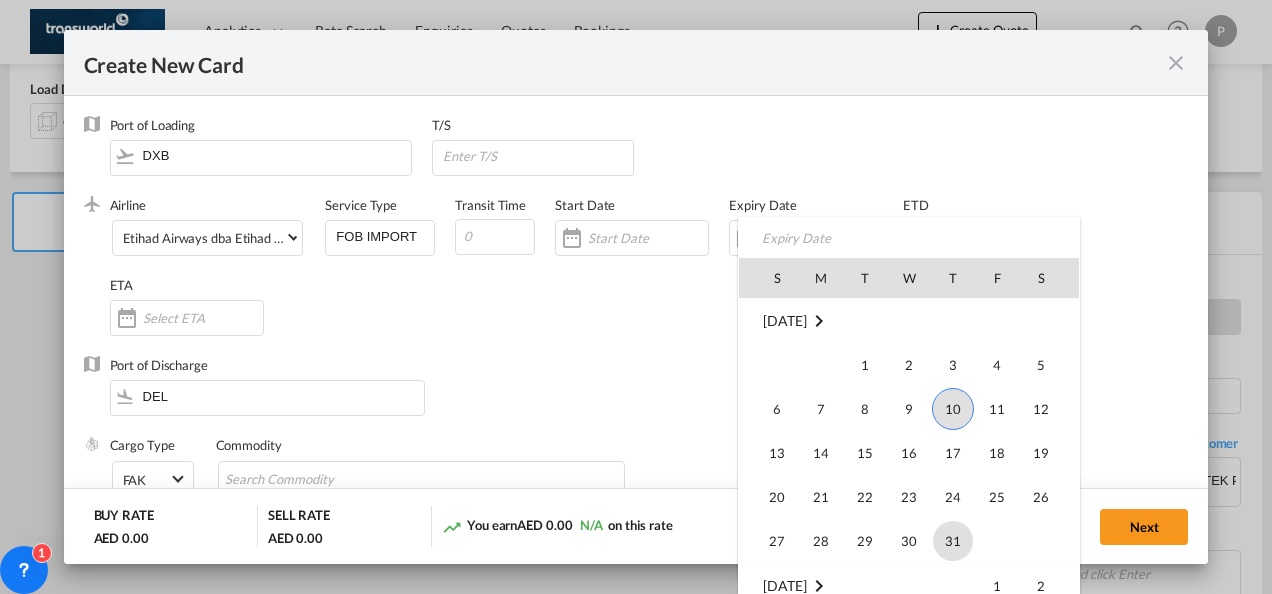 click on "31" at bounding box center (953, 541) 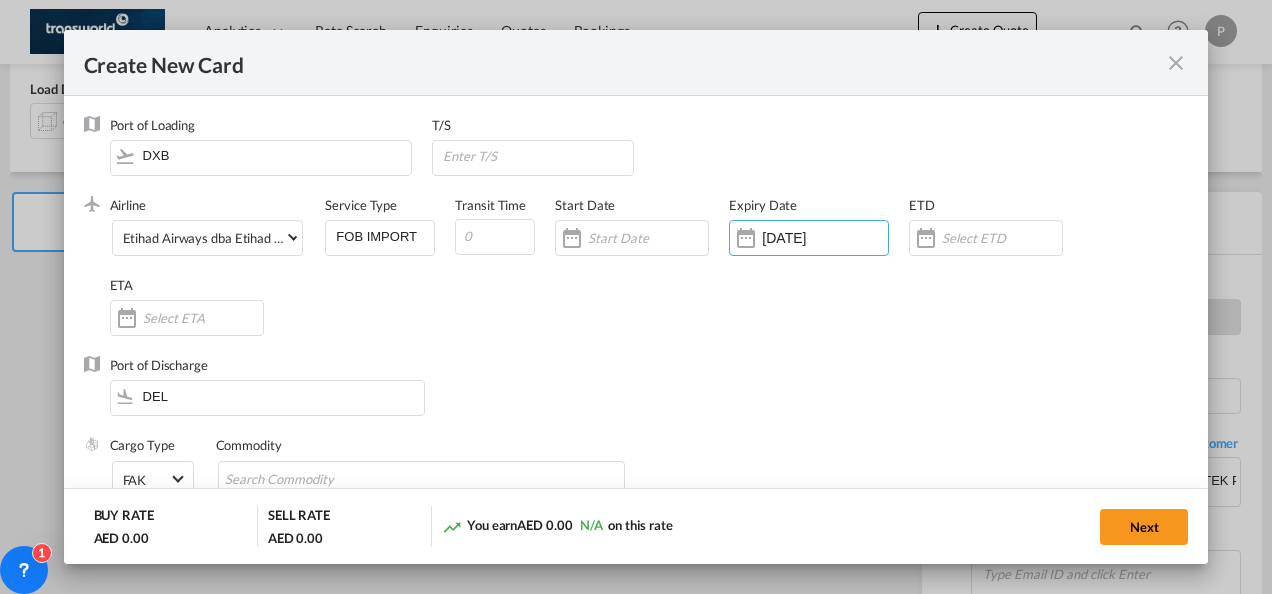 scroll, scrollTop: 58, scrollLeft: 0, axis: vertical 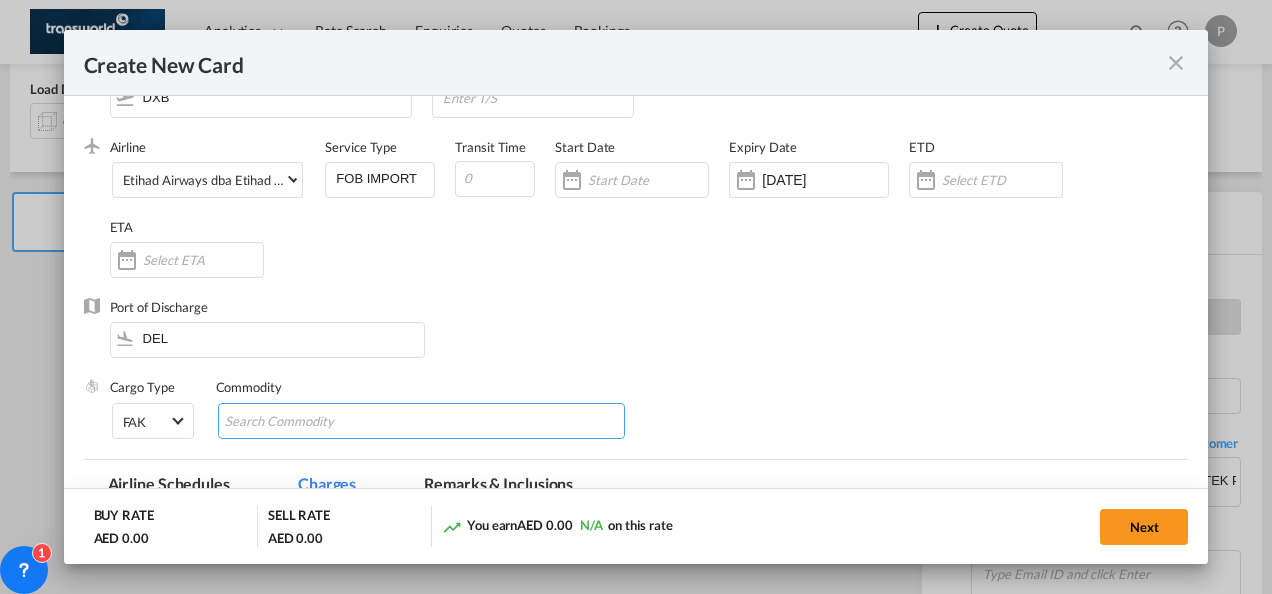 click at bounding box center [316, 422] 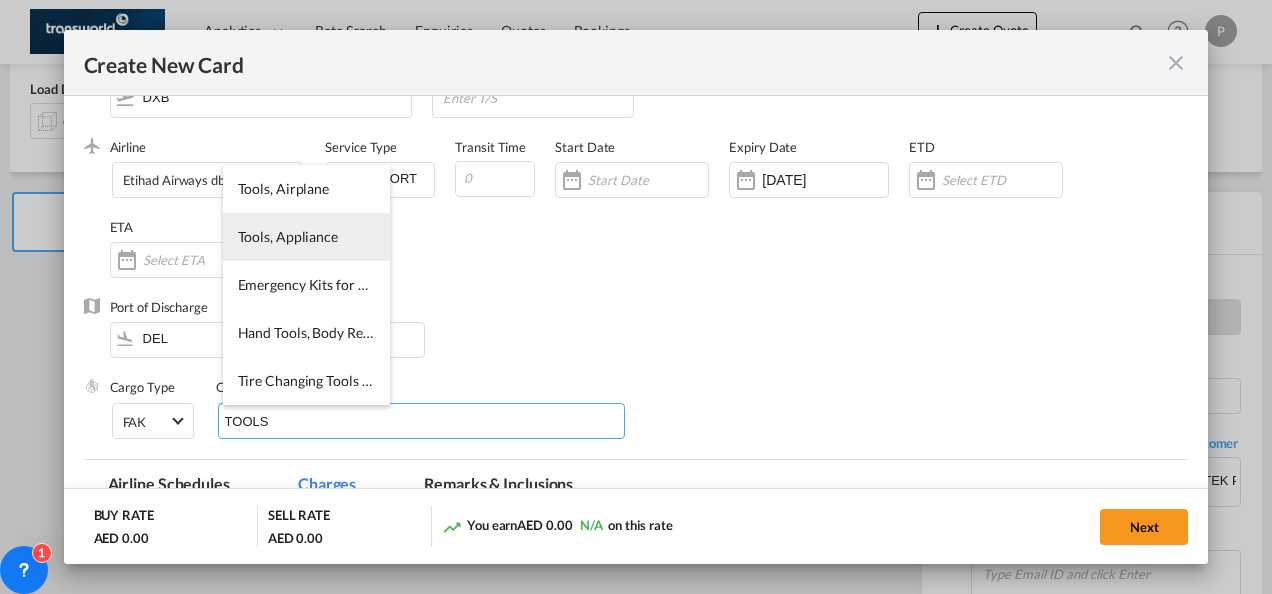 type on "TOOLS" 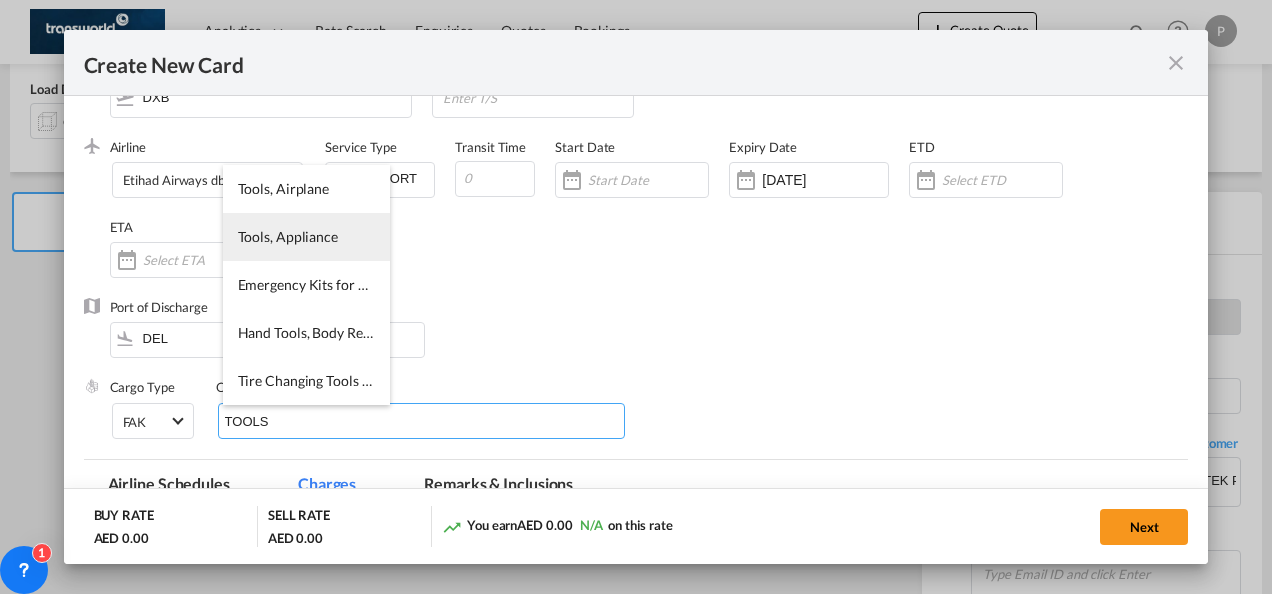 click on "Tools, Appliance" at bounding box center (306, 237) 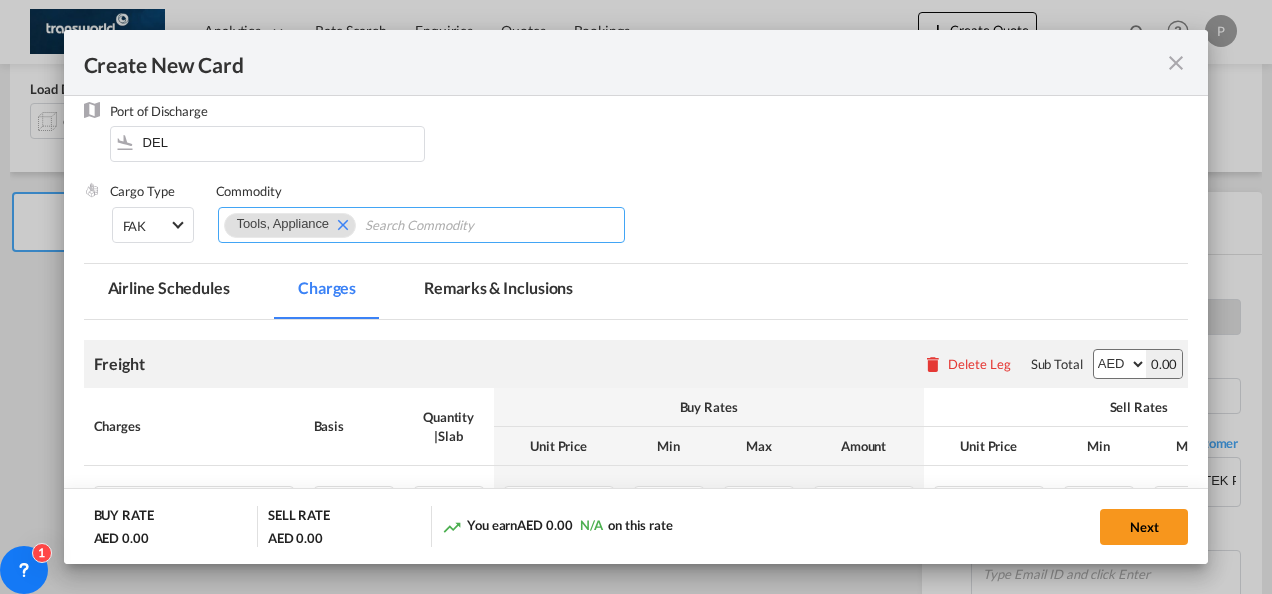 scroll, scrollTop: 387, scrollLeft: 0, axis: vertical 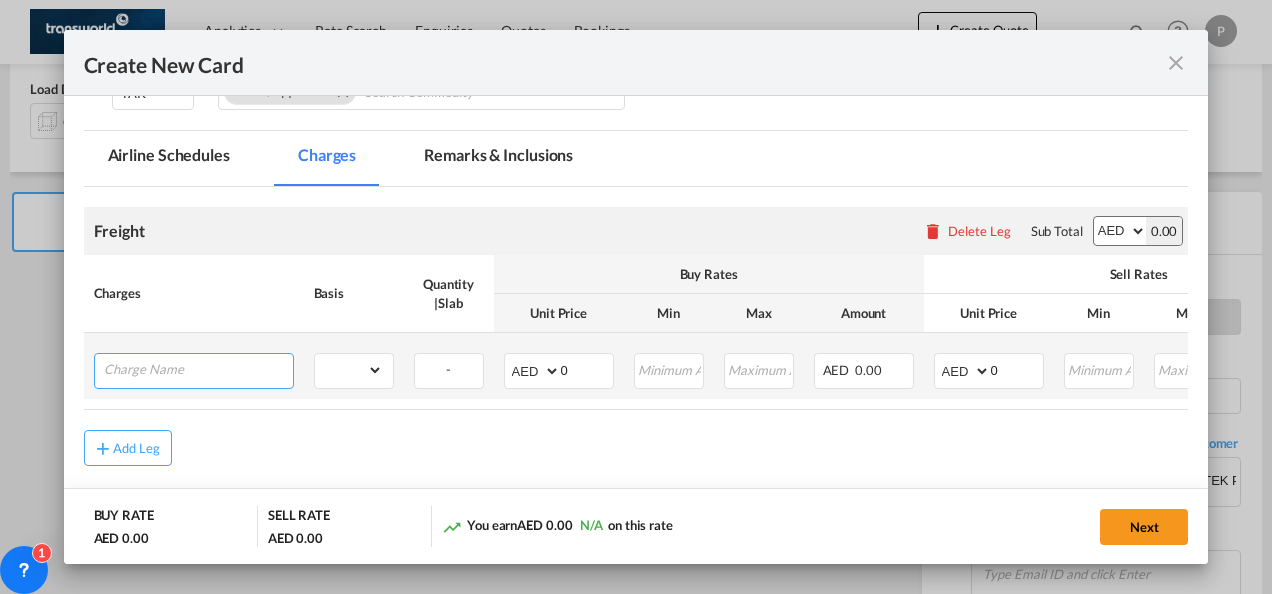 click at bounding box center (198, 369) 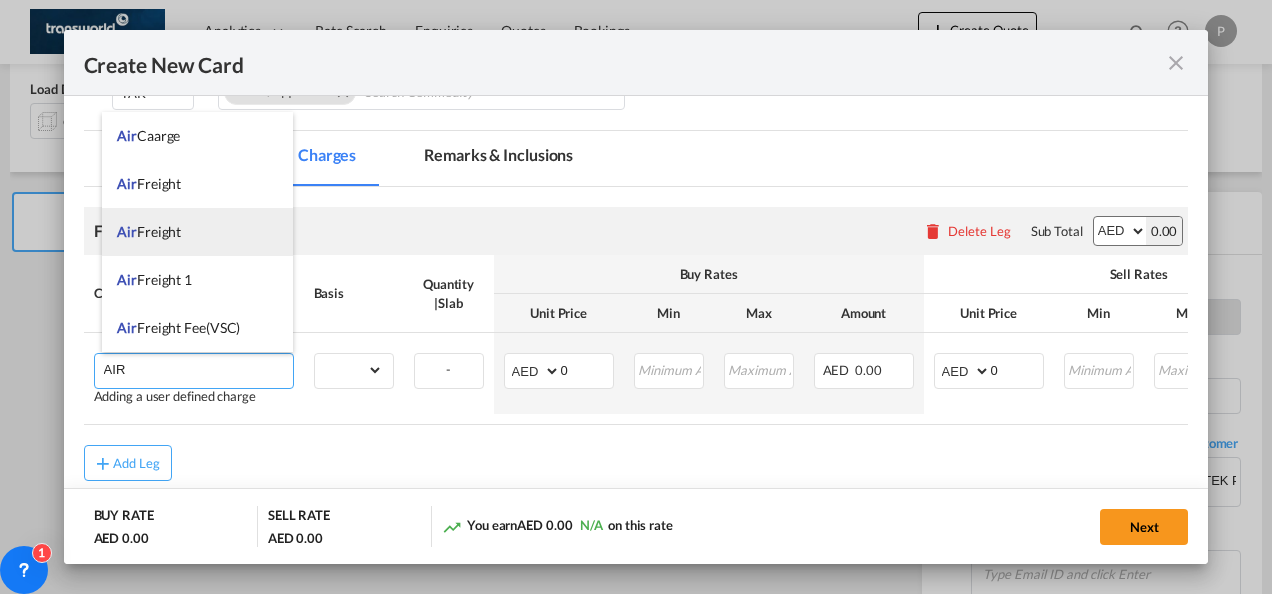 click on "Air  Freight" at bounding box center (197, 232) 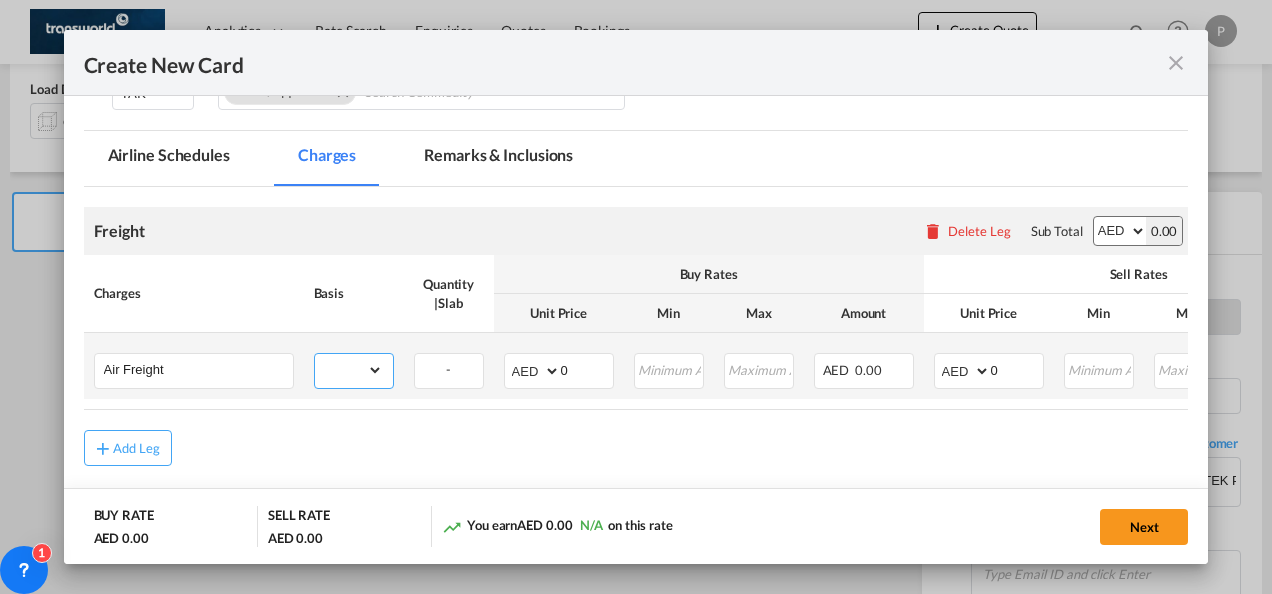 click on "gross_weight
volumetric_weight
per_shipment
per_bl
per_km
% on air freight
per_hawb
per_kg
per_pallet
per_carton
flat
chargeable_weight
per_ton
per_cbm
per_hbl
per_w/m
per_awb
per_sbl
per shipping bill
per_quintal
per_lbs
per_vehicle
per_shift
per_invoice
per_package
per_day
per_revalidation
per_declaration
per_document
per clearance" at bounding box center [349, 370] 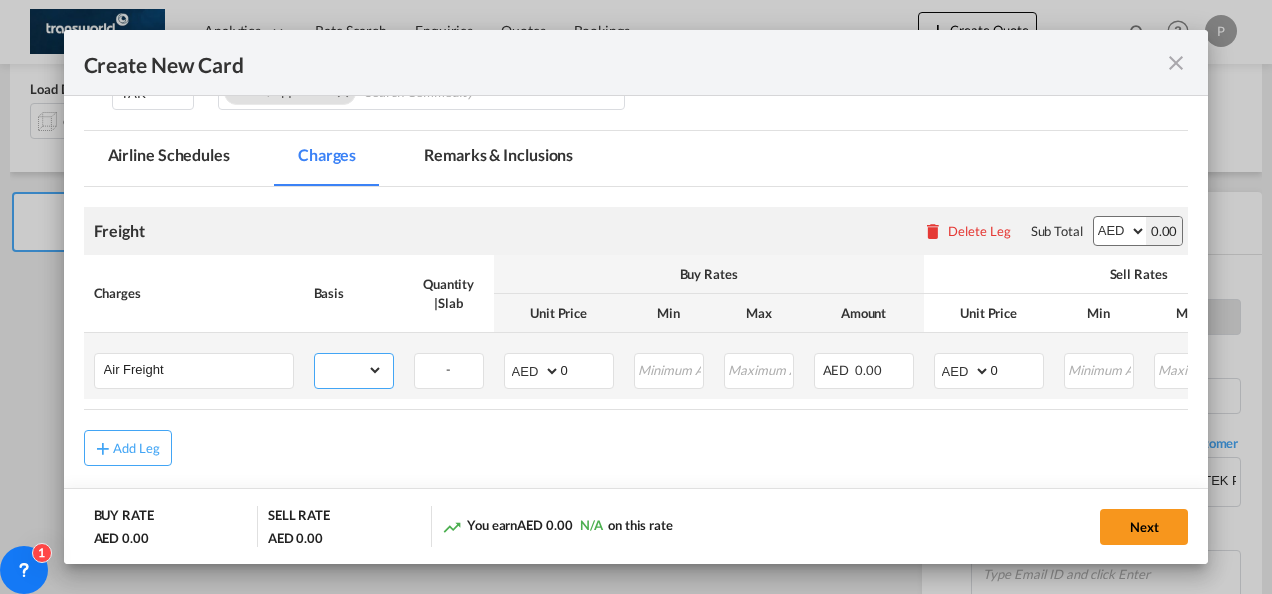 select on "per_shipment" 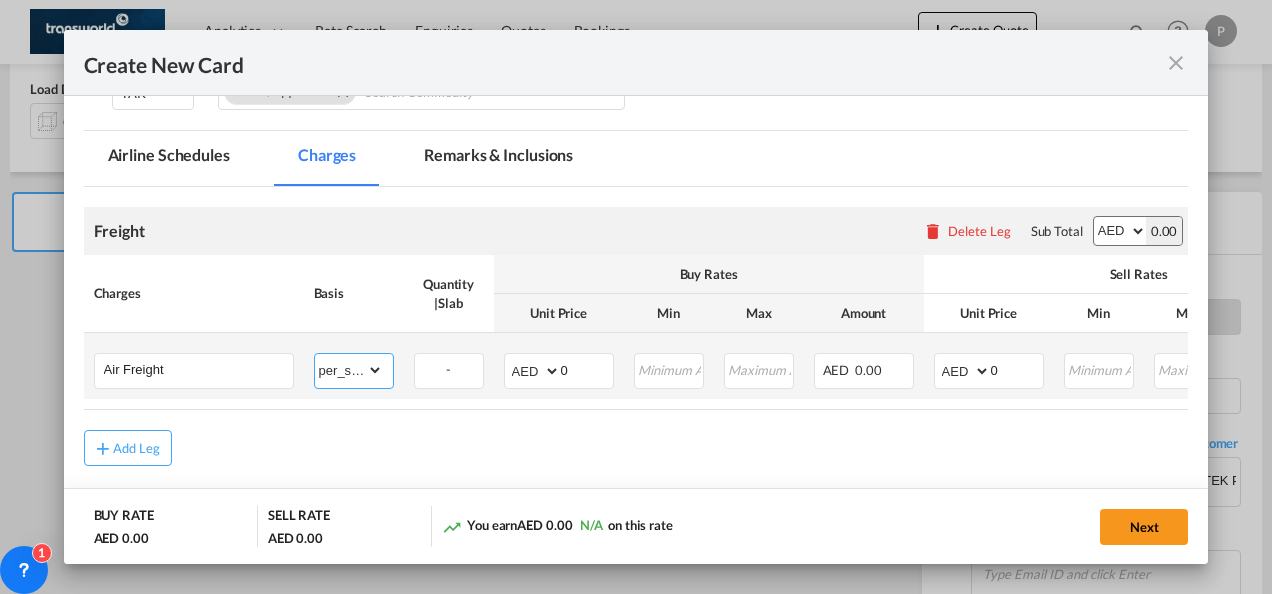click on "gross_weight
volumetric_weight
per_shipment
per_bl
per_km
% on air freight
per_hawb
per_kg
per_pallet
per_carton
flat
chargeable_weight
per_ton
per_cbm
per_hbl
per_w/m
per_awb
per_sbl
per shipping bill
per_quintal
per_lbs
per_vehicle
per_shift
per_invoice
per_package
per_day
per_revalidation
per_declaration
per_document
per clearance" at bounding box center [349, 370] 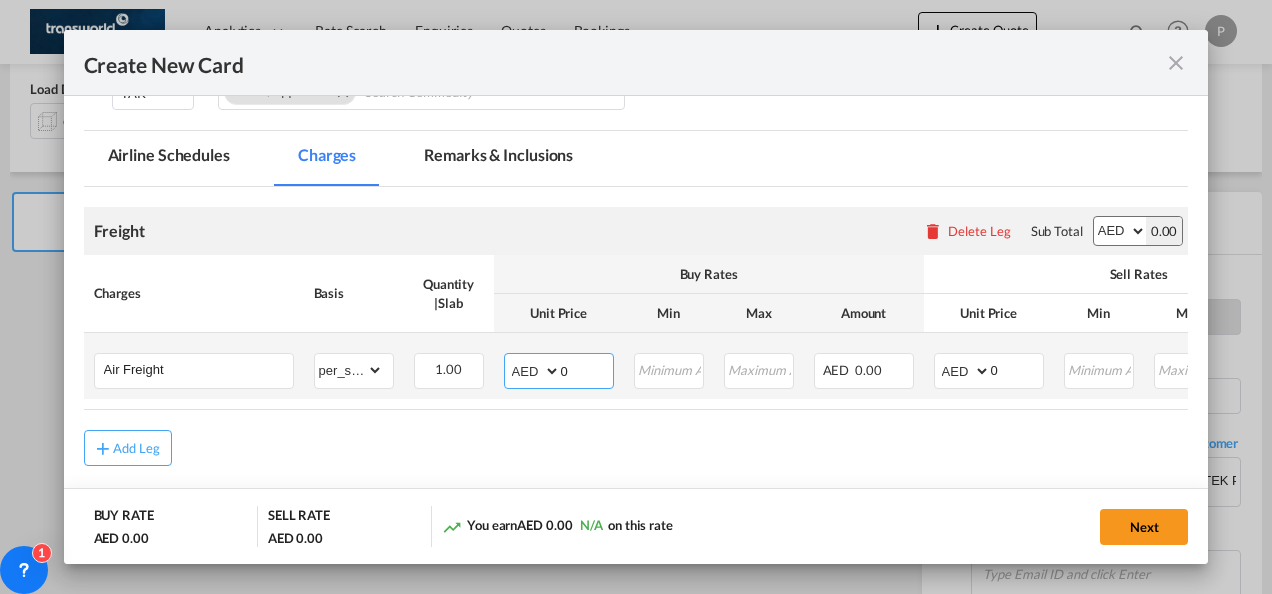 click on "0" at bounding box center [587, 369] 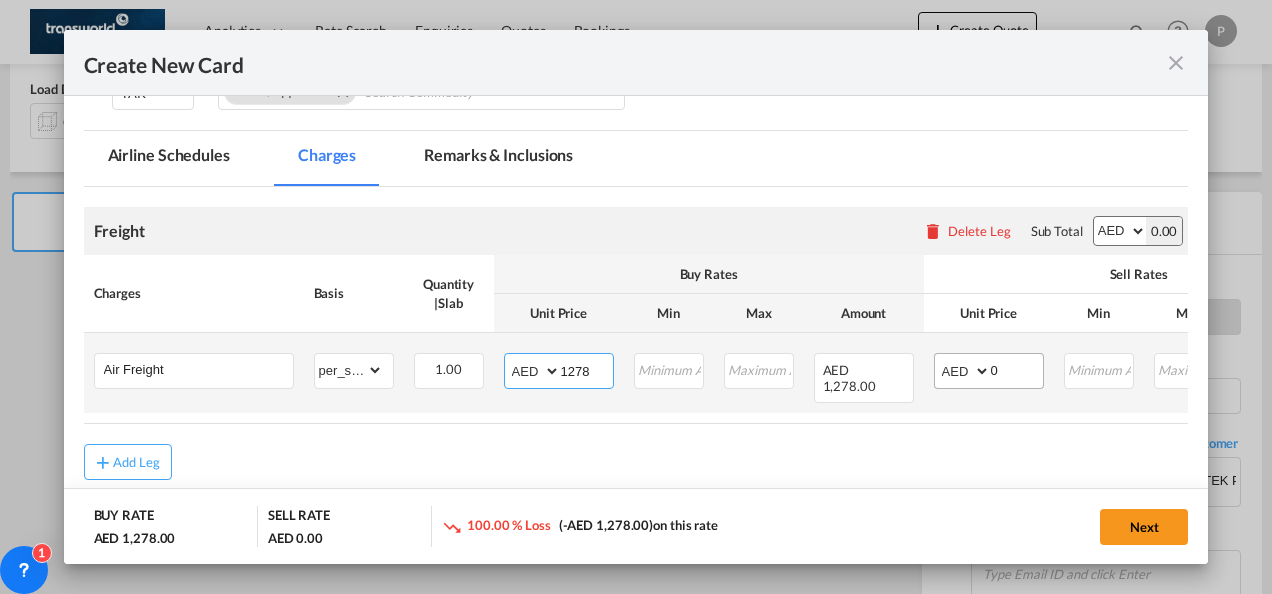 type on "1278" 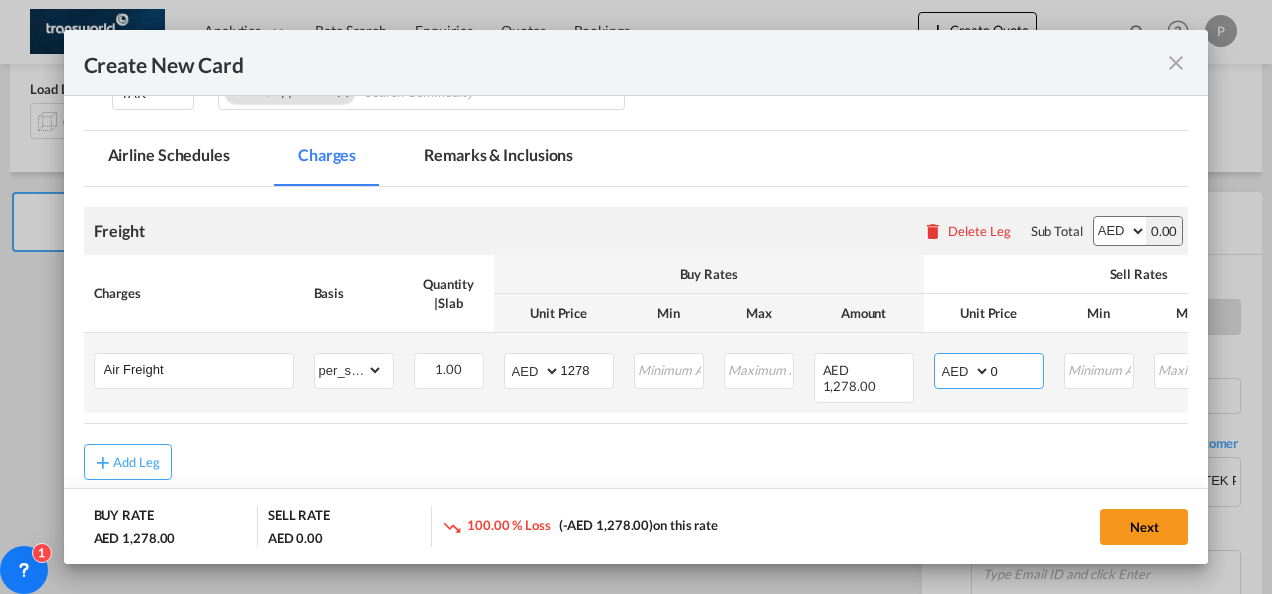 click on "0" at bounding box center [1017, 369] 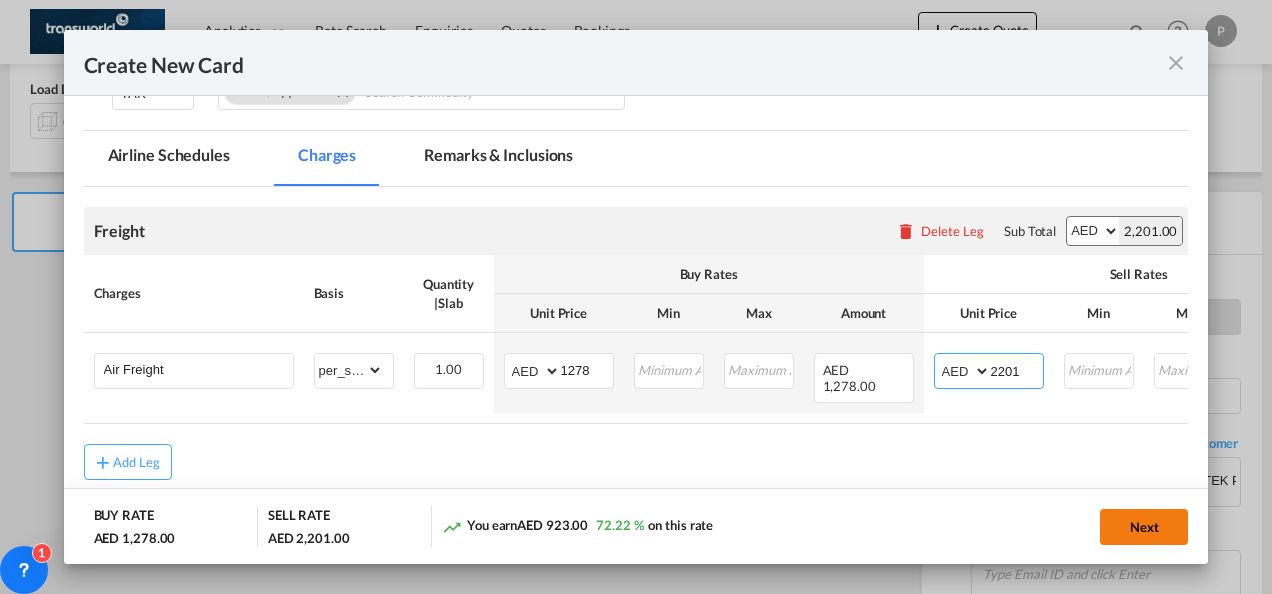 type on "2201" 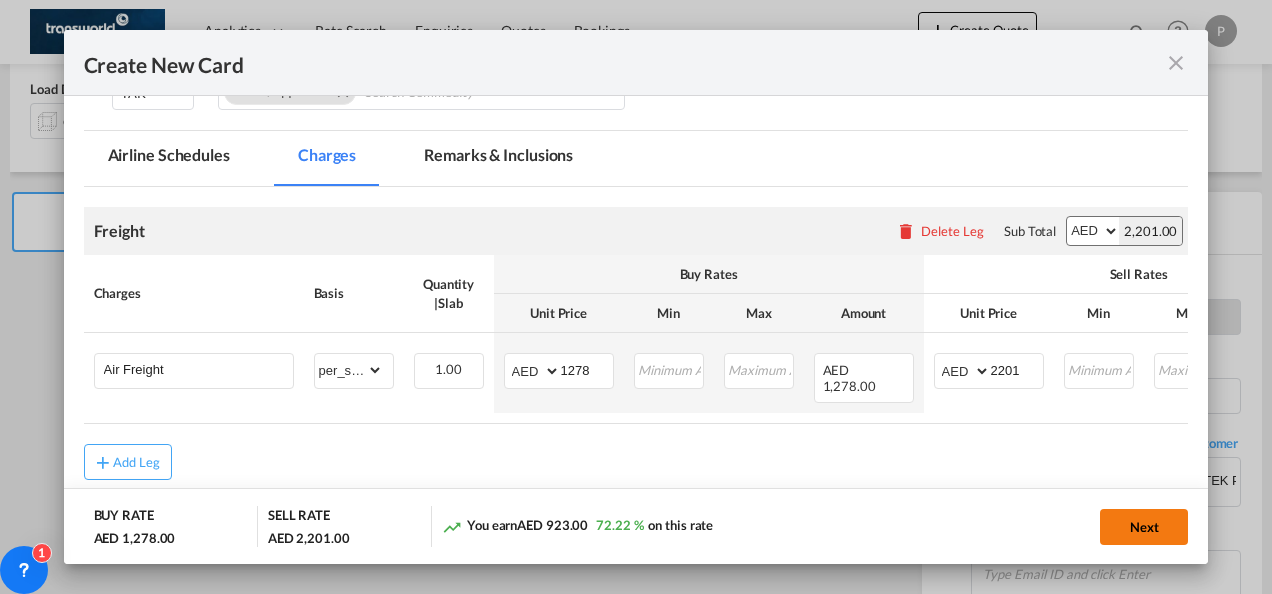 click on "Next" 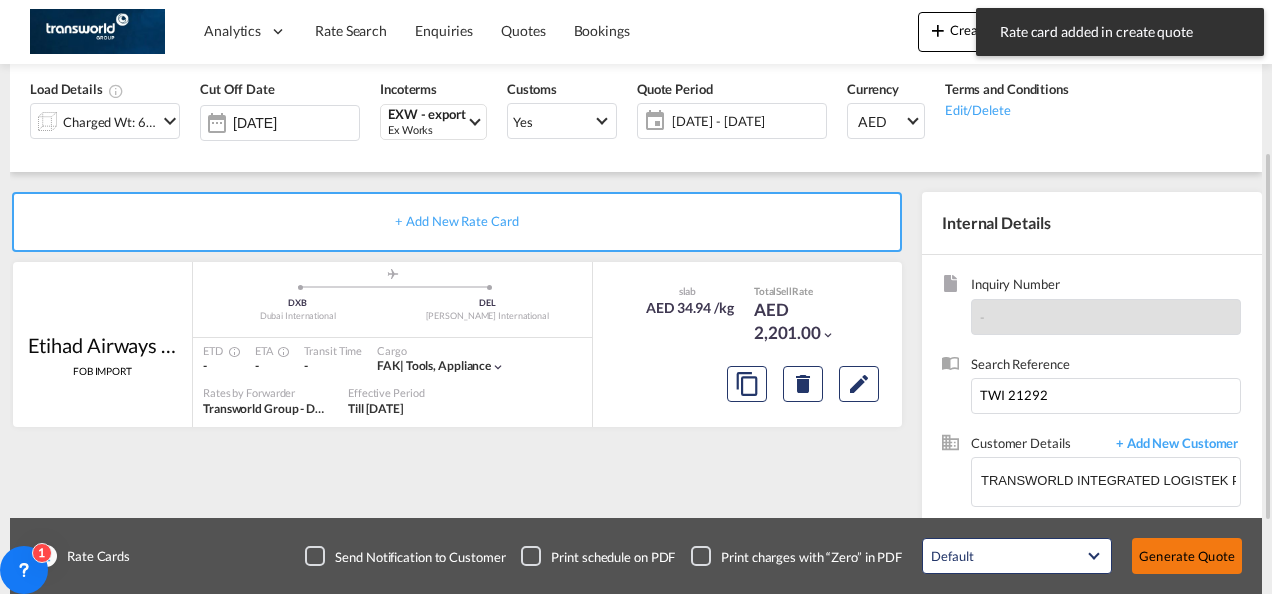 click on "Generate Quote" at bounding box center [1187, 556] 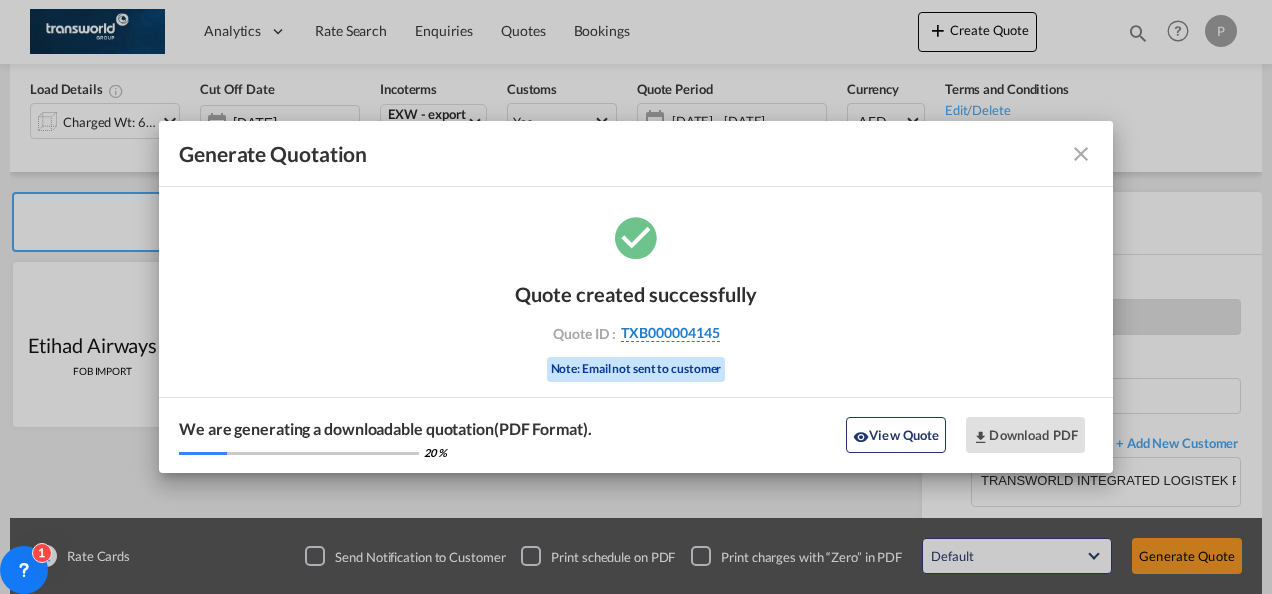 click on "TXB000004145" at bounding box center [670, 333] 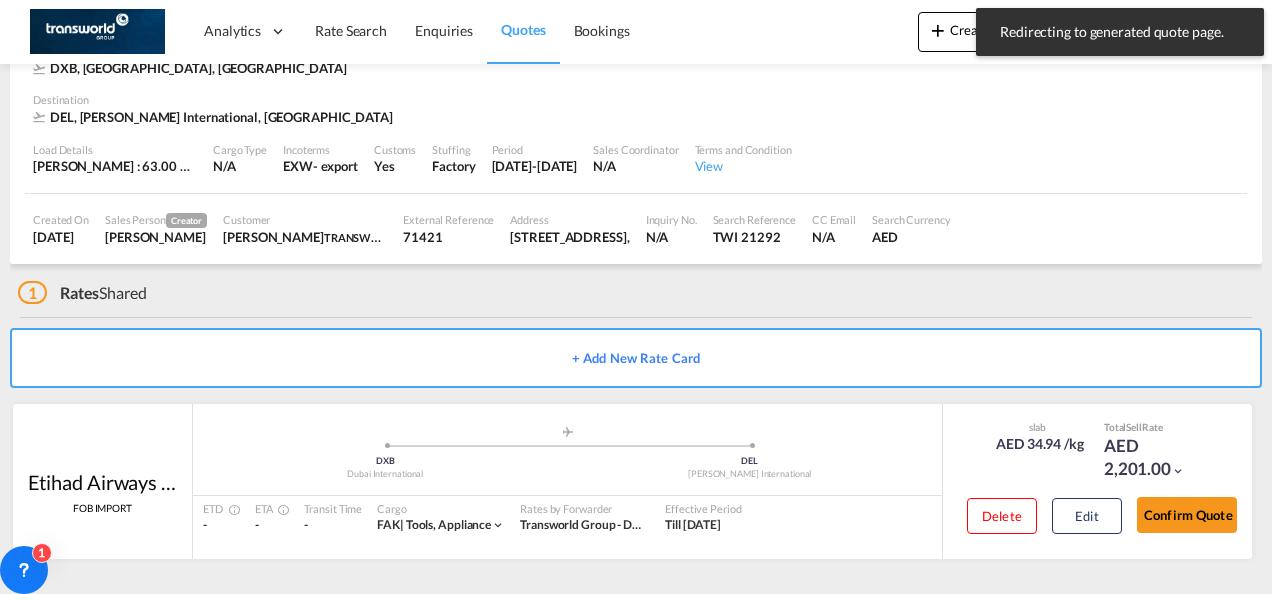 scroll, scrollTop: 122, scrollLeft: 0, axis: vertical 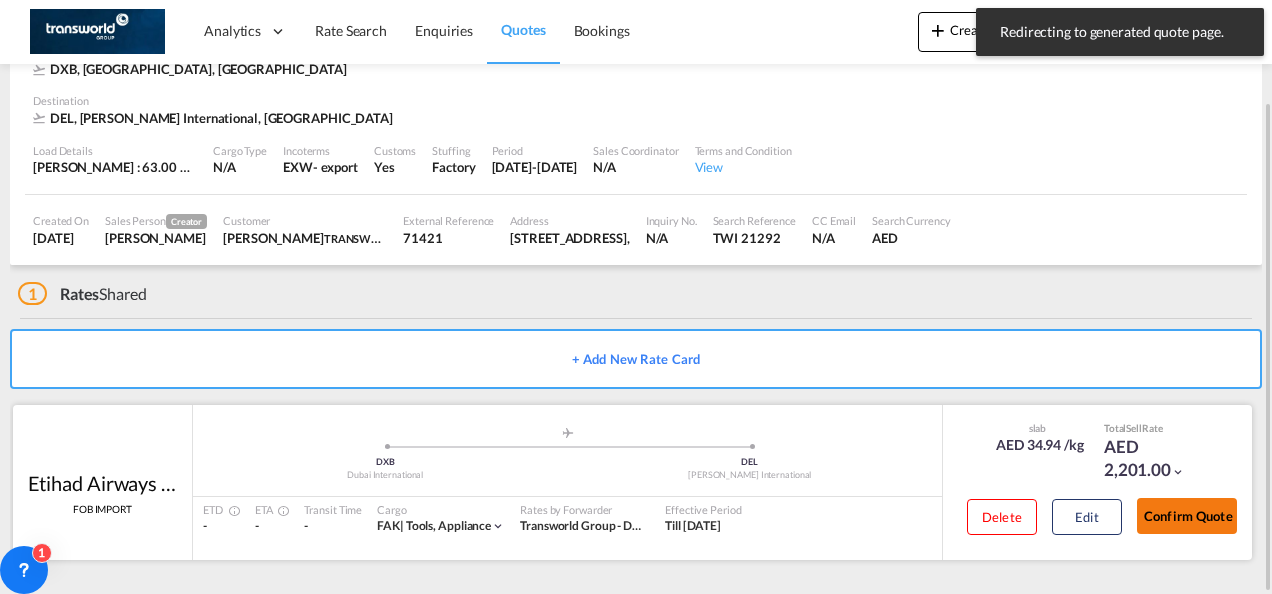 click on "Confirm Quote" at bounding box center [1187, 516] 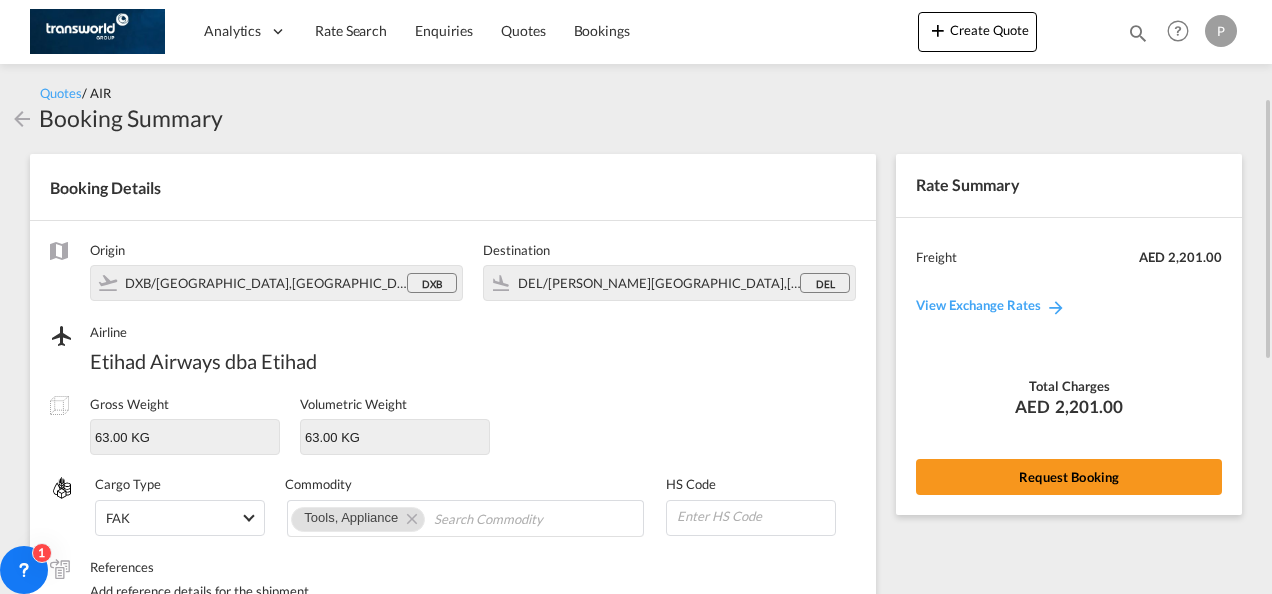 scroll, scrollTop: 129, scrollLeft: 0, axis: vertical 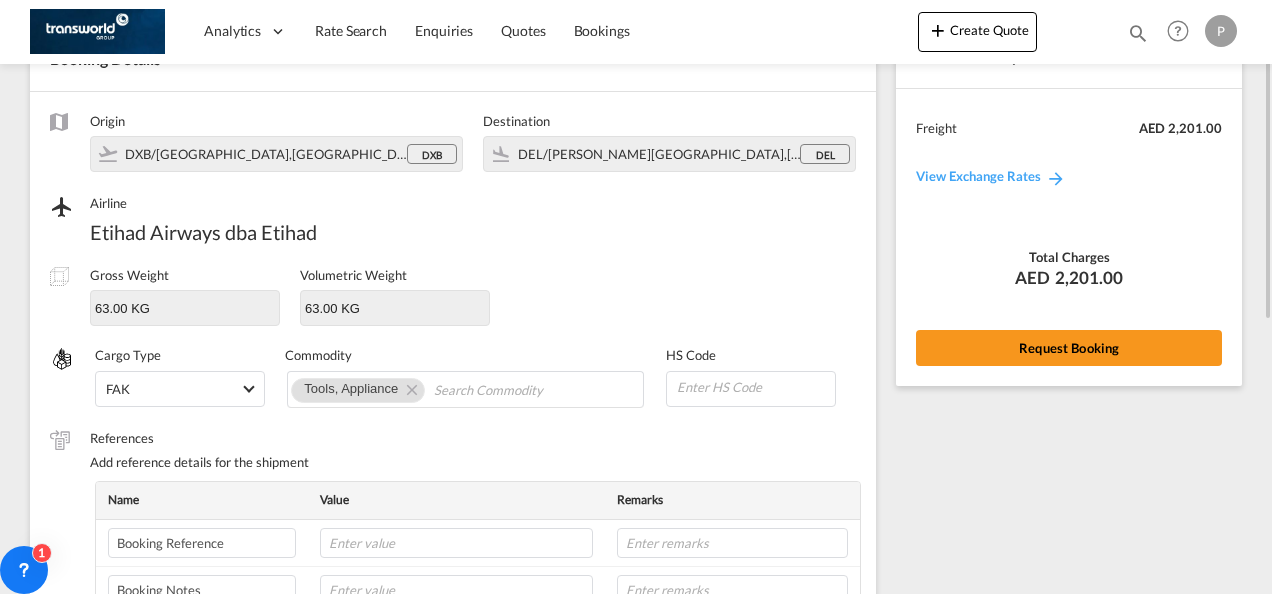 click on "Request Booking" at bounding box center [1069, 348] 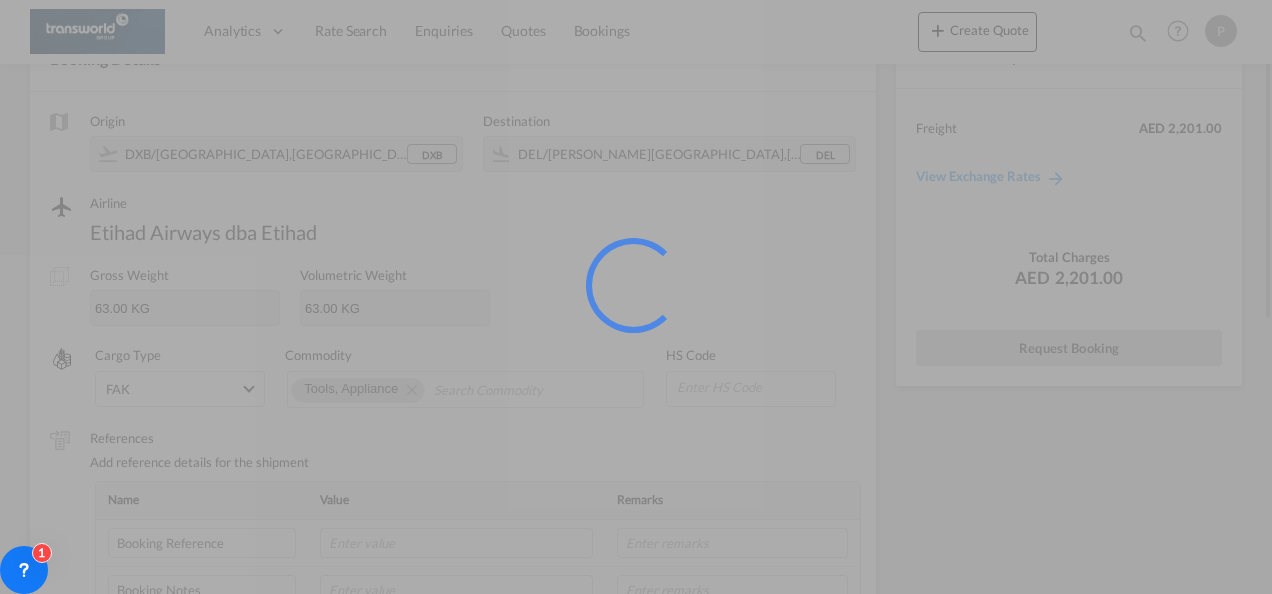 click at bounding box center (636, 297) 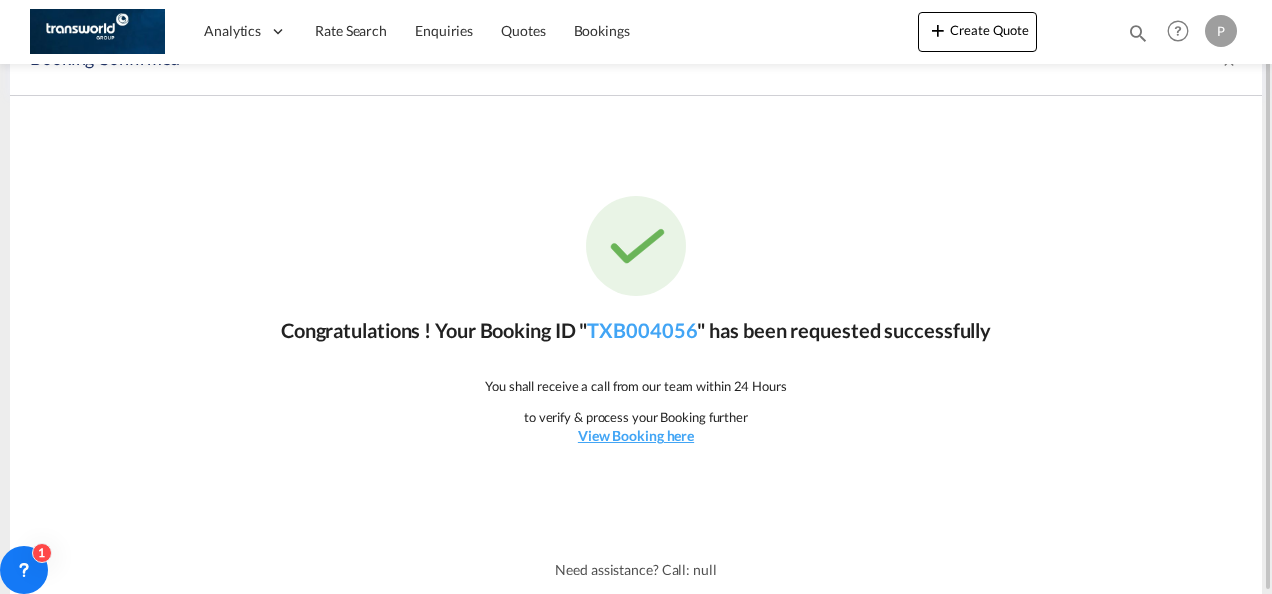 scroll, scrollTop: 37, scrollLeft: 0, axis: vertical 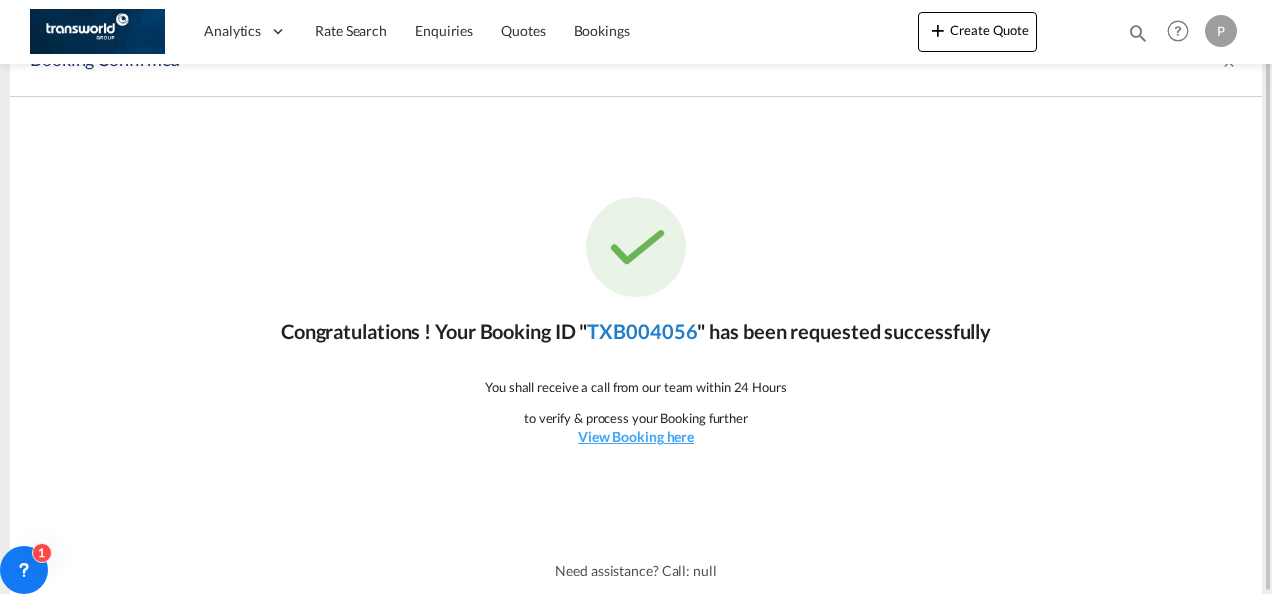 click on "TXB004056" 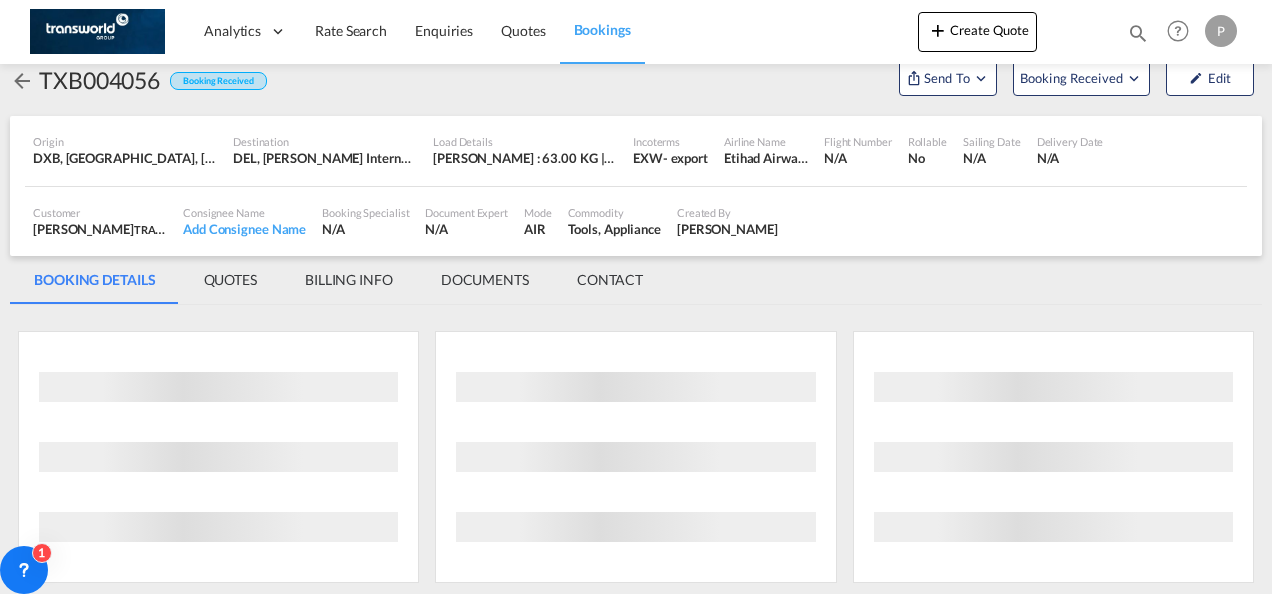 scroll, scrollTop: 1176, scrollLeft: 0, axis: vertical 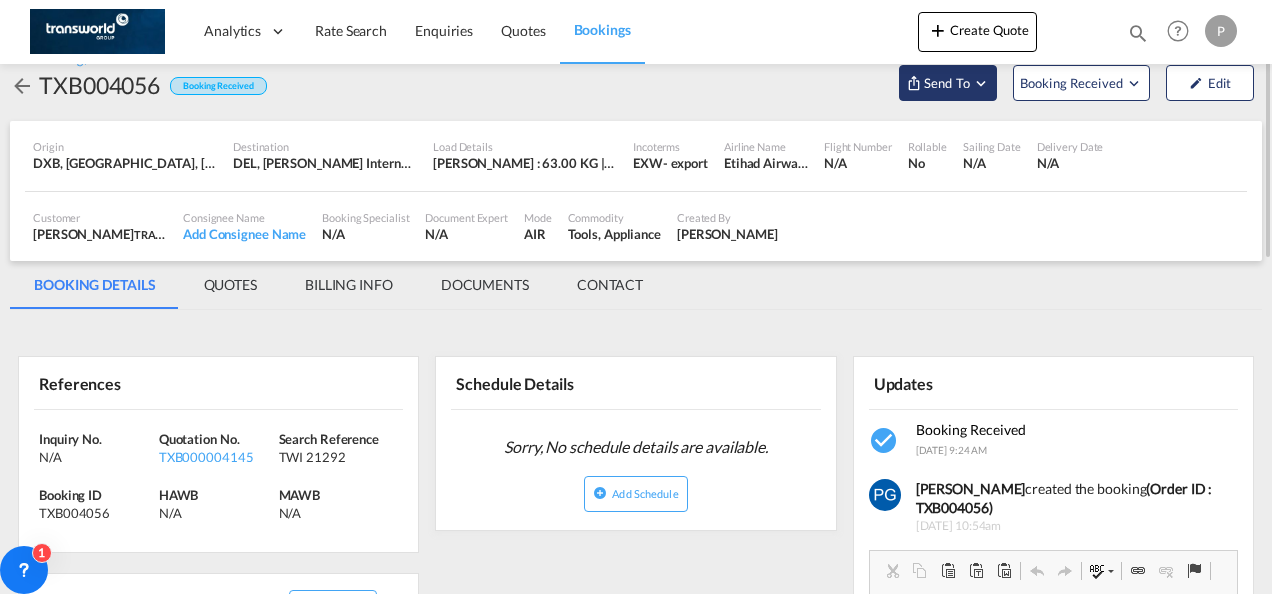 click on "Send To" at bounding box center [947, 83] 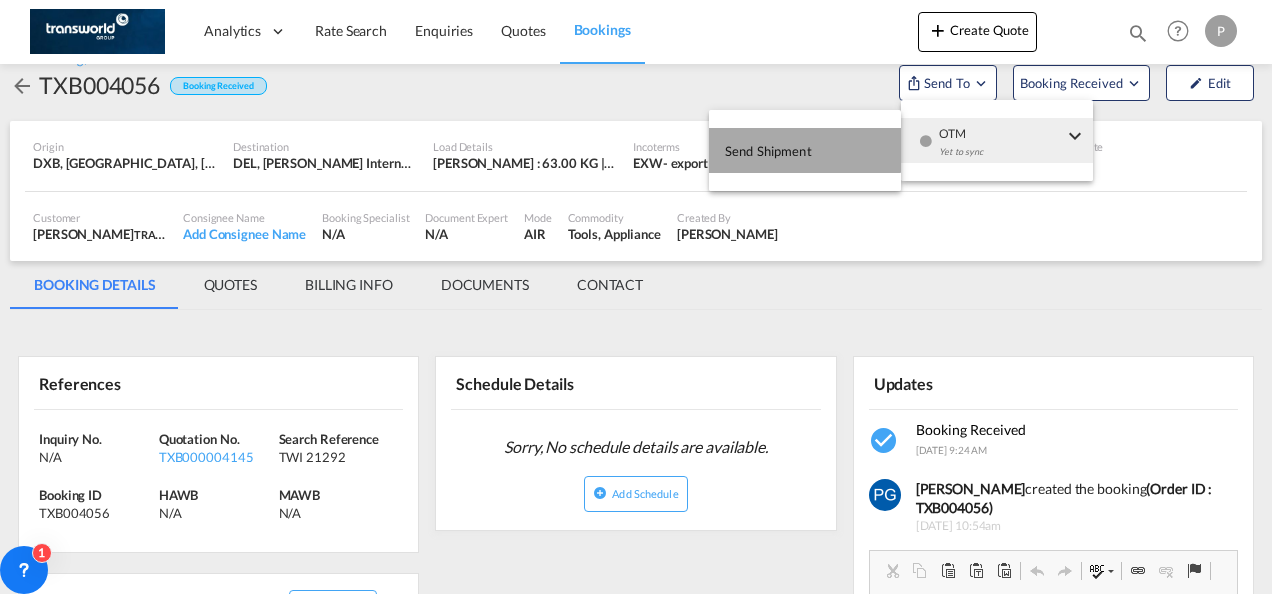 click on "Send Shipment" at bounding box center [768, 151] 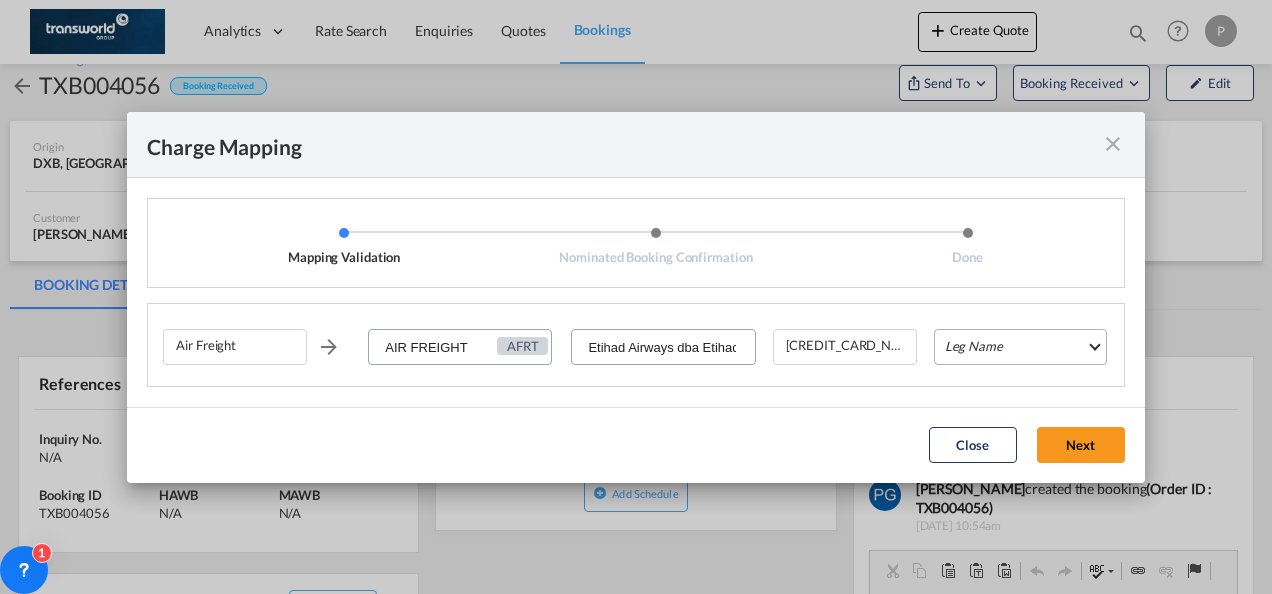 click on "Leg Name HANDLING ORIGIN HANDLING DESTINATION OTHERS TL PICK UP CUSTOMS ORIGIN AIR CUSTOMS DESTINATION TL DELIVERY" at bounding box center [1020, 347] 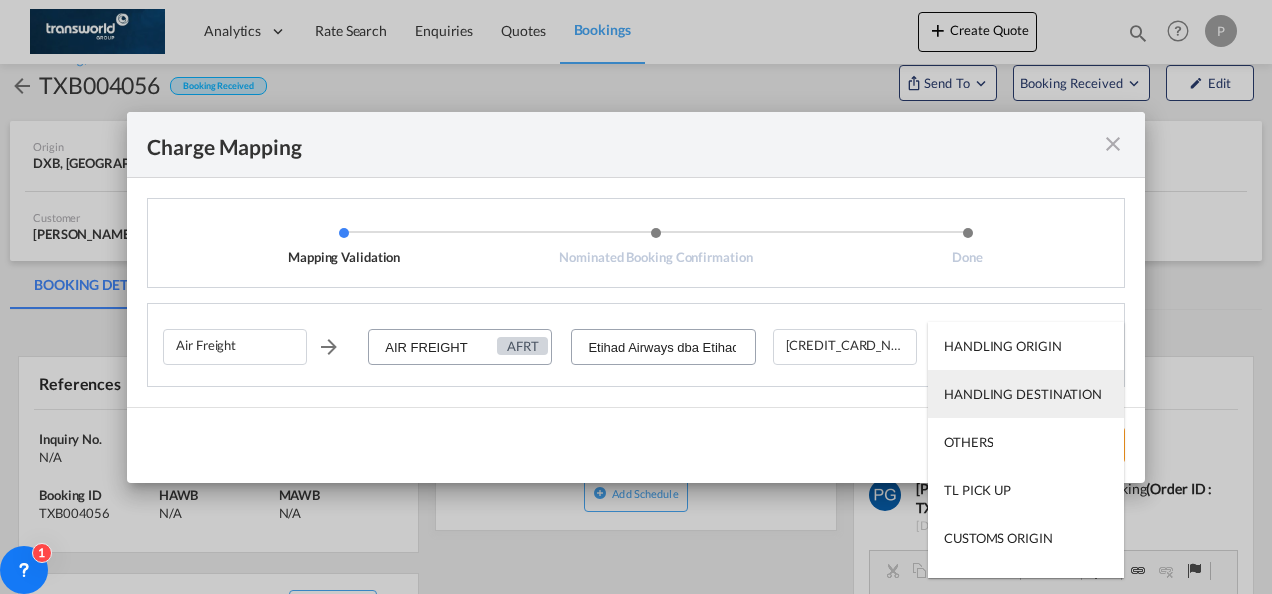 scroll, scrollTop: 128, scrollLeft: 0, axis: vertical 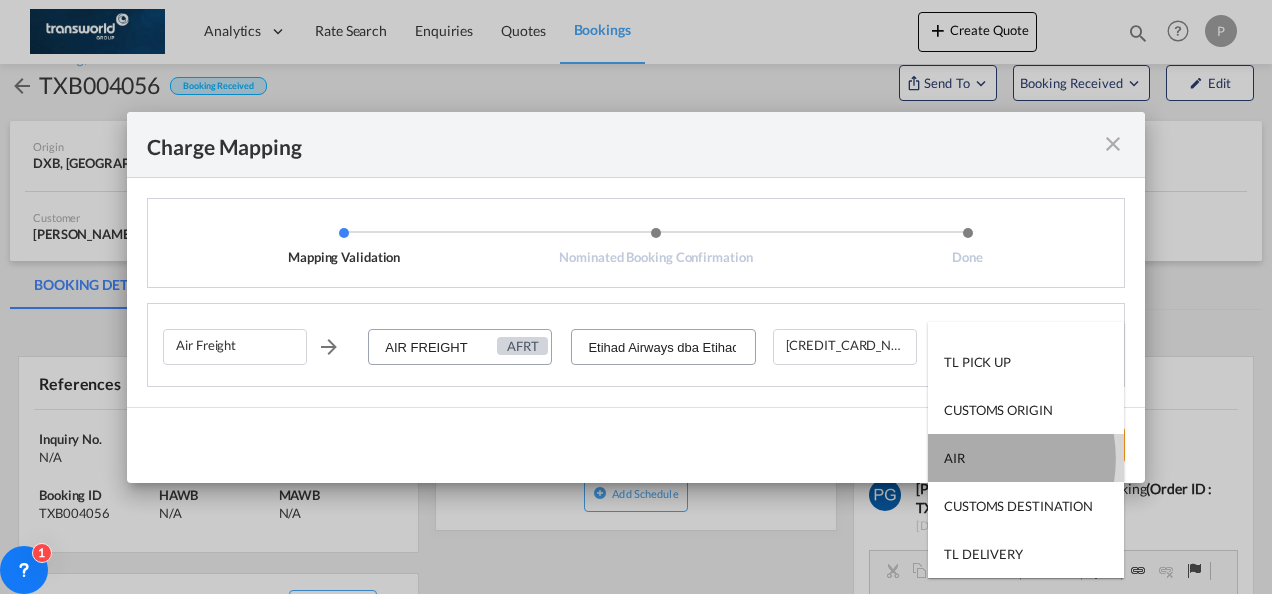 click on "AIR" at bounding box center (1026, 458) 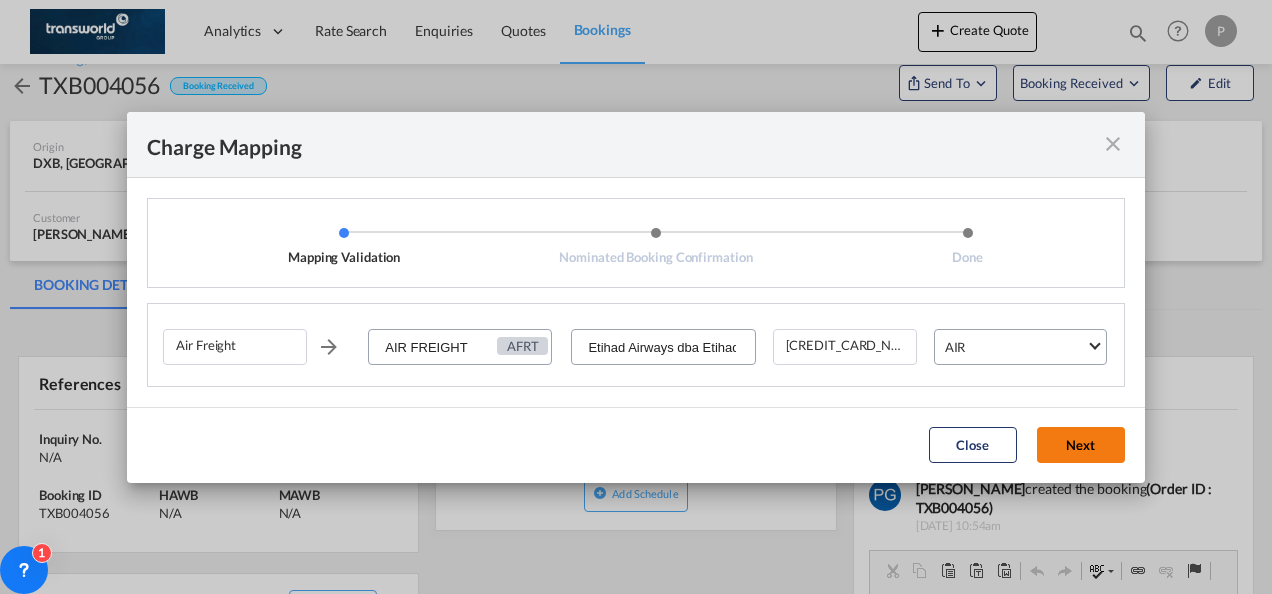 click on "Next" 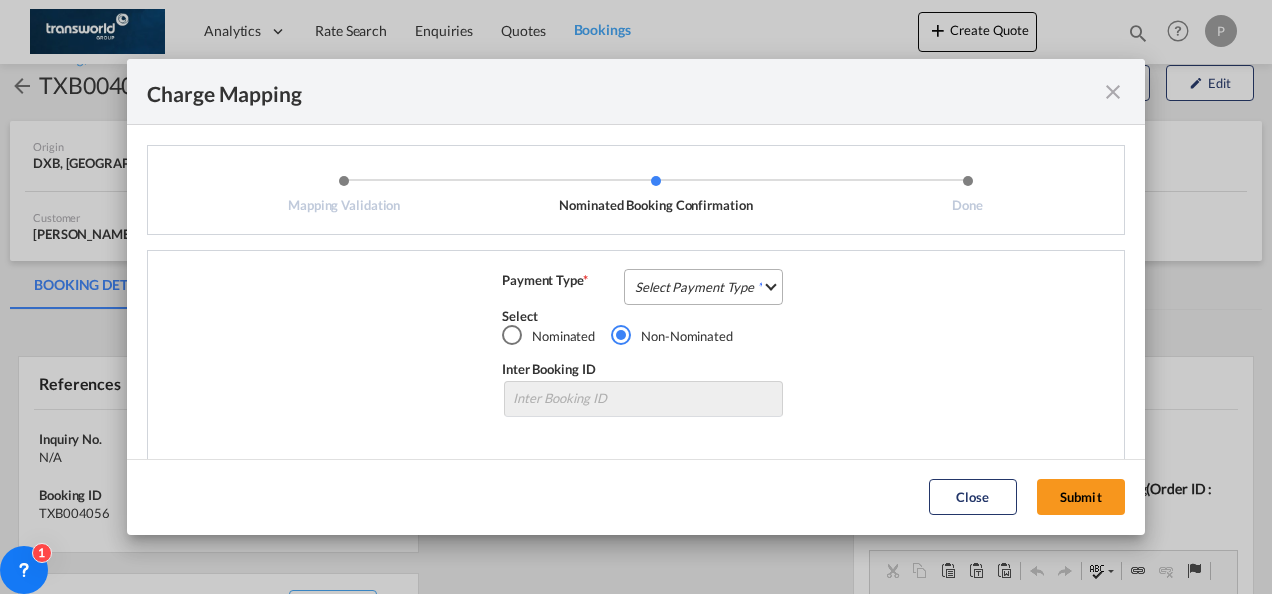 click on "Select Payment Type
COLLECT
PREPAID" at bounding box center (703, 287) 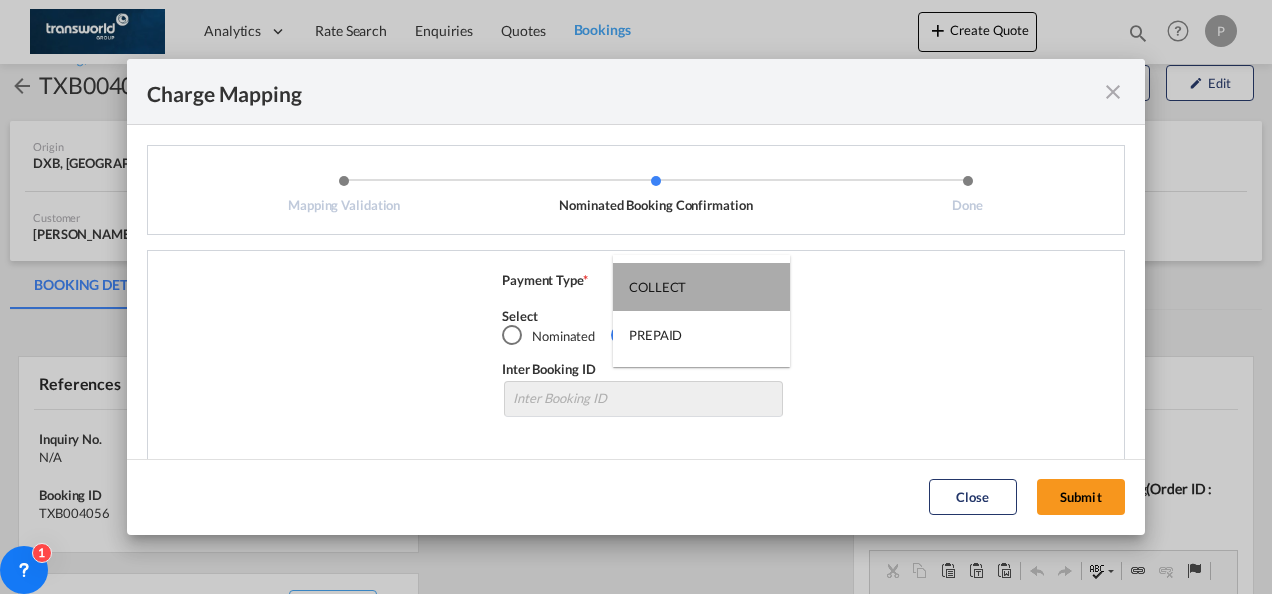 click on "COLLECT" at bounding box center [701, 287] 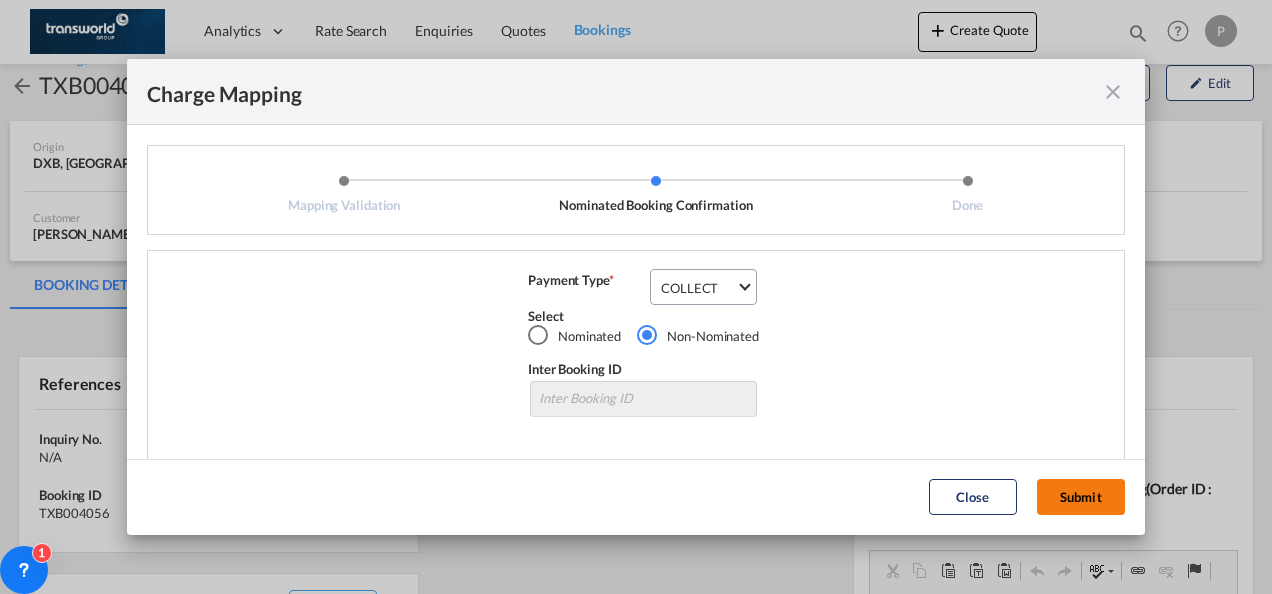 click on "Submit" 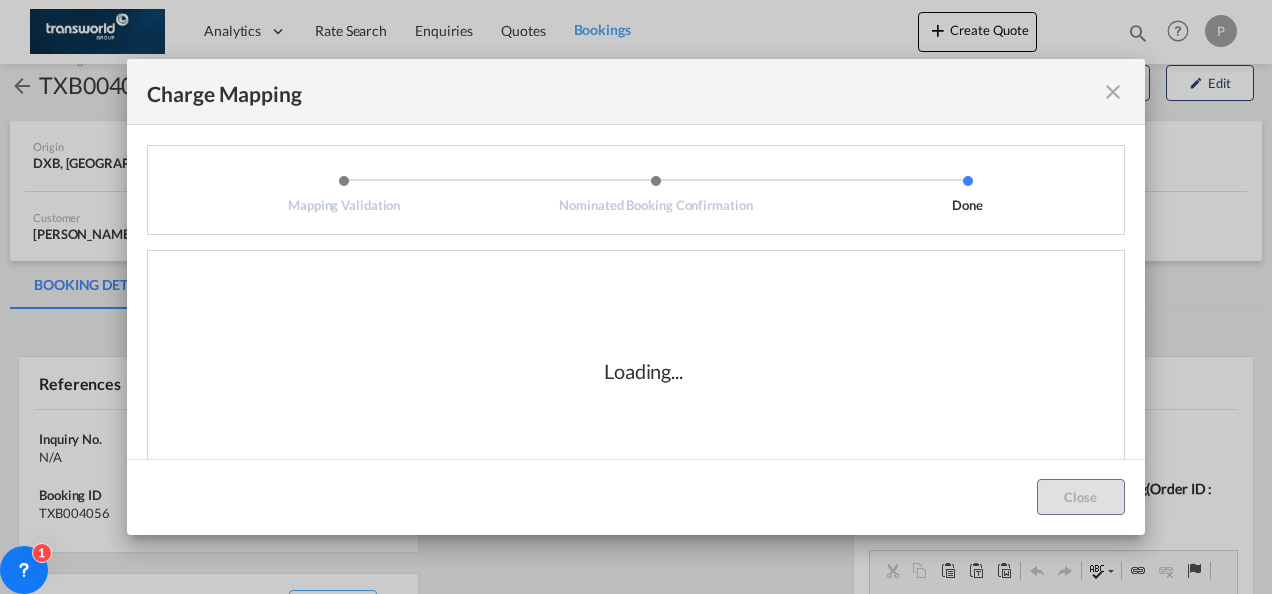 scroll, scrollTop: 42, scrollLeft: 0, axis: vertical 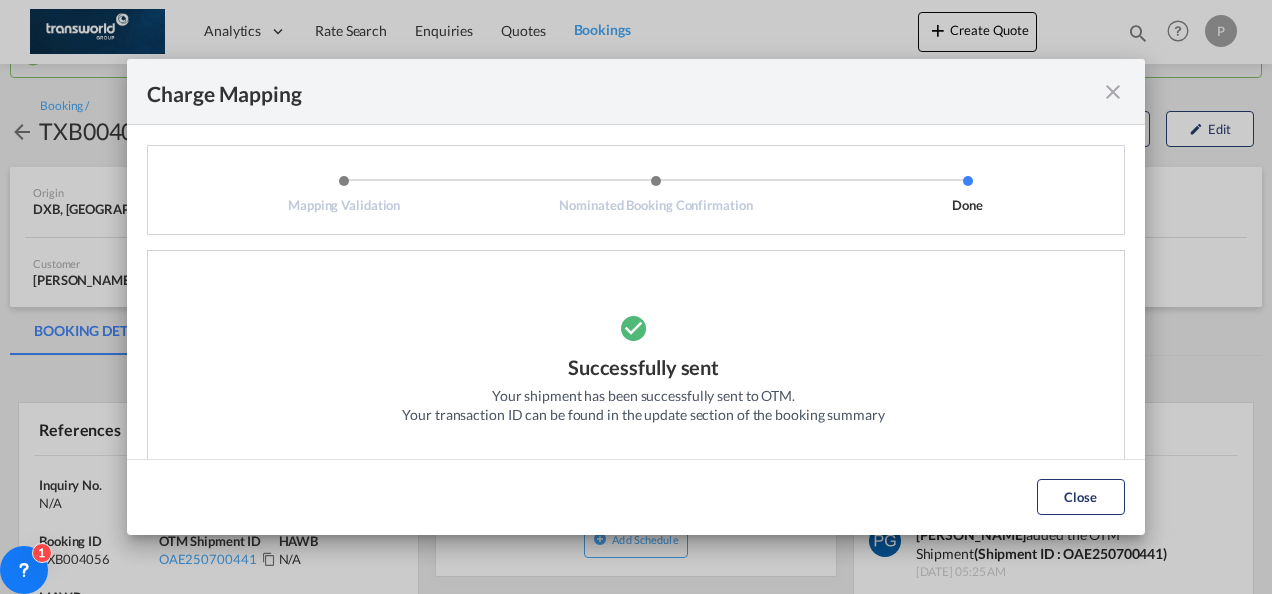 click at bounding box center [1113, 92] 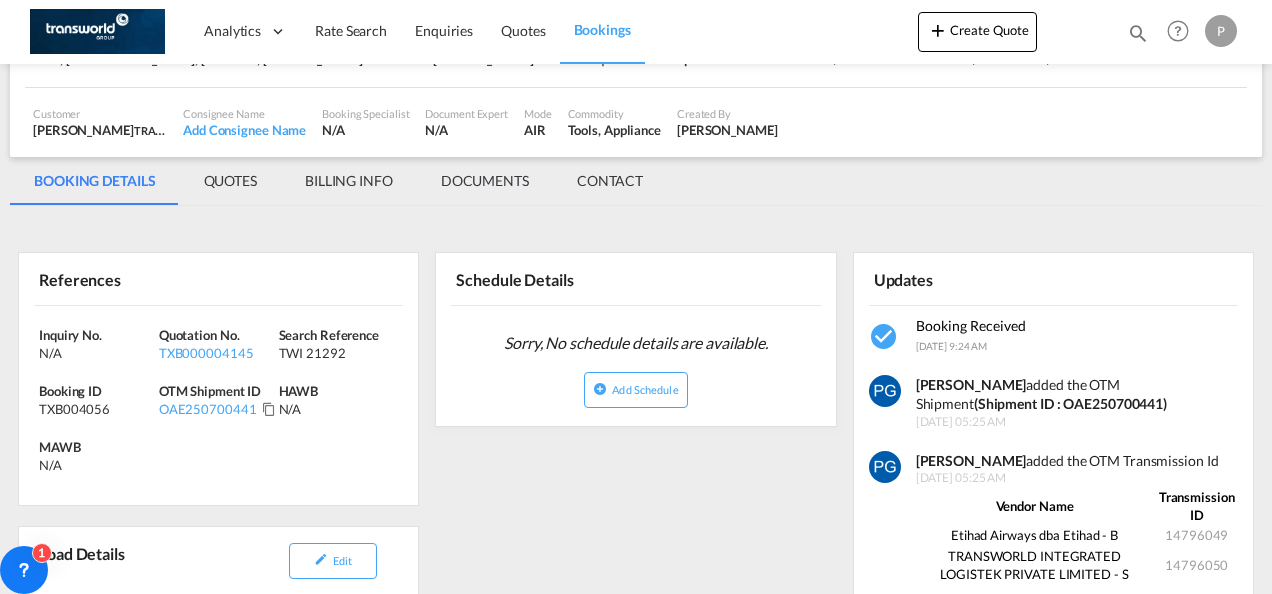 scroll, scrollTop: 204, scrollLeft: 0, axis: vertical 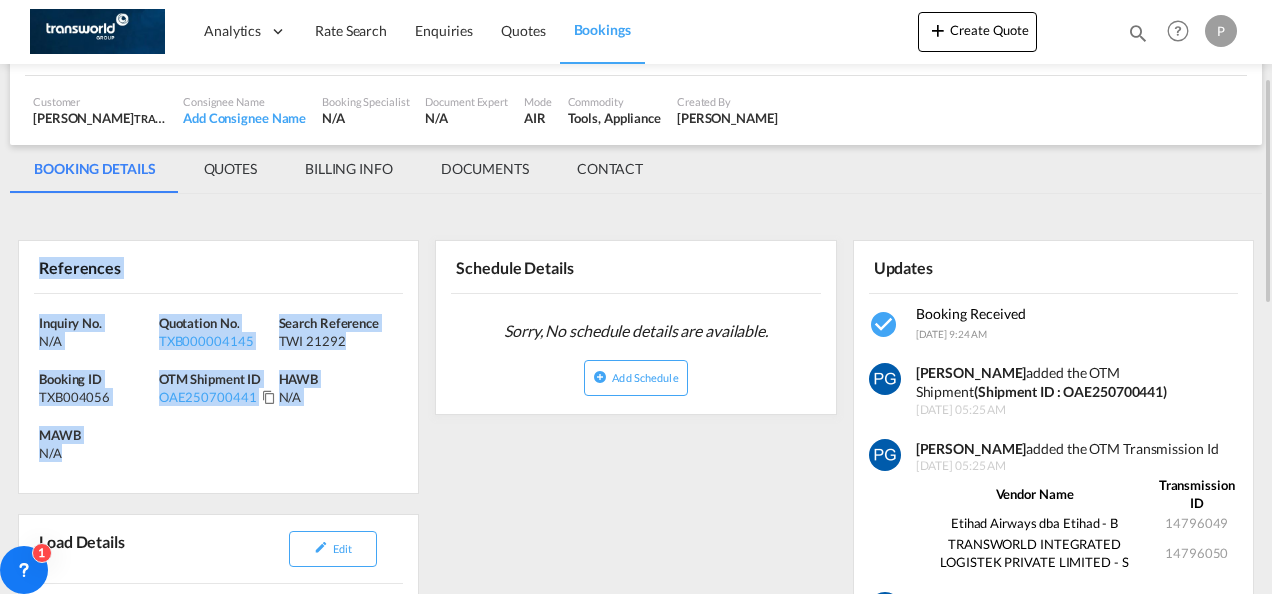 drag, startPoint x: 40, startPoint y: 262, endPoint x: 101, endPoint y: 444, distance: 191.95052 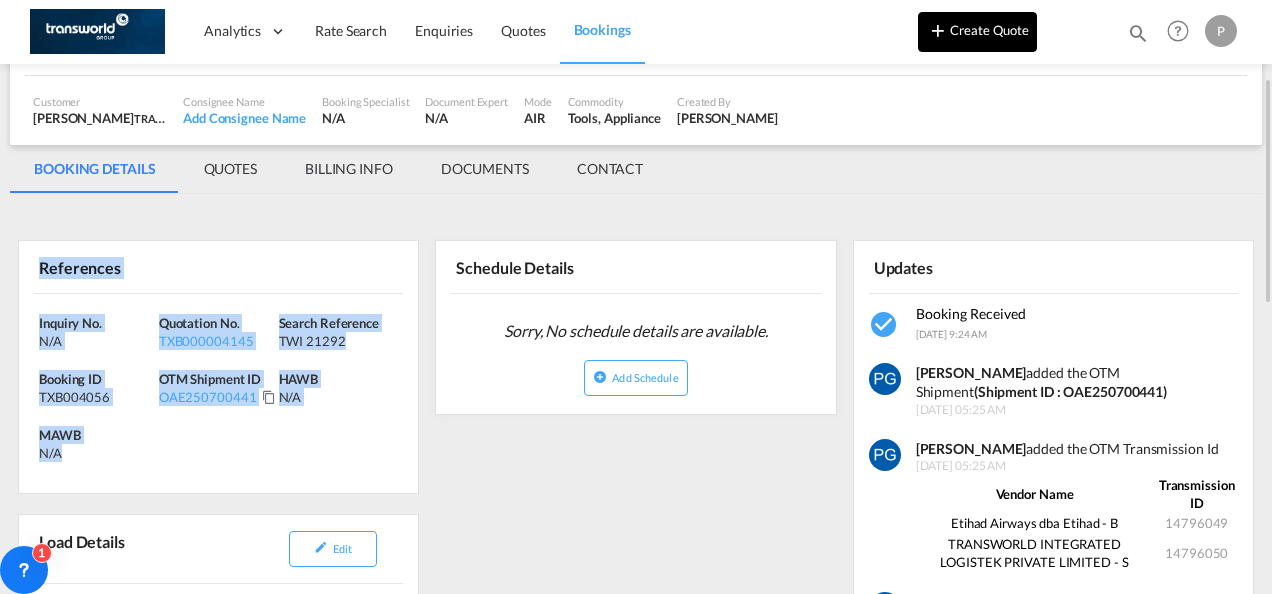 click on "Create Quote" at bounding box center (977, 32) 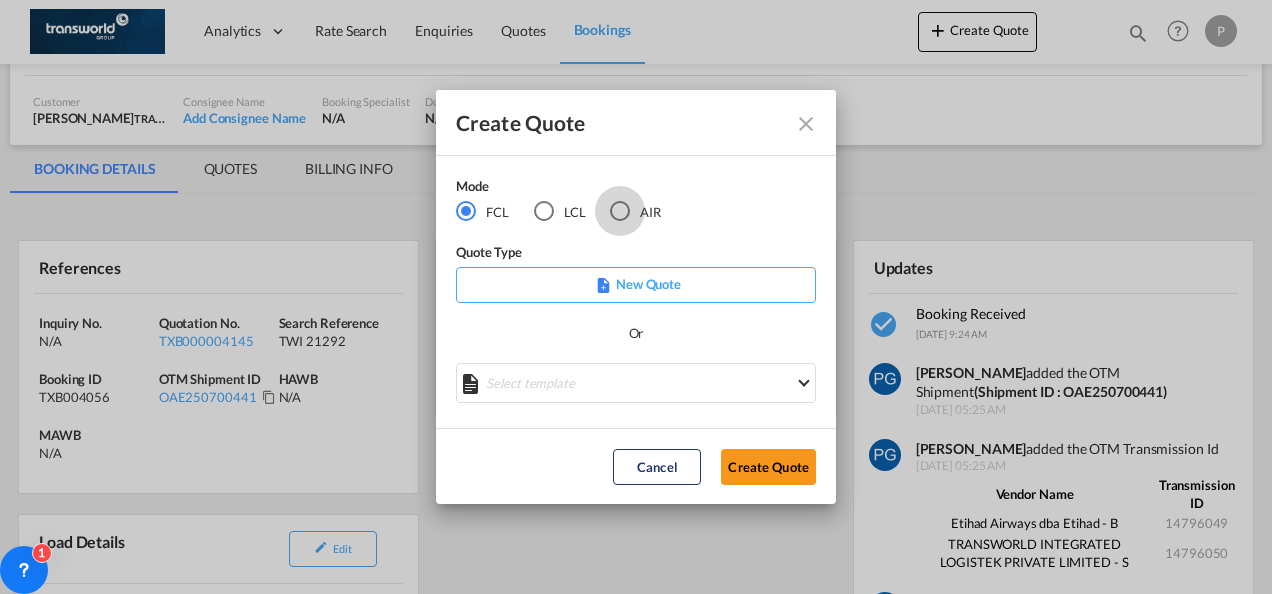 click at bounding box center [620, 211] 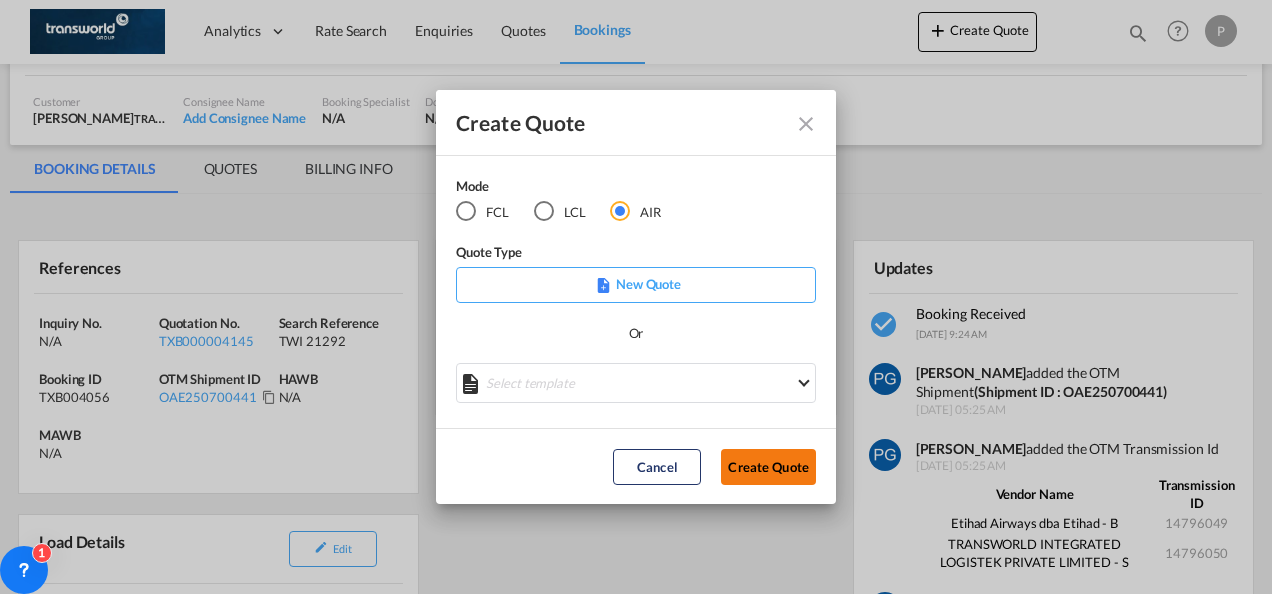 click on "Create Quote" 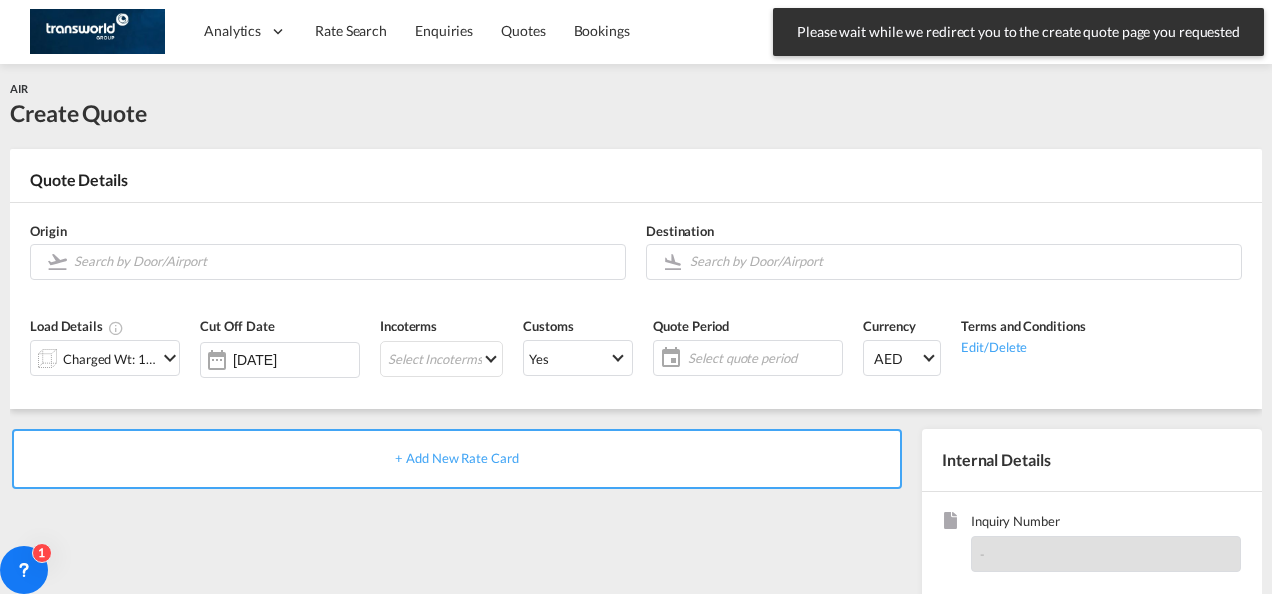 scroll, scrollTop: 0, scrollLeft: 0, axis: both 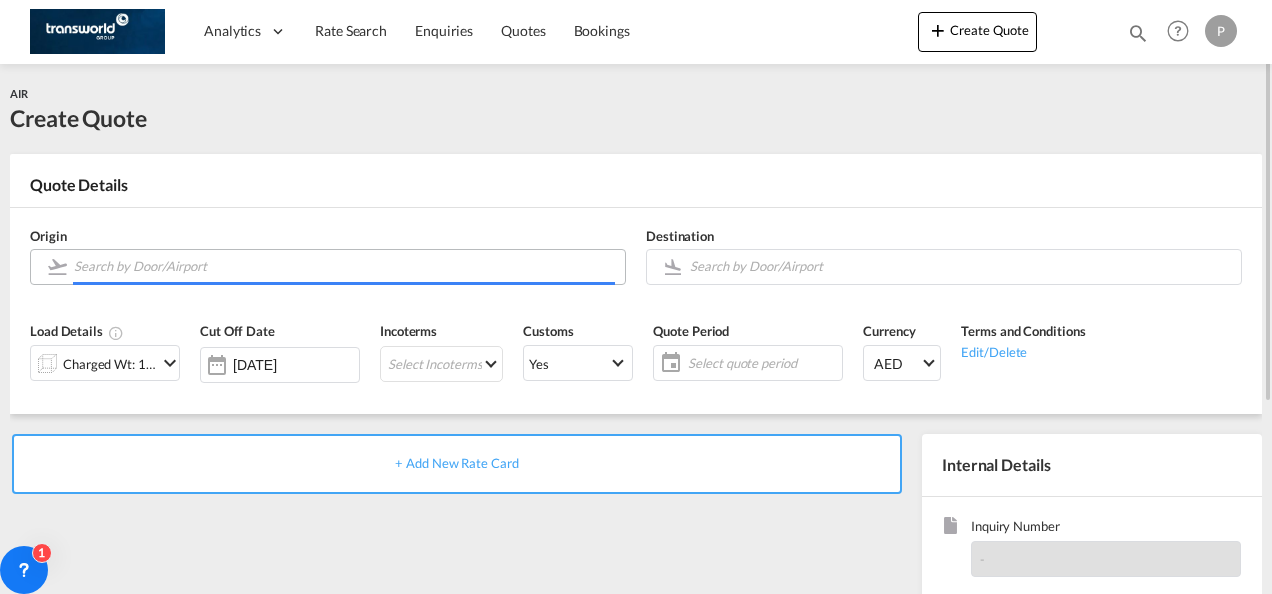 click at bounding box center [344, 266] 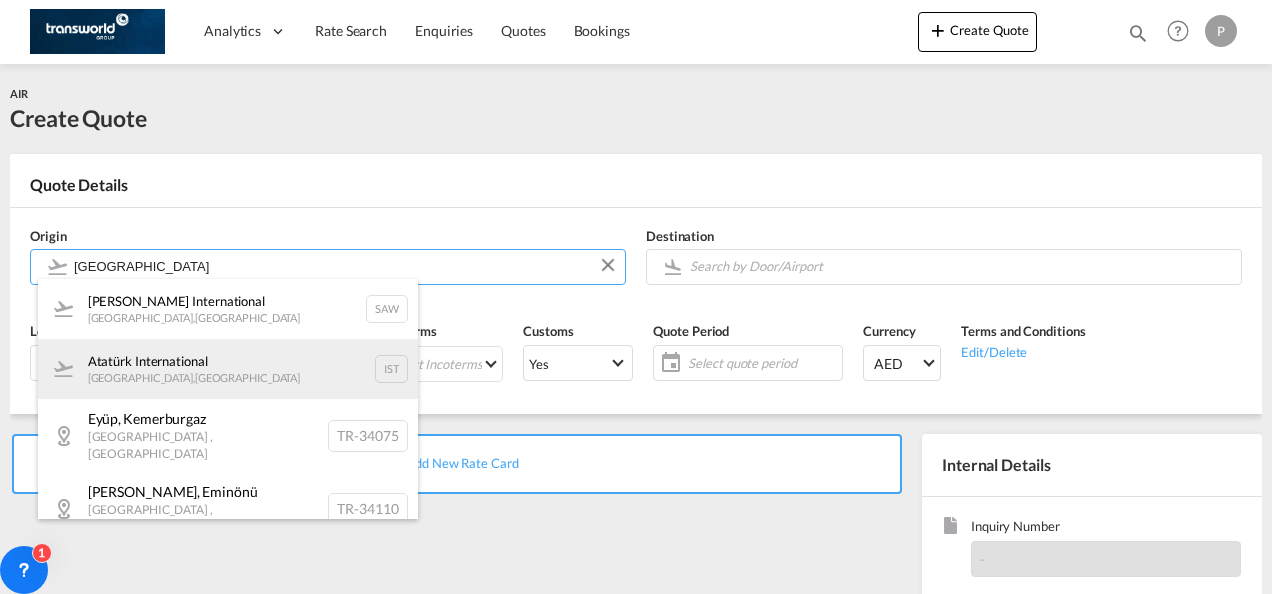 click on "Atatürk International Istanbul ,  Turkey
IST" at bounding box center (228, 369) 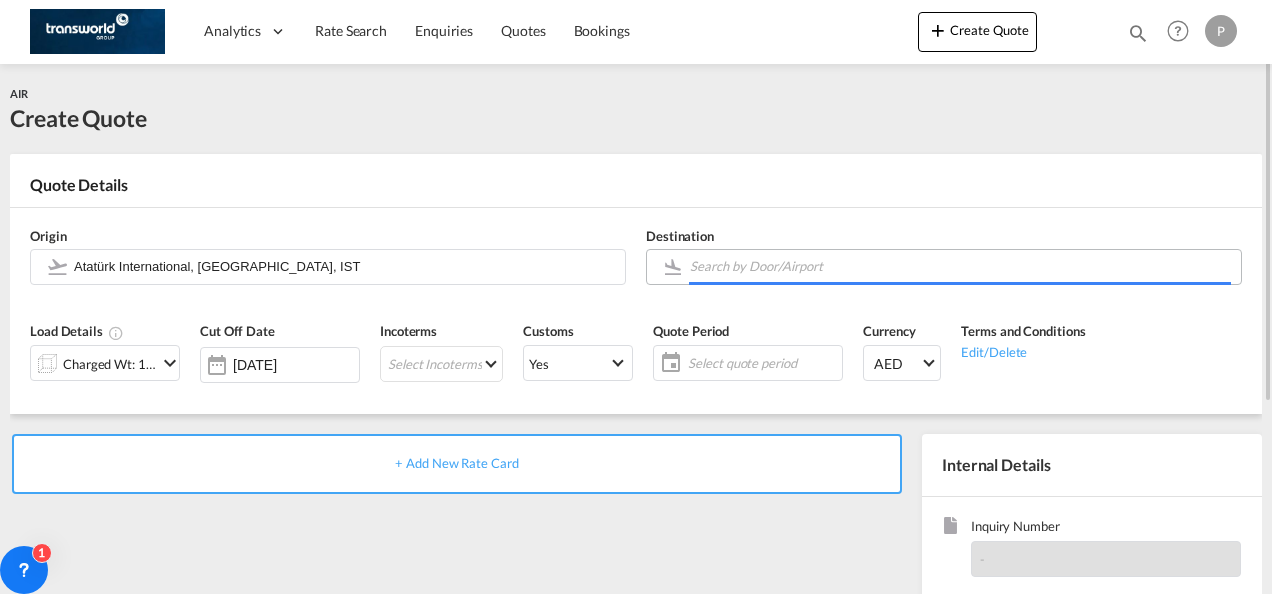 click at bounding box center (960, 266) 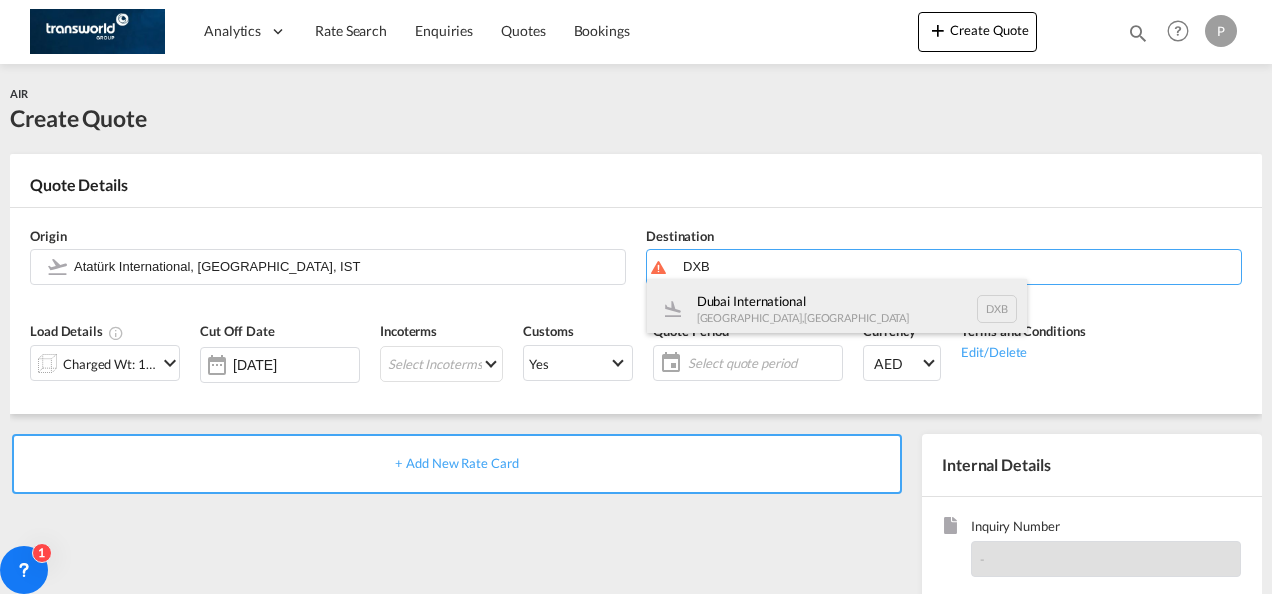 click on "Dubai International
[GEOGRAPHIC_DATA] ,  [GEOGRAPHIC_DATA]
DXB" at bounding box center (837, 309) 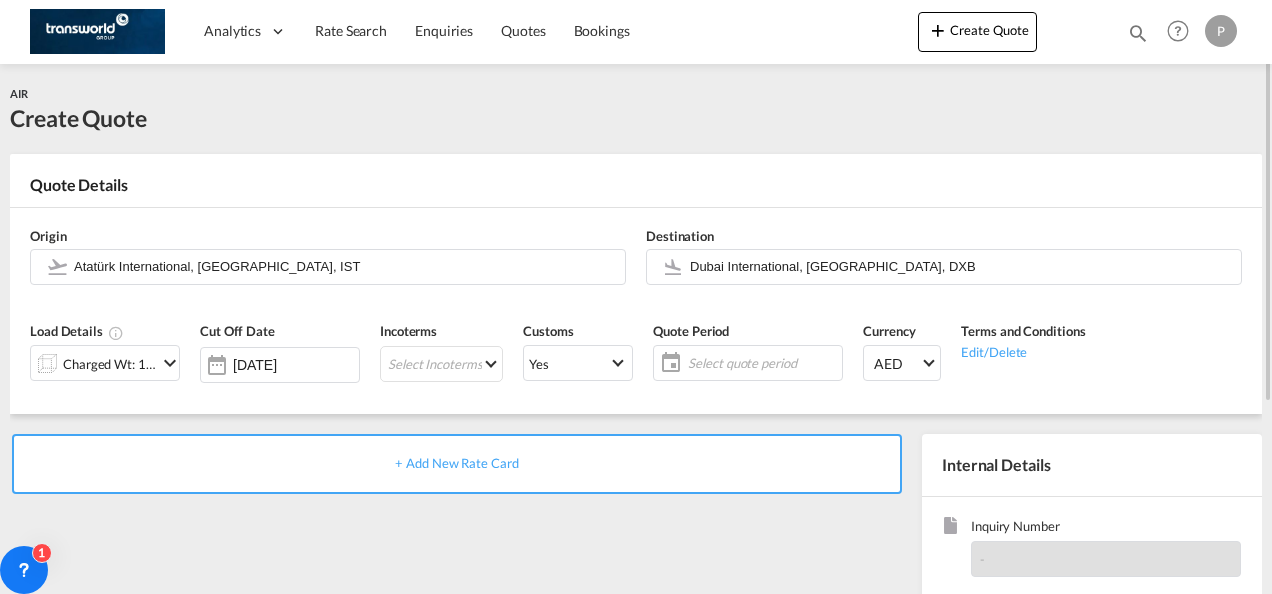 click on "Charged Wt: 1.00 KG" at bounding box center (105, 363) 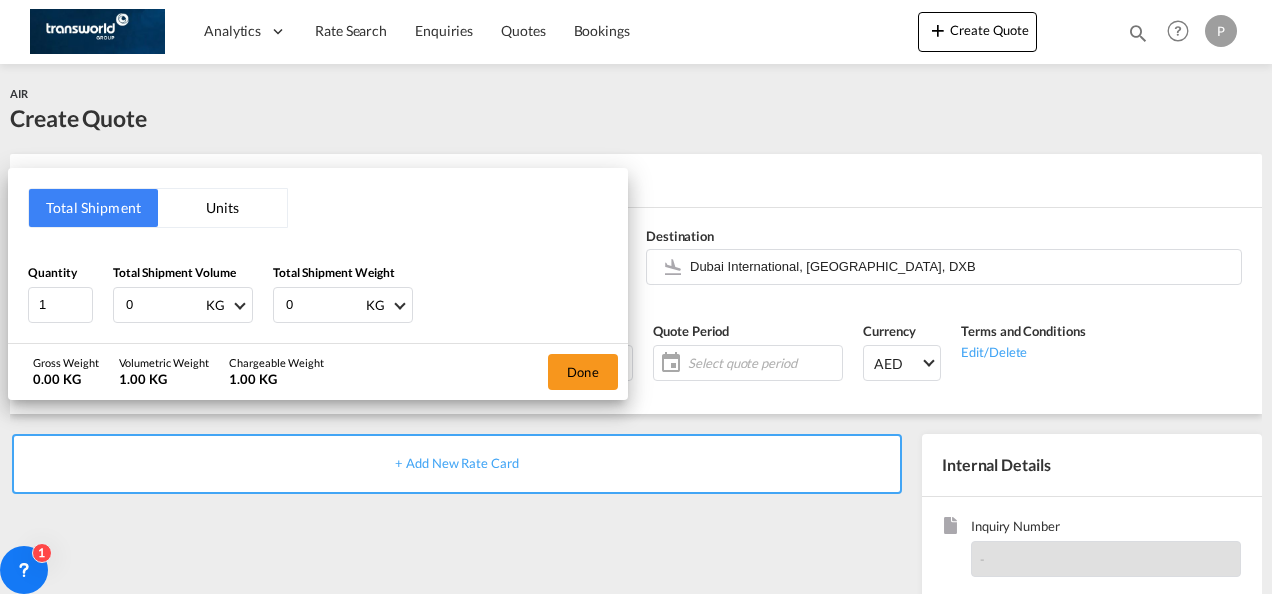 click on "0" at bounding box center (164, 305) 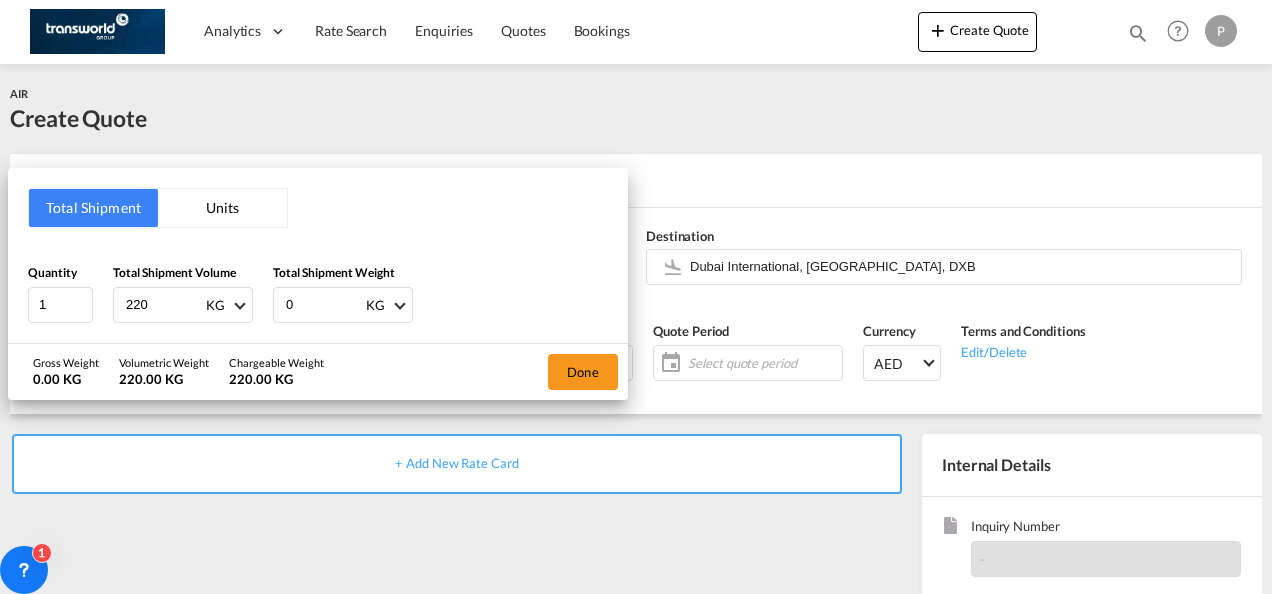 type on "220" 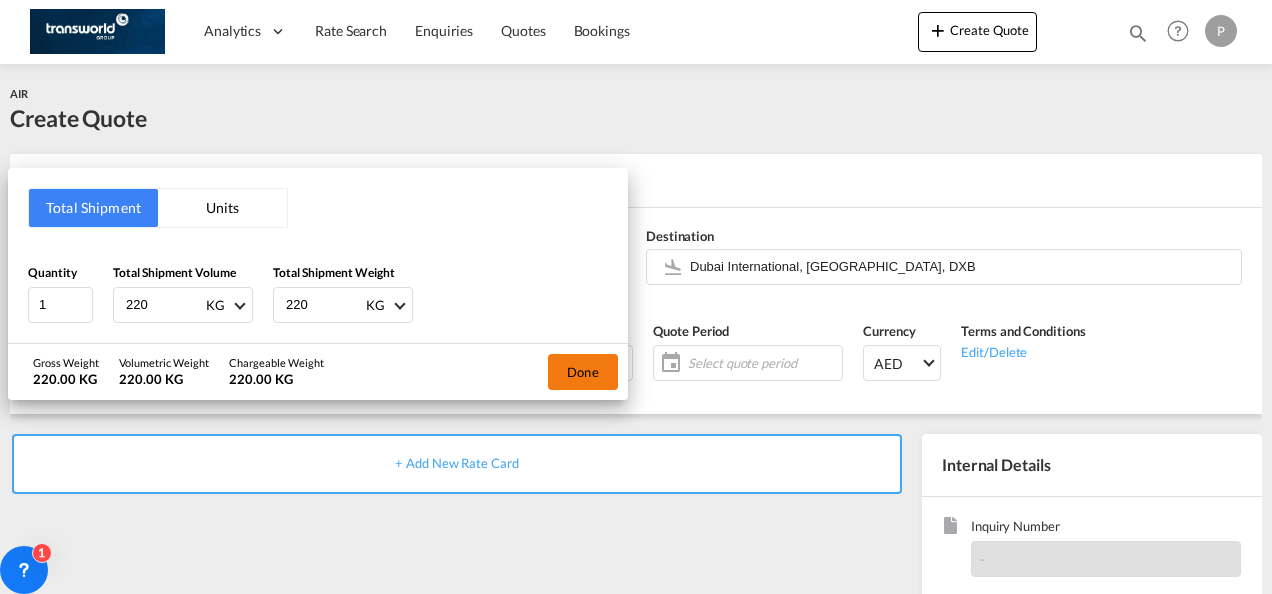 type on "220" 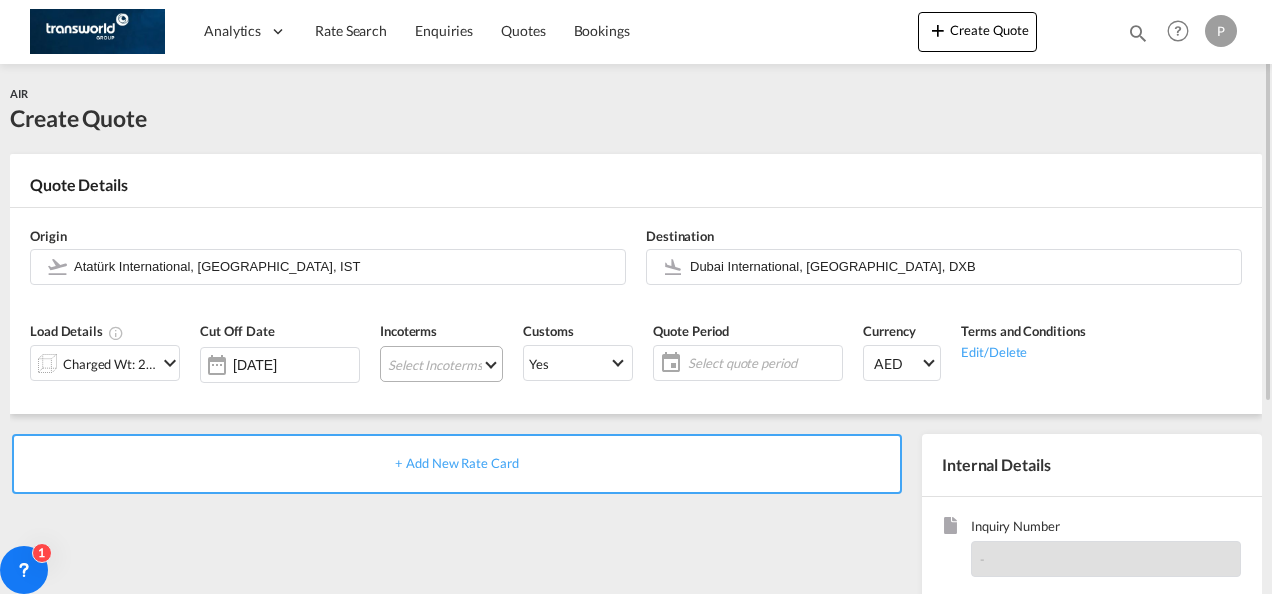 click on "Select Incoterms
CIF - import
Cost,Insurance and Freight FAS - export
Free Alongside Ship FCA - import
Free Carrier EXW - import
Ex Works CFR - export
Cost and Freight EXW - export
Ex Works CIP - import
Carriage and Insurance Paid to DPU - import
Delivery at Place Unloaded DAP - import
Delivered at Place CFR - import
Cost and Freight CPT - import
Carrier Paid to CPT - export
Carrier Paid to DPU - export
Delivery at Place Unloaded DAP - export
Delivered at Place FAS - import
Free Alongside Ship FCA - export
Free Carrier FOB - export
Free on Board CIF - export
Cost,Insurance and Freight FOB - import
Free on Board DDP - export
Delivery Duty Paid CIP - export
Carriage and Insurance Paid to" at bounding box center [441, 364] 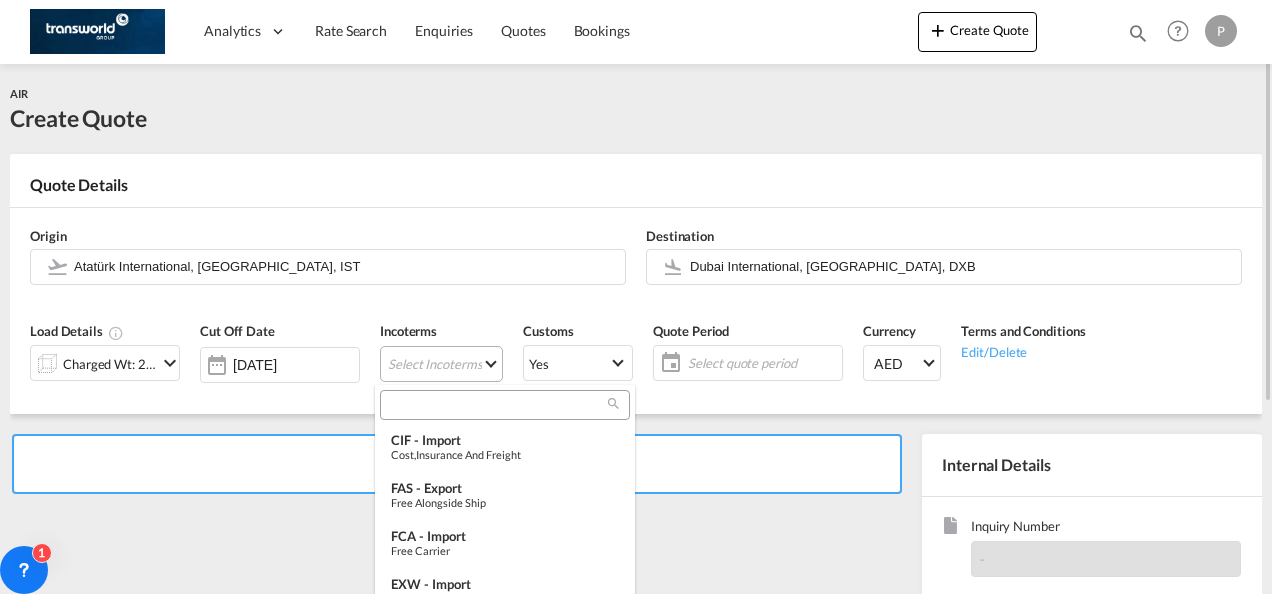 type on "[object Object]" 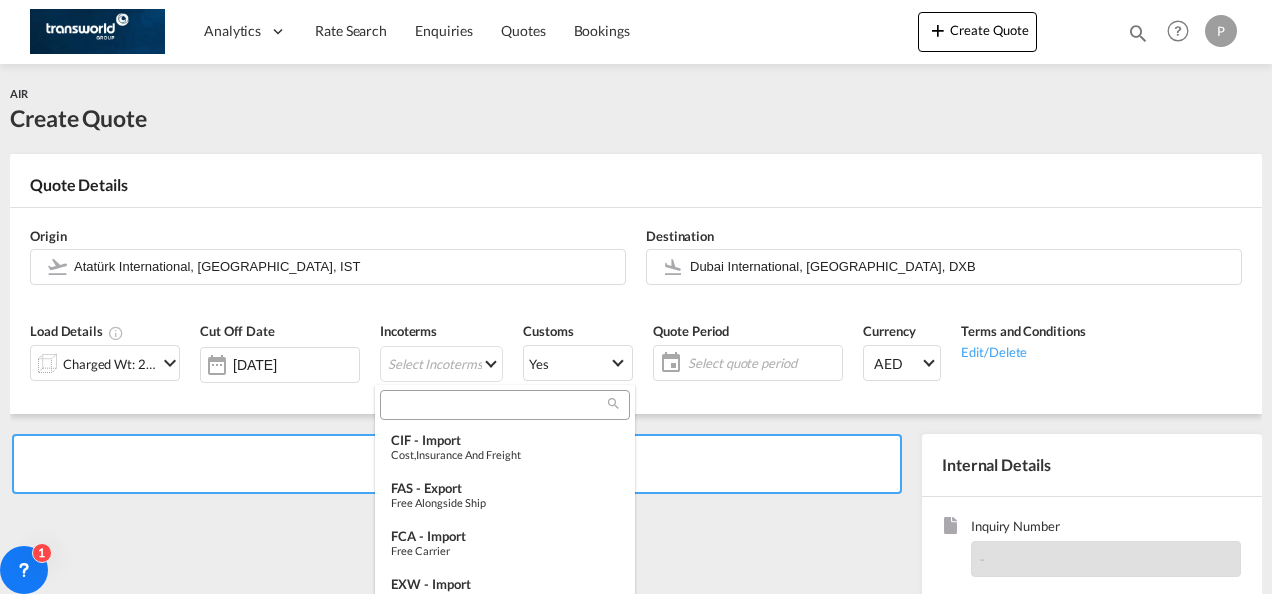 click at bounding box center (497, 405) 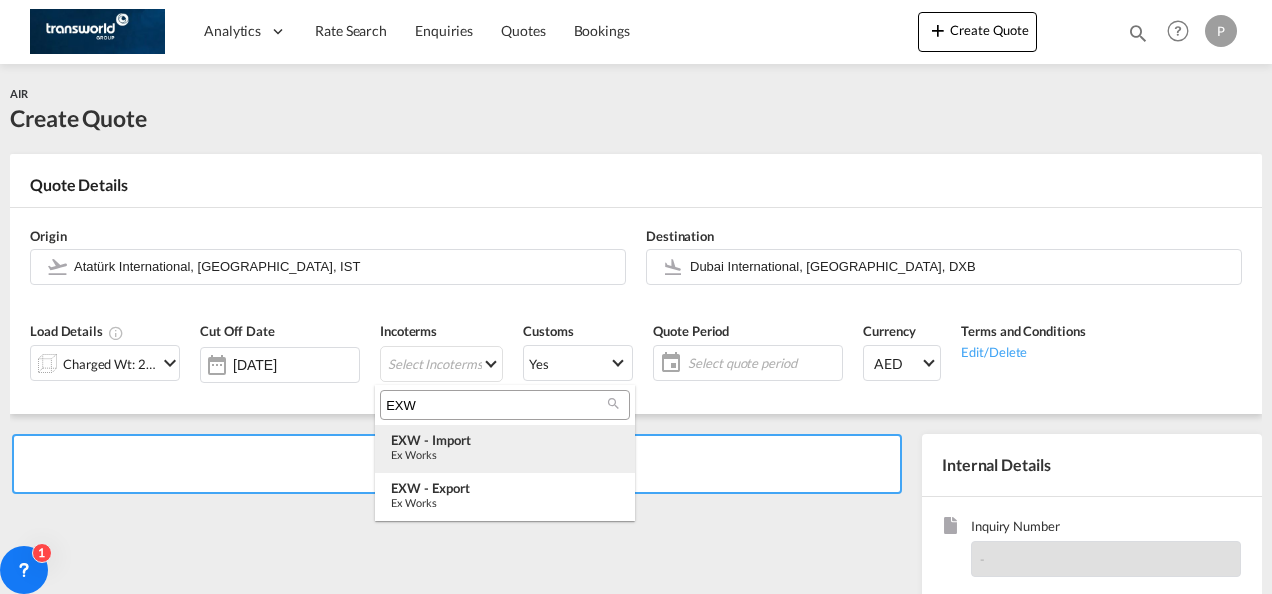 type on "EXW" 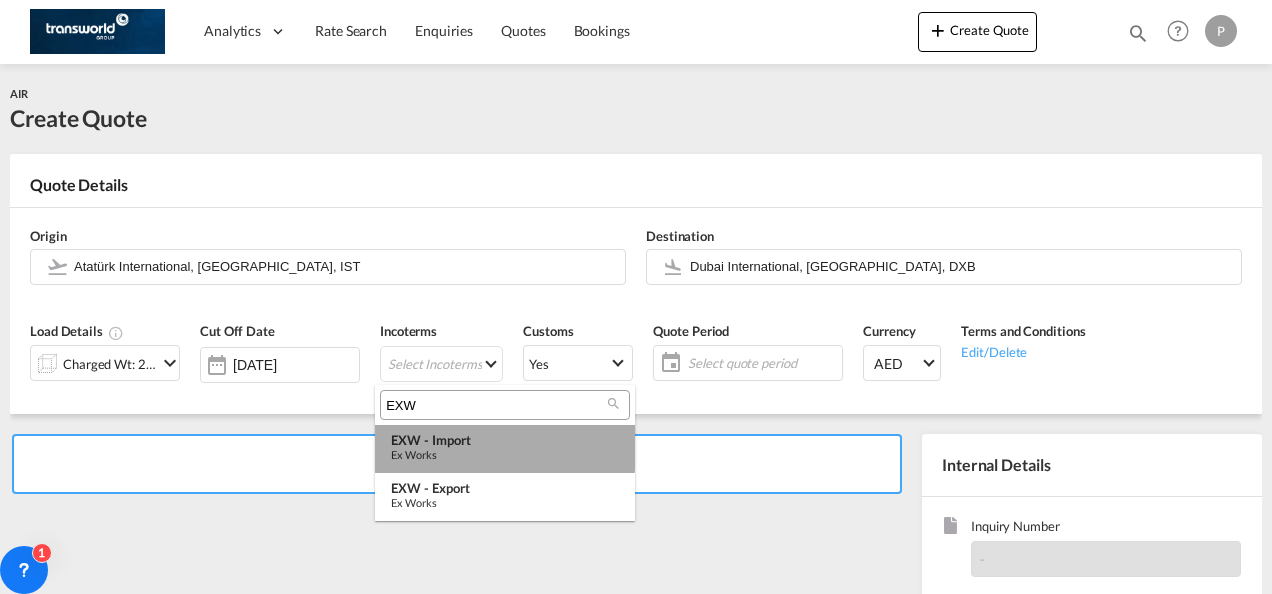 click on "EXW - import" at bounding box center (505, 440) 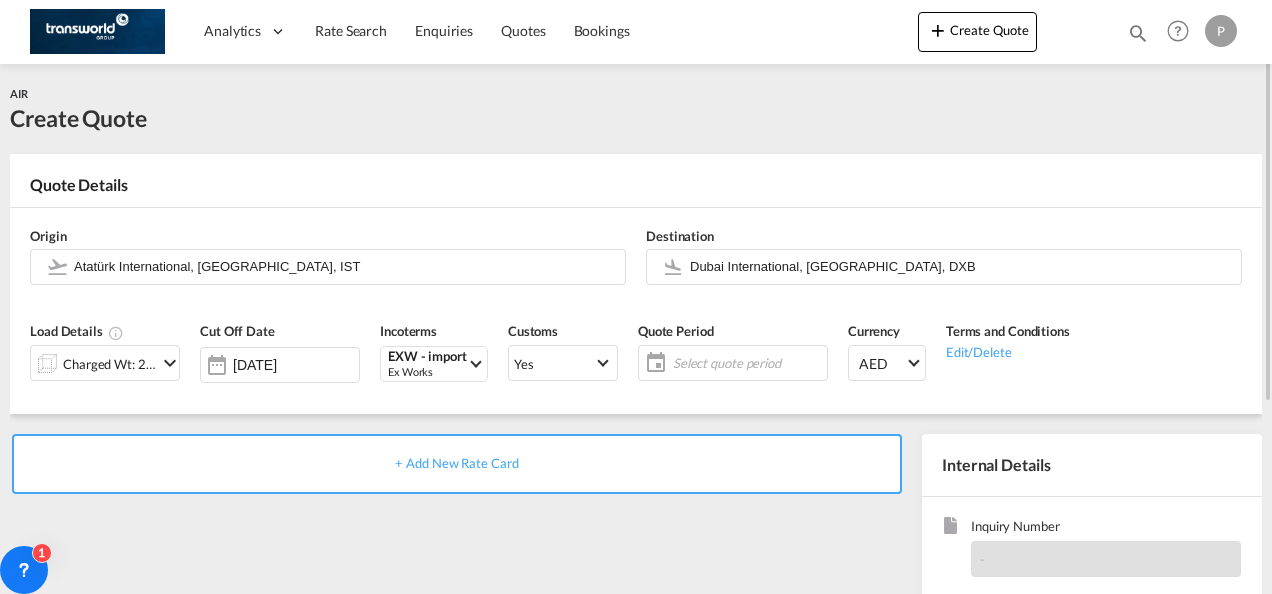 click on "Select quote period" 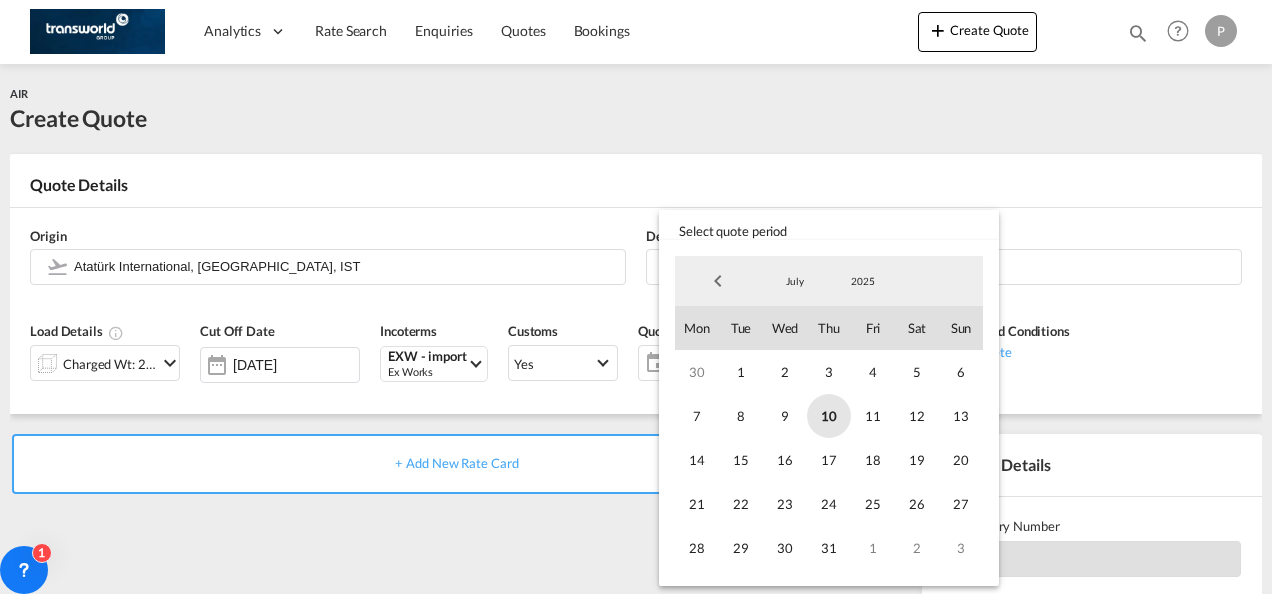 click on "10" at bounding box center (829, 416) 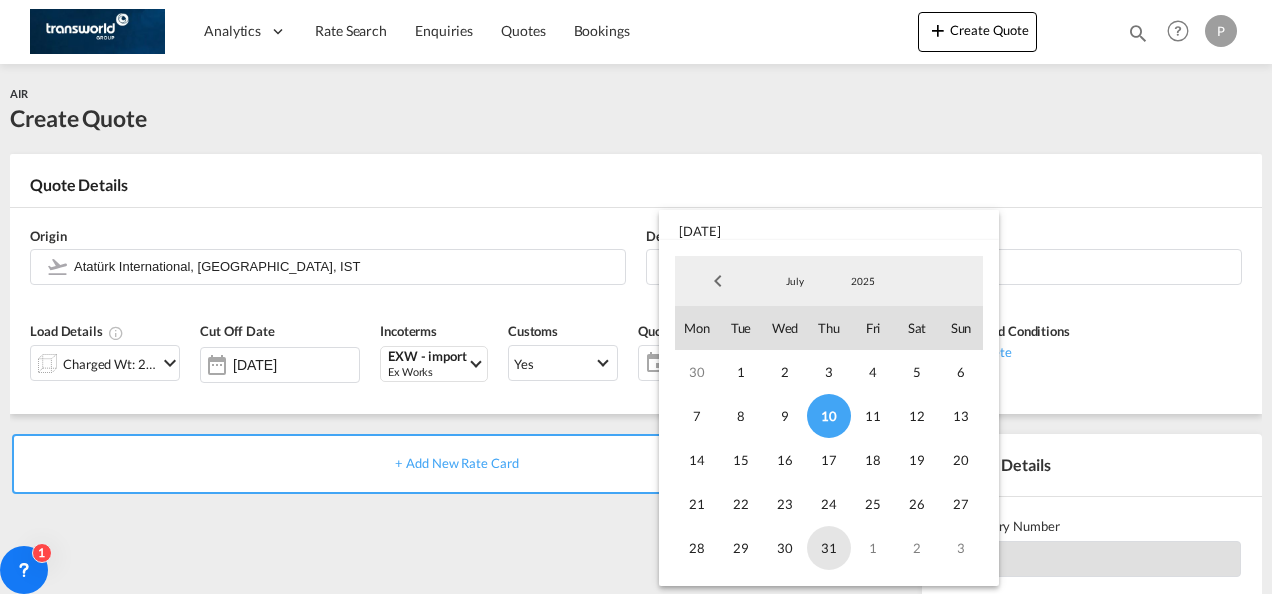 click on "31" at bounding box center [829, 548] 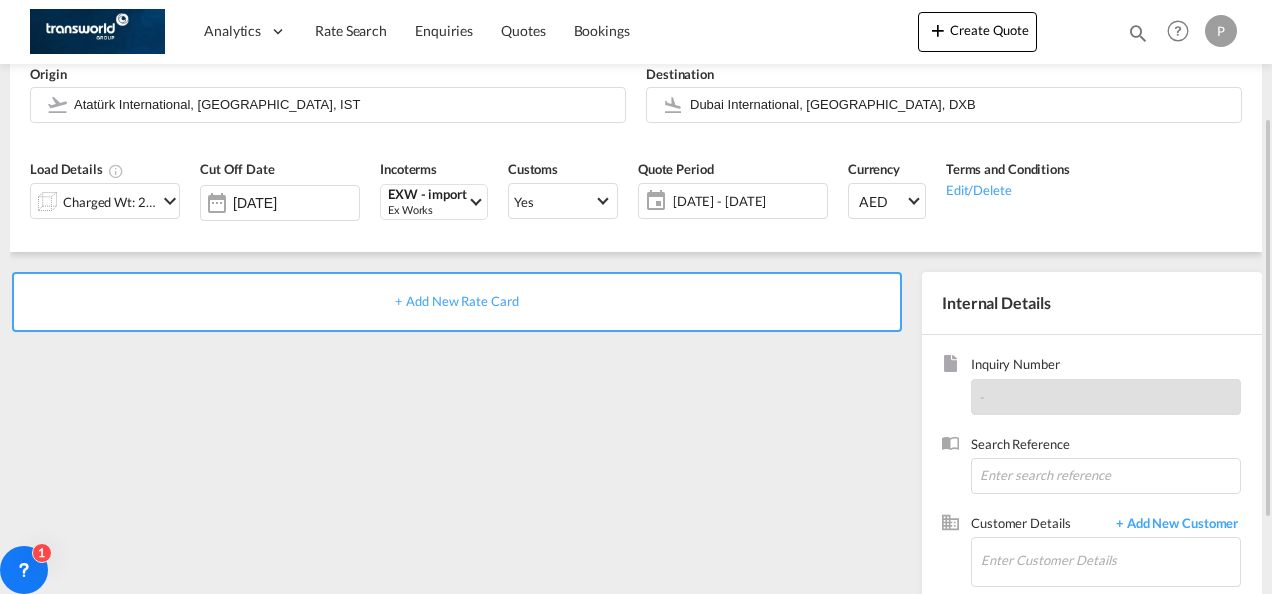scroll, scrollTop: 168, scrollLeft: 0, axis: vertical 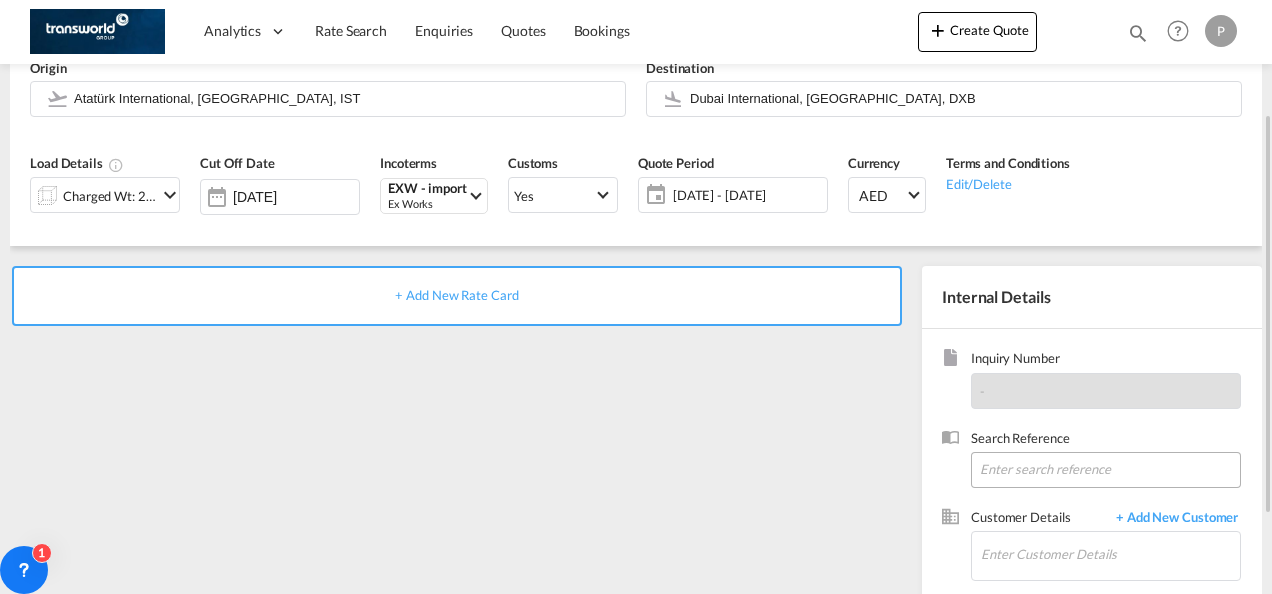 click at bounding box center (1106, 470) 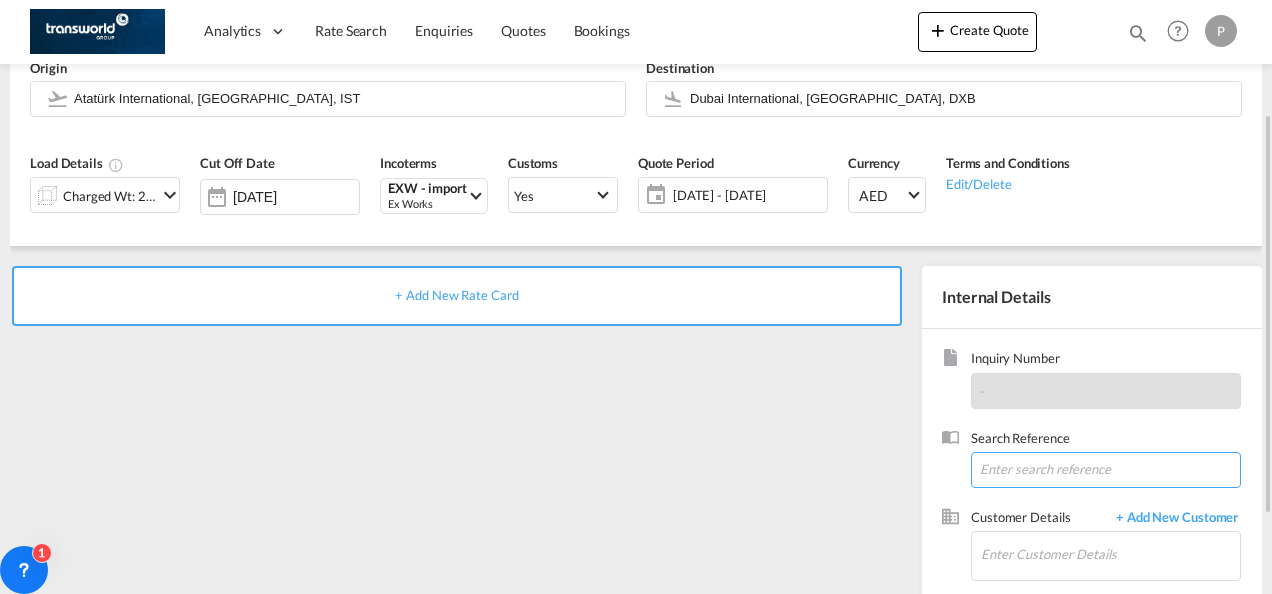paste on "17674587623" 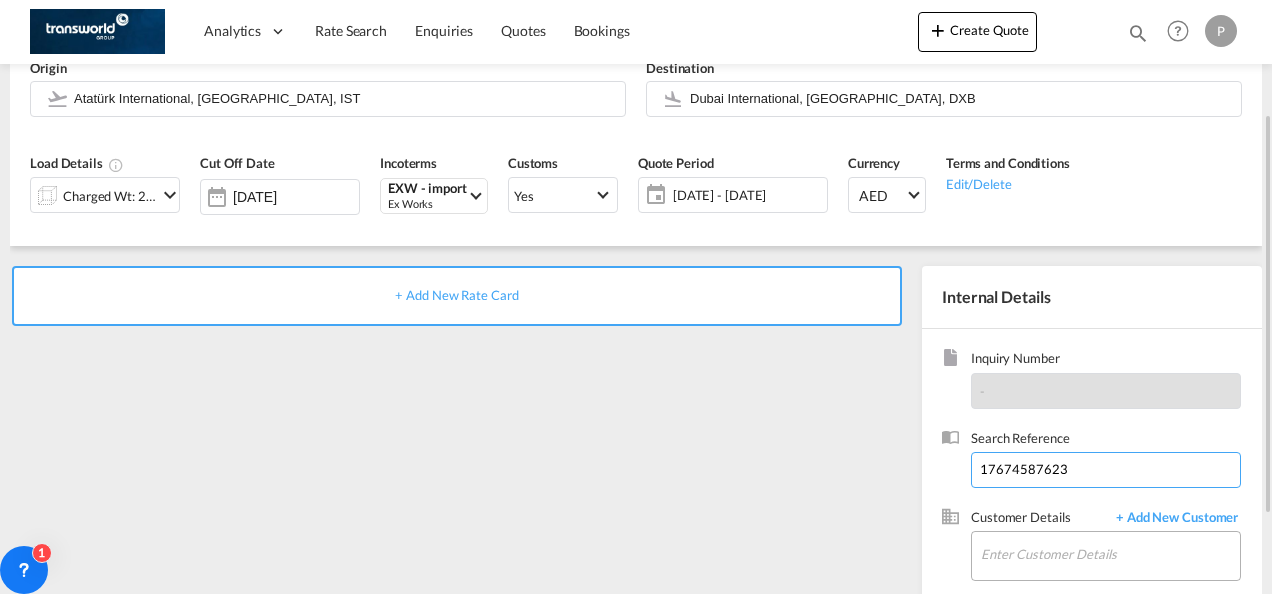 type on "17674587623" 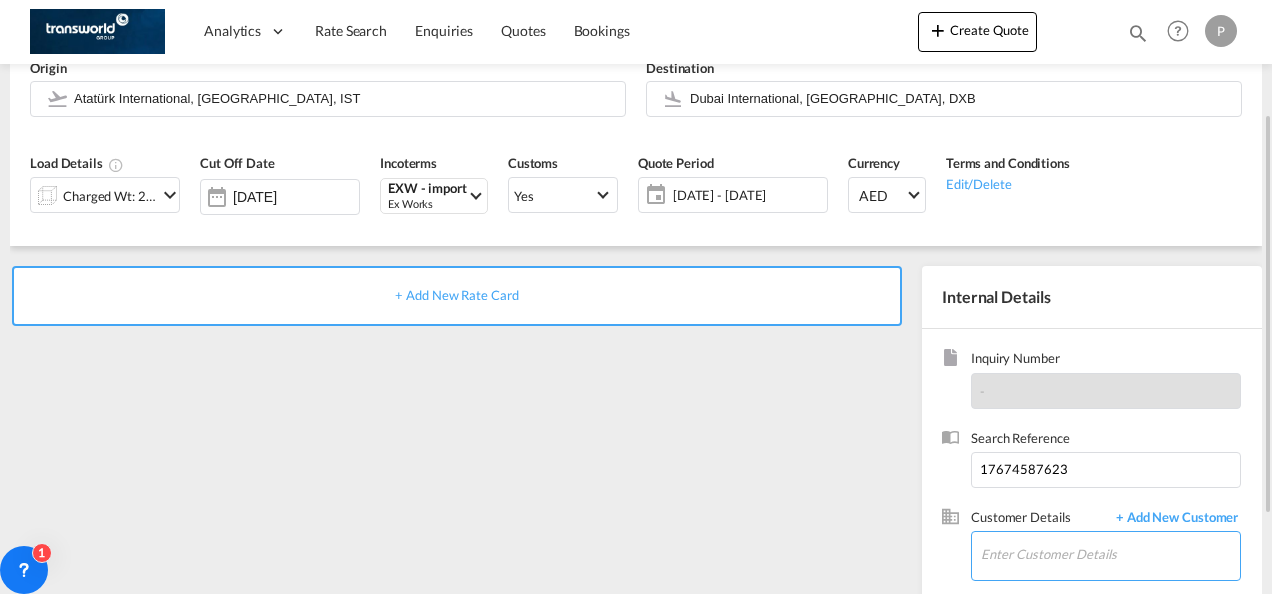 click on "Enter Customer Details" at bounding box center (1110, 554) 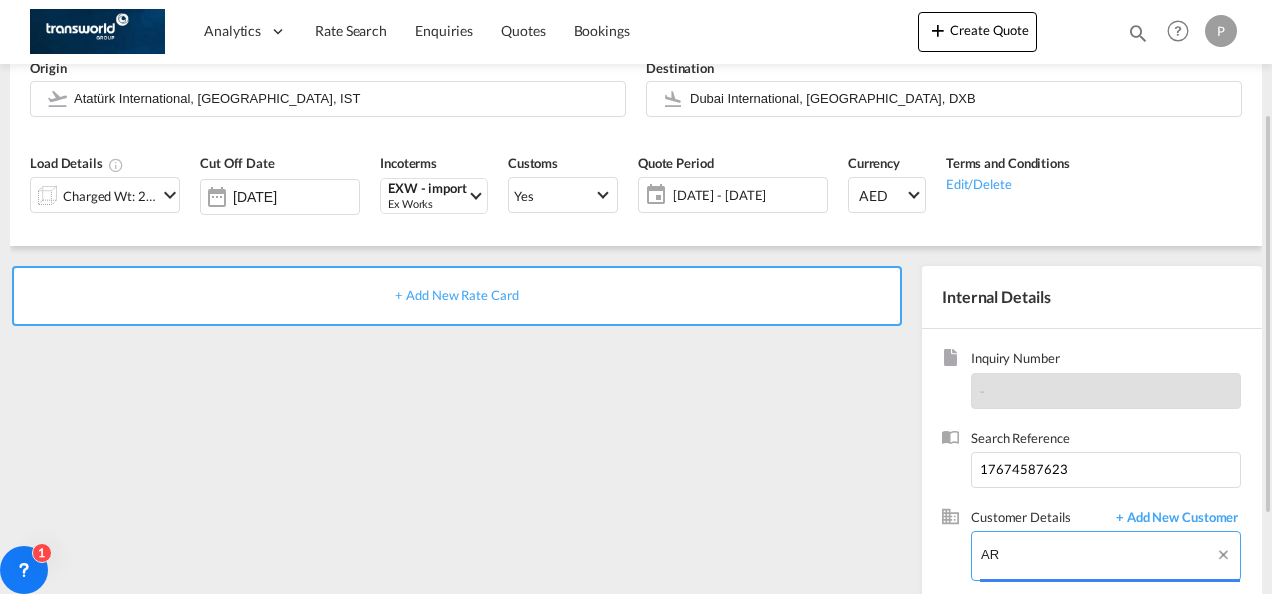 type on "A" 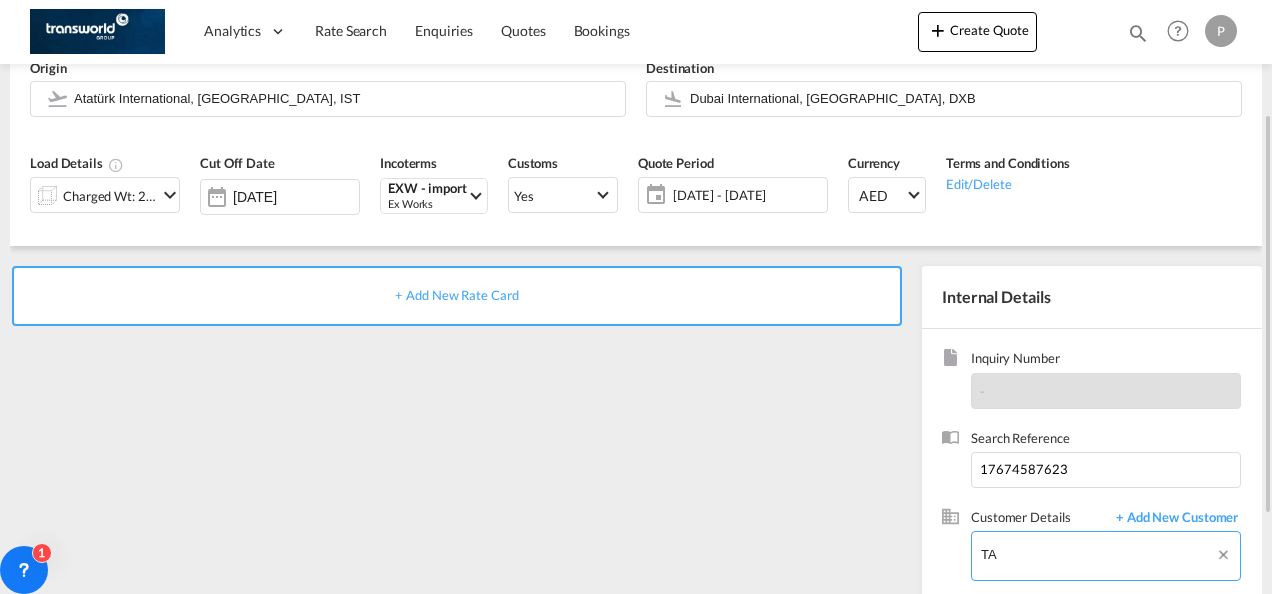 type on "T" 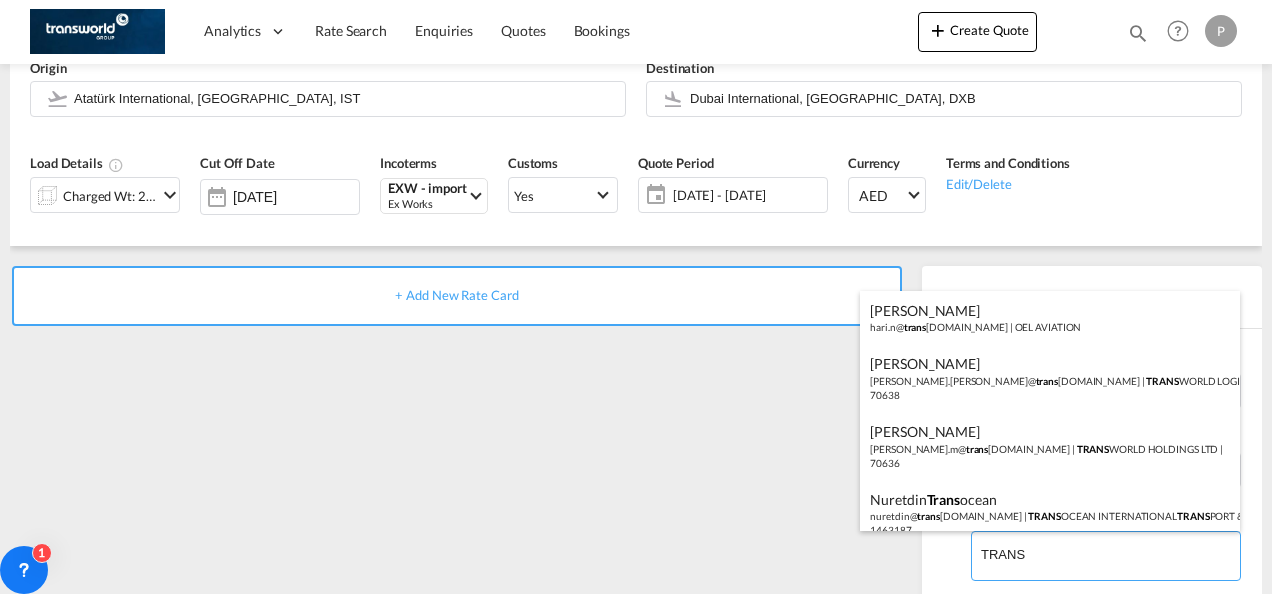 scroll, scrollTop: 866, scrollLeft: 0, axis: vertical 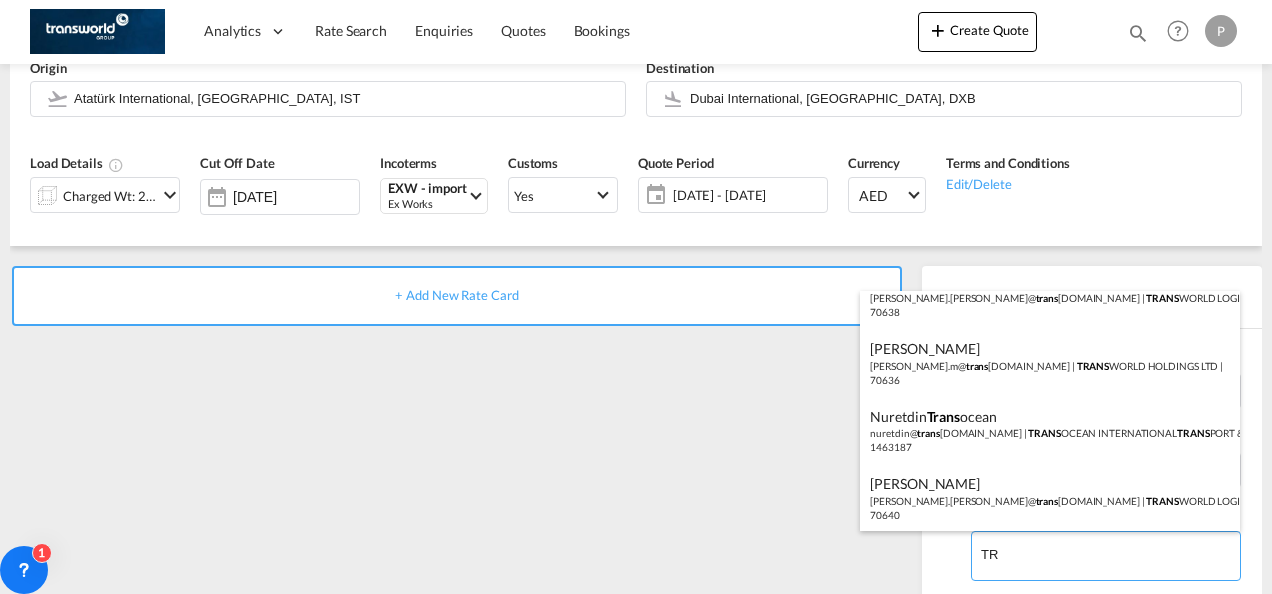 type on "T" 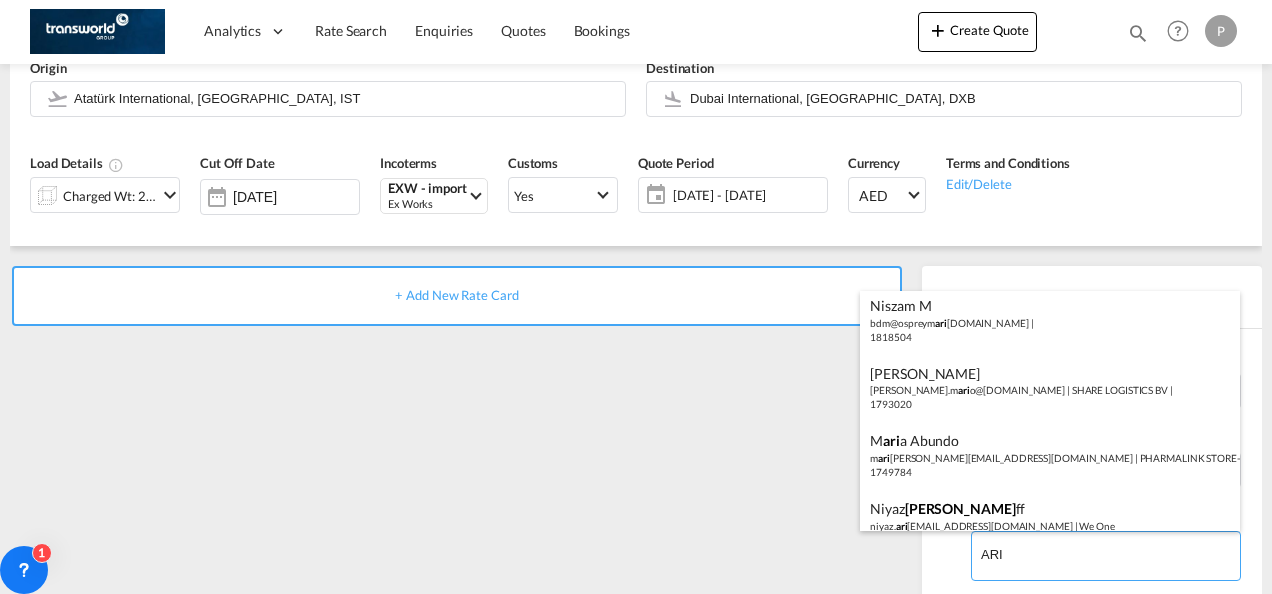 scroll, scrollTop: 140, scrollLeft: 0, axis: vertical 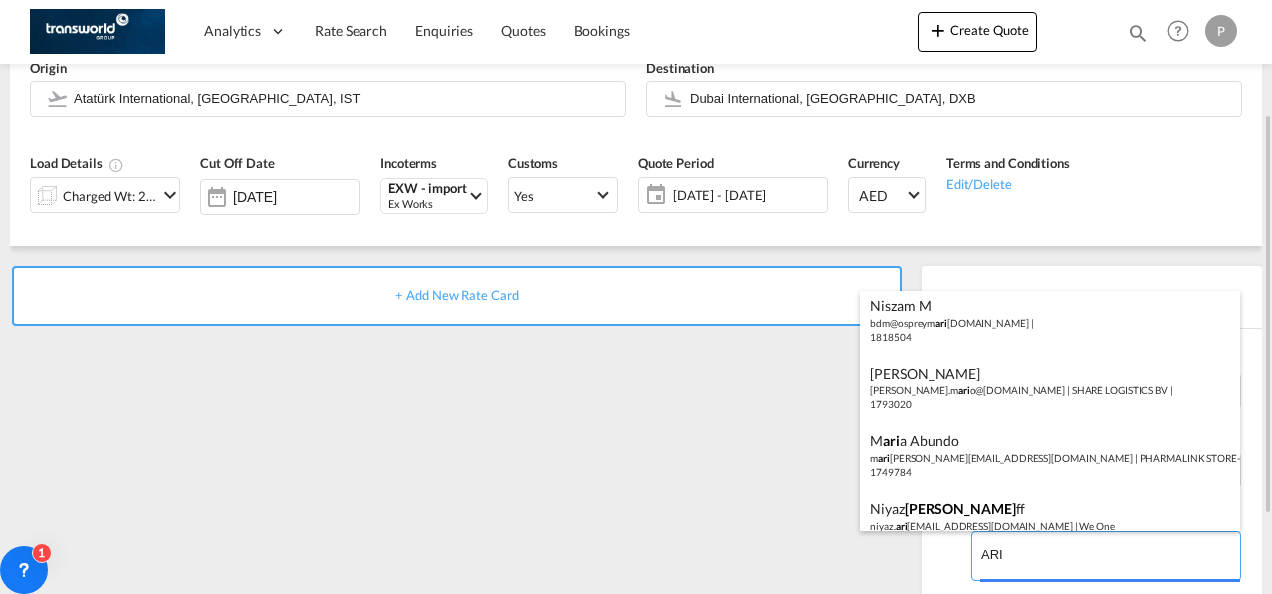 click on "Analytics
Dashboard
Rate Search
Enquiries
Quotes
Bookings" at bounding box center (636, 297) 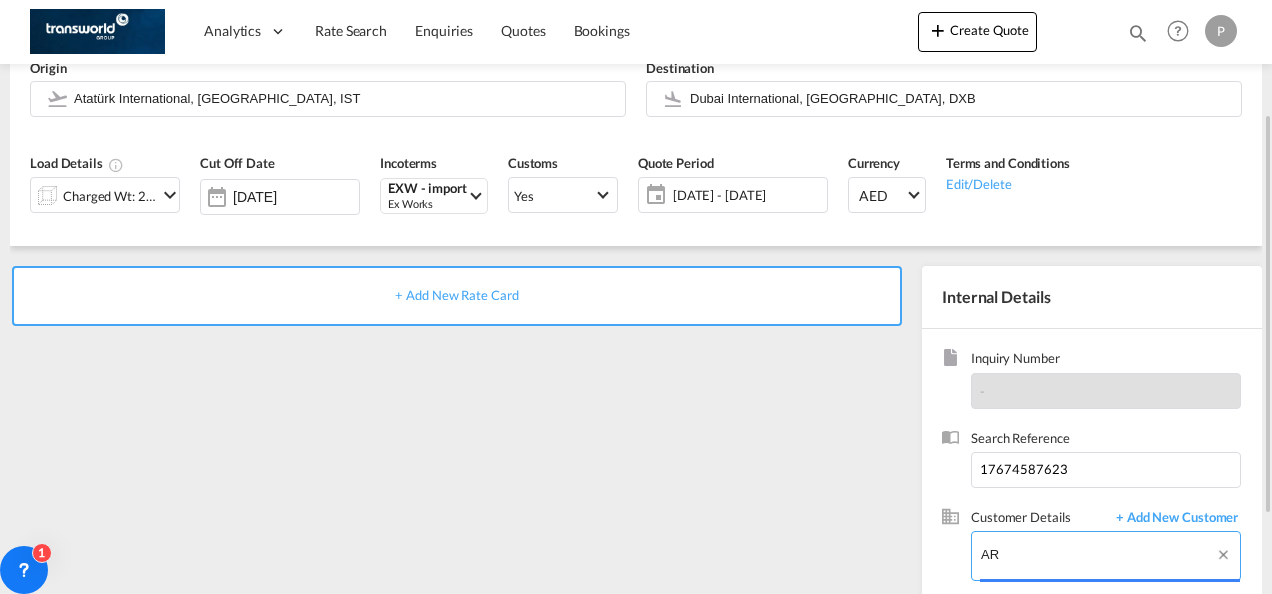 type on "A" 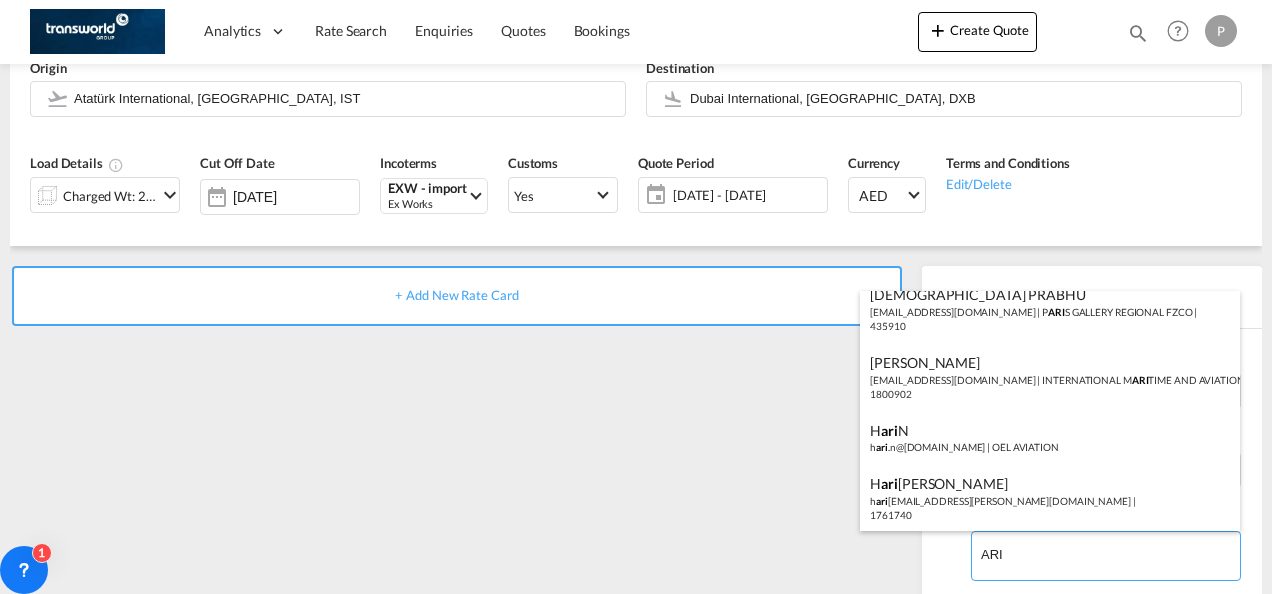 scroll, scrollTop: 0, scrollLeft: 0, axis: both 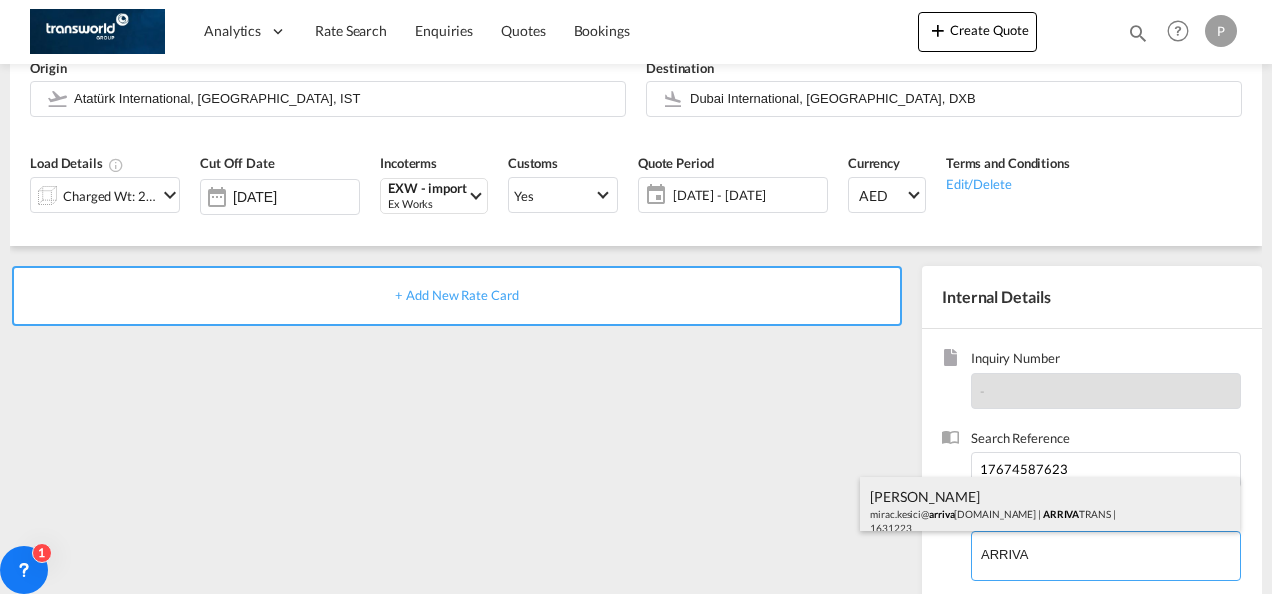 click on "Mirac Kesi mirac.kesici@ arriva trans.com    |    ARRIVA TRANS
|      1631223" at bounding box center (1050, 511) 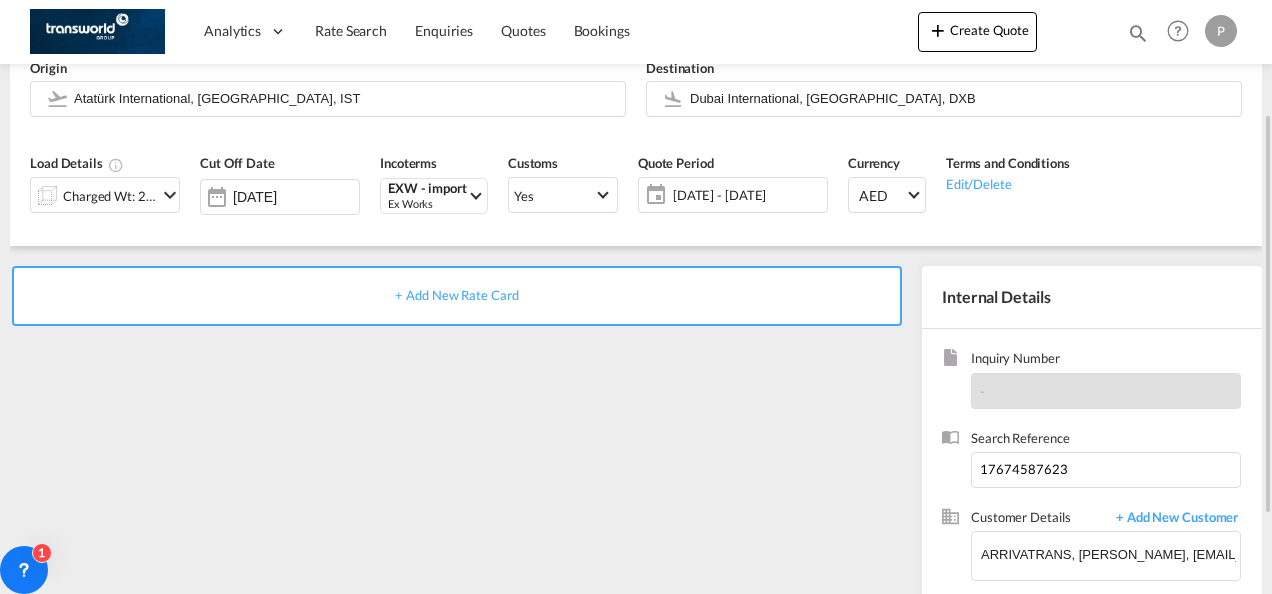 click on "+ Add New Rate Card" at bounding box center (457, 296) 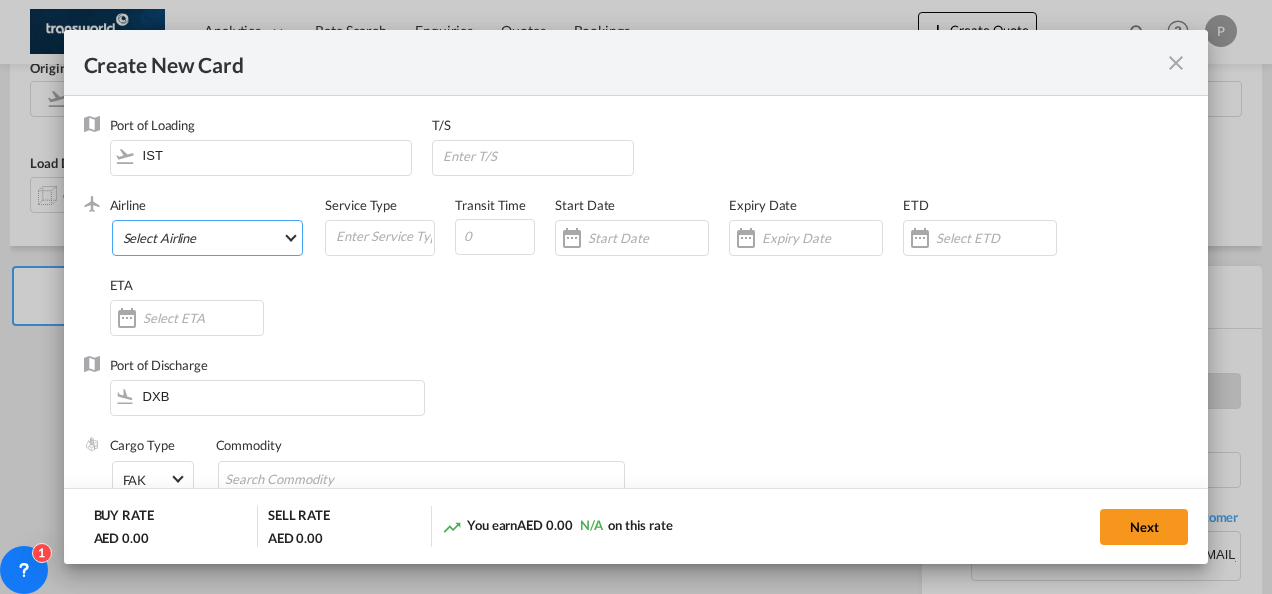 click on "Select Airline
AIR EXPRESS S.A. (1166- / -)
CMA CGM Air Cargo (1140-2C / -)
DDWL Logistics (1138-AU / -)
Fast Logistics (1150-AE / -)
NFS Airfreight (1137-NL / -)
PROAIR (1135-DE / -)
Transportdeal WW (1141-SE / -)
21 Air LLC (964-2I*-681-US / 681)
40-Mile Air, Ltd. (145-Q5* / -)
8165343 Canada Inc. dba Air Canada Rouge (164-RV / -)
9 Air Co Ltd (793-AQ-902-CN / 902)
9G Rail Limited (1101-9G* / -)
A.P.G. Distribution System (847-A1 / -)
AB AVIATION (821-Y6 / -)
ABC Aerolineas S.A. de C.V. (935-4O*-837-MX / 837)
ABSA  -  Aerolinhas Brasileiras S.A dba LATAM Cargo [GEOGRAPHIC_DATA] (95-M3-549-BR / 549)
ABX Air, Inc. (32-GB-832-US / 832)
AccesRail and Partner Railways (772-9B* / -)
ACE Belgium Freighters S.A. (222-X7-744-BE / 744)
ACP fly (1147-PA / -)
ACT Havayollari A.S. (624-9T*-556-TR / 556)
Adria Airways (JP / -)
Advanced Air, LLC (1055-AN / -)
Aegean Airlines (575-A3-390-GR / 390)
[PERSON_NAME], LLC dba Aloha Air Cargo (427-KH-687-US / 687)
Aer Lingus Limited (369-EI-53-IE / 53)" at bounding box center (208, 238) 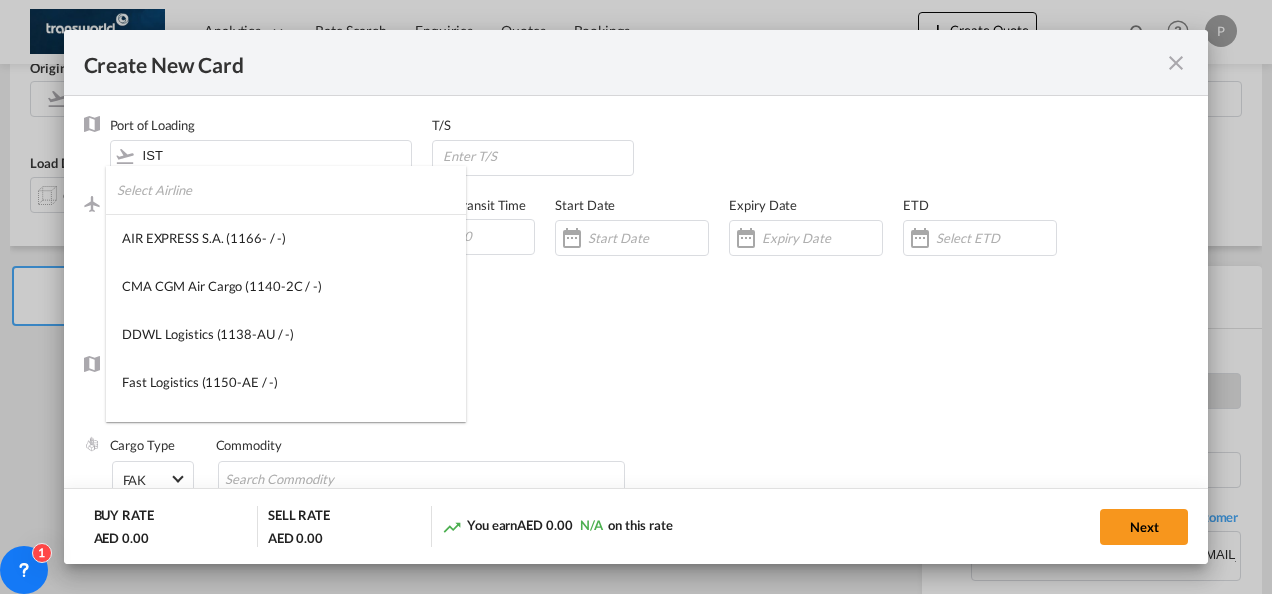 click at bounding box center [291, 190] 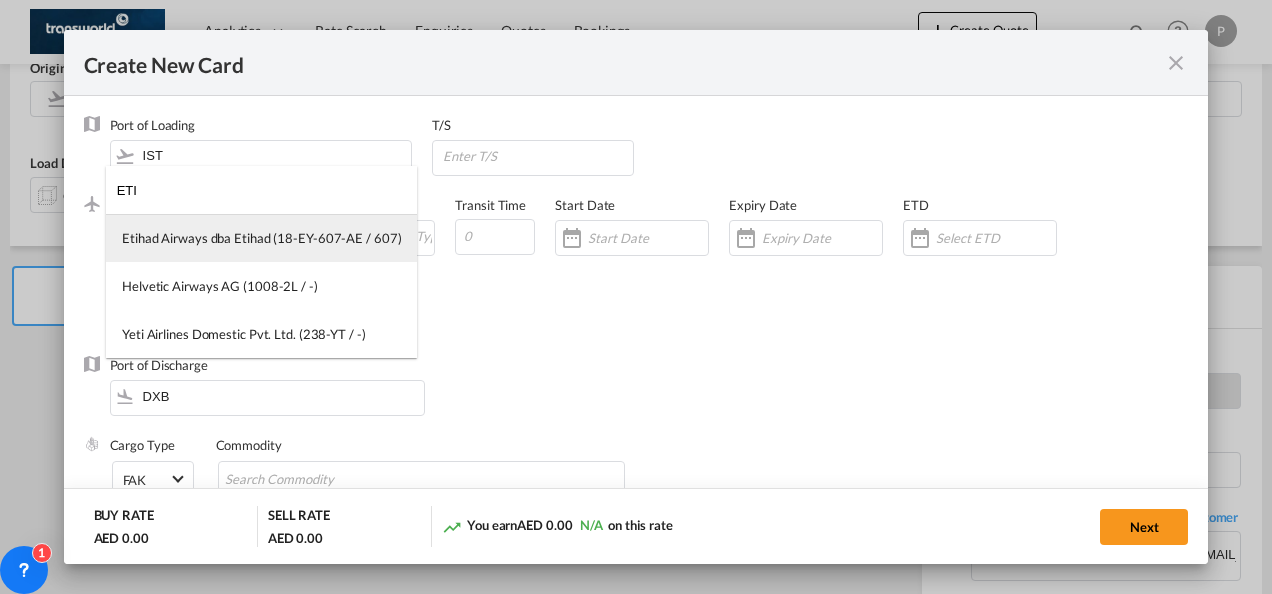 type on "ETI" 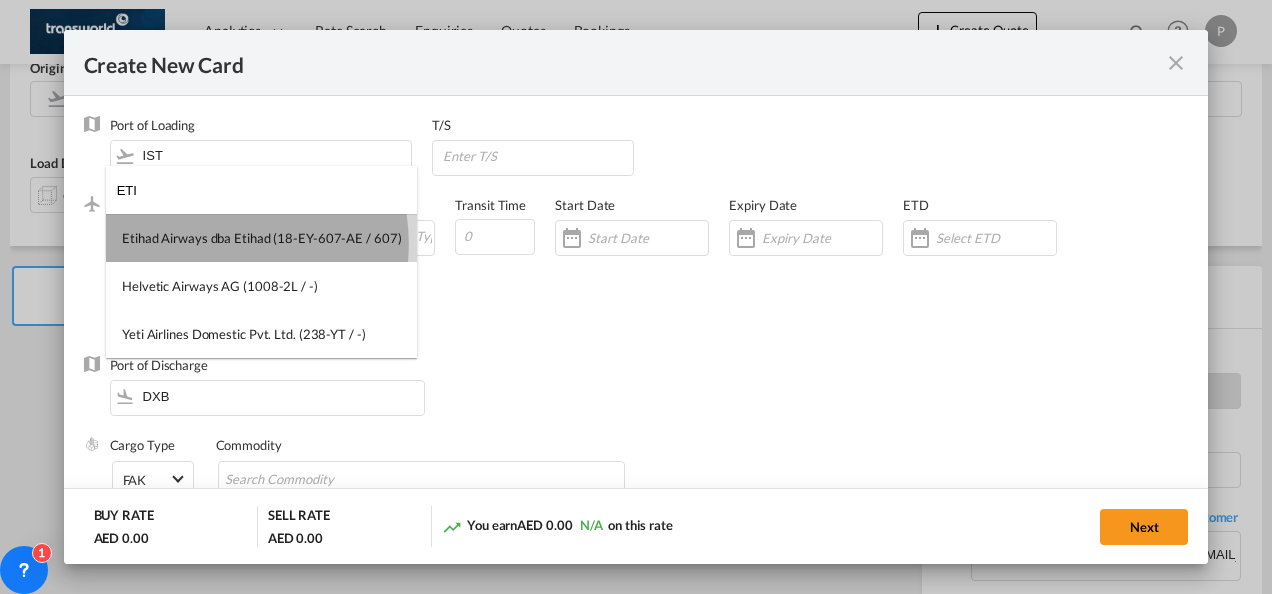 click on "Etihad Airways dba Etihad (18-EY-607-AE / 607)" at bounding box center (261, 238) 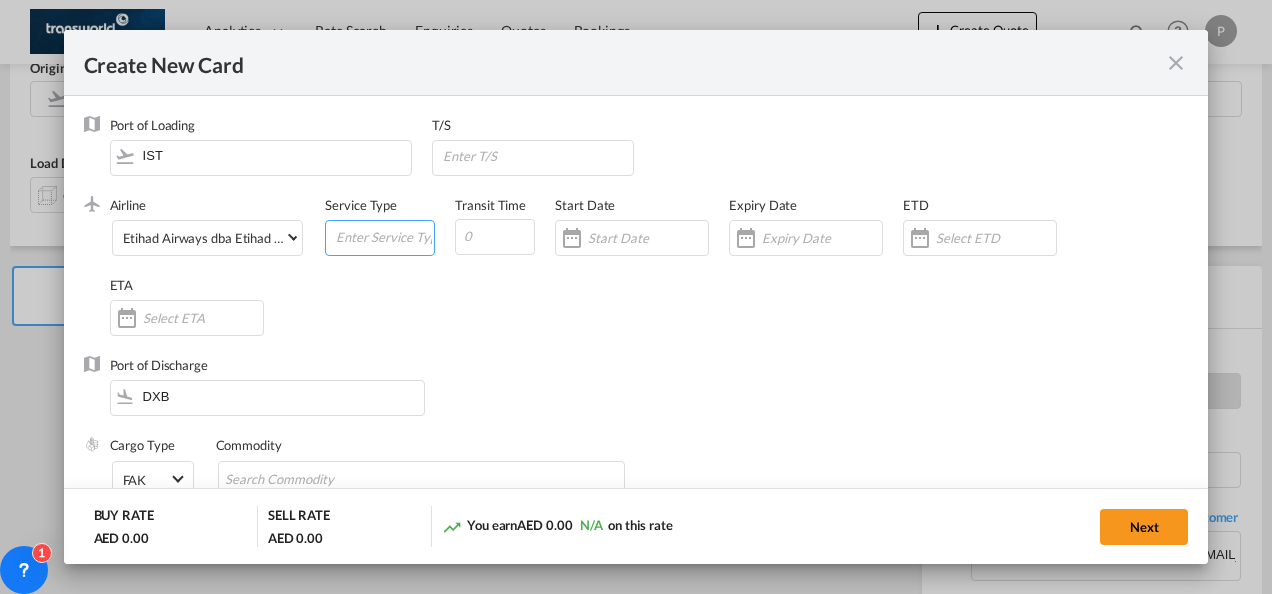 click at bounding box center [384, 236] 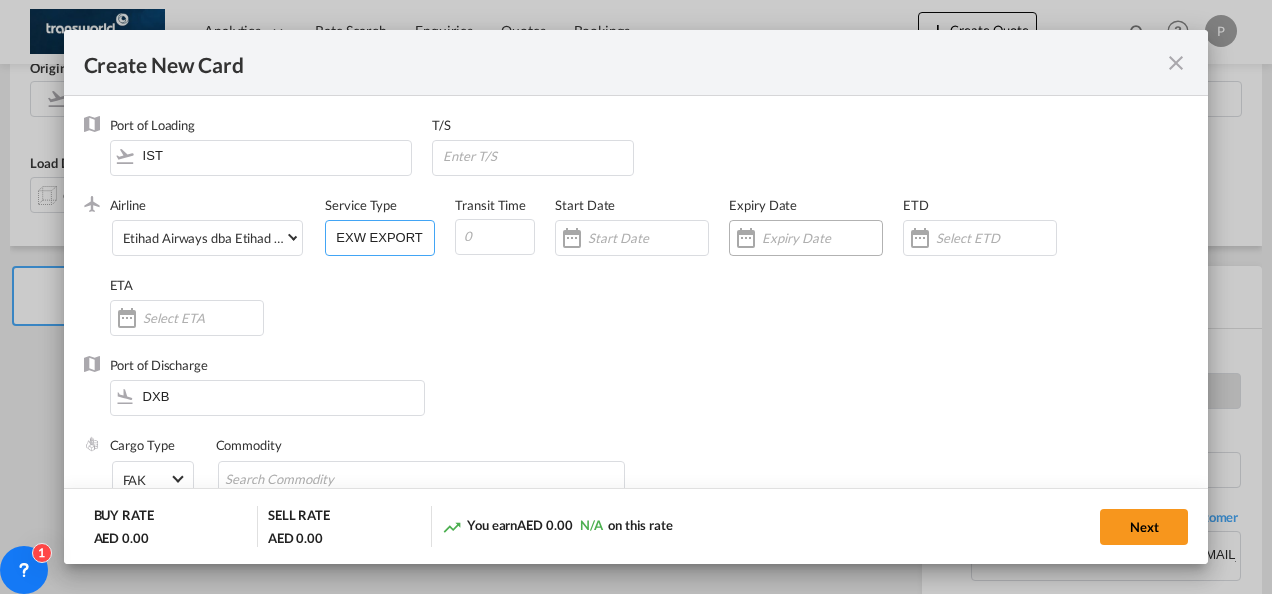 type on "EXW EXPORT" 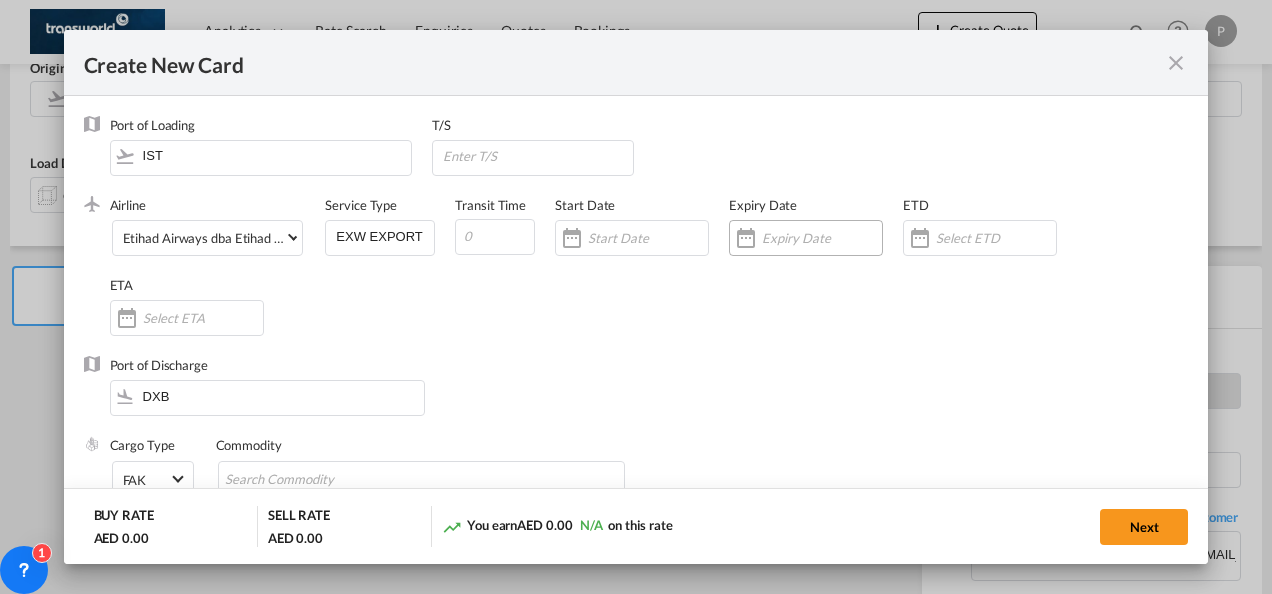 click at bounding box center [822, 238] 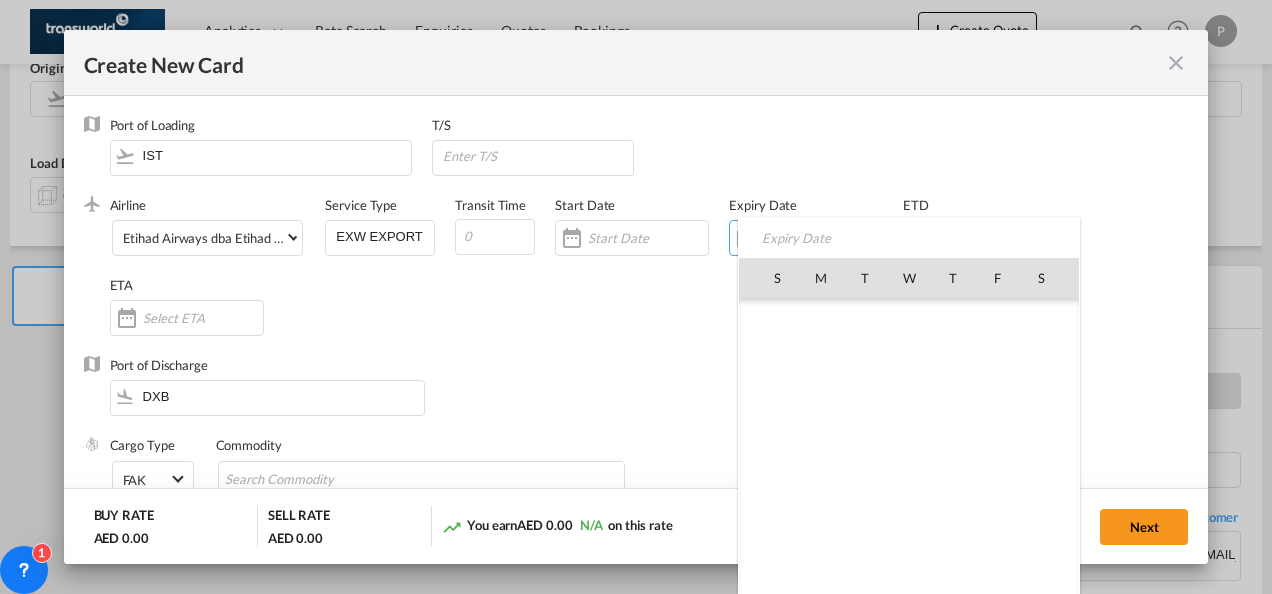 scroll, scrollTop: 462690, scrollLeft: 0, axis: vertical 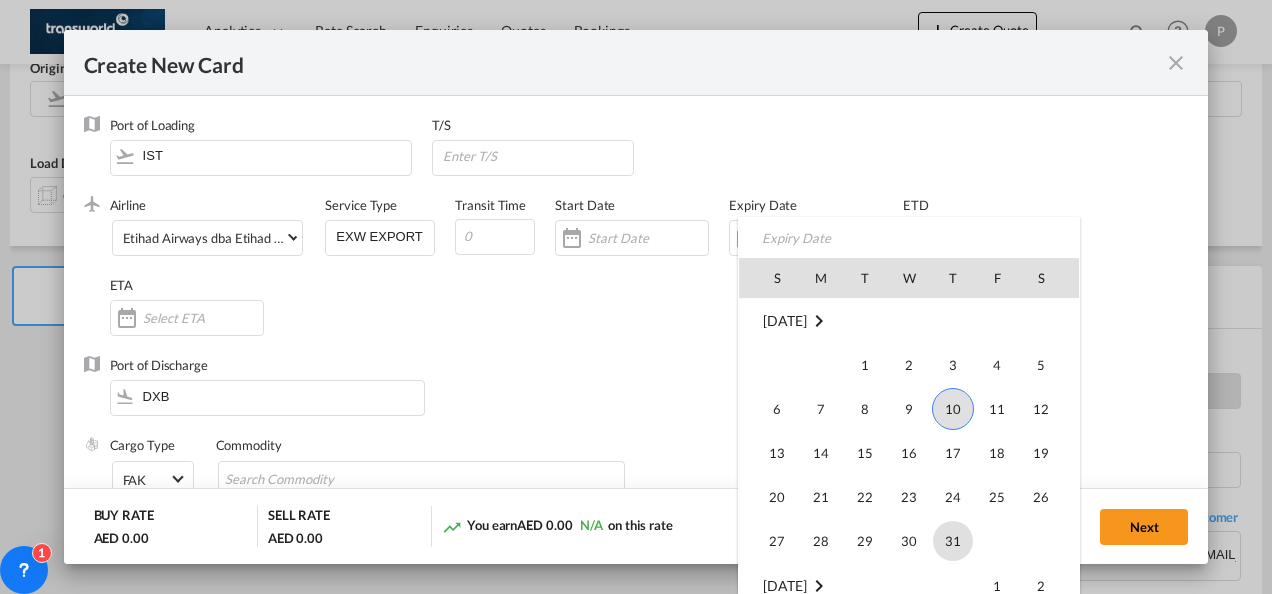 click on "31" at bounding box center (953, 541) 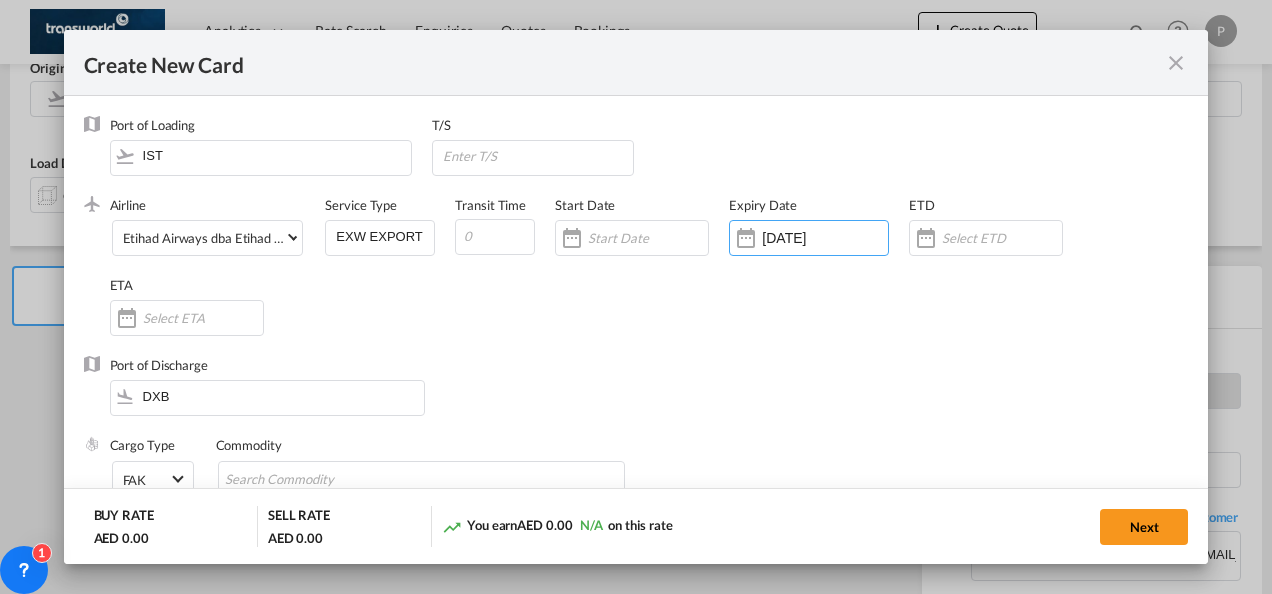 scroll, scrollTop: 191, scrollLeft: 0, axis: vertical 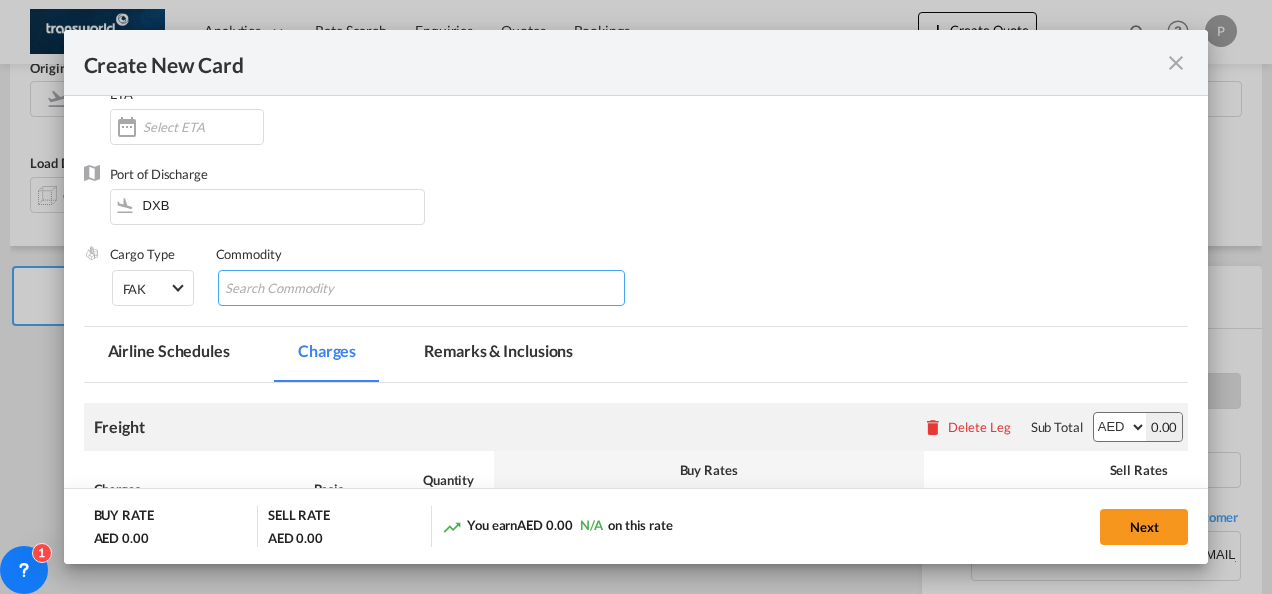 click at bounding box center [316, 289] 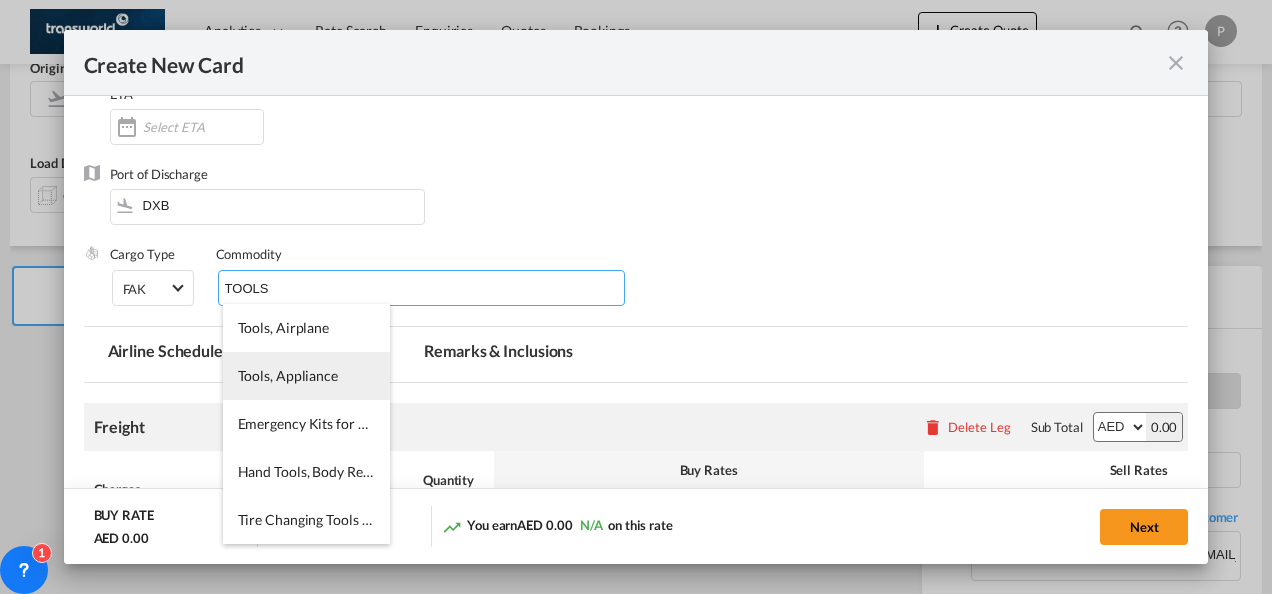type on "TOOLS" 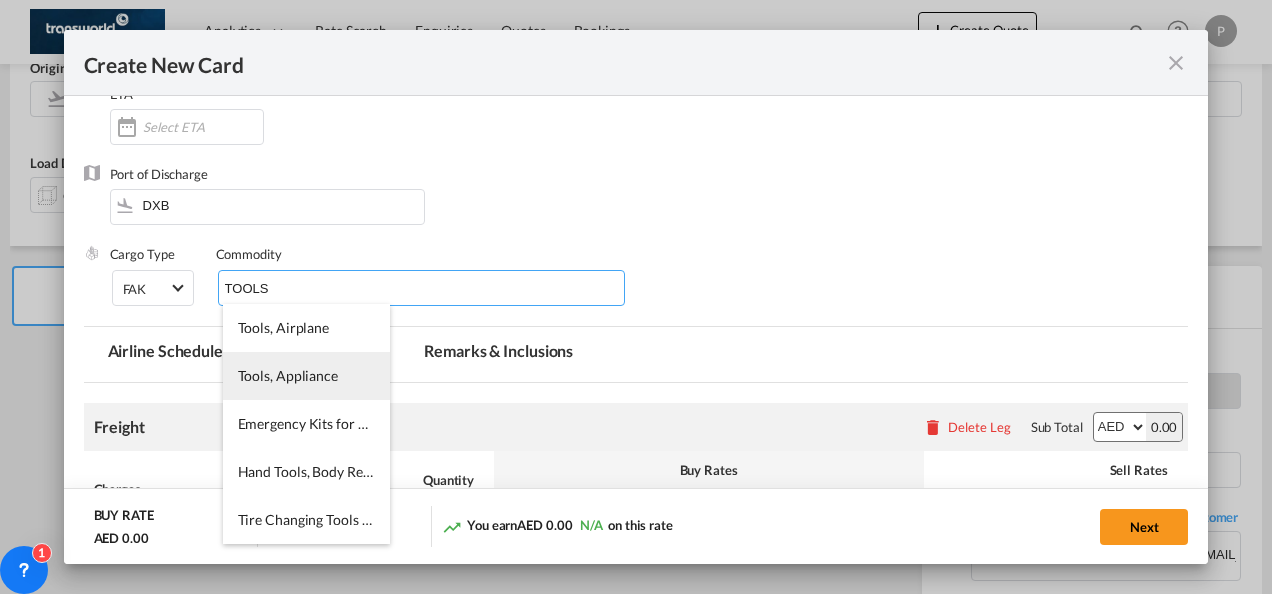 click on "Tools, Appliance" at bounding box center (288, 375) 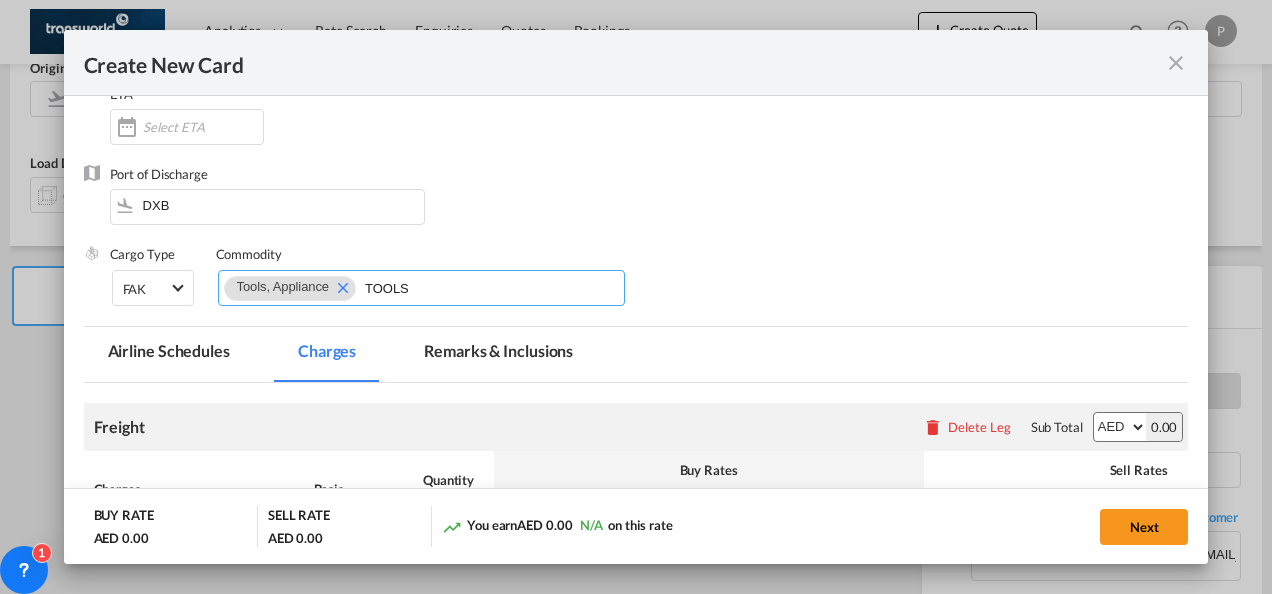 type 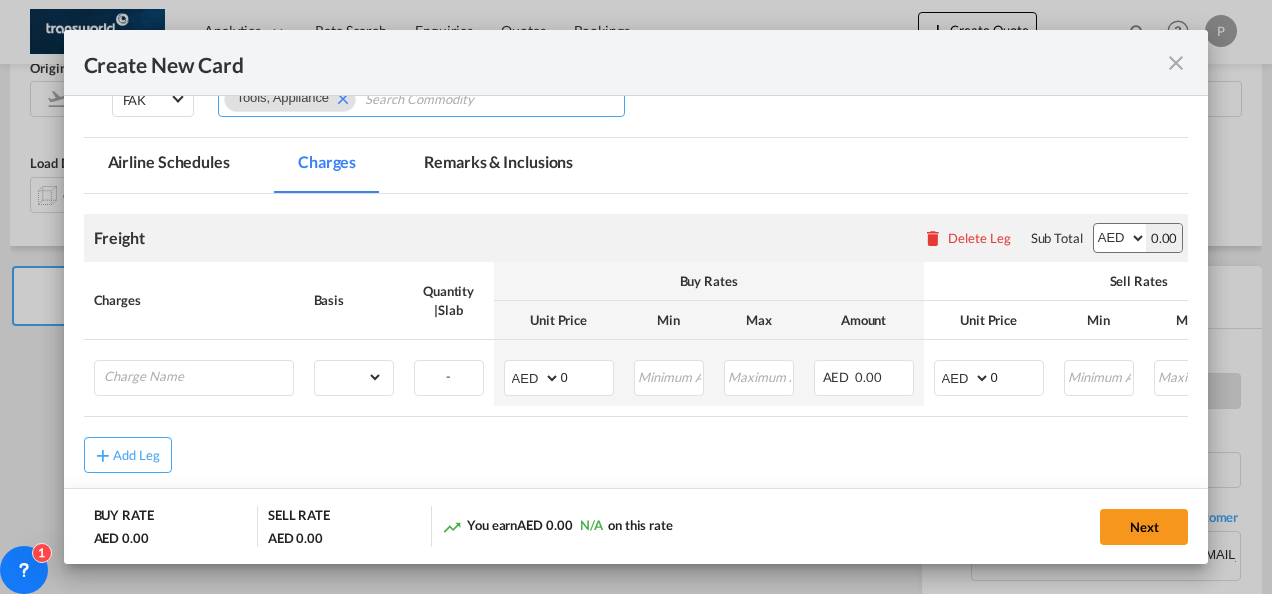 scroll, scrollTop: 387, scrollLeft: 0, axis: vertical 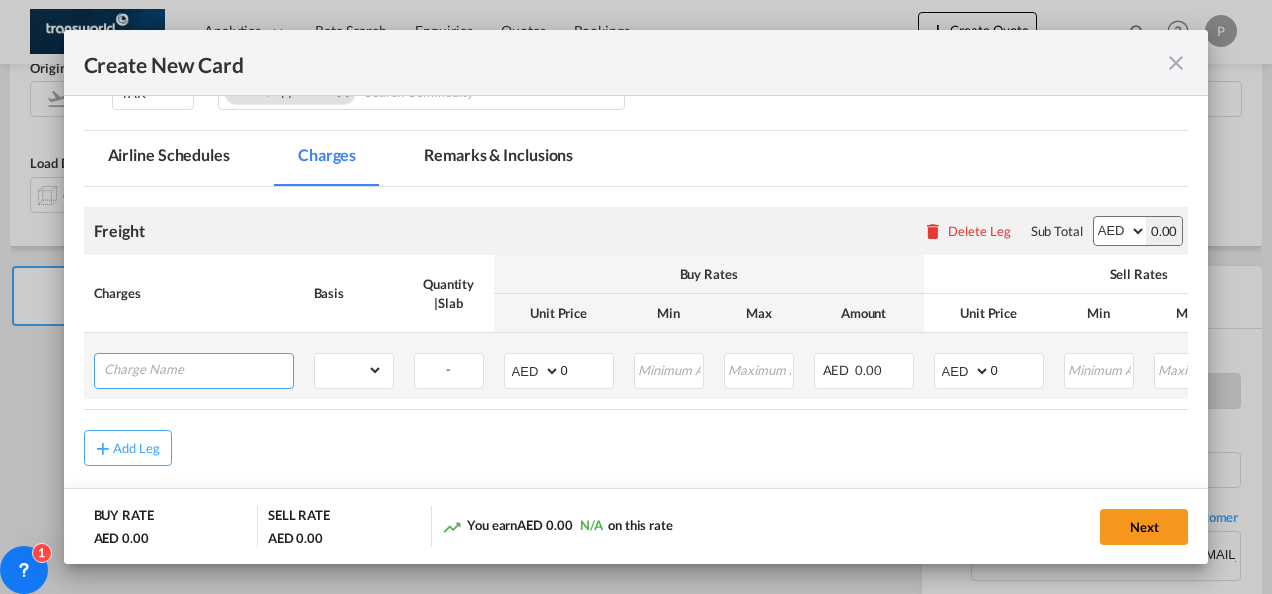 click at bounding box center (198, 369) 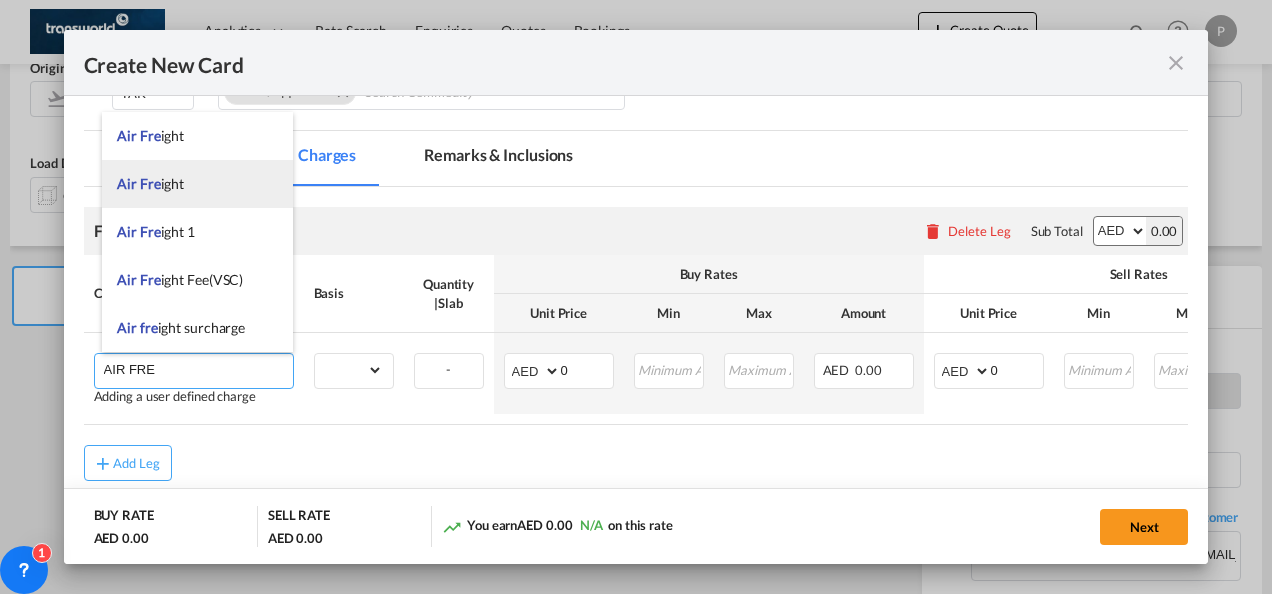 click on "Air Fre ight" at bounding box center [197, 184] 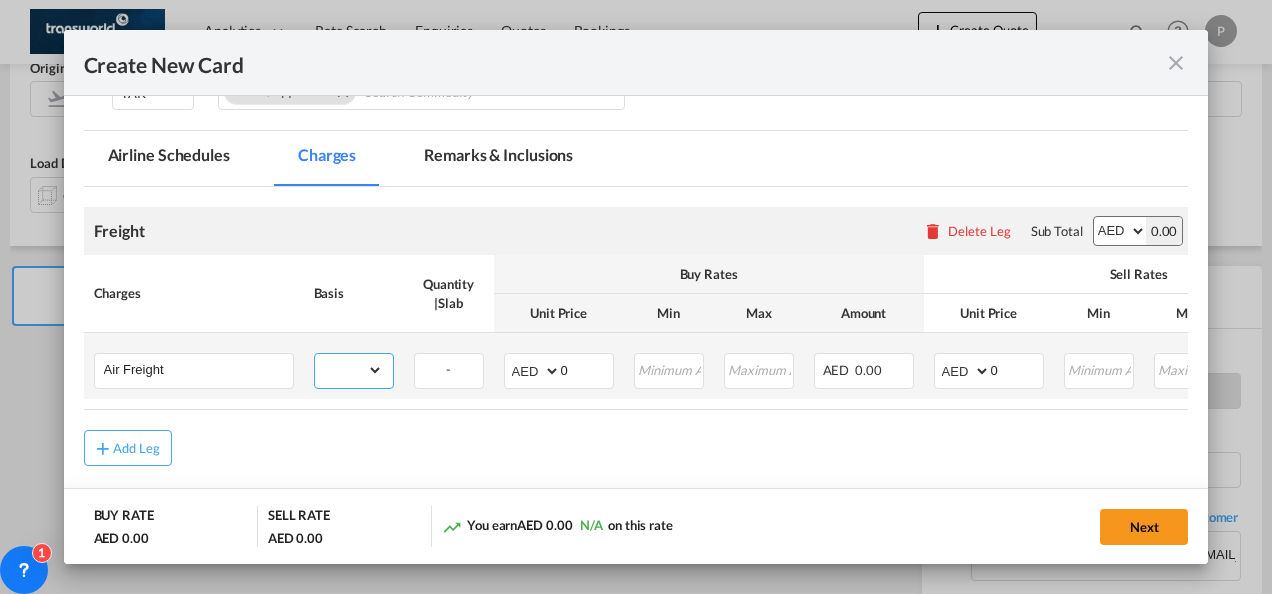 click on "gross_weight
volumetric_weight
per_shipment
per_bl
per_km
% on air freight
per_hawb
per_kg
per_pallet
per_carton
flat
chargeable_weight
per_ton
per_cbm
per_hbl
per_w/m
per_awb
per_sbl
per shipping bill
per_quintal
per_lbs
per_vehicle
per_shift
per_invoice
per_package
per_day
per_revalidation
per_declaration
per_document
per clearance" at bounding box center (349, 370) 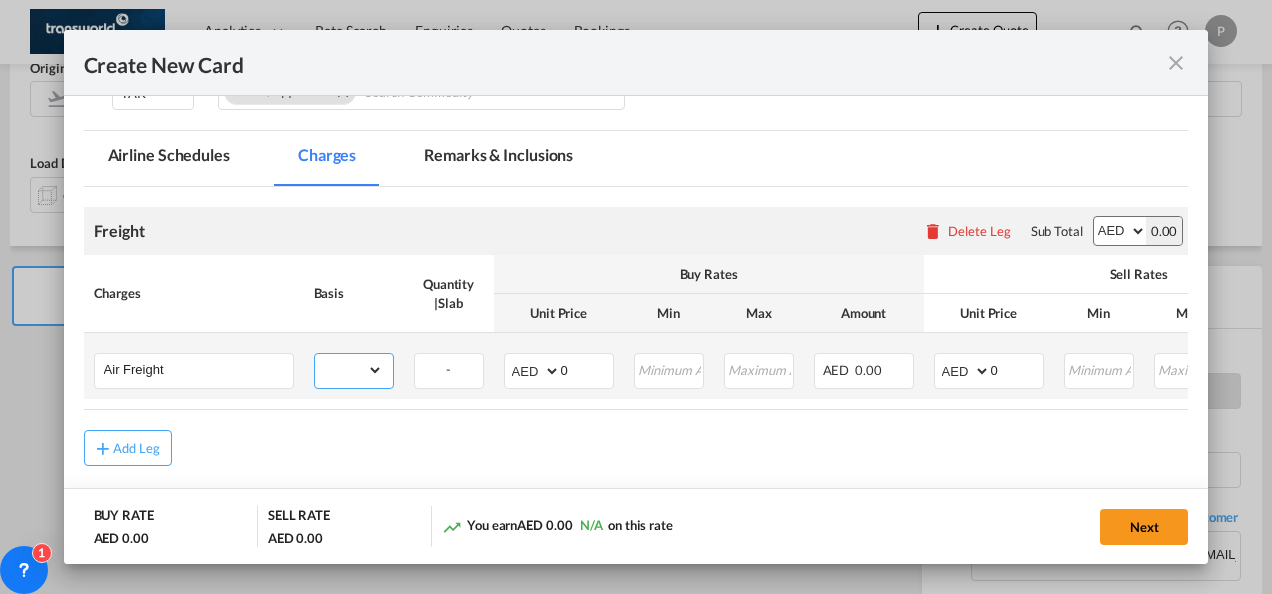 select on "per_shipment" 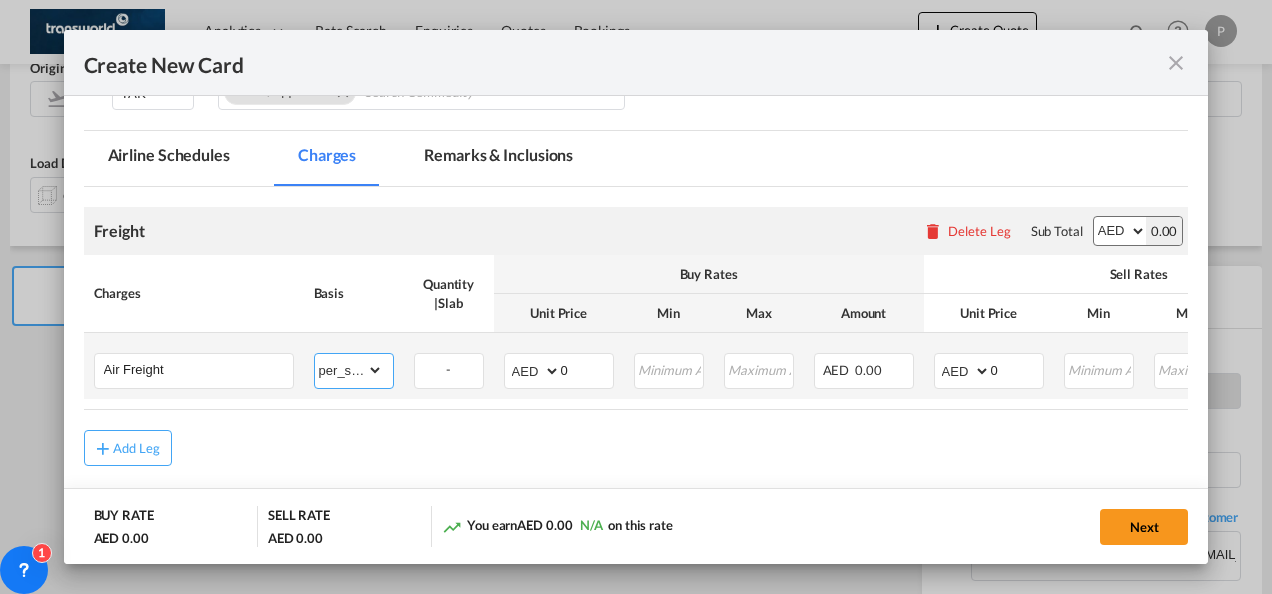 click on "gross_weight
volumetric_weight
per_shipment
per_bl
per_km
% on air freight
per_hawb
per_kg
per_pallet
per_carton
flat
chargeable_weight
per_ton
per_cbm
per_hbl
per_w/m
per_awb
per_sbl
per shipping bill
per_quintal
per_lbs
per_vehicle
per_shift
per_invoice
per_package
per_day
per_revalidation
per_declaration
per_document
per clearance" at bounding box center [349, 370] 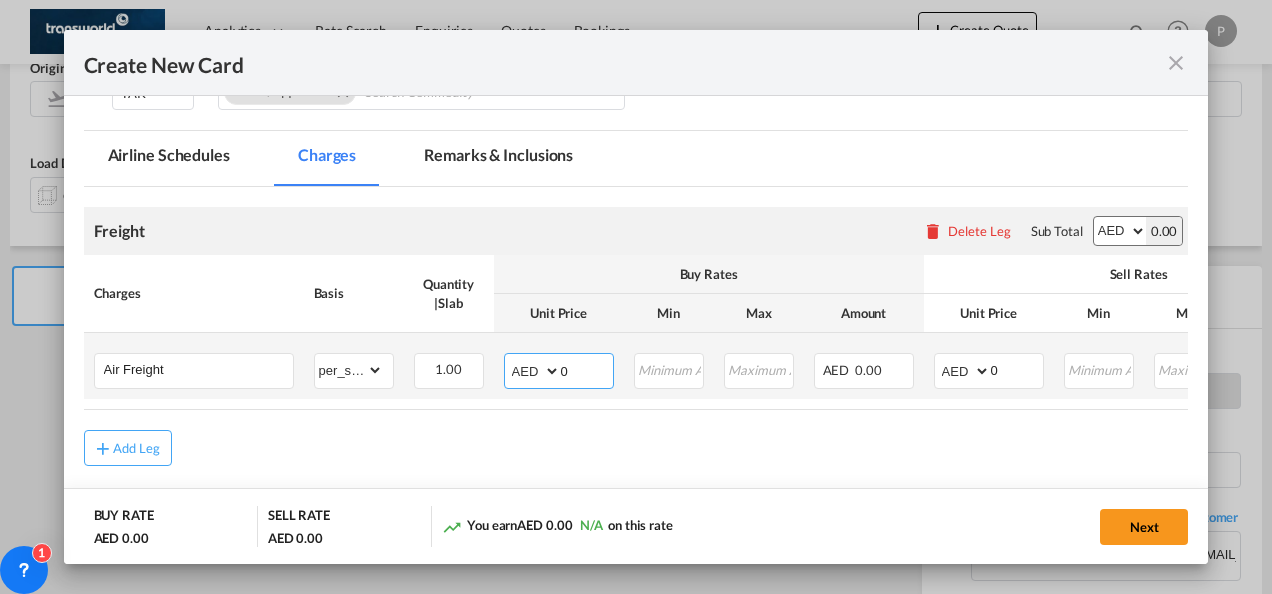 click on "0" at bounding box center (587, 369) 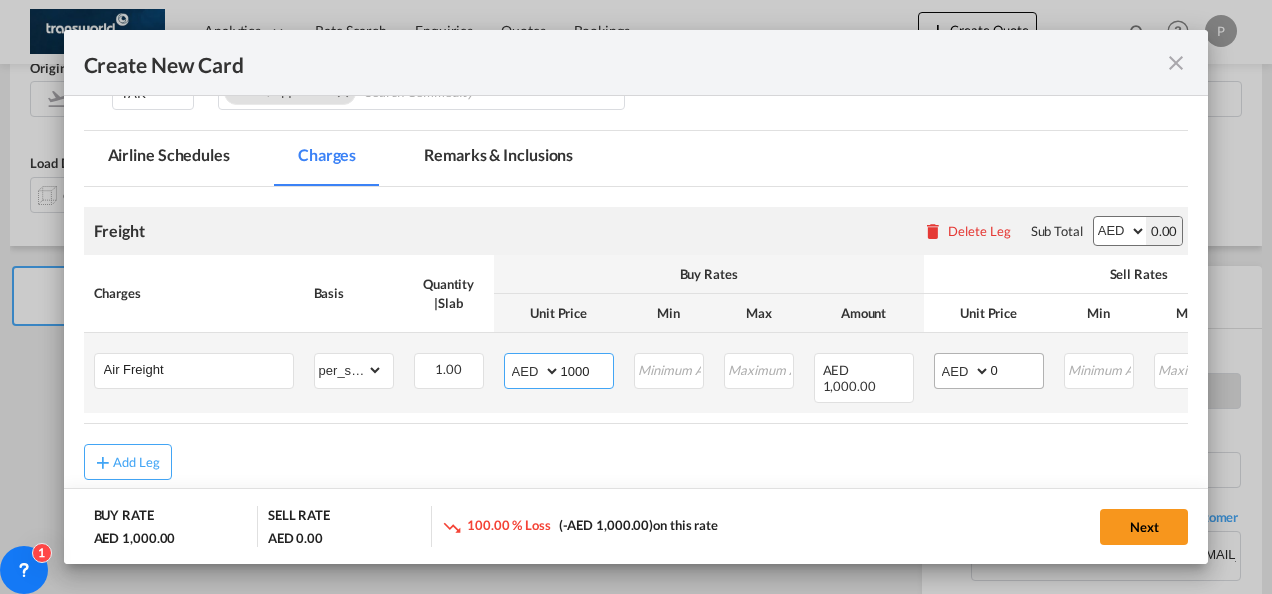 type on "1000" 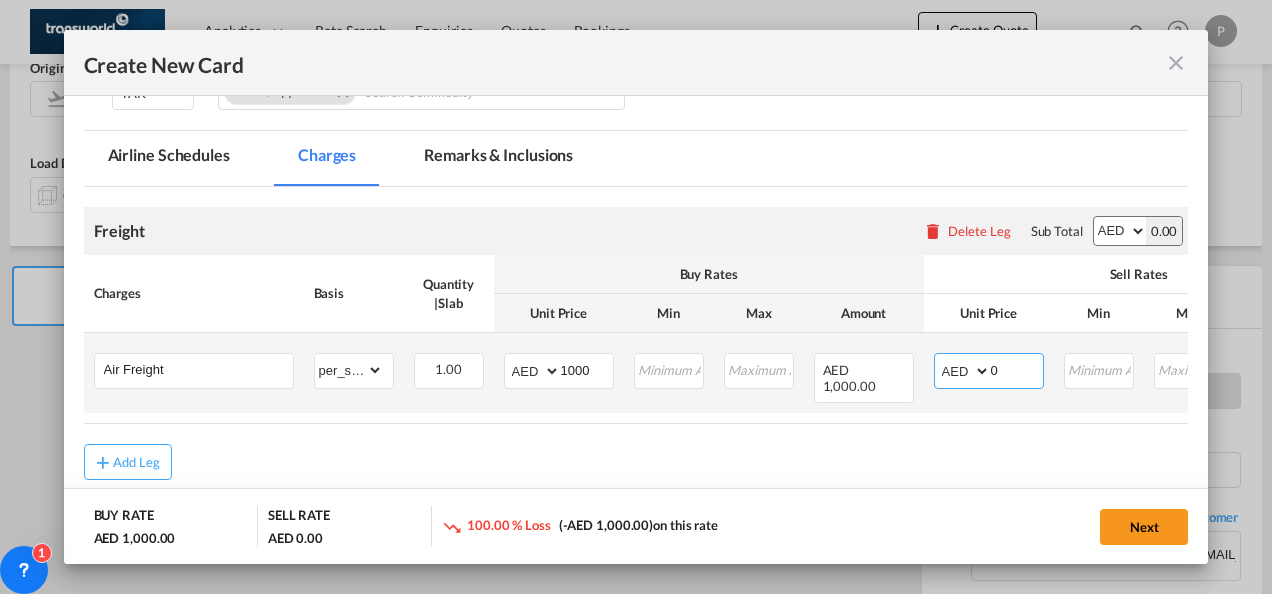 click on "AED AFN ALL AMD ANG AOA ARS AUD AWG AZN BAM BBD BDT BGN BHD BIF BMD BND [PERSON_NAME] BRL BSD BTN BWP BYN BZD CAD CDF CHF CLP CNY COP CRC CUC CUP CVE CZK DJF DKK DOP DZD EGP ERN ETB EUR FJD FKP FOK GBP GEL GGP GHS GIP GMD GNF GTQ GYD HKD HNL HRK HTG HUF IDR ILS IMP INR IQD IRR ISK JMD JOD JPY KES KGS KHR KID KMF KRW KWD KYD KZT LAK LBP LKR LRD LSL LYD MAD MDL MGA MKD MMK MNT MOP MRU MUR MVR MWK MXN MYR MZN NAD NGN NIO NOK NPR NZD OMR PAB PEN PGK PHP PKR PLN PYG QAR [PERSON_NAME] RSD RUB RWF SAR SBD SCR SDG SEK SGD SHP SLL SOS SRD SSP STN SYP SZL THB TJS TMT TND TOP TRY TTD TVD TWD TZS UAH UGX USD UYU UZS VES VND VUV WST XAF XCD XDR XOF XPF YER ZAR ZMW" at bounding box center [964, 371] 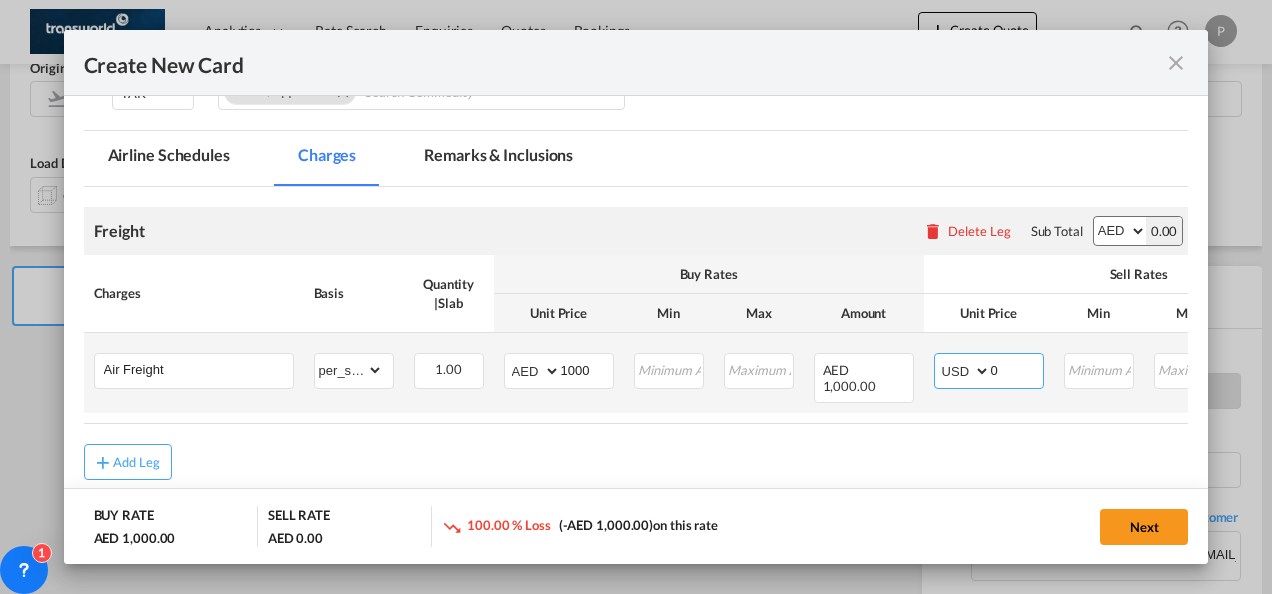 click on "AED AFN ALL AMD ANG AOA ARS AUD AWG AZN BAM BBD BDT BGN BHD BIF BMD BND [PERSON_NAME] BRL BSD BTN BWP BYN BZD CAD CDF CHF CLP CNY COP CRC CUC CUP CVE CZK DJF DKK DOP DZD EGP ERN ETB EUR FJD FKP FOK GBP GEL GGP GHS GIP GMD GNF GTQ GYD HKD HNL HRK HTG HUF IDR ILS IMP INR IQD IRR ISK JMD JOD JPY KES KGS KHR KID KMF KRW KWD KYD KZT LAK LBP LKR LRD LSL LYD MAD MDL MGA MKD MMK MNT MOP MRU MUR MVR MWK MXN MYR MZN NAD NGN NIO NOK NPR NZD OMR PAB PEN PGK PHP PKR PLN PYG QAR [PERSON_NAME] RSD RUB RWF SAR SBD SCR SDG SEK SGD SHP SLL SOS SRD SSP STN SYP SZL THB TJS TMT TND TOP TRY TTD TVD TWD TZS UAH UGX USD UYU UZS VES VND VUV WST XAF XCD XDR XOF XPF YER ZAR ZMW" at bounding box center (964, 371) 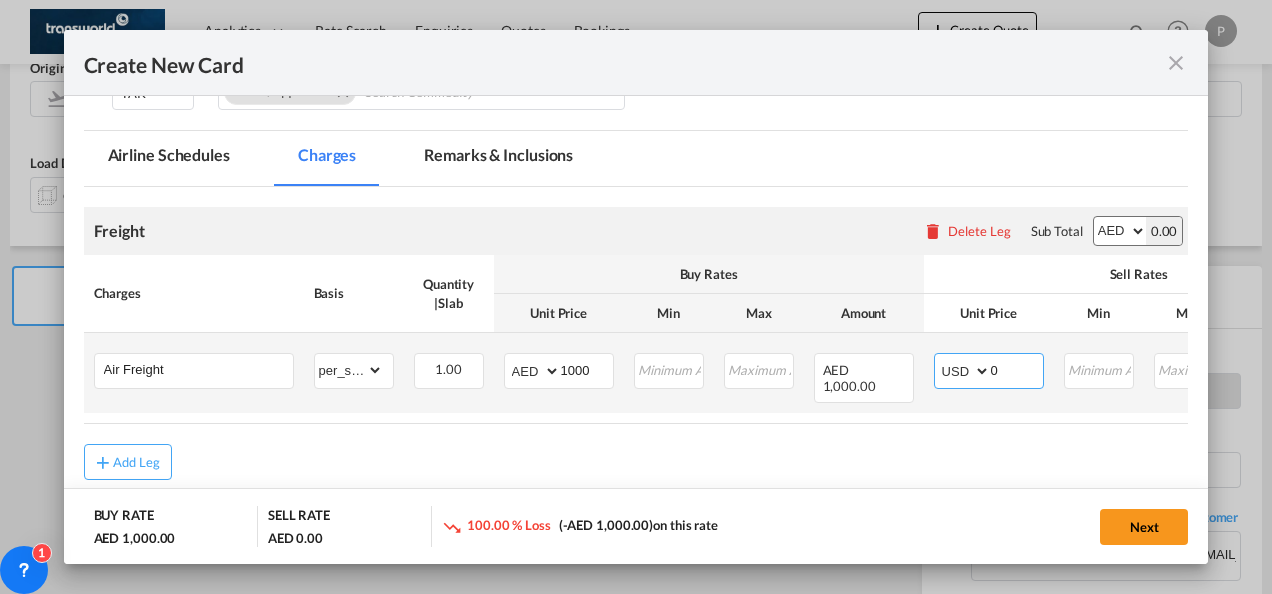 click on "0" at bounding box center (1017, 369) 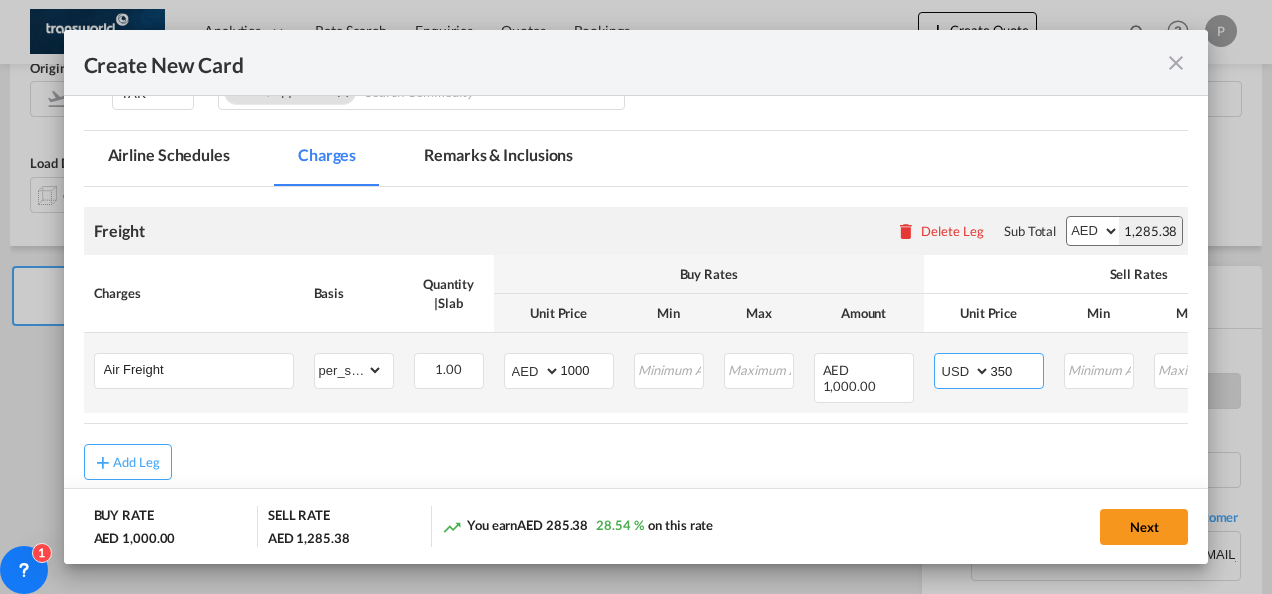 type on "350" 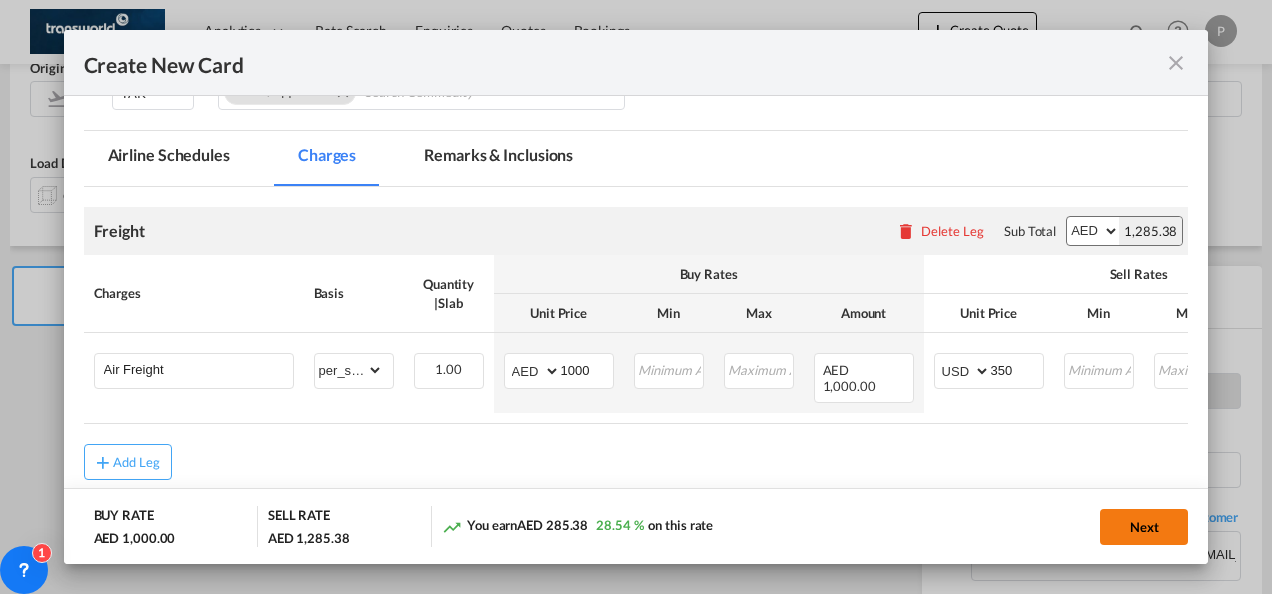 click on "Next" 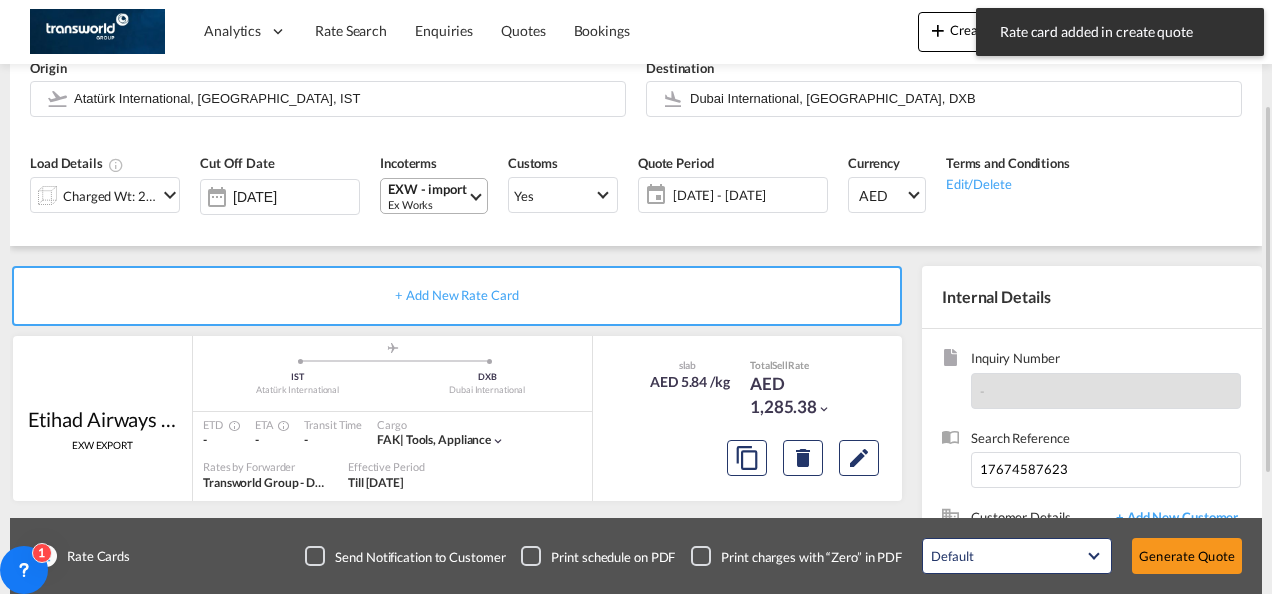 click on "EXW - import" at bounding box center (427, 189) 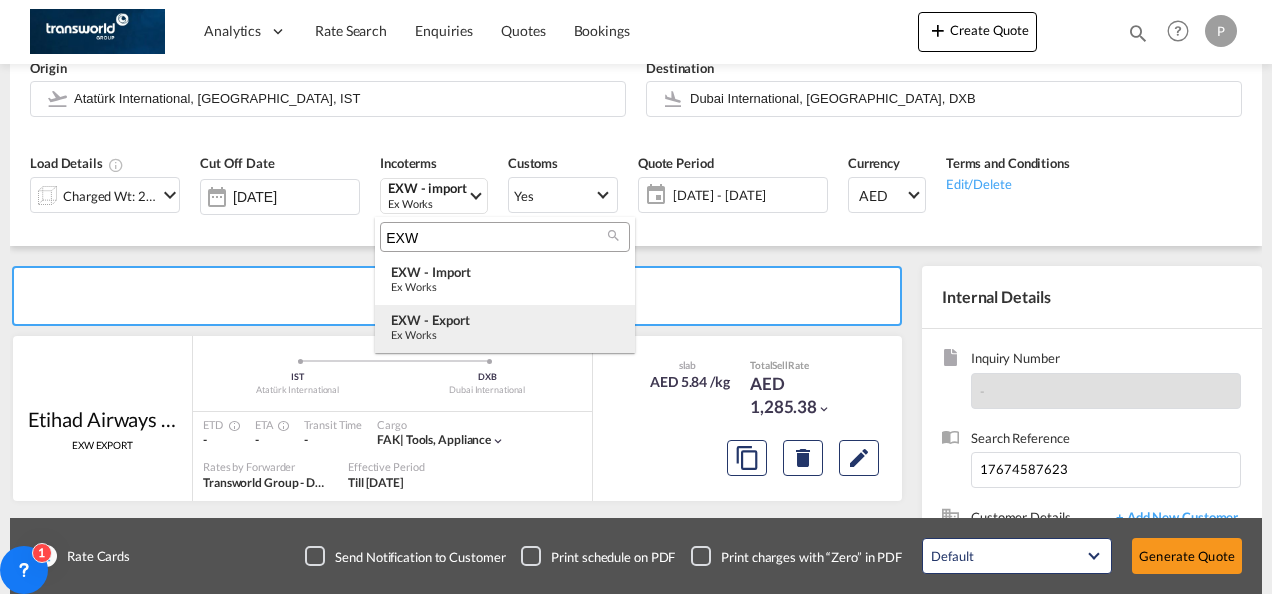 click on "EXW - export
Ex Works" at bounding box center [505, 329] 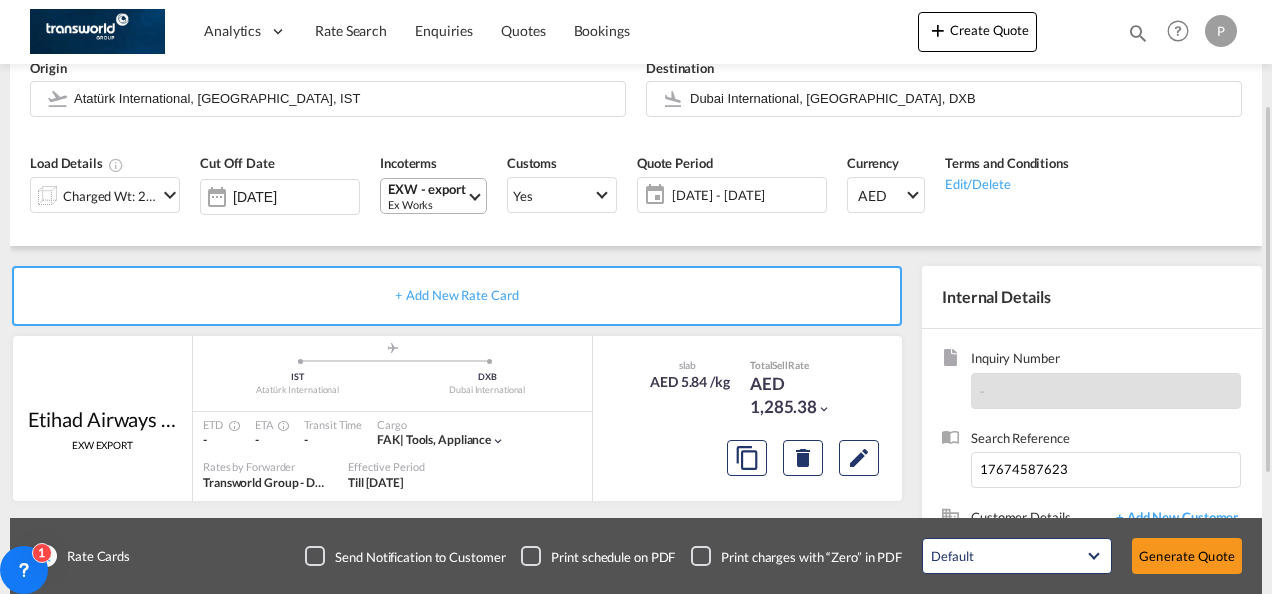 click on "EXW - export" at bounding box center [427, 189] 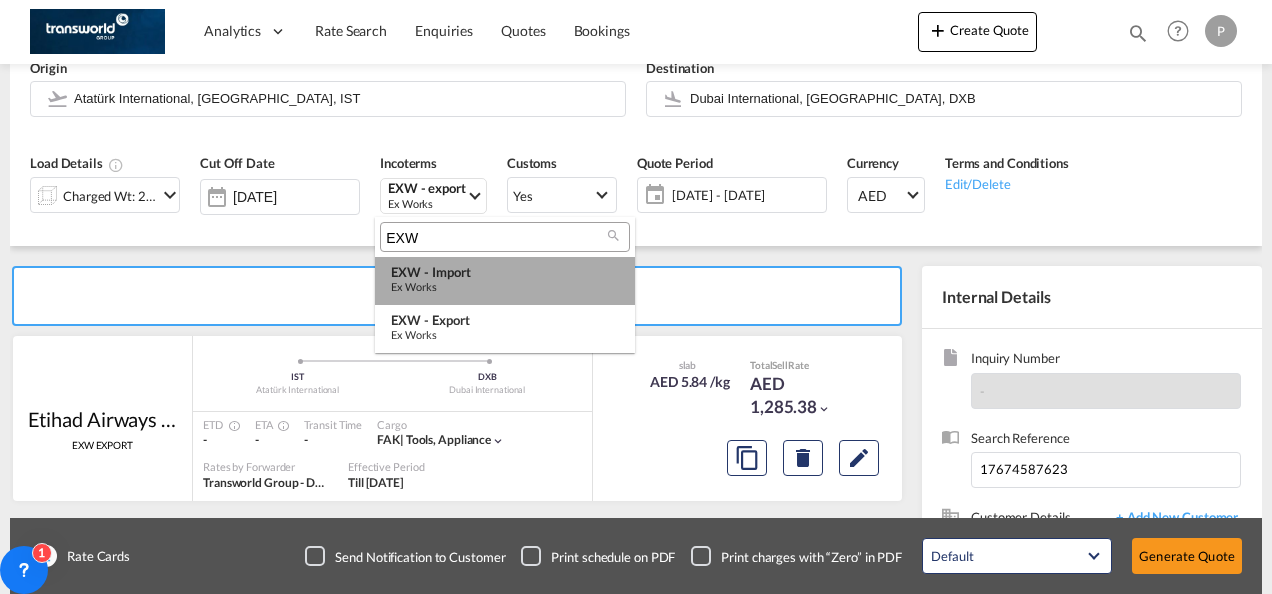 click on "EXW - import" at bounding box center [505, 272] 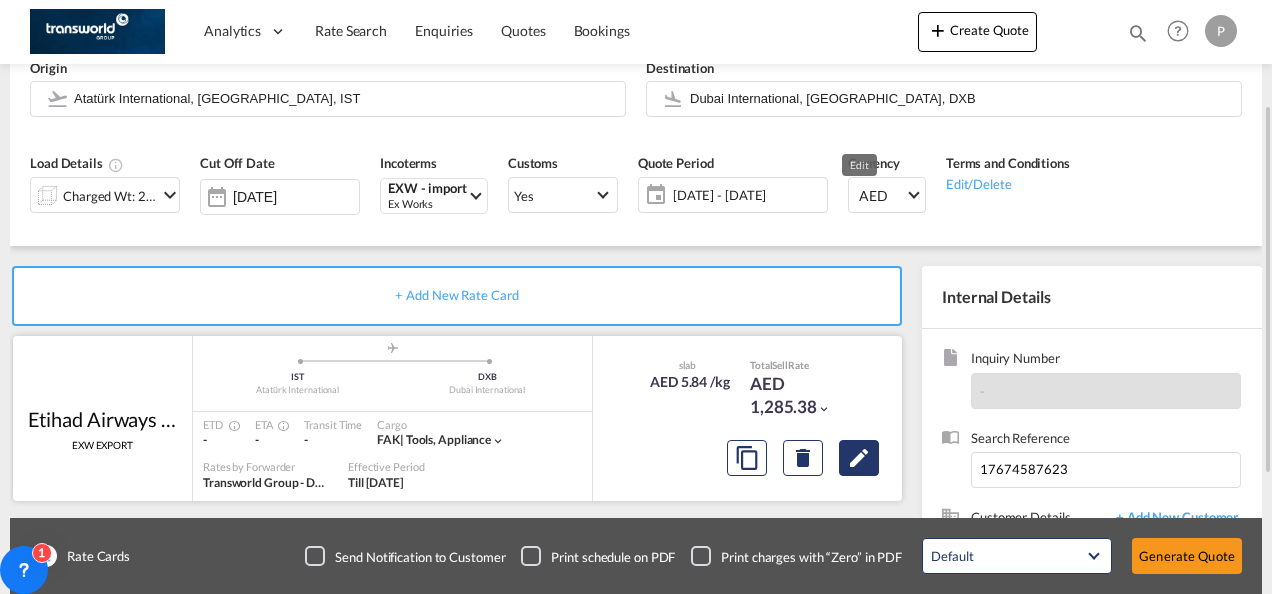 click at bounding box center (859, 458) 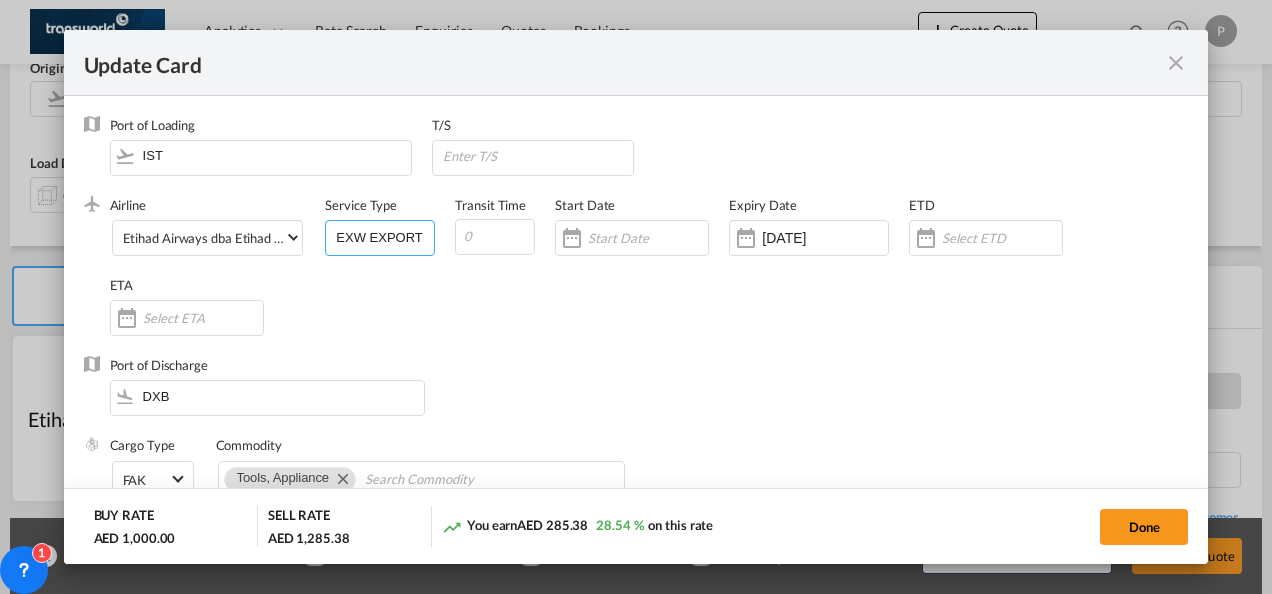 click on "EXW EXPORT" at bounding box center (384, 236) 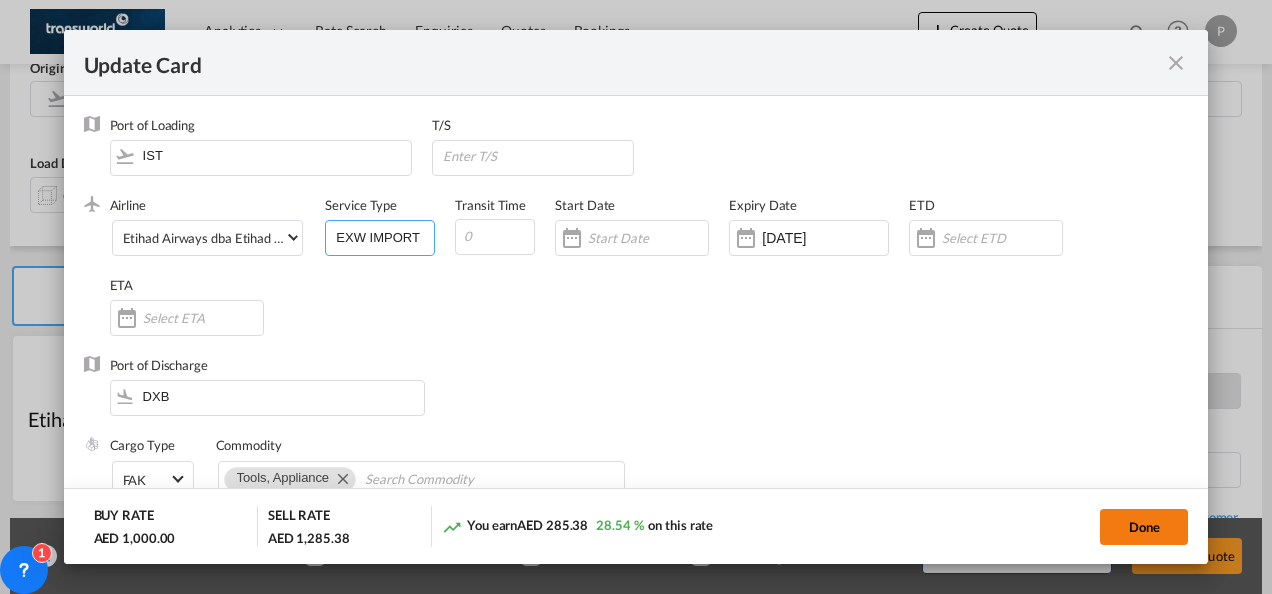type on "EXW IMPORT" 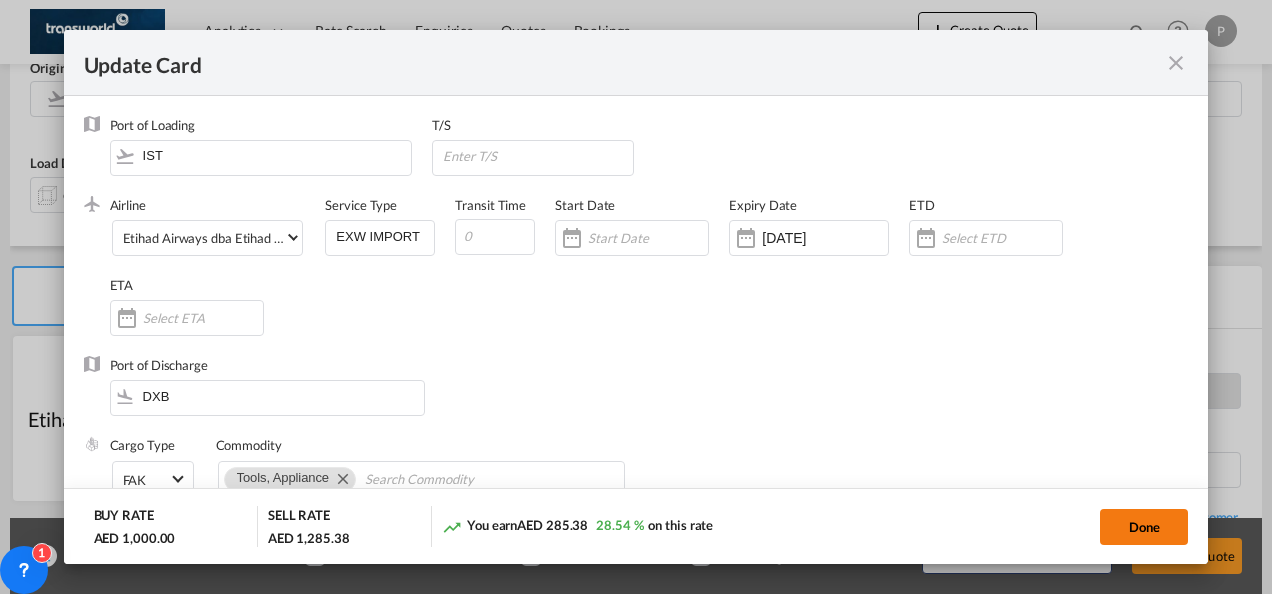 click on "Done" 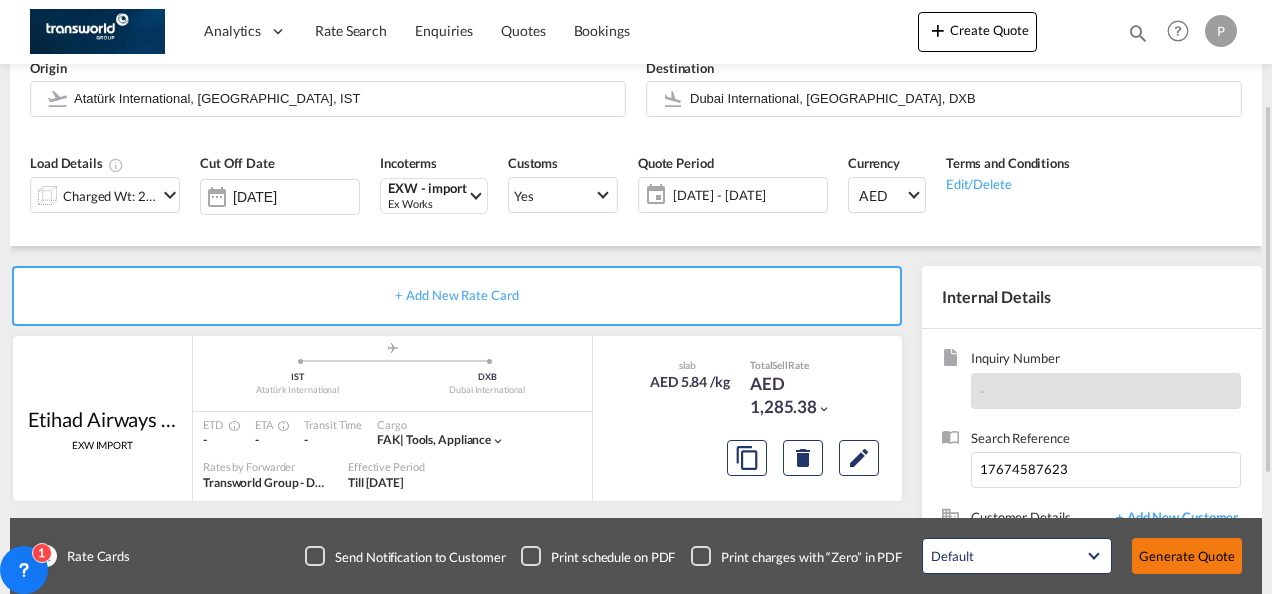 click on "Generate Quote" at bounding box center (1187, 556) 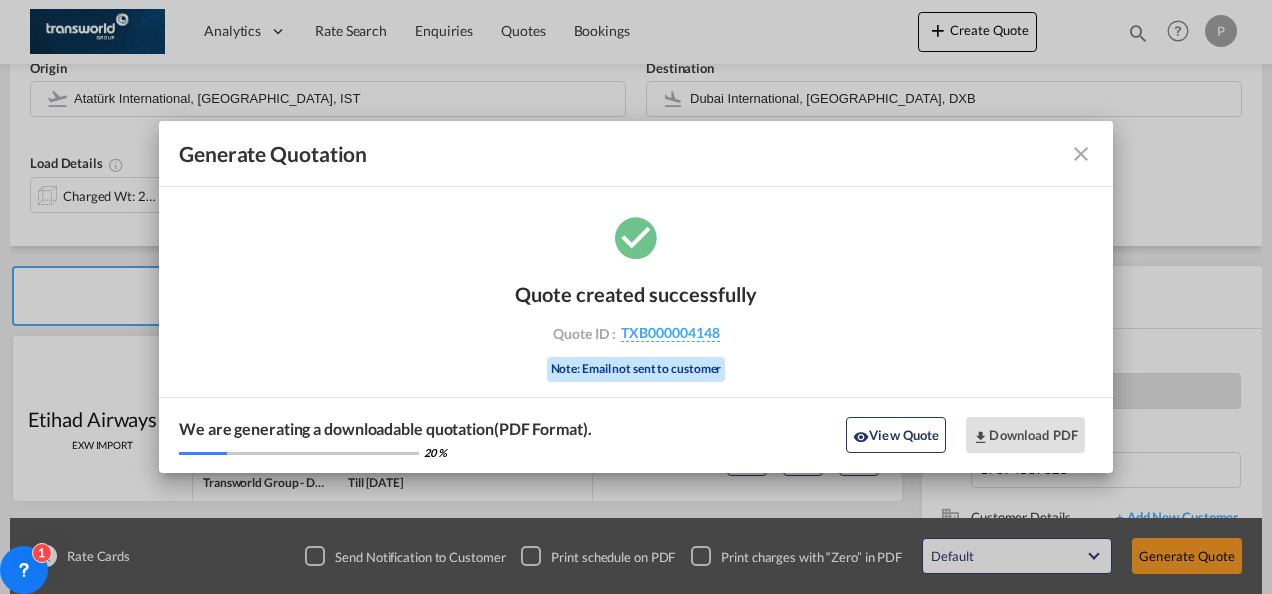 click on "Quote created successfully Quote ID :  TXB000004148
Note: Email not sent to customer" at bounding box center [636, 329] 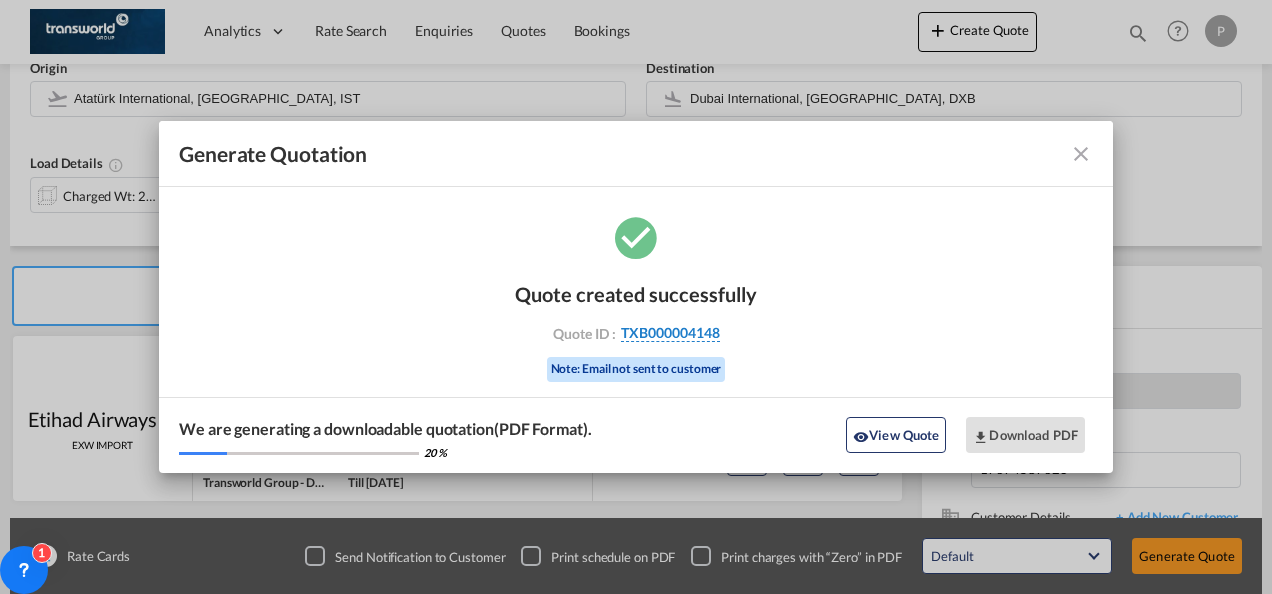 click on "TXB000004148" at bounding box center [670, 333] 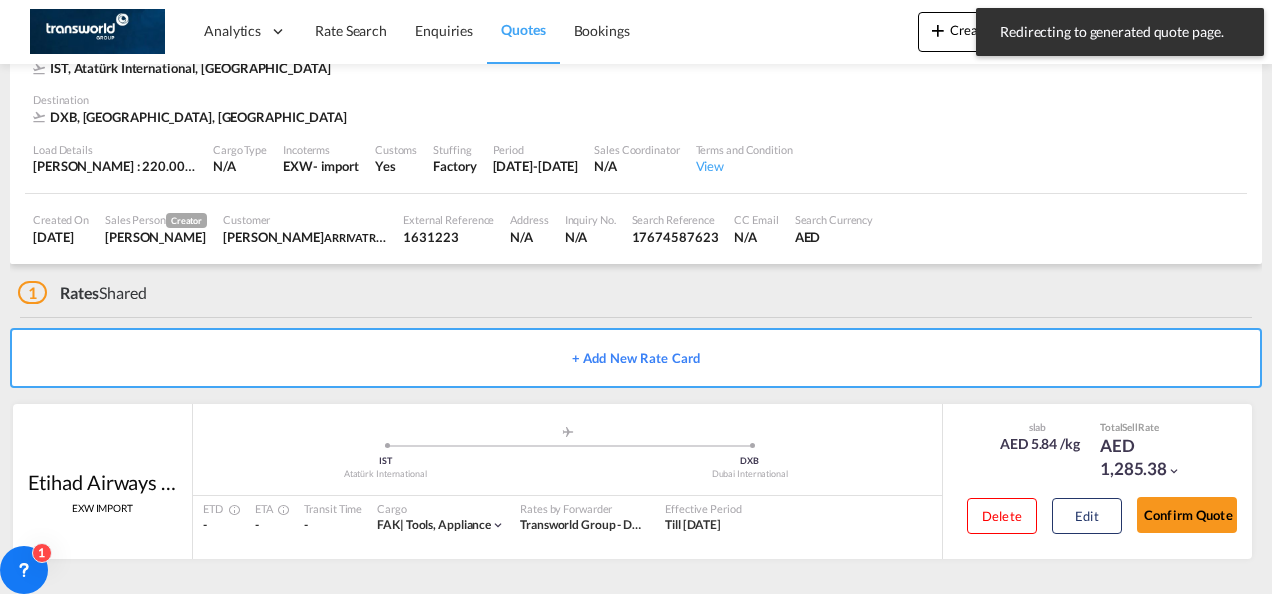 scroll, scrollTop: 122, scrollLeft: 0, axis: vertical 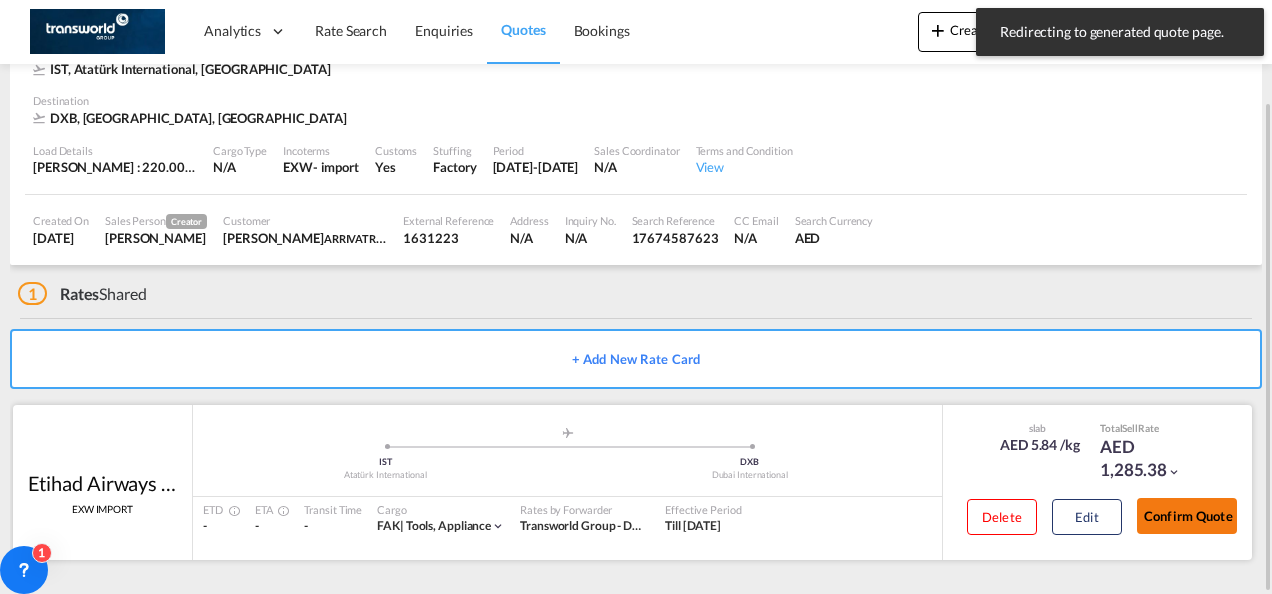 click on "Confirm Quote" at bounding box center [1187, 516] 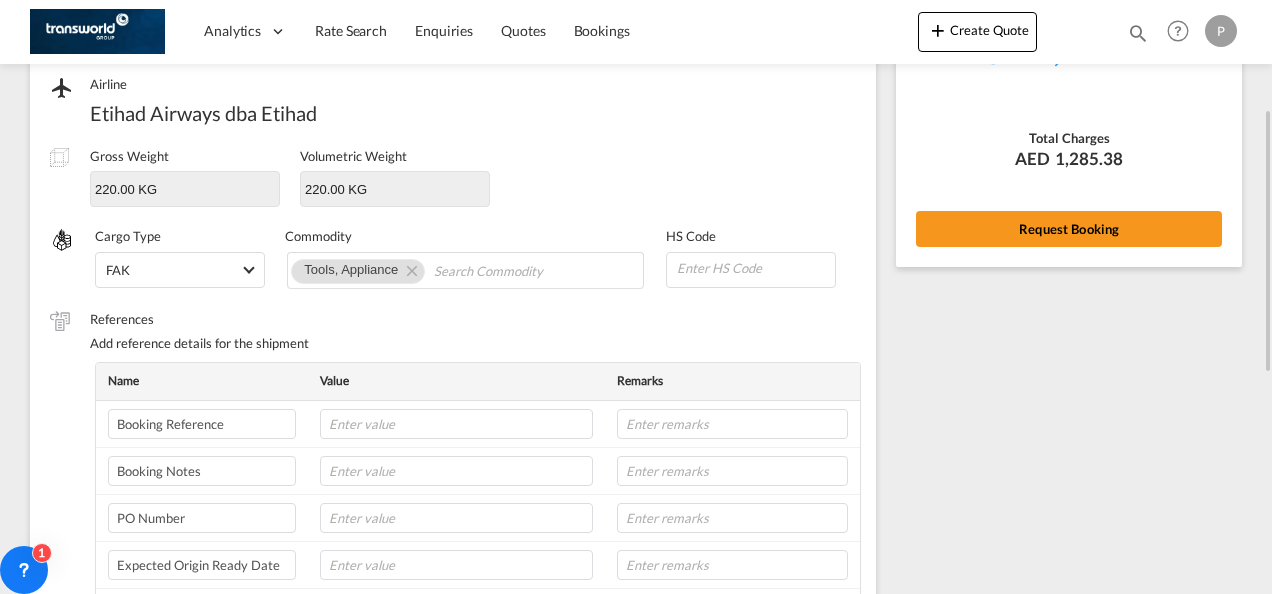 scroll, scrollTop: 247, scrollLeft: 0, axis: vertical 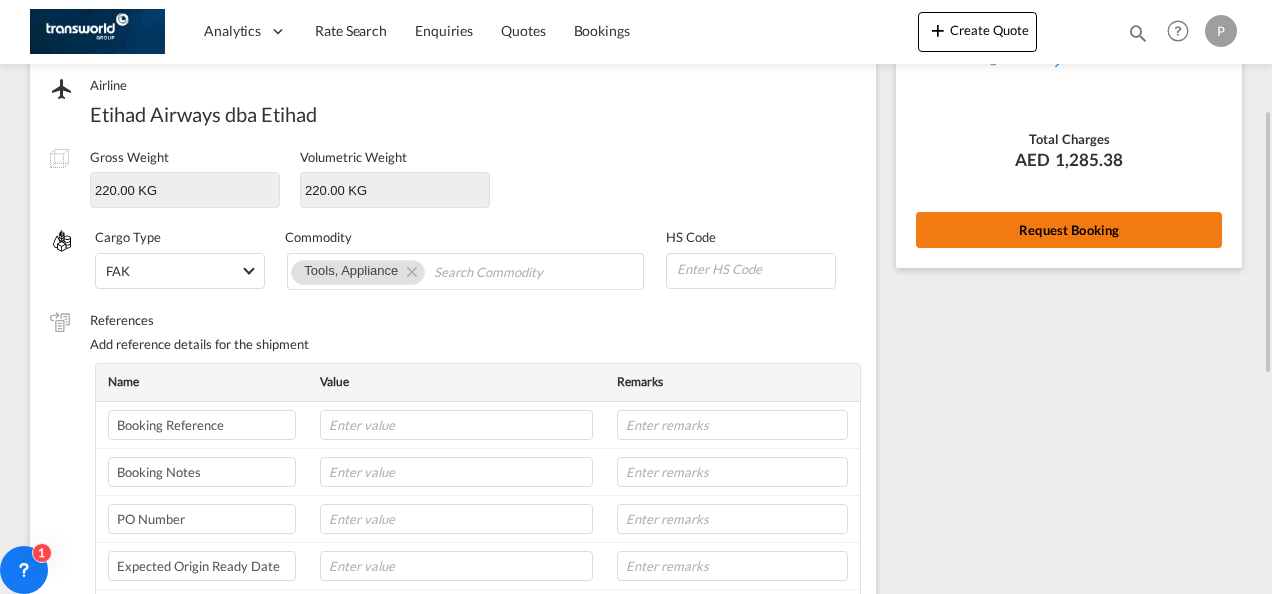 click on "Request Booking" at bounding box center (1069, 230) 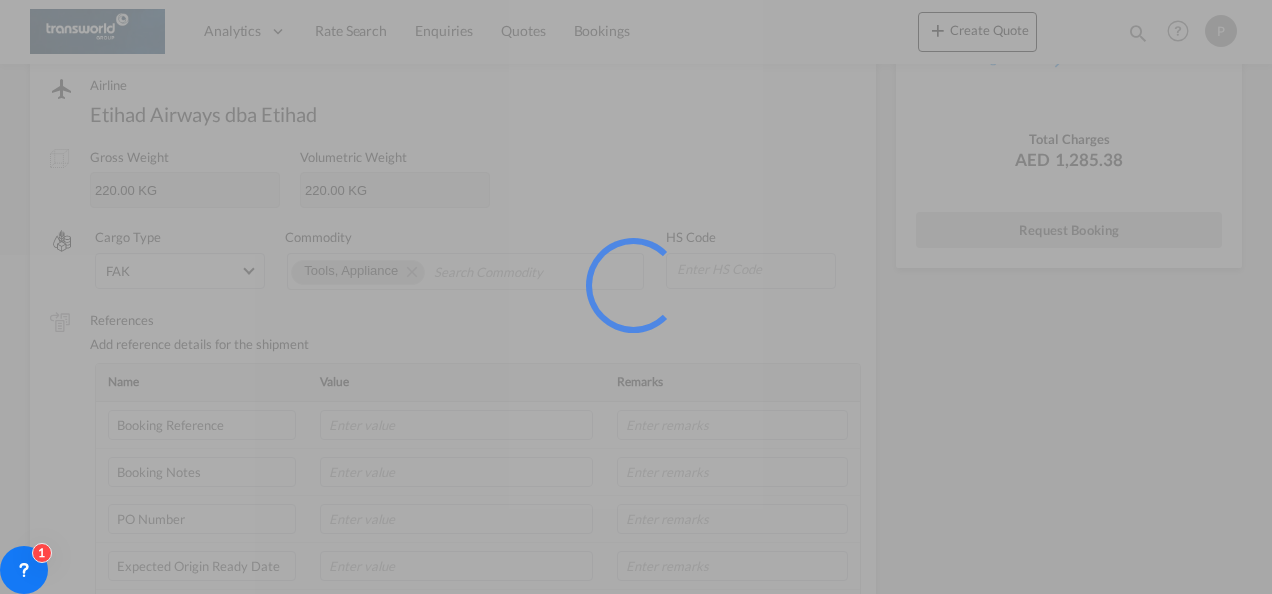 scroll, scrollTop: 37, scrollLeft: 0, axis: vertical 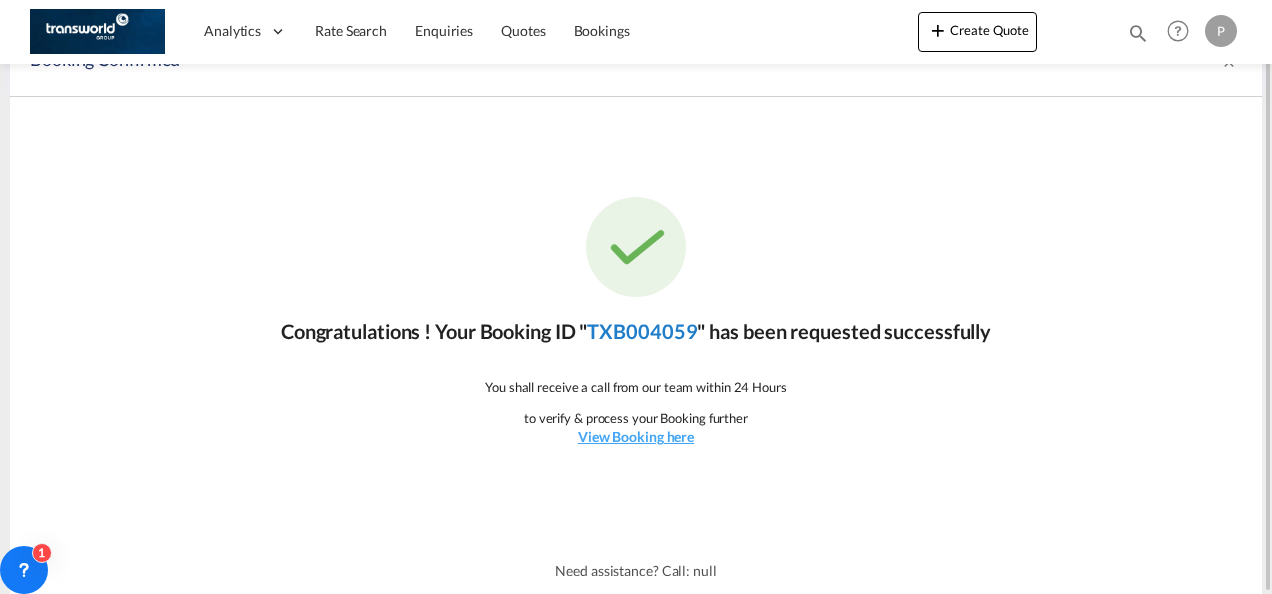 click on "TXB004059" 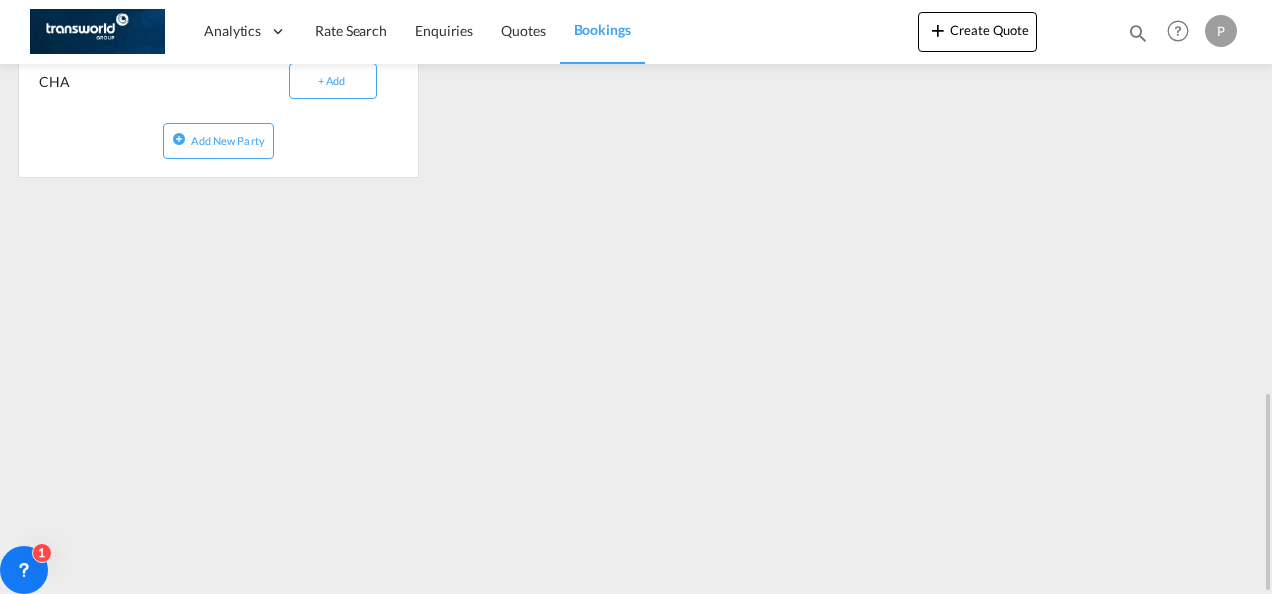 scroll, scrollTop: 634, scrollLeft: 0, axis: vertical 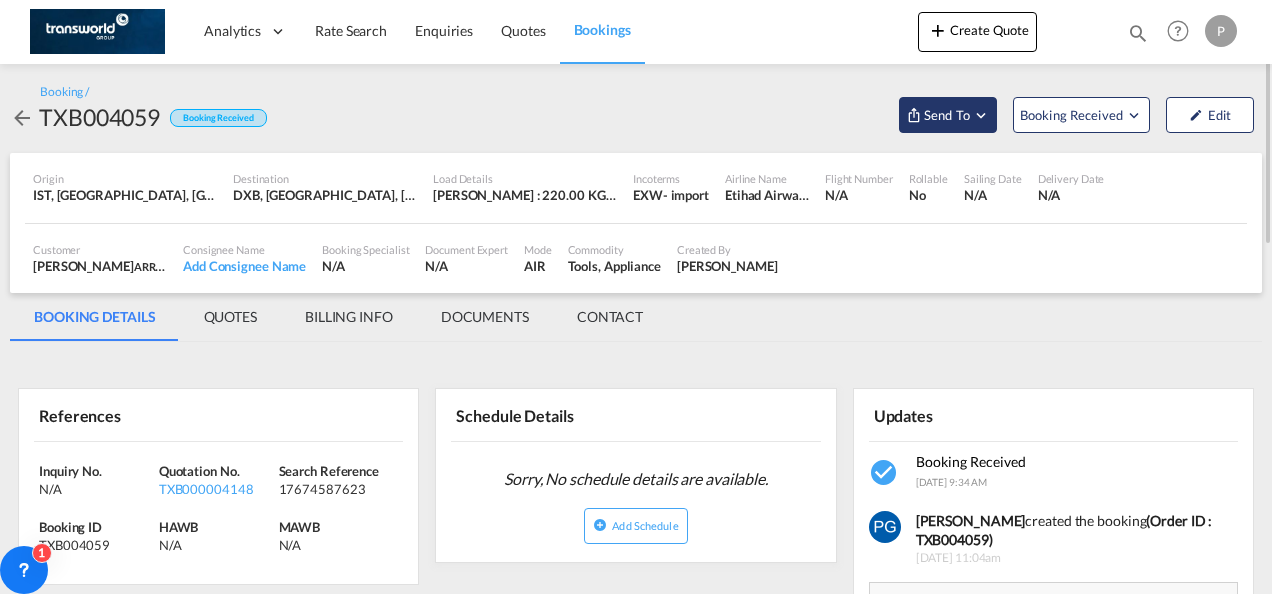 click on "Send To" at bounding box center (948, 115) 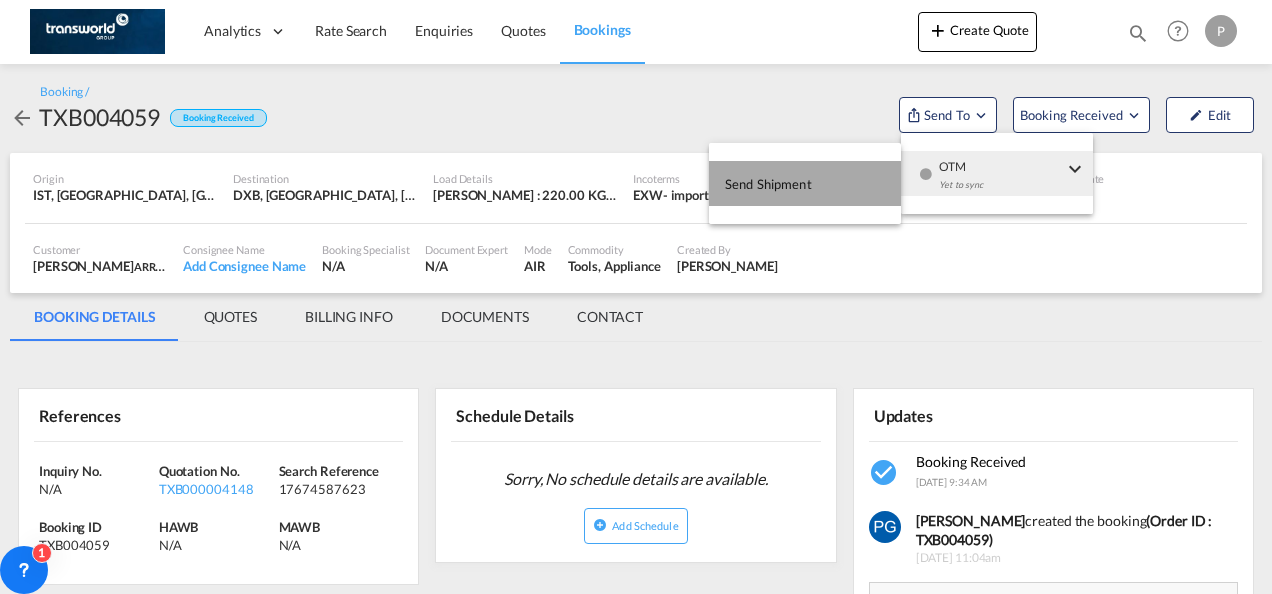 click on "Send Shipment" at bounding box center (805, 183) 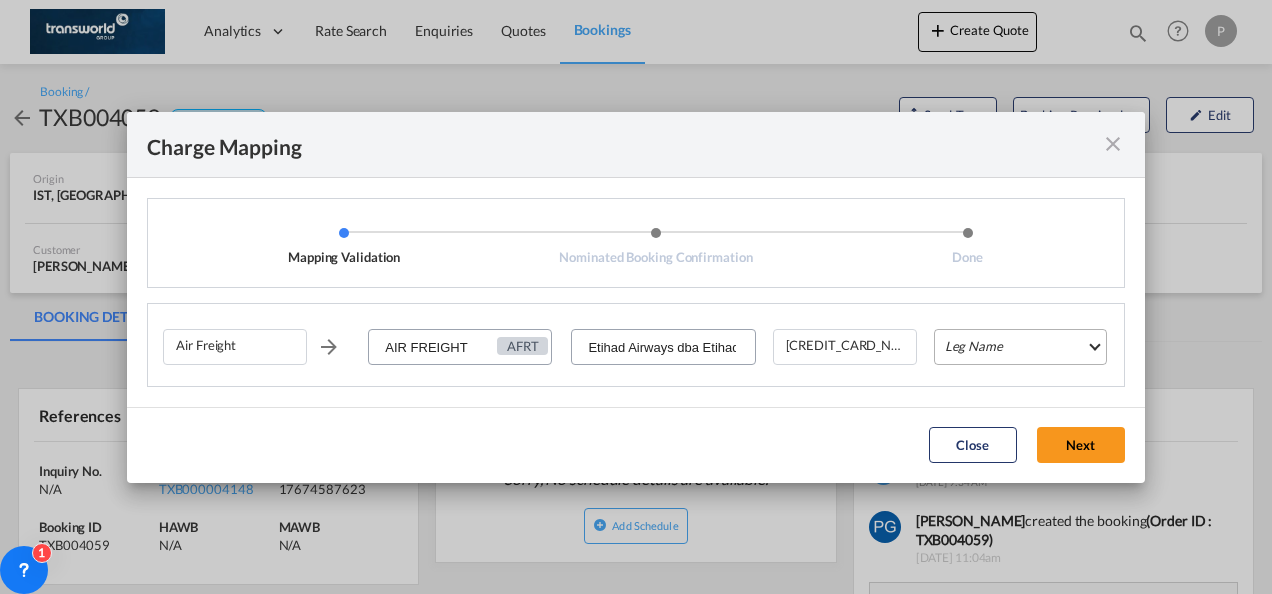 click on "Leg Name HANDLING ORIGIN HANDLING DESTINATION OTHERS TL PICK UP CUSTOMS ORIGIN AIR CUSTOMS DESTINATION TL DELIVERY" at bounding box center (1020, 347) 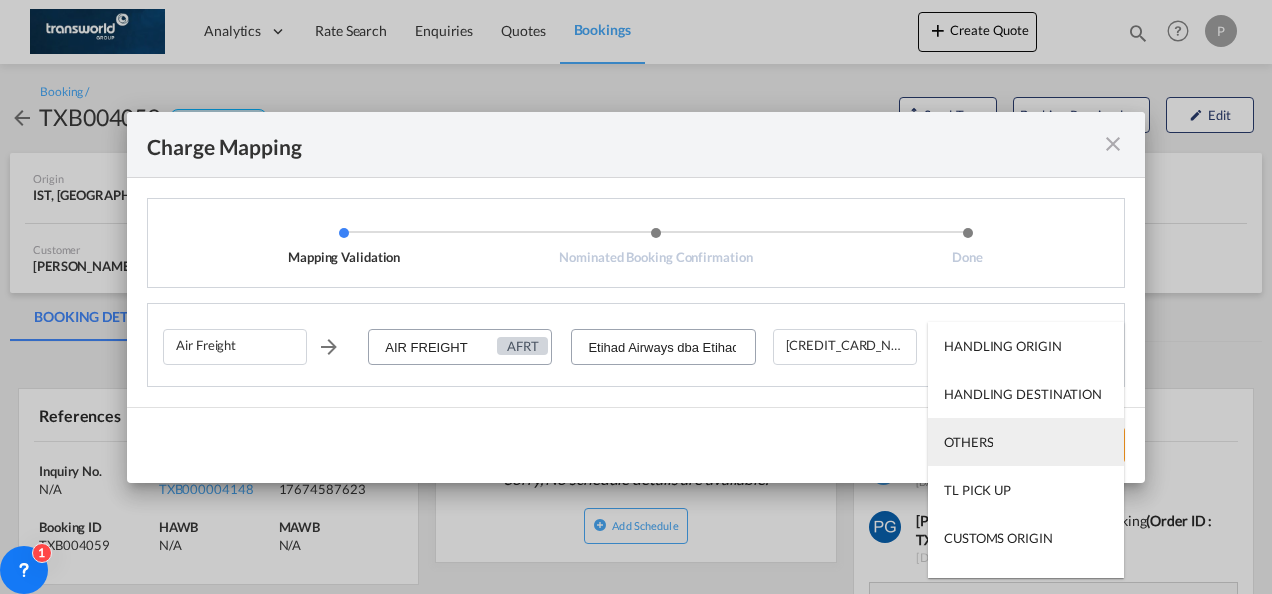scroll, scrollTop: 128, scrollLeft: 0, axis: vertical 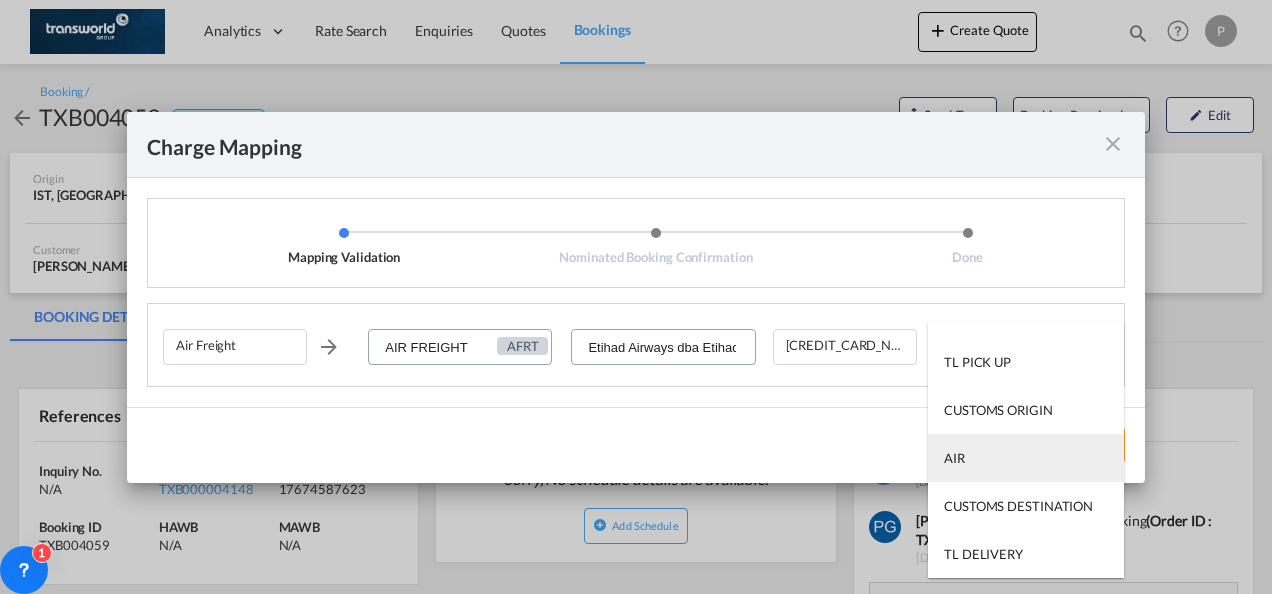 click on "AIR" at bounding box center [1026, 458] 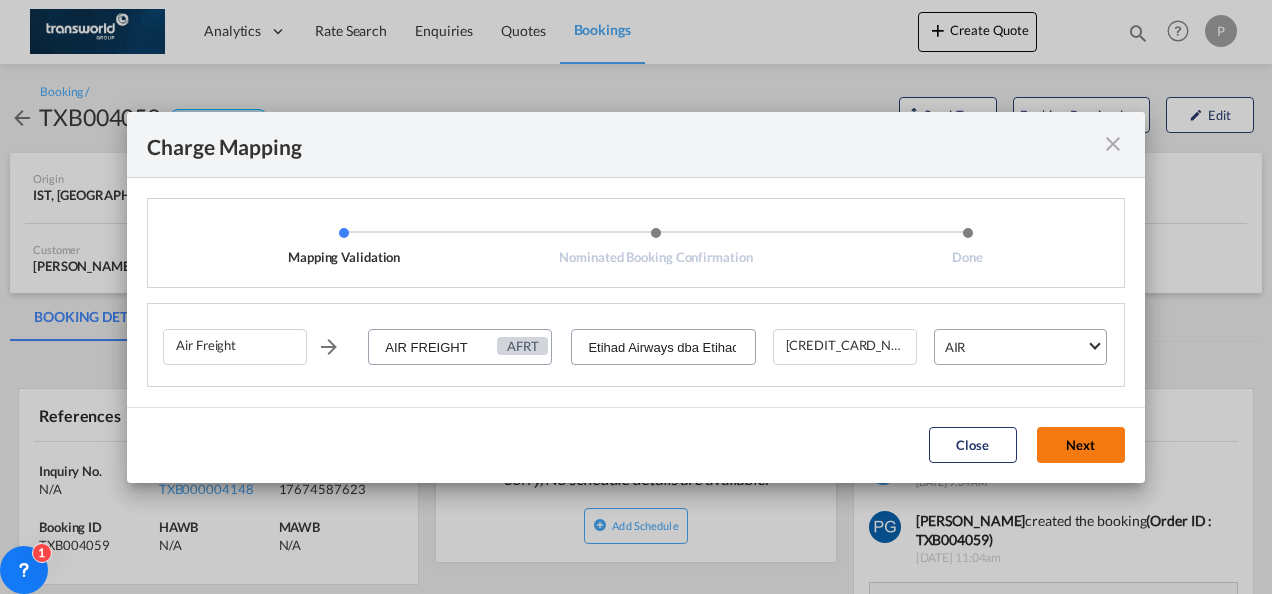 click on "Next" 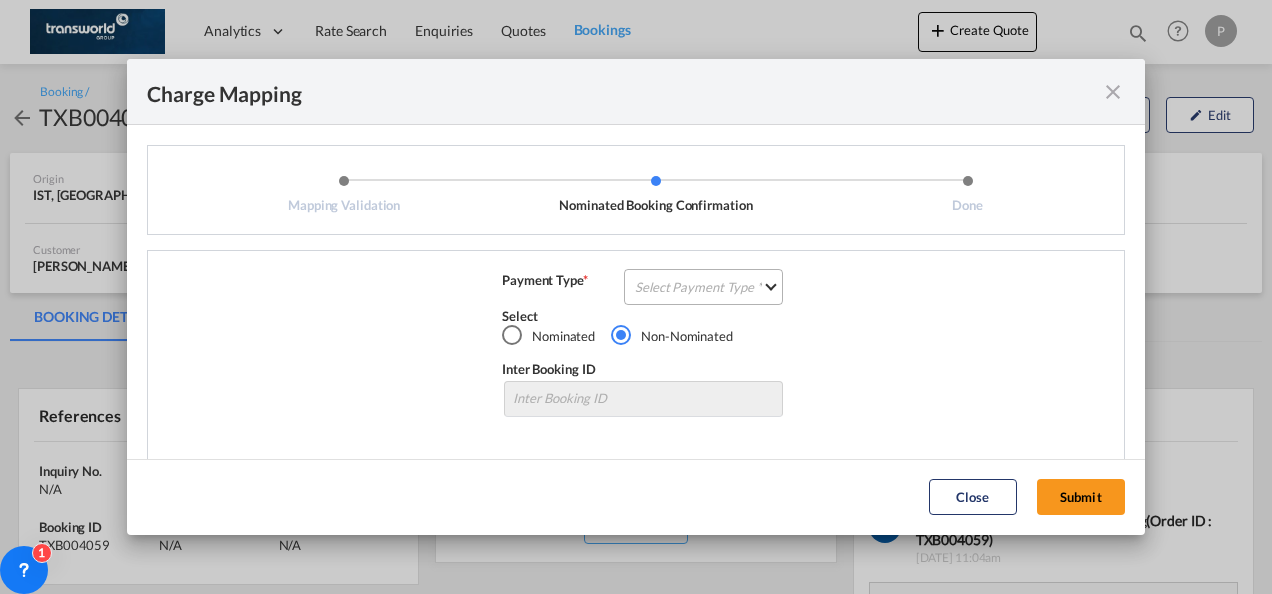 click on "Select Payment Type
COLLECT
PREPAID" at bounding box center [703, 287] 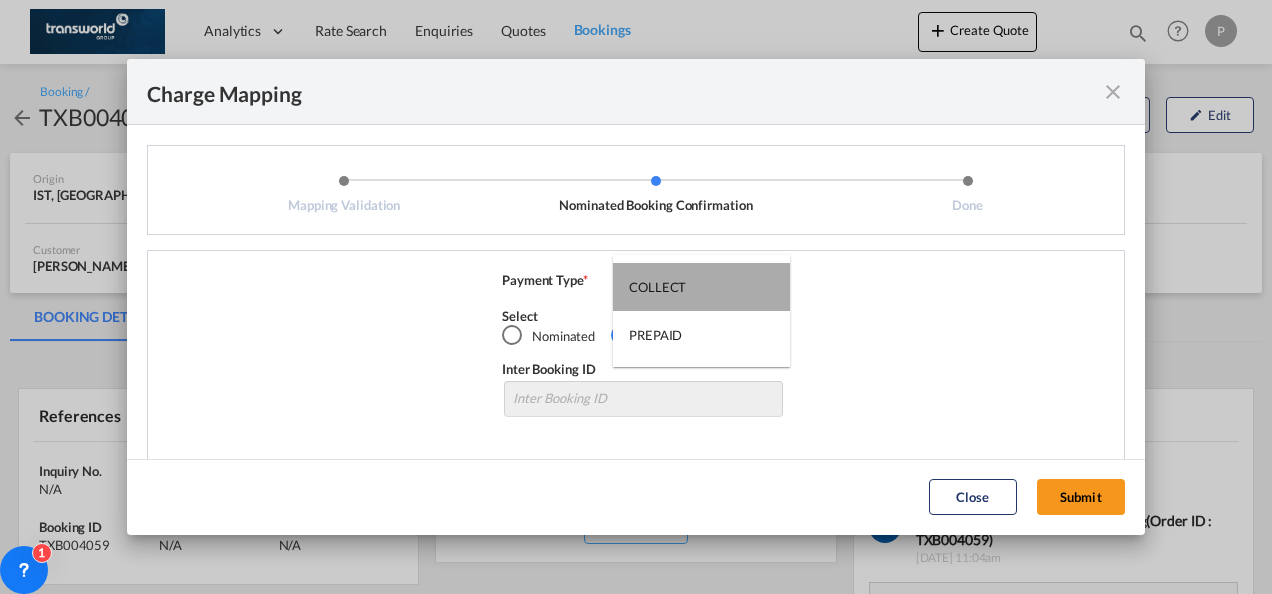 click on "COLLECT" at bounding box center [701, 287] 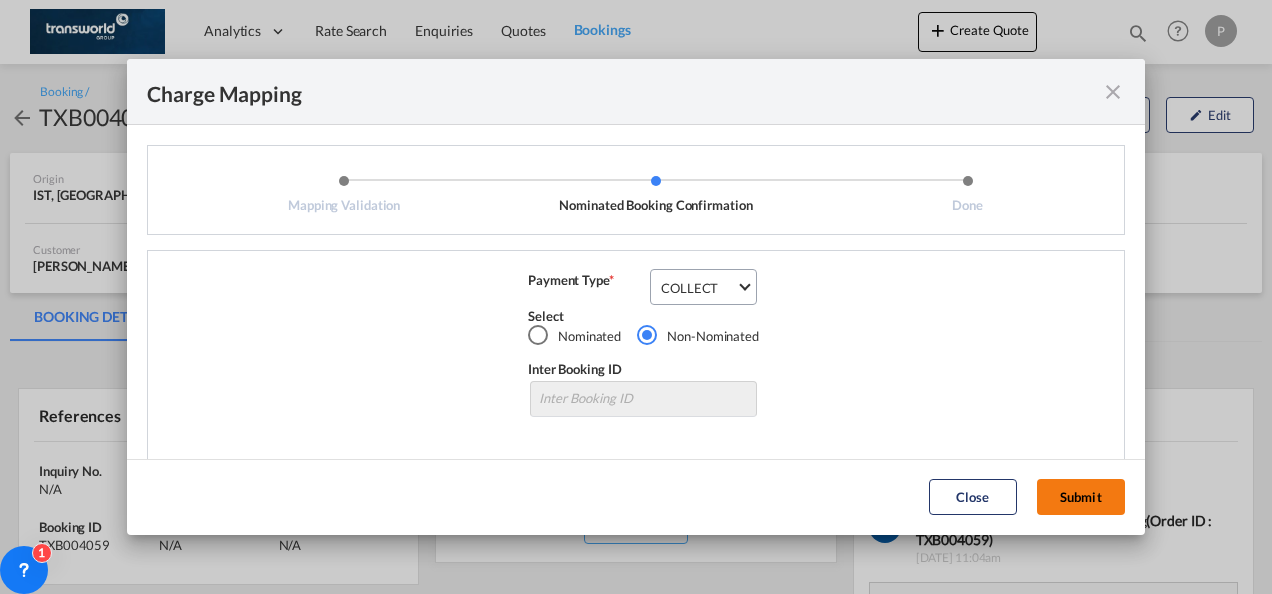 click on "Submit" 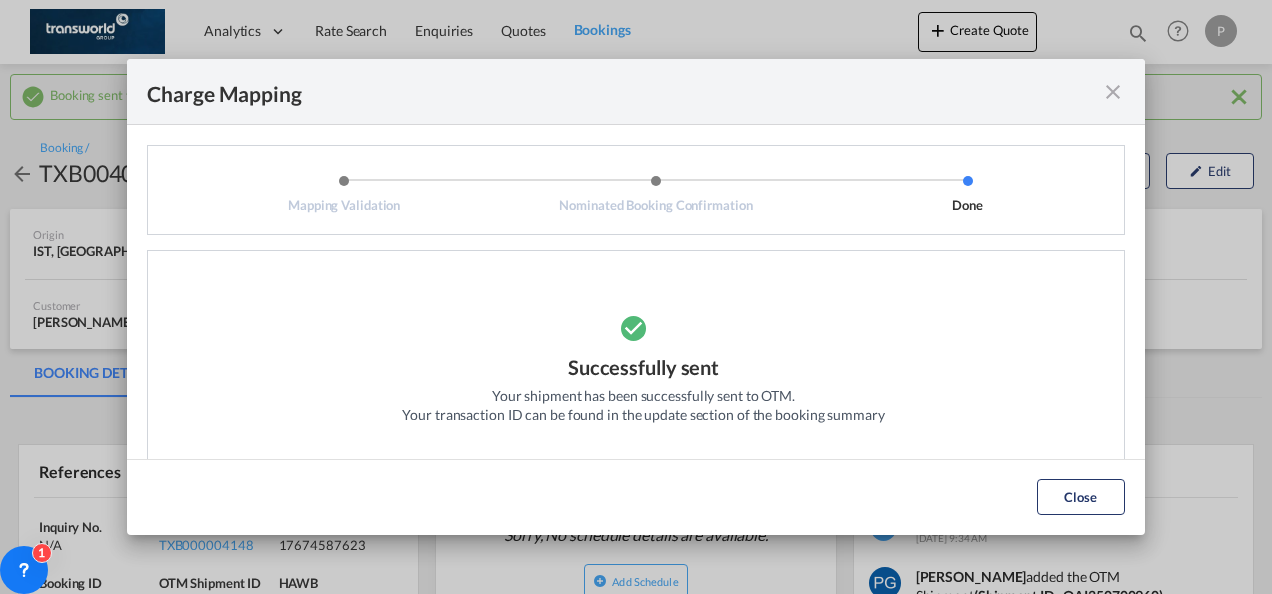 click at bounding box center [1113, 92] 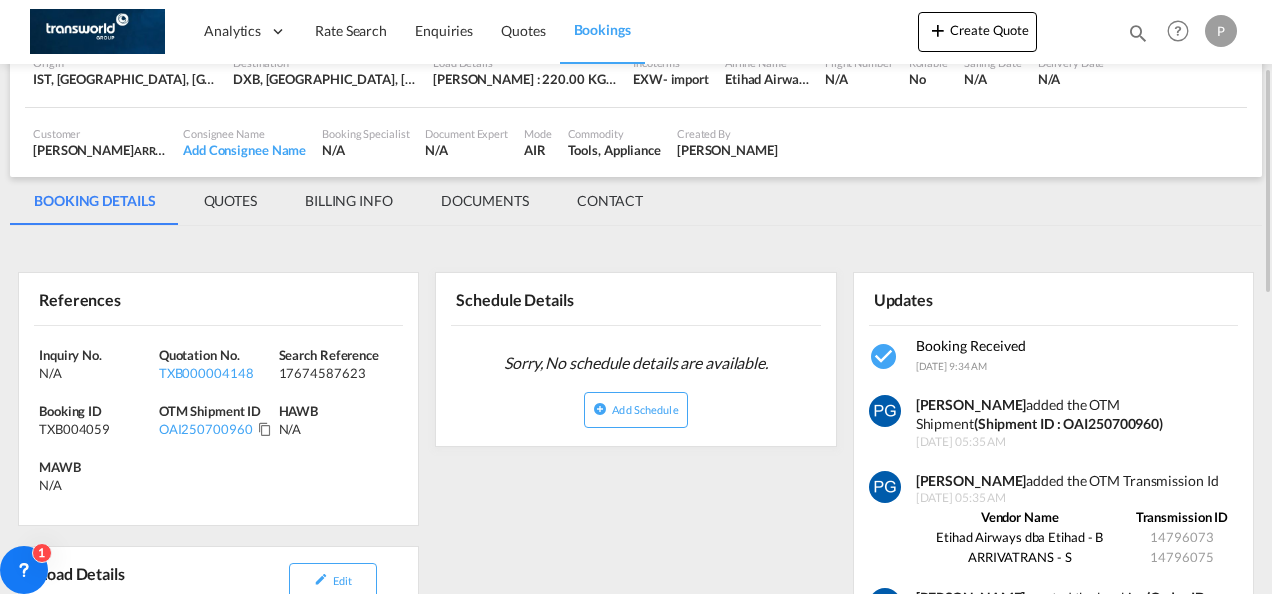 scroll, scrollTop: 173, scrollLeft: 0, axis: vertical 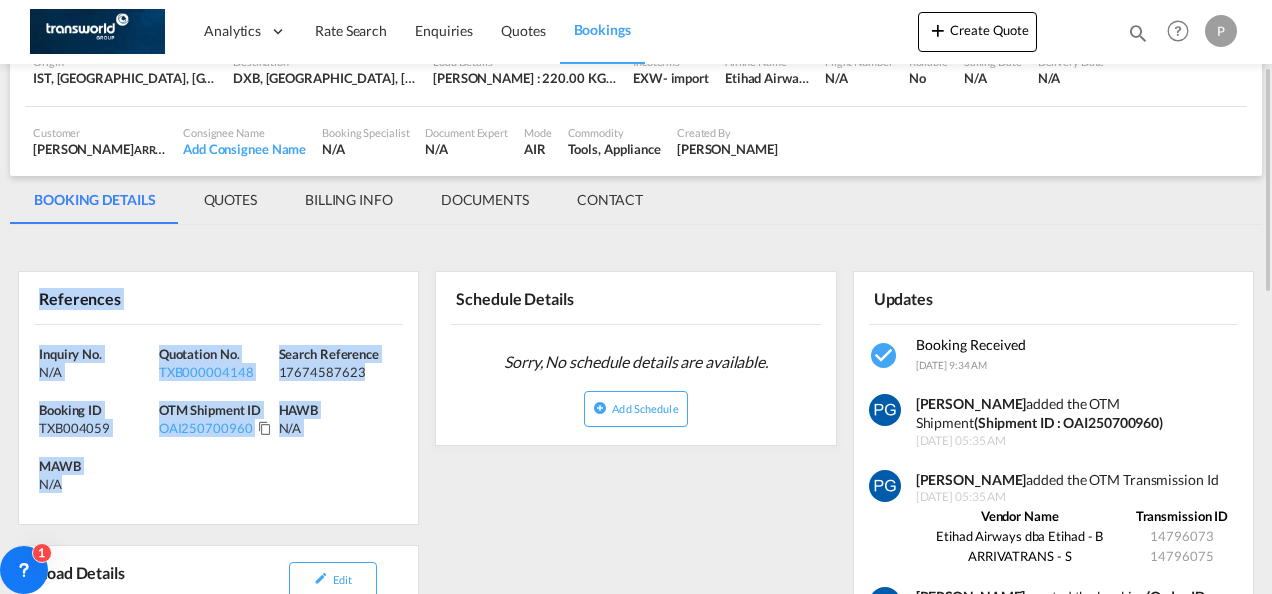 drag, startPoint x: 38, startPoint y: 292, endPoint x: 88, endPoint y: 478, distance: 192.60323 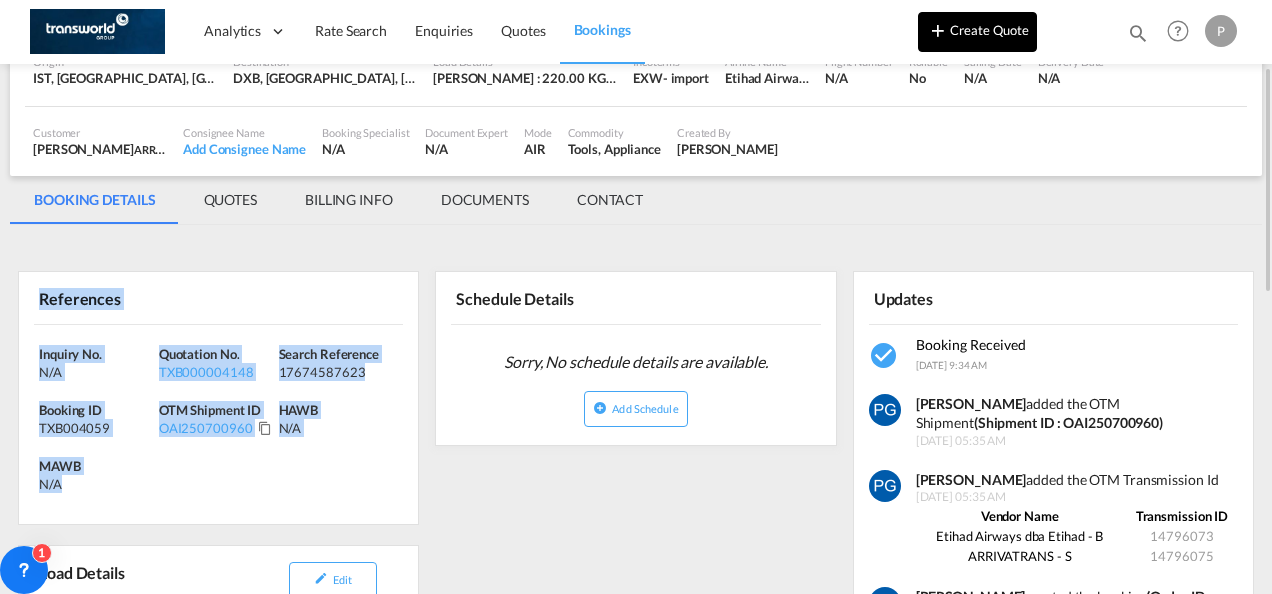 click on "Create Quote" at bounding box center (977, 32) 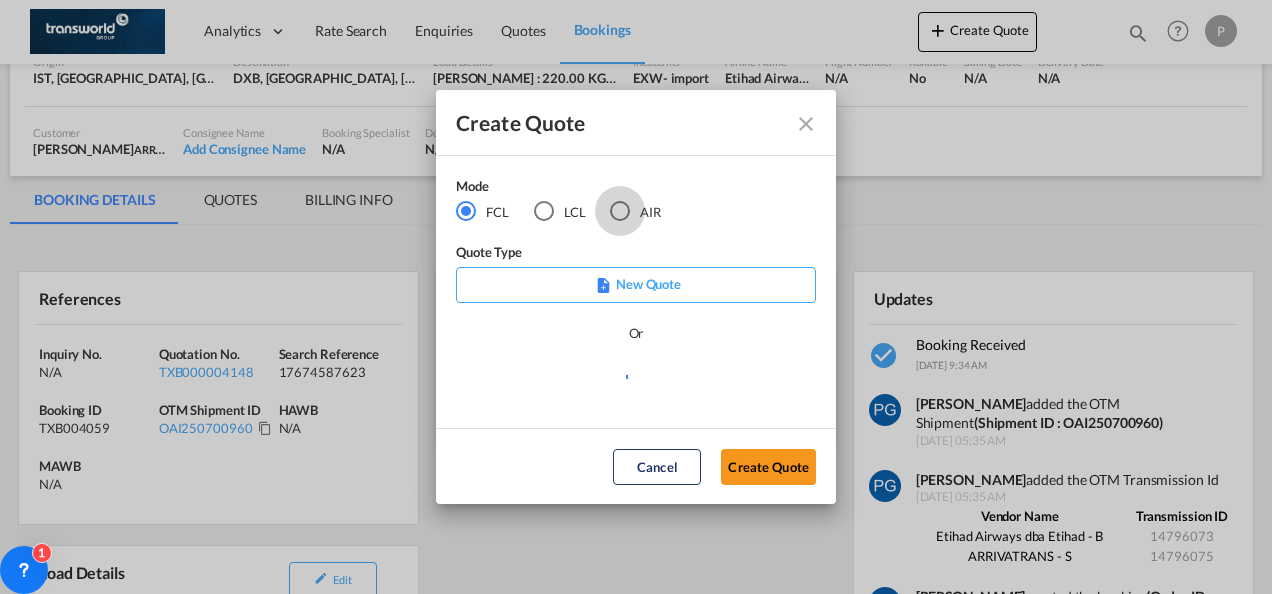click at bounding box center (620, 211) 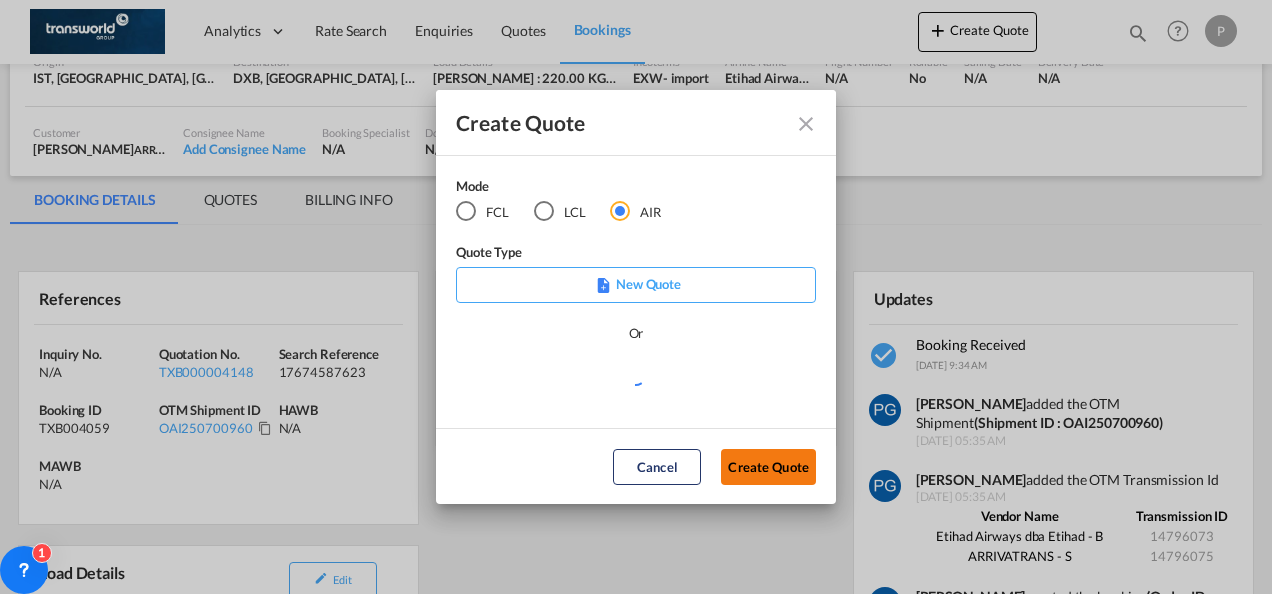 click on "Create Quote" 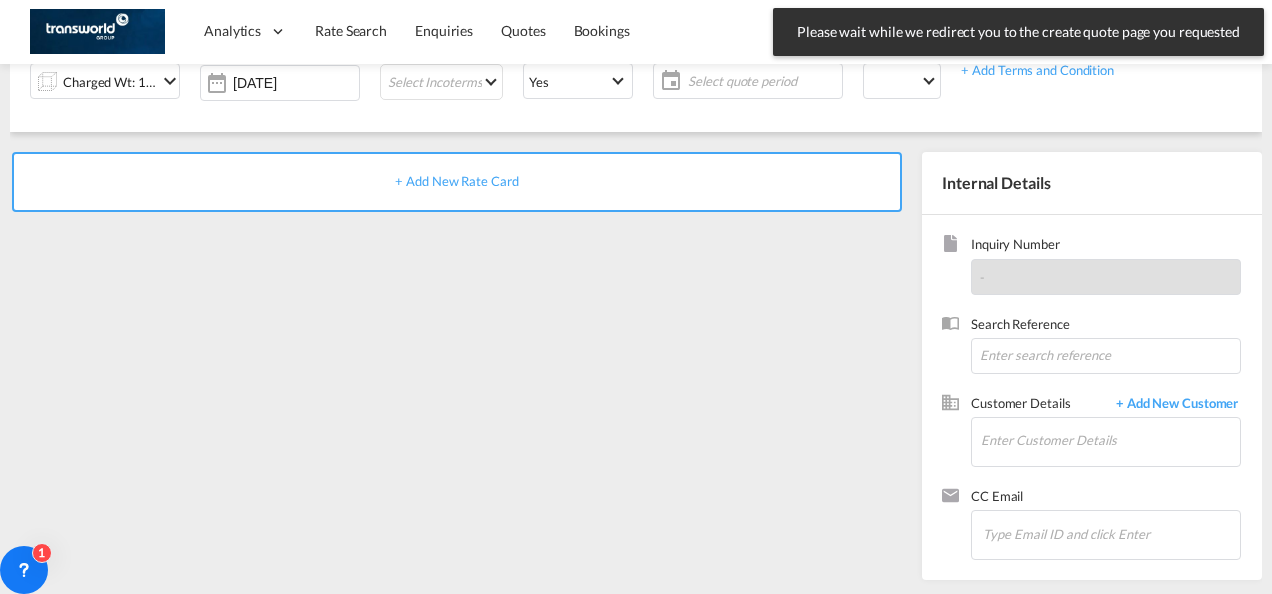 scroll, scrollTop: 0, scrollLeft: 0, axis: both 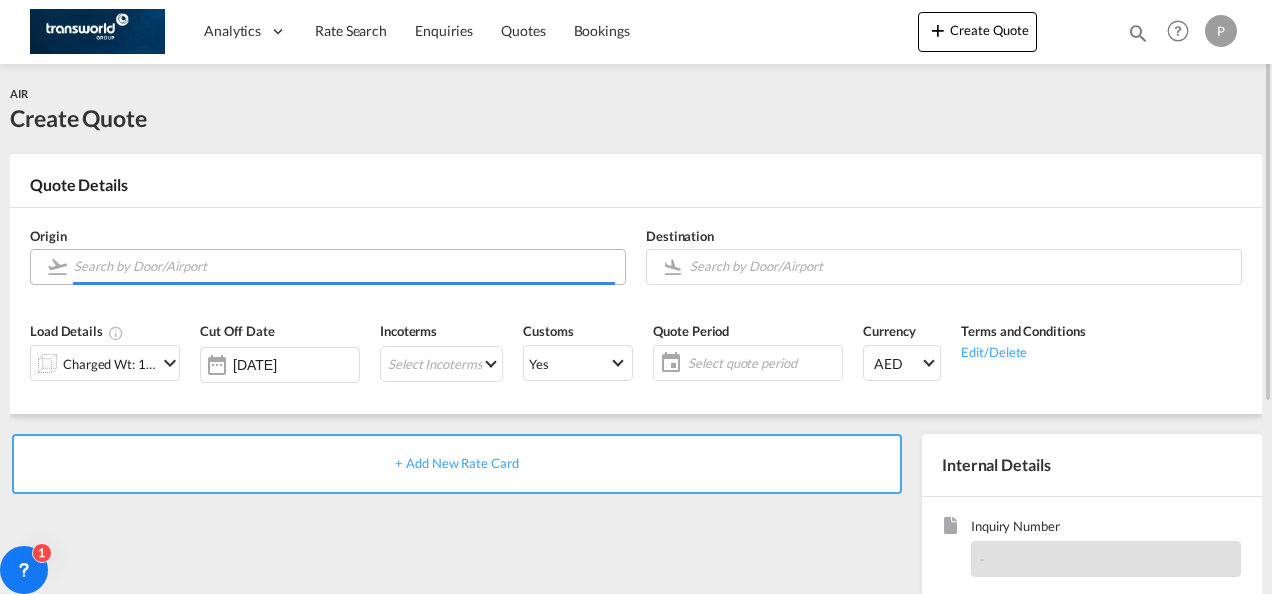 click at bounding box center (344, 266) 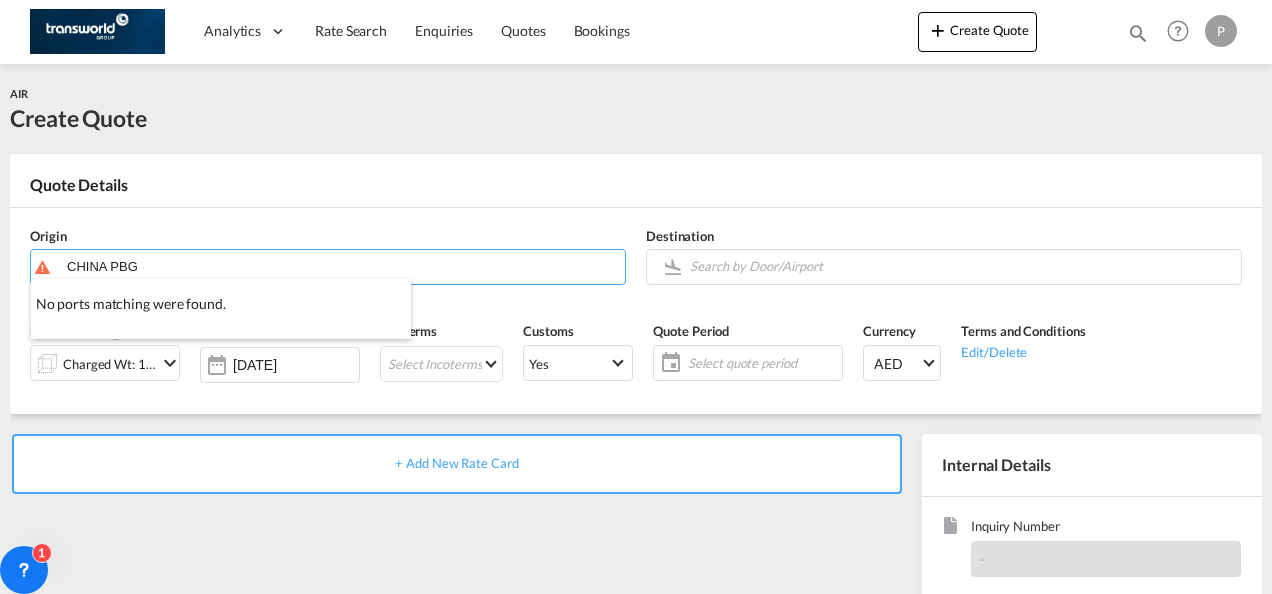 type on "CHINA PBG" 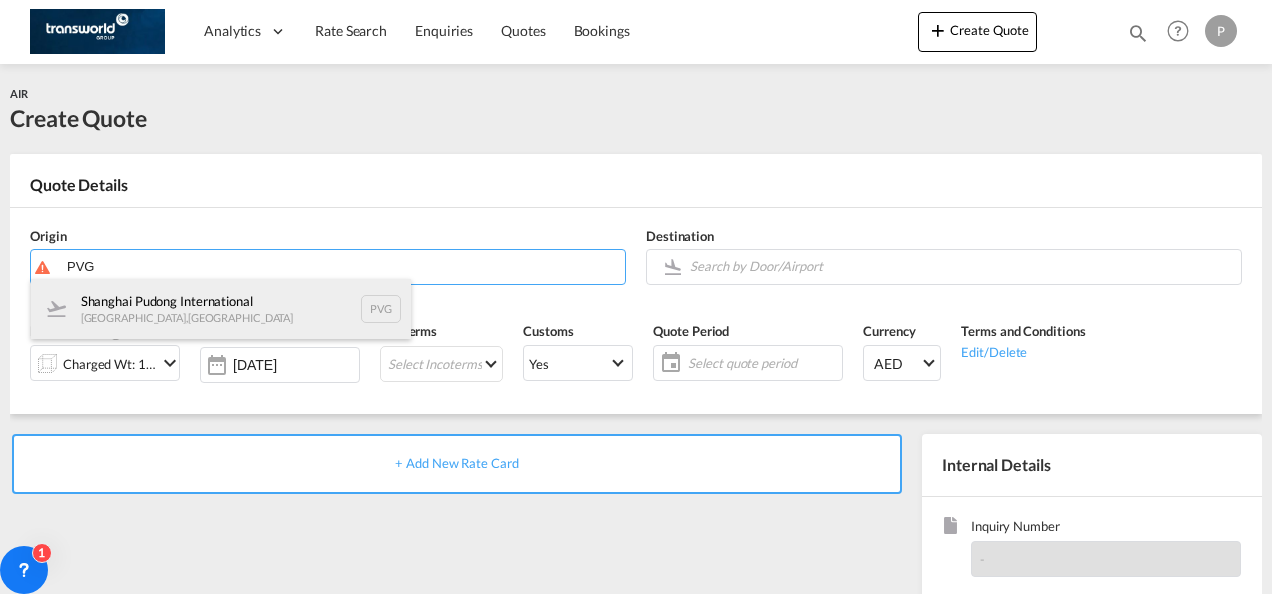 click on "Shanghai Pudong International Shanghai ,  China
PVG" at bounding box center [221, 309] 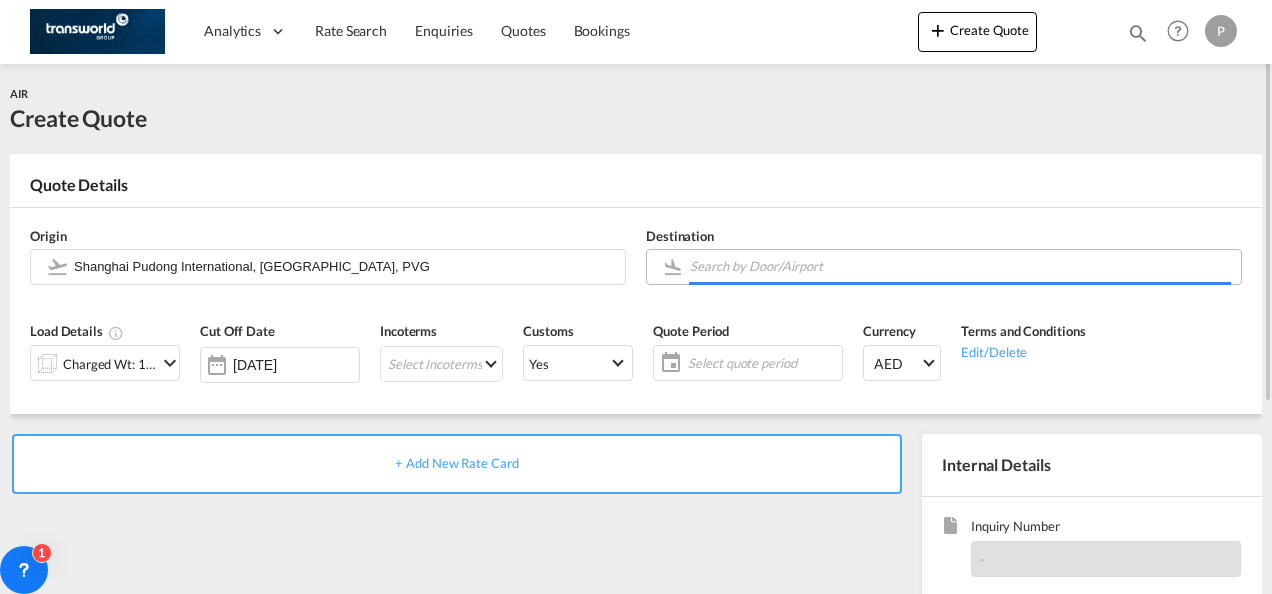 click at bounding box center [960, 266] 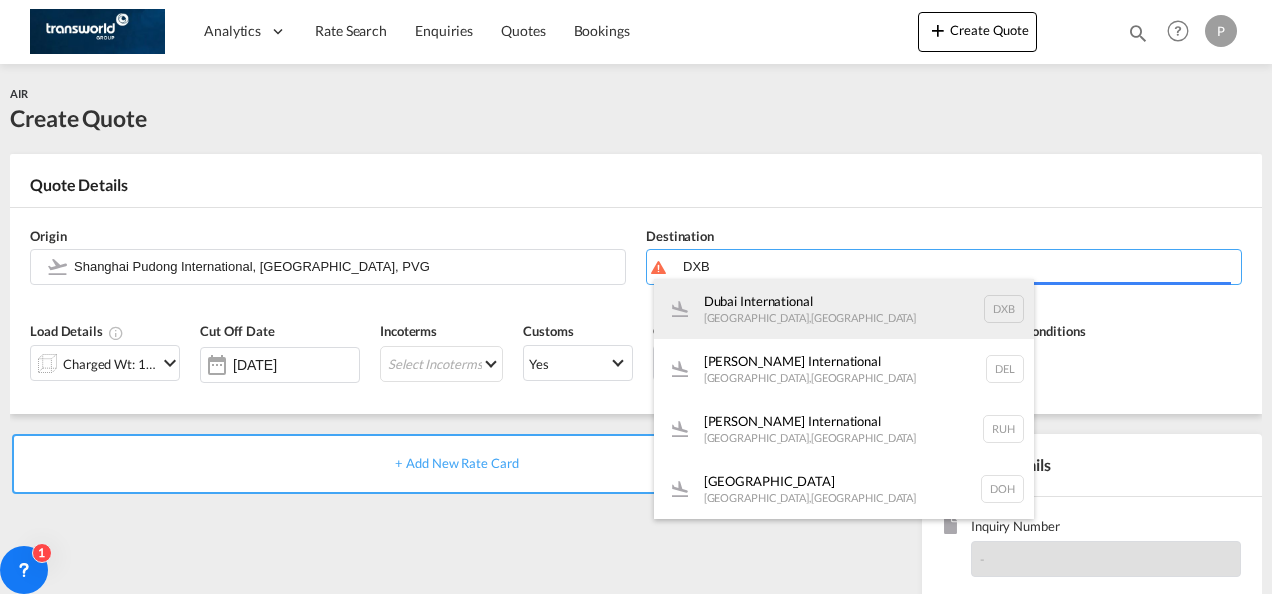 click on "Dubai International
[GEOGRAPHIC_DATA] ,  [GEOGRAPHIC_DATA]
DXB" at bounding box center [844, 309] 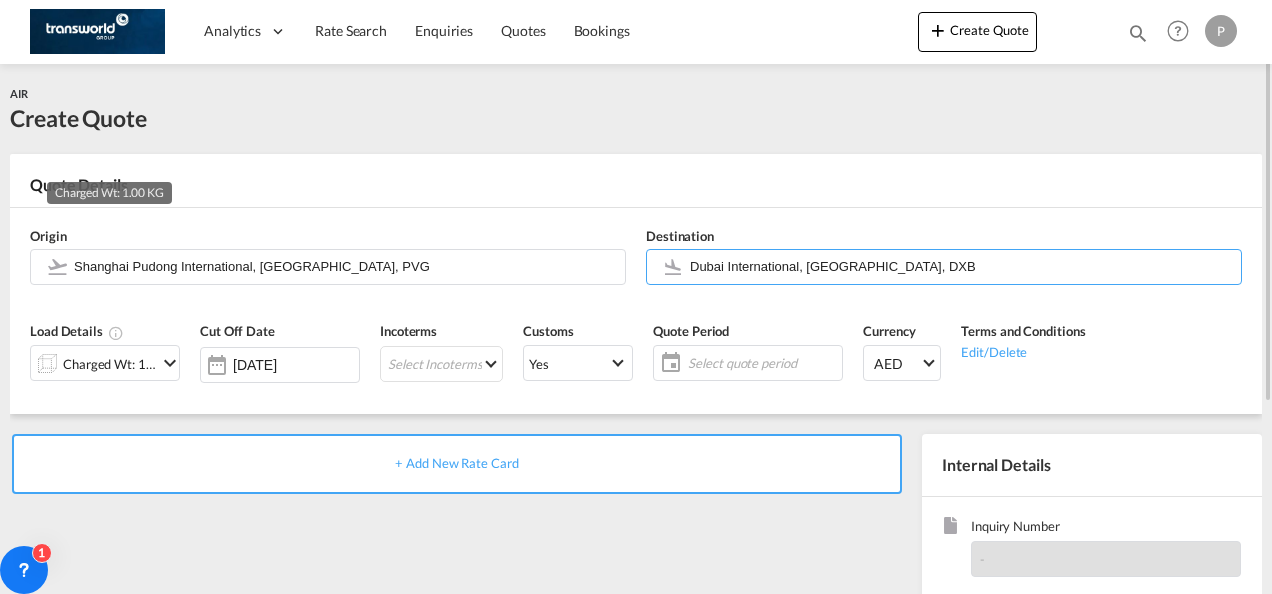 click on "Charged Wt: 1.00 KG" at bounding box center (110, 364) 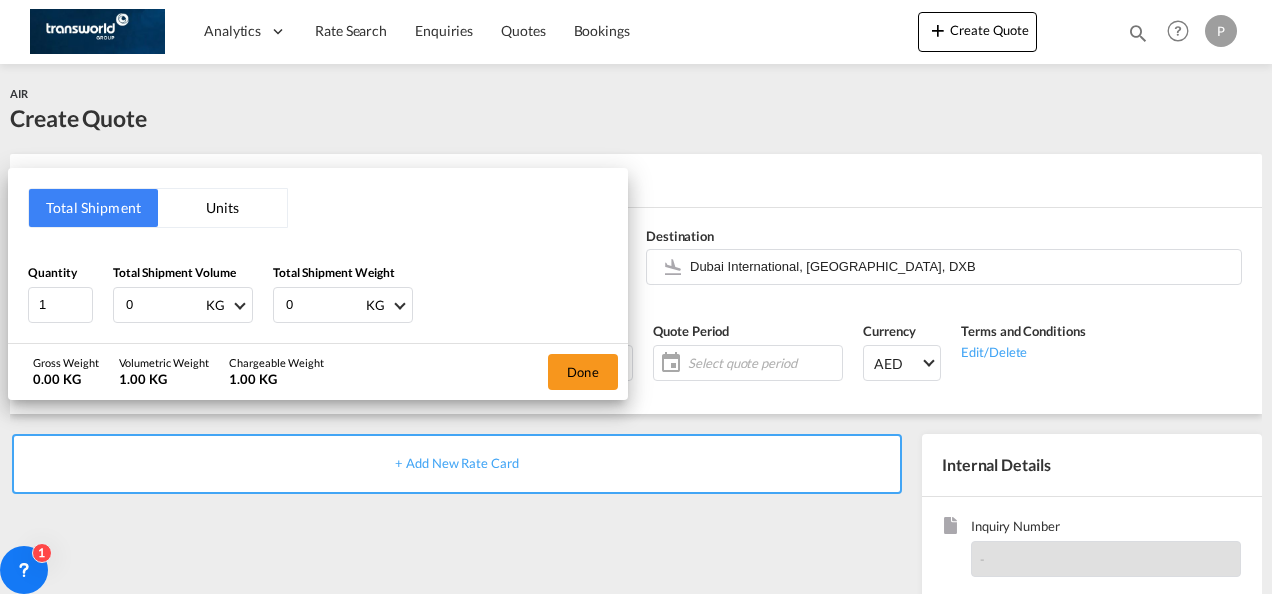 click on "0" at bounding box center (164, 305) 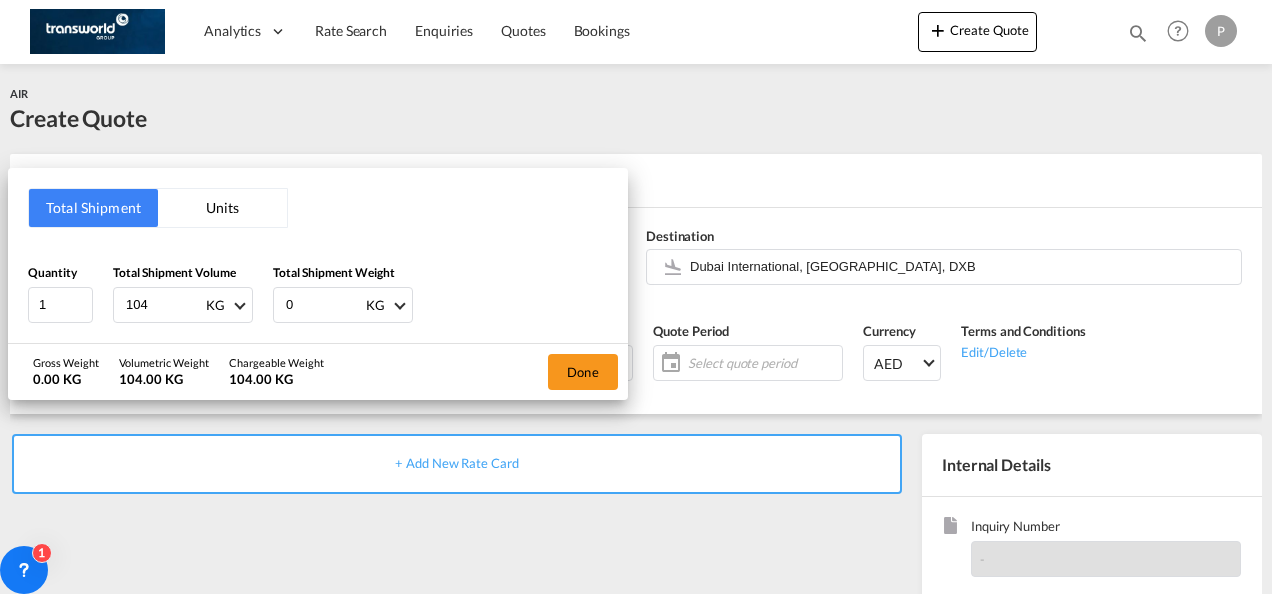 type on "104" 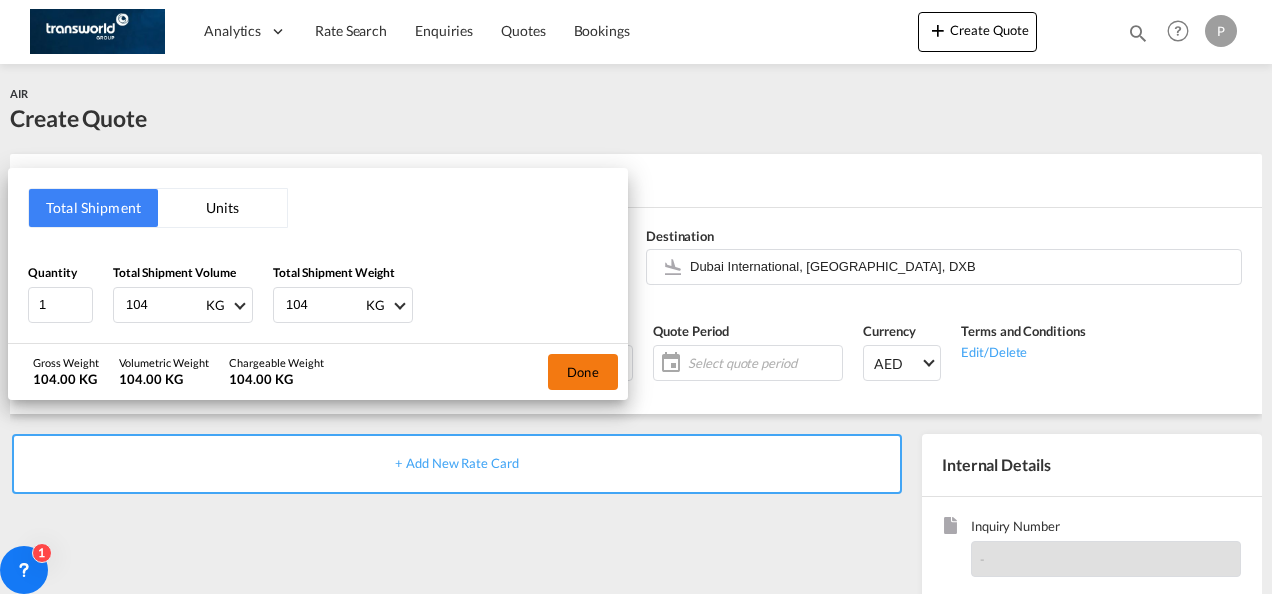 type on "104" 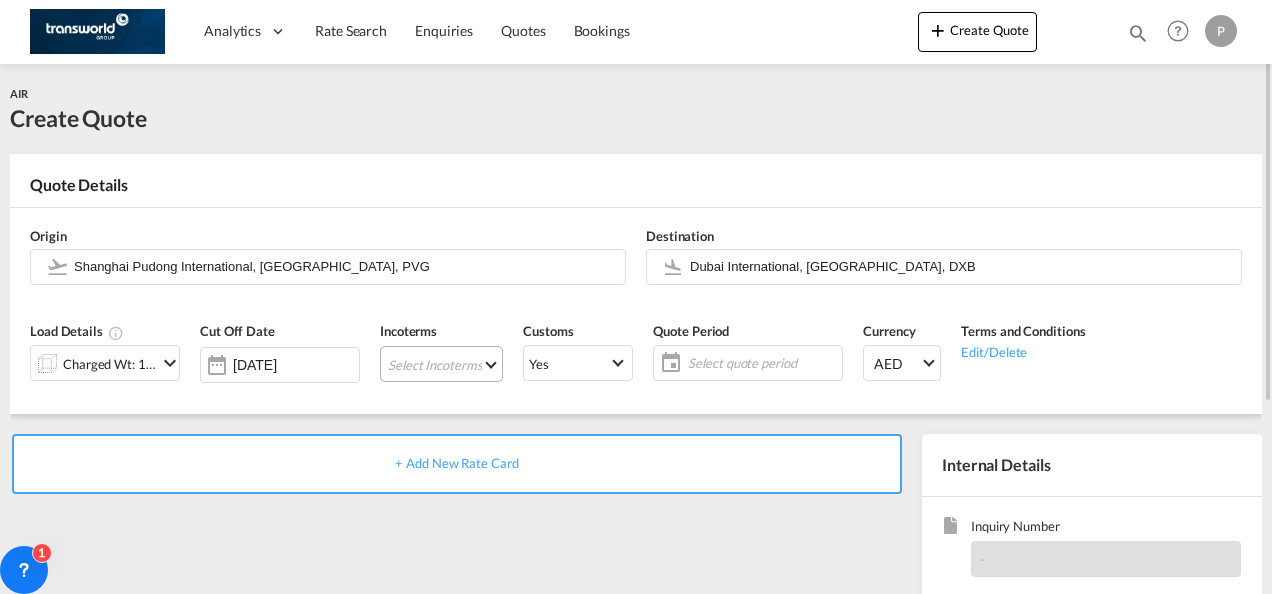 click on "Select Incoterms
CIF - import
Cost,Insurance and Freight FAS - export
Free Alongside Ship FCA - import
Free Carrier EXW - import
Ex Works CFR - export
Cost and Freight EXW - export
Ex Works CIP - import
Carriage and Insurance Paid to DPU - import
Delivery at Place Unloaded DAP - import
Delivered at Place CFR - import
Cost and Freight CPT - import
Carrier Paid to CPT - export
Carrier Paid to DPU - export
Delivery at Place Unloaded DAP - export
Delivered at Place FAS - import
Free Alongside Ship FCA - export
Free Carrier FOB - export
Free on Board CIF - export
Cost,Insurance and Freight FOB - import
Free on Board DDP - export
Delivery Duty Paid CIP - export
Carriage and Insurance Paid to" at bounding box center (441, 364) 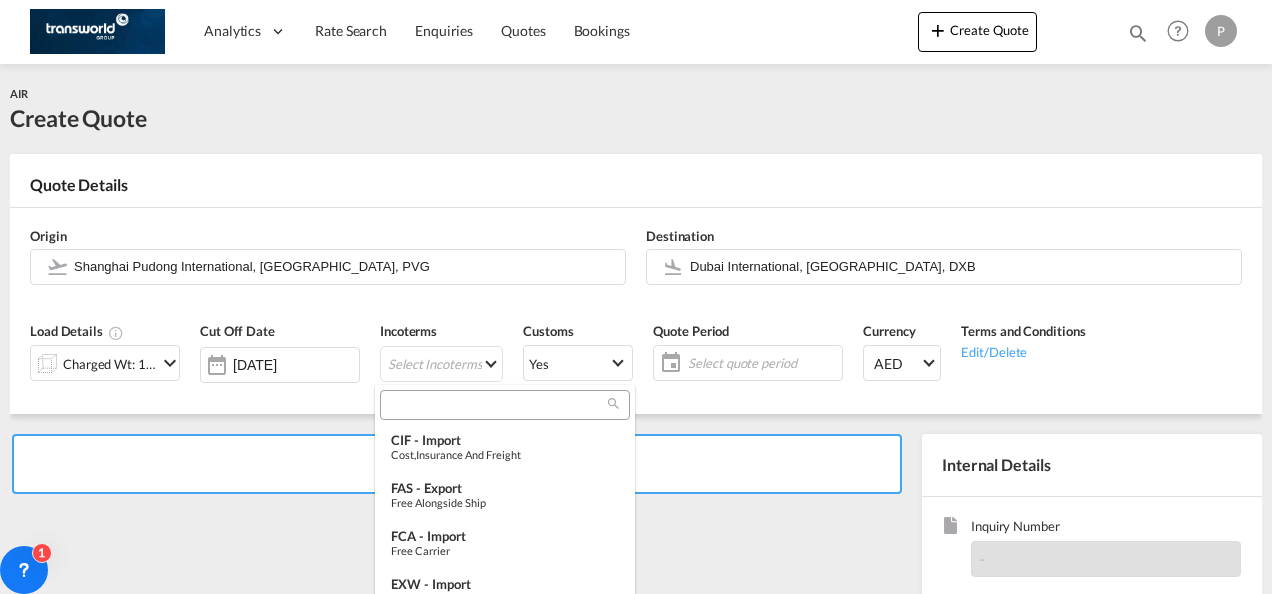 click at bounding box center (497, 405) 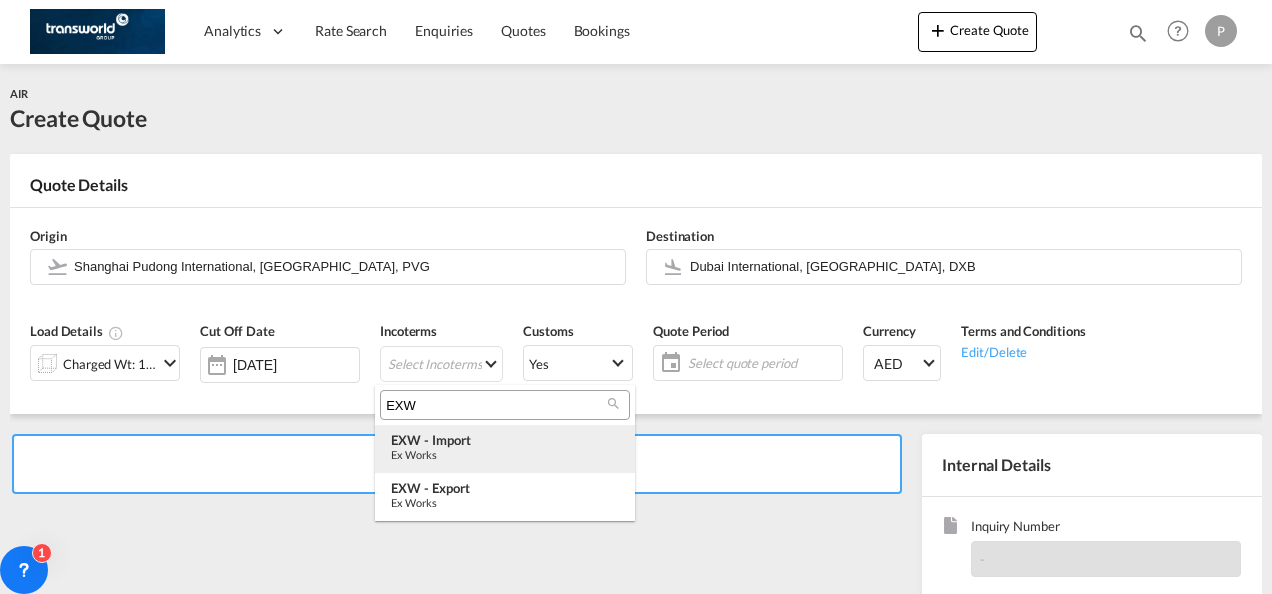 type on "EXW" 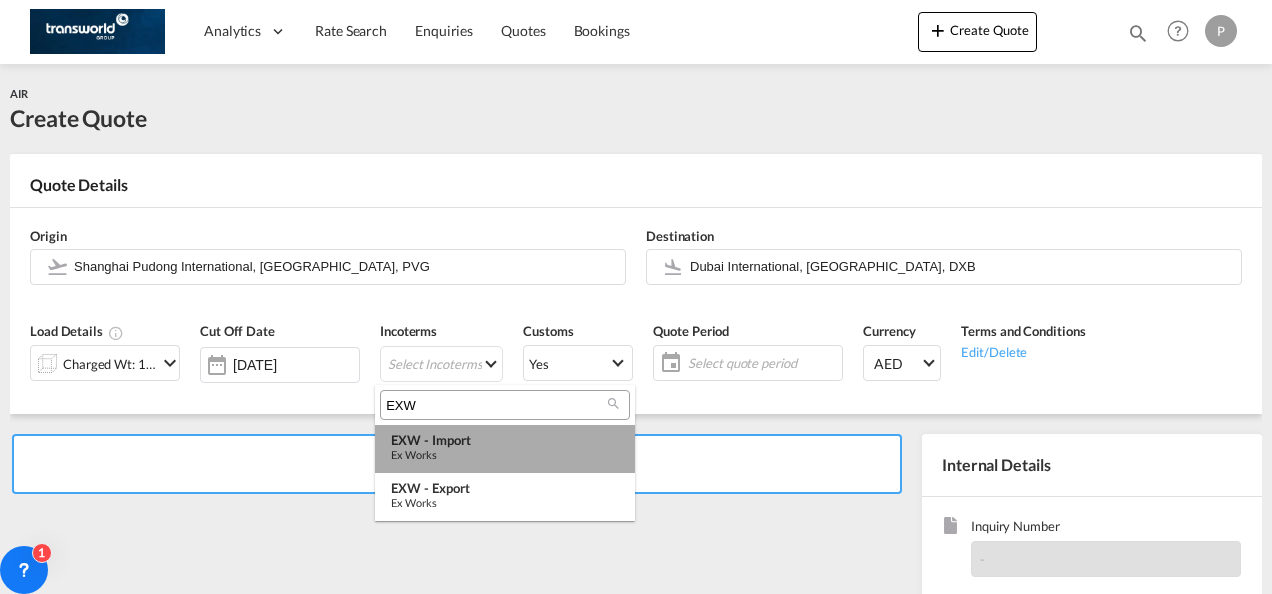 click on "EXW - import" at bounding box center [505, 440] 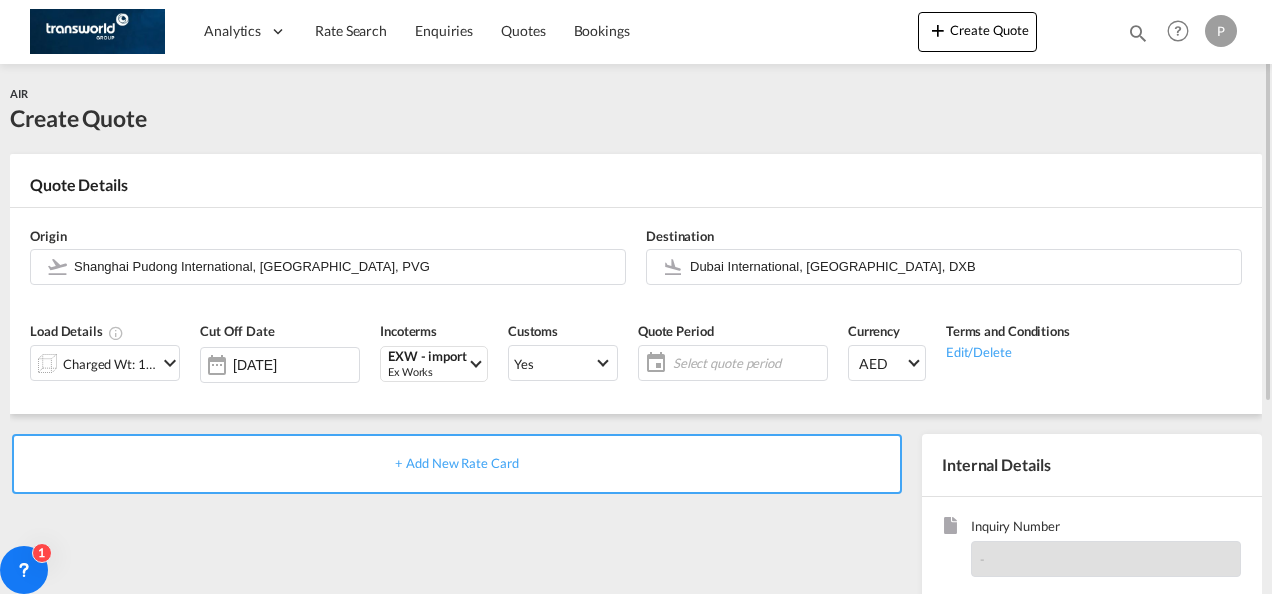 click on "Select quote period" 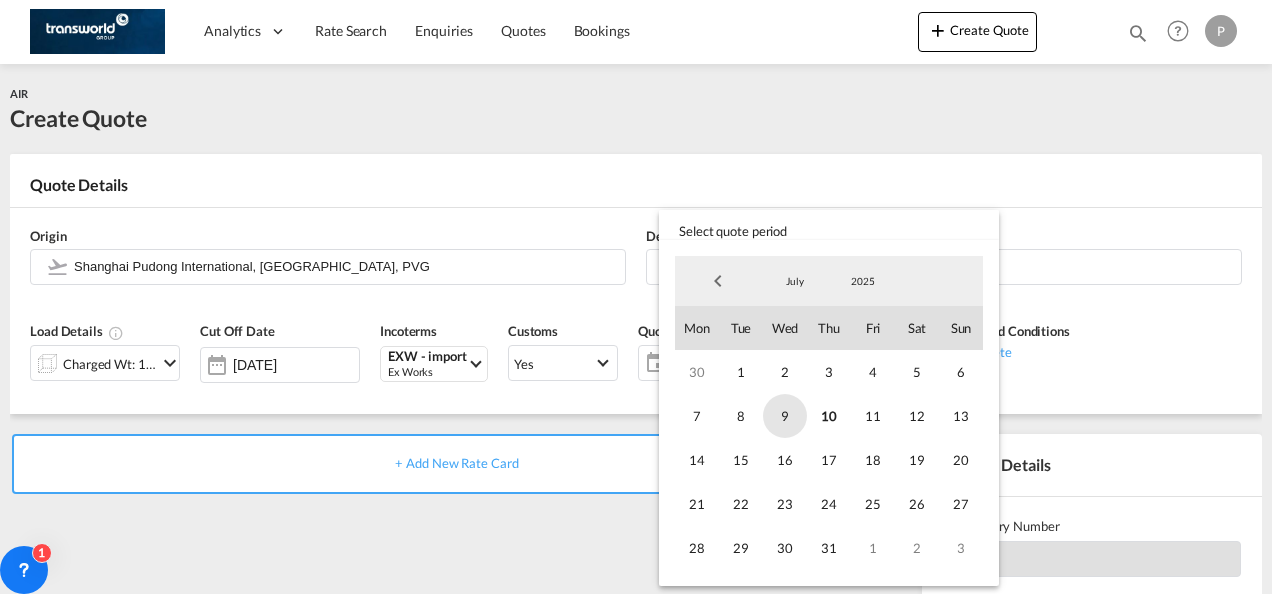 click on "9" at bounding box center [785, 416] 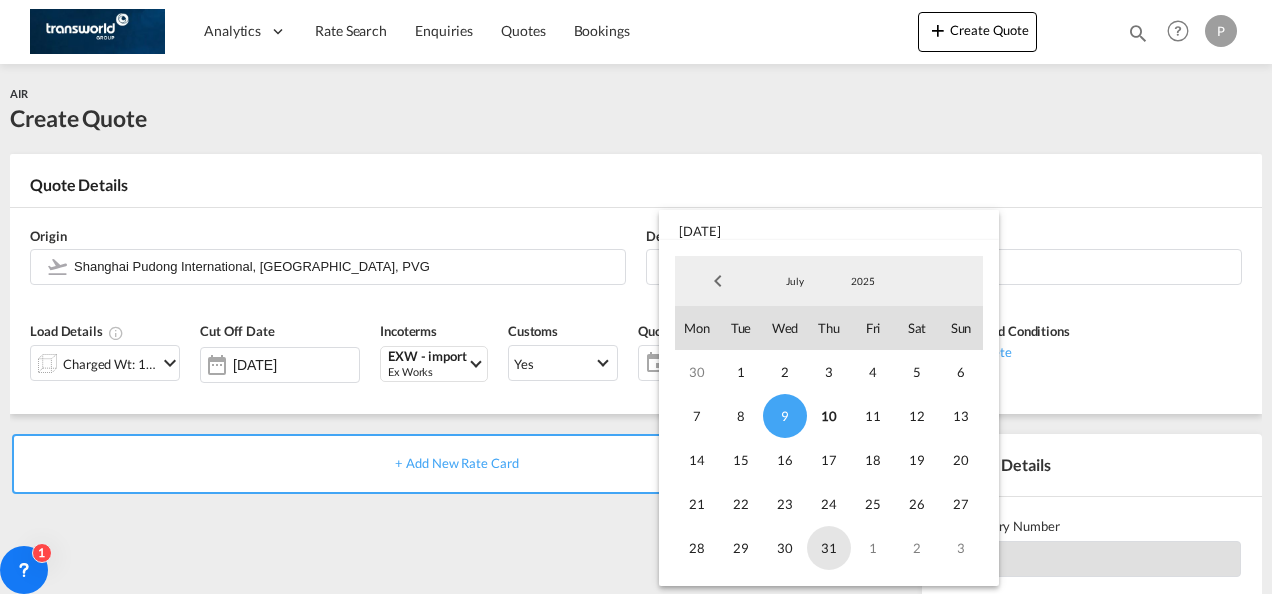 click on "31" at bounding box center [829, 548] 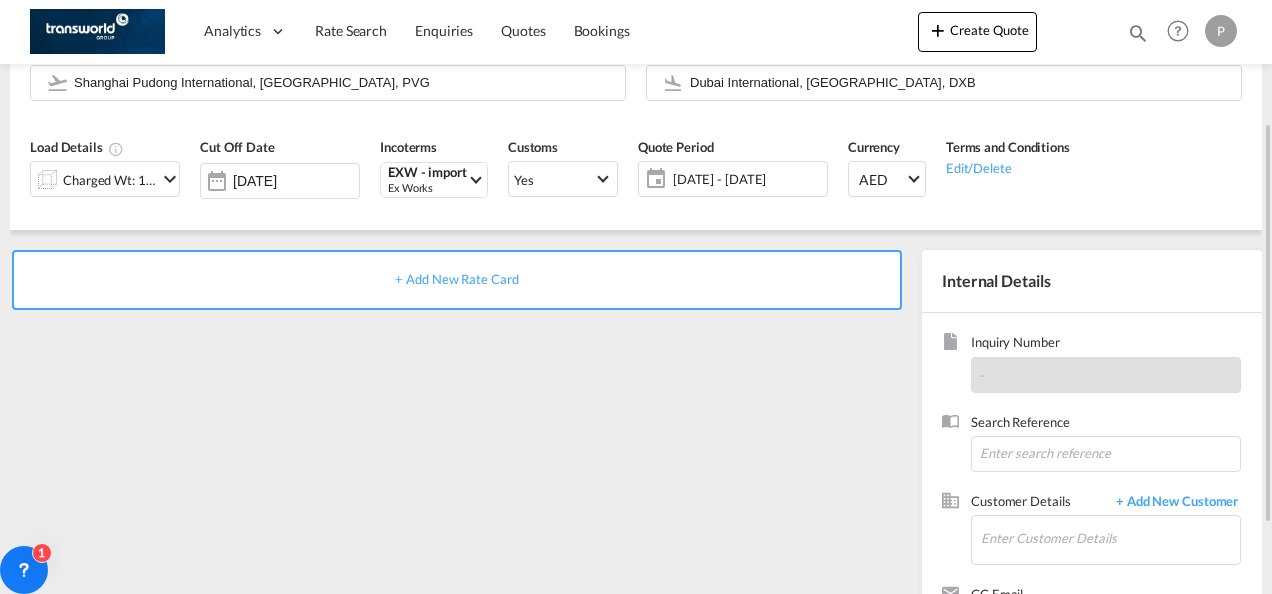 scroll, scrollTop: 185, scrollLeft: 0, axis: vertical 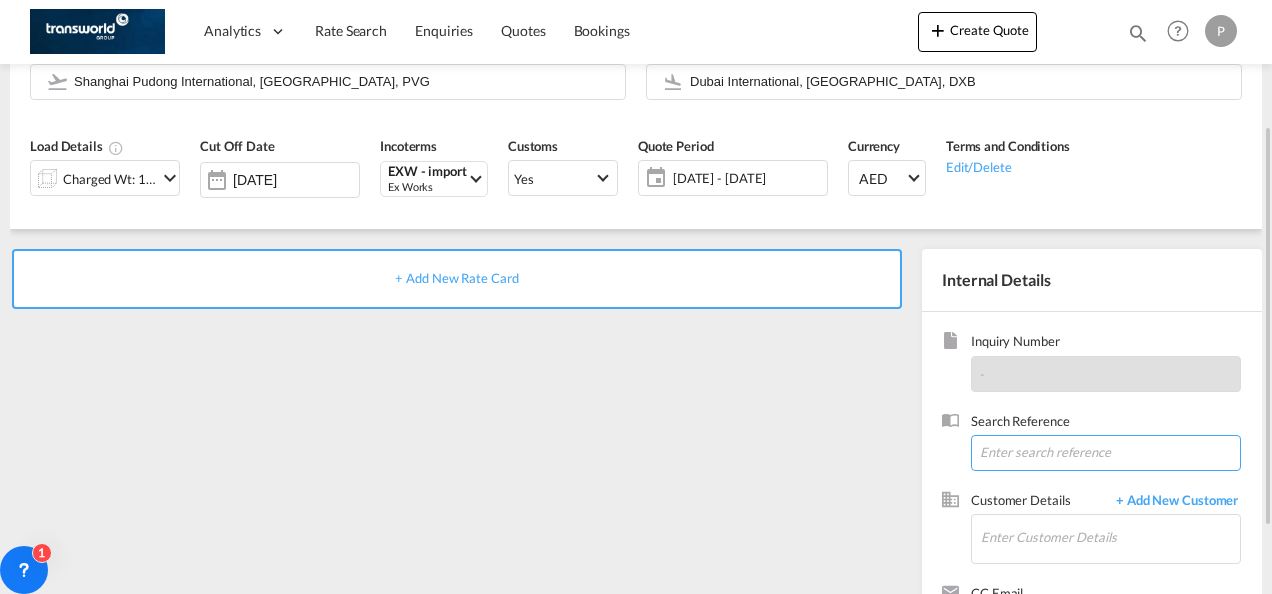 click at bounding box center (1106, 453) 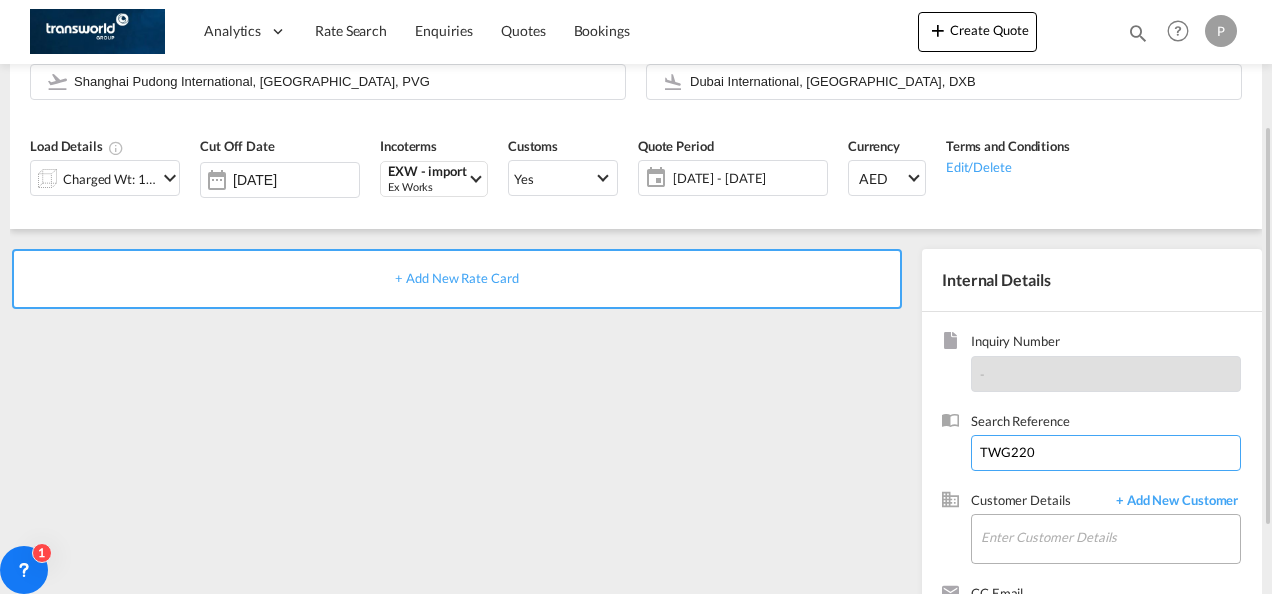 type on "TWG220" 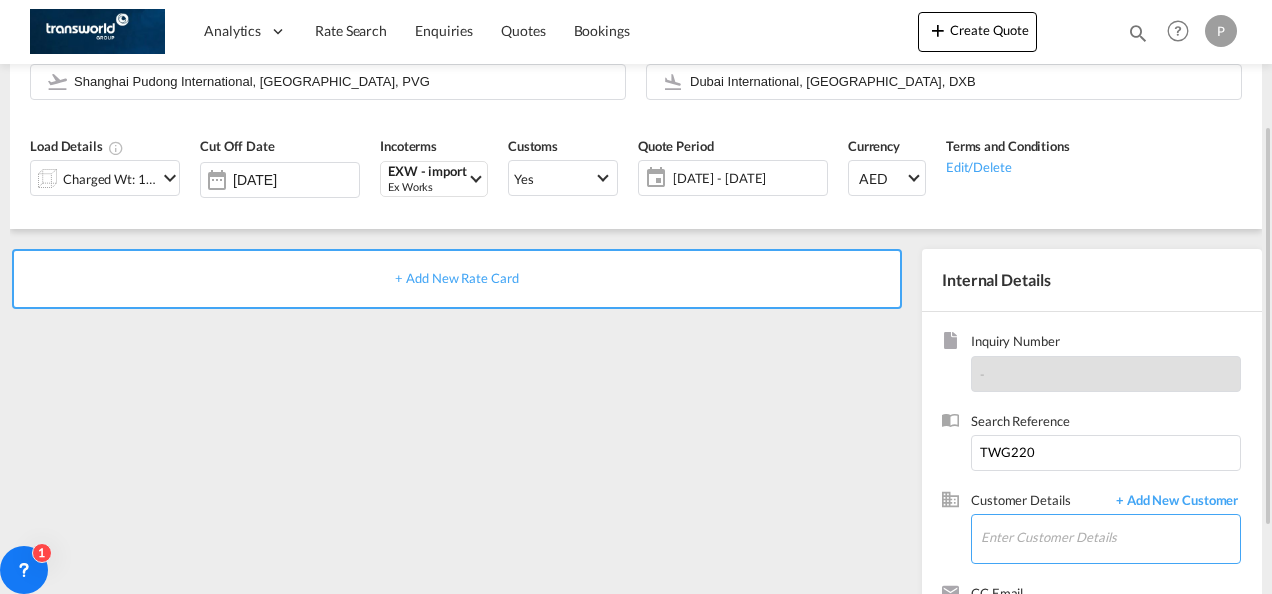 click on "Enter Customer Details" at bounding box center [1110, 537] 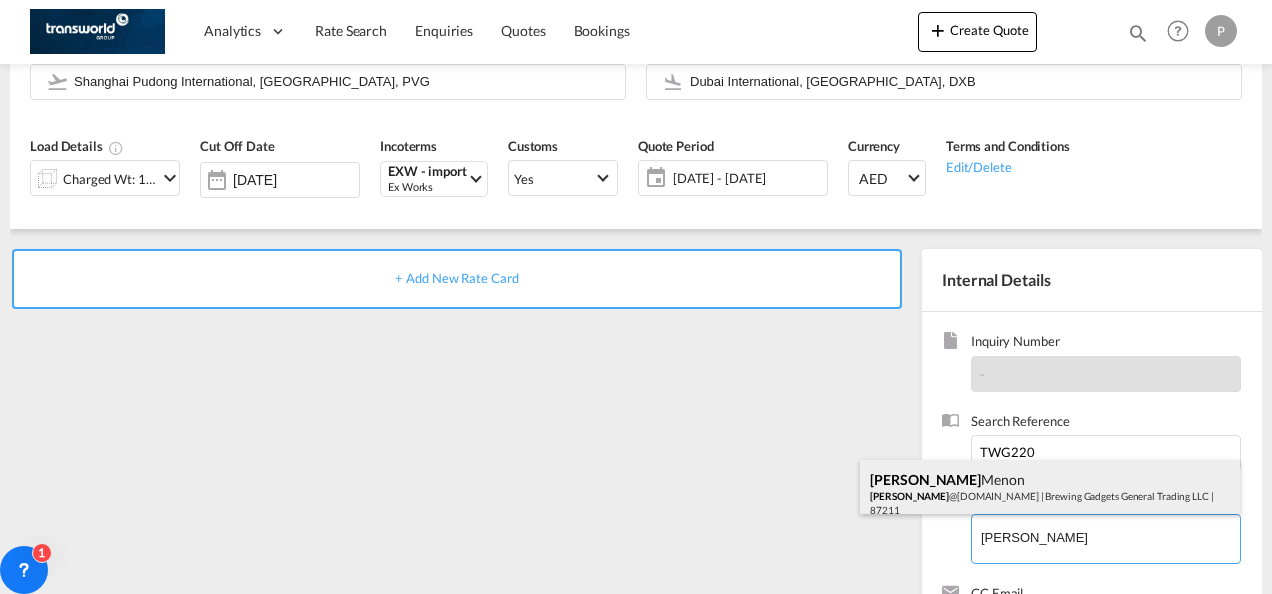 click on "Sajeev  Menon sajeev @brewinggadgets.com    |    Brewing Gadgets General Trading LLC
|      87211" at bounding box center (1050, 494) 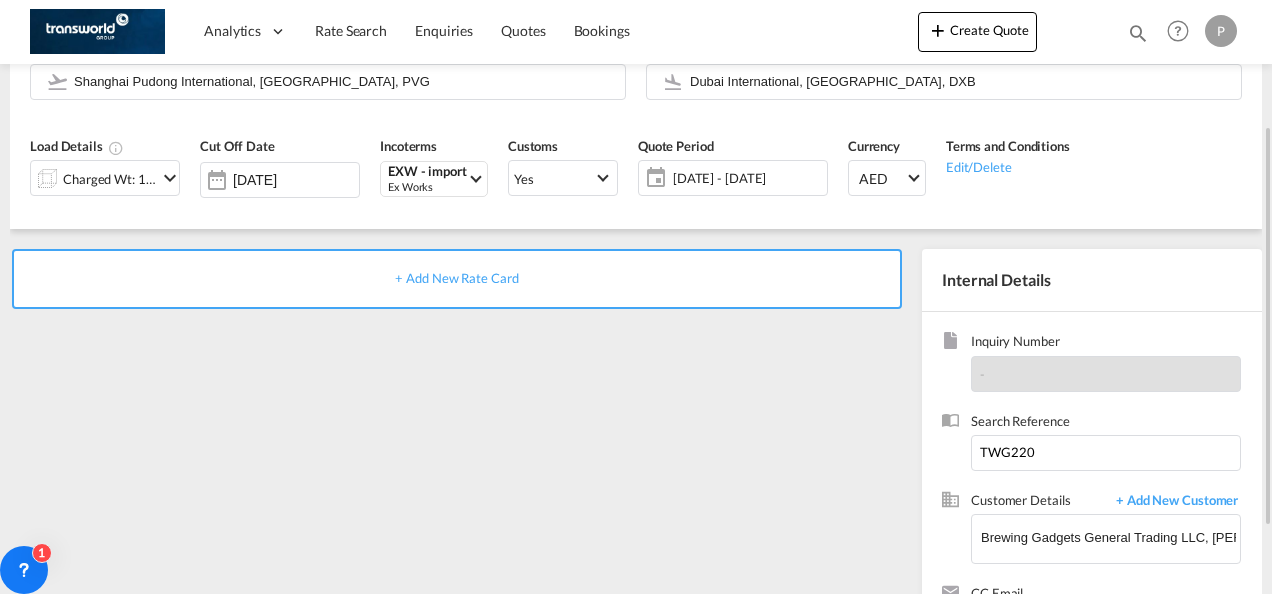 click on "+ Add New Rate Card" at bounding box center [457, 279] 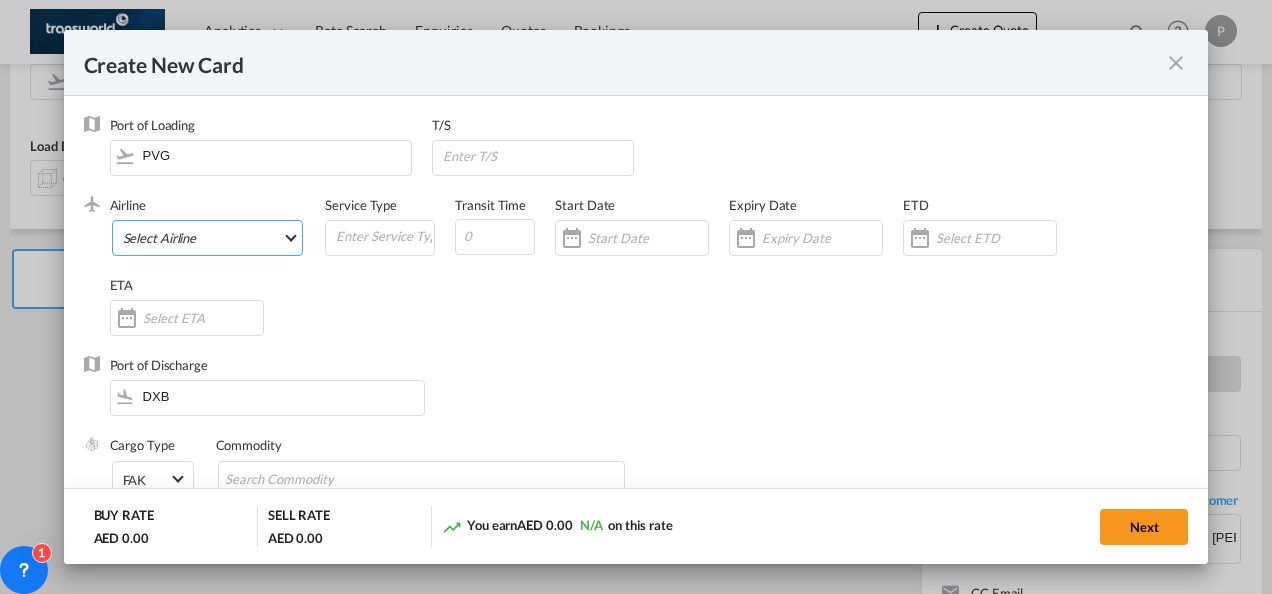 click on "Select Airline
AIR EXPRESS S.A. (1166- / -)
CMA CGM Air Cargo (1140-2C / -)
DDWL Logistics (1138-AU / -)
Fast Logistics (1150-AE / -)
NFS Airfreight (1137-NL / -)
PROAIR (1135-DE / -)
Transportdeal WW (1141-SE / -)
21 Air LLC (964-2I*-681-US / 681)
40-Mile Air, Ltd. (145-Q5* / -)
8165343 Canada Inc. dba Air Canada Rouge (164-RV / -)
9 Air Co Ltd (793-AQ-902-CN / 902)
9G Rail Limited (1101-9G* / -)
A.P.G. Distribution System (847-A1 / -)
AB AVIATION (821-Y6 / -)
ABC Aerolineas S.A. de C.V. (935-4O*-837-MX / 837)
ABSA  -  Aerolinhas Brasileiras S.A dba LATAM Cargo [GEOGRAPHIC_DATA] (95-M3-549-BR / 549)
ABX Air, Inc. (32-GB-832-US / 832)
AccesRail and Partner Railways (772-9B* / -)
ACE Belgium Freighters S.A. (222-X7-744-BE / 744)
ACP fly (1147-PA / -)
ACT Havayollari A.S. (624-9T*-556-TR / 556)
Adria Airways (JP / -)
Advanced Air, LLC (1055-AN / -)
Aegean Airlines (575-A3-390-GR / 390)
[PERSON_NAME], LLC dba Aloha Air Cargo (427-KH-687-US / 687)
Aer Lingus Limited (369-EI-53-IE / 53)" at bounding box center [208, 238] 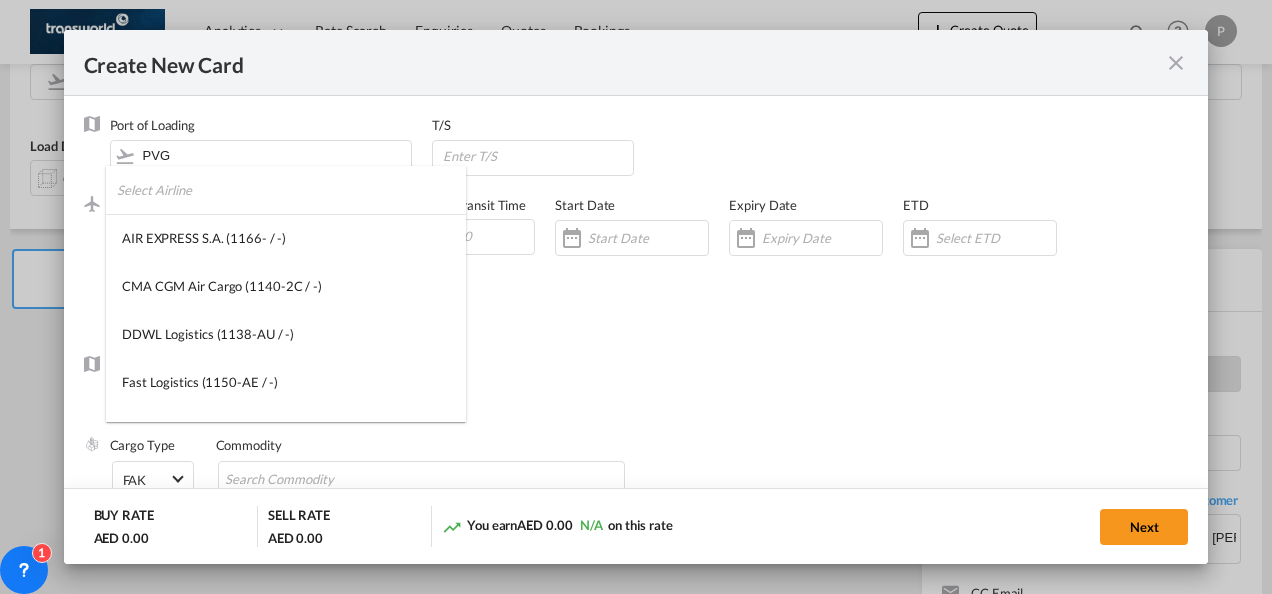 click at bounding box center (291, 190) 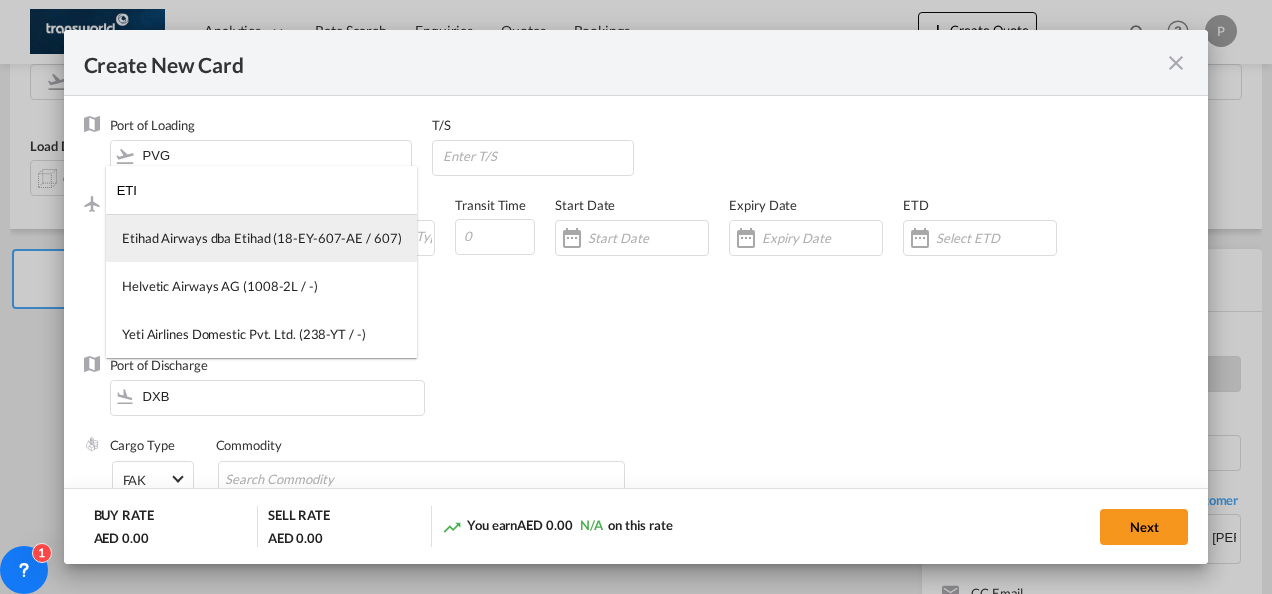 type on "ETI" 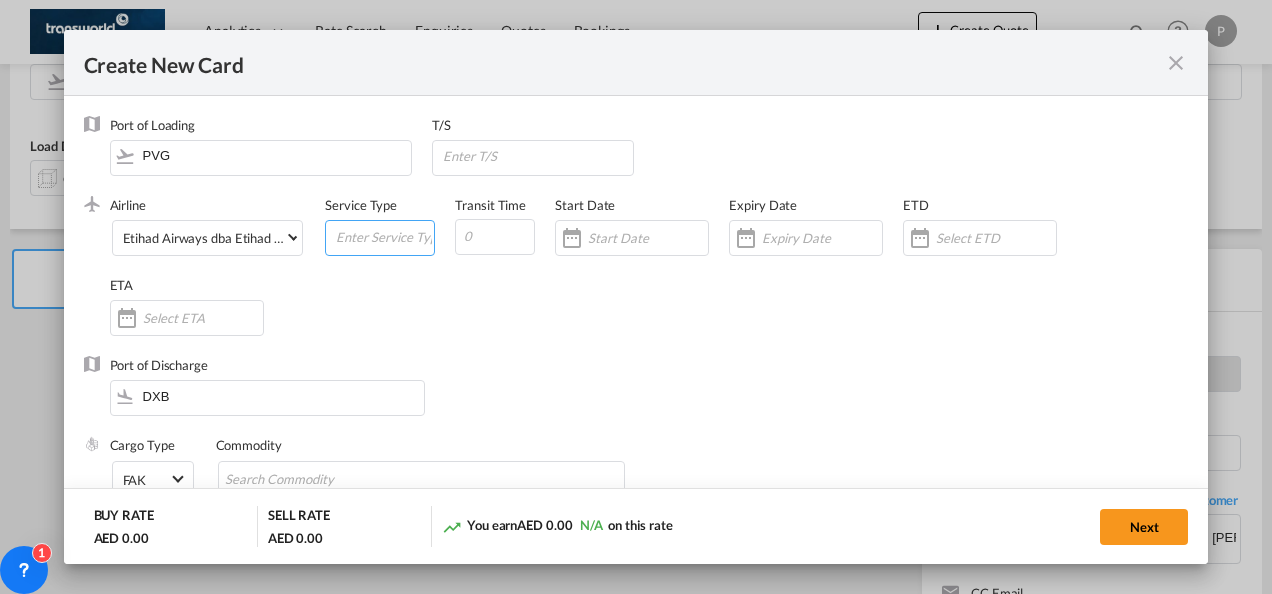 click at bounding box center [384, 236] 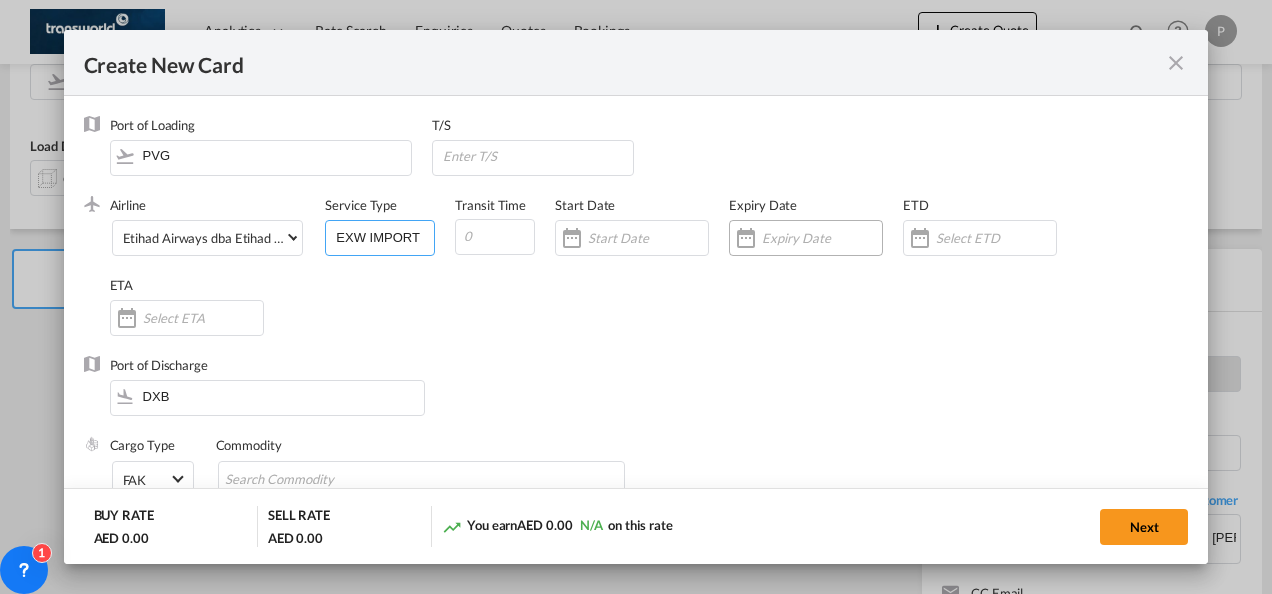 type on "EXW IMPORT" 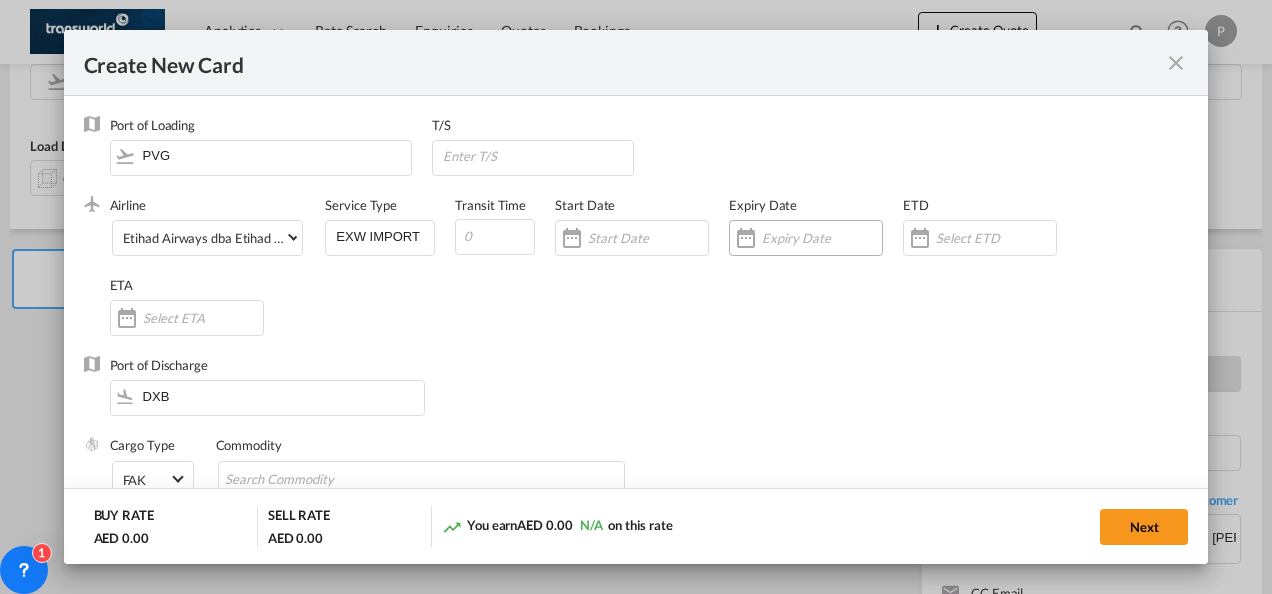 click at bounding box center [822, 238] 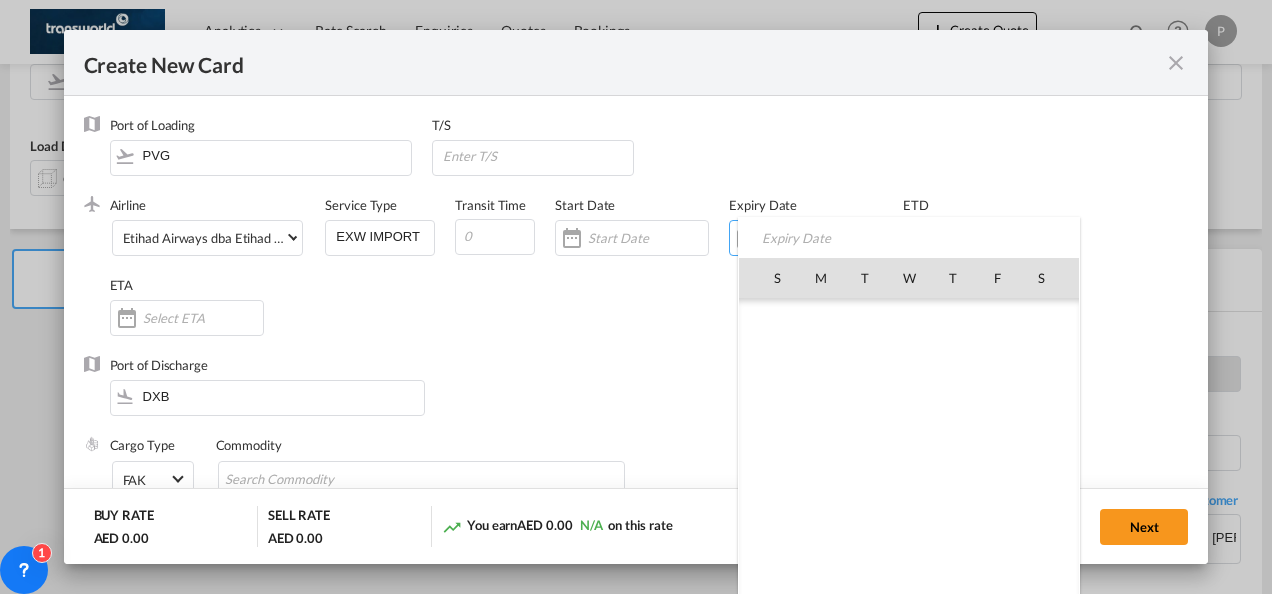 scroll, scrollTop: 462690, scrollLeft: 0, axis: vertical 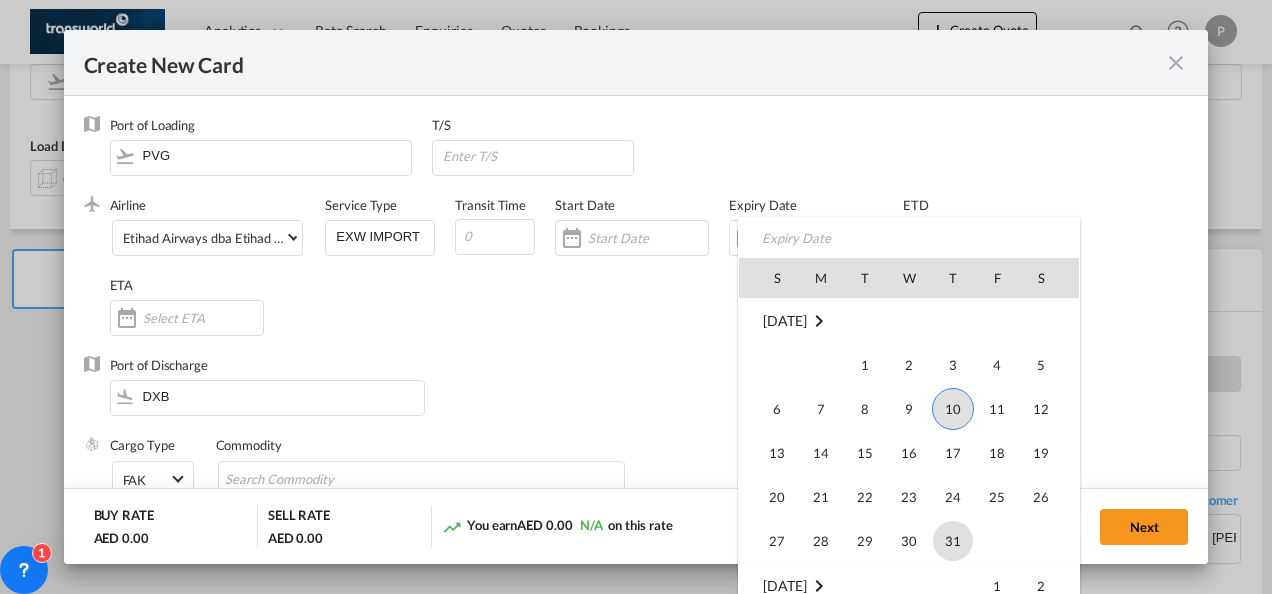 click on "31" at bounding box center [953, 541] 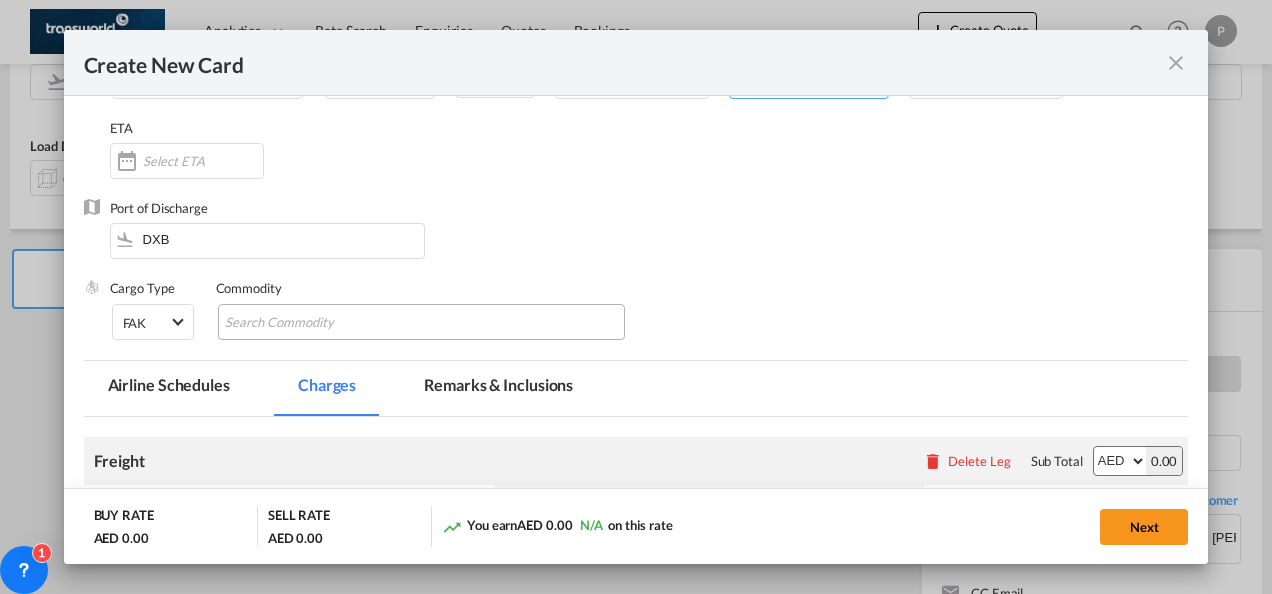 scroll, scrollTop: 158, scrollLeft: 0, axis: vertical 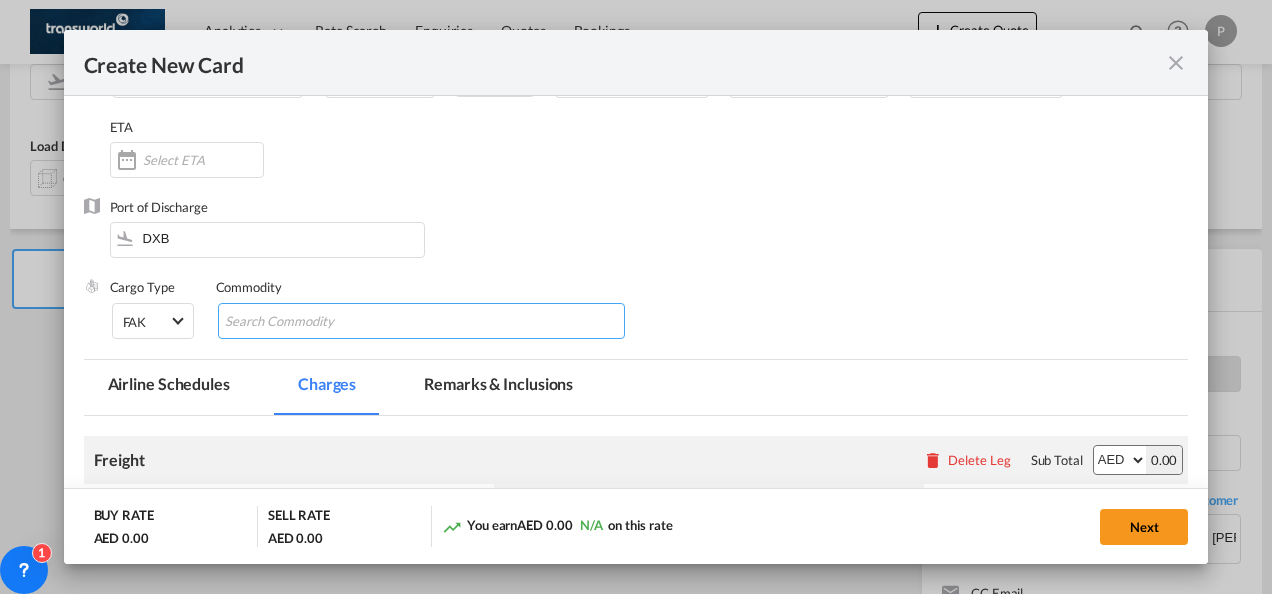 click at bounding box center [316, 322] 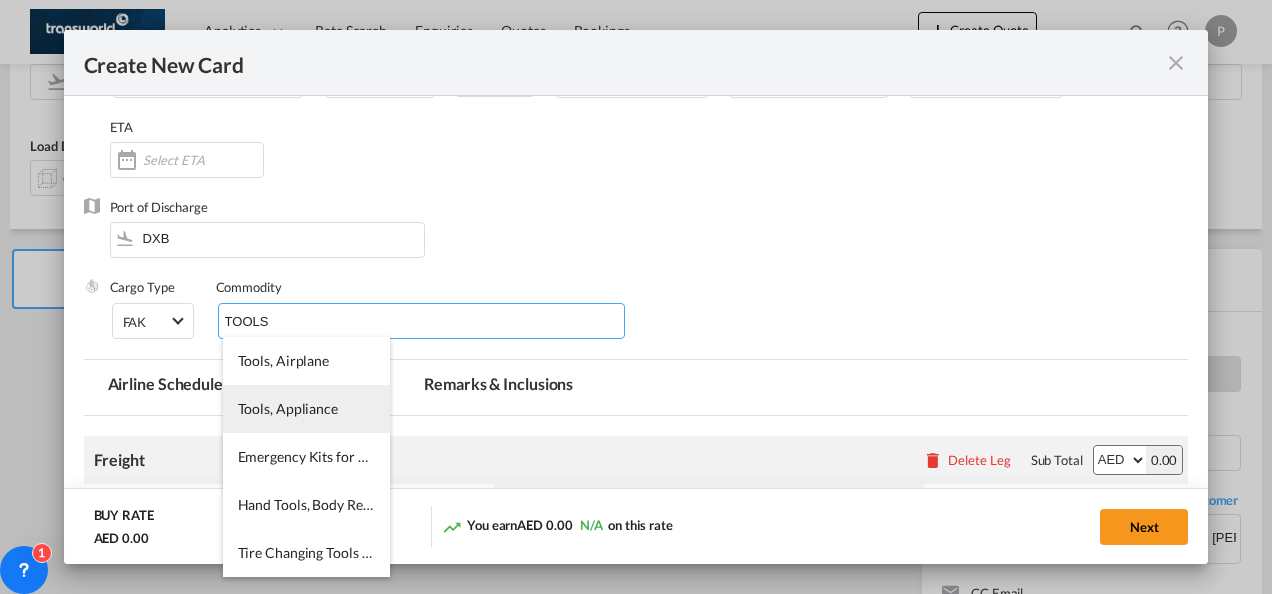 type on "TOOLS" 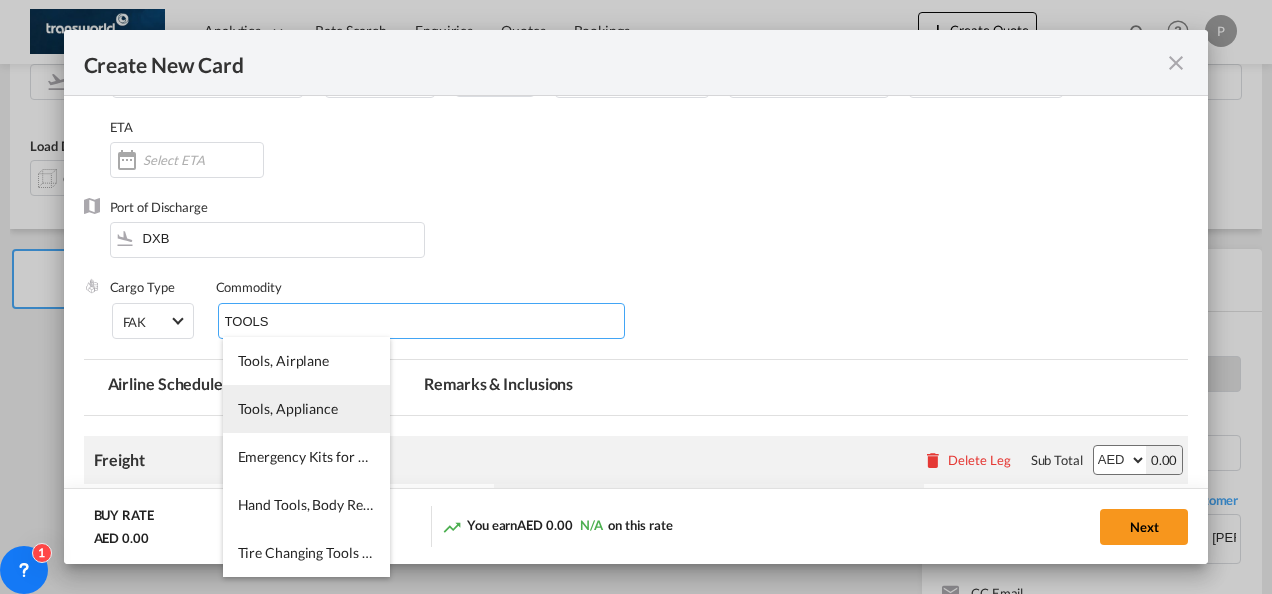 click on "Tools, Appliance" at bounding box center [288, 408] 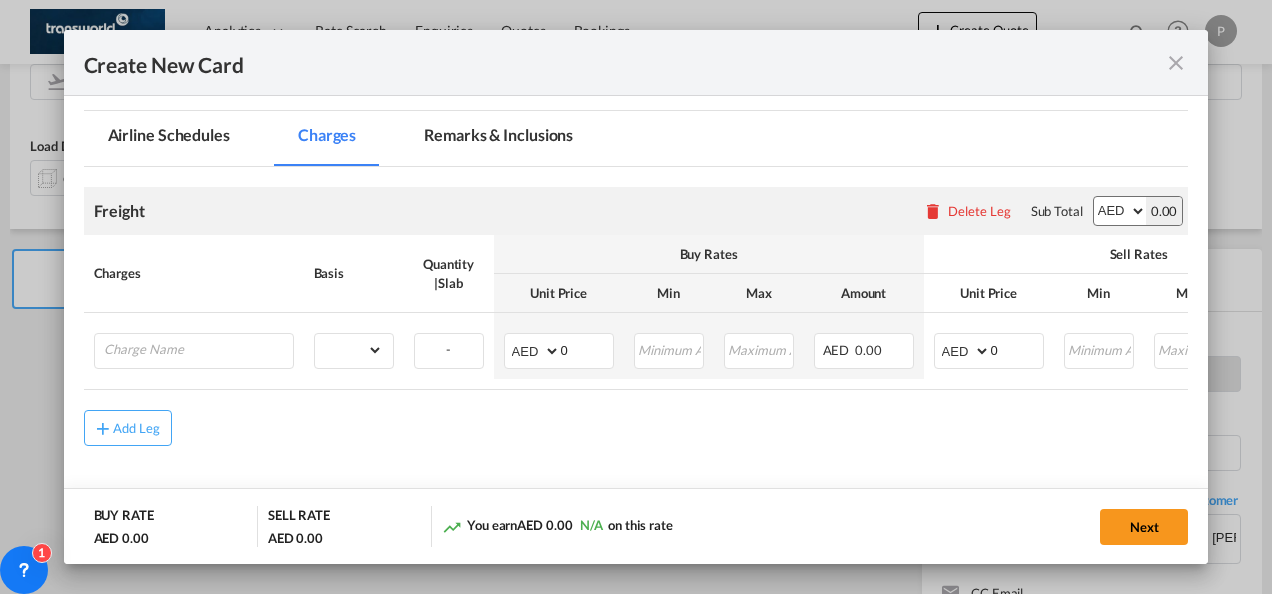 scroll, scrollTop: 428, scrollLeft: 0, axis: vertical 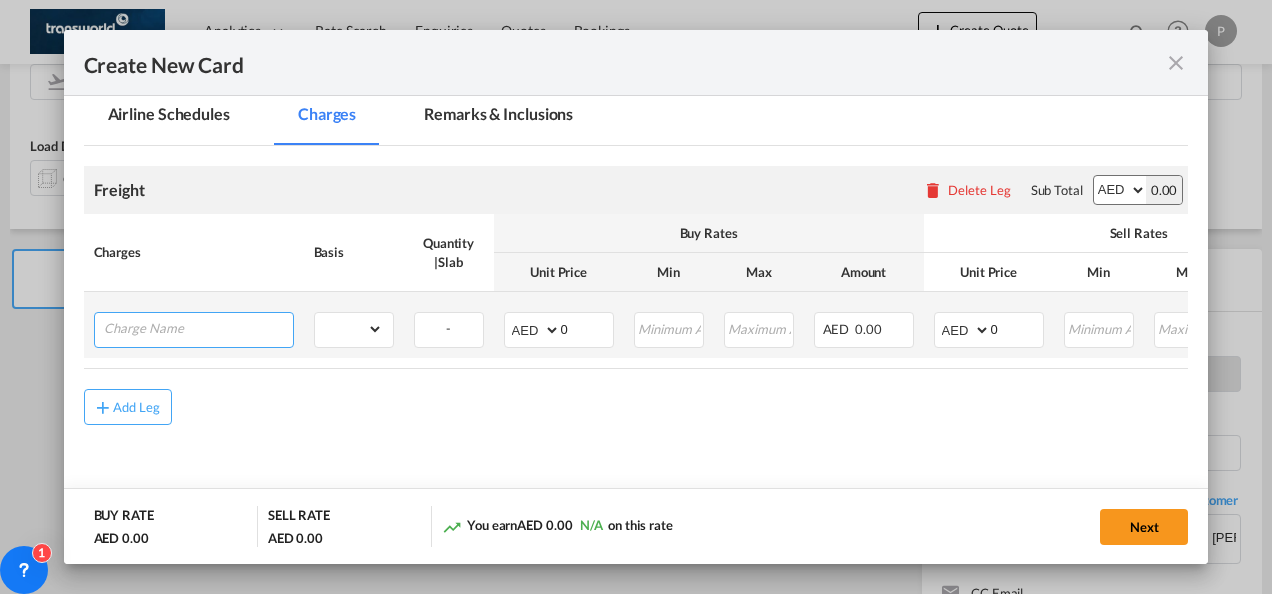 click at bounding box center (198, 328) 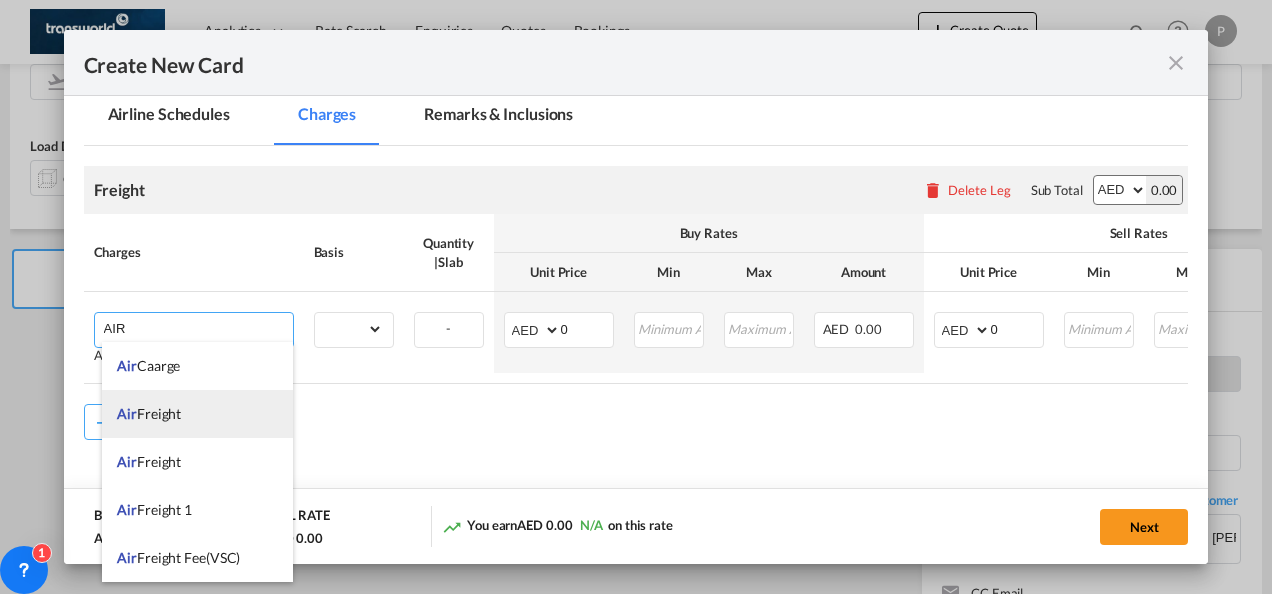 click on "Air  Freight" at bounding box center [197, 414] 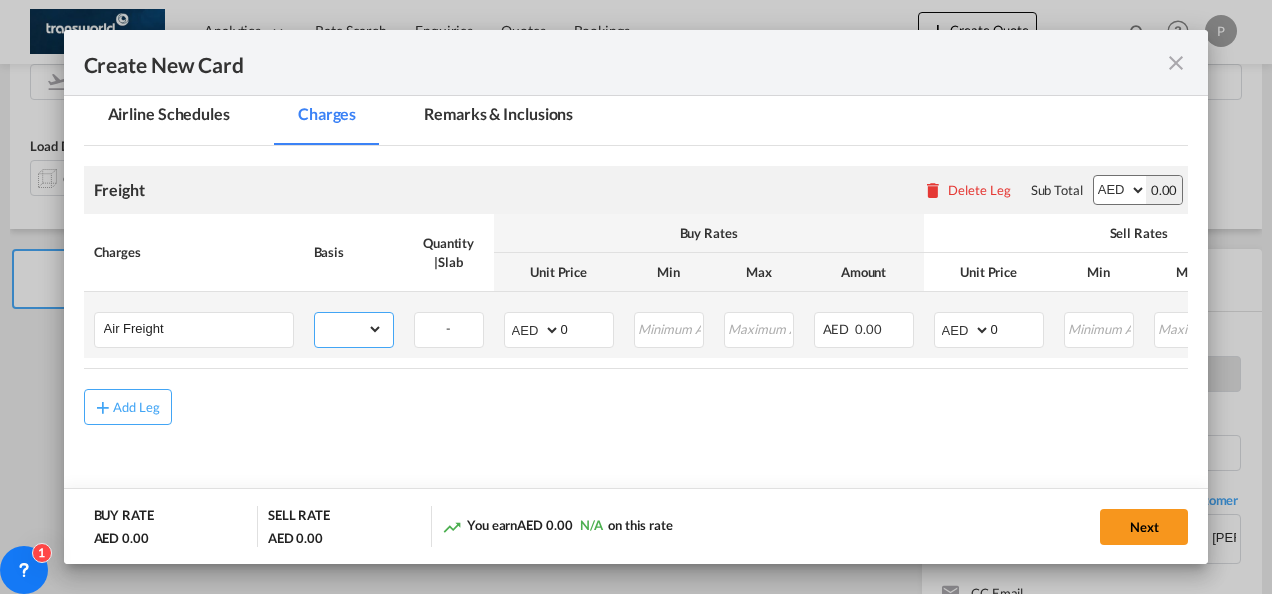click on "gross_weight
volumetric_weight
per_shipment
per_bl
per_km
% on air freight
per_hawb
per_kg
per_pallet
per_carton
flat
chargeable_weight
per_ton
per_cbm
per_hbl
per_w/m
per_awb
per_sbl
per shipping bill
per_quintal
per_lbs
per_vehicle
per_shift
per_invoice
per_package
per_day
per_revalidation
per_declaration
per_document
per clearance" at bounding box center [349, 329] 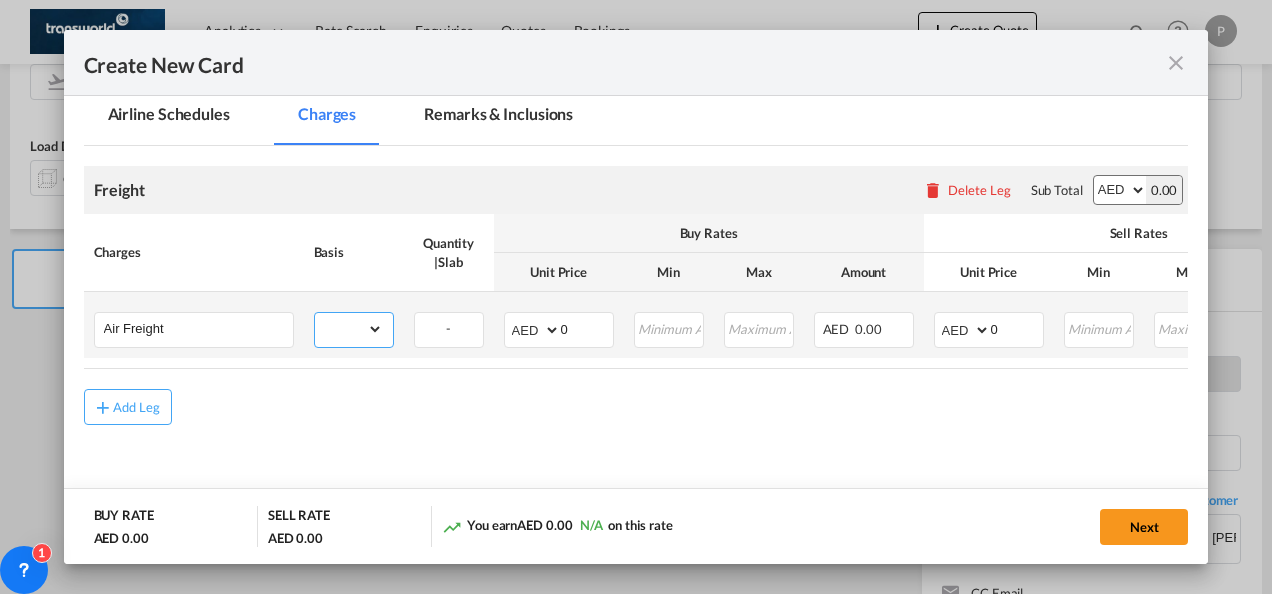 select on "per_shipment" 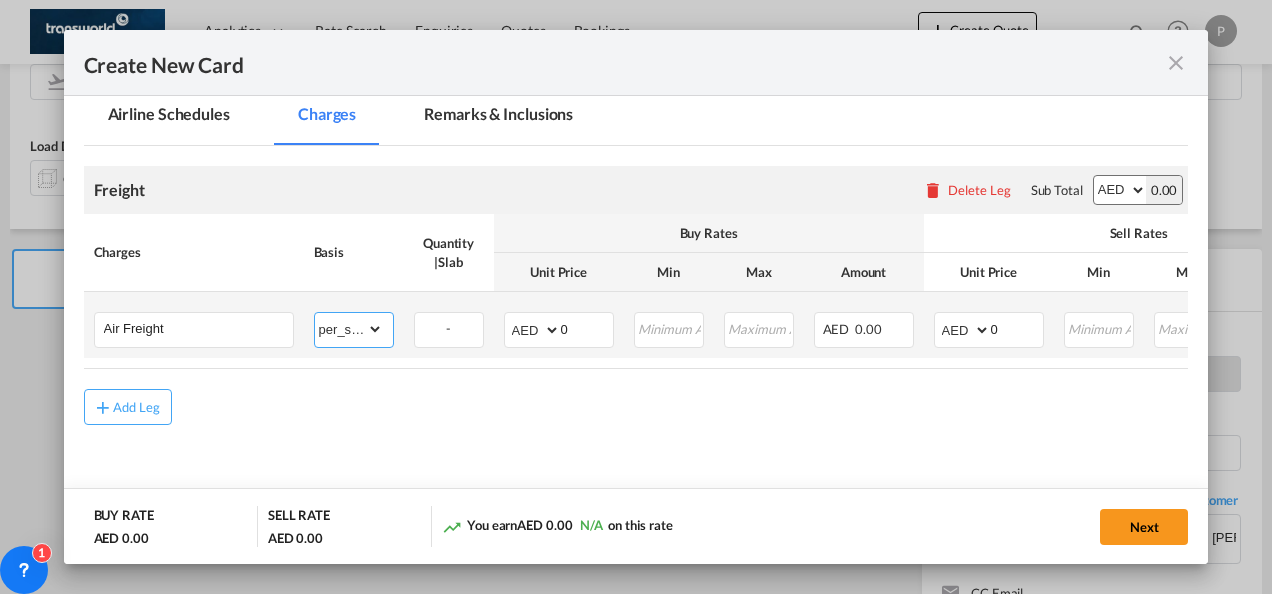 click on "gross_weight
volumetric_weight
per_shipment
per_bl
per_km
% on air freight
per_hawb
per_kg
per_pallet
per_carton
flat
chargeable_weight
per_ton
per_cbm
per_hbl
per_w/m
per_awb
per_sbl
per shipping bill
per_quintal
per_lbs
per_vehicle
per_shift
per_invoice
per_package
per_day
per_revalidation
per_declaration
per_document
per clearance" at bounding box center (349, 329) 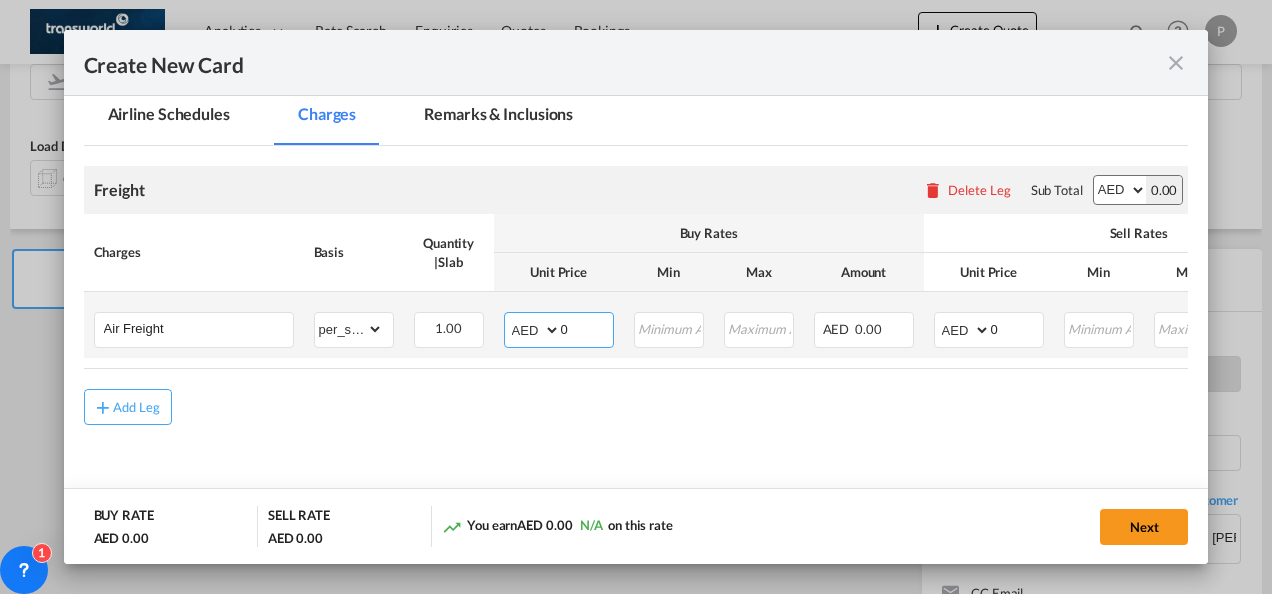 click on "0" at bounding box center (587, 328) 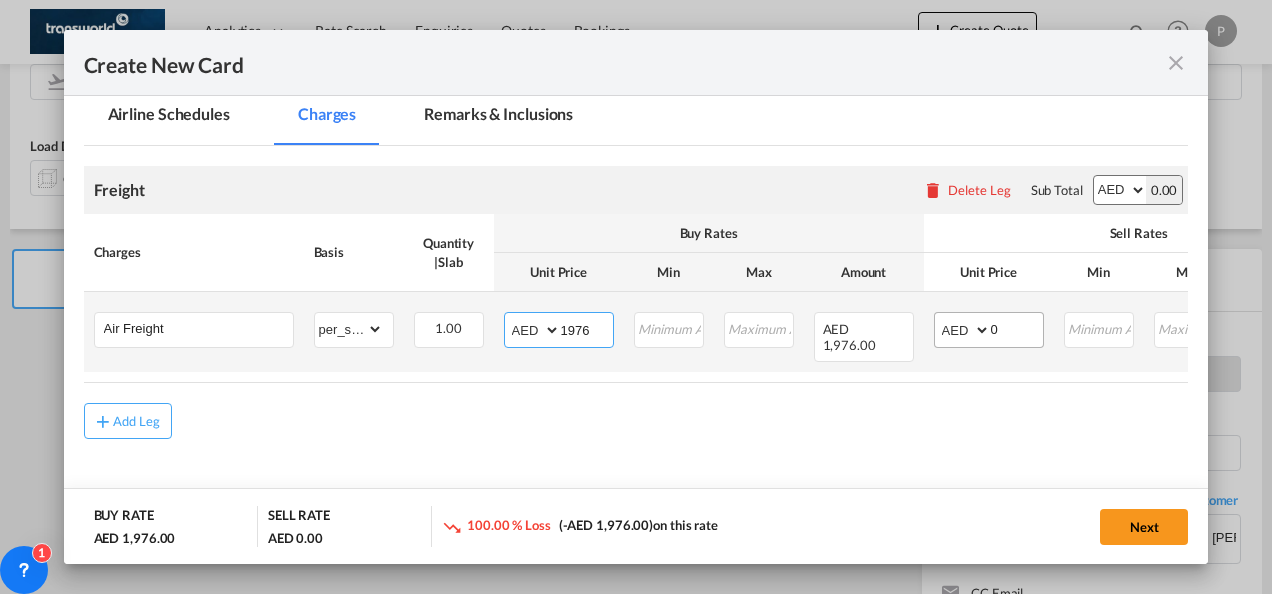 type on "1976" 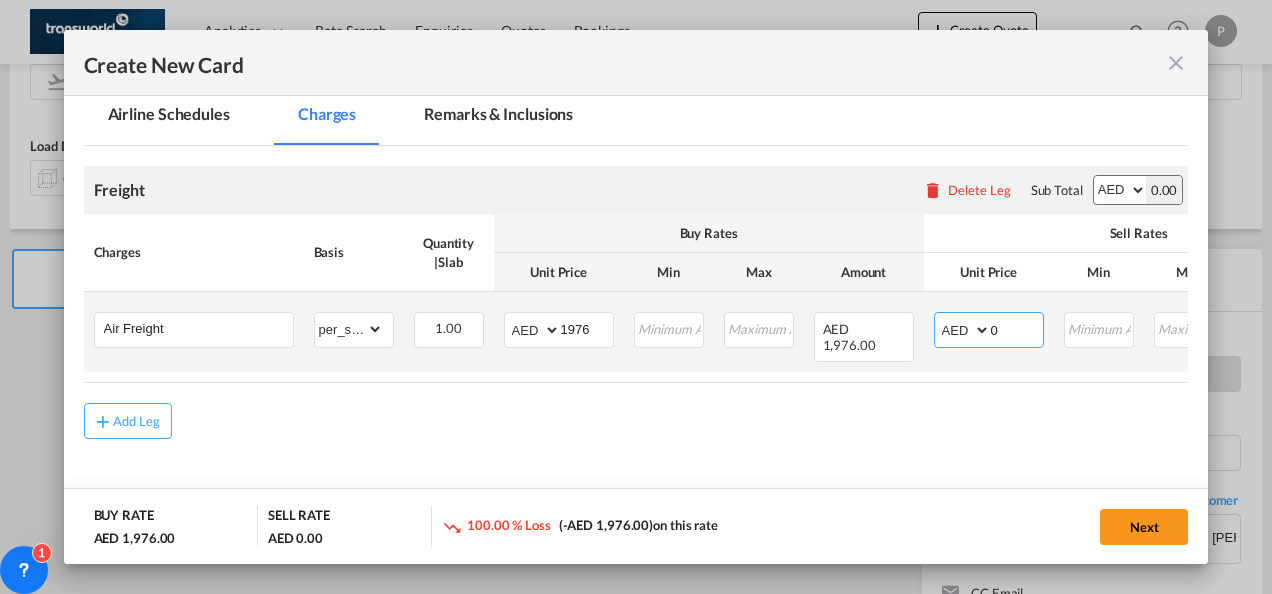 click on "0" at bounding box center (1017, 328) 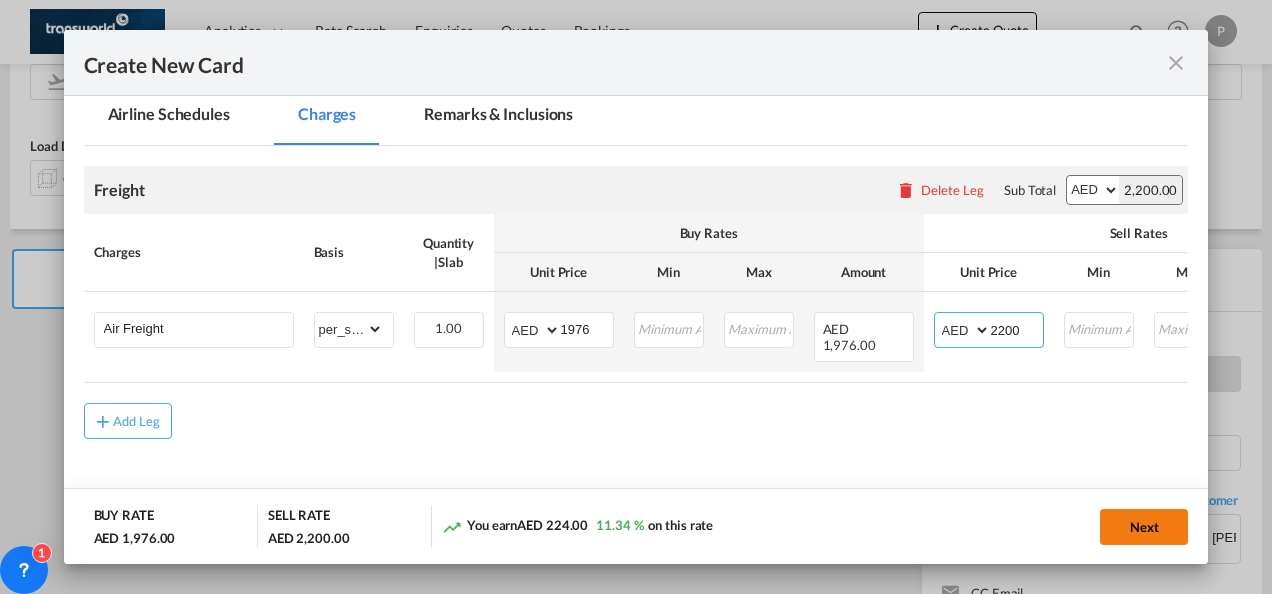 type on "2200" 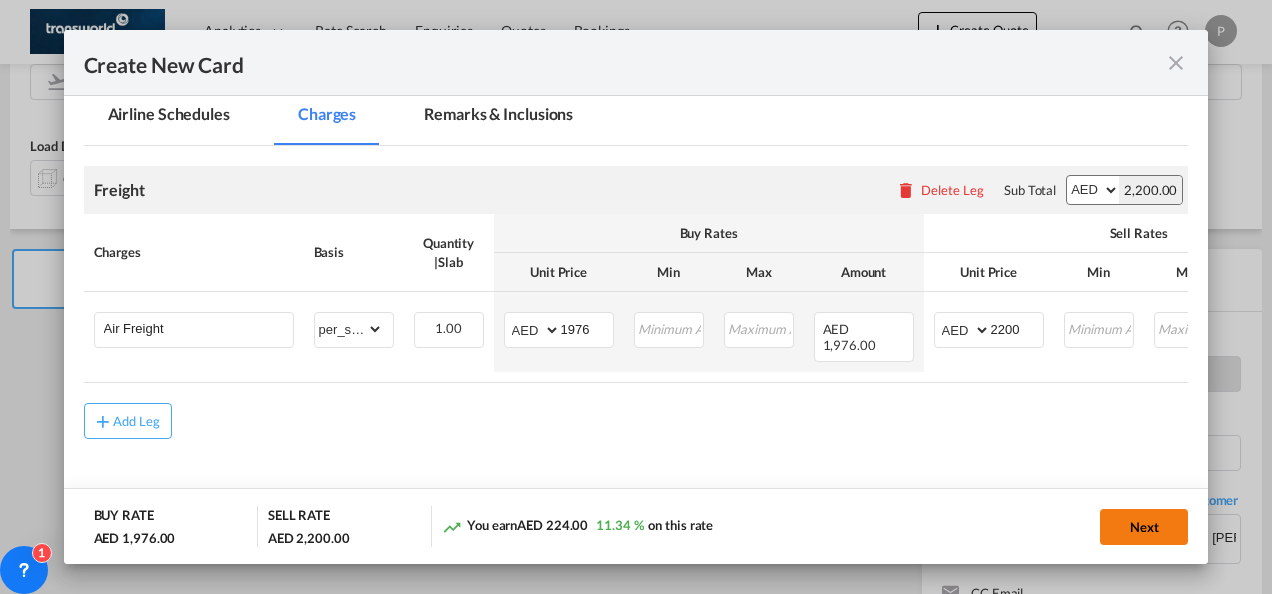 click on "Next" 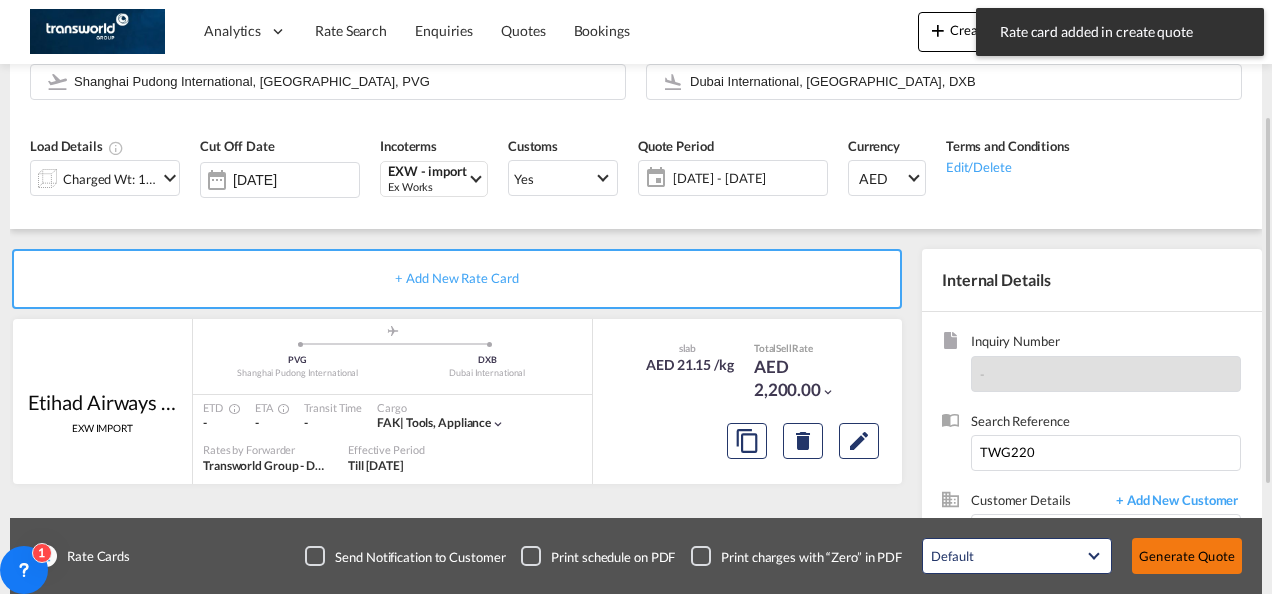 click on "Generate Quote" at bounding box center (1187, 556) 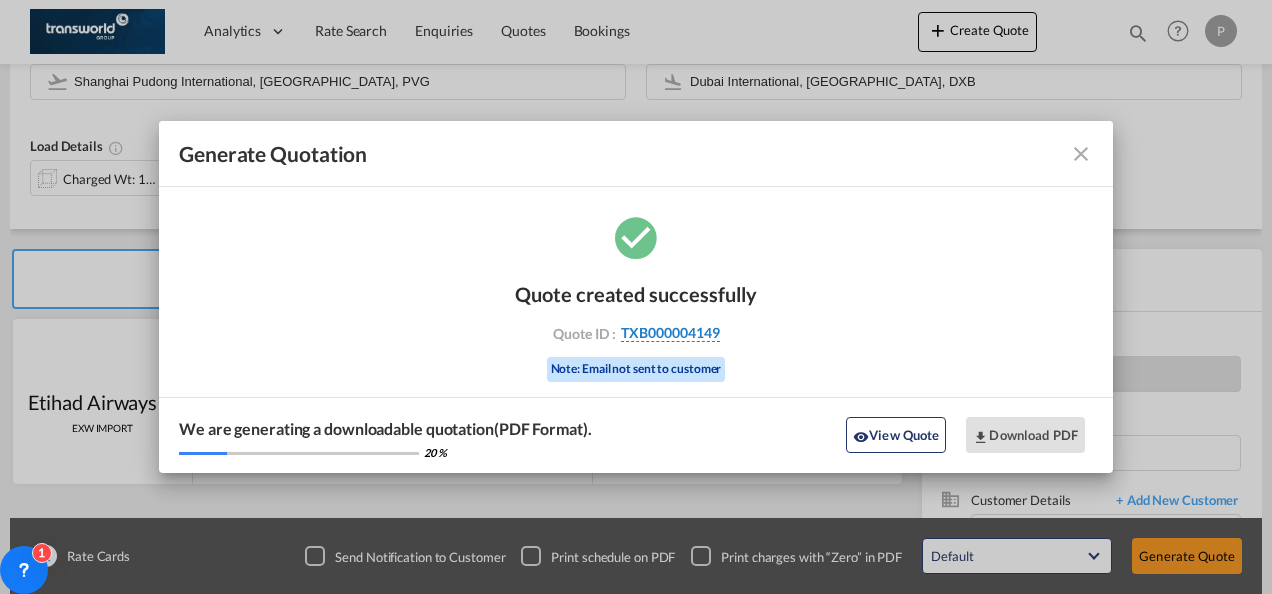 click on "TXB000004149" at bounding box center (670, 333) 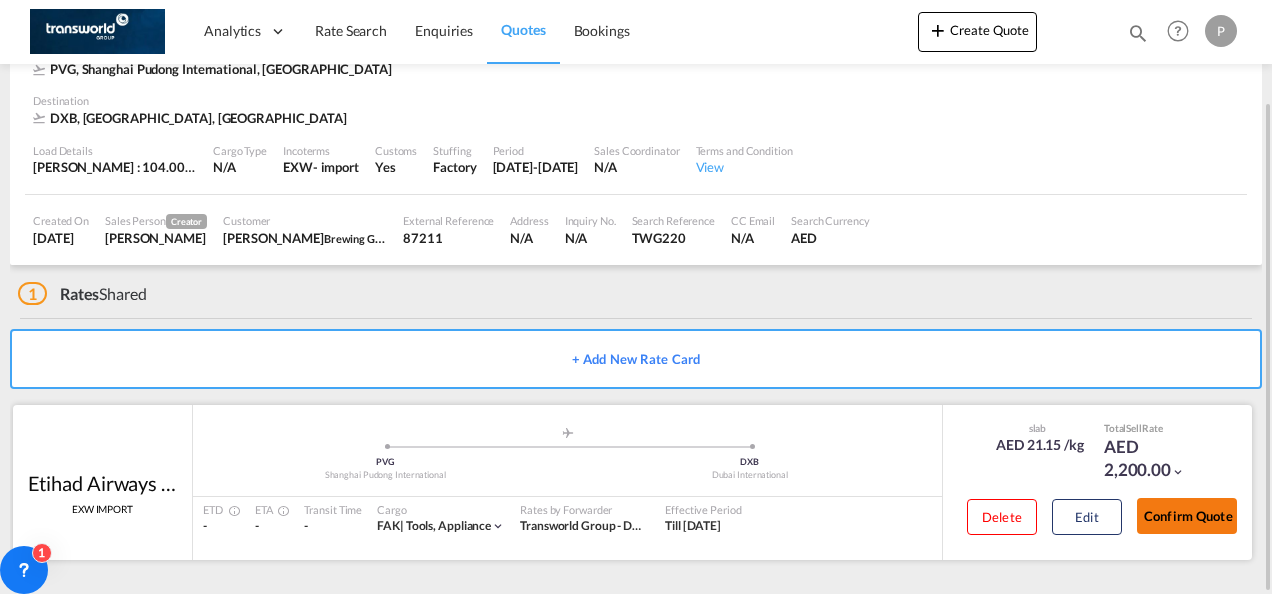 click on "Confirm Quote" at bounding box center (1187, 516) 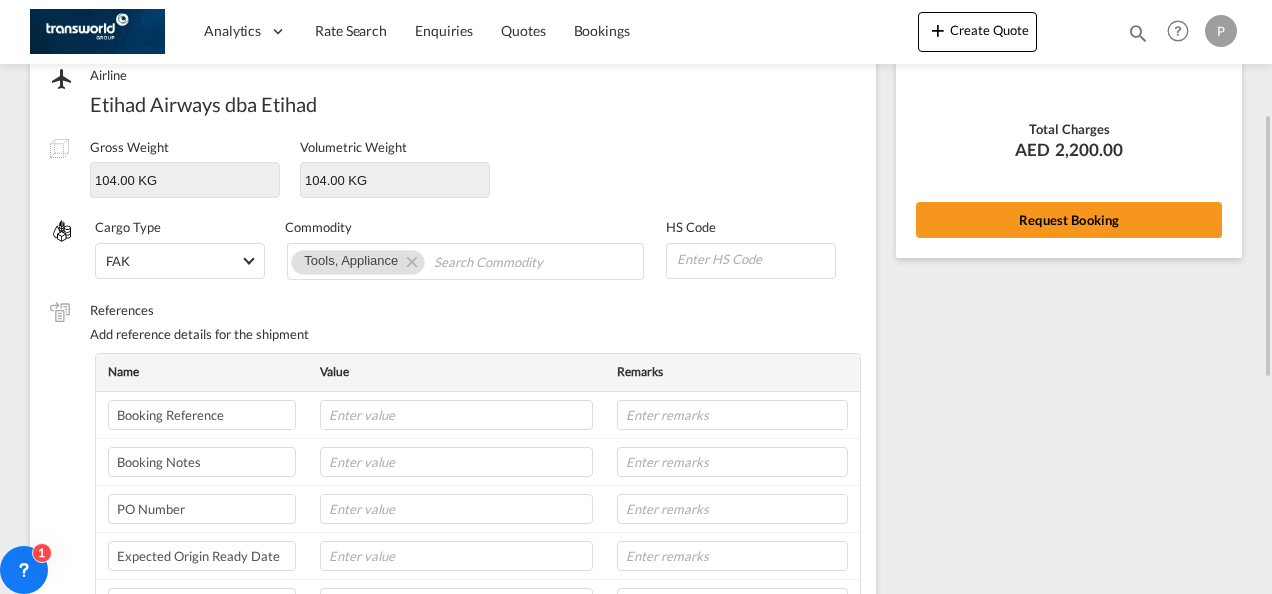 scroll, scrollTop: 256, scrollLeft: 0, axis: vertical 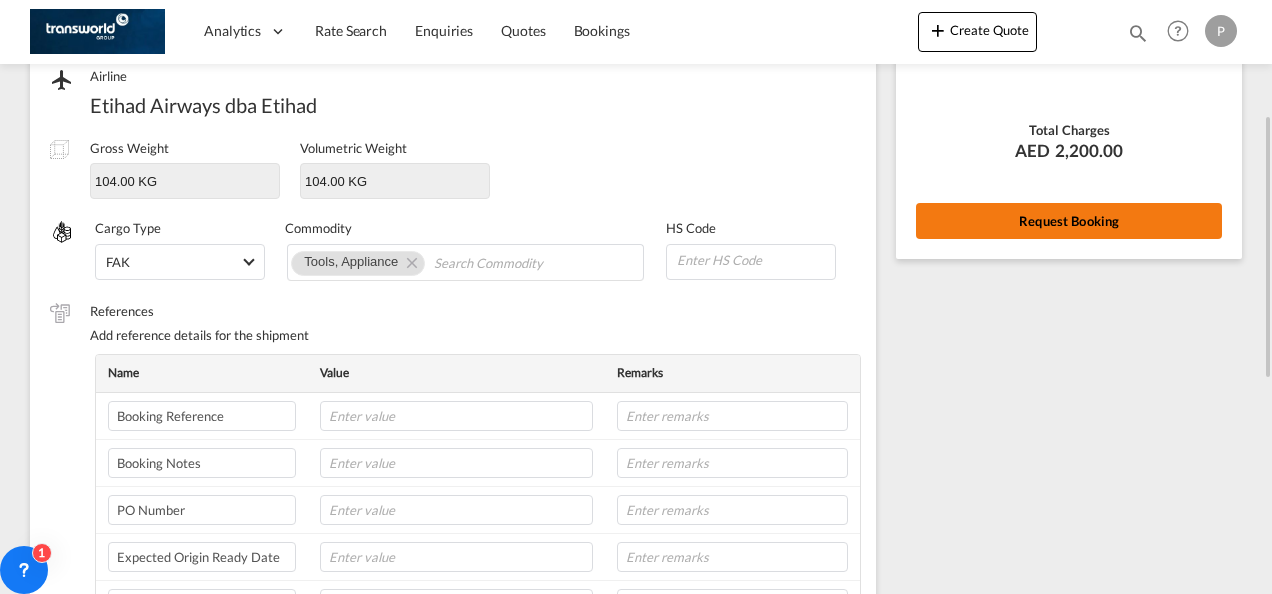 click on "Request Booking" at bounding box center (1069, 221) 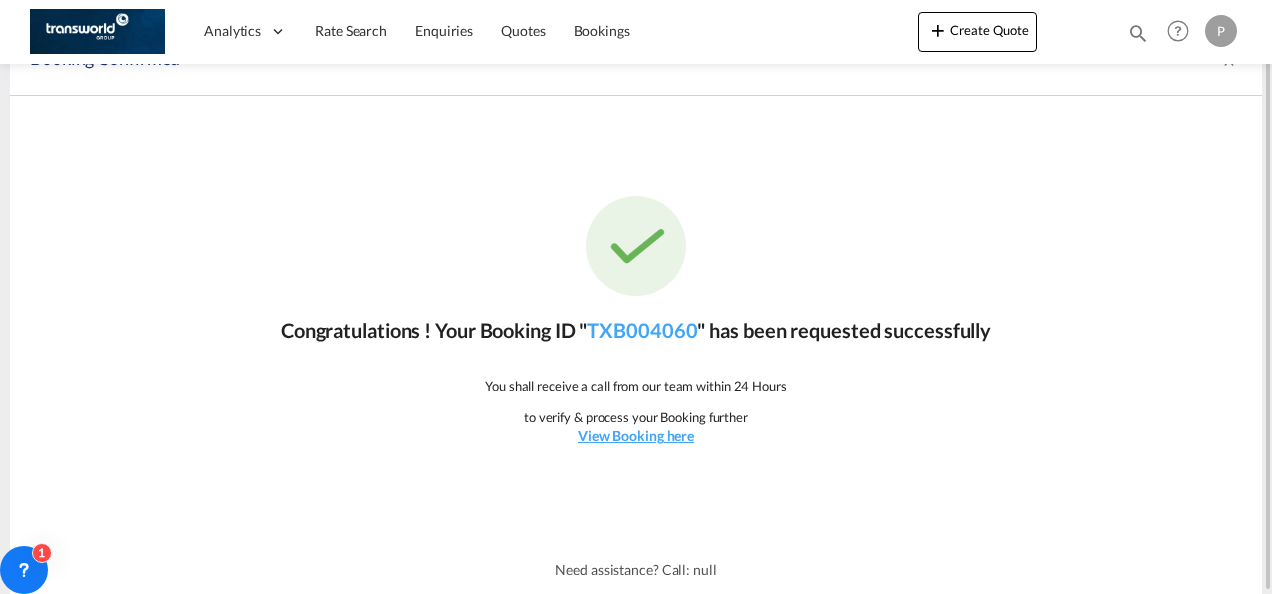 scroll, scrollTop: 37, scrollLeft: 0, axis: vertical 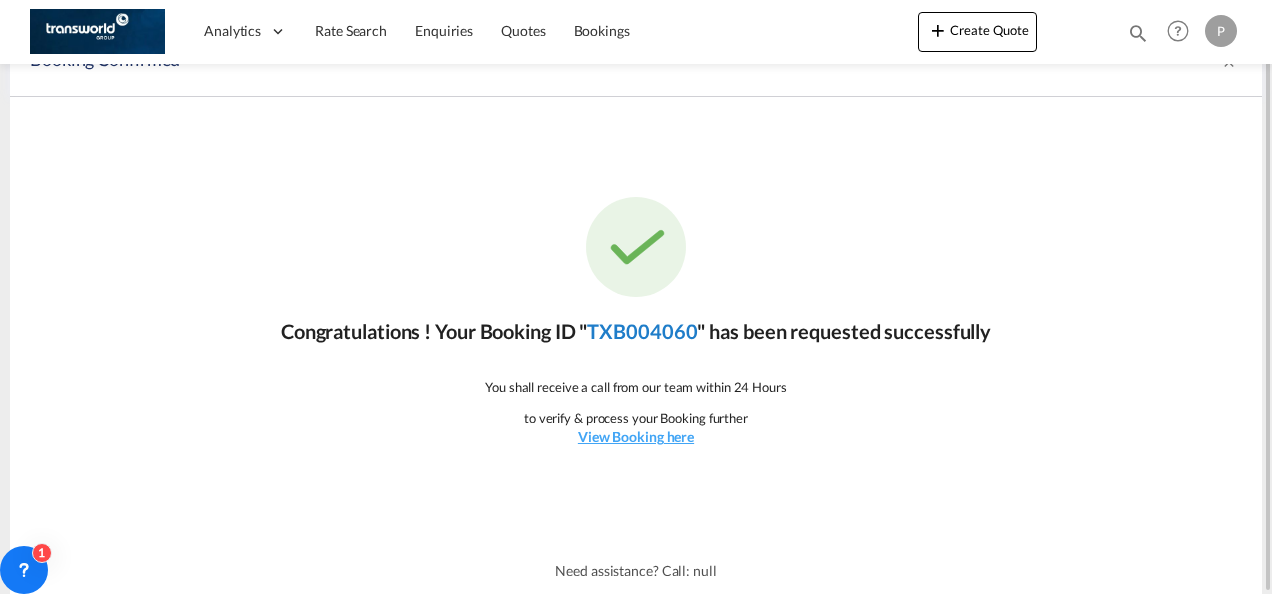 click on "TXB004060" 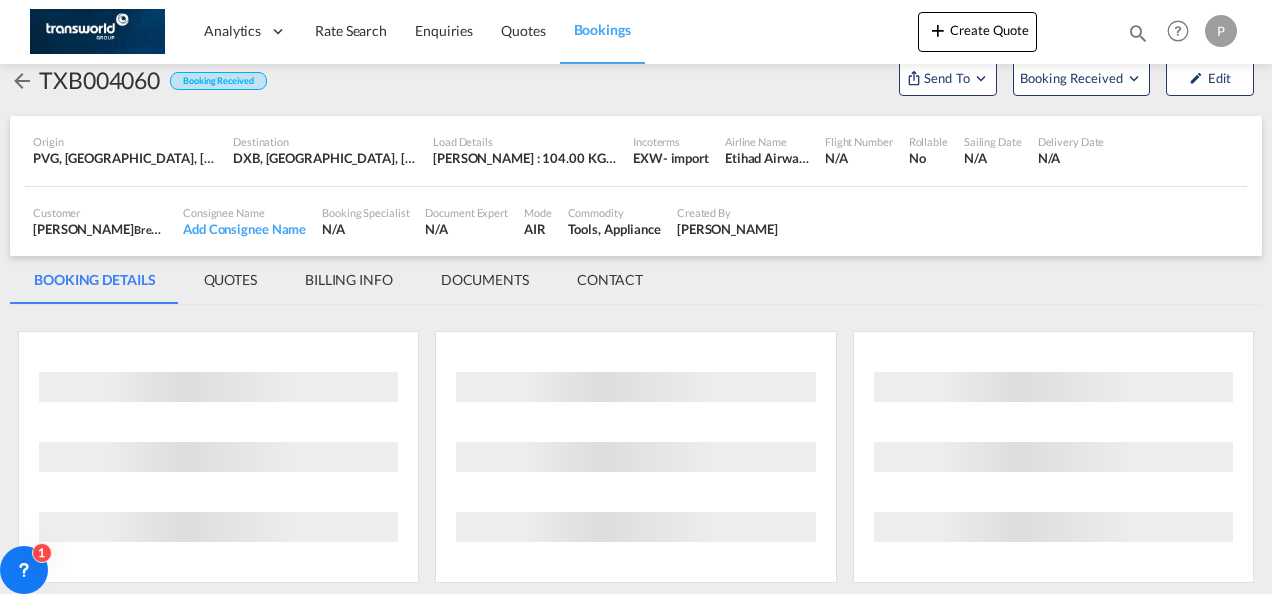 scroll, scrollTop: 1176, scrollLeft: 0, axis: vertical 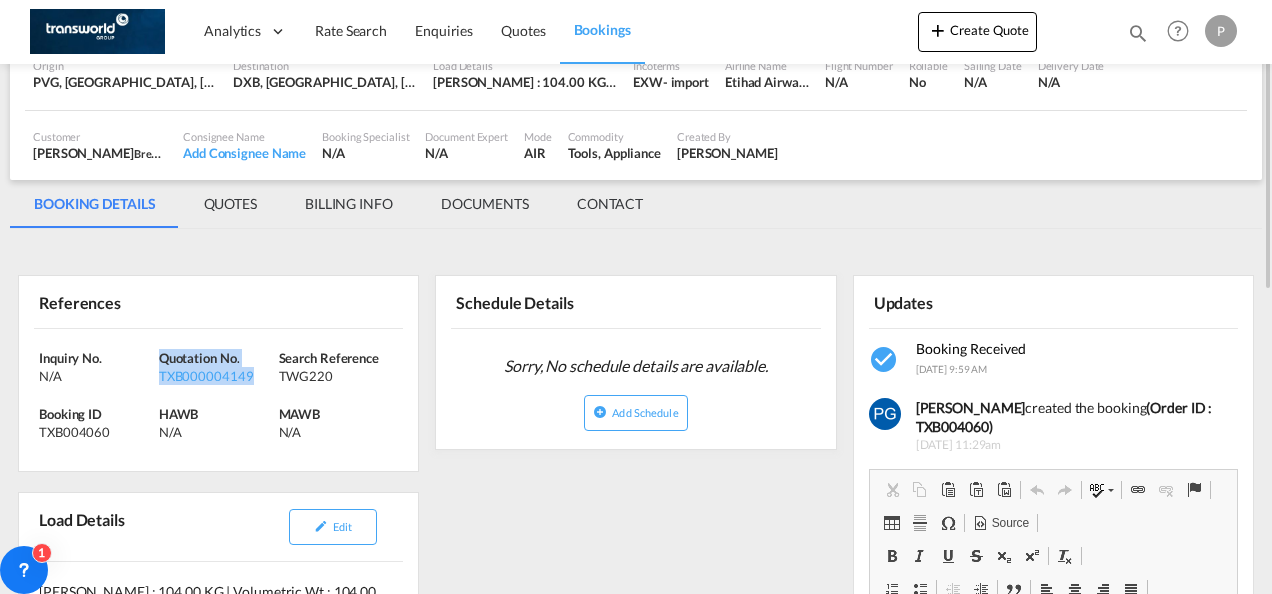 drag, startPoint x: 256, startPoint y: 374, endPoint x: 163, endPoint y: 363, distance: 93.64828 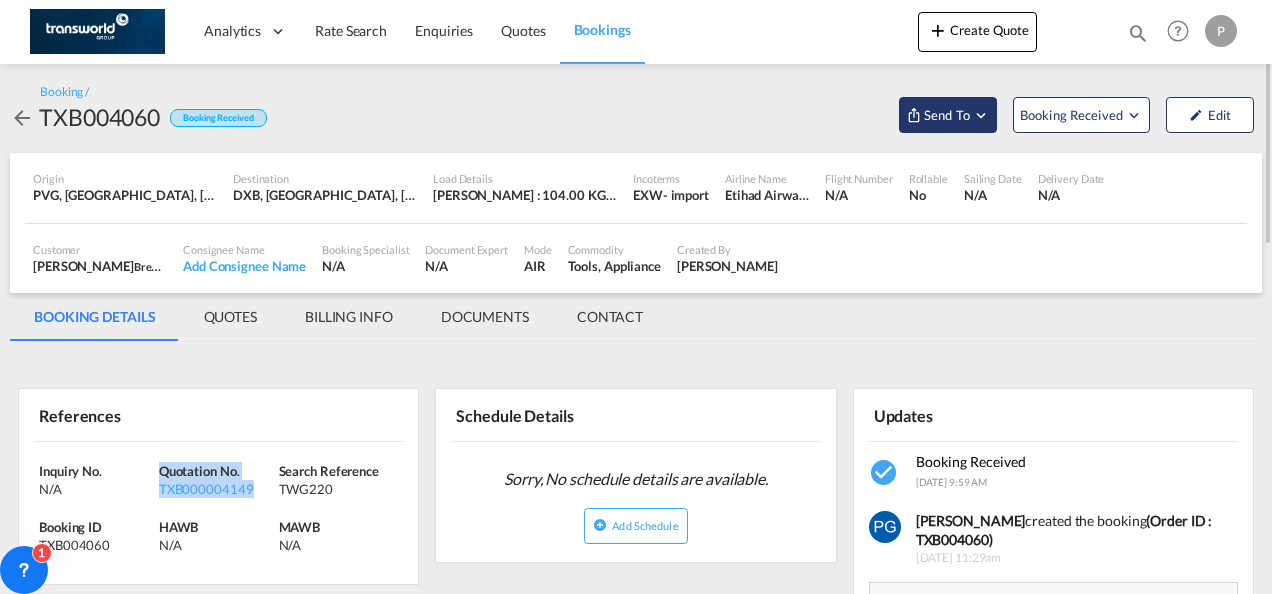 click on "Send To" at bounding box center (947, 115) 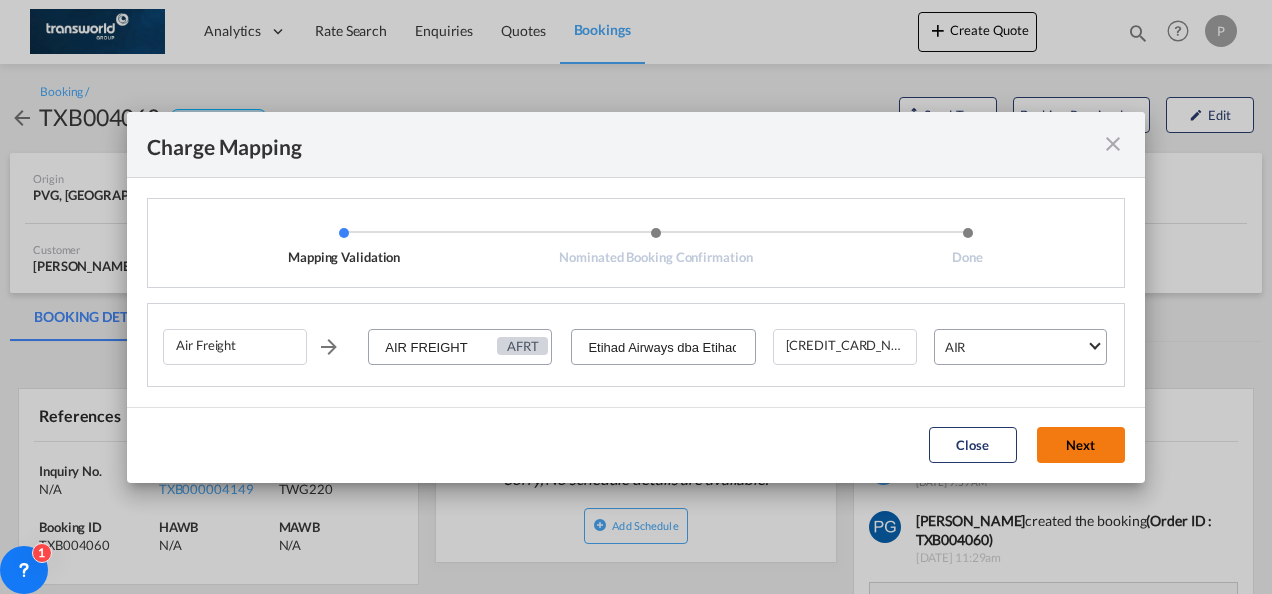 scroll, scrollTop: 0, scrollLeft: 0, axis: both 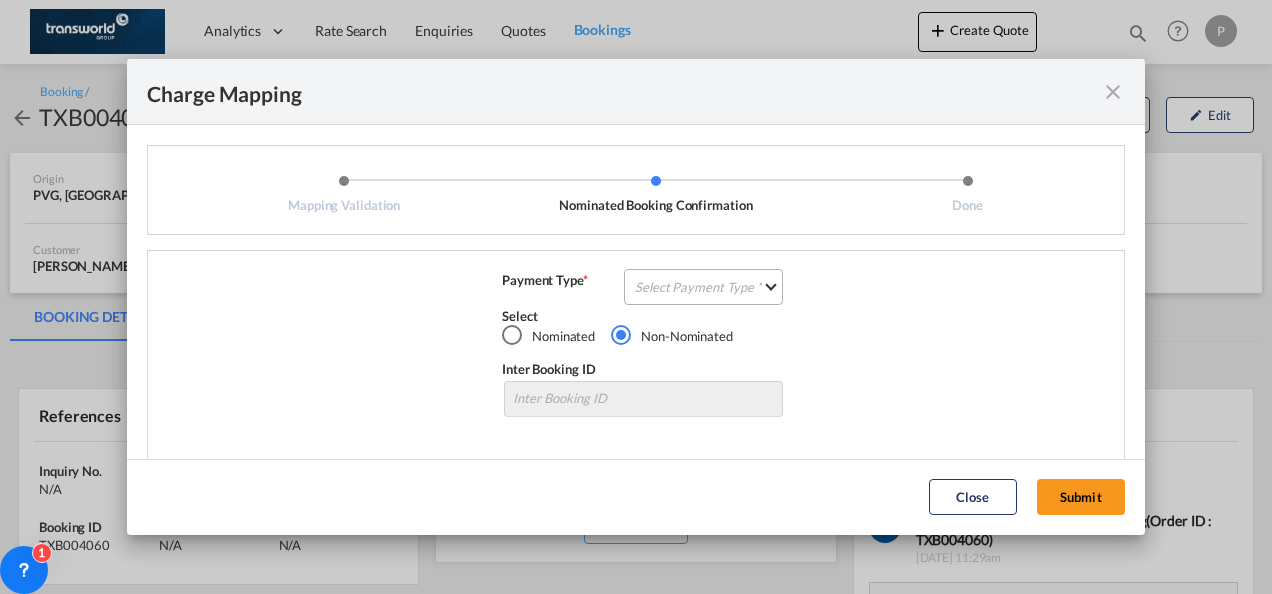 click on "Select Payment Type
COLLECT
PREPAID" at bounding box center (703, 287) 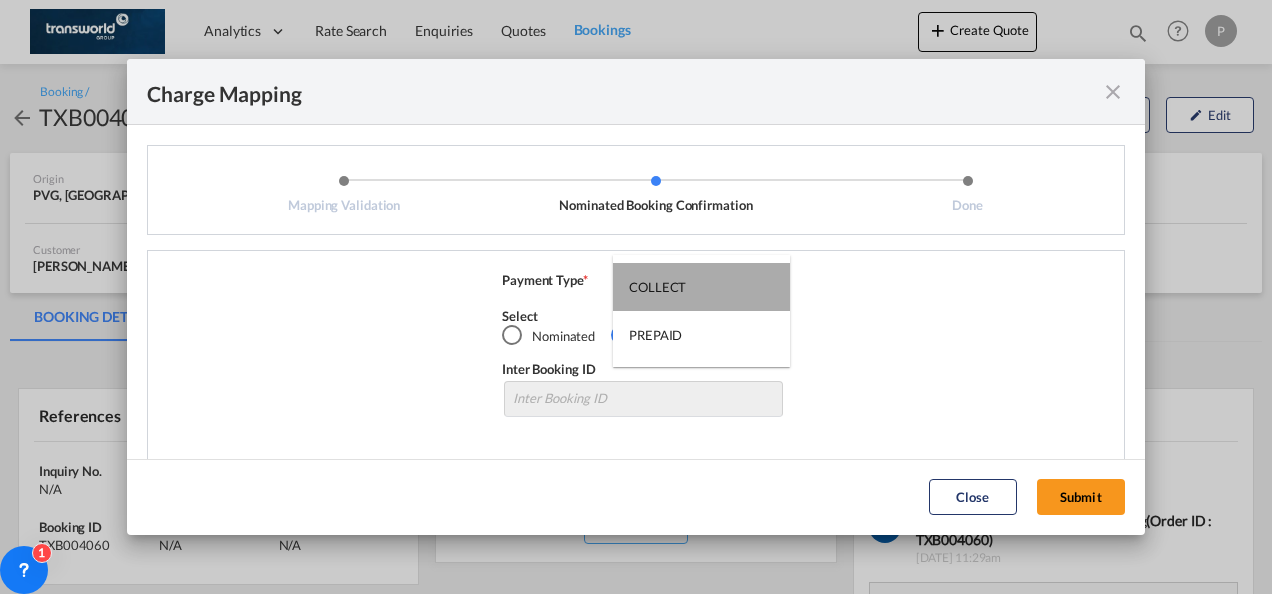 click on "COLLECT" at bounding box center (701, 287) 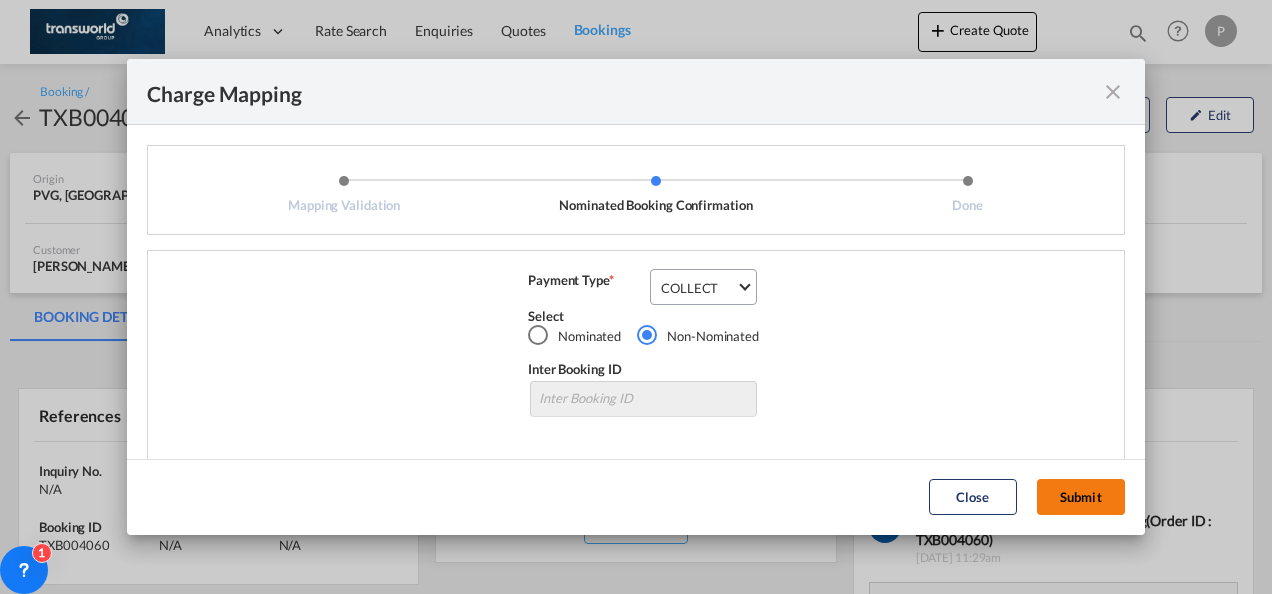 click on "Submit" 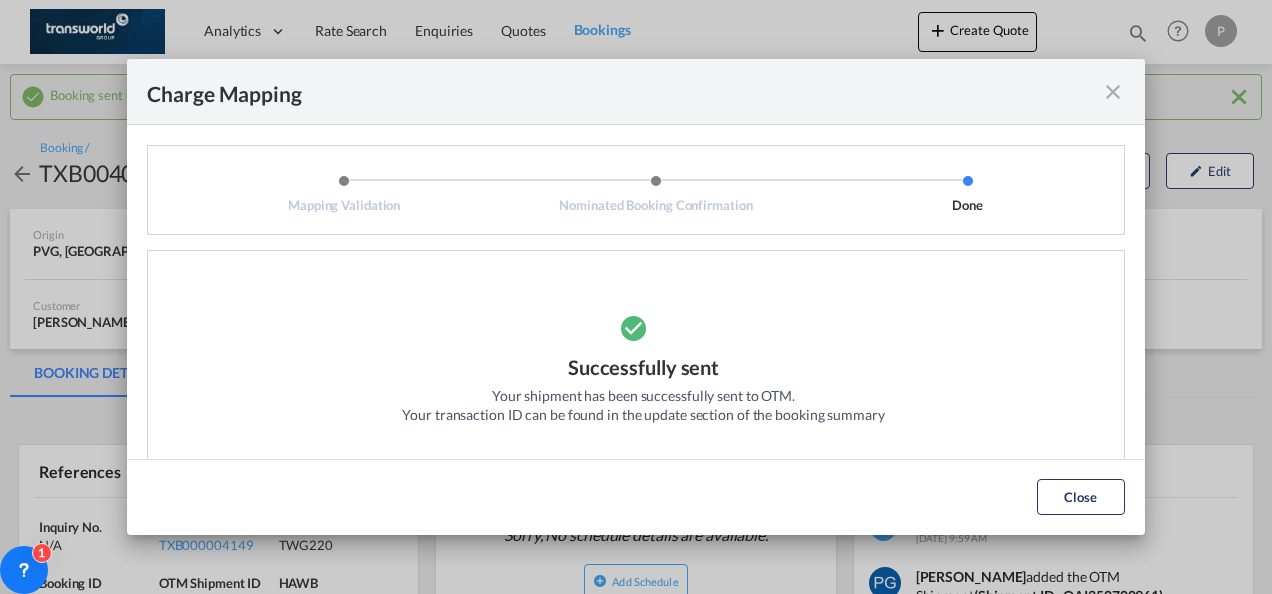 click at bounding box center [1113, 92] 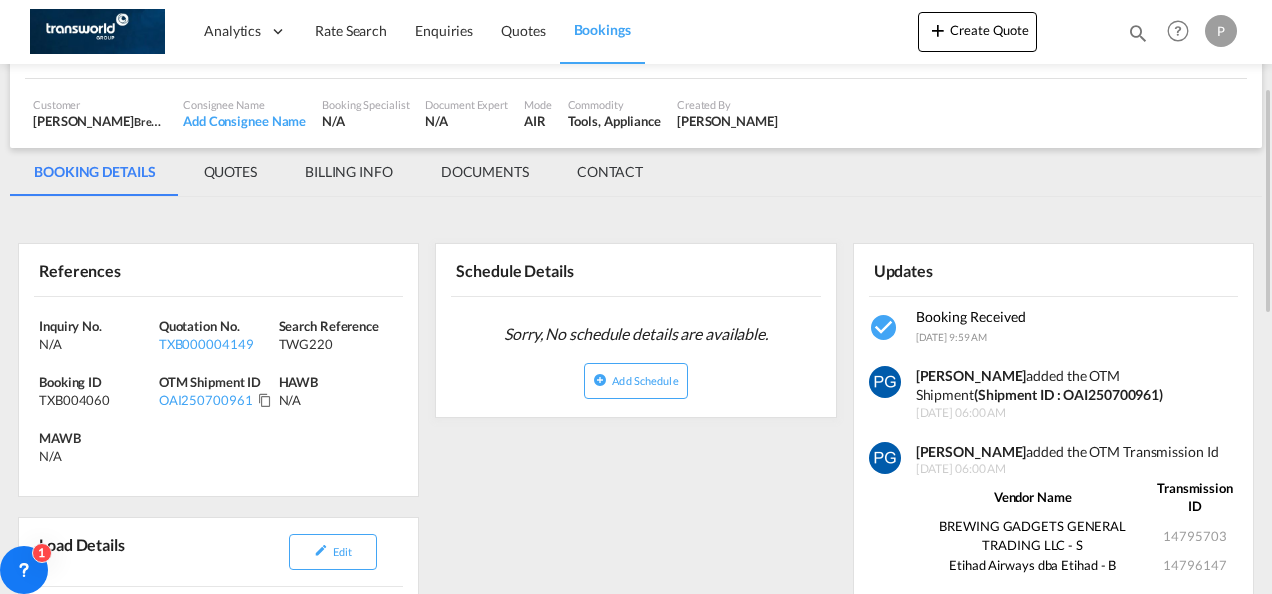 scroll, scrollTop: 225, scrollLeft: 0, axis: vertical 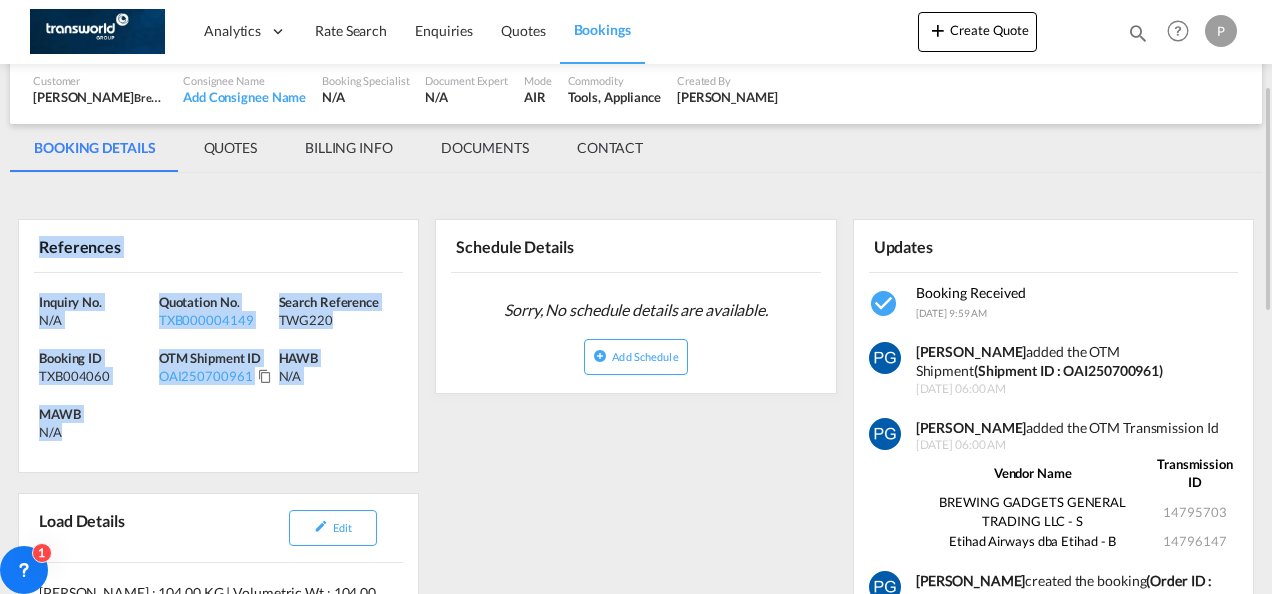 drag, startPoint x: 40, startPoint y: 246, endPoint x: 124, endPoint y: 424, distance: 196.8248 